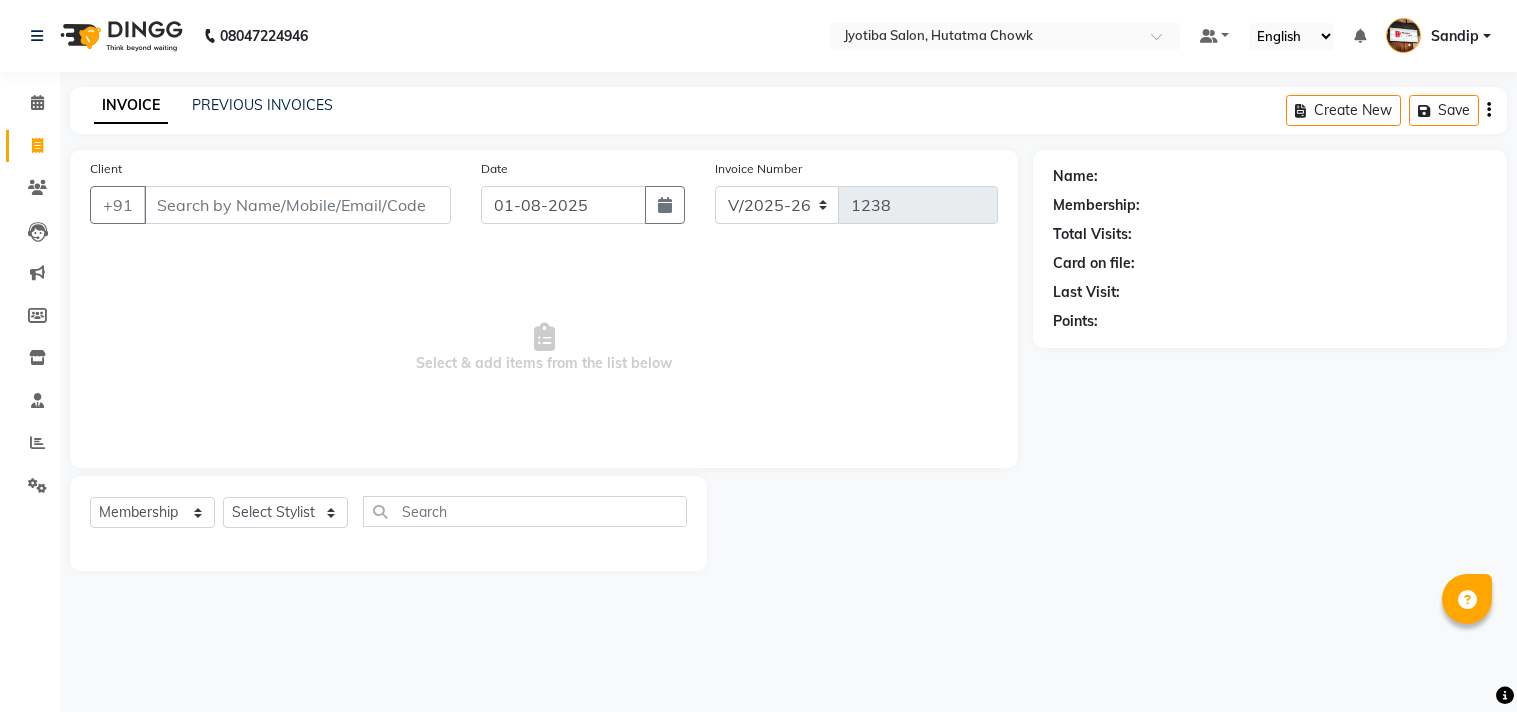 select on "556" 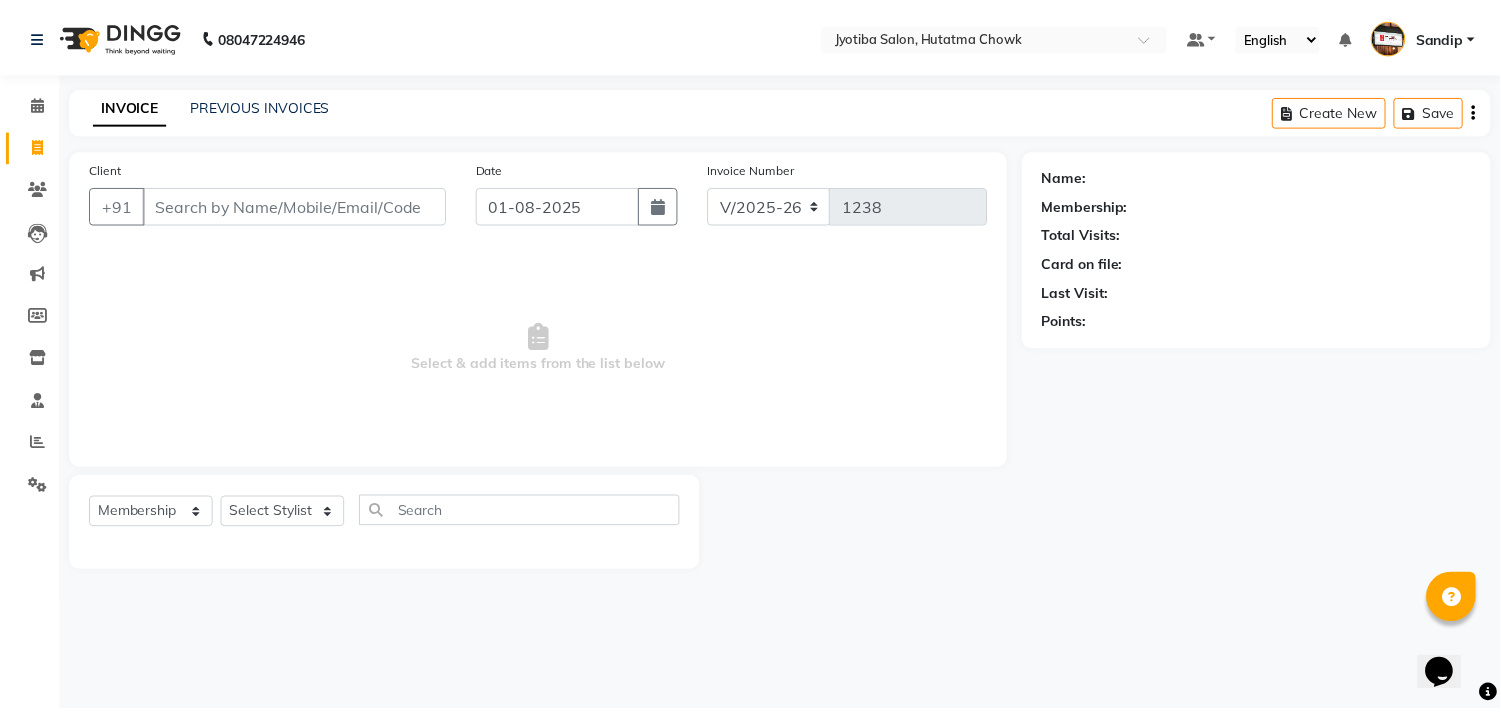 scroll, scrollTop: 0, scrollLeft: 0, axis: both 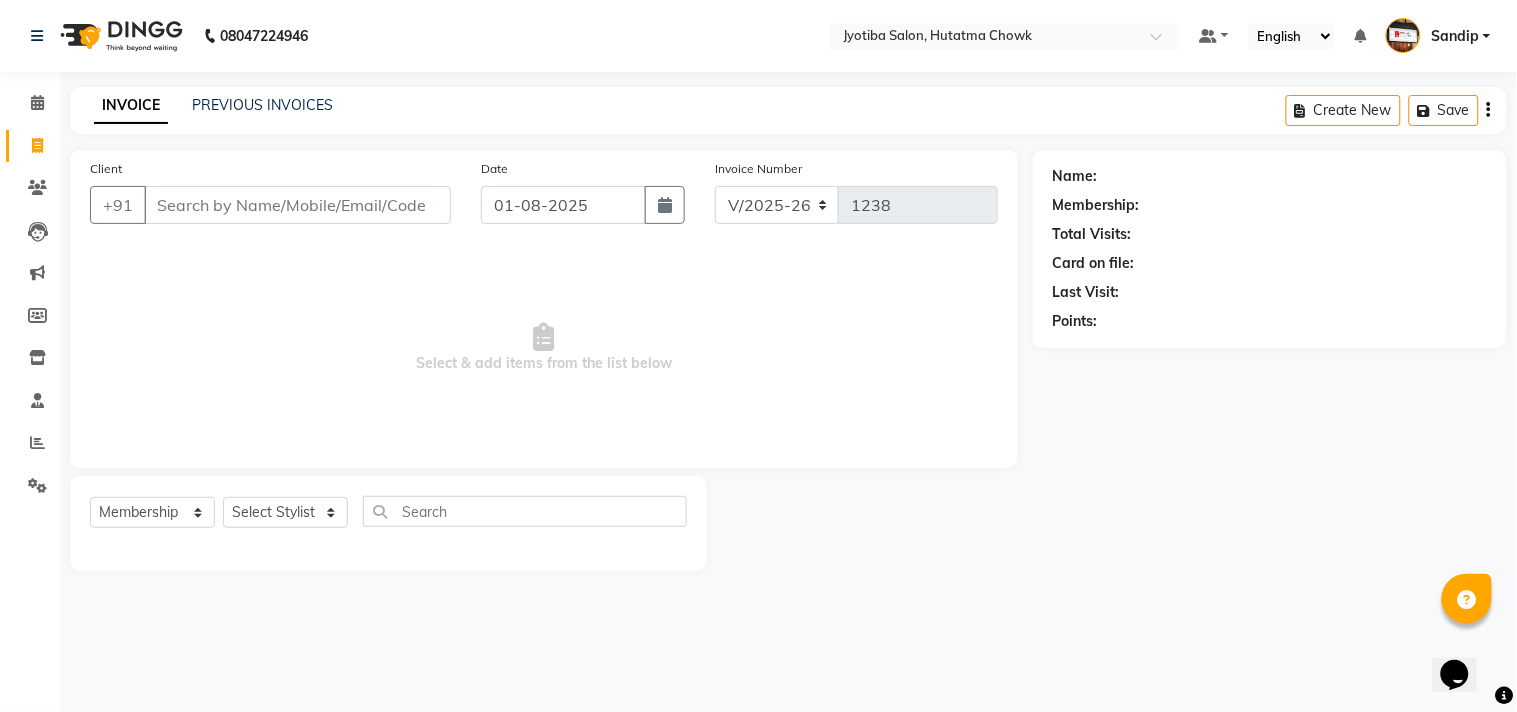 click 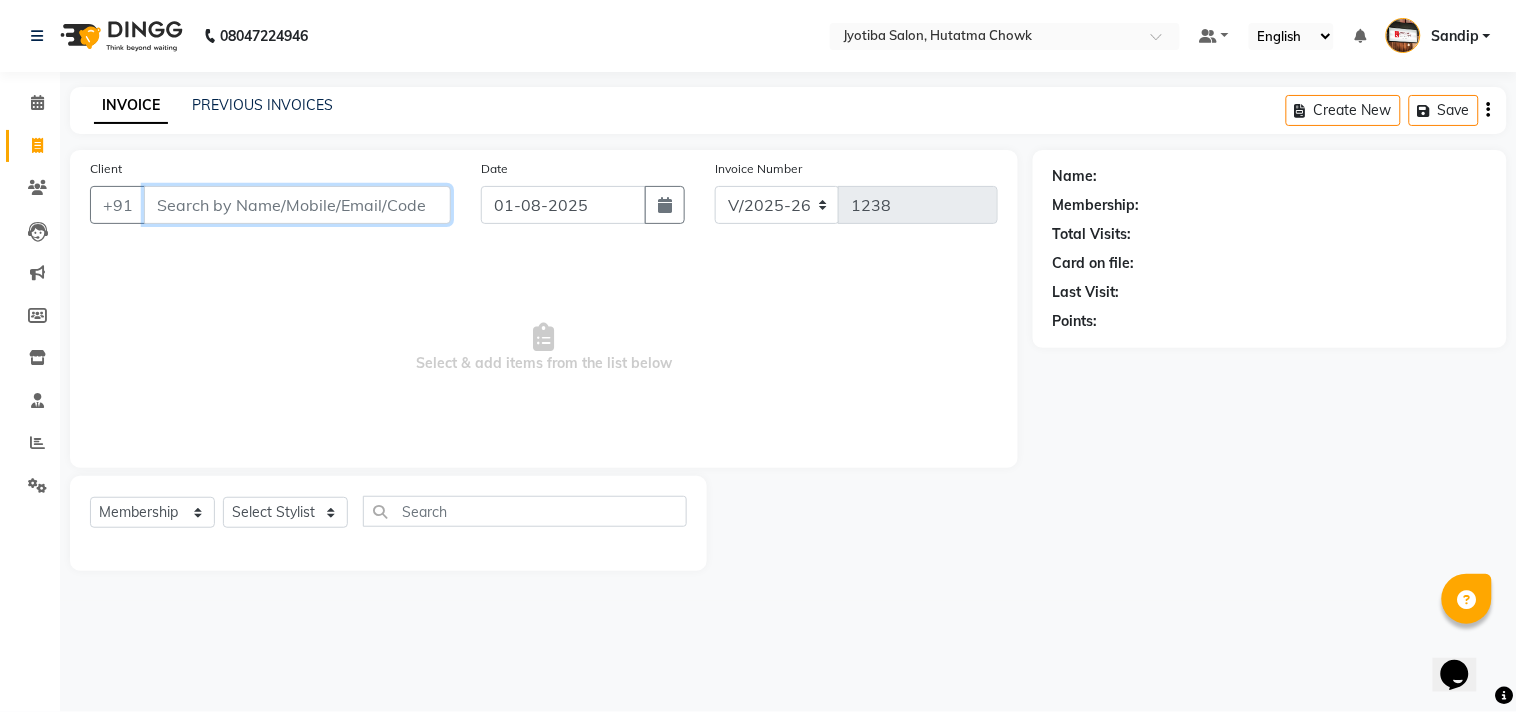 click on "Client" at bounding box center [297, 205] 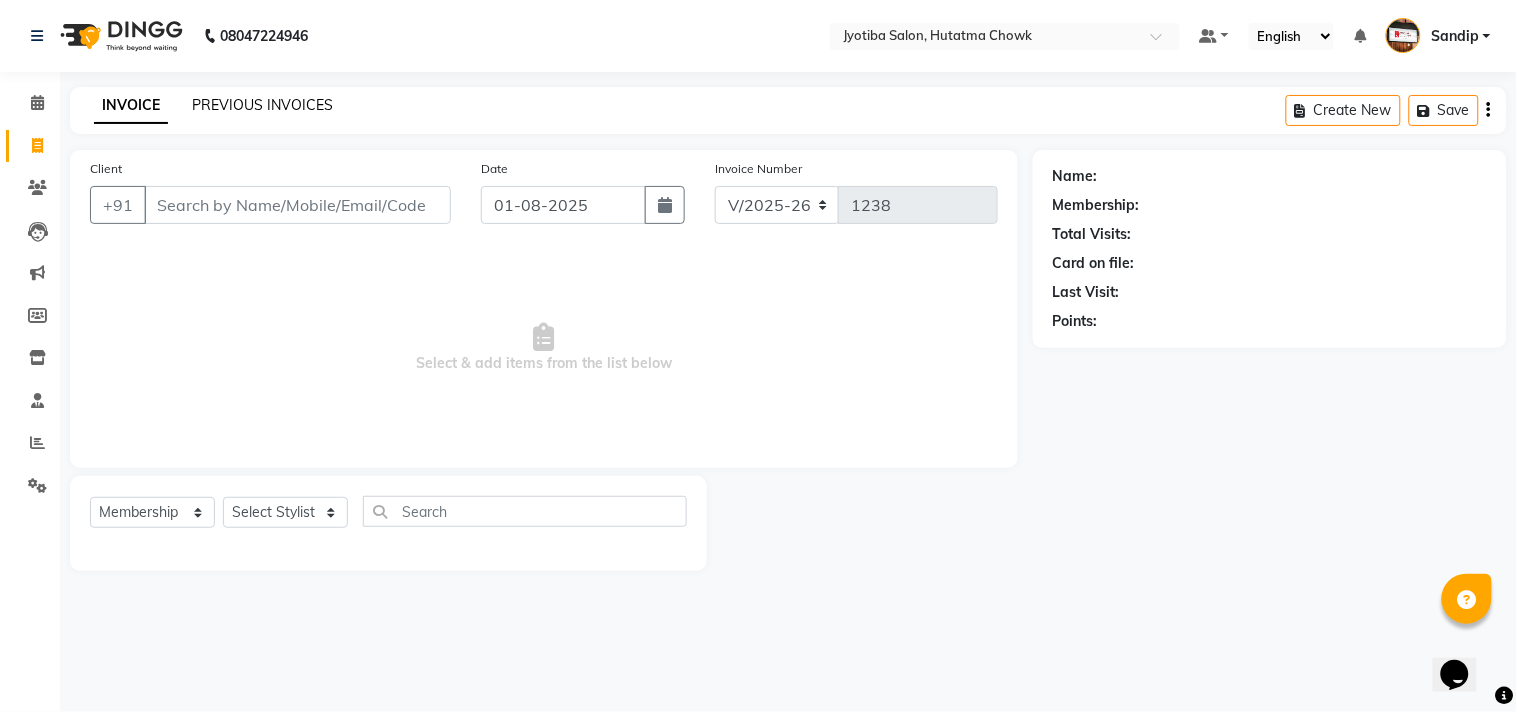 click on "PREVIOUS INVOICES" 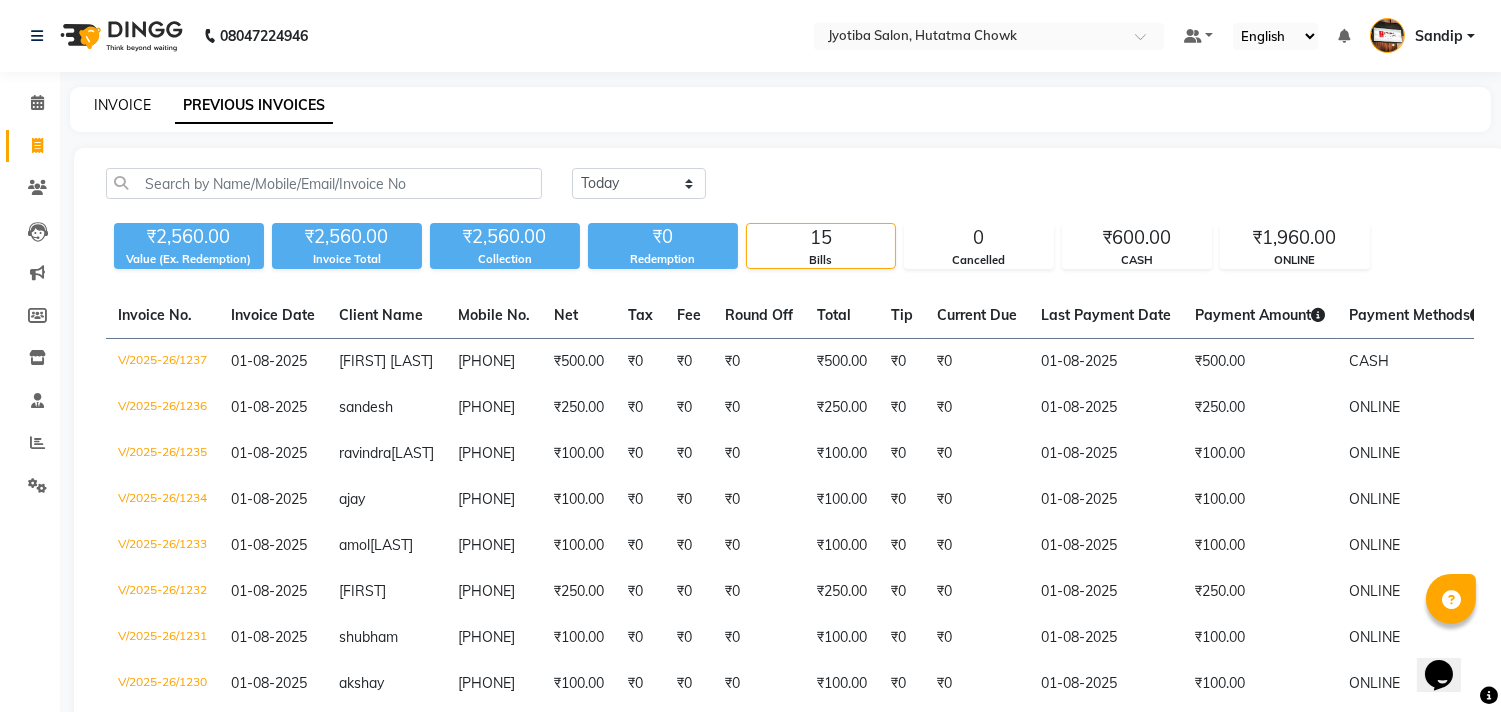 click on "INVOICE" 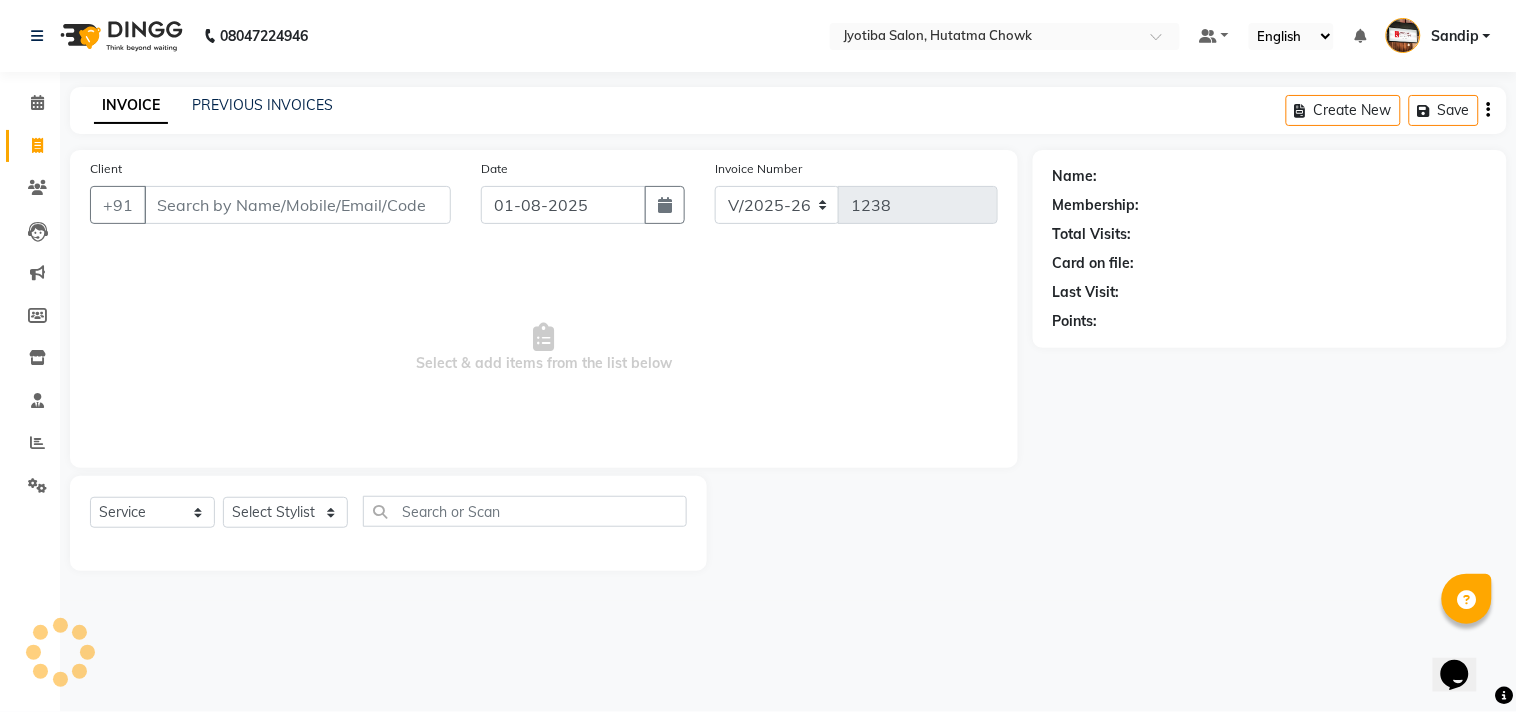 select on "membership" 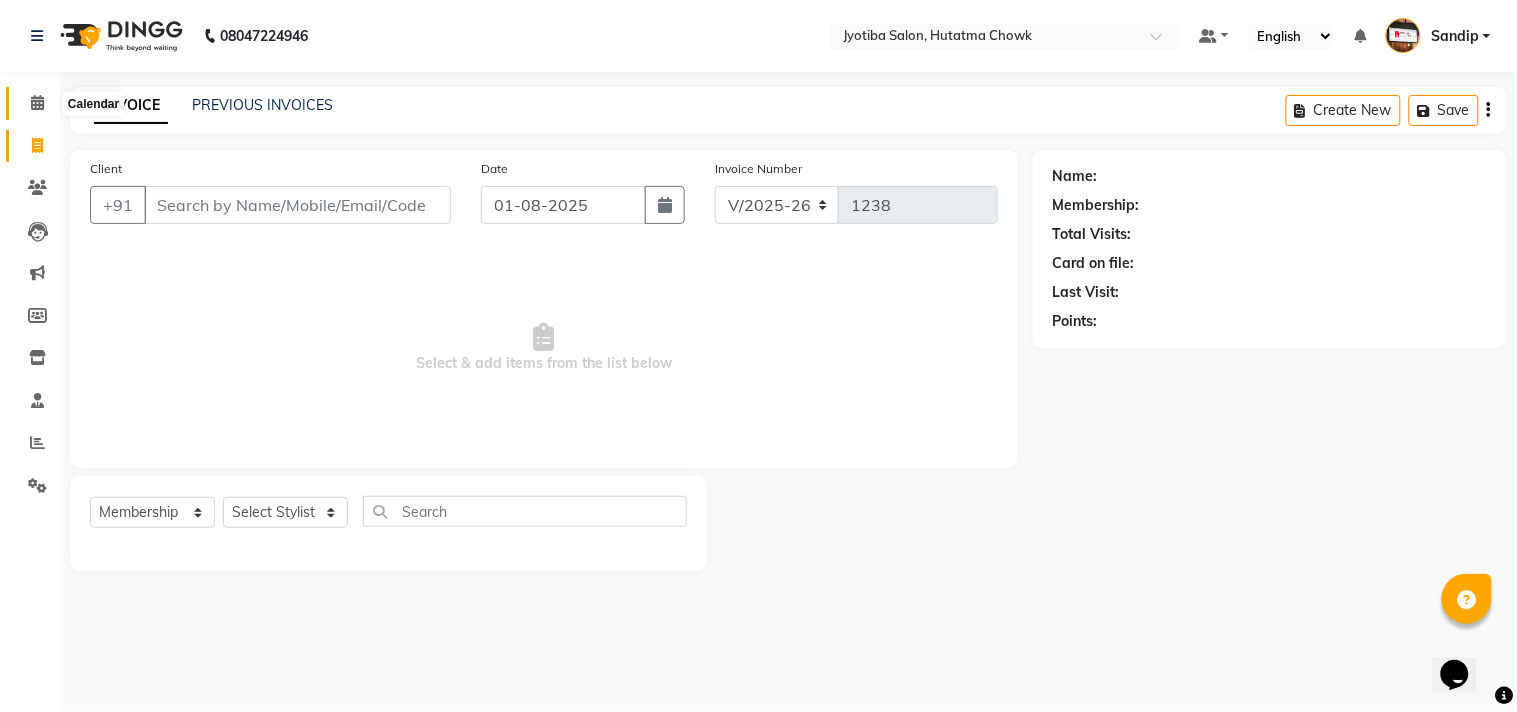 click 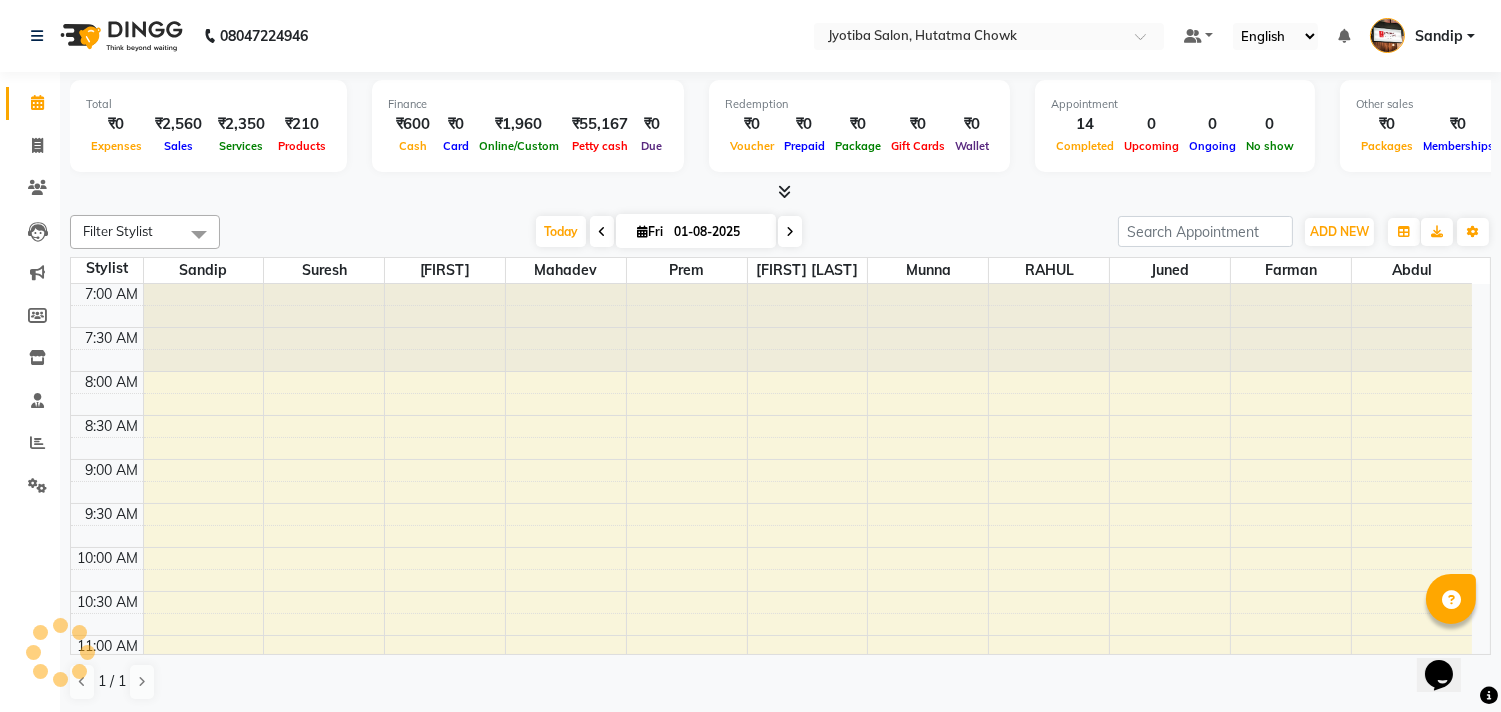 scroll, scrollTop: 917, scrollLeft: 0, axis: vertical 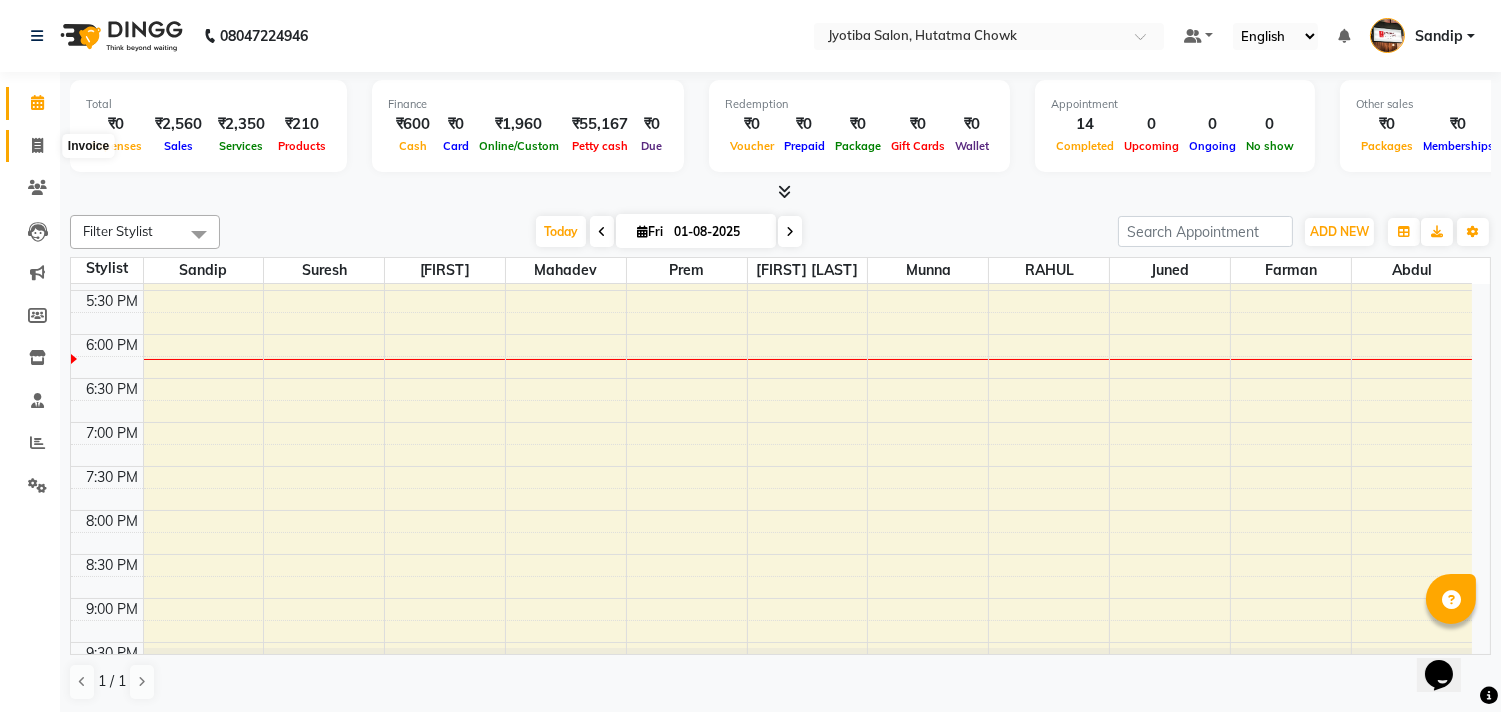 click 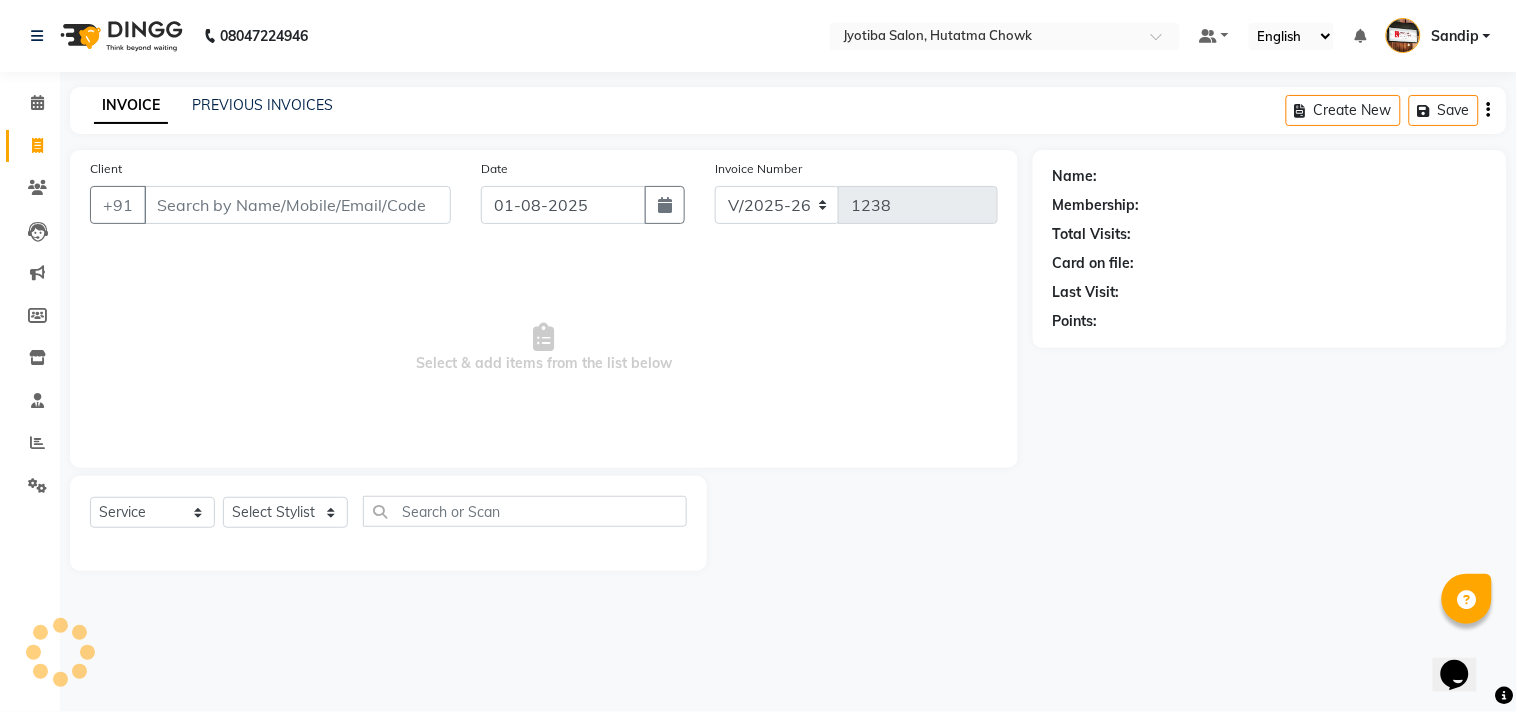 select on "membership" 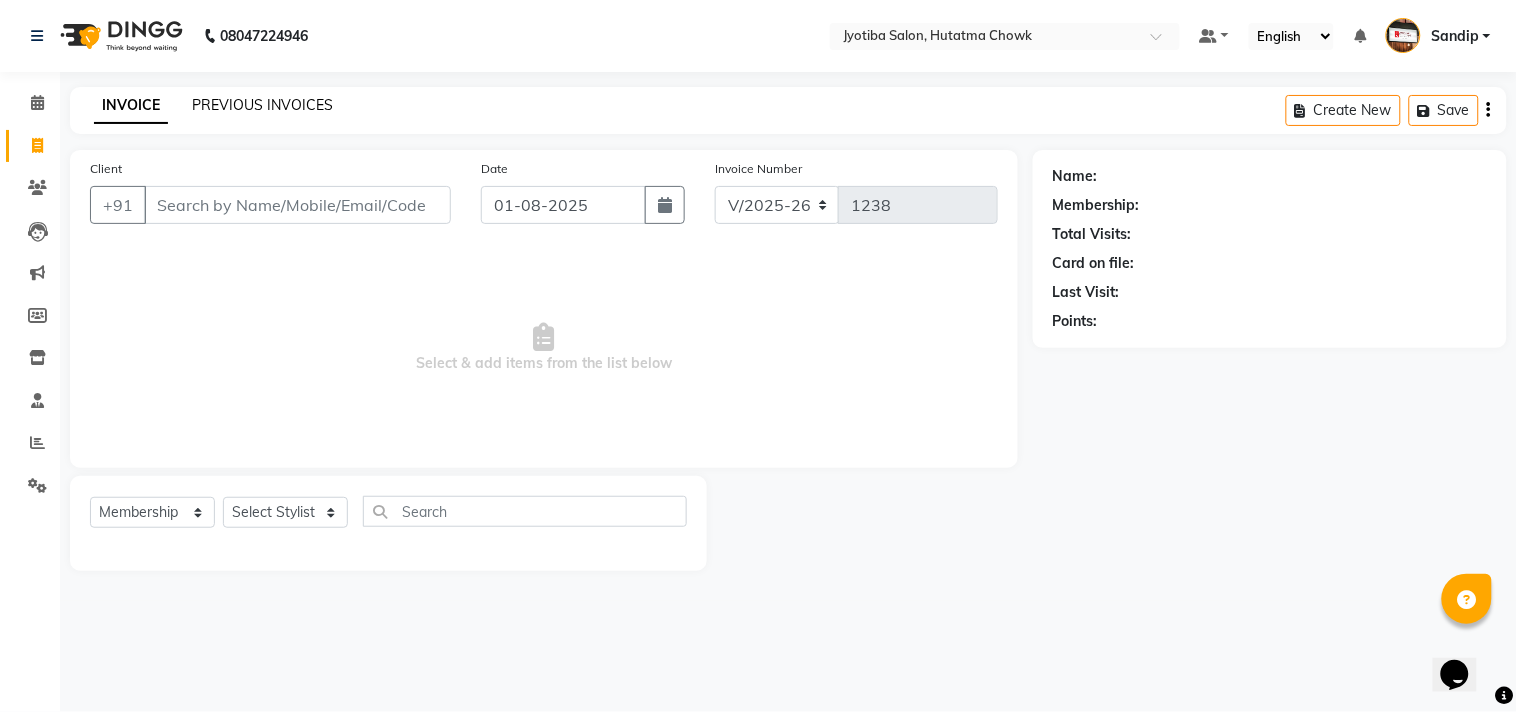click on "PREVIOUS INVOICES" 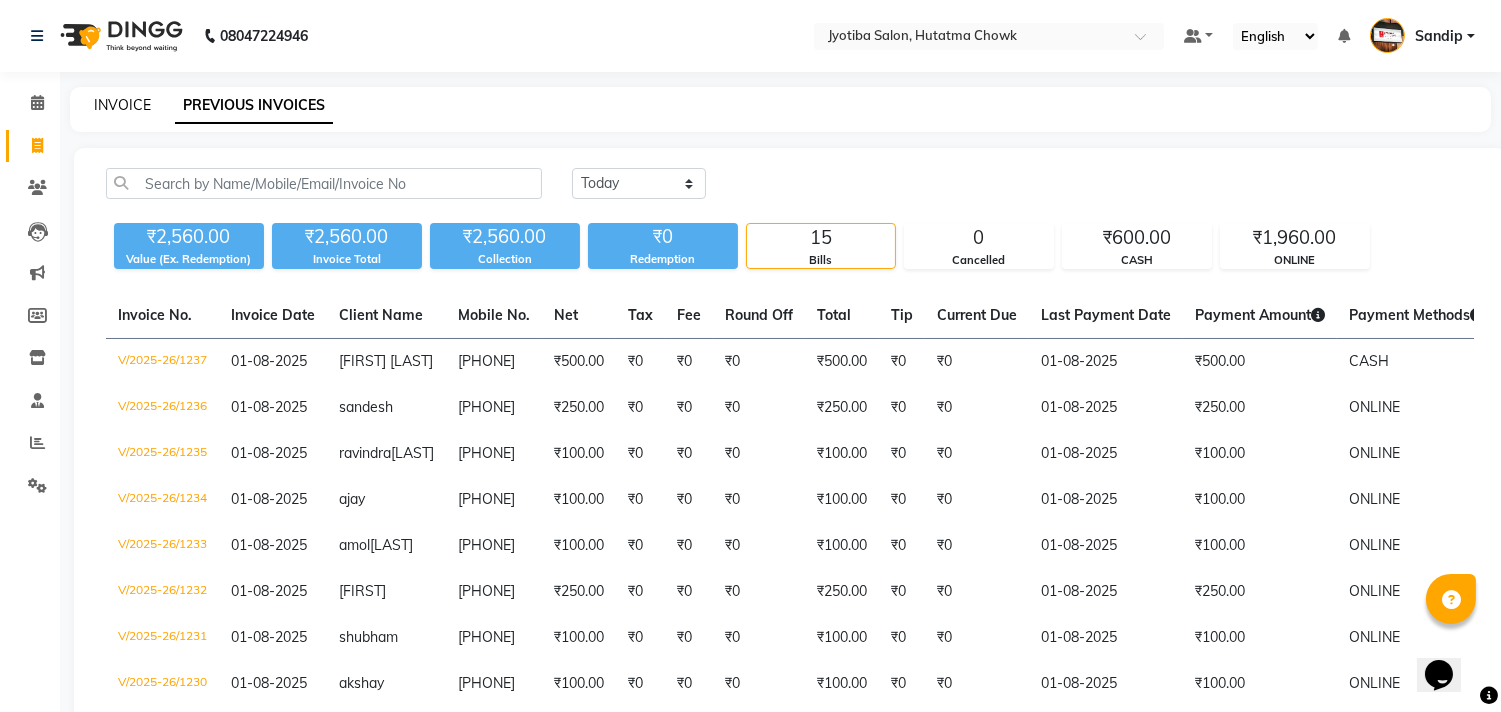 click on "INVOICE" 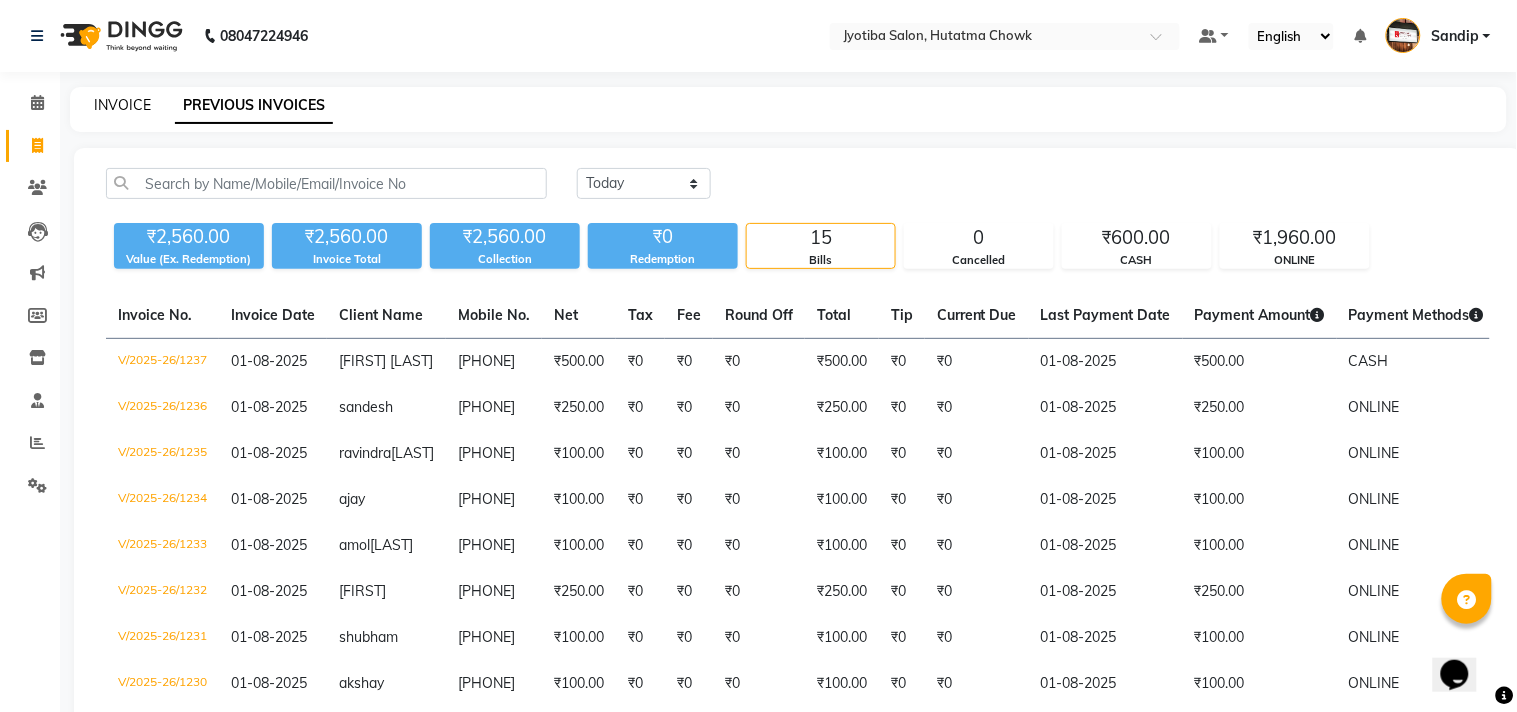 select on "556" 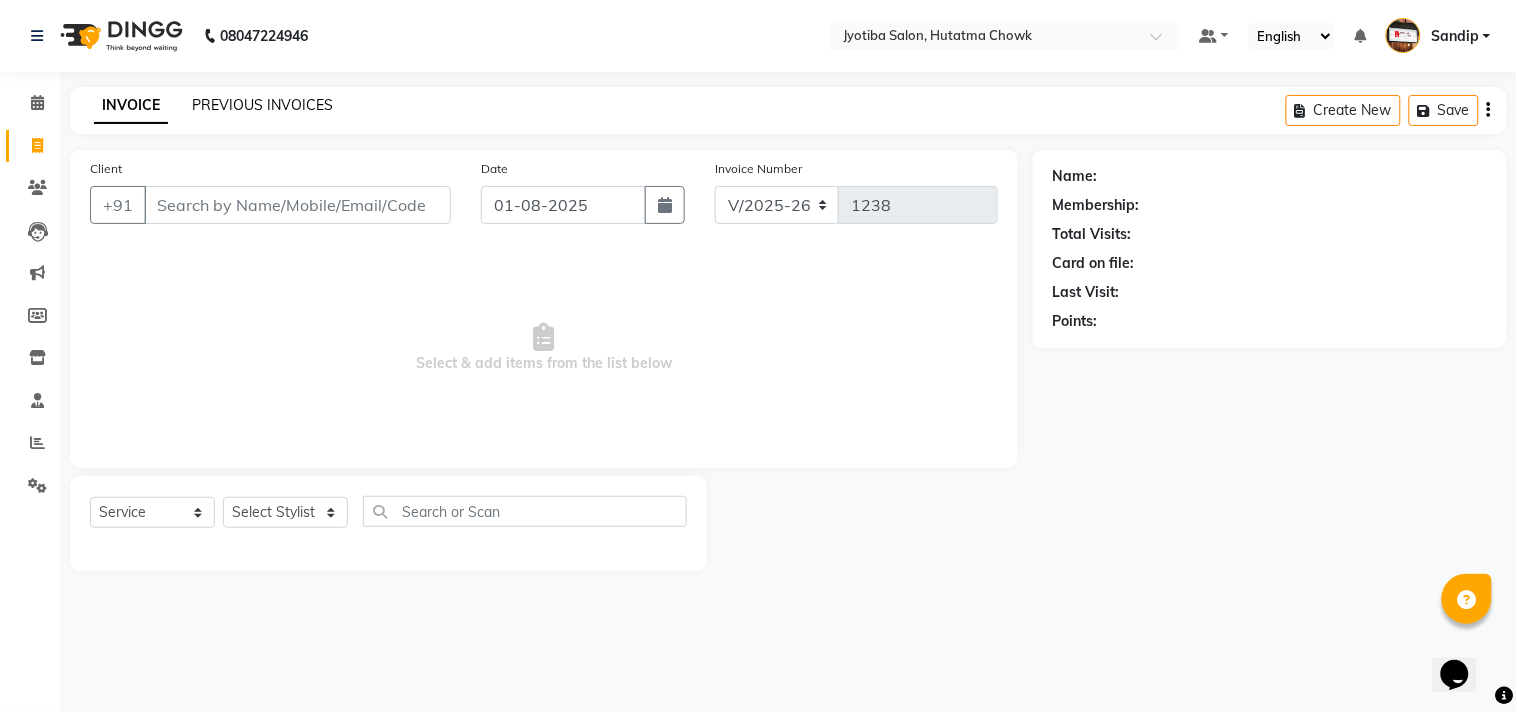 select on "membership" 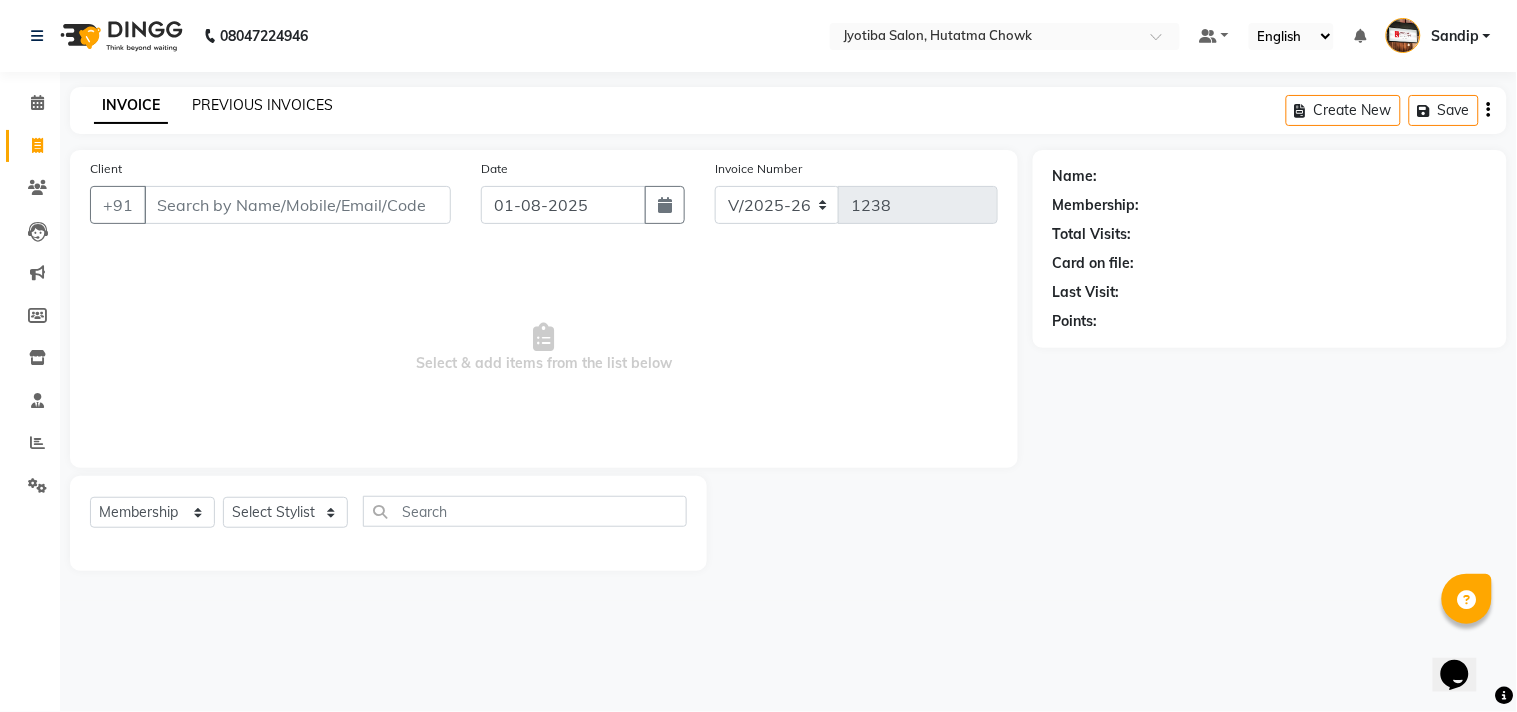 click on "PREVIOUS INVOICES" 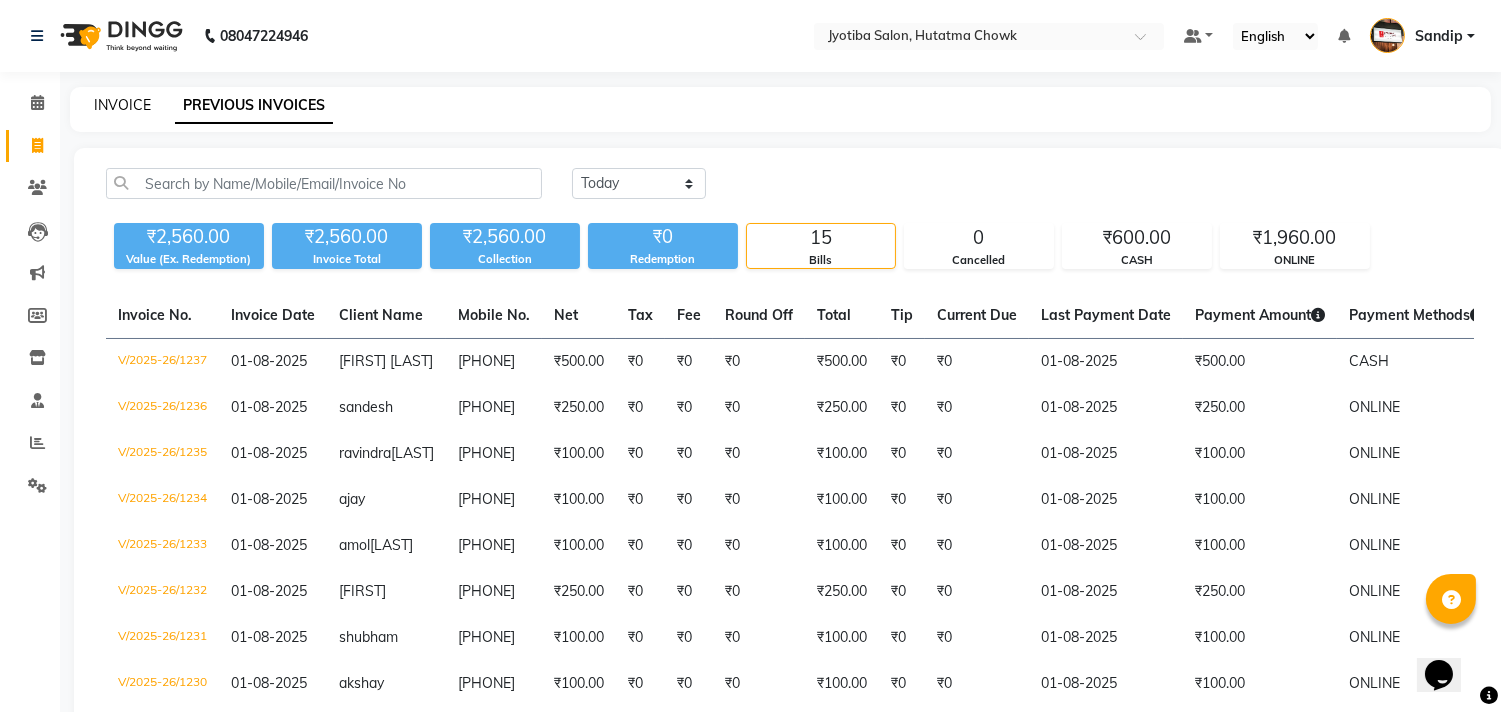 click on "INVOICE" 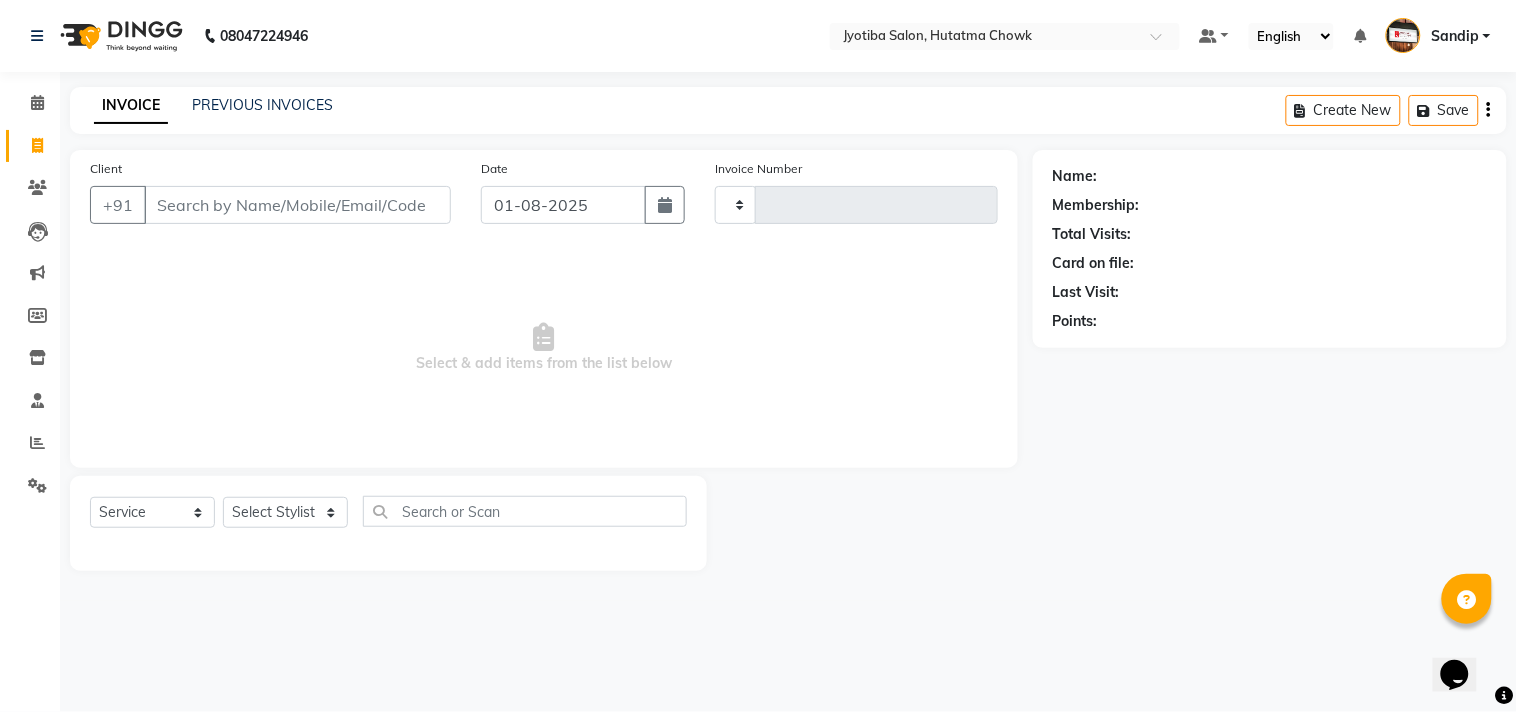 type on "1238" 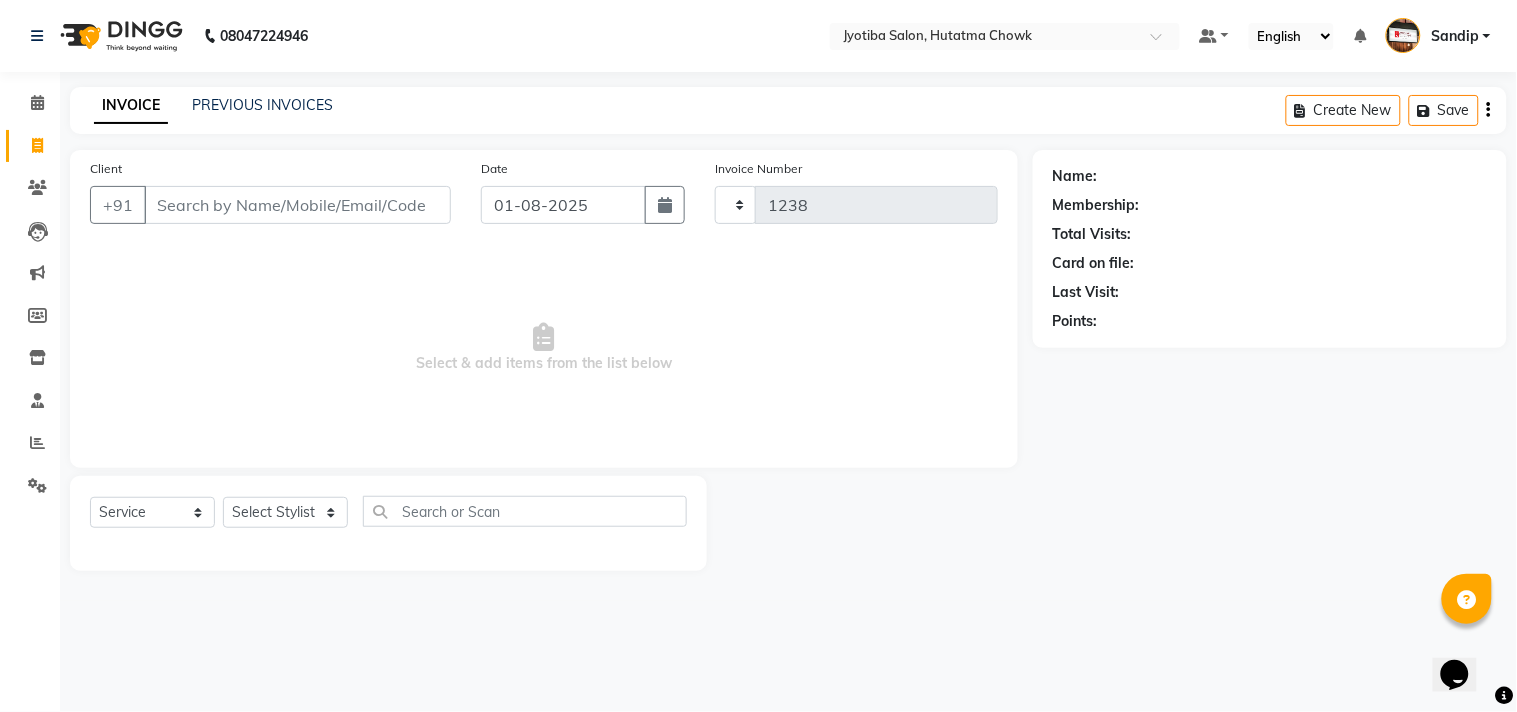 select on "556" 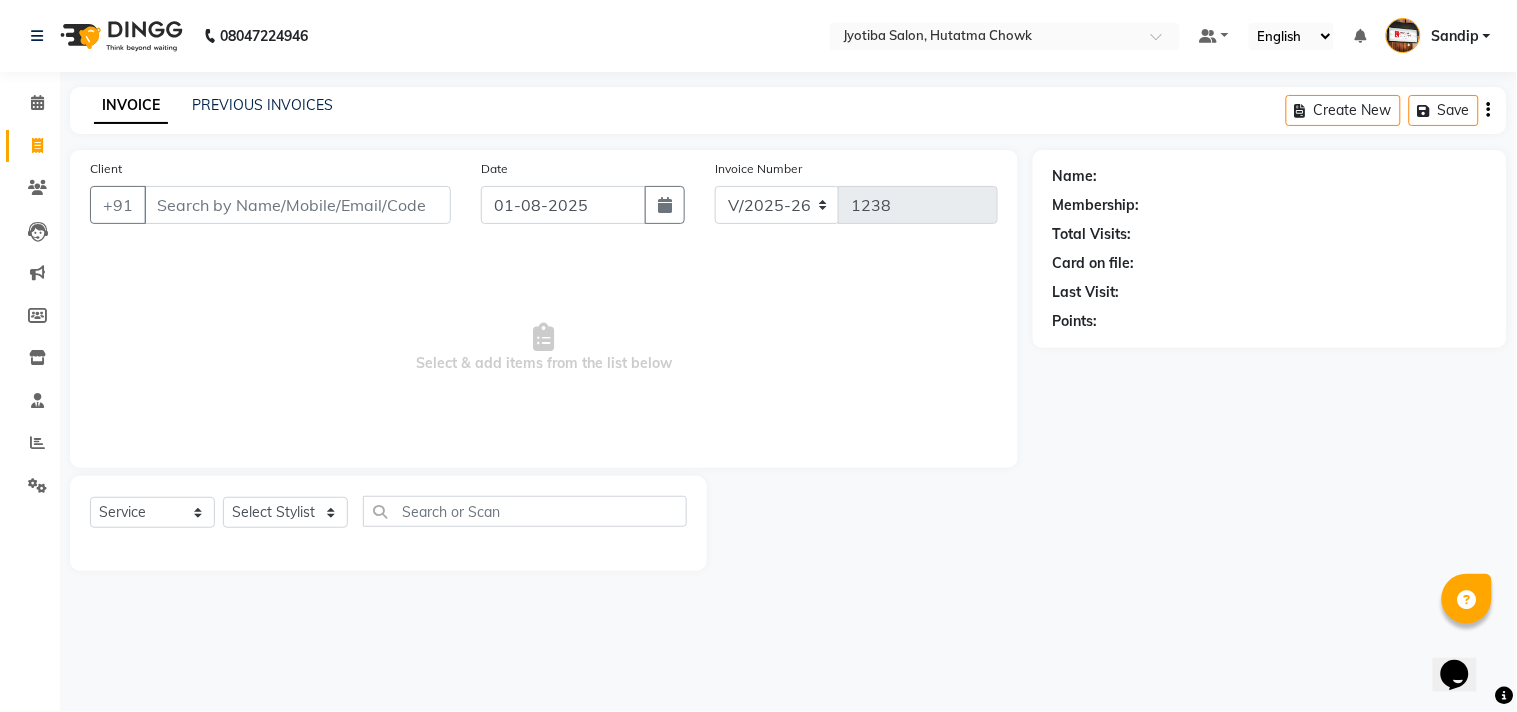 select on "membership" 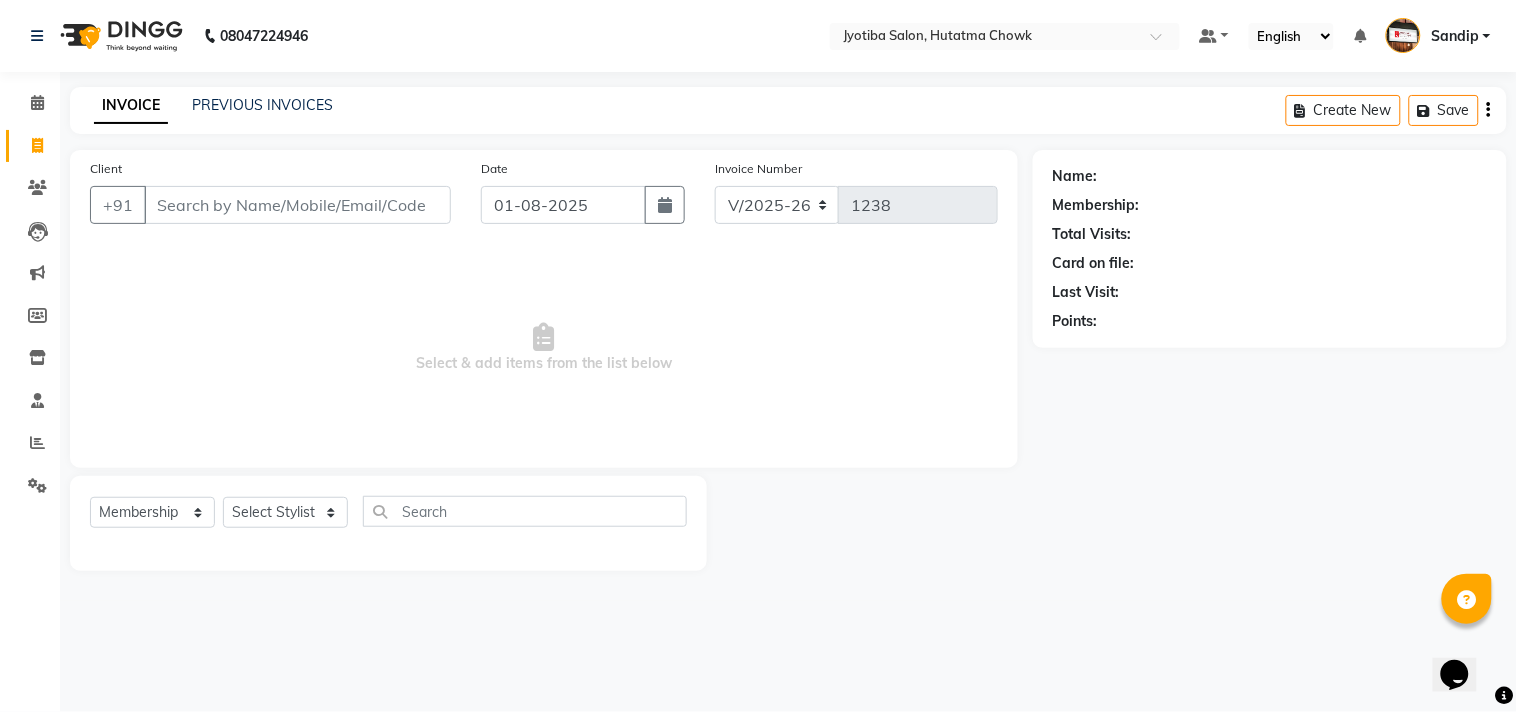 click on "Select & add items from the list below" at bounding box center [544, 348] 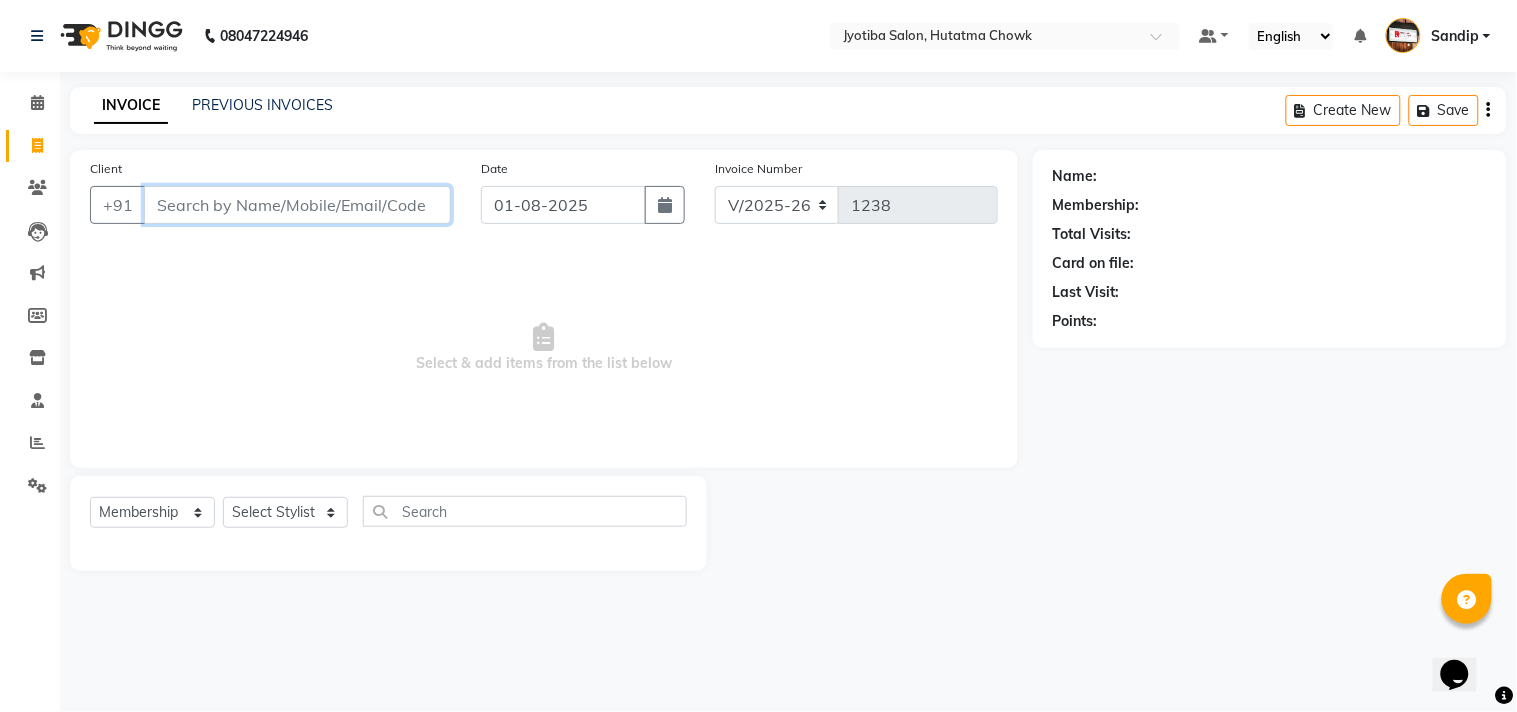 click on "Client" at bounding box center (297, 205) 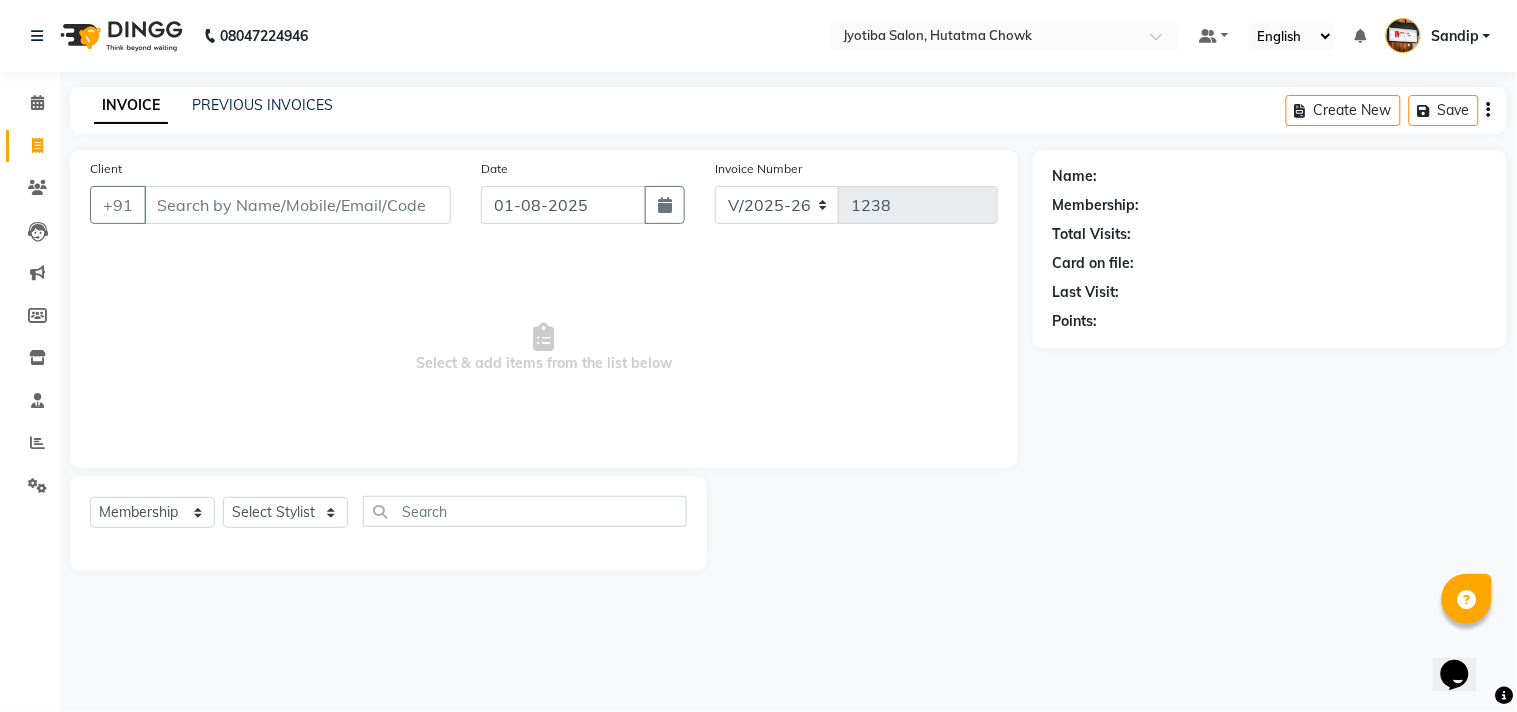 click on "Select & add items from the list below" at bounding box center (544, 348) 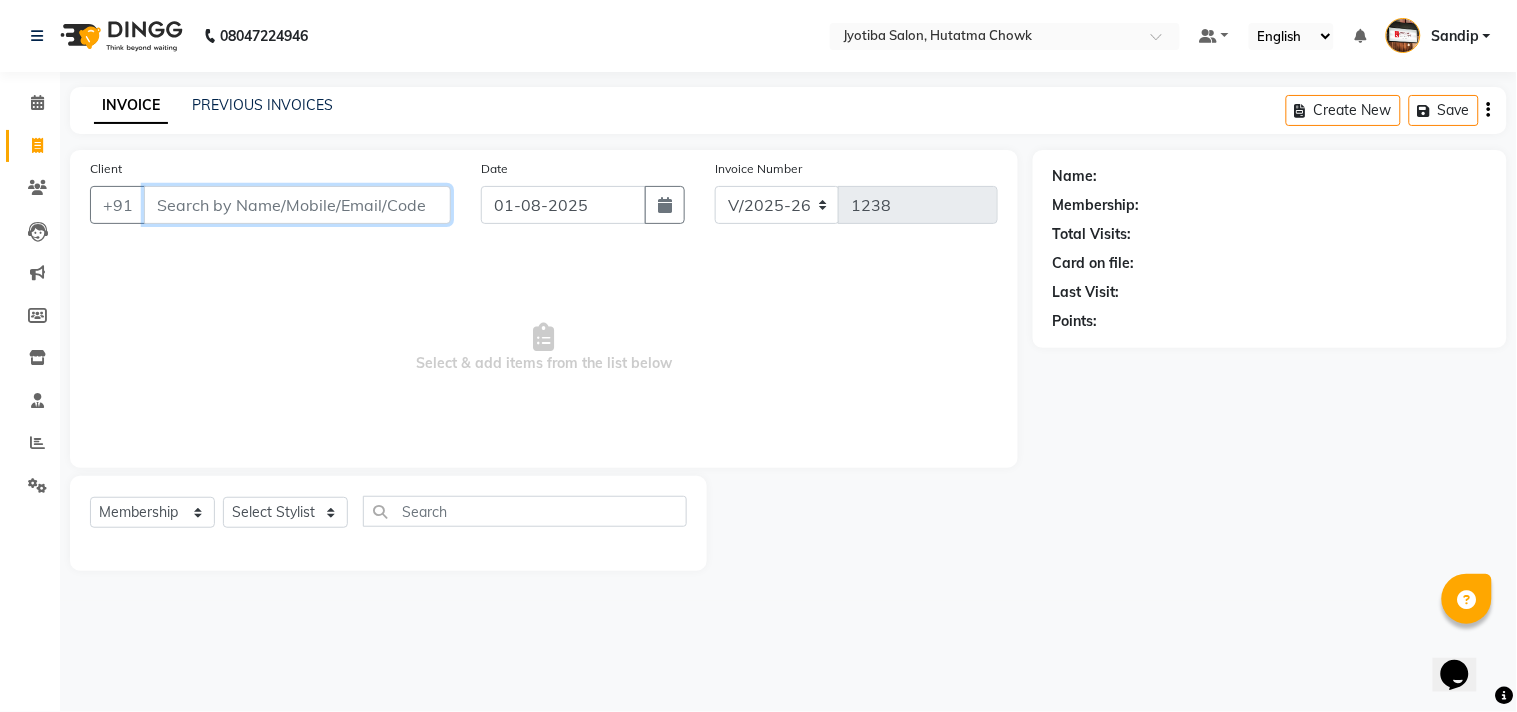 click on "Client" at bounding box center (297, 205) 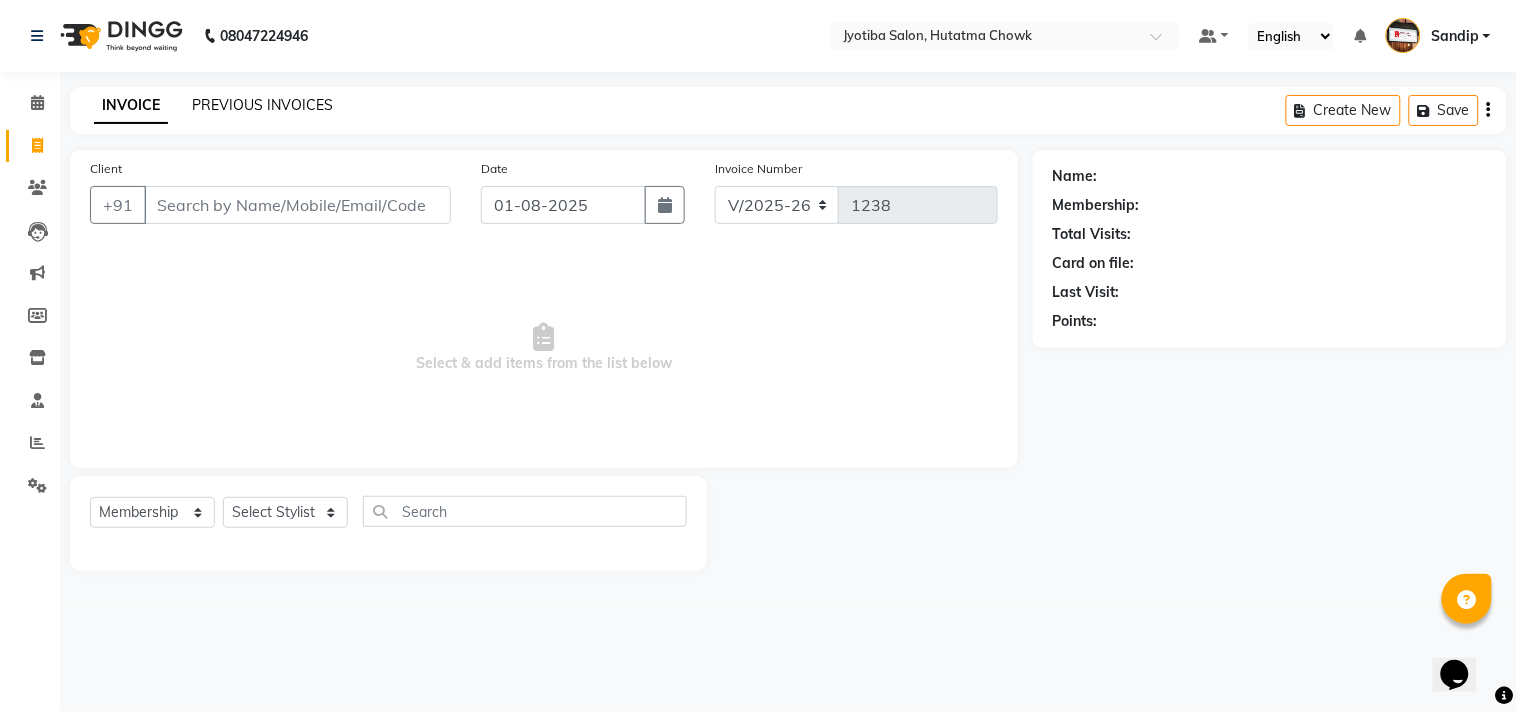 click on "PREVIOUS INVOICES" 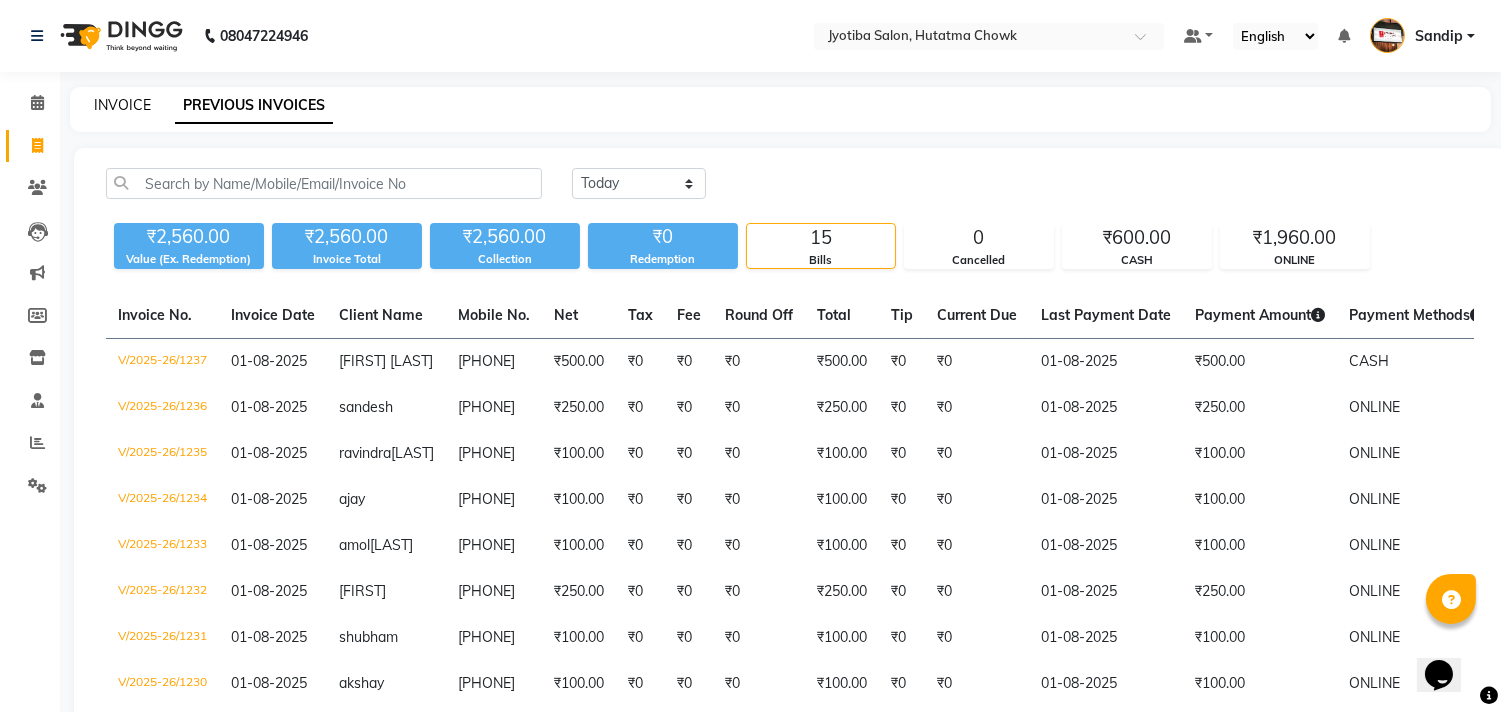 click on "INVOICE" 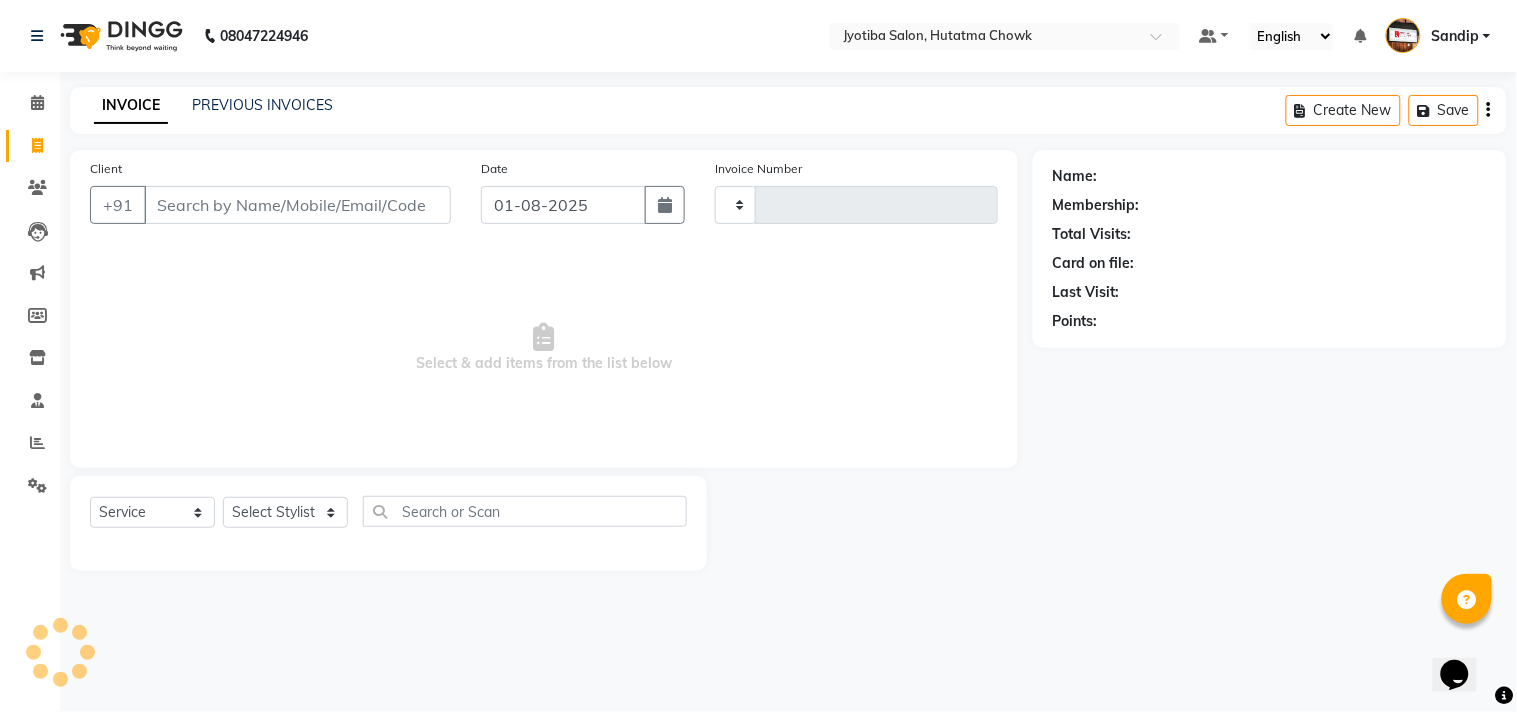 type on "1238" 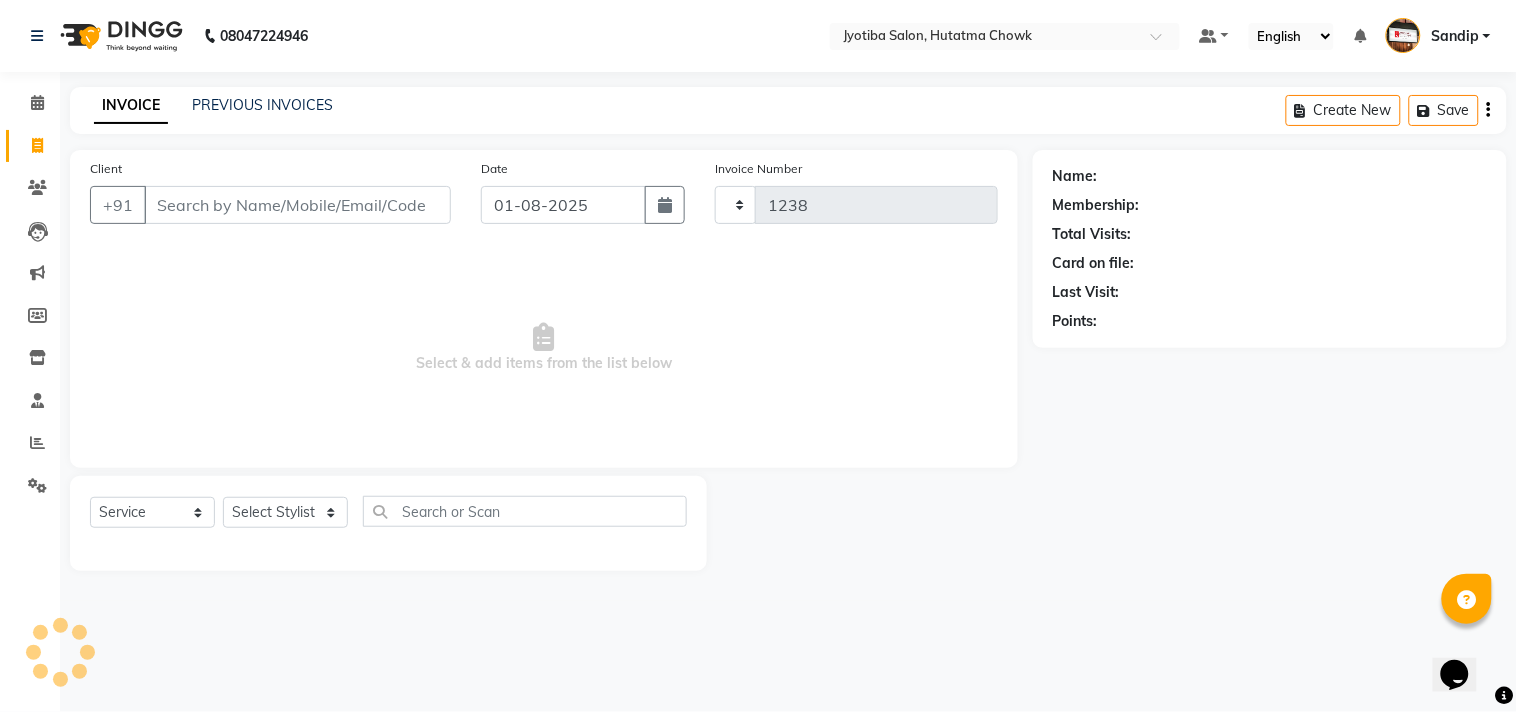 select on "556" 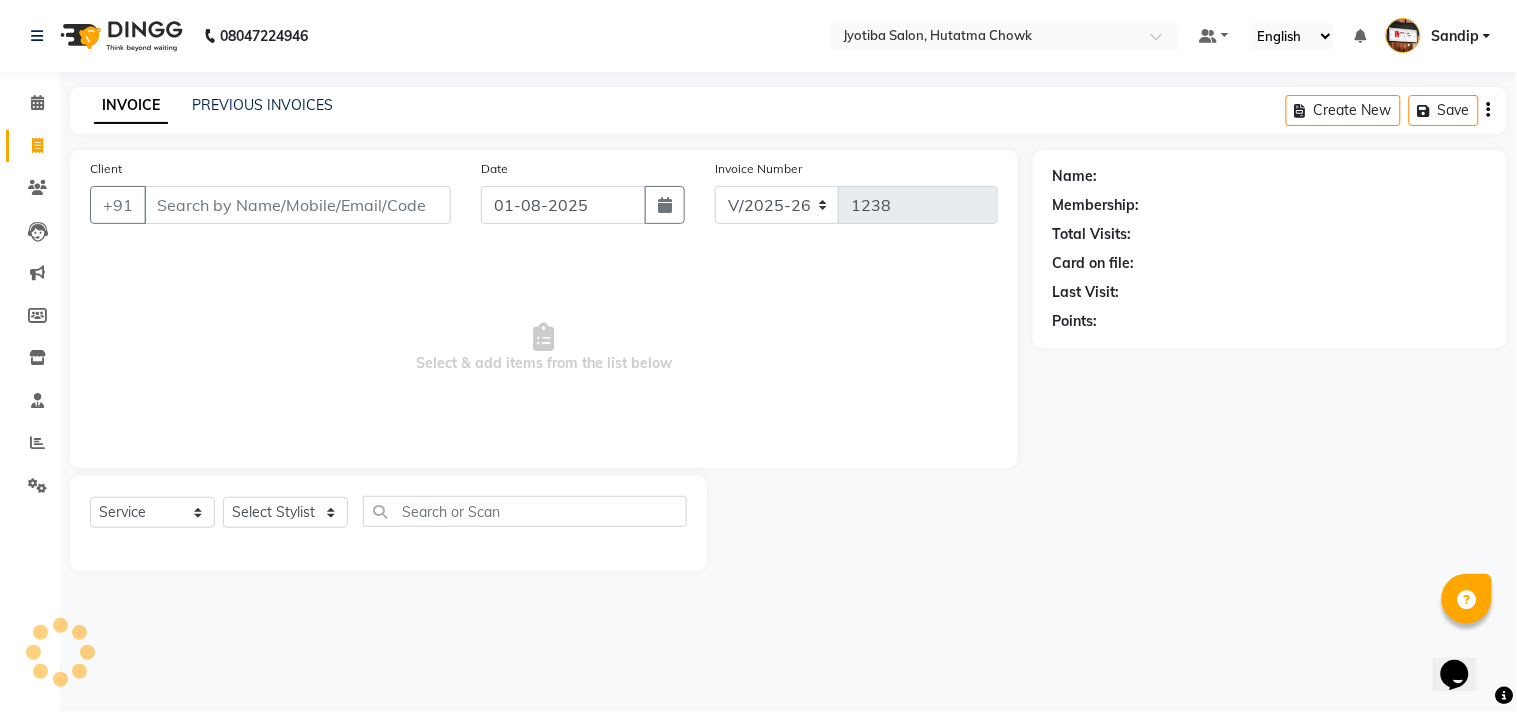 select on "membership" 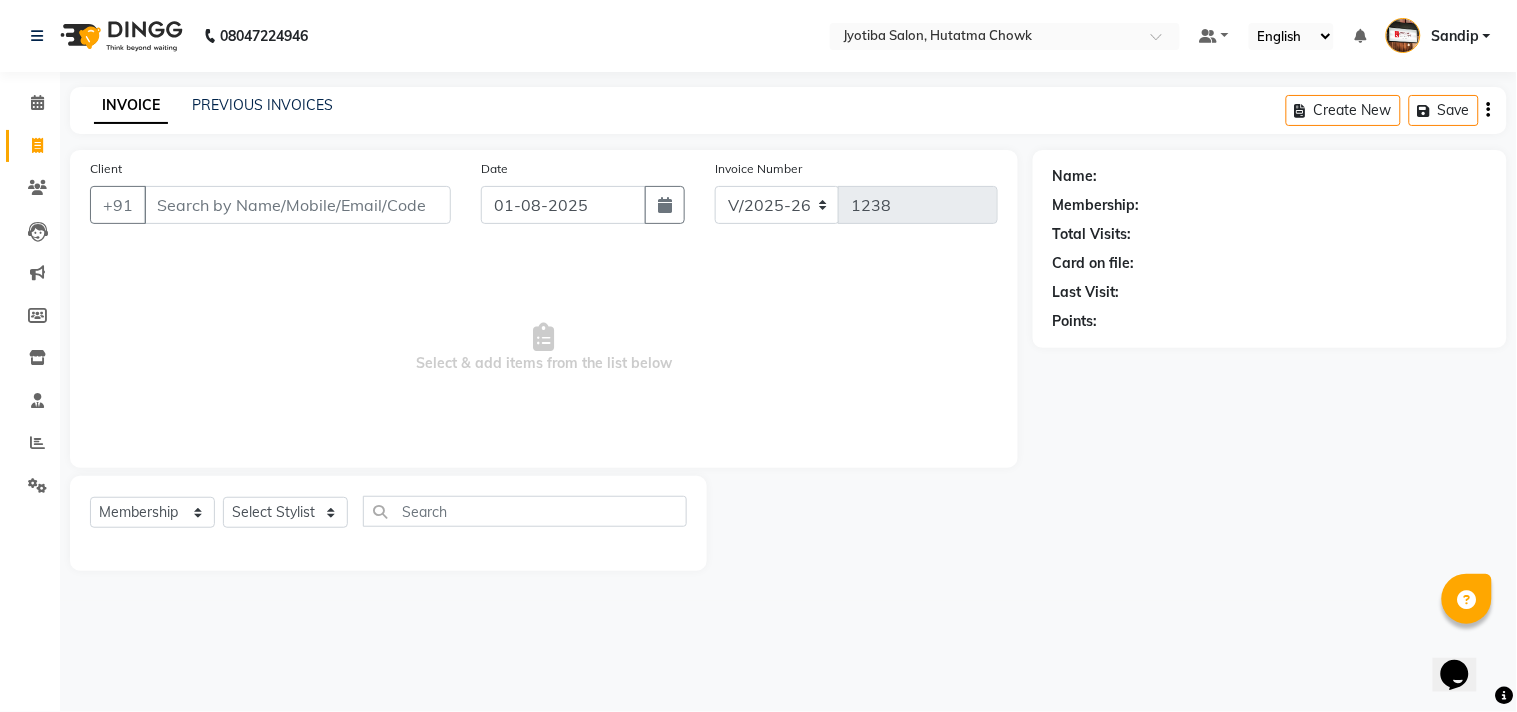 click on "Select & add items from the list below" at bounding box center (544, 348) 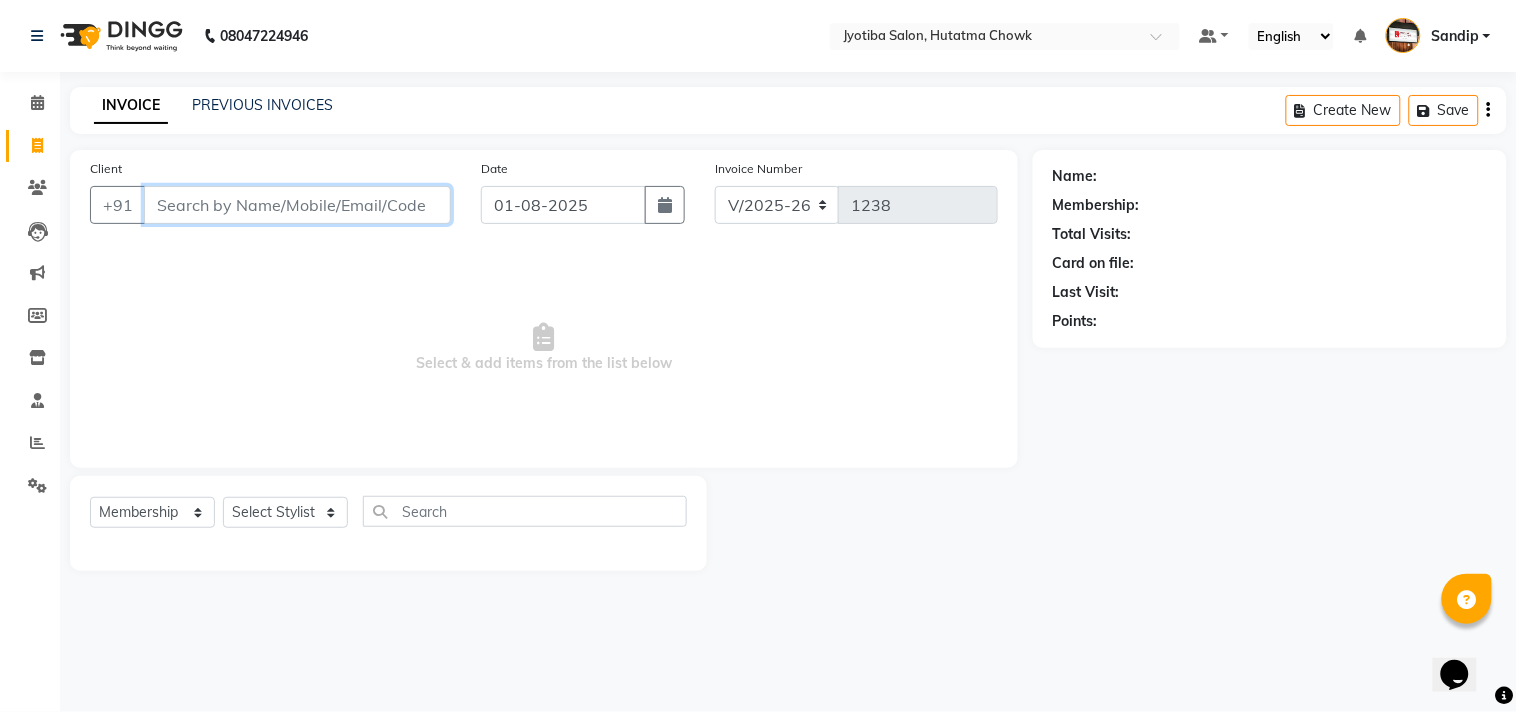 click on "Client" at bounding box center (297, 205) 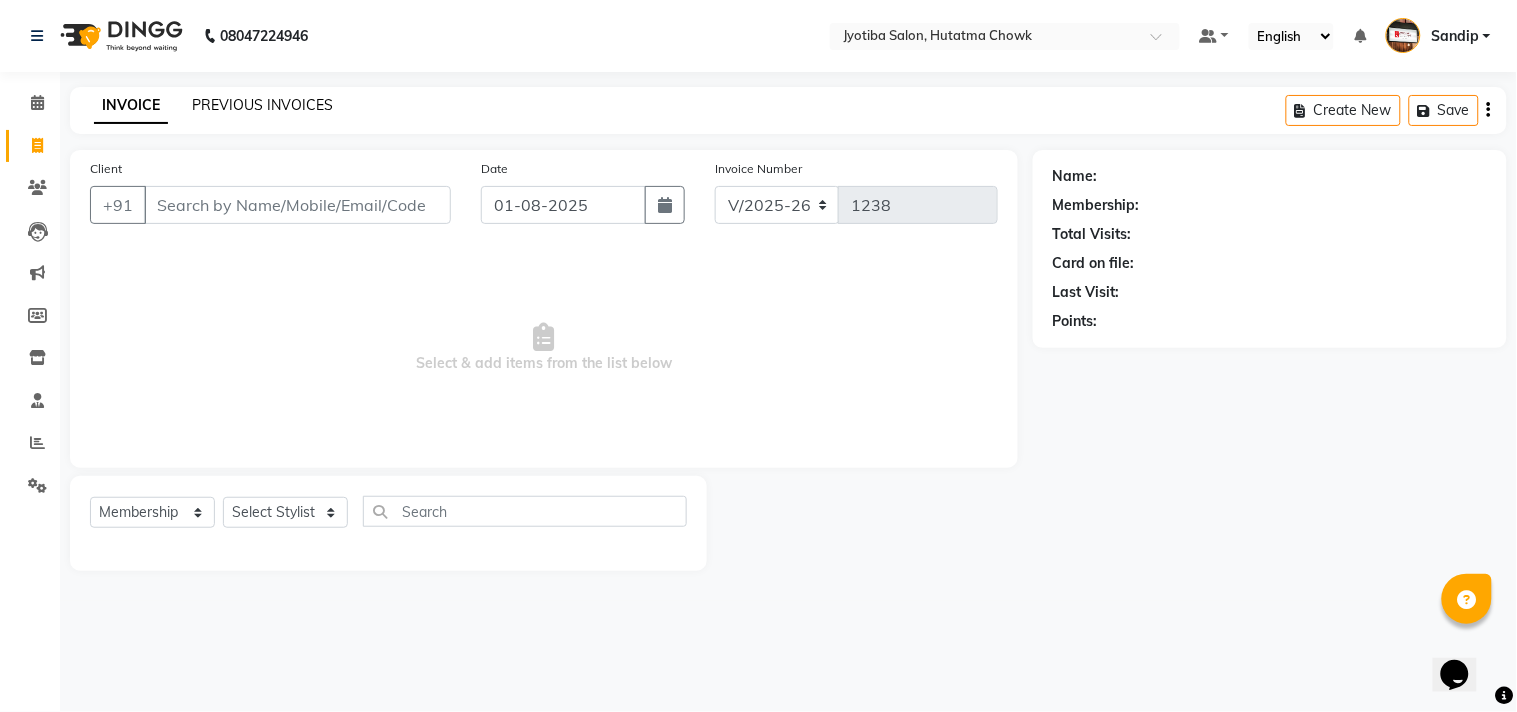 click on "PREVIOUS INVOICES" 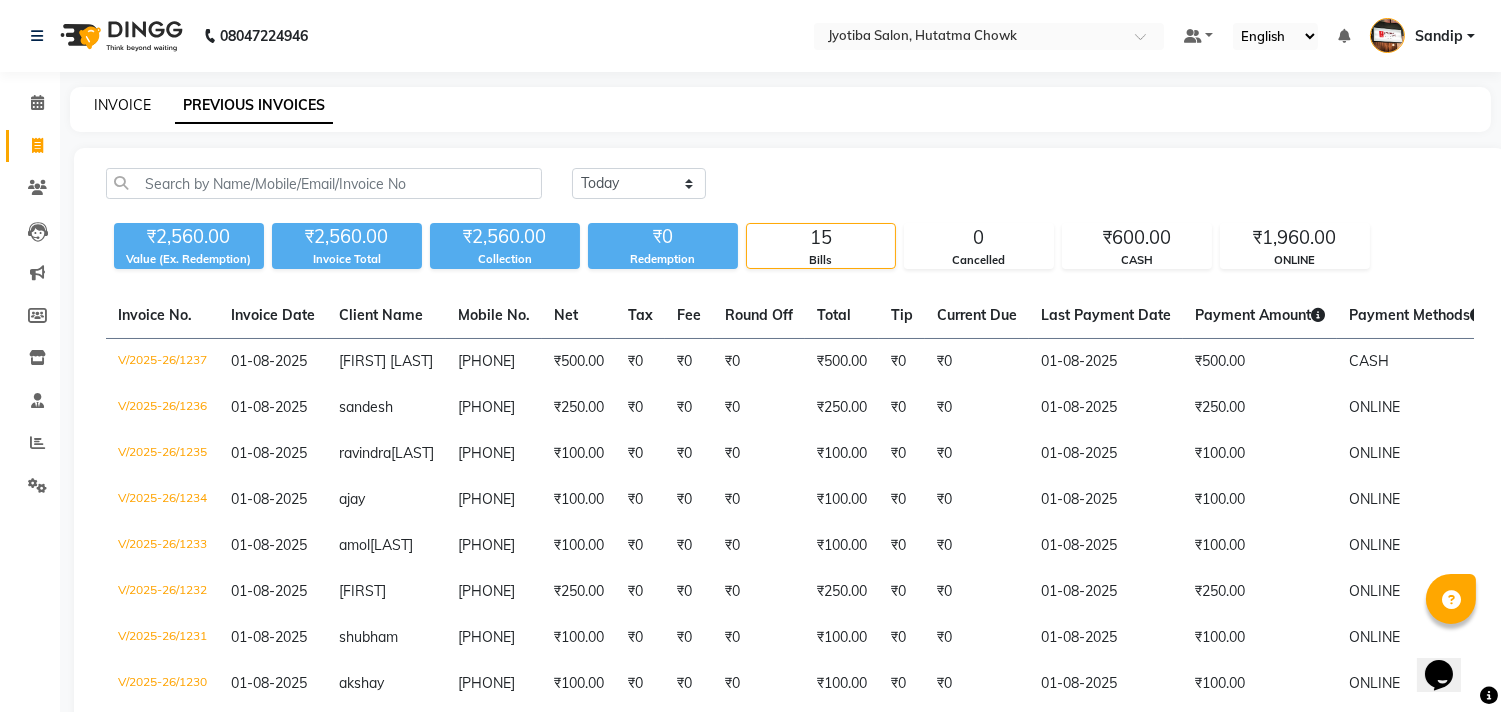 click on "INVOICE" 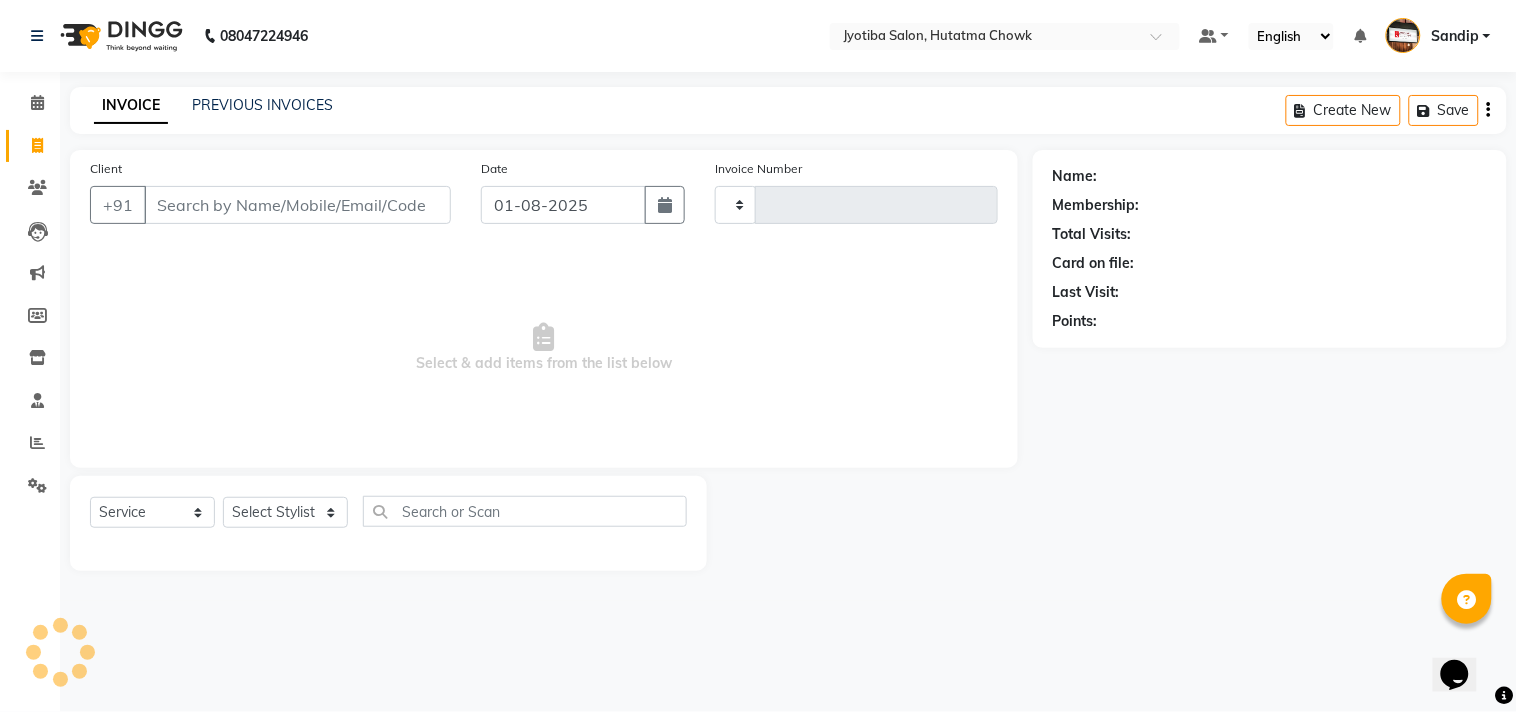 type on "1238" 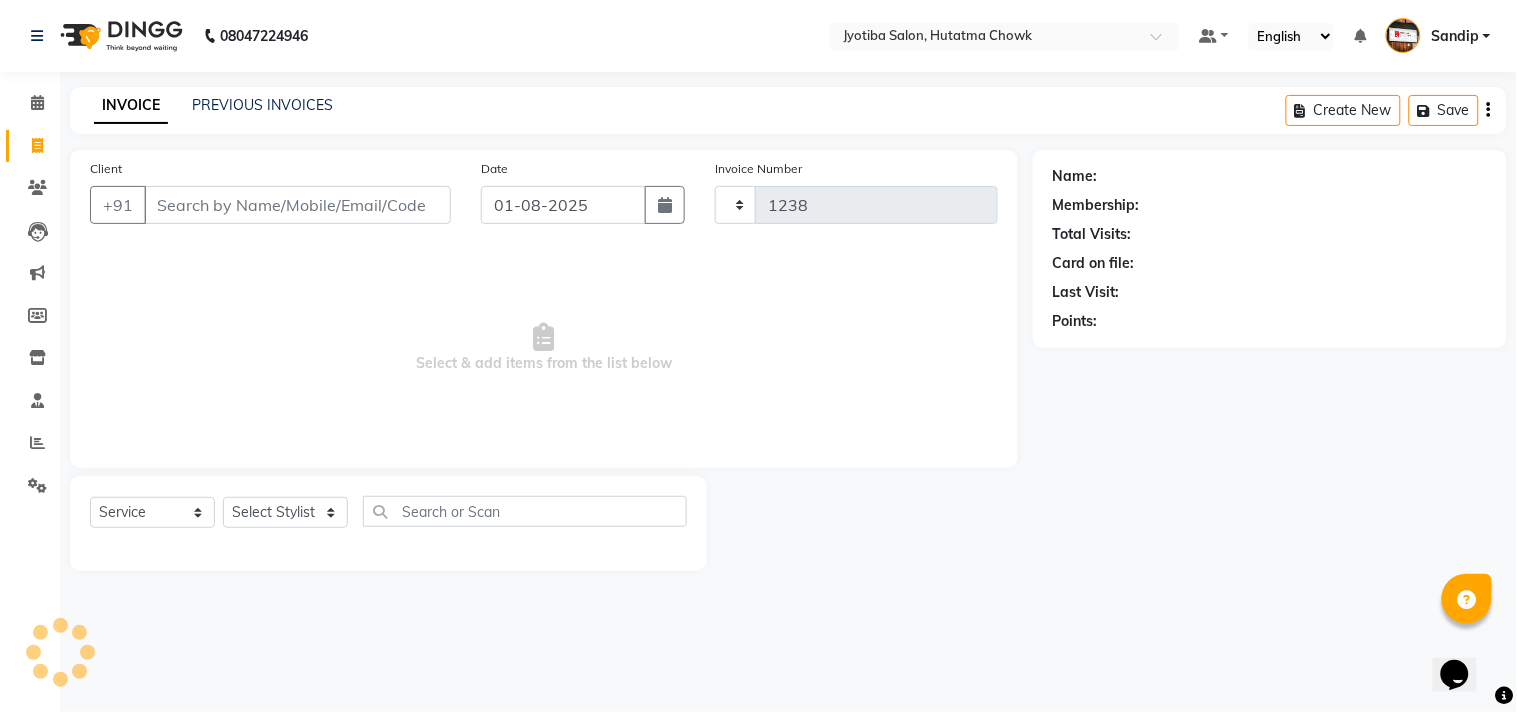 select on "556" 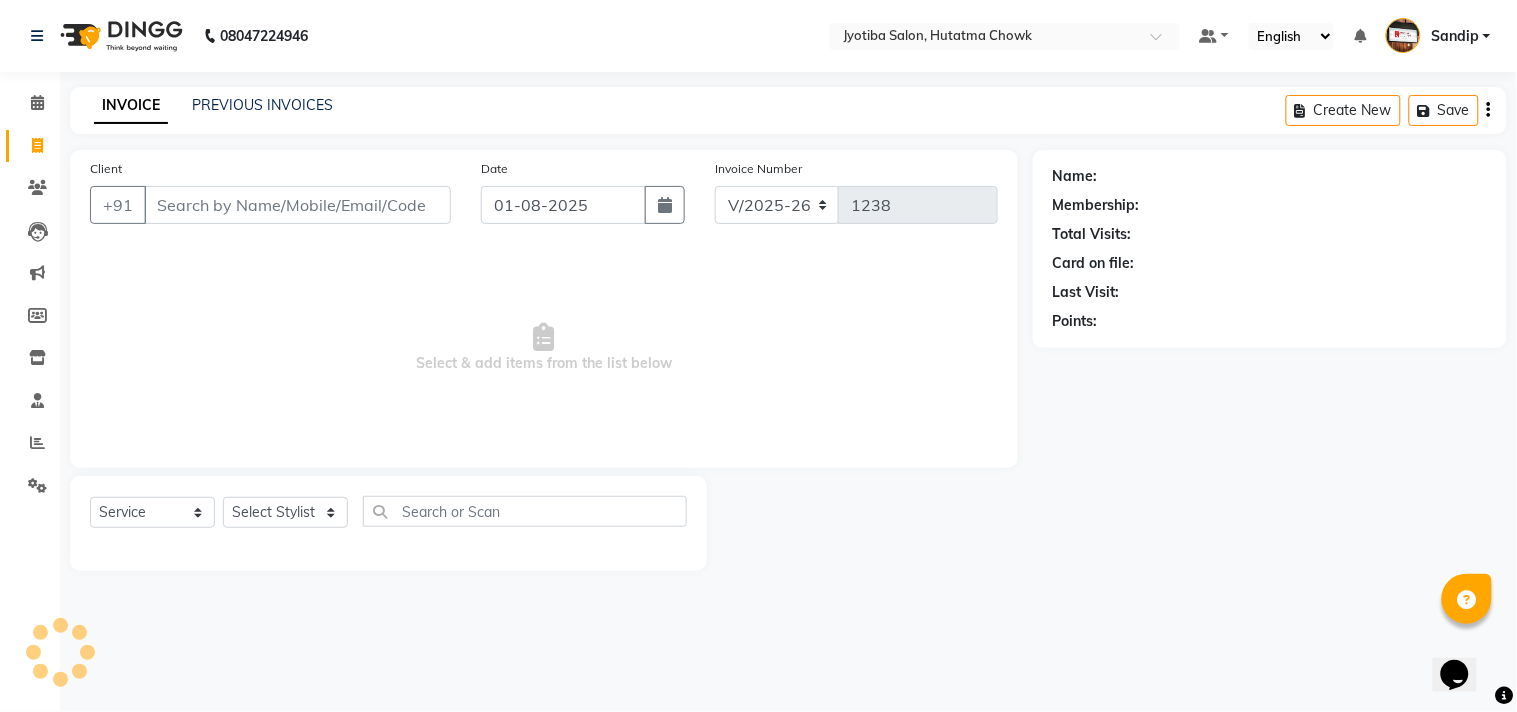 select on "membership" 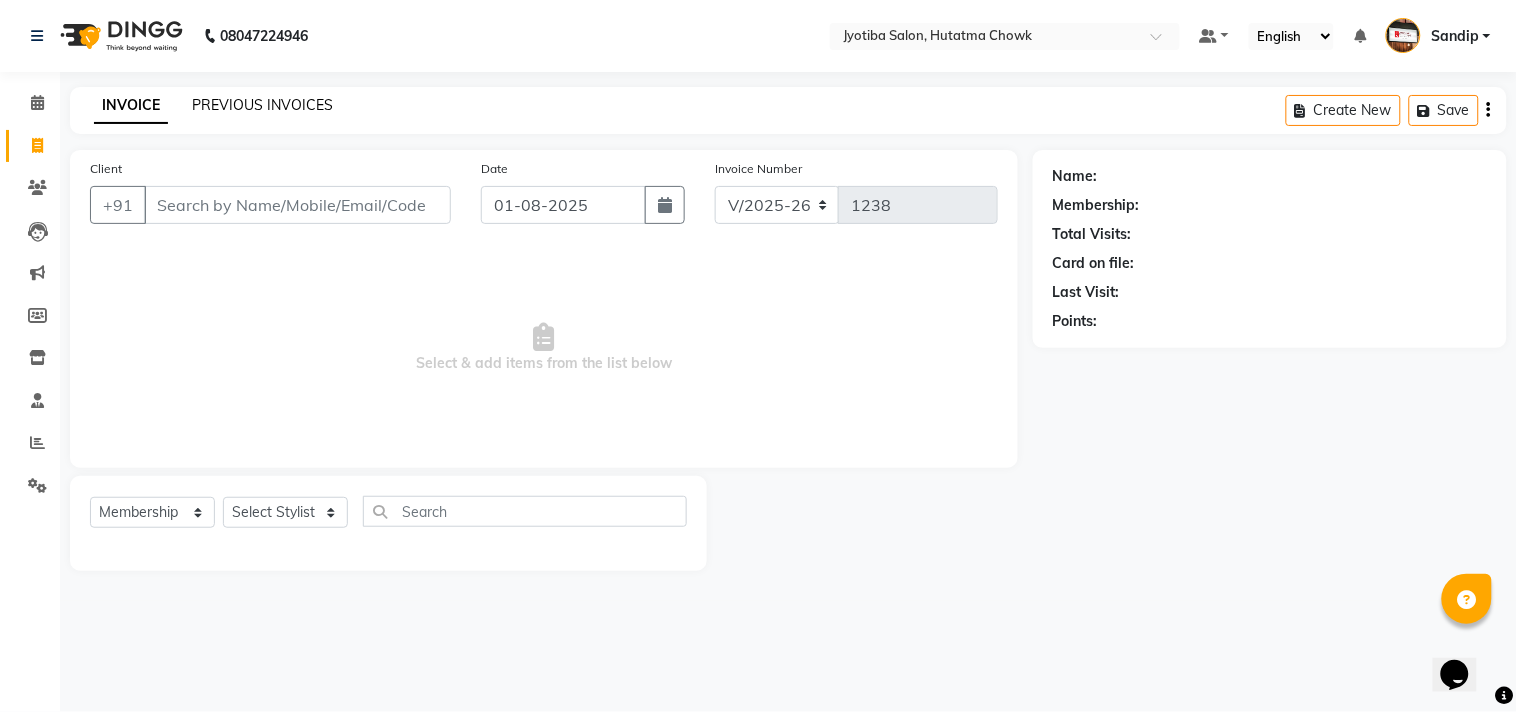 click on "PREVIOUS INVOICES" 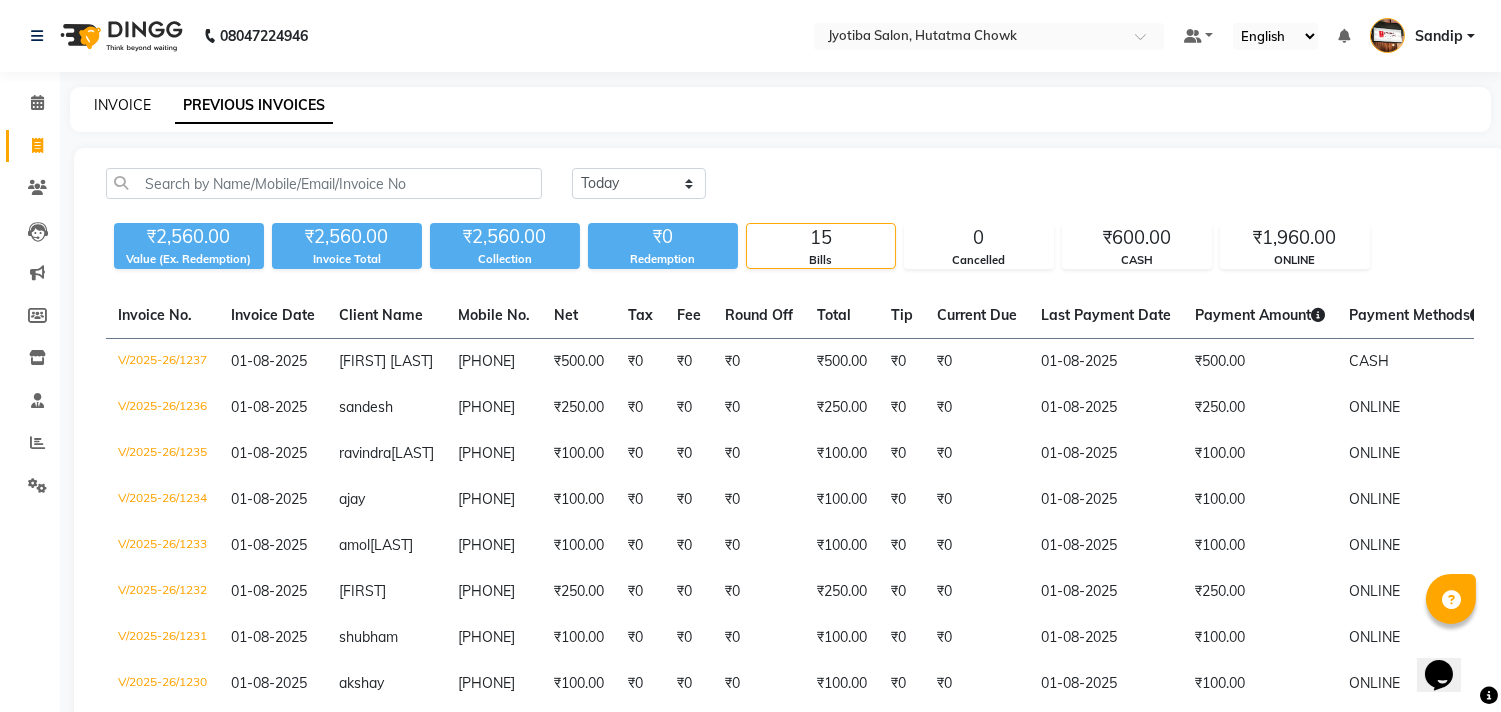 click on "INVOICE" 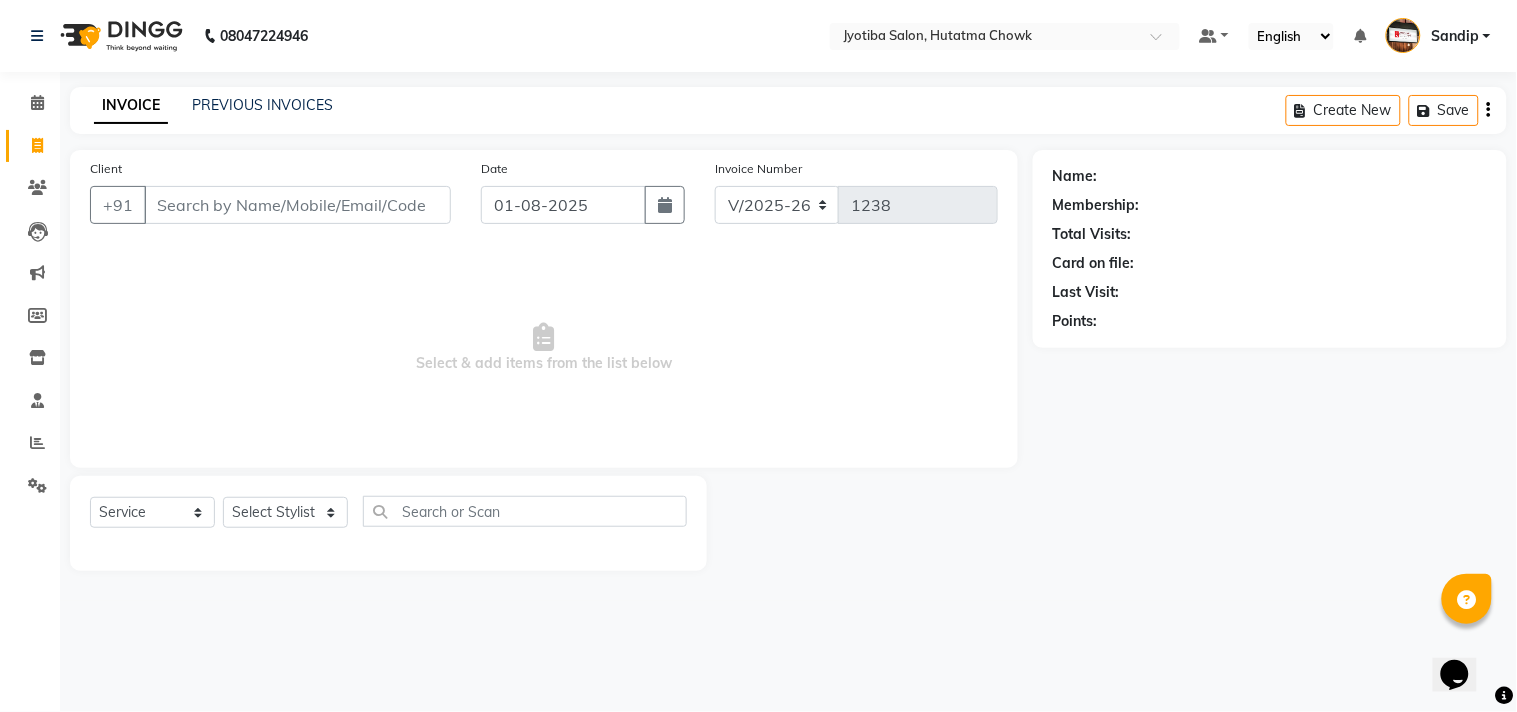 select on "membership" 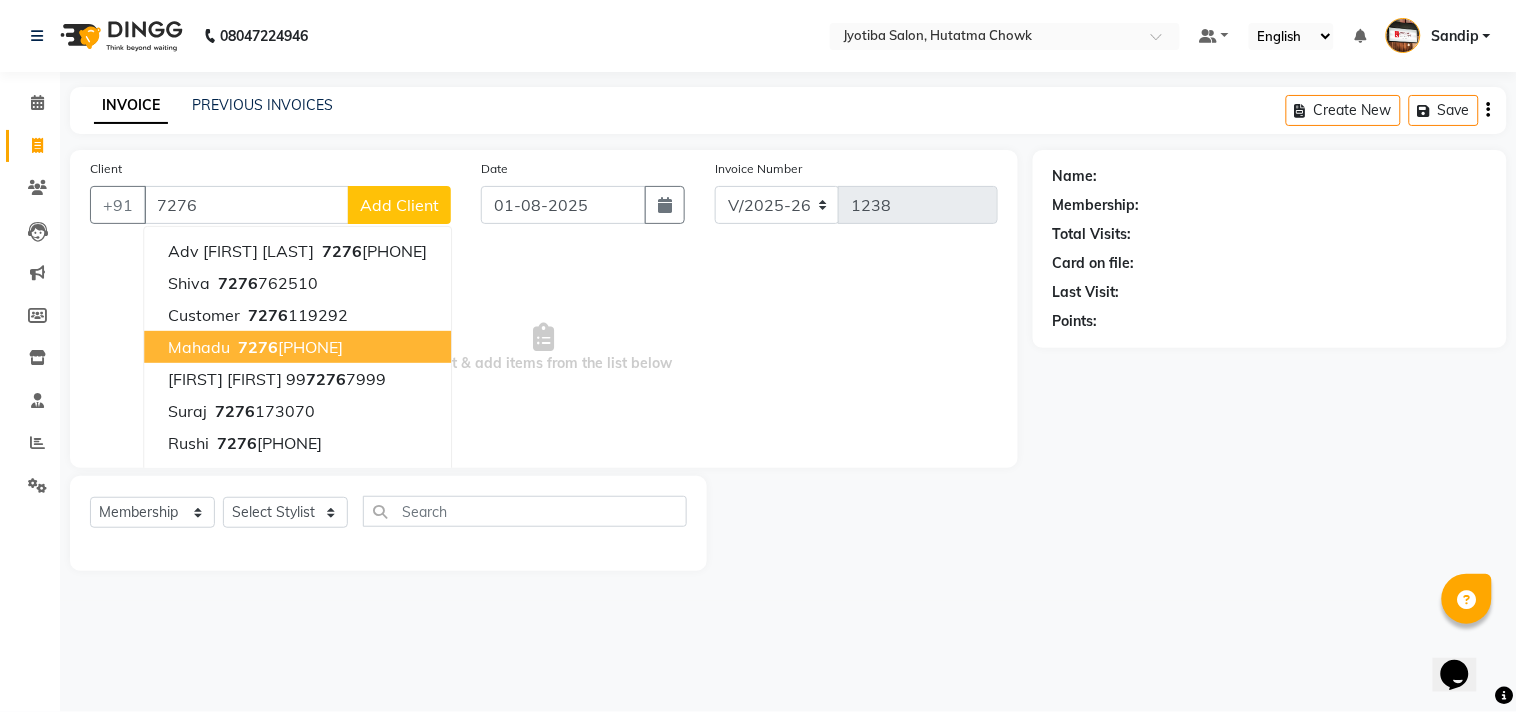 click on "7276" at bounding box center (258, 347) 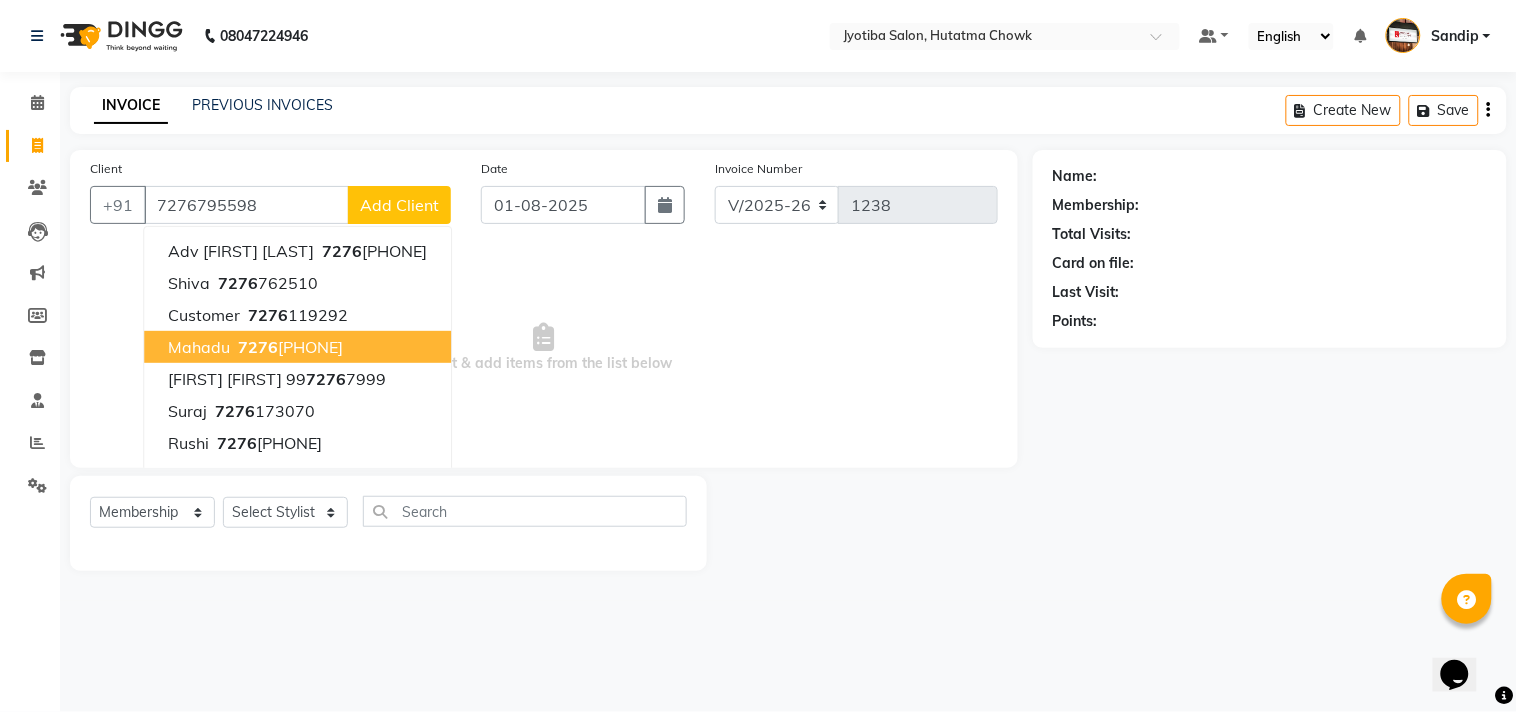 type on "7276795598" 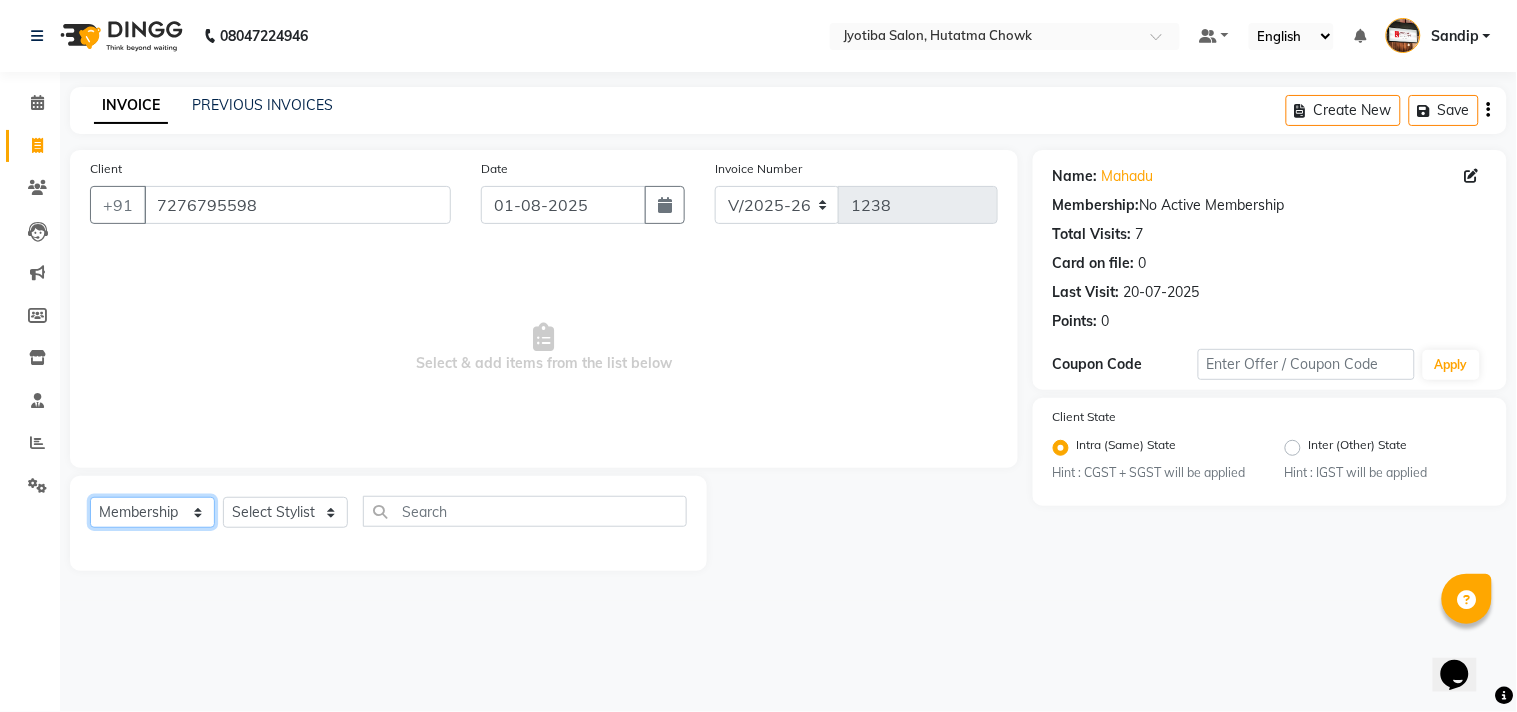 click on "Select  Service  Product  Membership  Package Voucher Prepaid Gift Card" 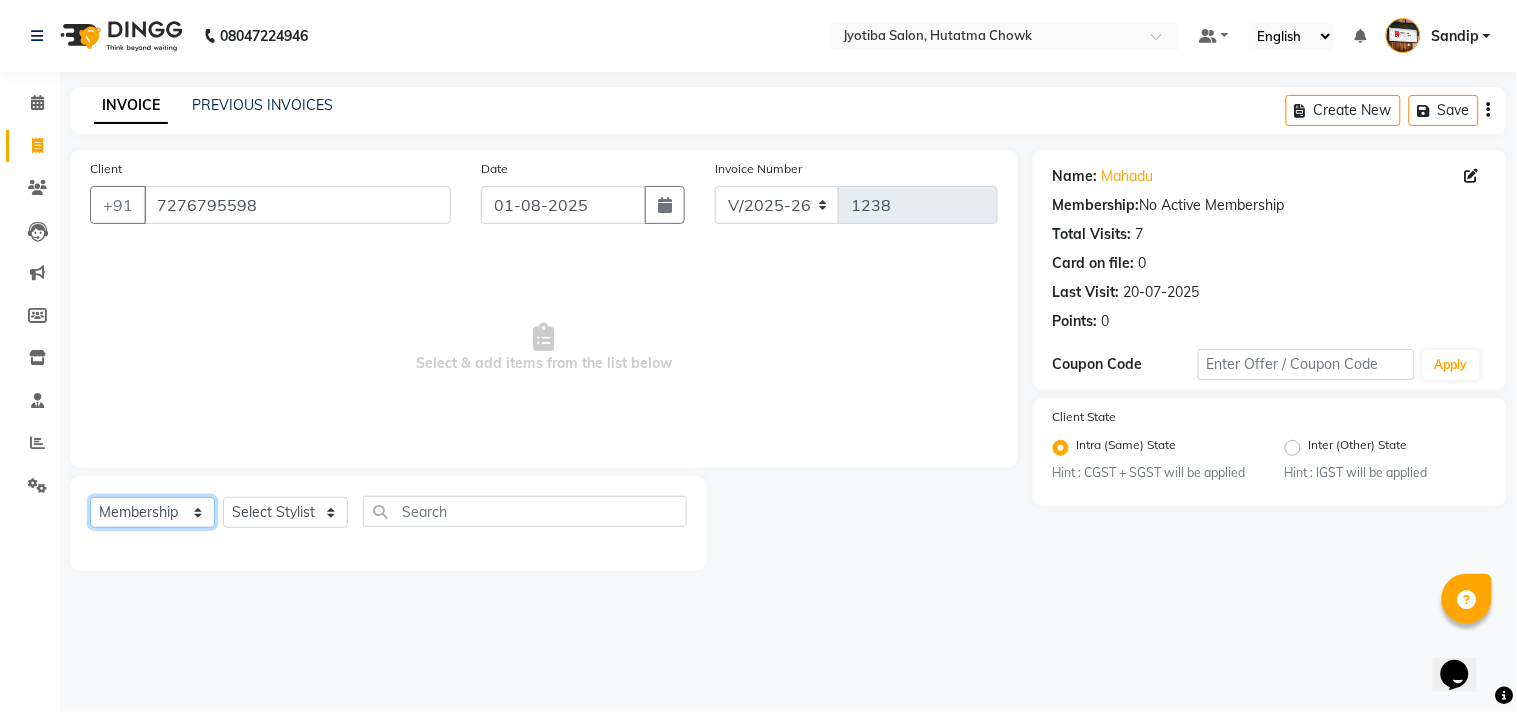 select on "service" 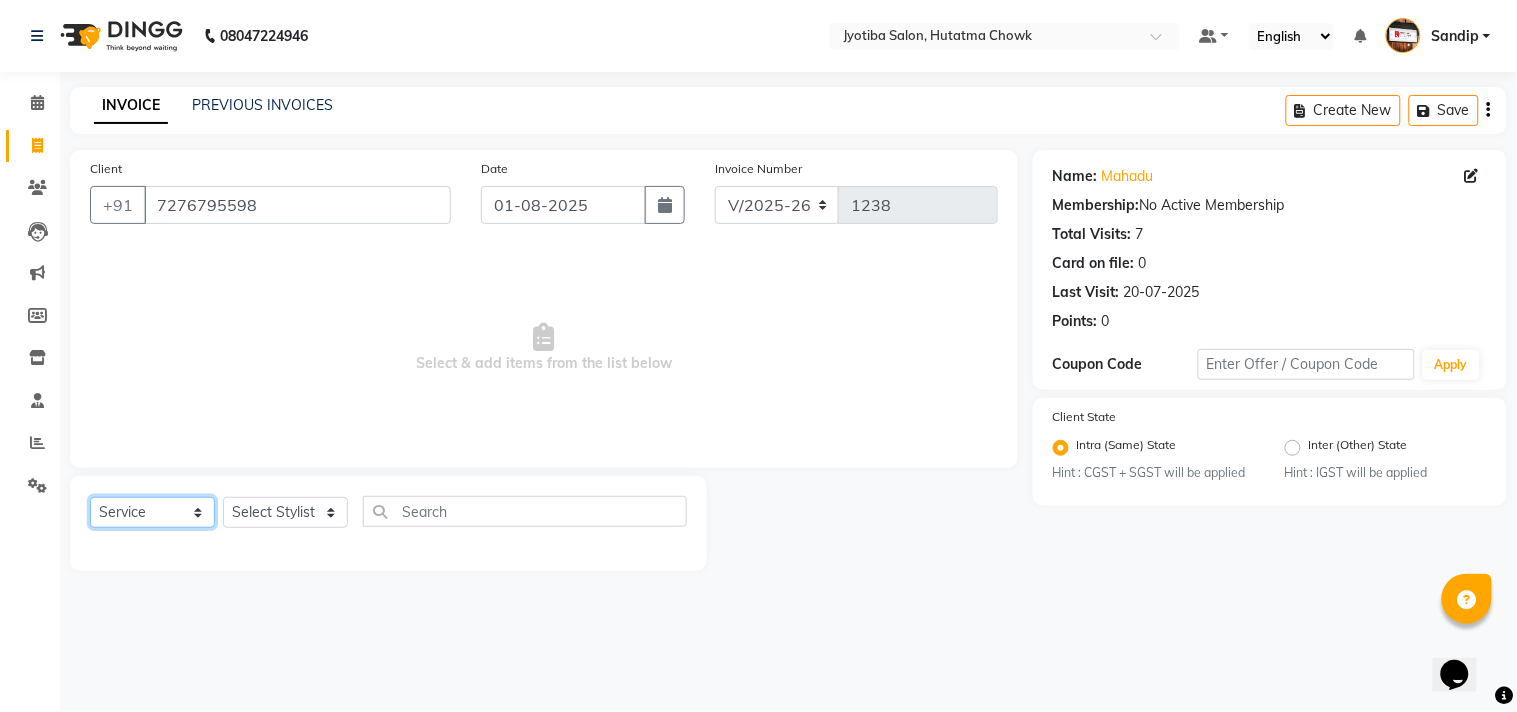 click on "Select  Service  Product  Membership  Package Voucher Prepaid Gift Card" 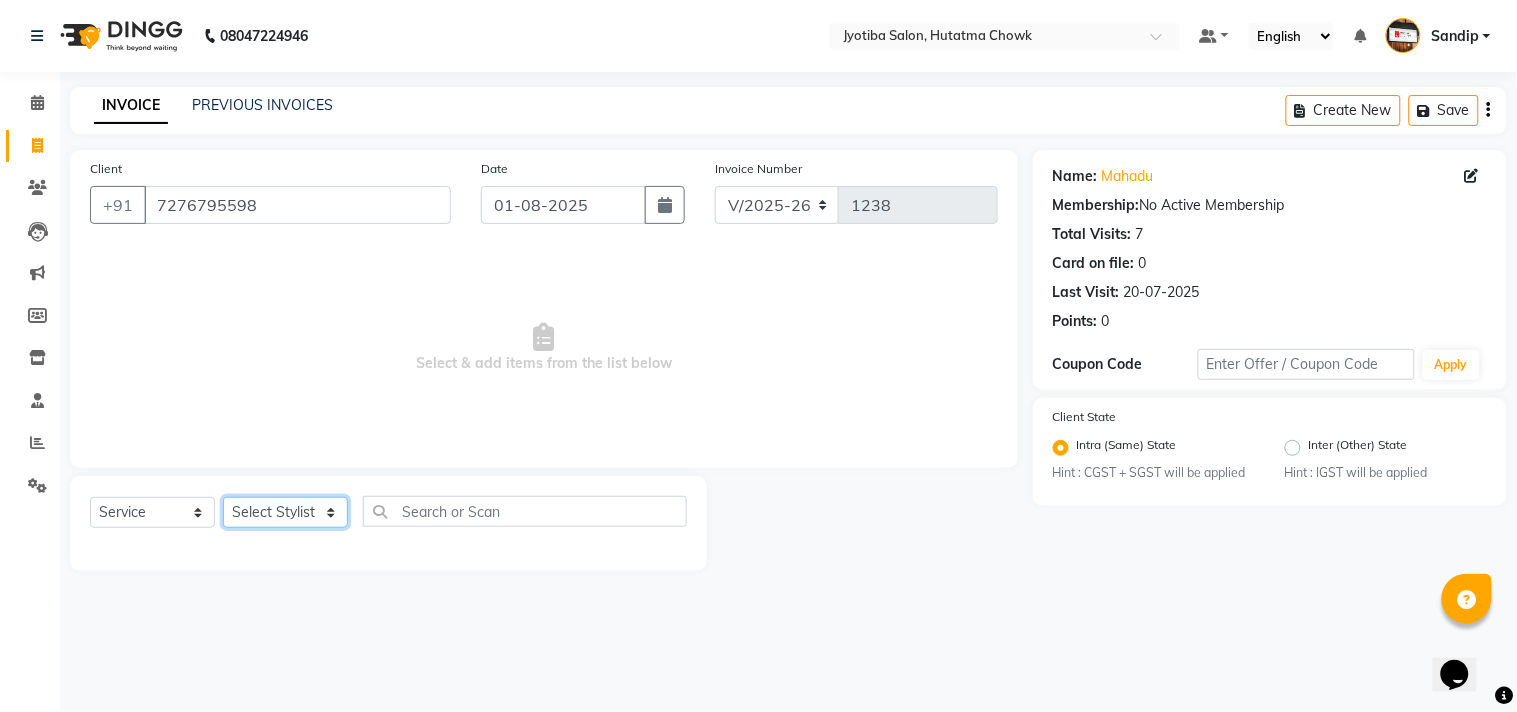 click on "Select Stylist Abdul Dinesh thakur Farman  Juned  mahadev Munna  prem RAHUL Sandip Suresh yasin" 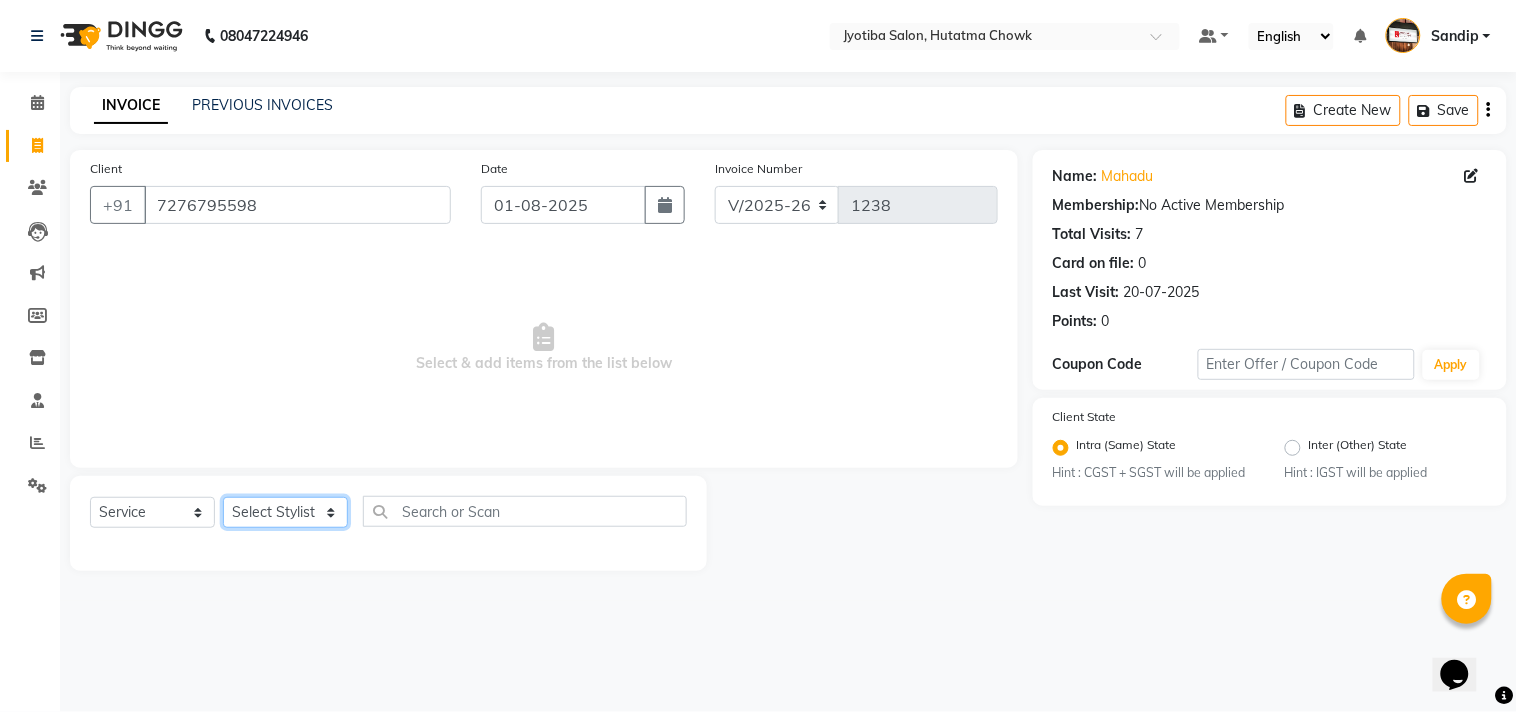 select on "7207" 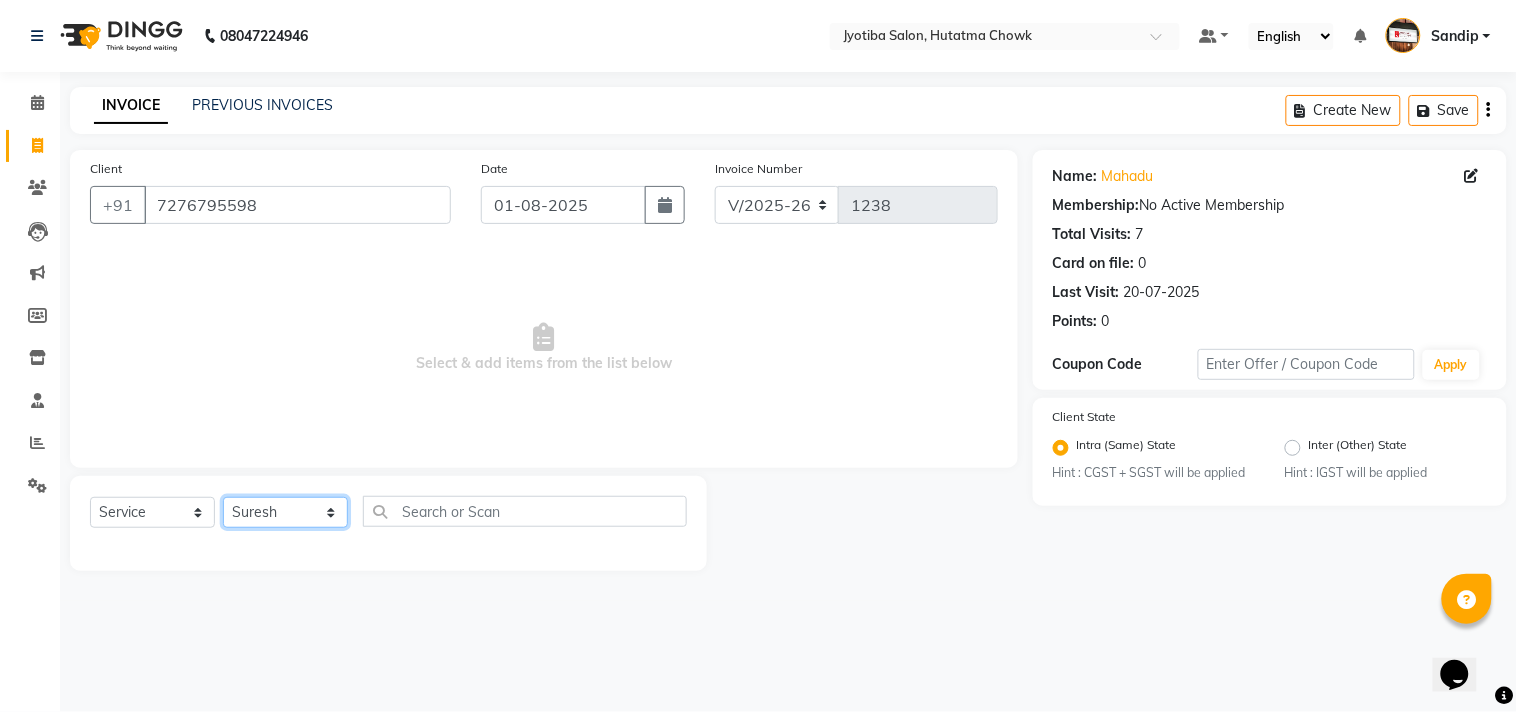 click on "Select Stylist Abdul Dinesh thakur Farman  Juned  mahadev Munna  prem RAHUL Sandip Suresh yasin" 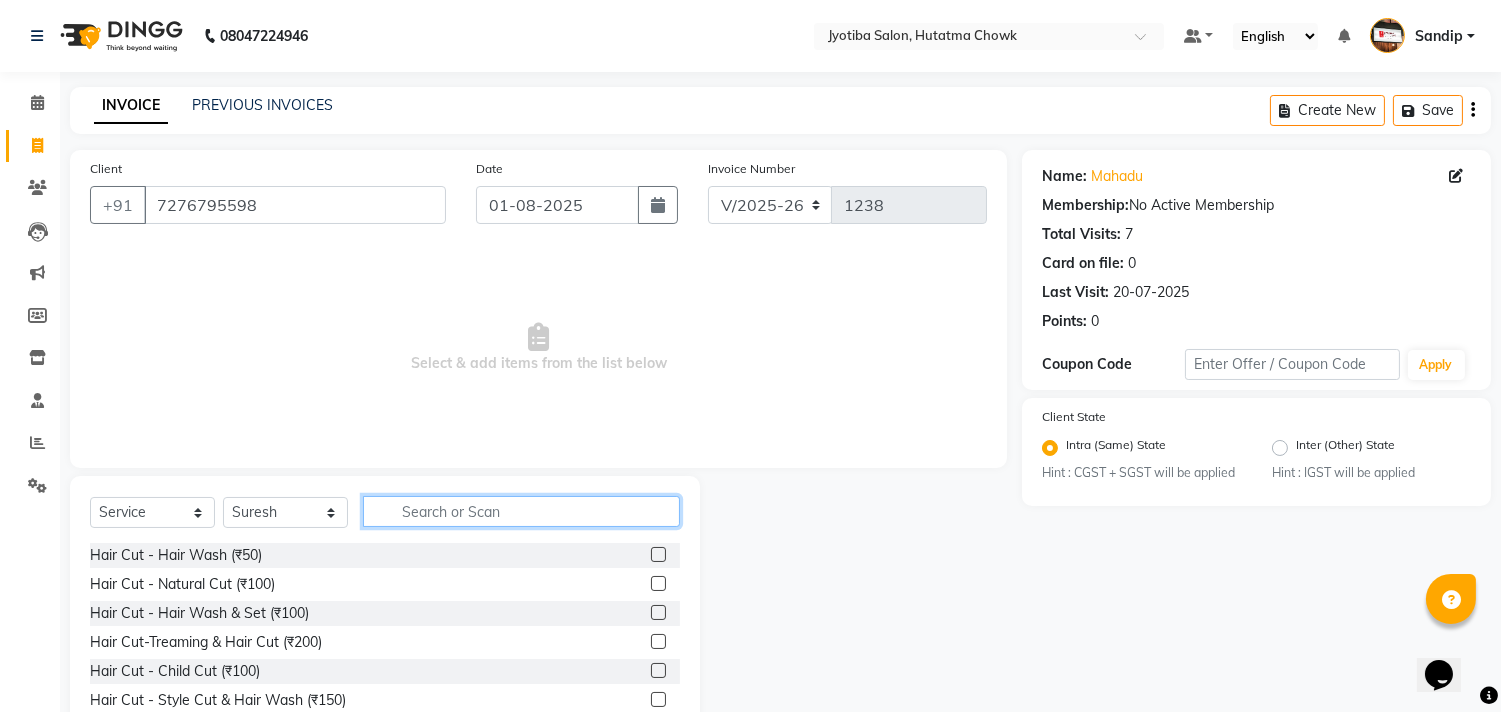 click 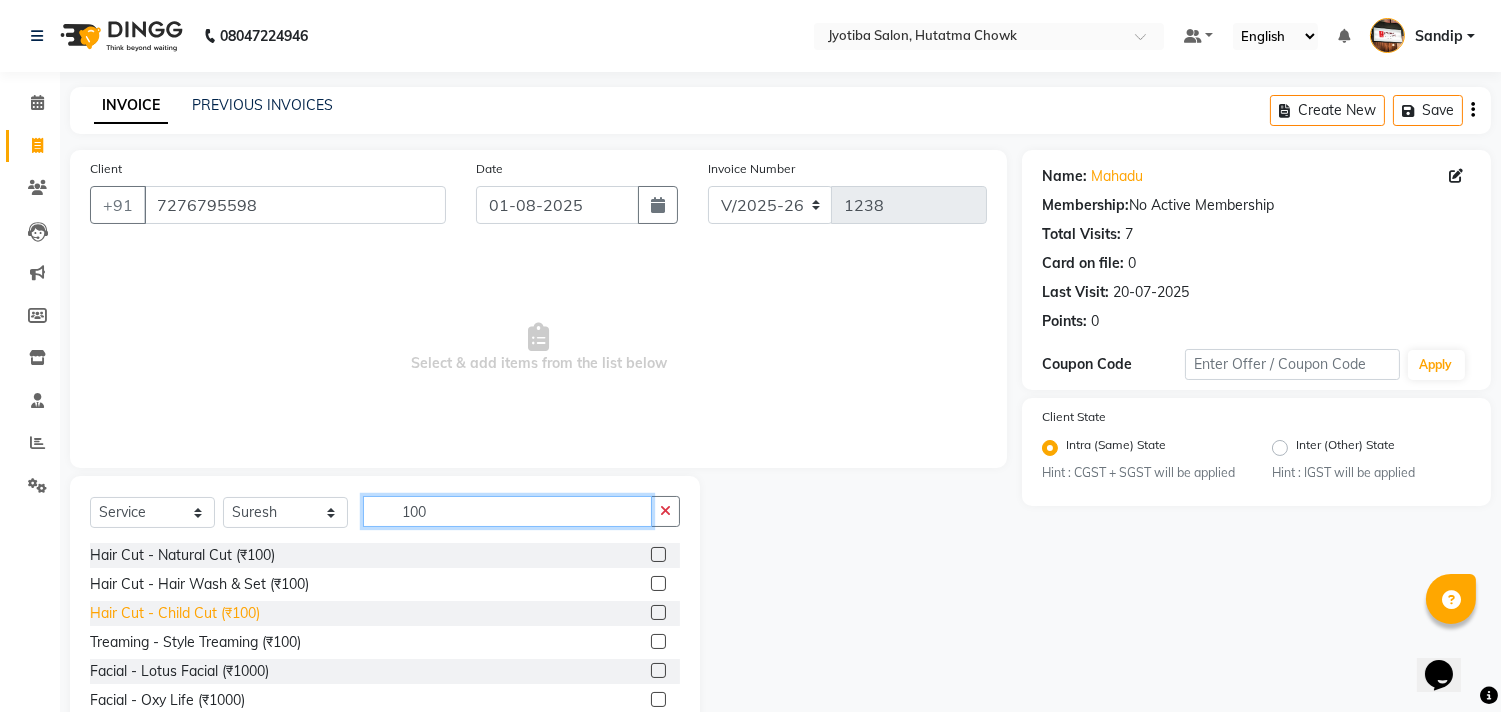 type on "100" 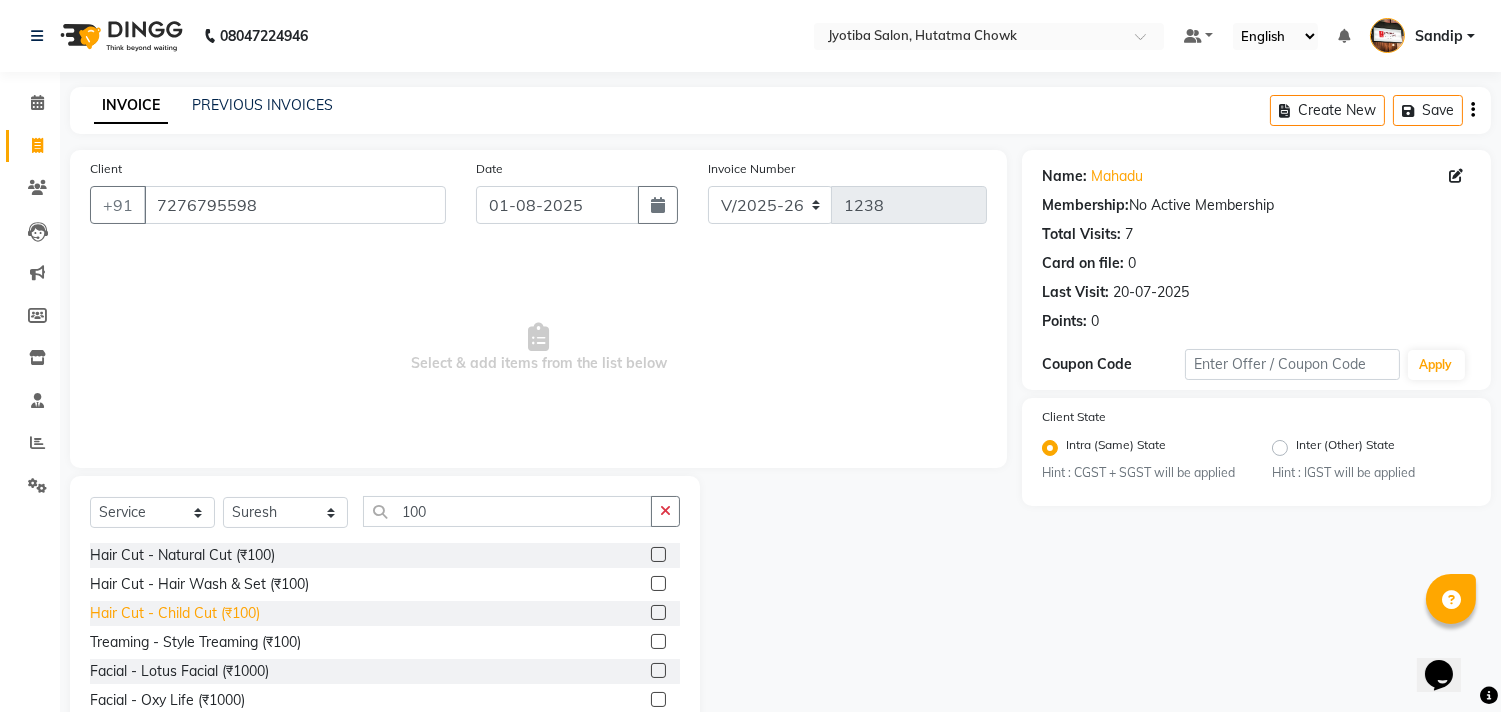 click on "Hair Cut - Child Cut (₹100)" 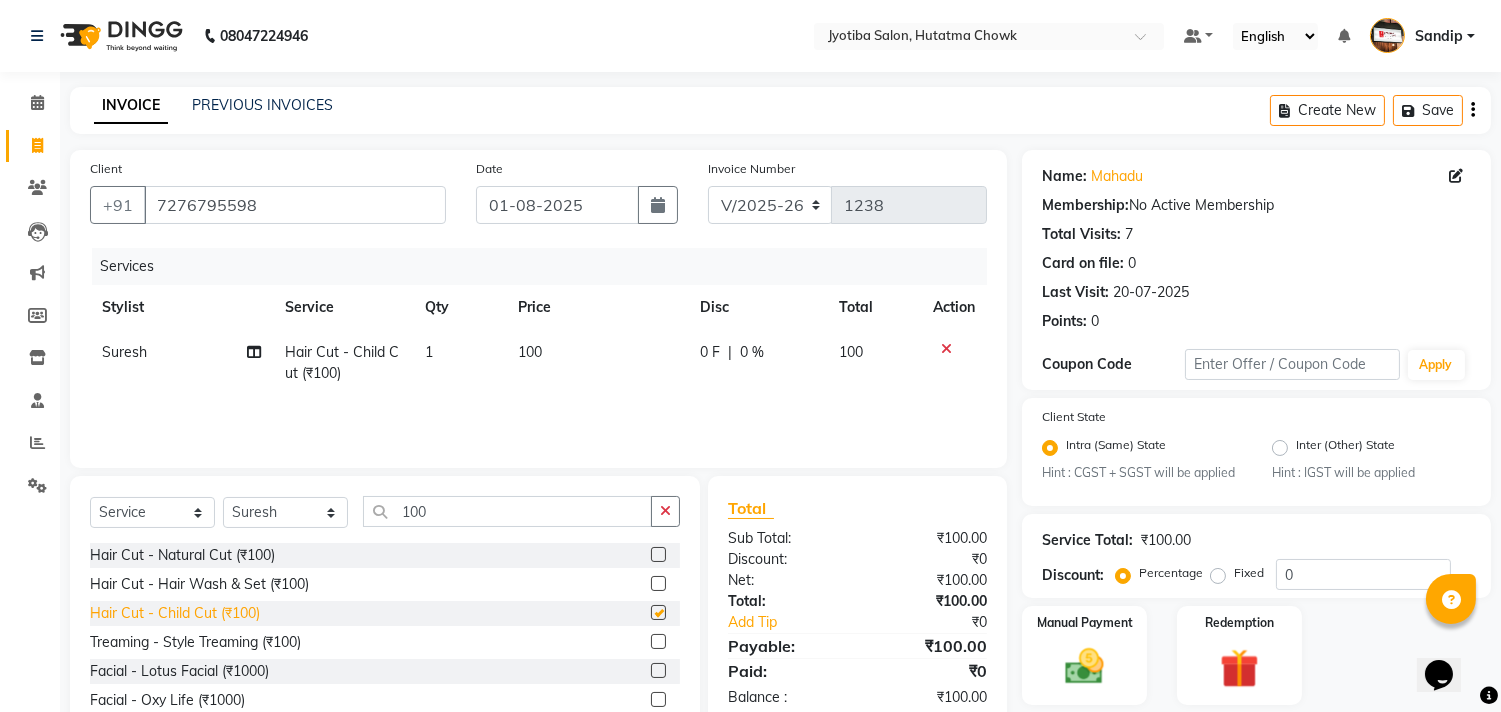 checkbox on "false" 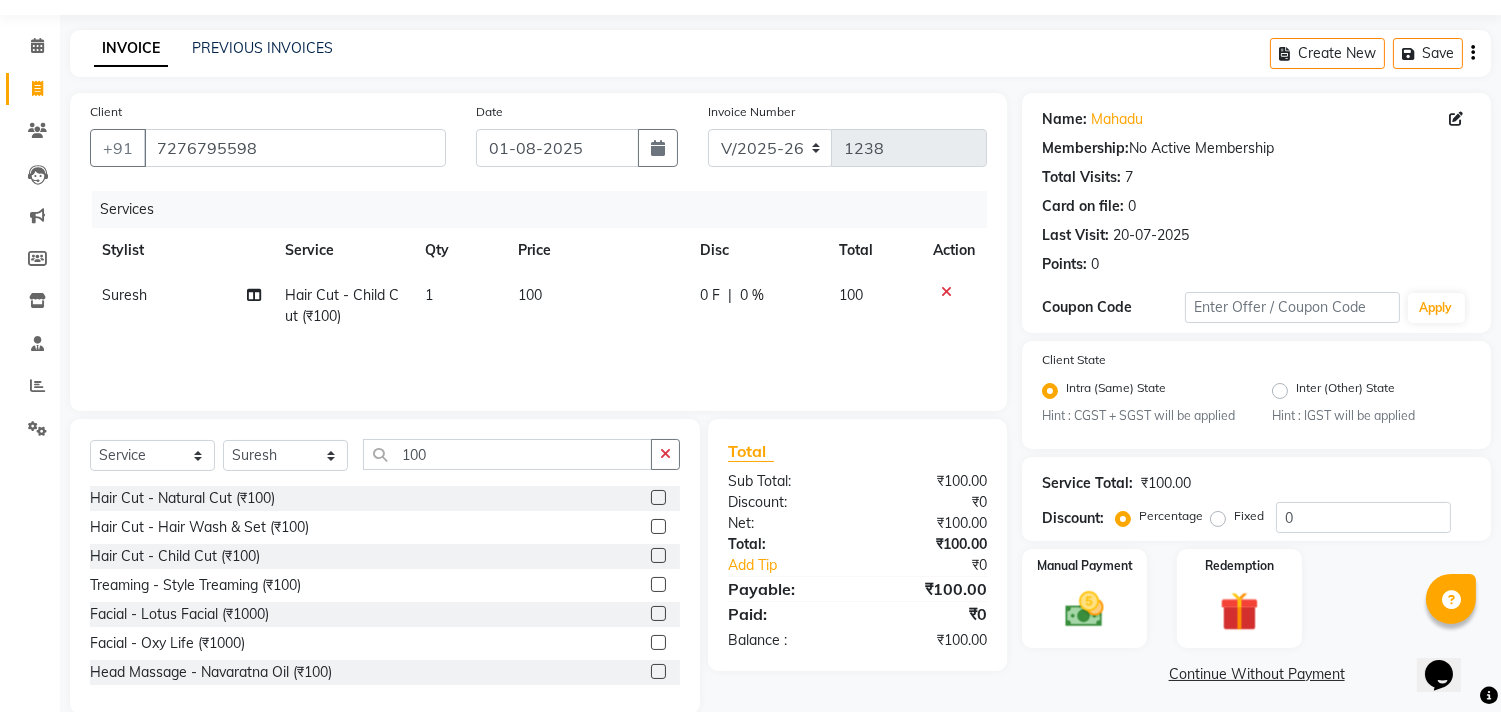 scroll, scrollTop: 88, scrollLeft: 0, axis: vertical 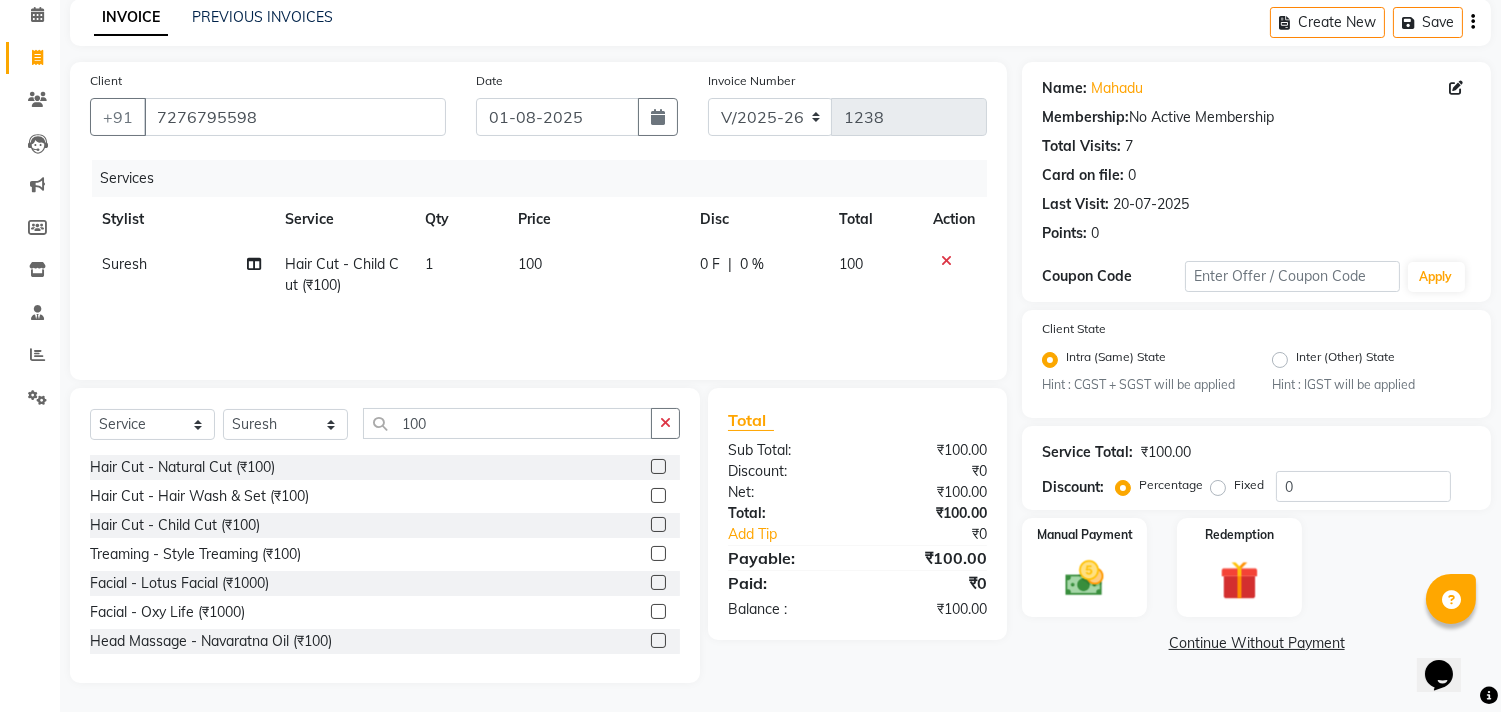 click on "Continue Without Payment" 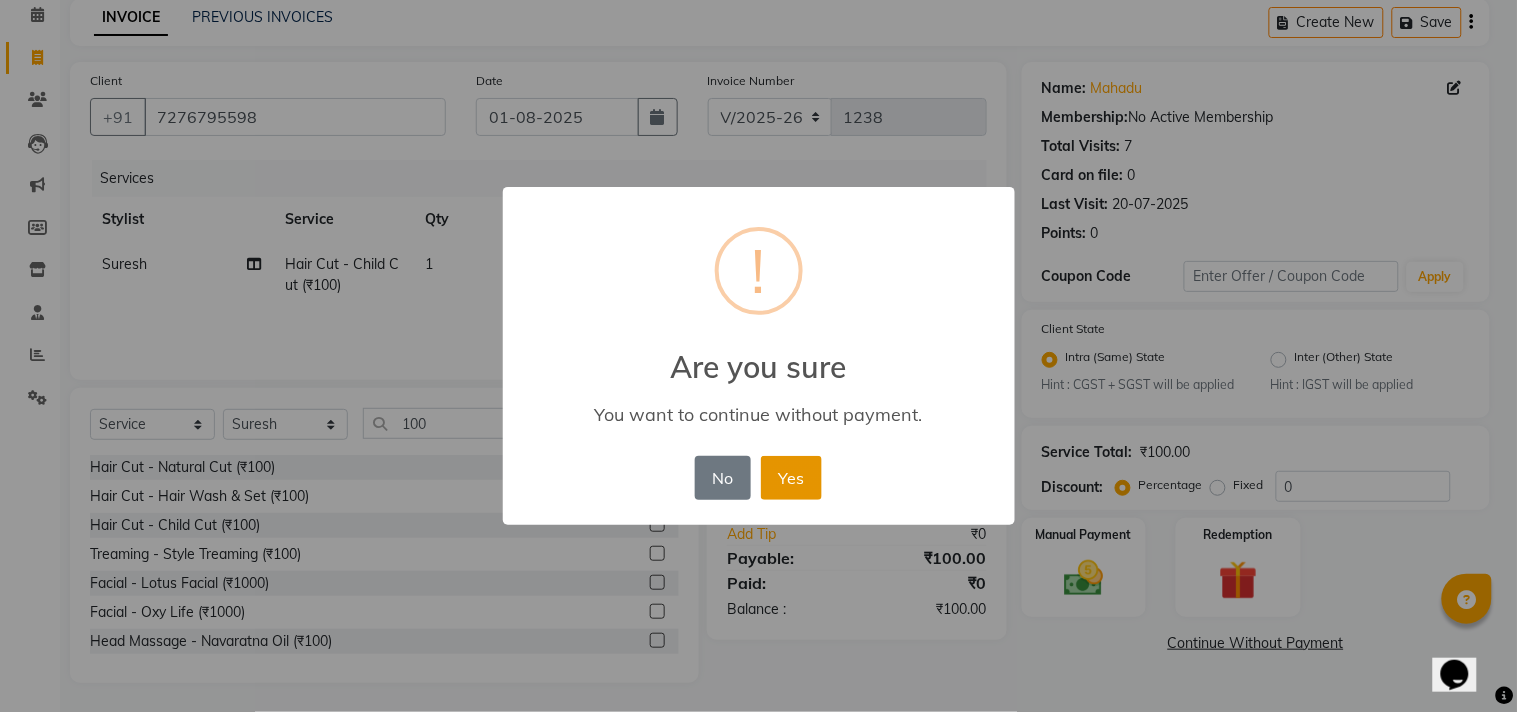 click on "Yes" at bounding box center [791, 478] 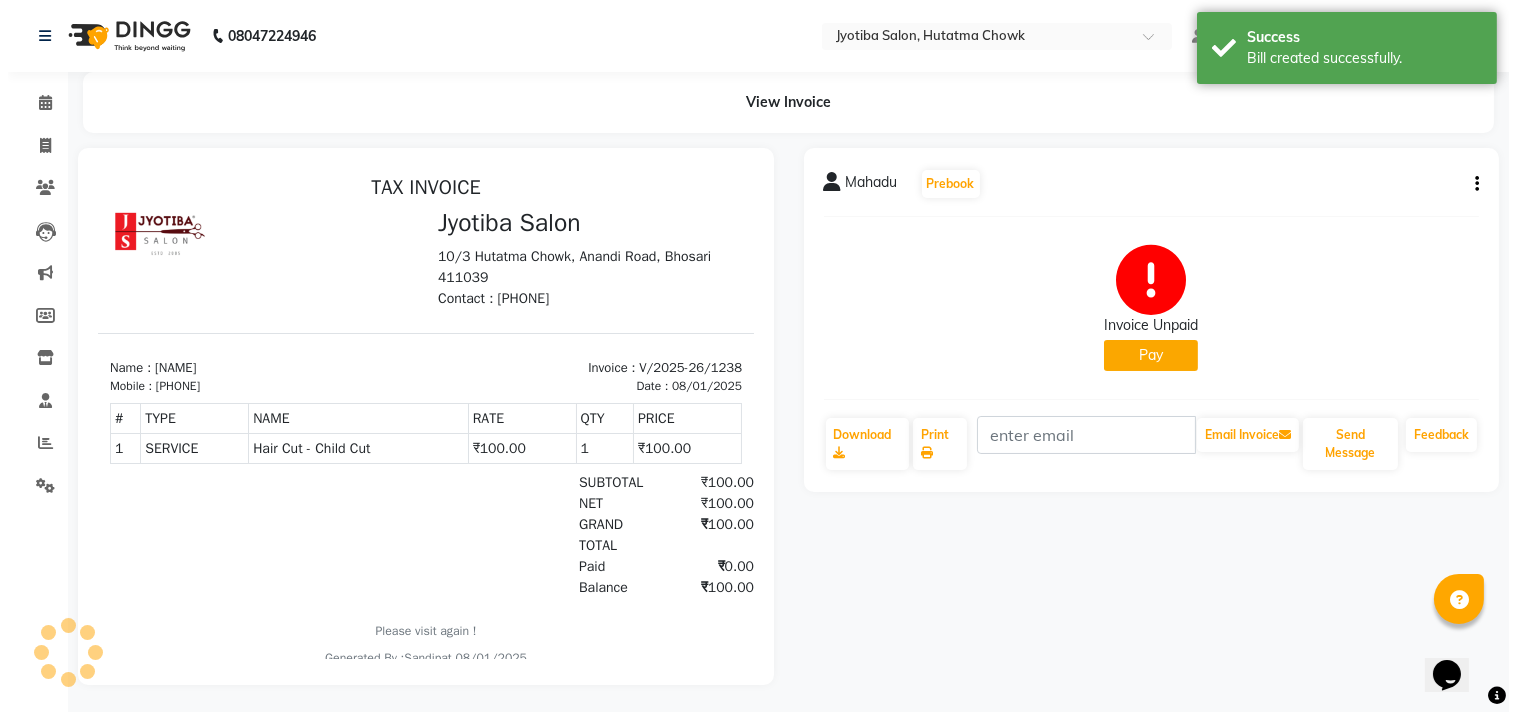 scroll, scrollTop: 0, scrollLeft: 0, axis: both 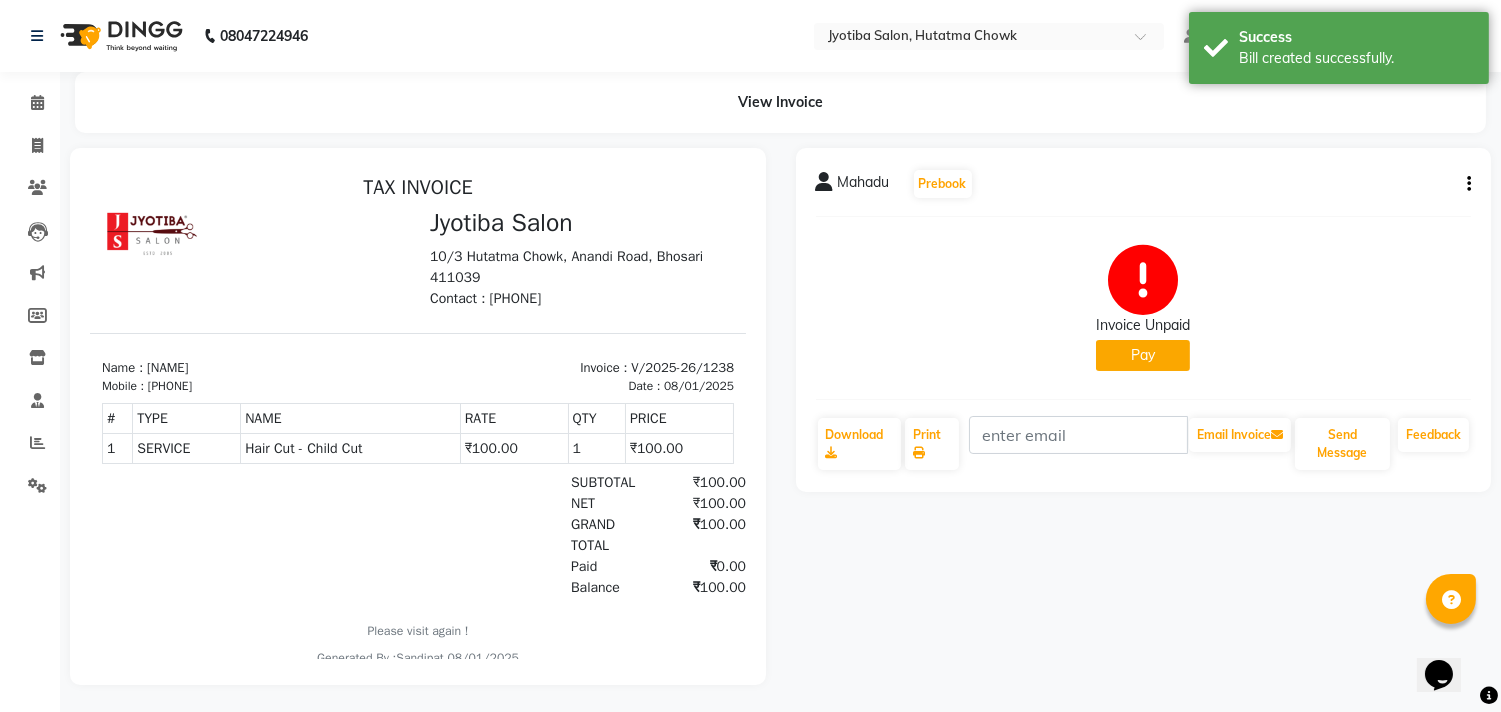 click on "Pay" 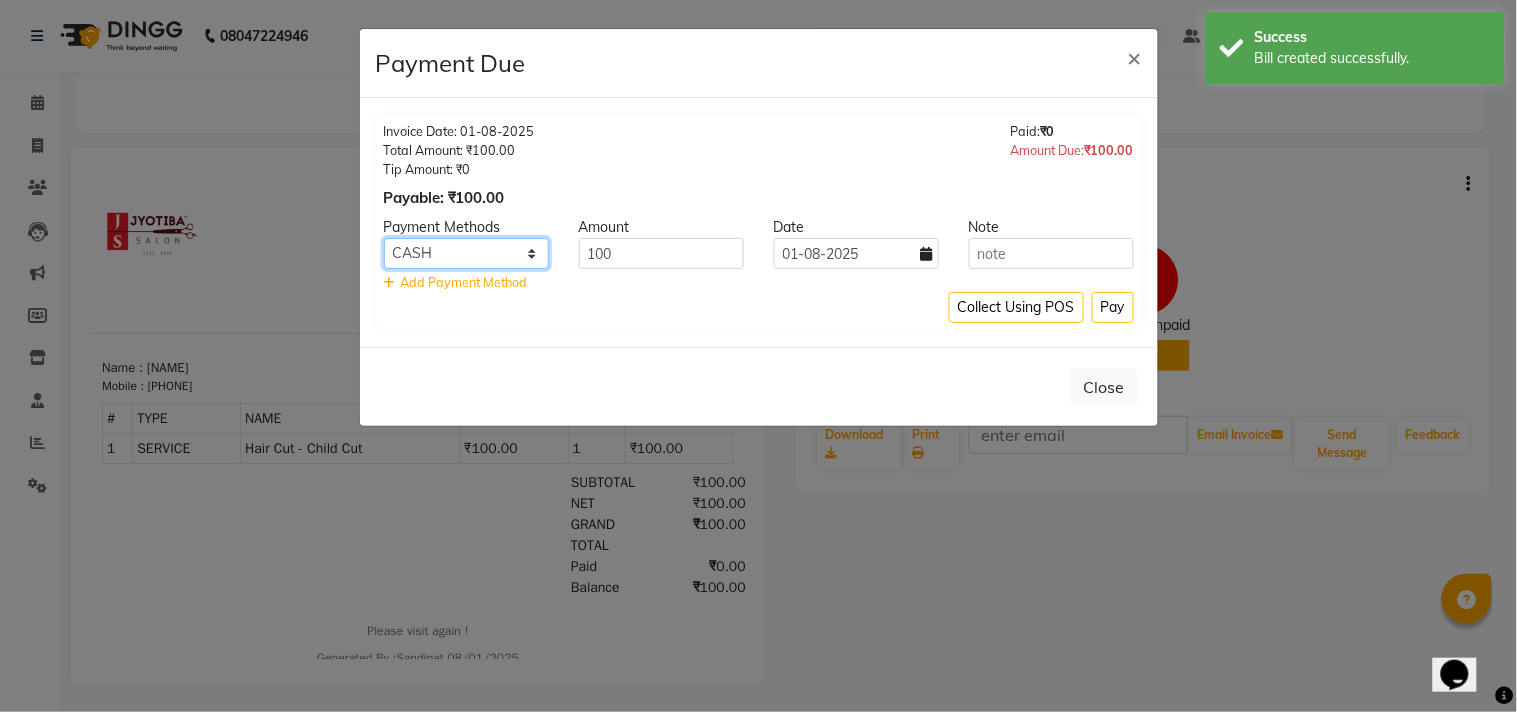 click on "CASH ONLINE CARD" 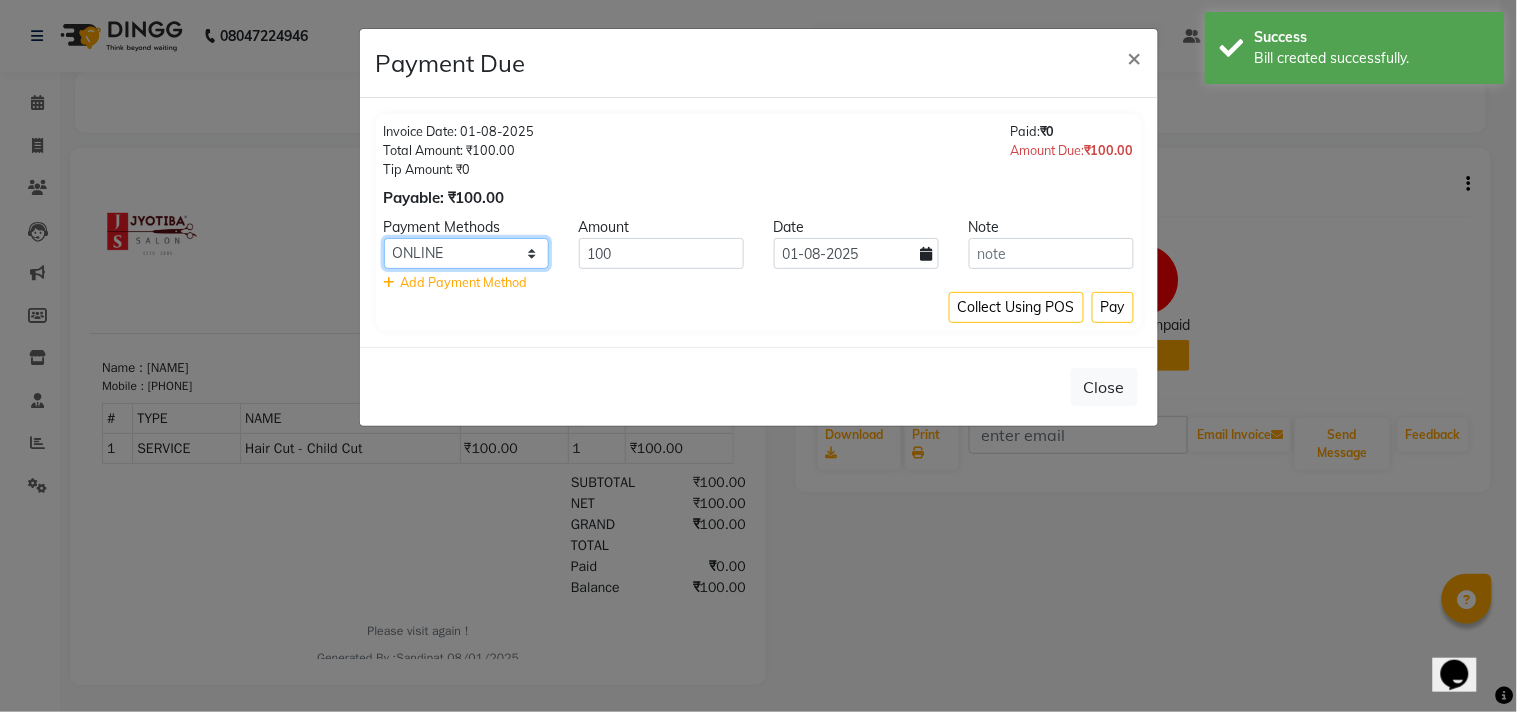 click on "CASH ONLINE CARD" 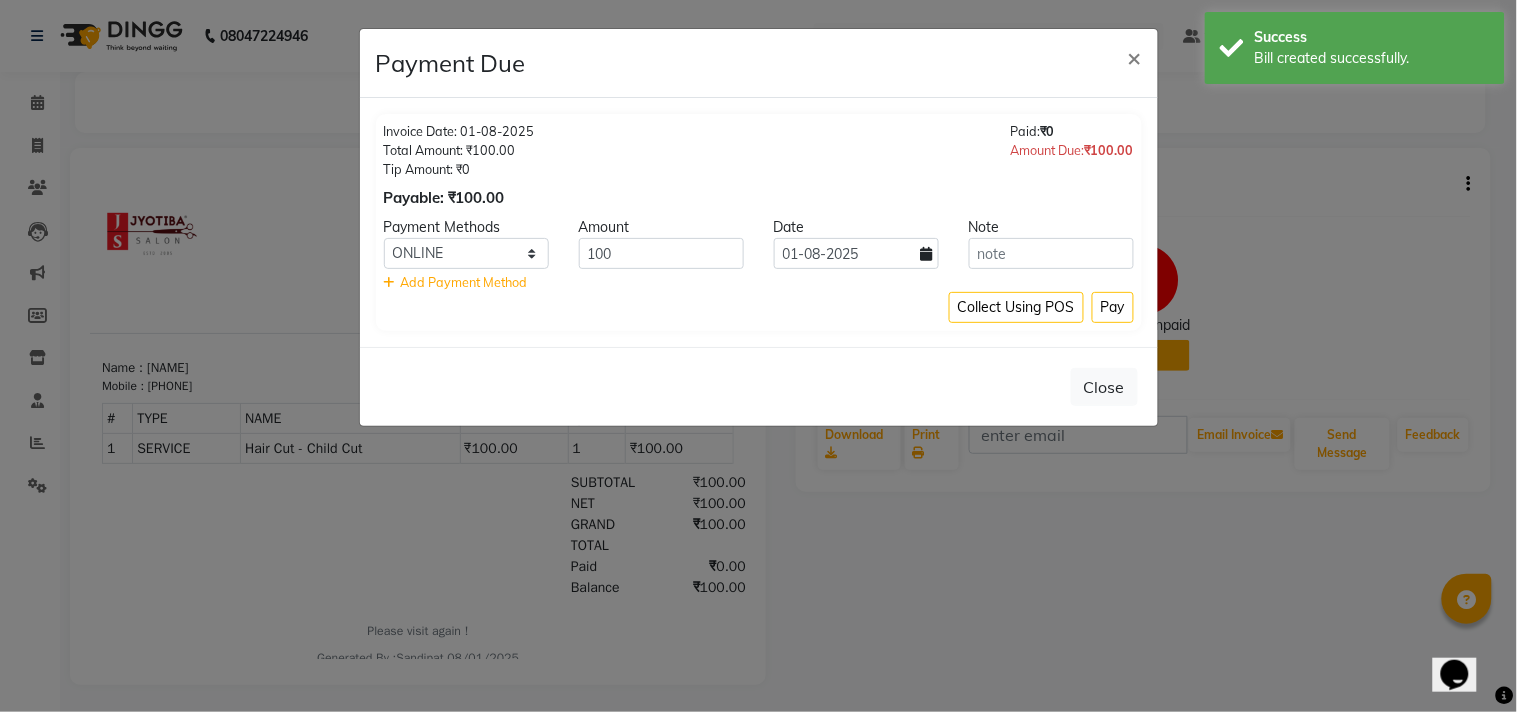 click on "Collect Using POS Pay" 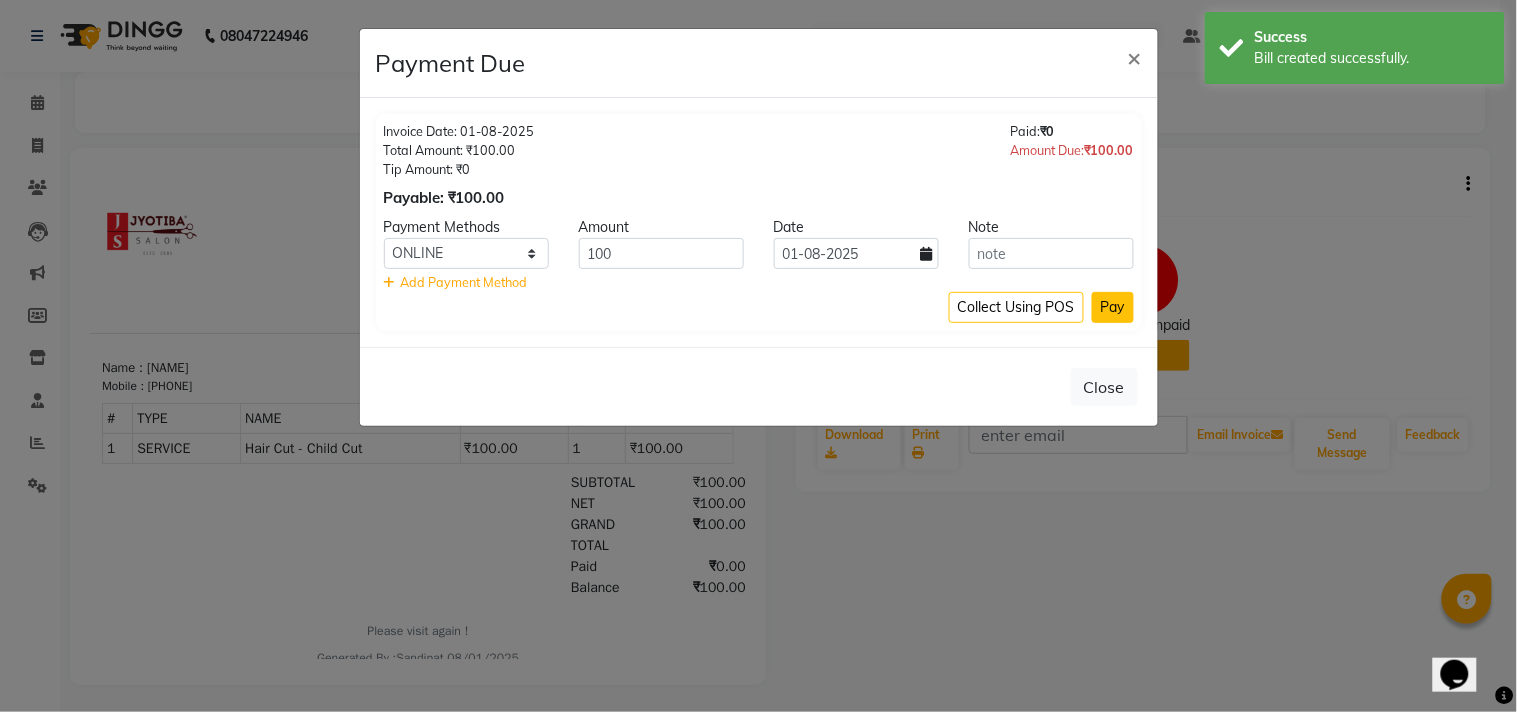 click on "Pay" 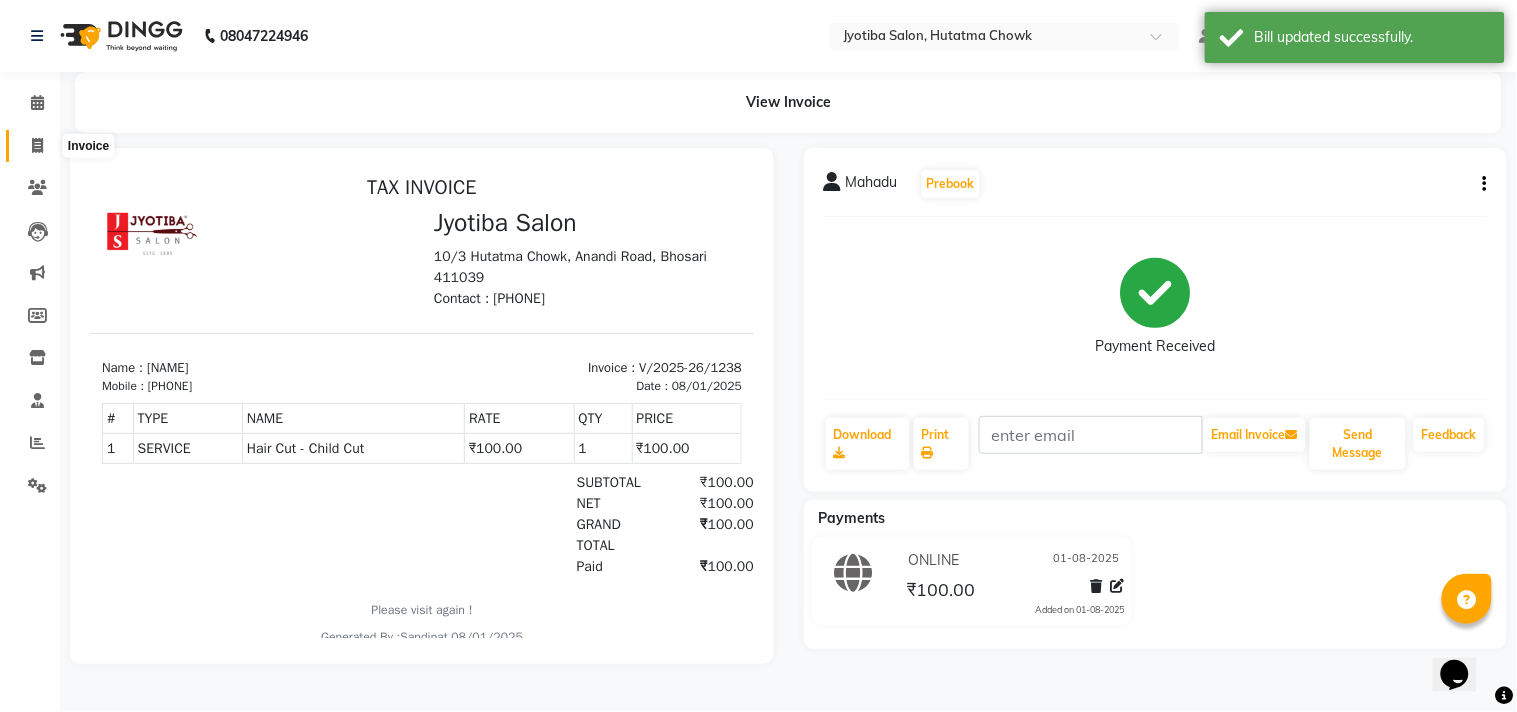 click 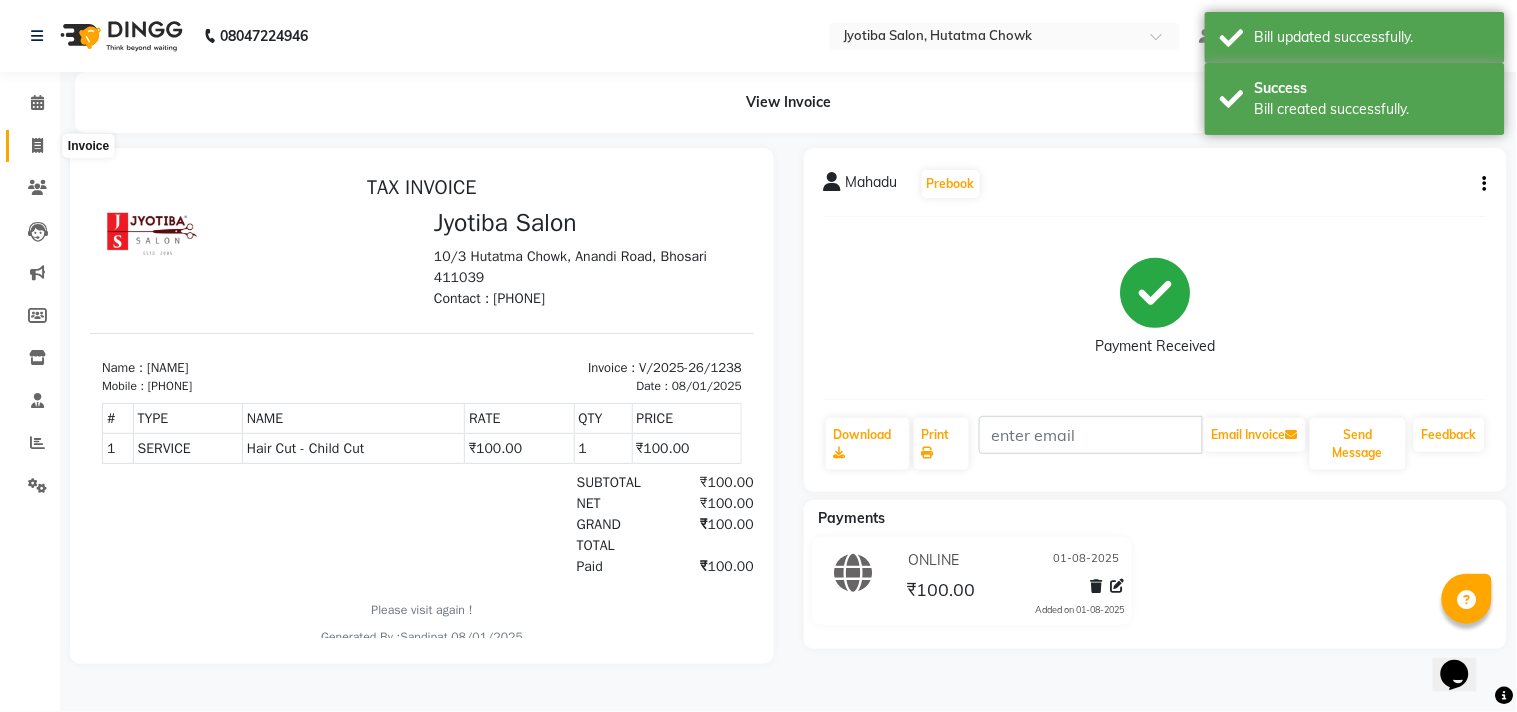 select on "556" 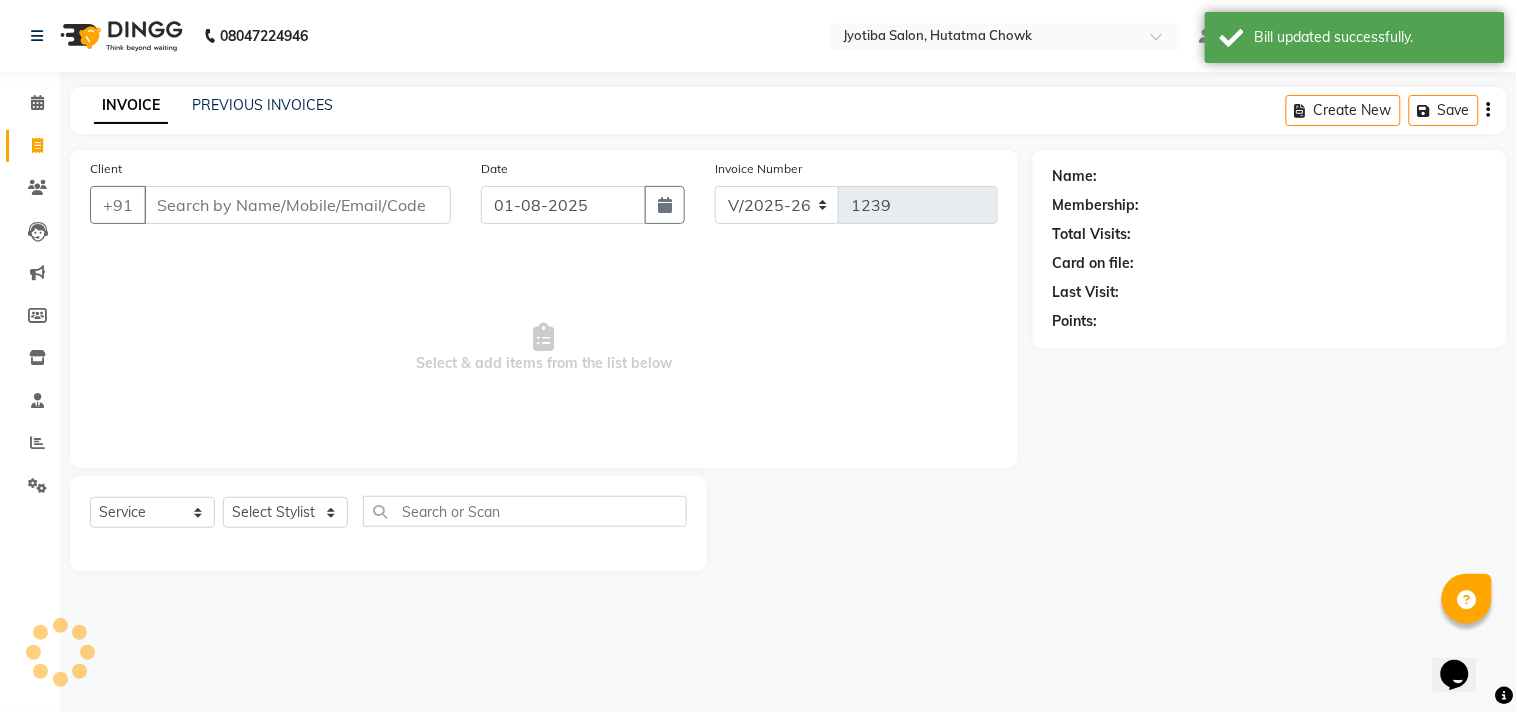 select on "membership" 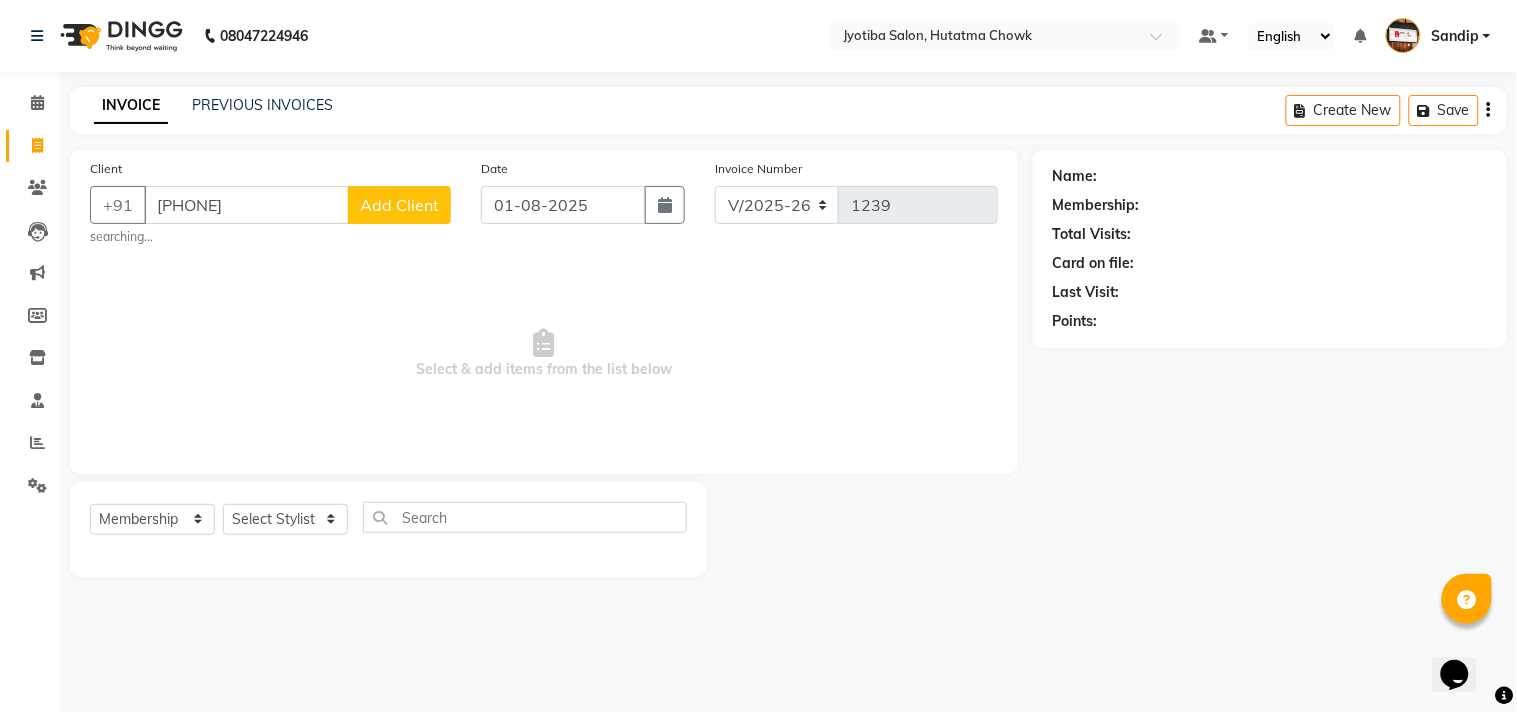 type on "[PHONE]" 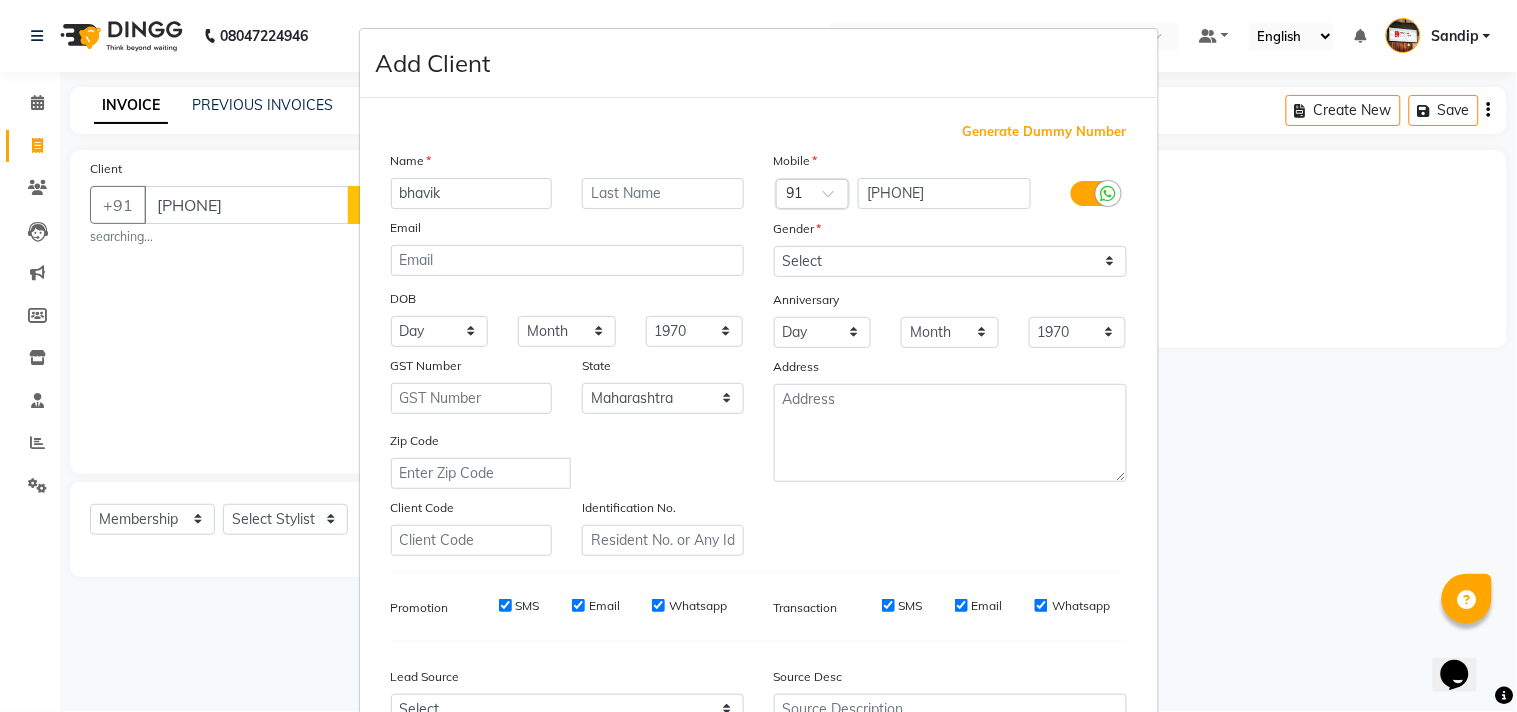 type on "bhavik" 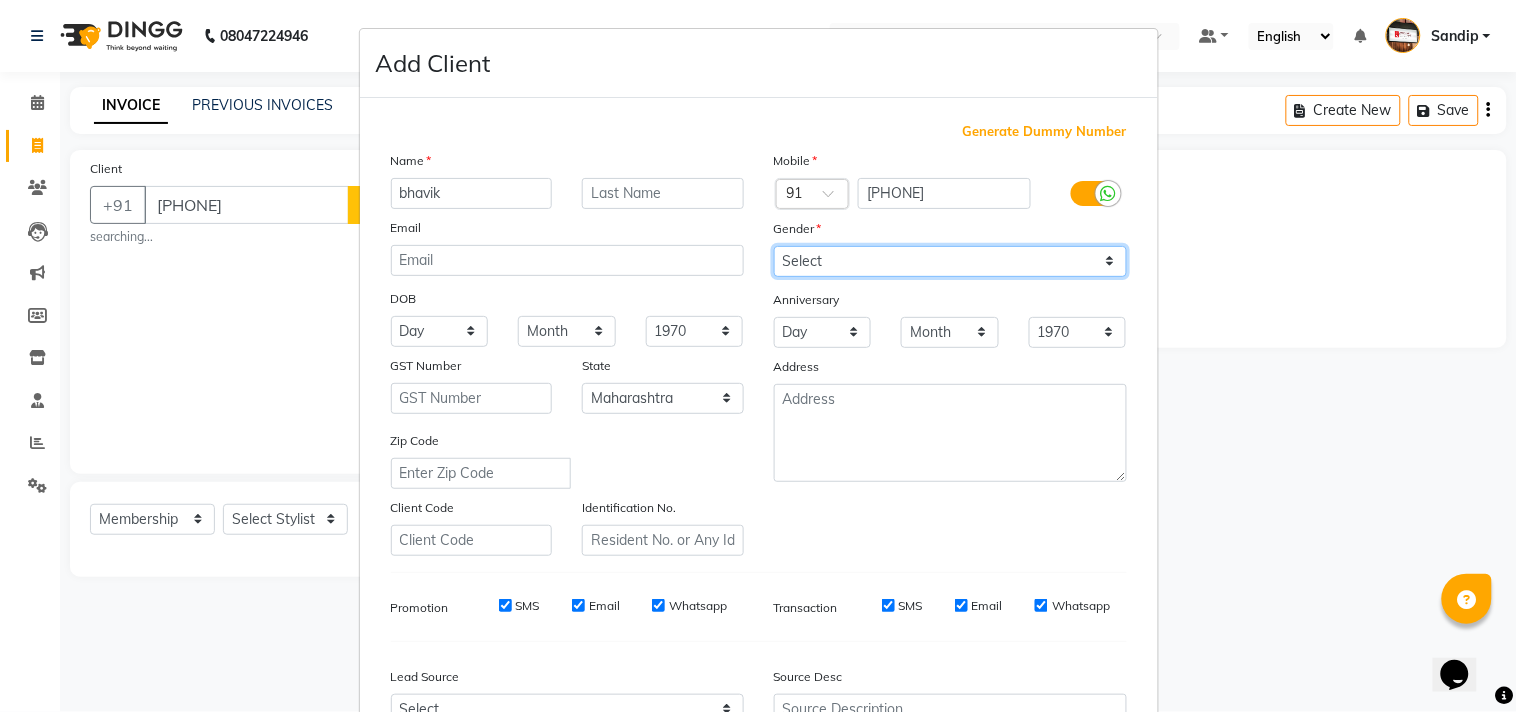 click on "Select Male Female Other Prefer Not To Say" at bounding box center (950, 261) 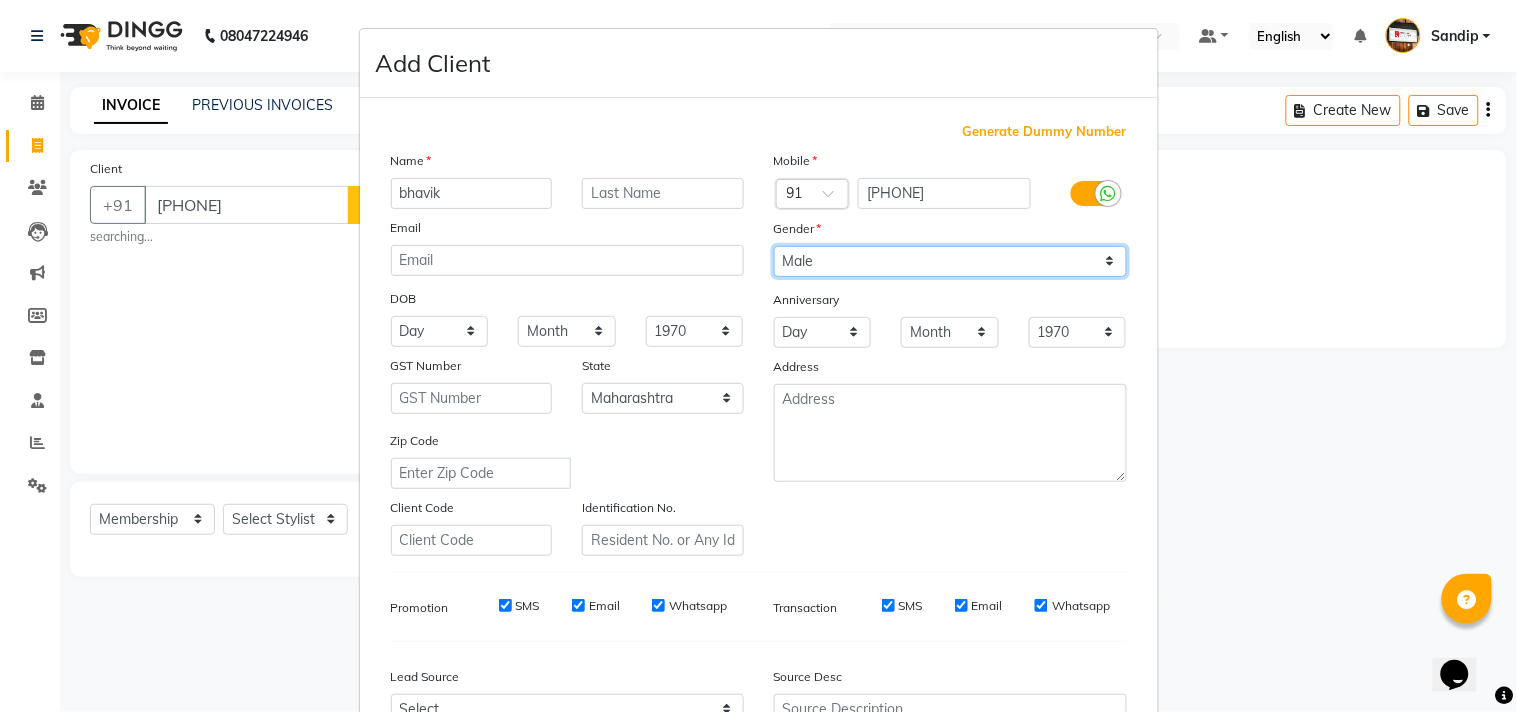 click on "Select Male Female Other Prefer Not To Say" at bounding box center [950, 261] 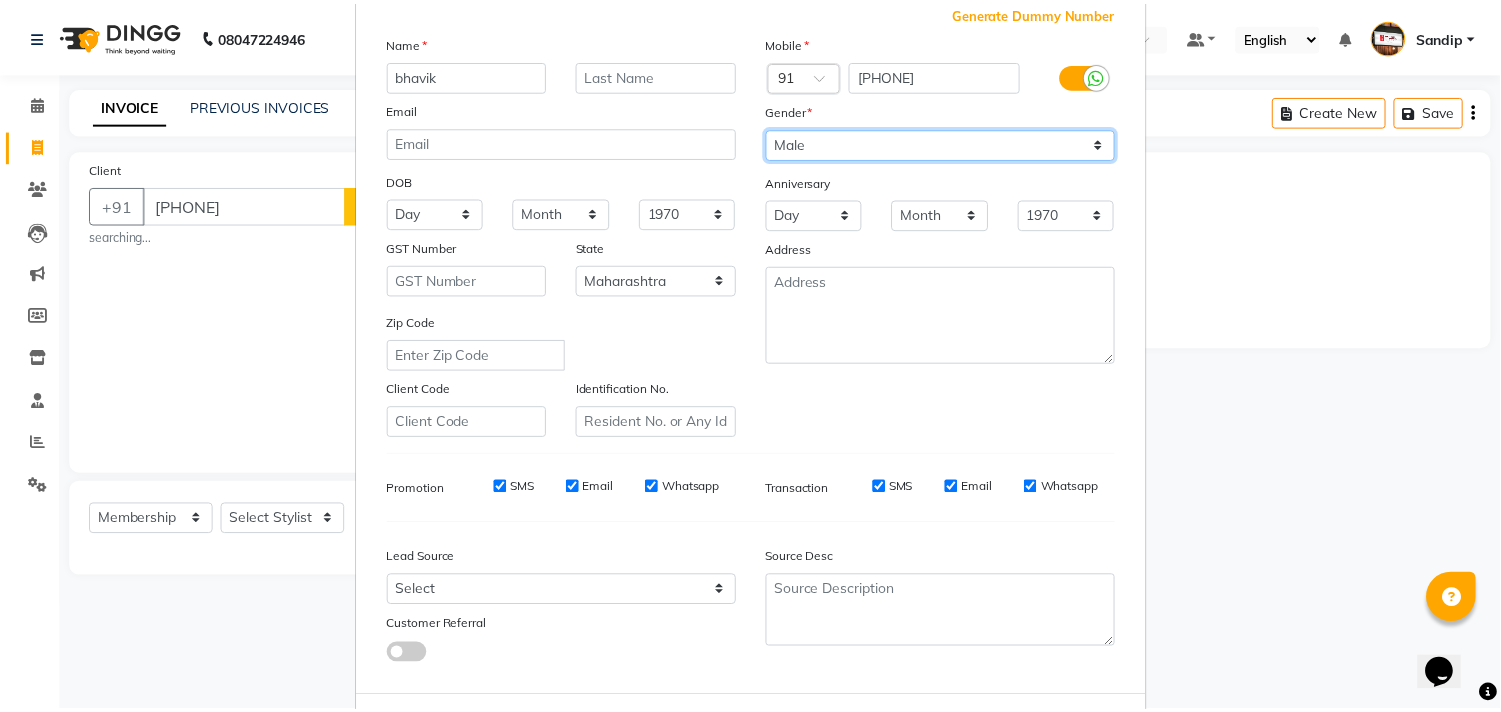 scroll, scrollTop: 212, scrollLeft: 0, axis: vertical 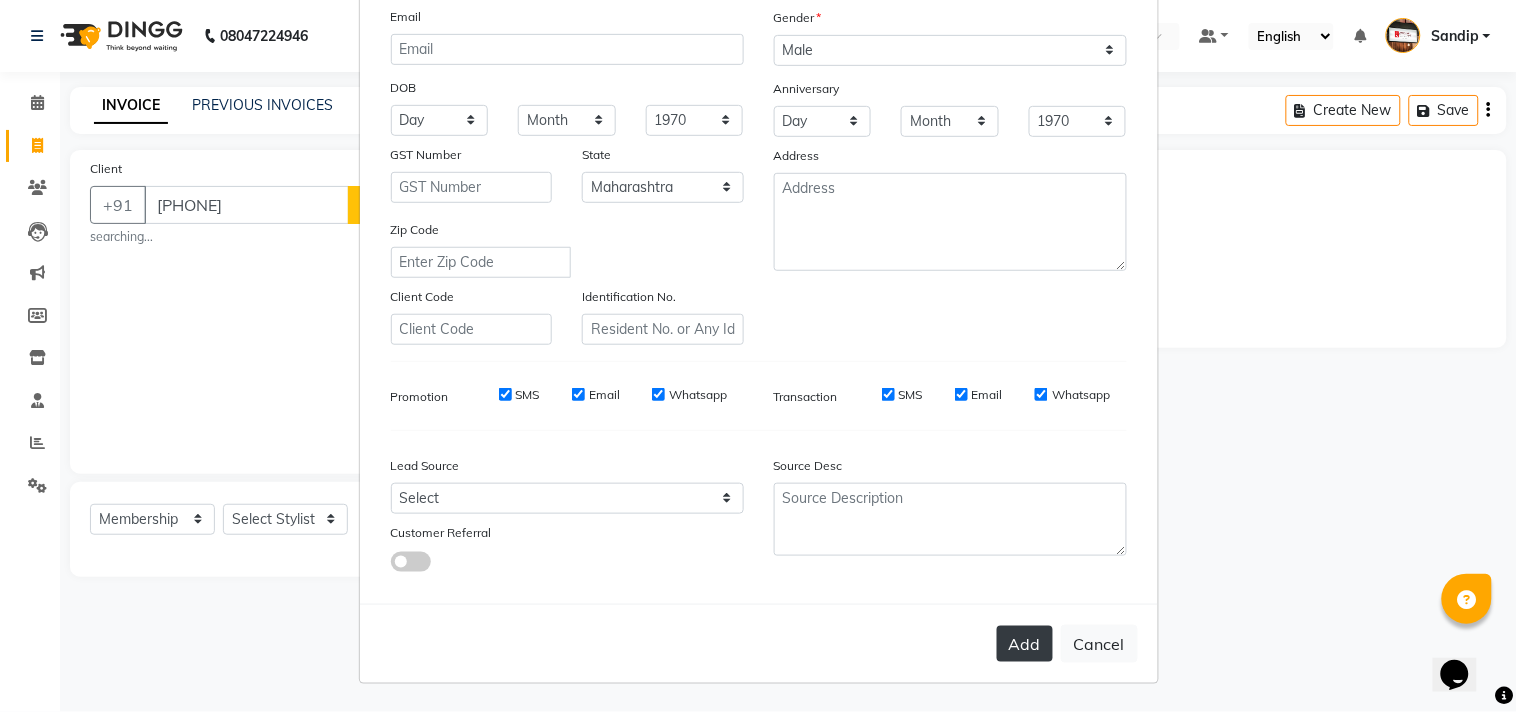 click on "Add" at bounding box center [1025, 644] 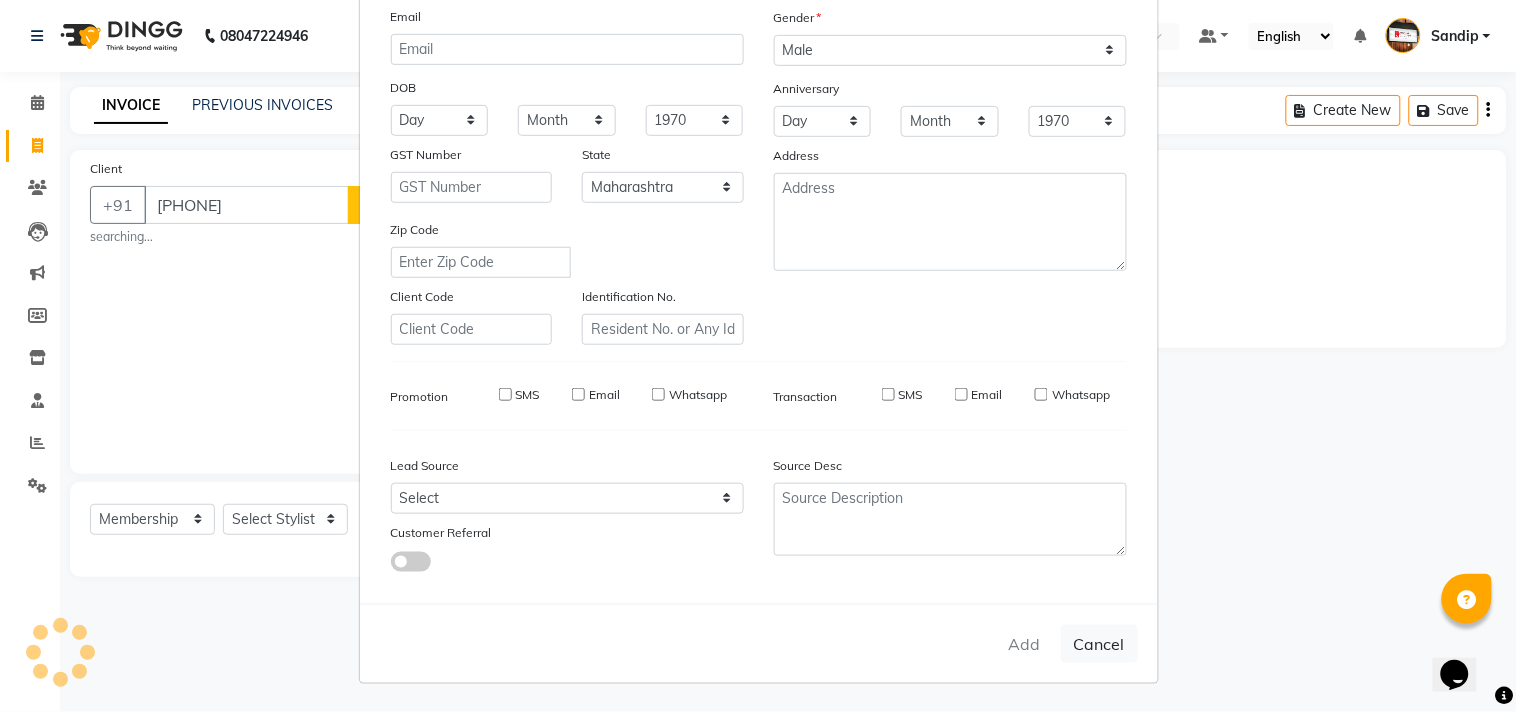 type 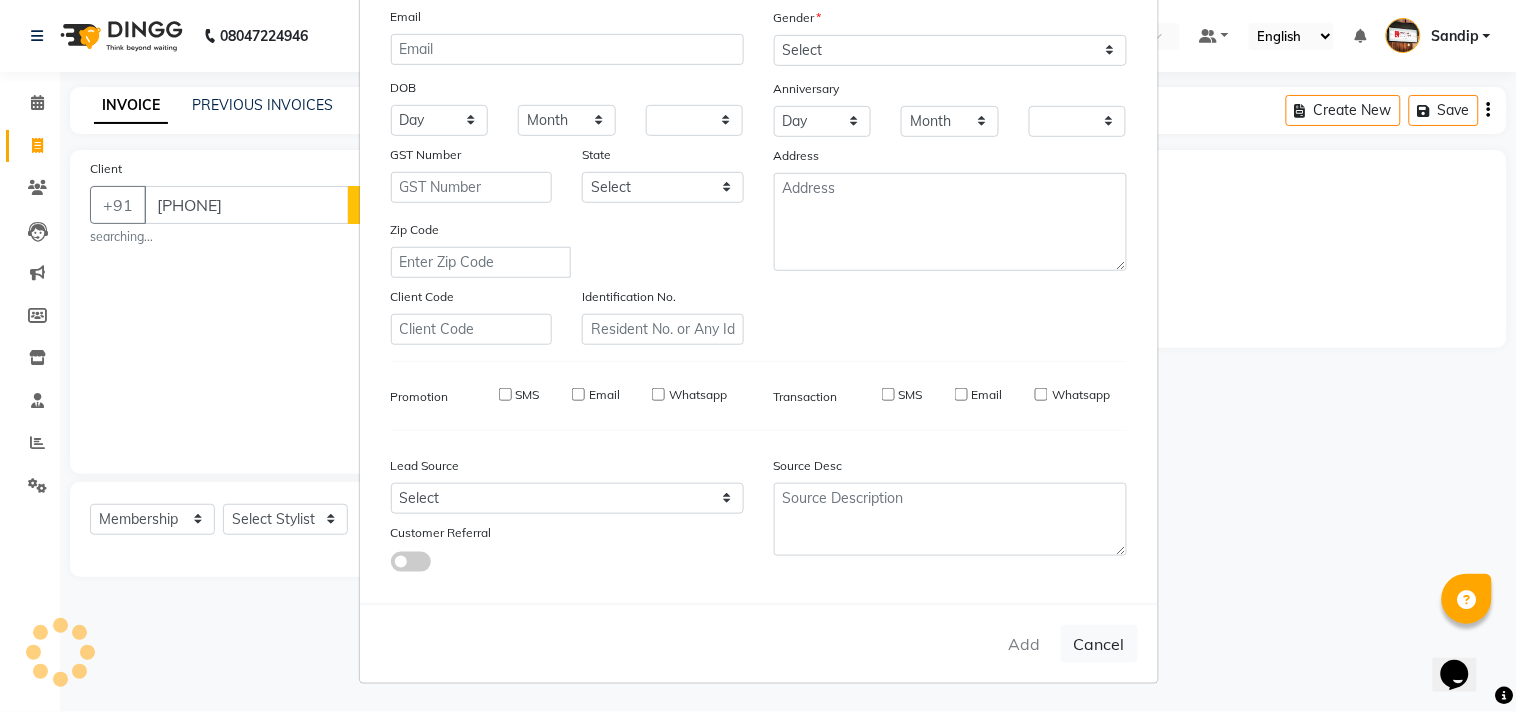 checkbox on "false" 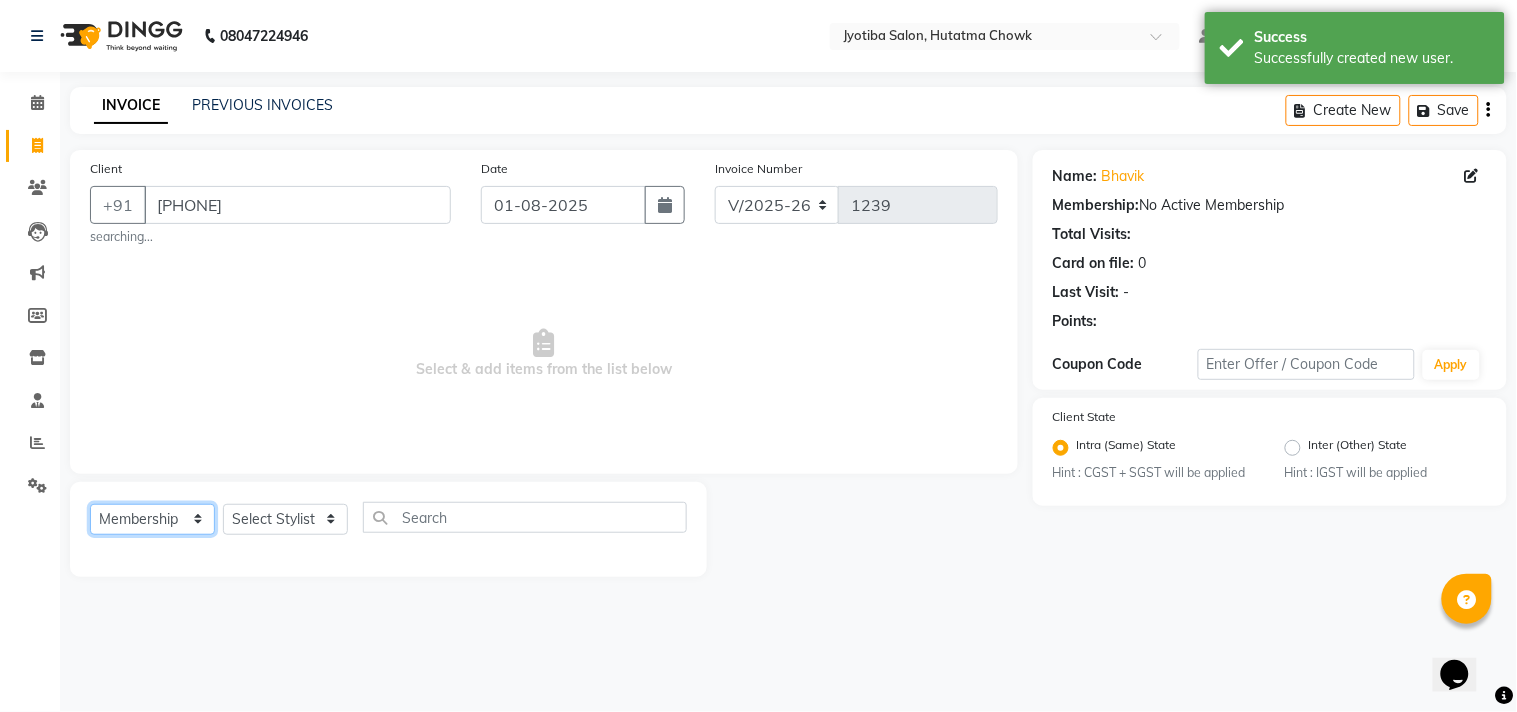 click on "Select  Service  Product  Membership  Package Voucher Prepaid Gift Card" 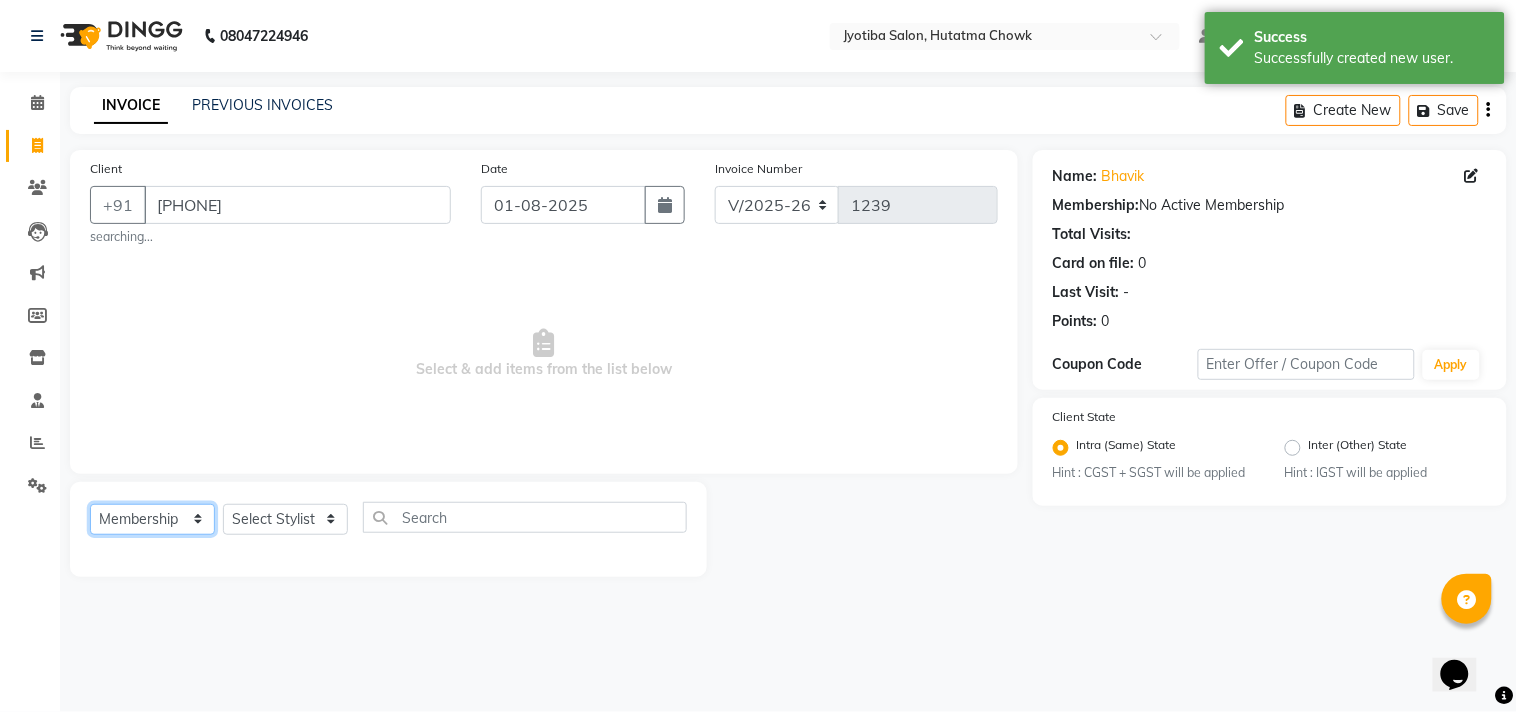 select on "service" 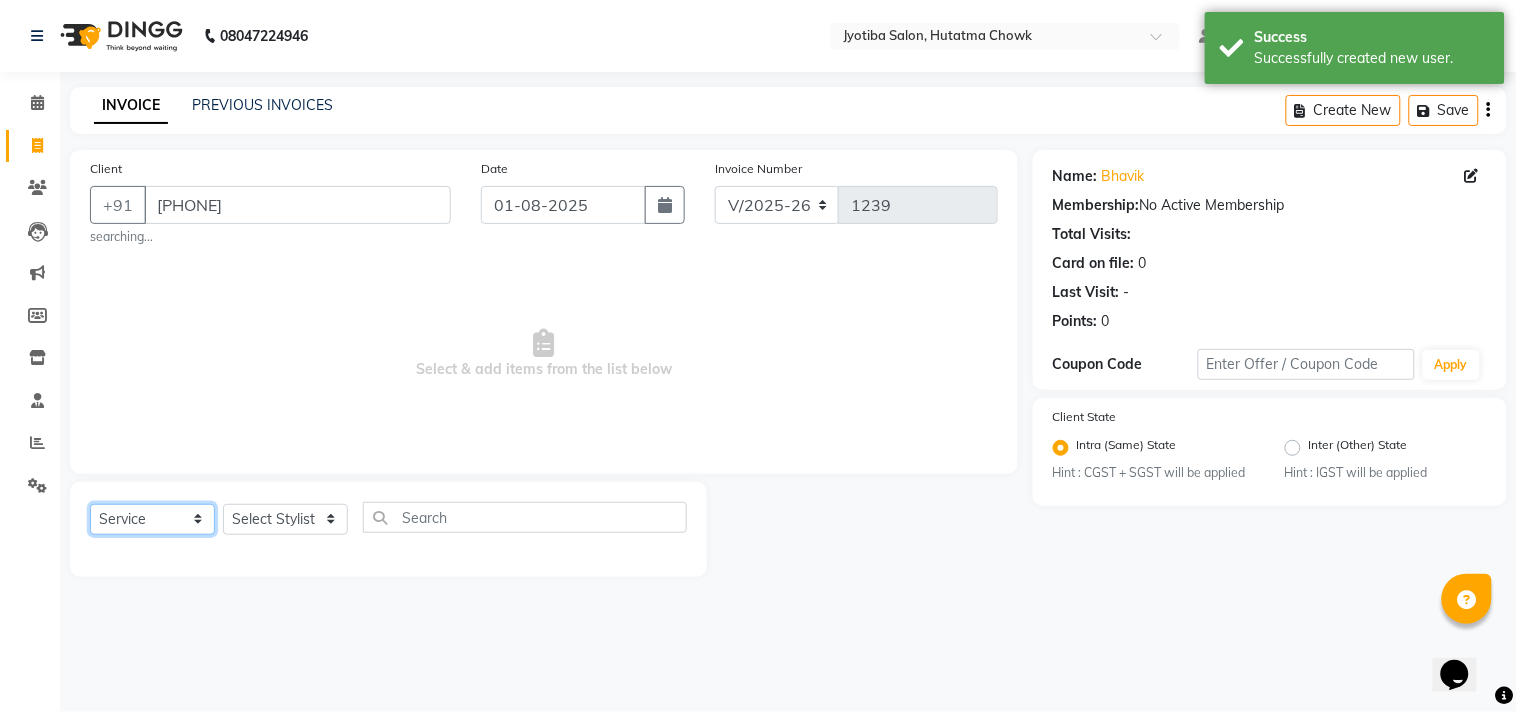 click on "Select  Service  Product  Membership  Package Voucher Prepaid Gift Card" 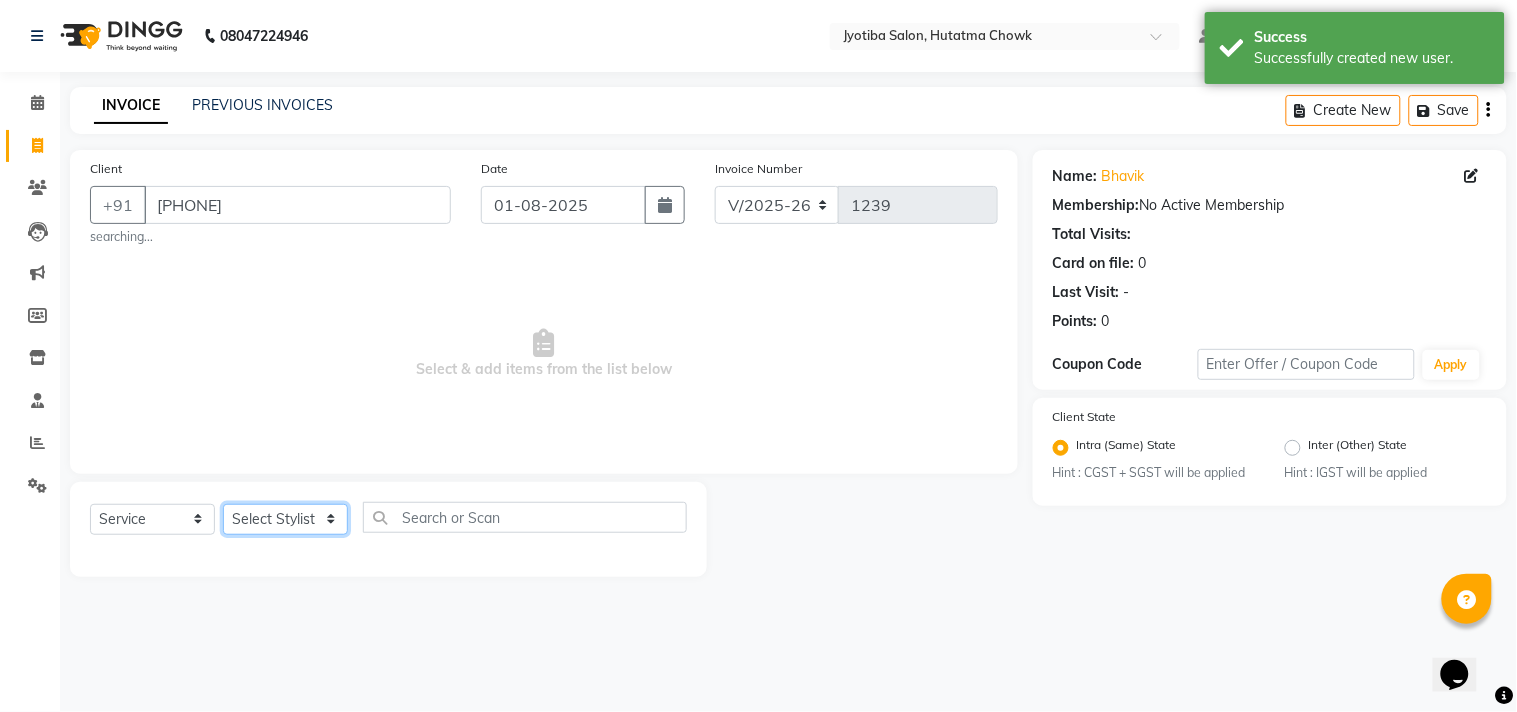 click on "Select Stylist Abdul Dinesh thakur Farman  Juned  mahadev Munna  prem RAHUL Sandip Suresh yasin" 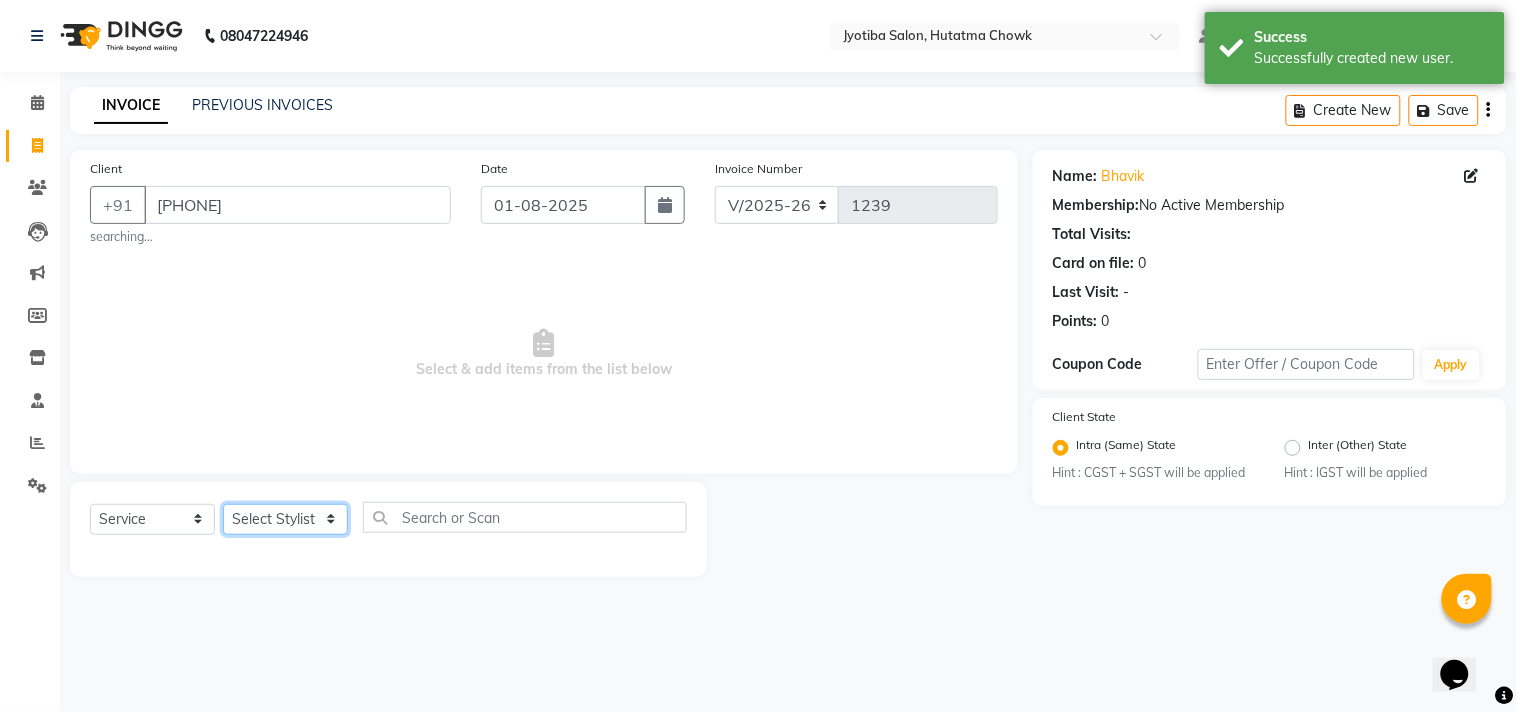select on "7207" 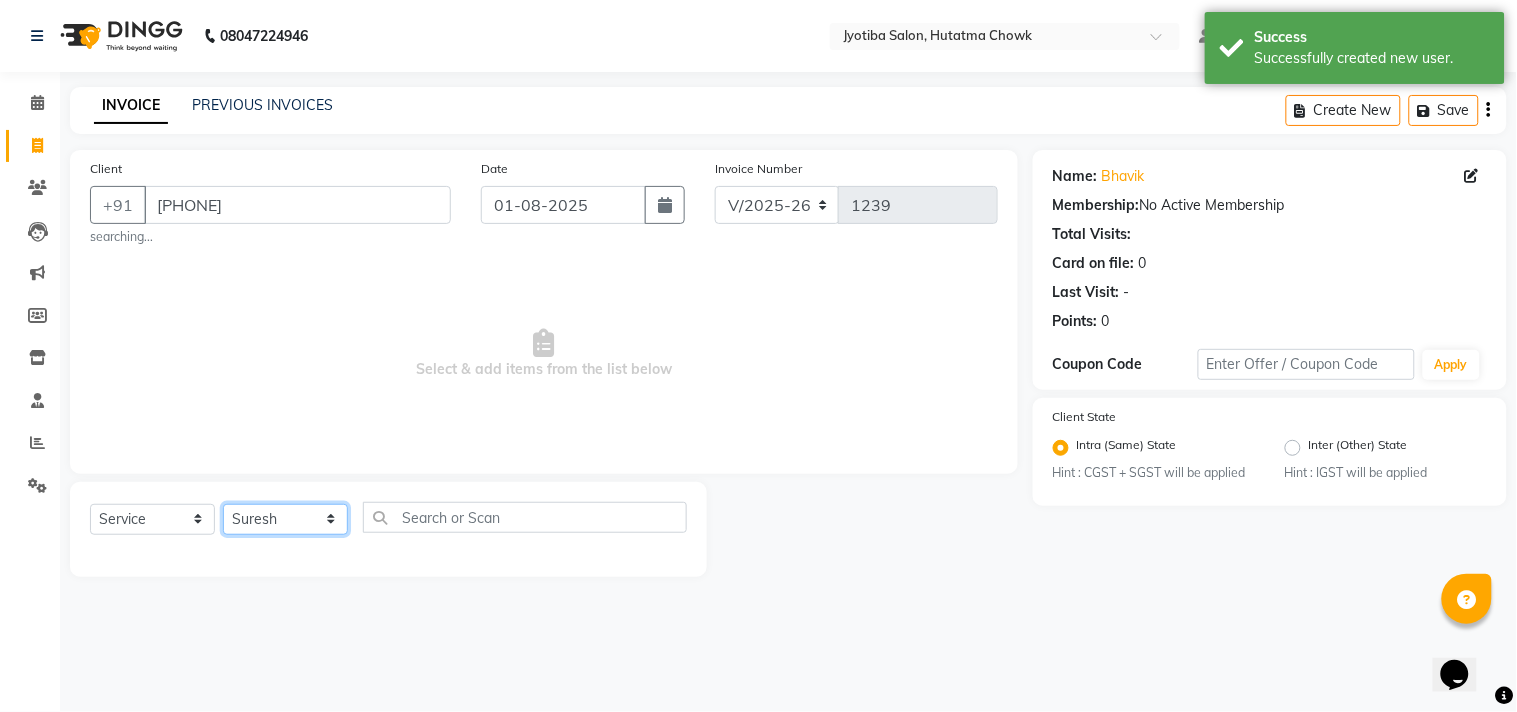 click on "Select Stylist Abdul Dinesh thakur Farman  Juned  mahadev Munna  prem RAHUL Sandip Suresh yasin" 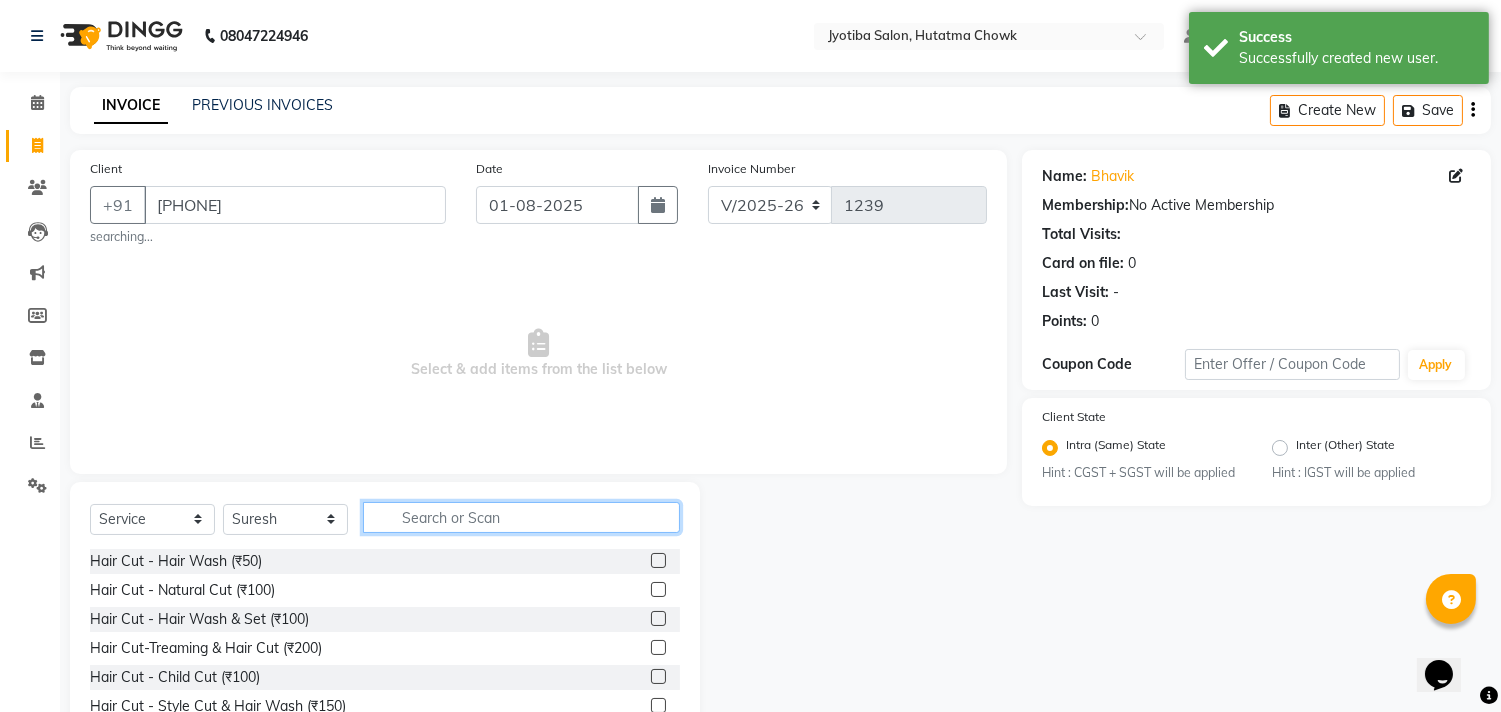 click 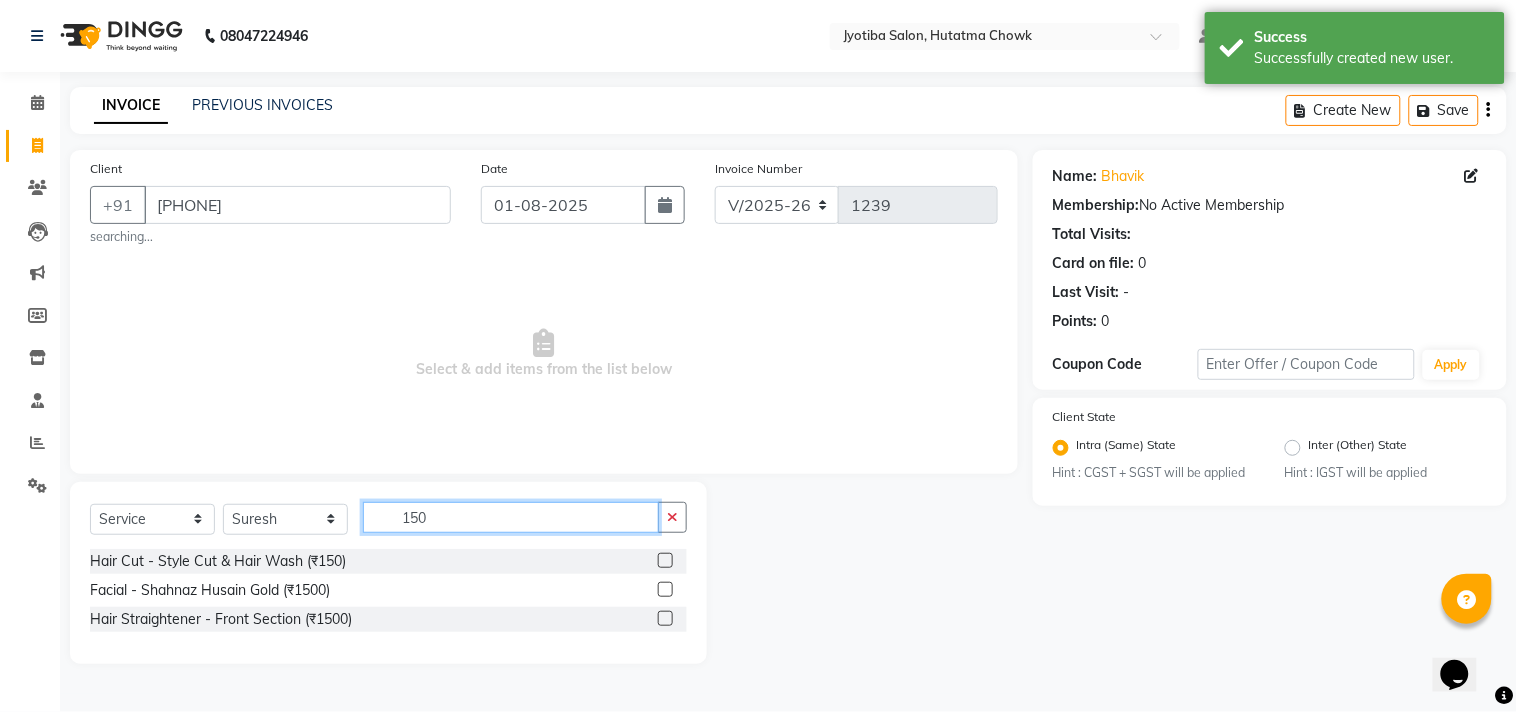 type on "150" 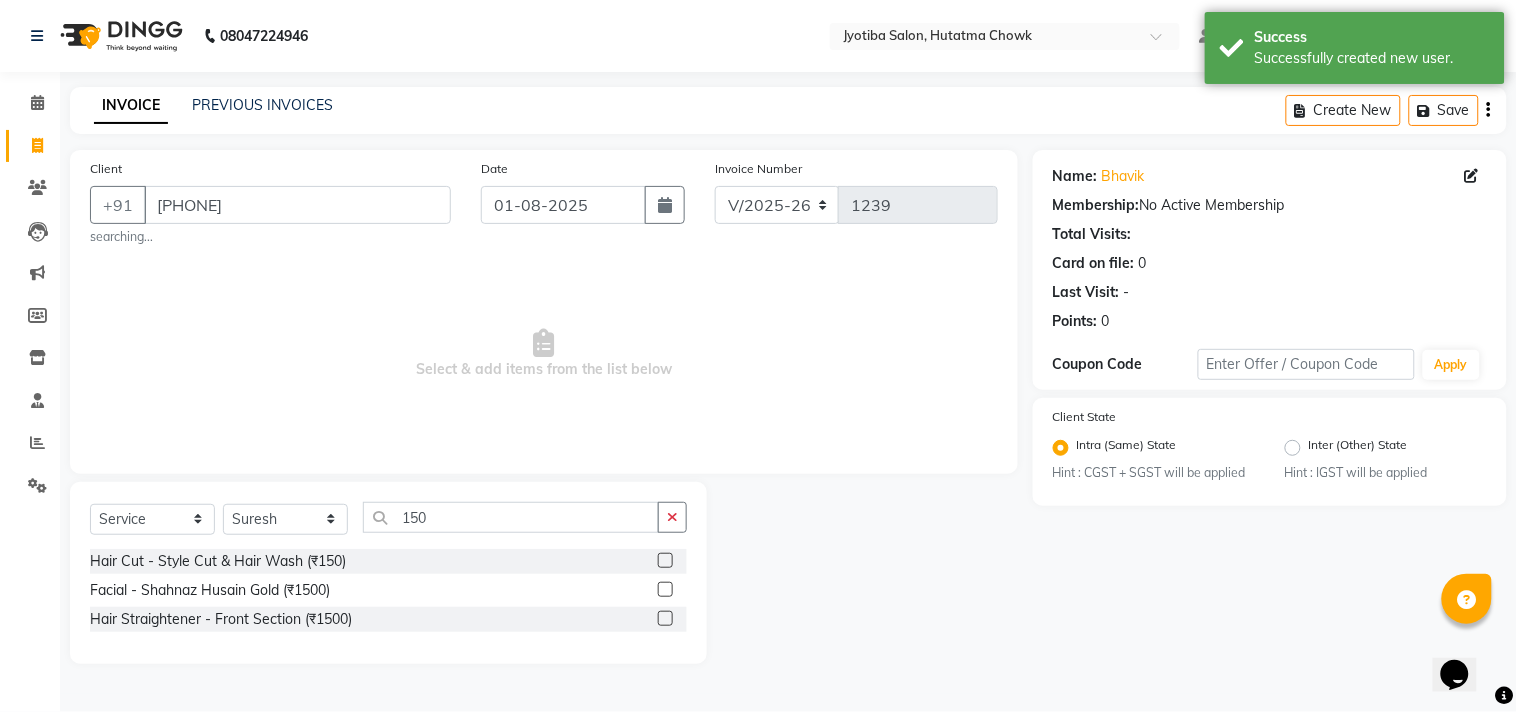click on "Hair Cut - Style Cut & Hair Wash (₹150)" 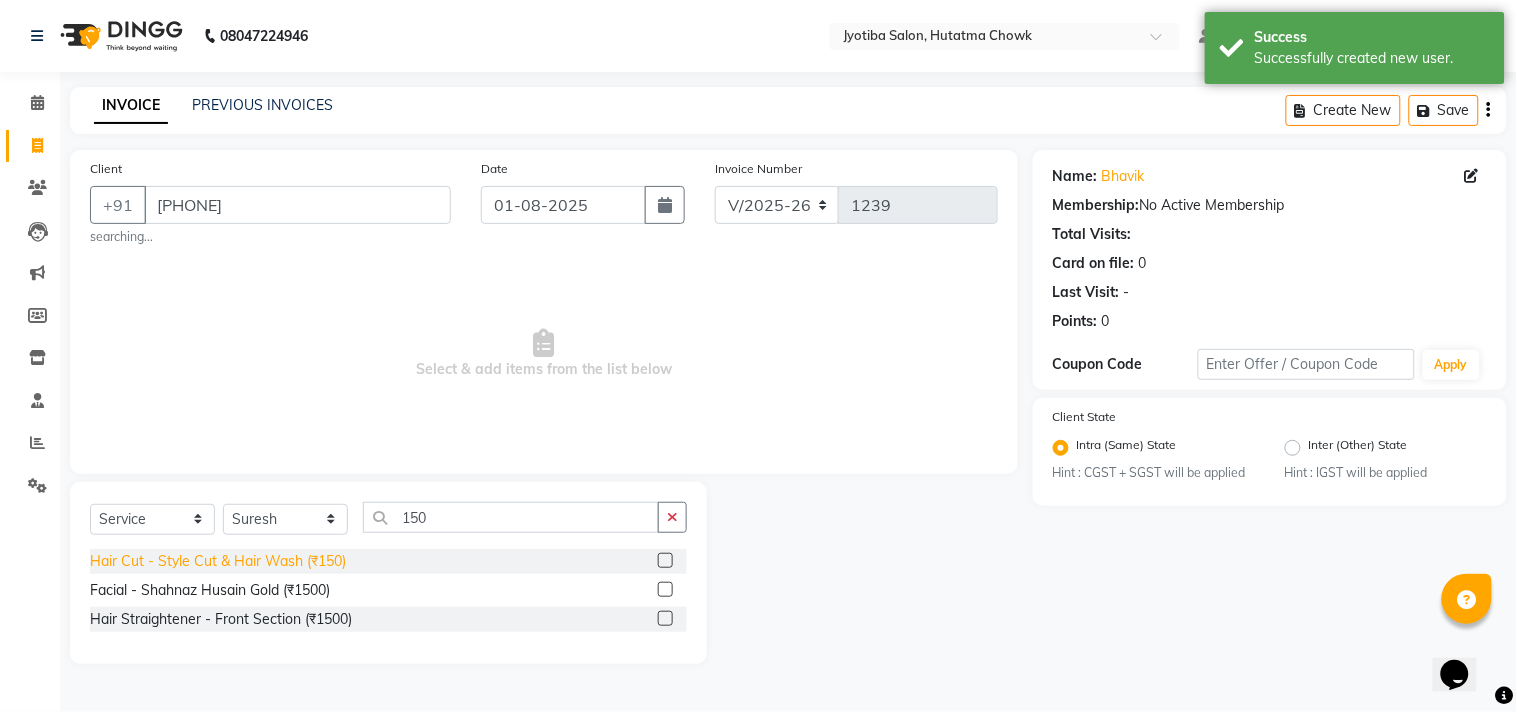 click on "Hair Cut - Style Cut & Hair Wash (₹150)" 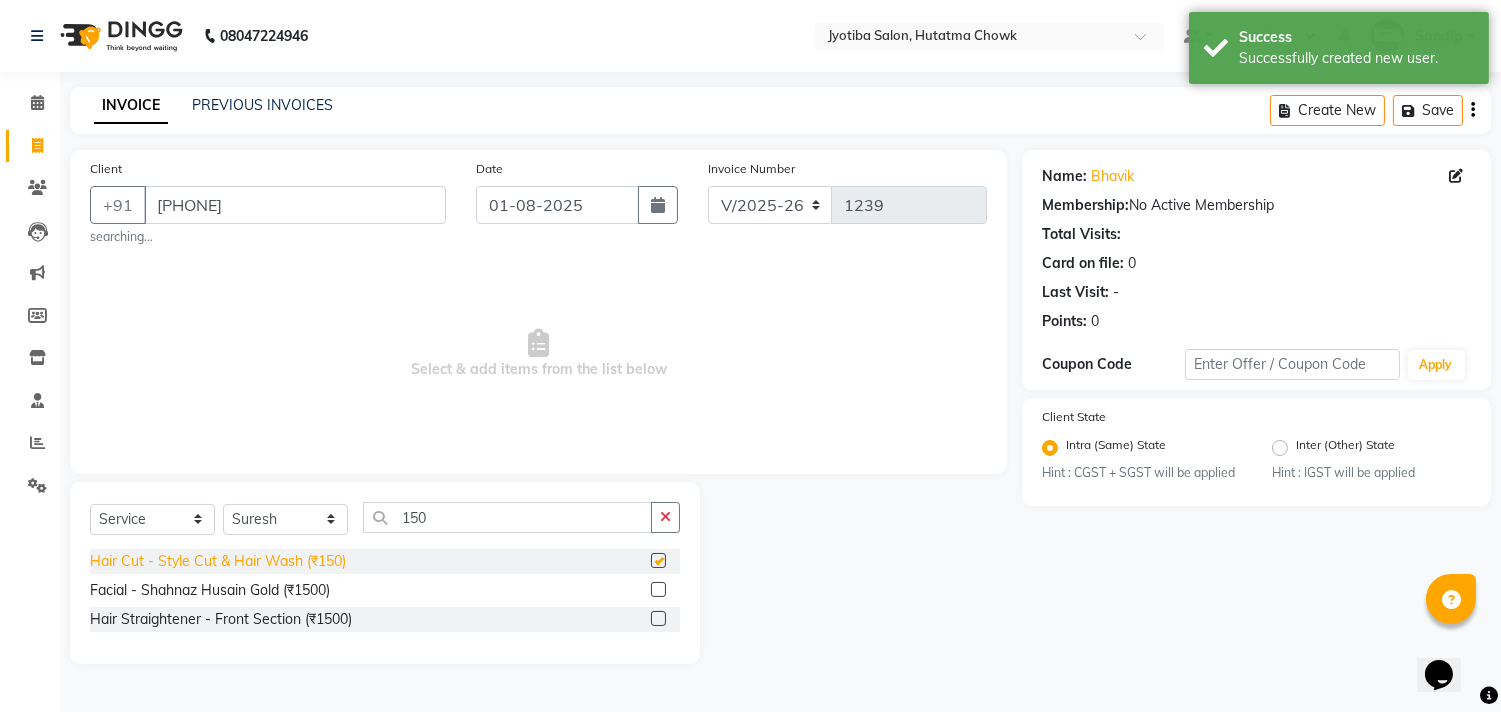 checkbox on "false" 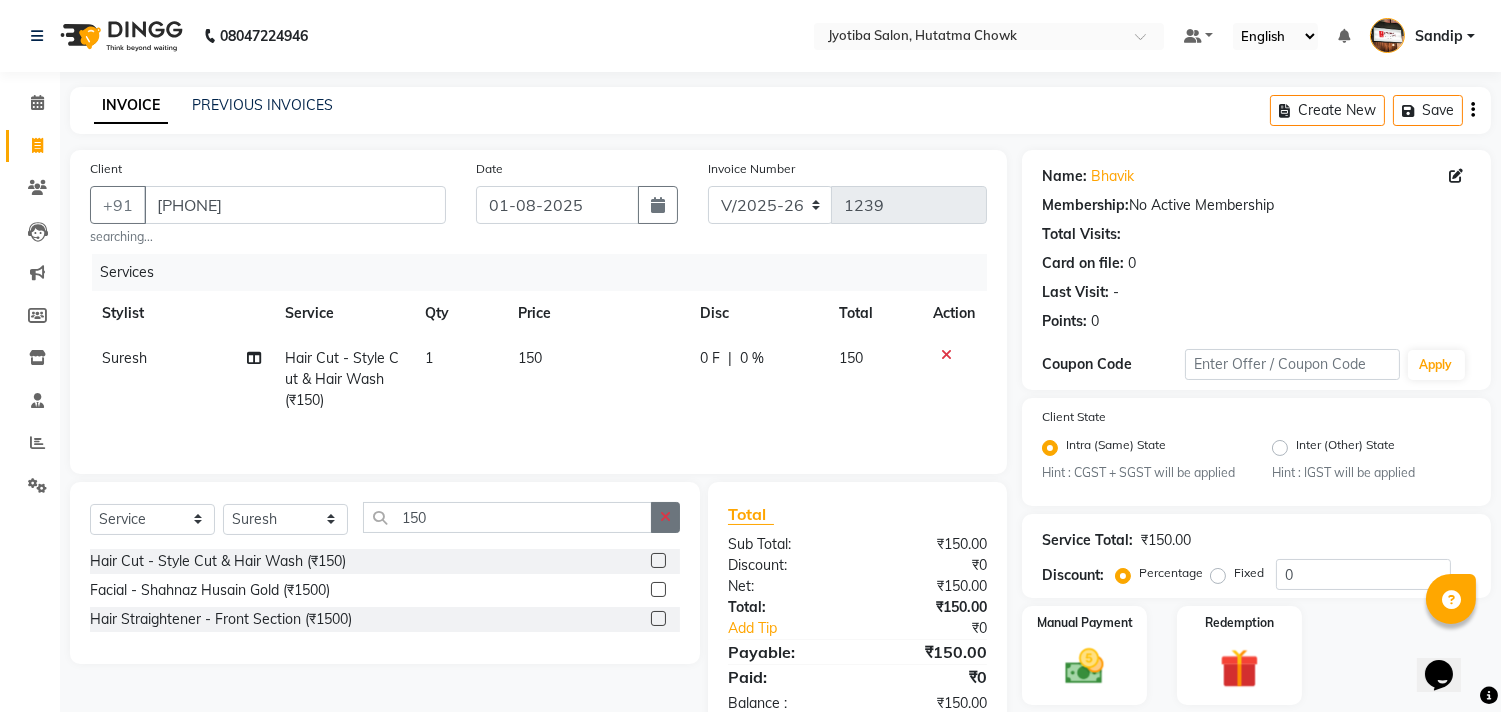 click 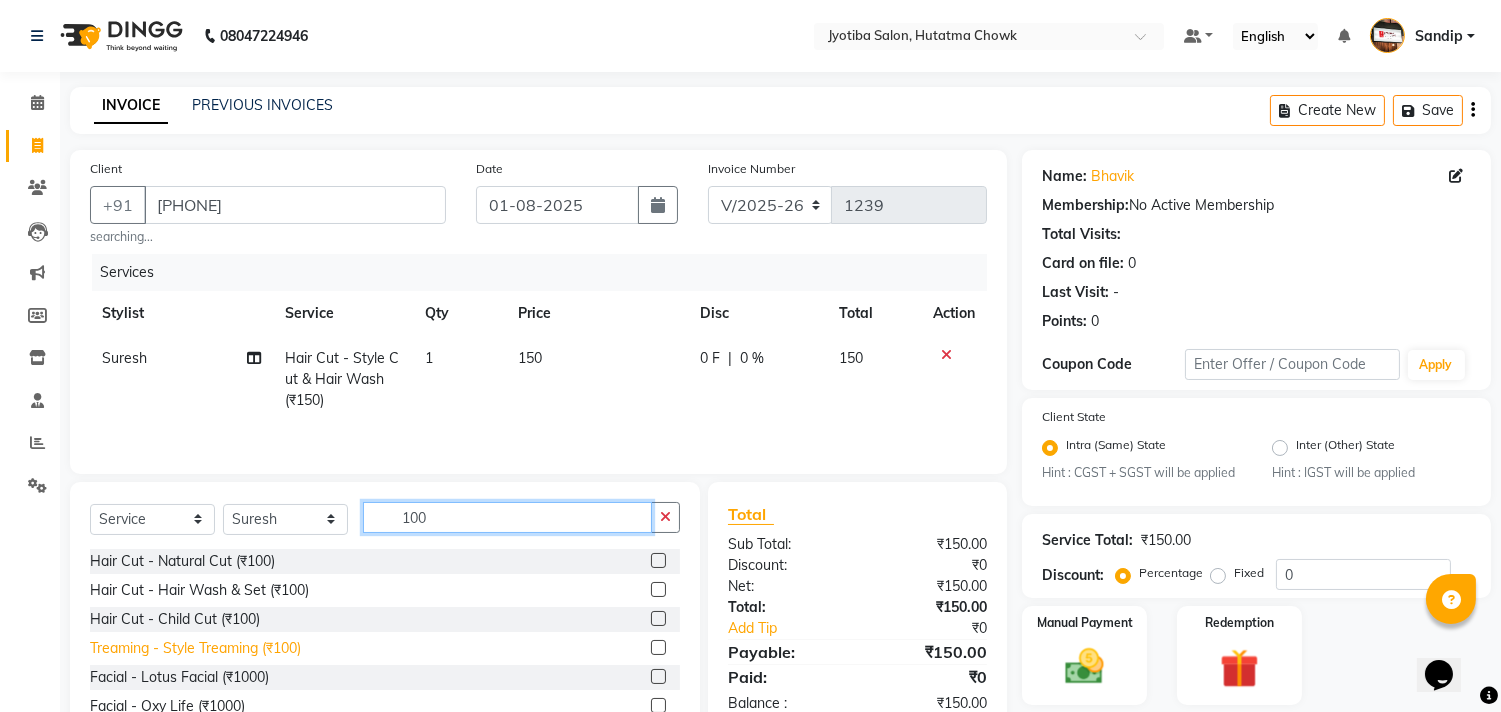 type on "100" 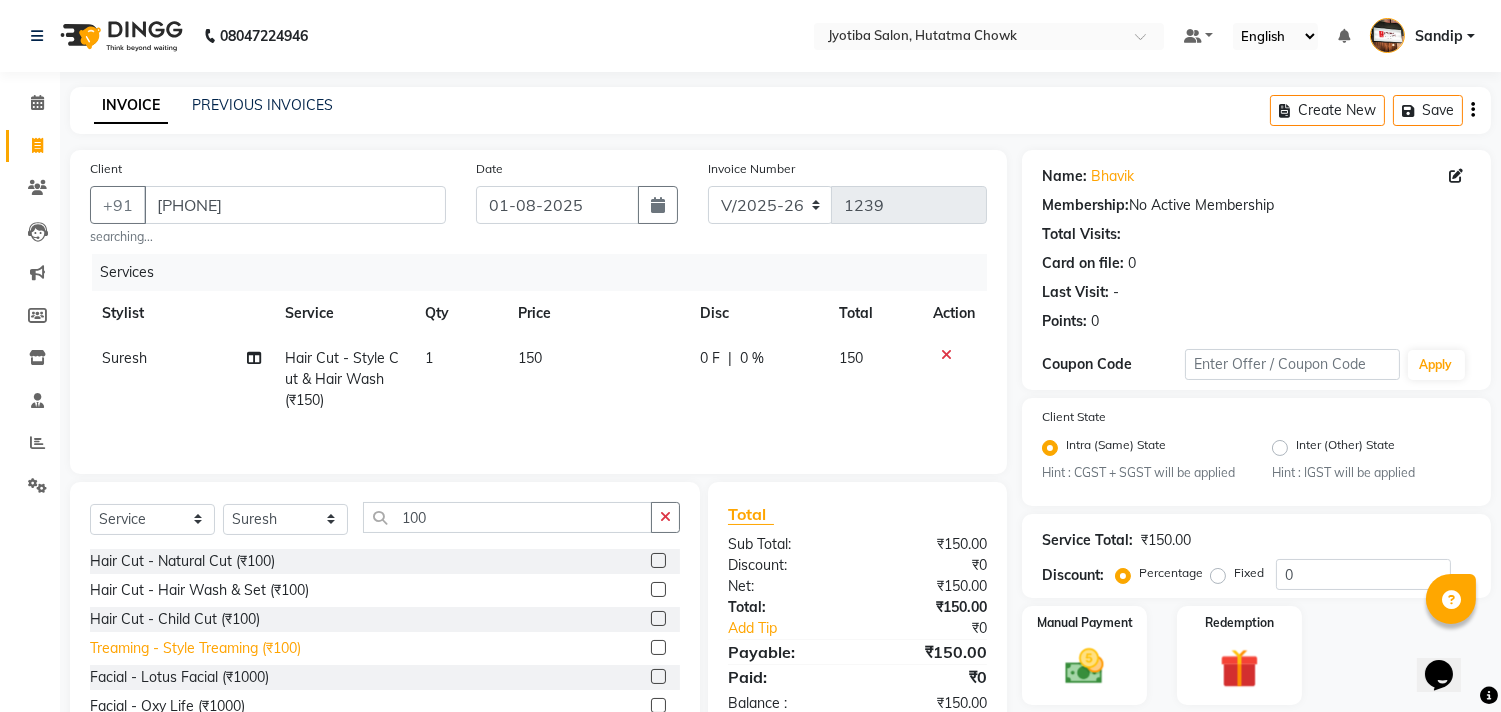 click on "Treaming - Style Treaming (₹100)" 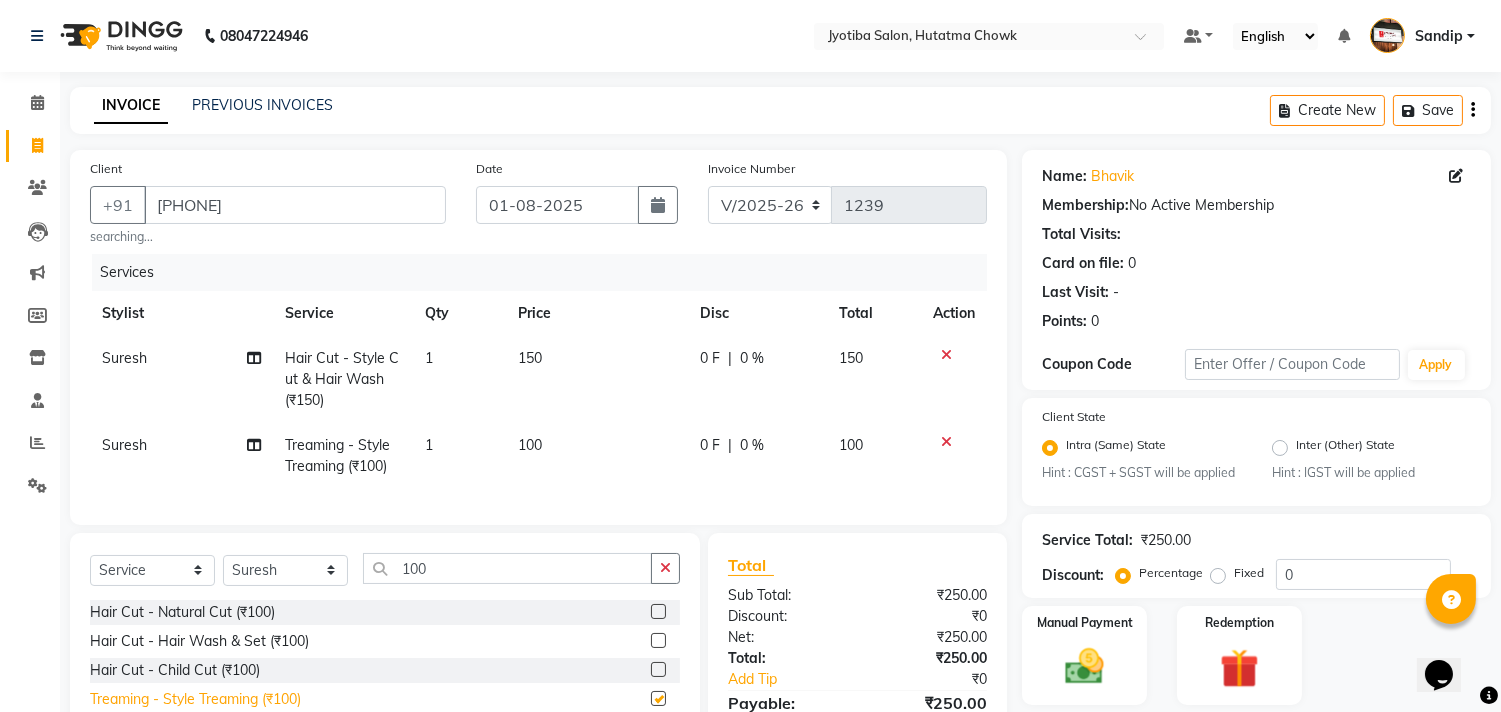 checkbox on "false" 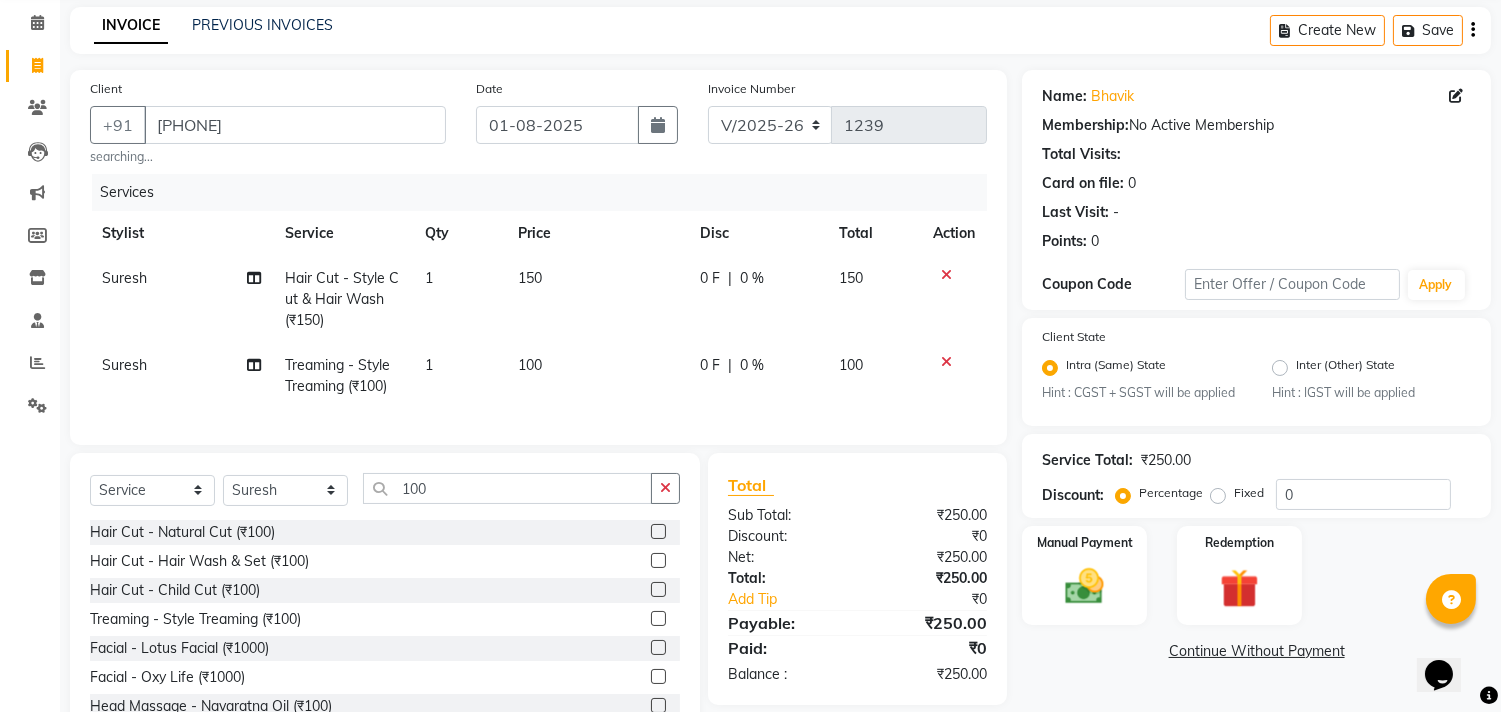 scroll, scrollTop: 163, scrollLeft: 0, axis: vertical 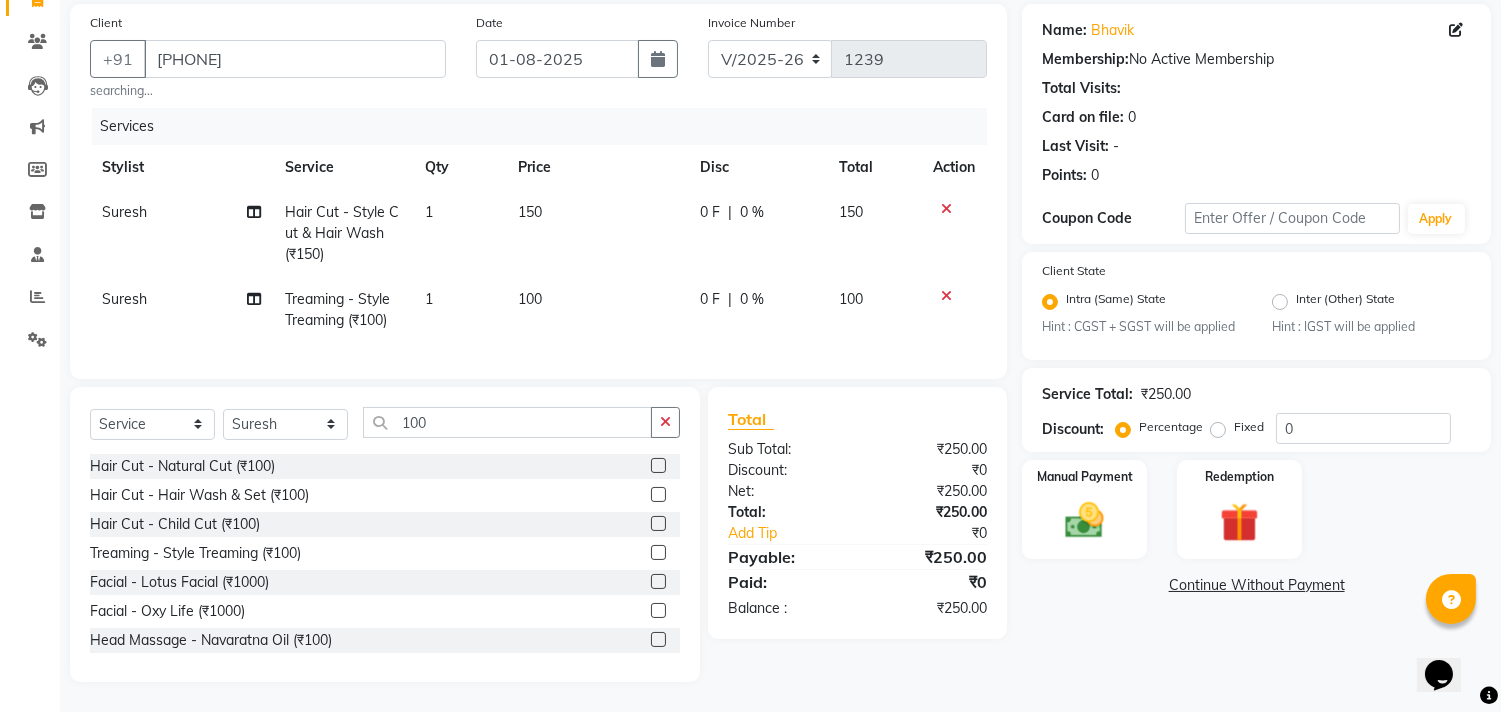 click on "Continue Without Payment" 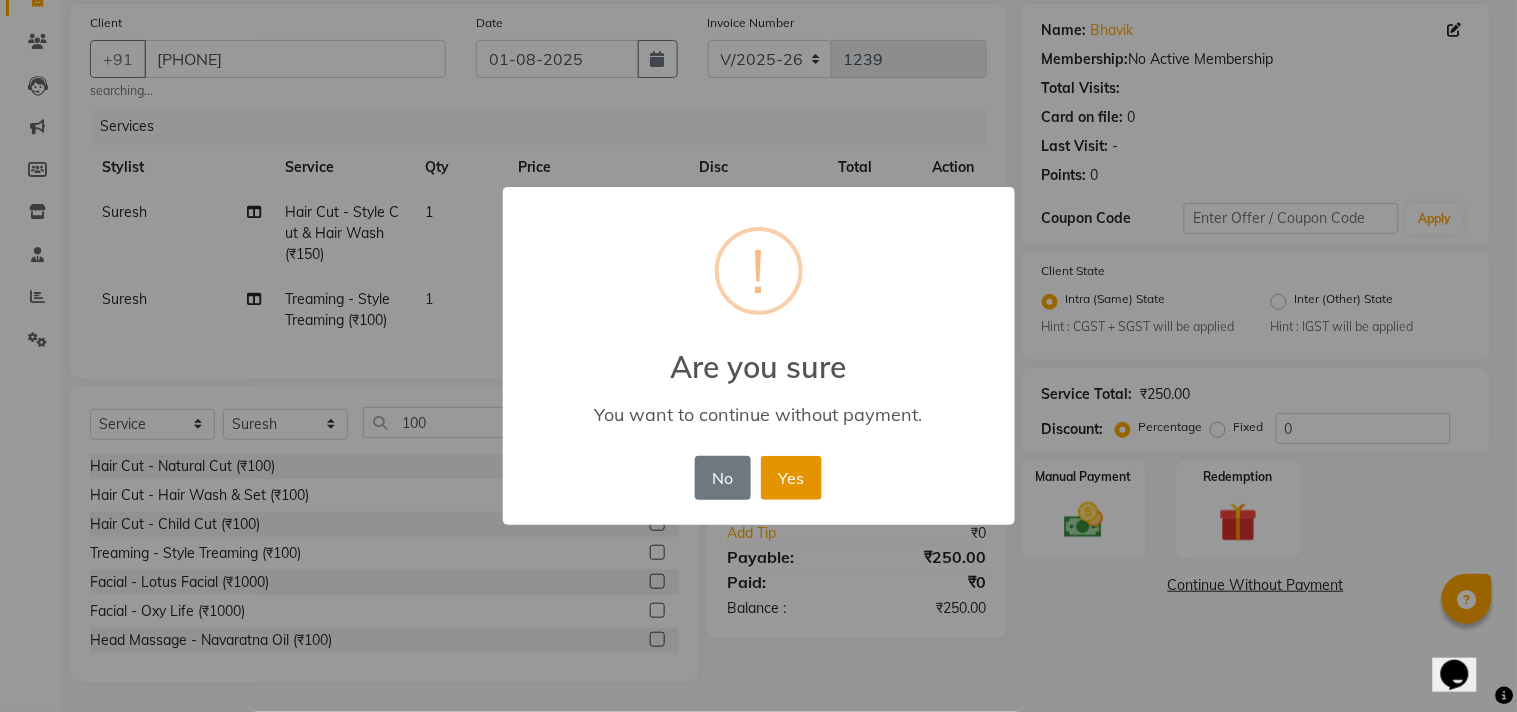 click on "Yes" at bounding box center (791, 478) 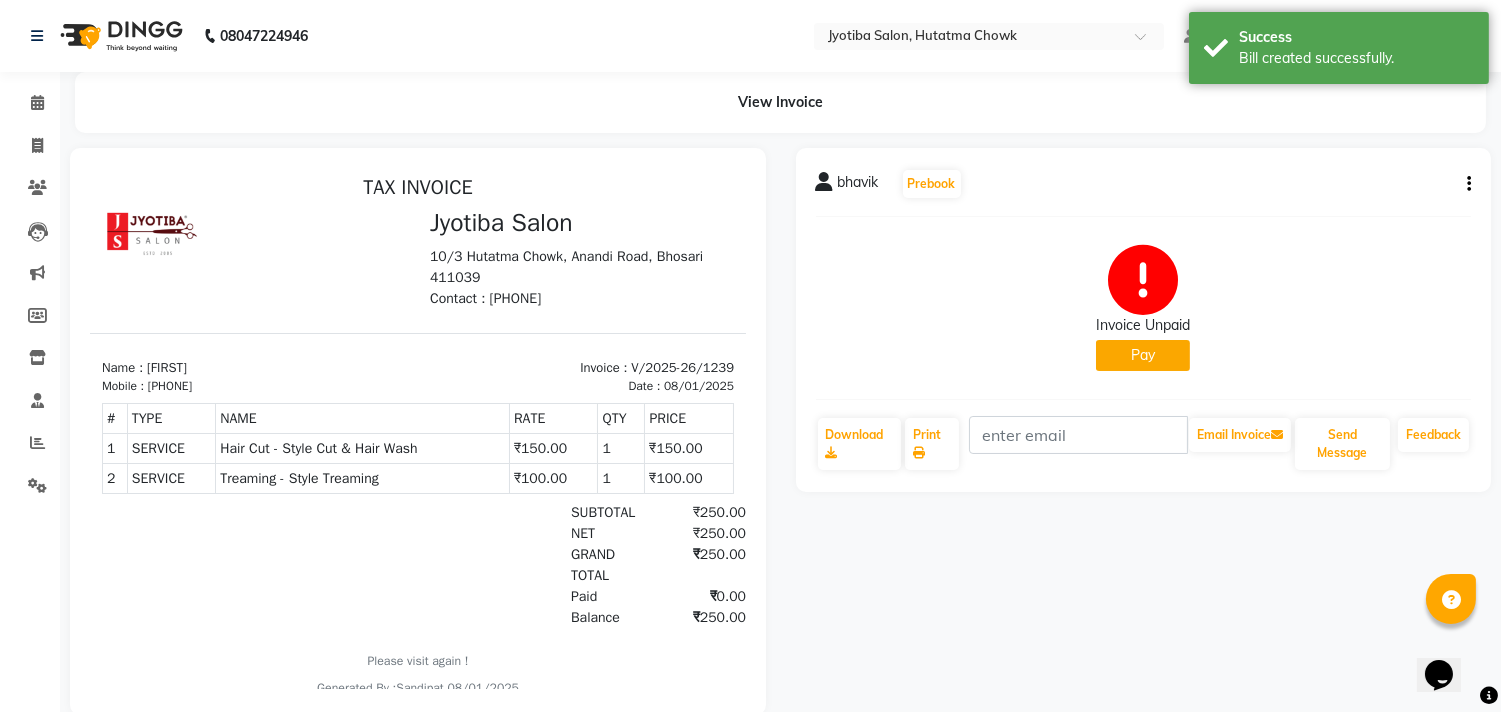 scroll, scrollTop: 0, scrollLeft: 0, axis: both 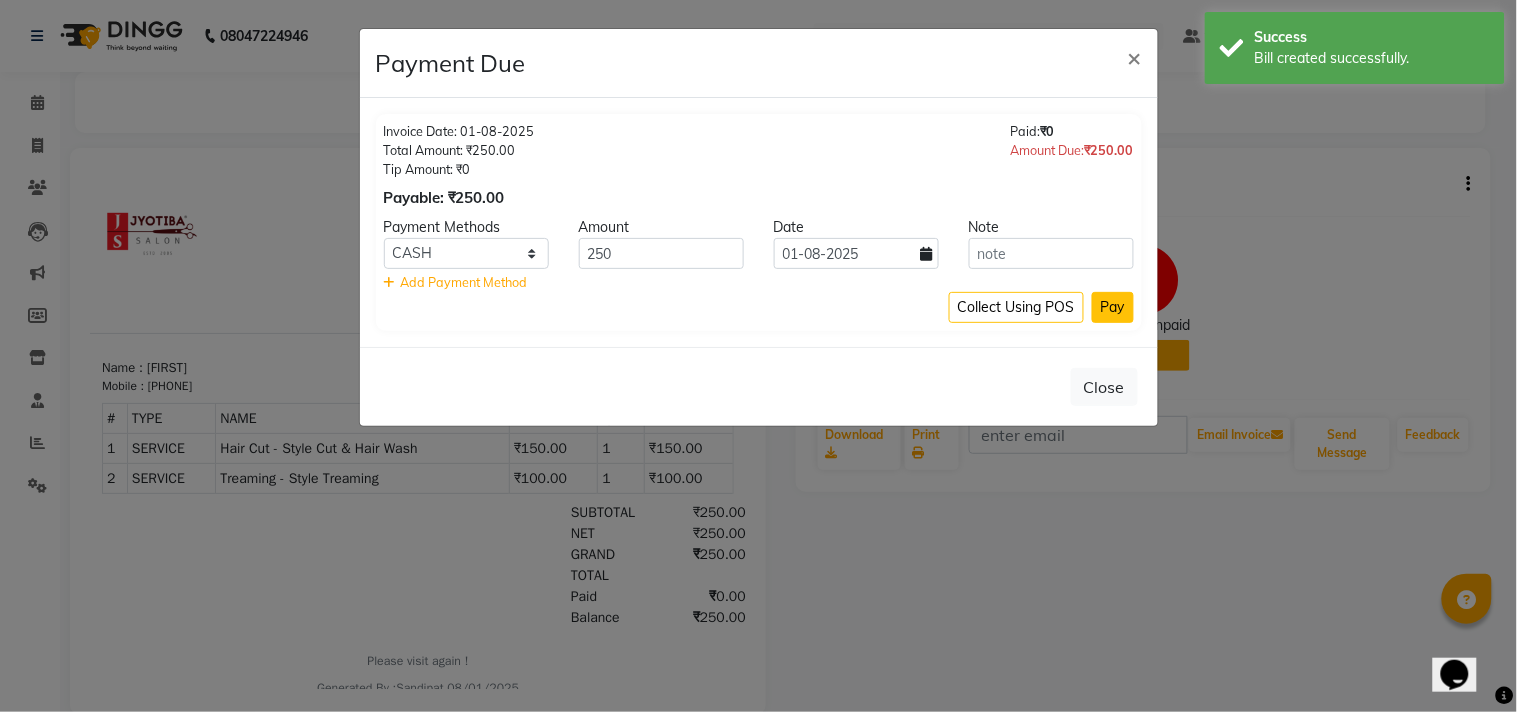 click on "Pay" 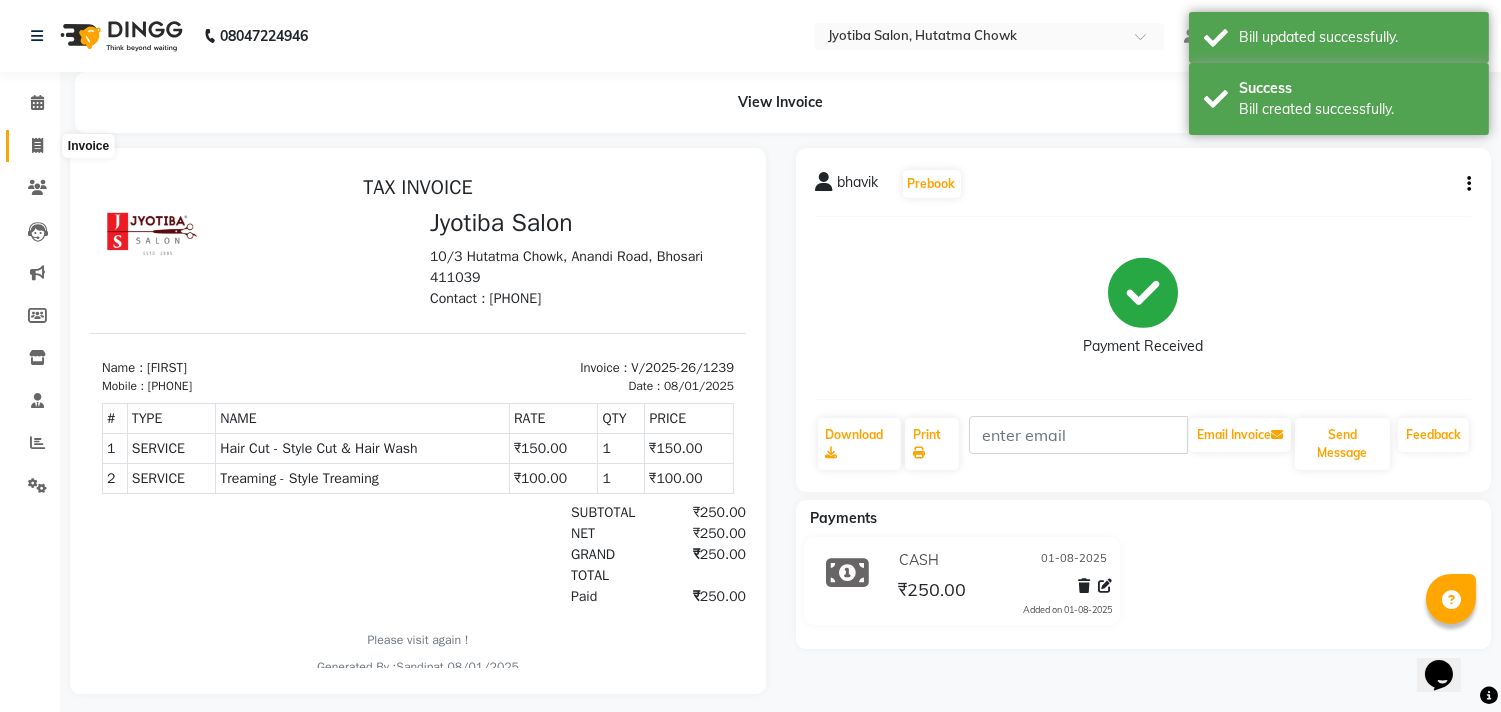 click 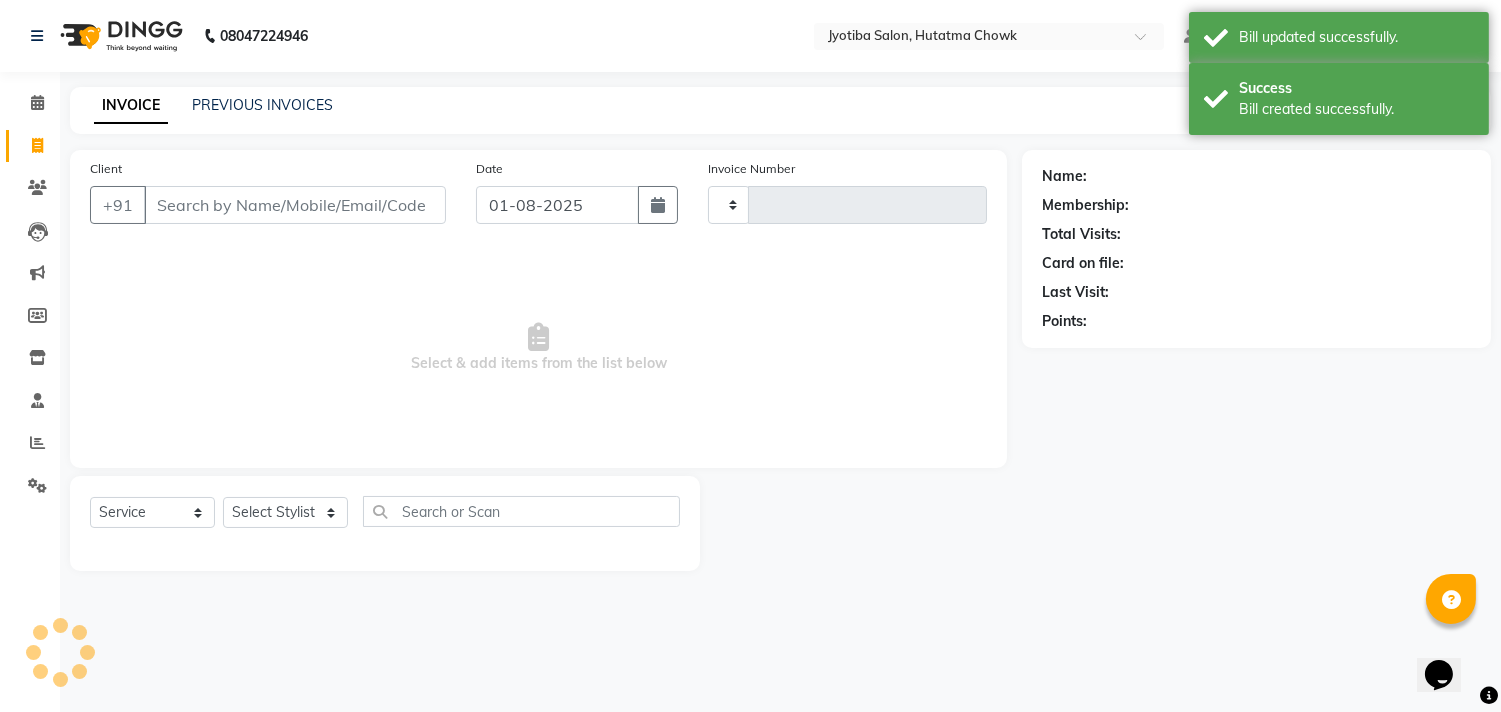 type on "1240" 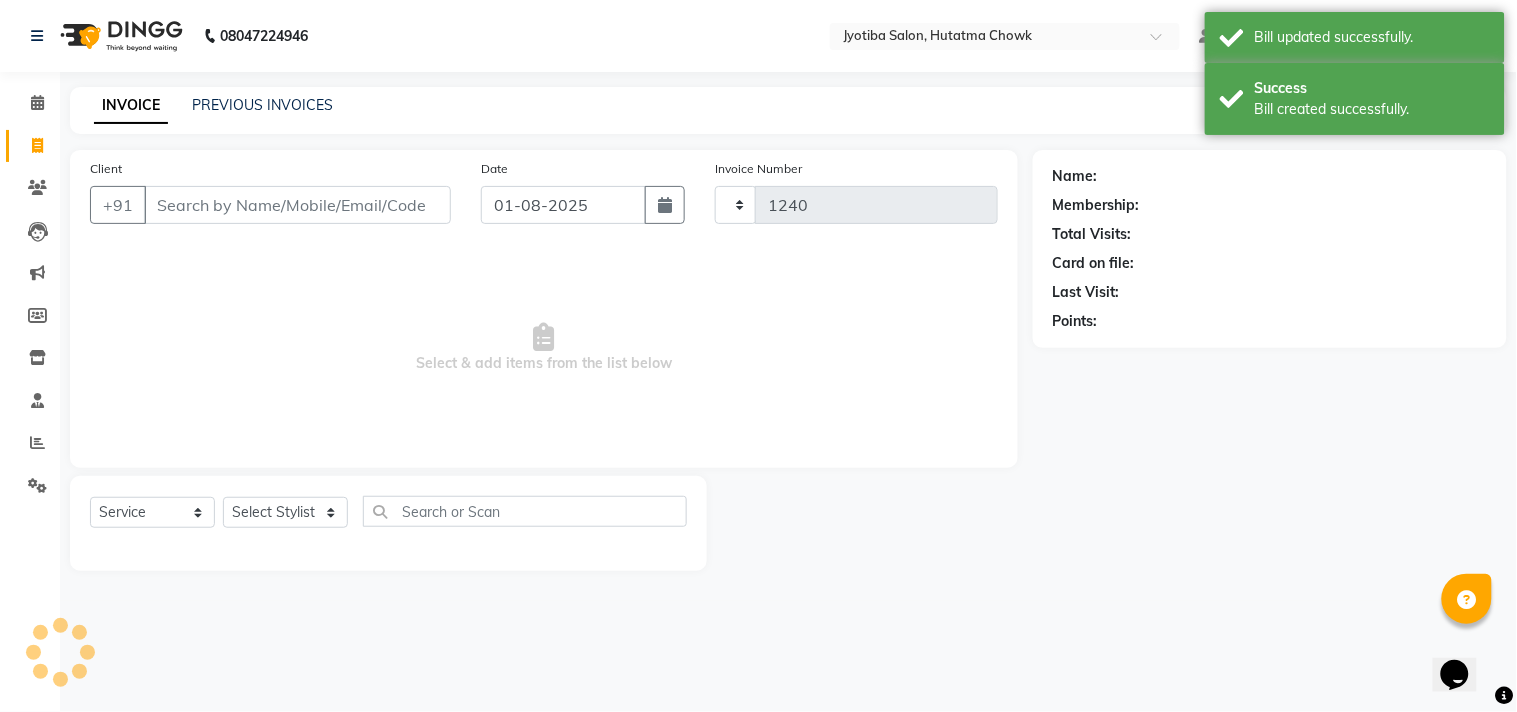 select on "556" 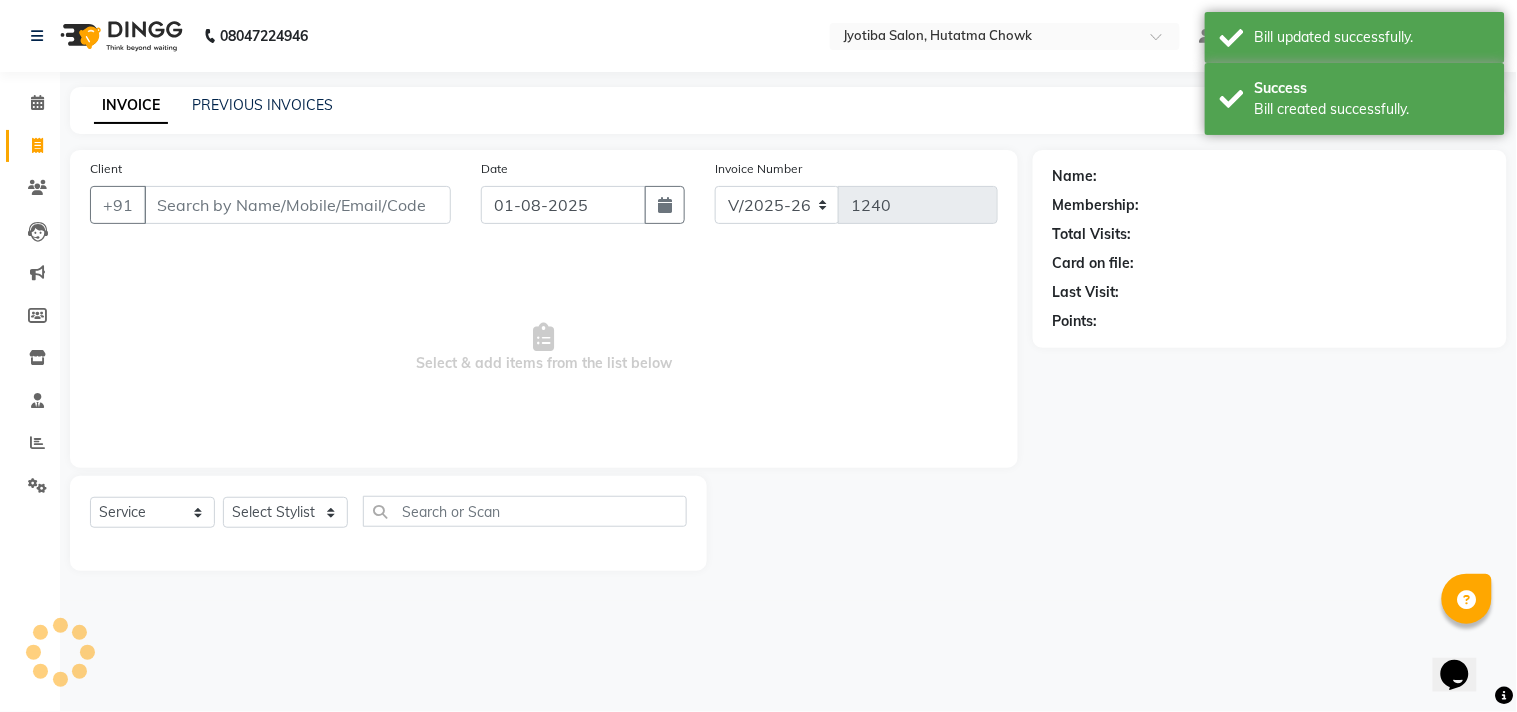 select on "membership" 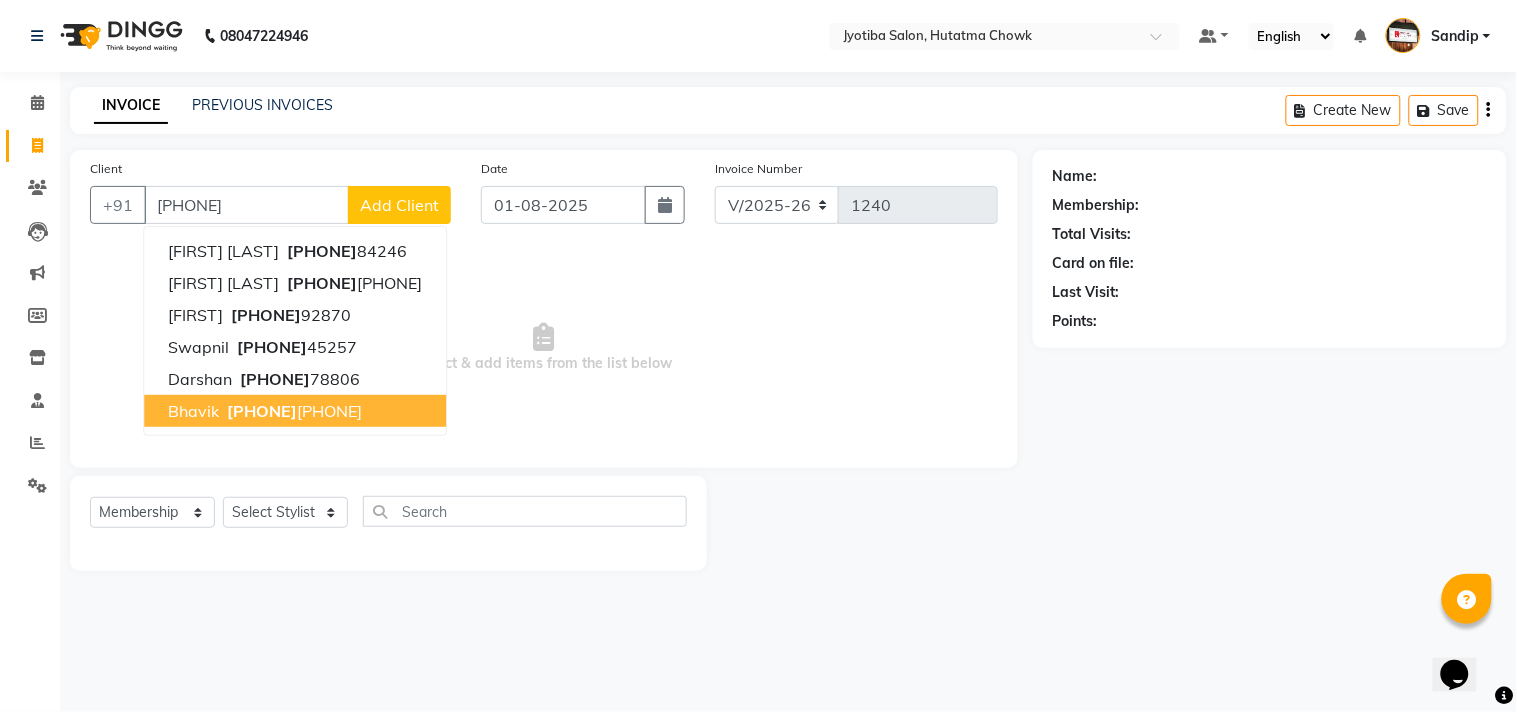 click on "[FIRST]   [PHONE]" at bounding box center (295, 411) 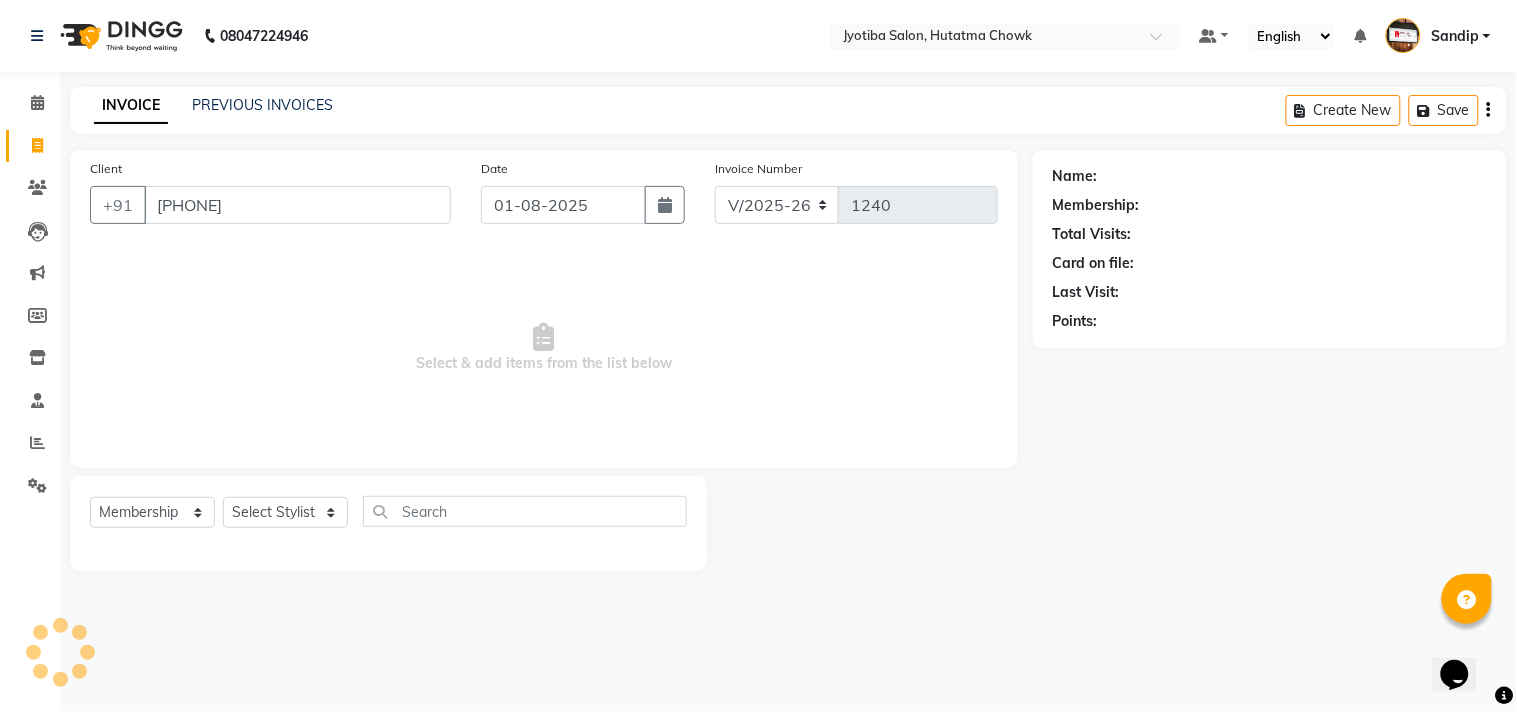 type on "[PHONE]" 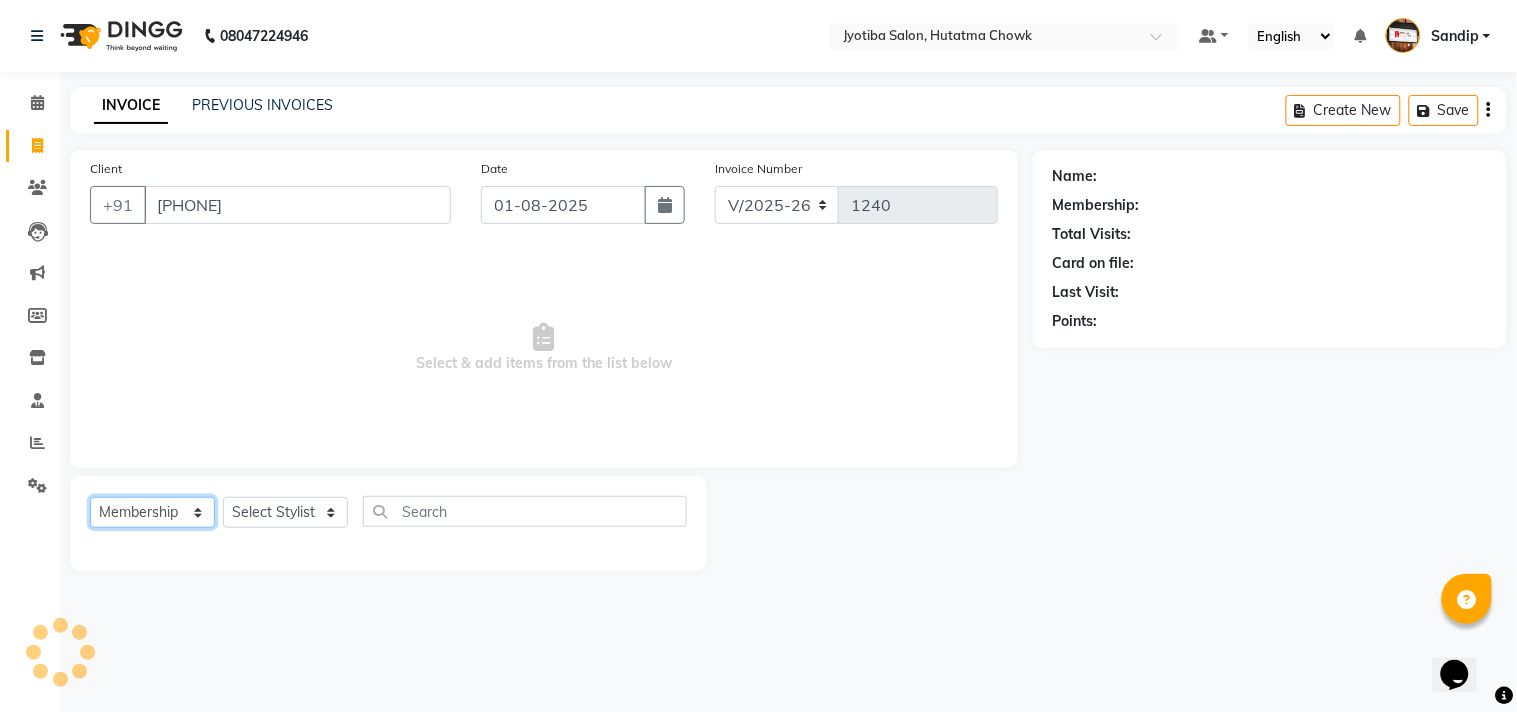 click on "Select  Service  Product  Membership  Package Voucher Prepaid Gift Card" 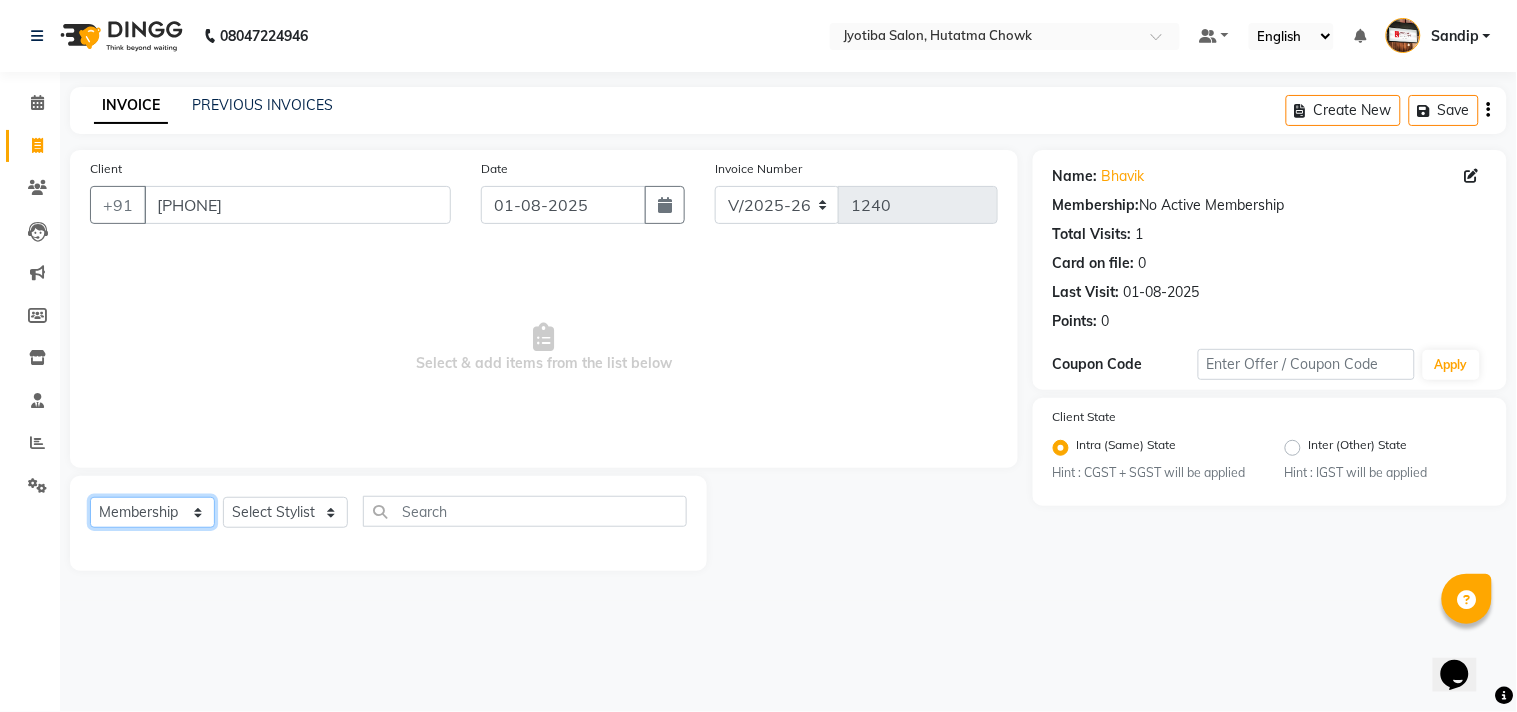 select on "product" 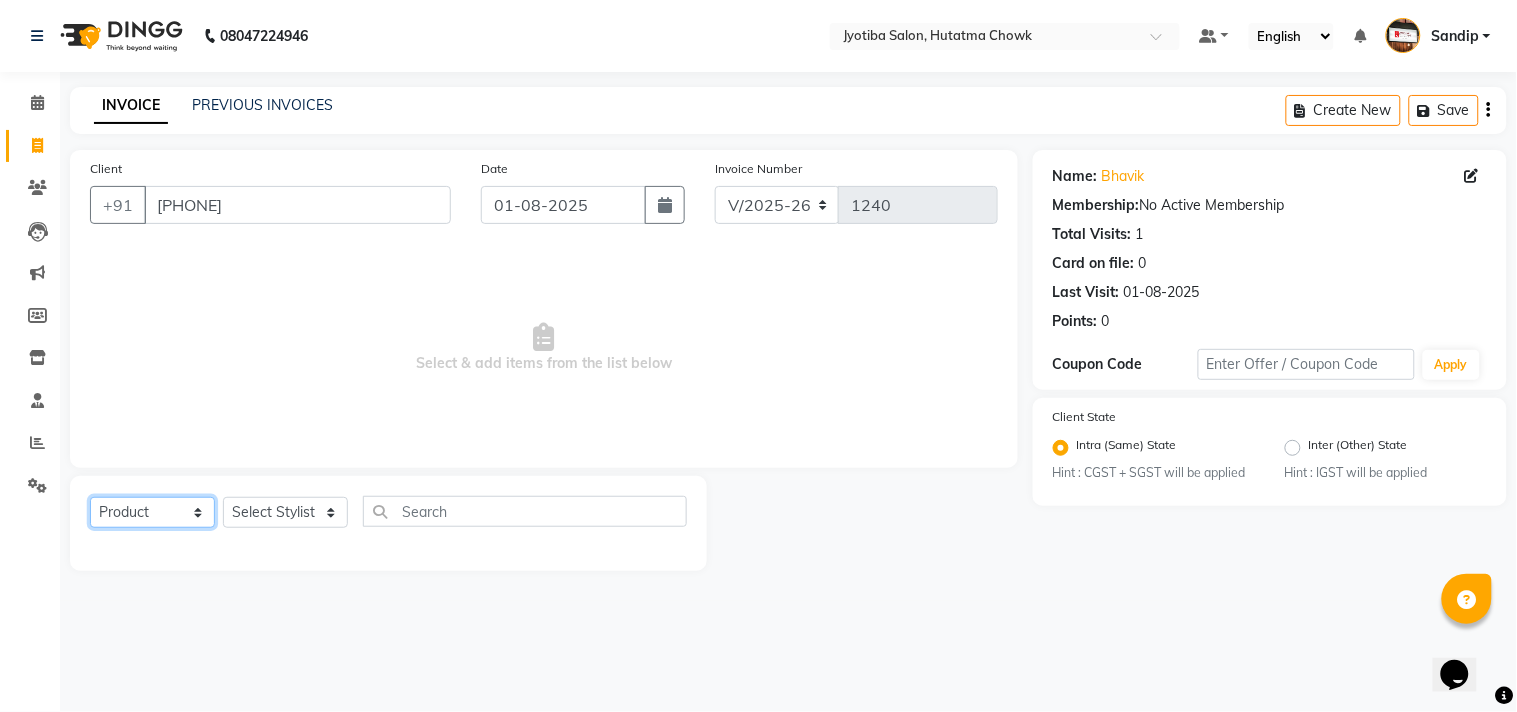 click on "Select  Service  Product  Membership  Package Voucher Prepaid Gift Card" 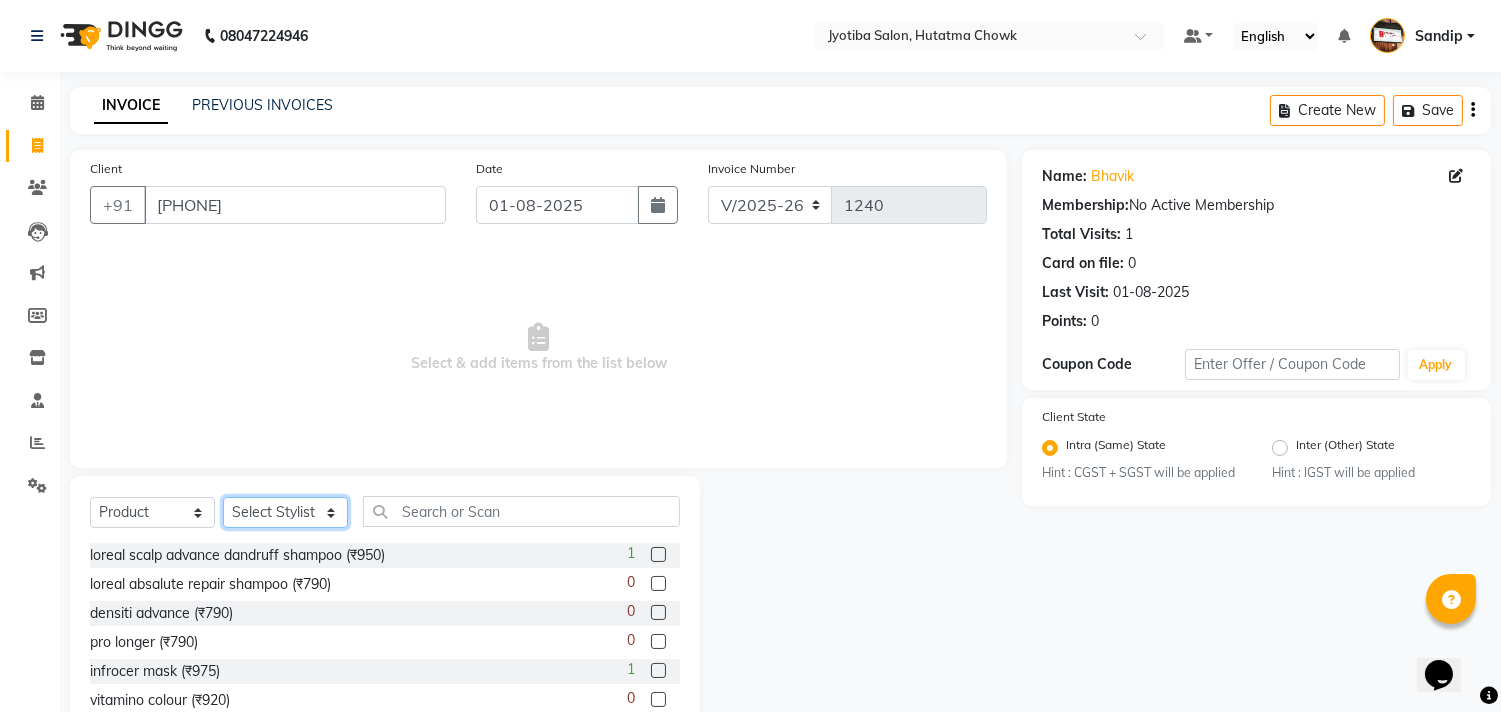 click on "Select Stylist Abdul Dinesh thakur Farman  Juned  mahadev Munna  prem RAHUL Sandip Suresh yasin" 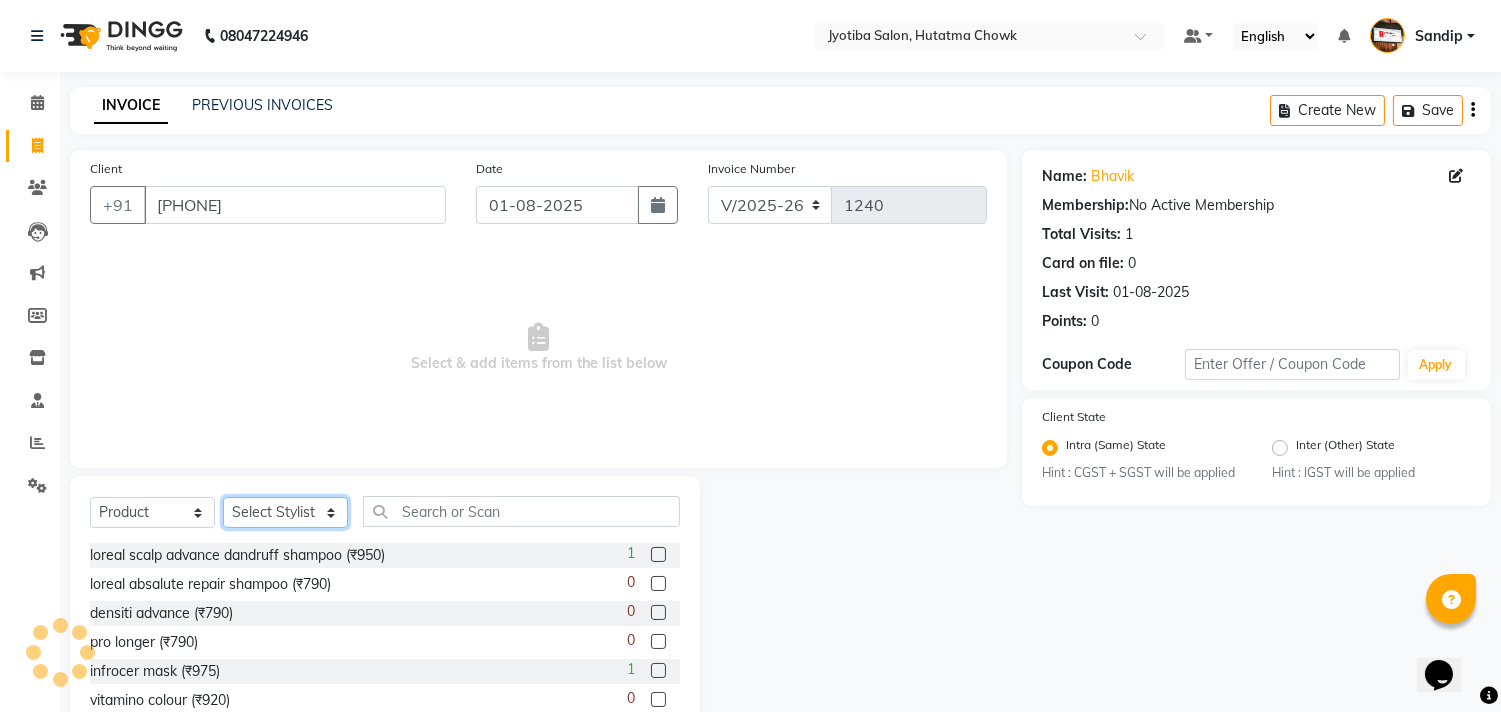 select on "12016" 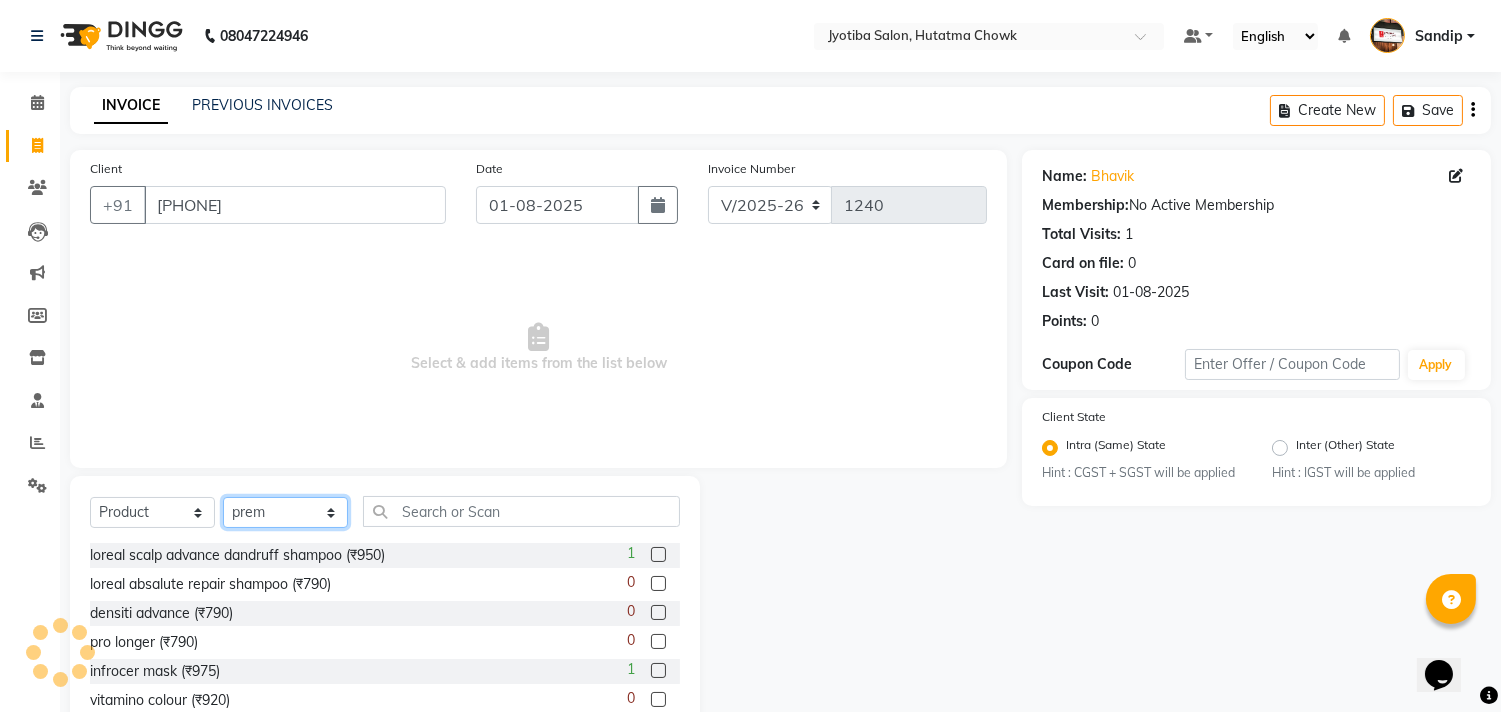 click on "Select Stylist Abdul Dinesh thakur Farman  Juned  mahadev Munna  prem RAHUL Sandip Suresh yasin" 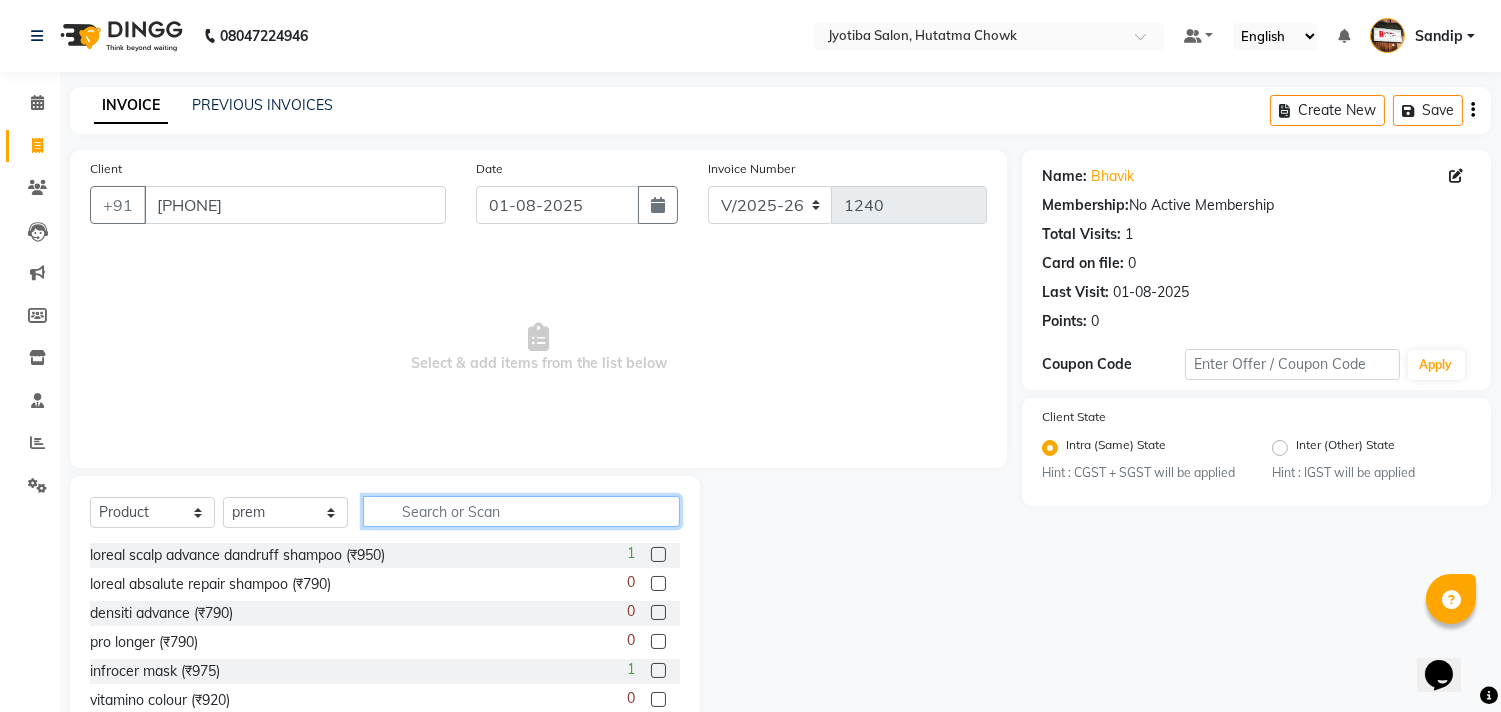 click 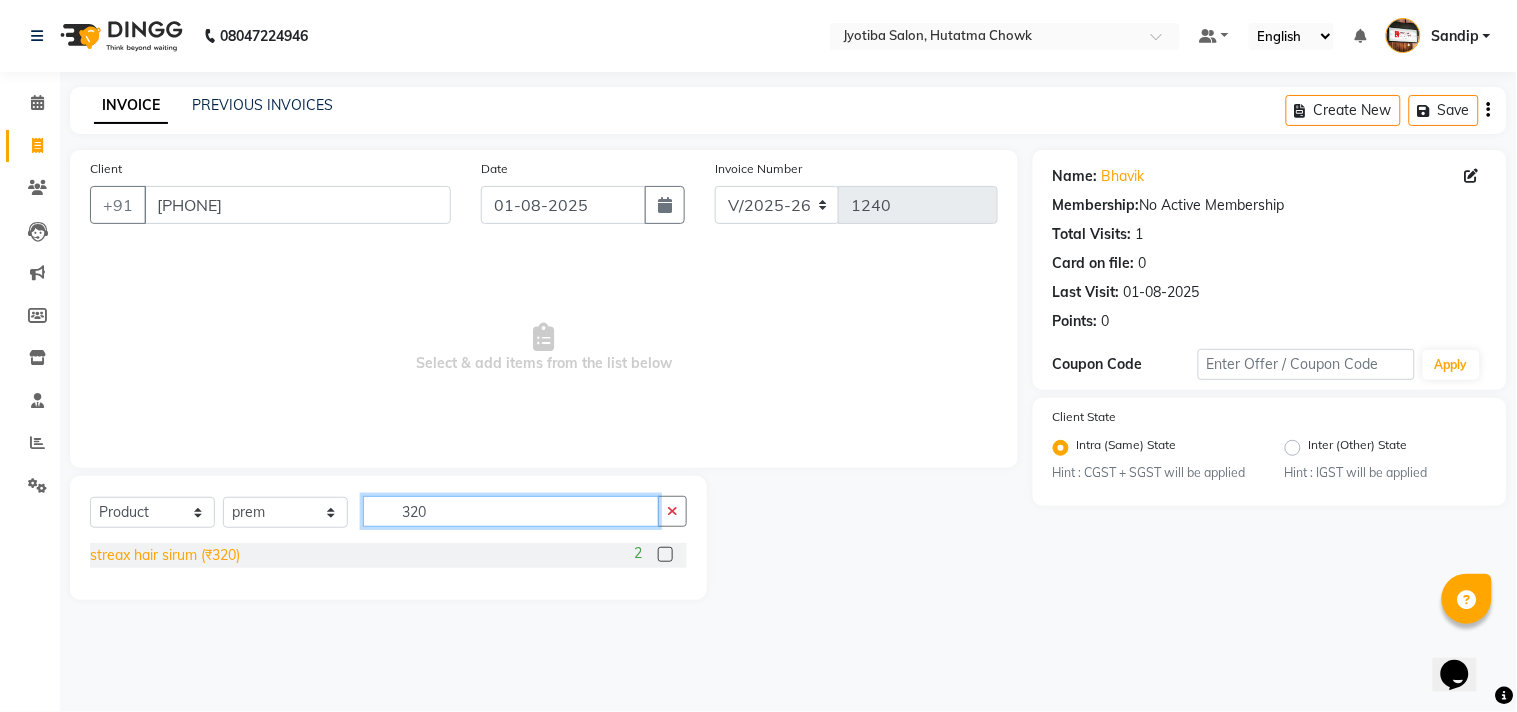 type on "320" 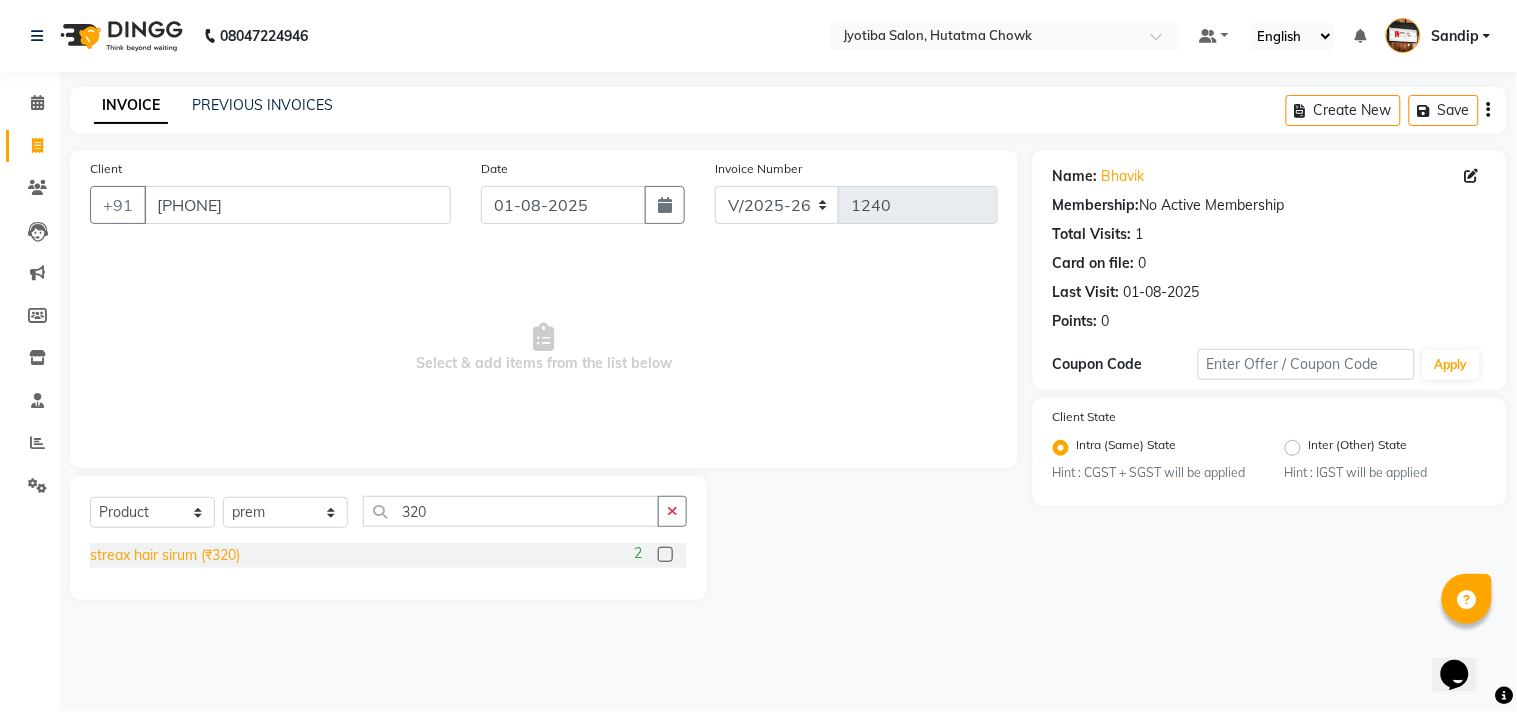 click on "streax hair sirum (₹320)" 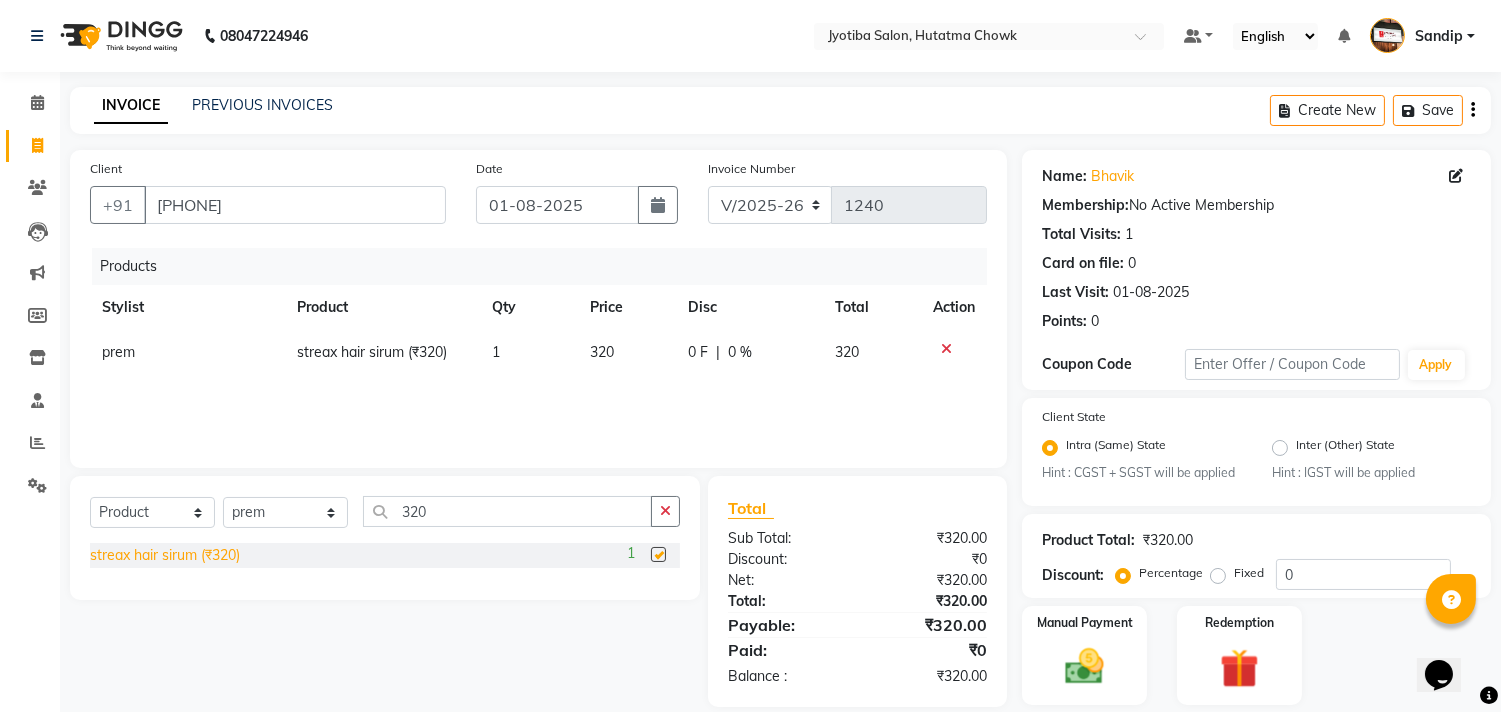 checkbox on "false" 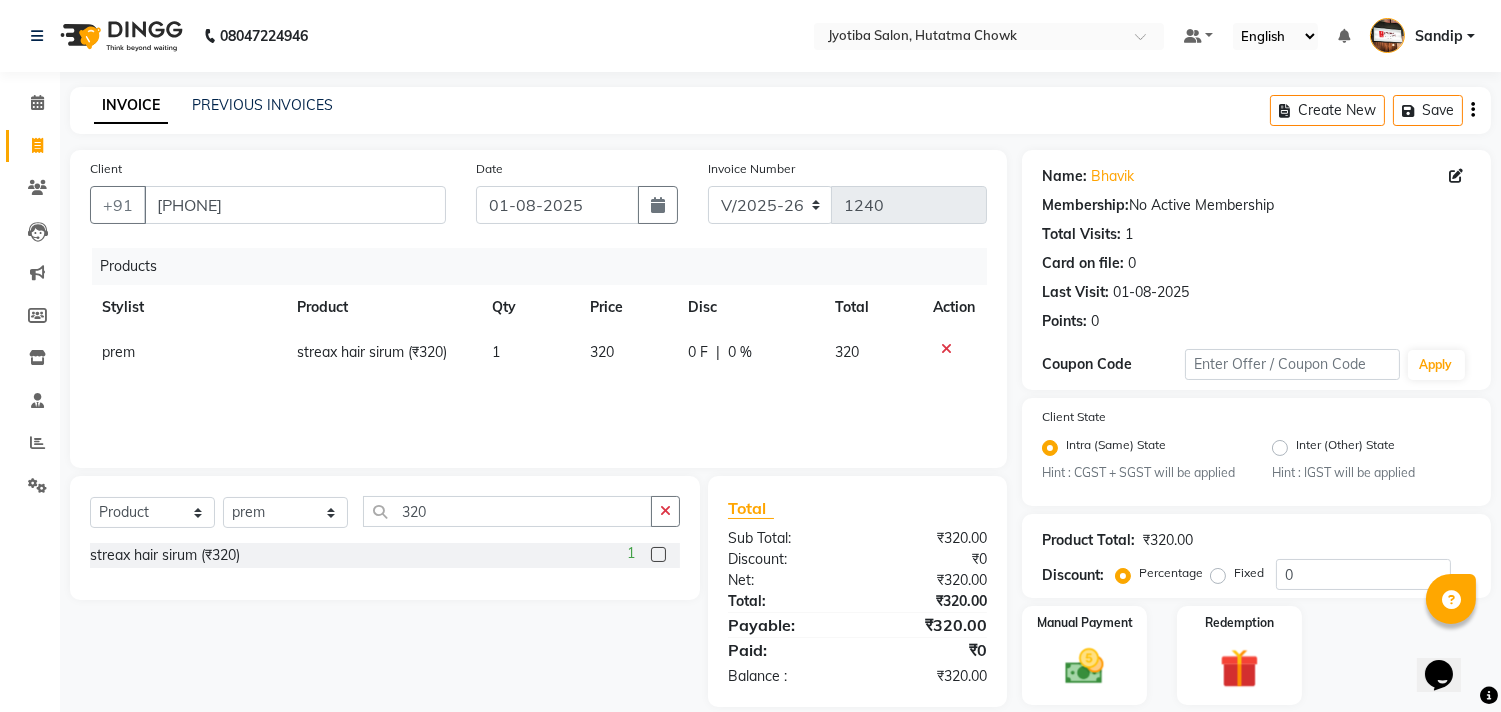scroll, scrollTop: 63, scrollLeft: 0, axis: vertical 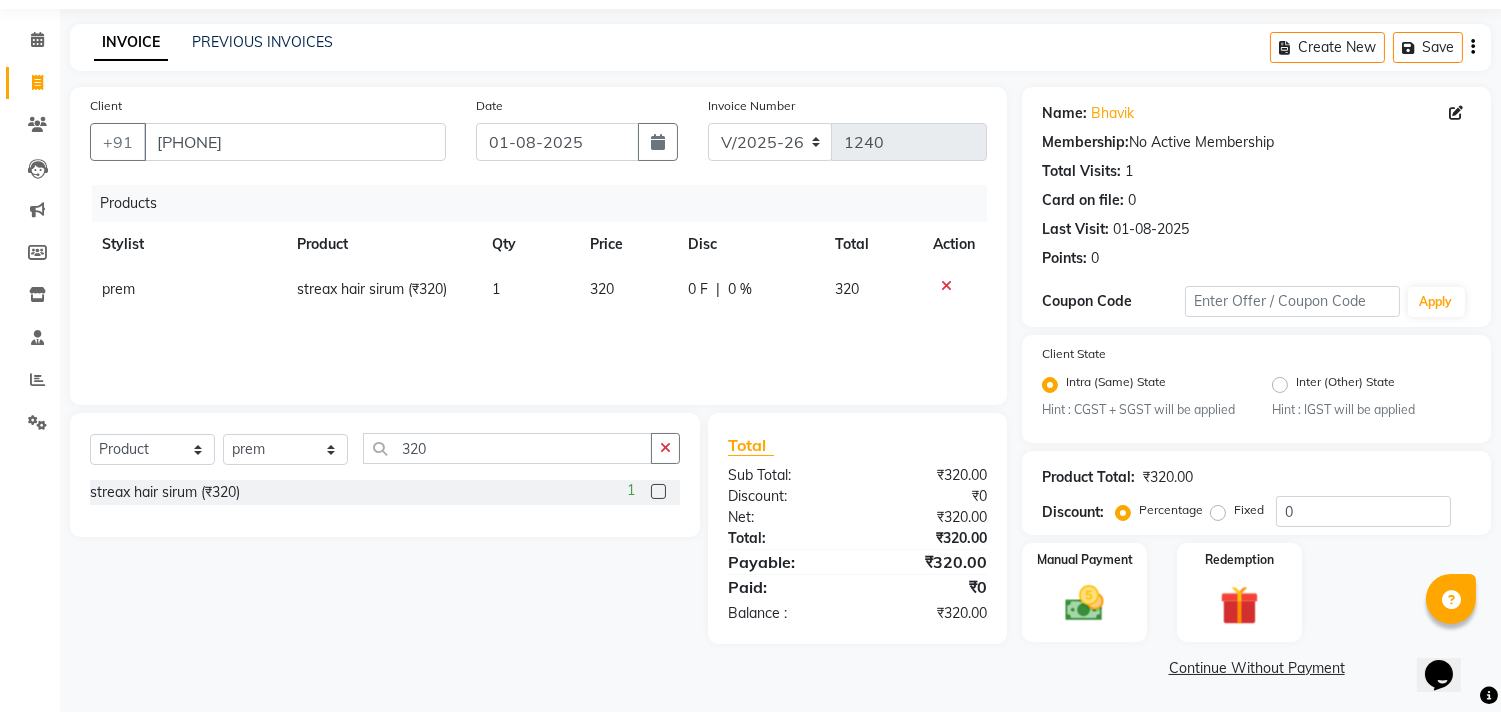 click on "Continue Without Payment" 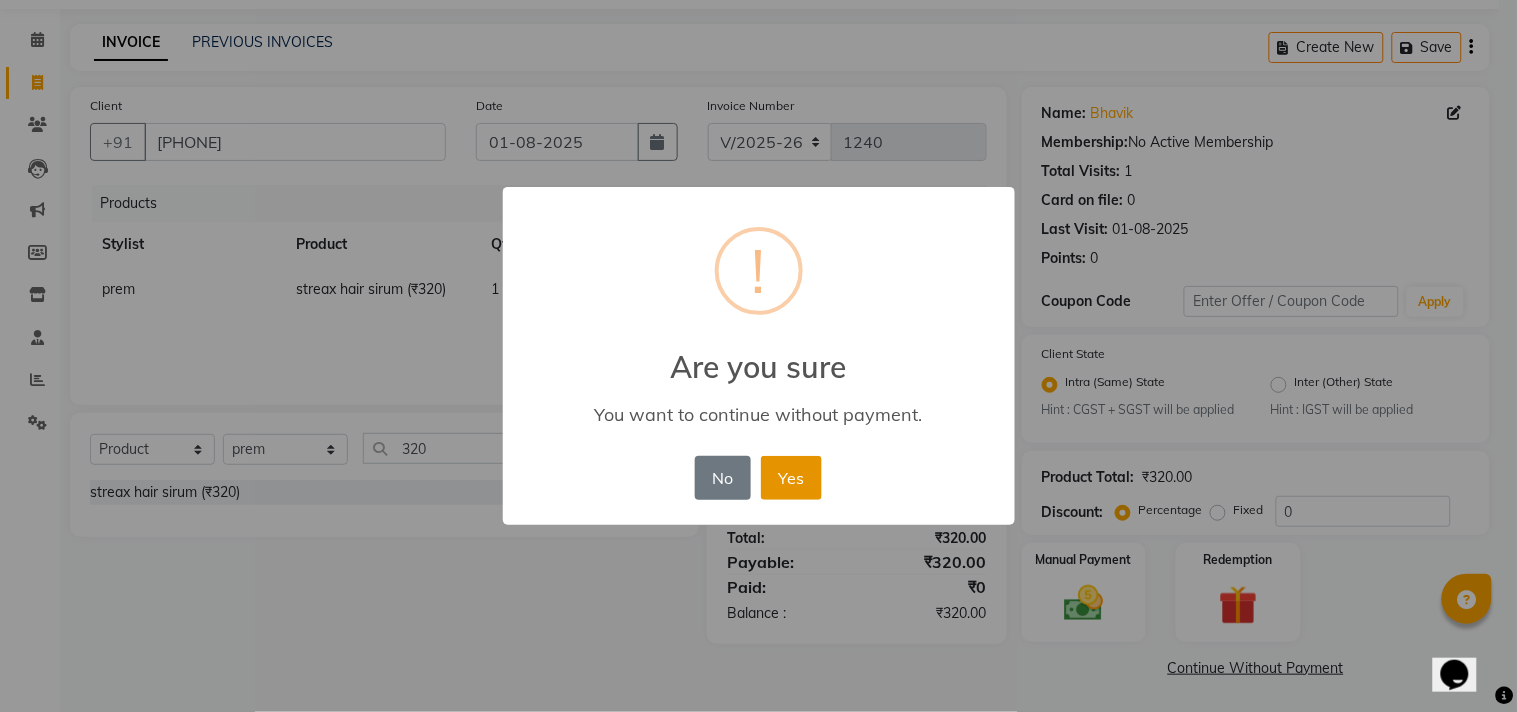 click on "Yes" at bounding box center [791, 478] 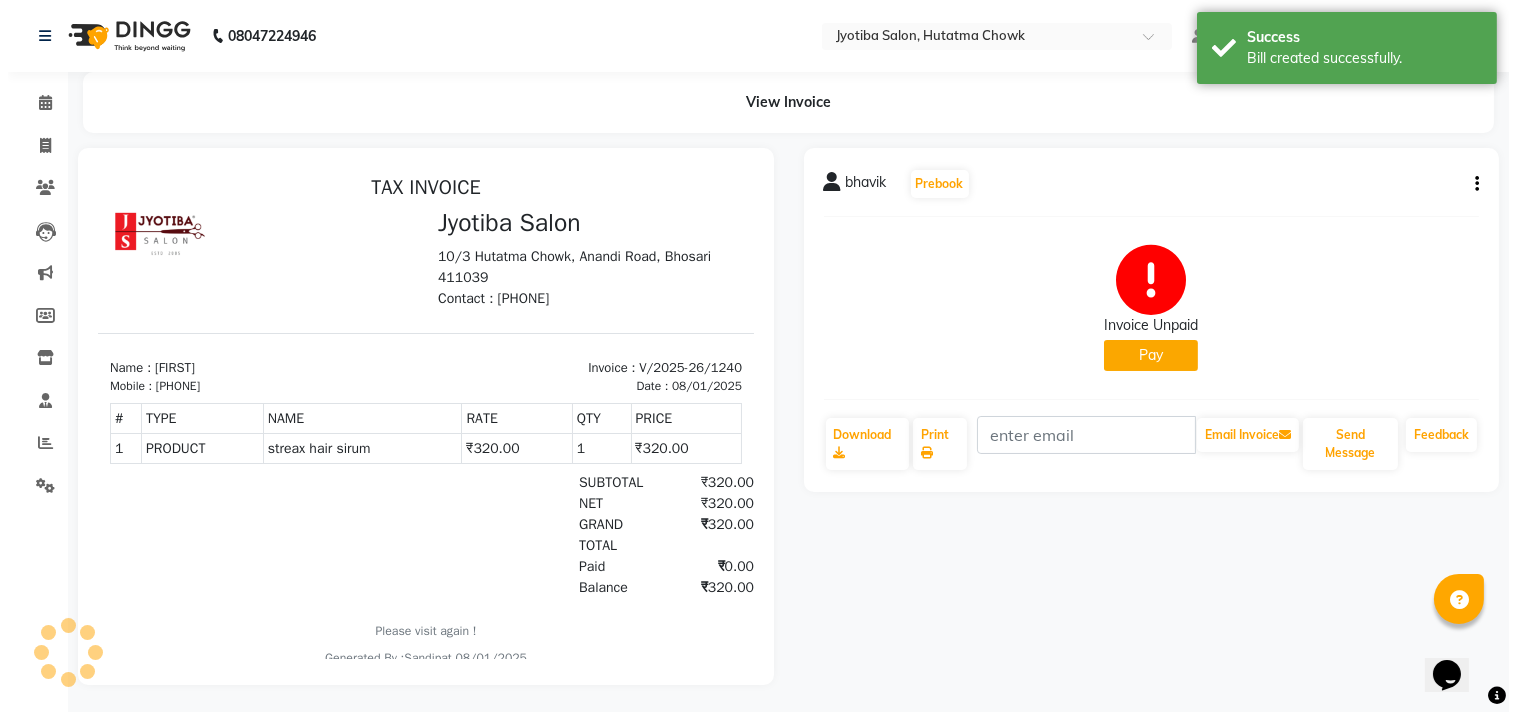 scroll, scrollTop: 0, scrollLeft: 0, axis: both 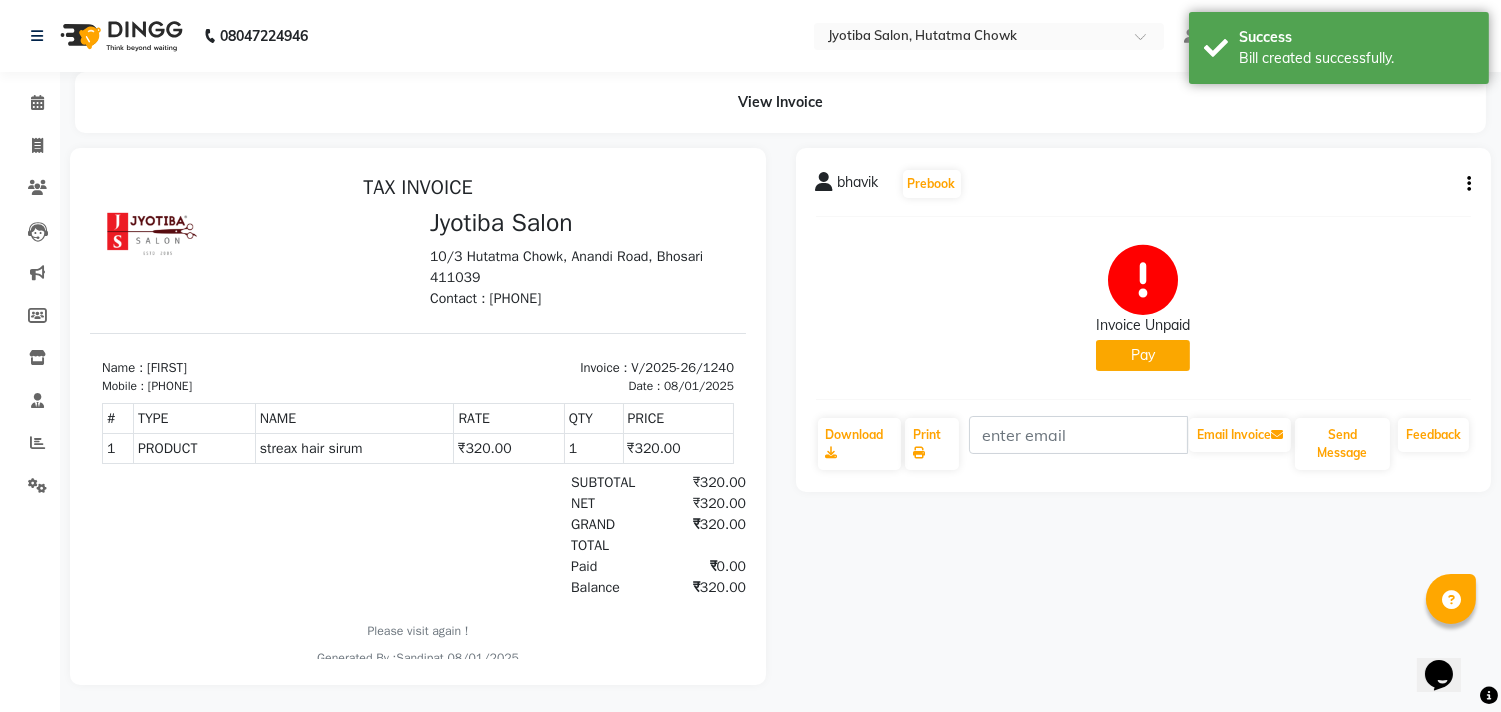 click on "Pay" 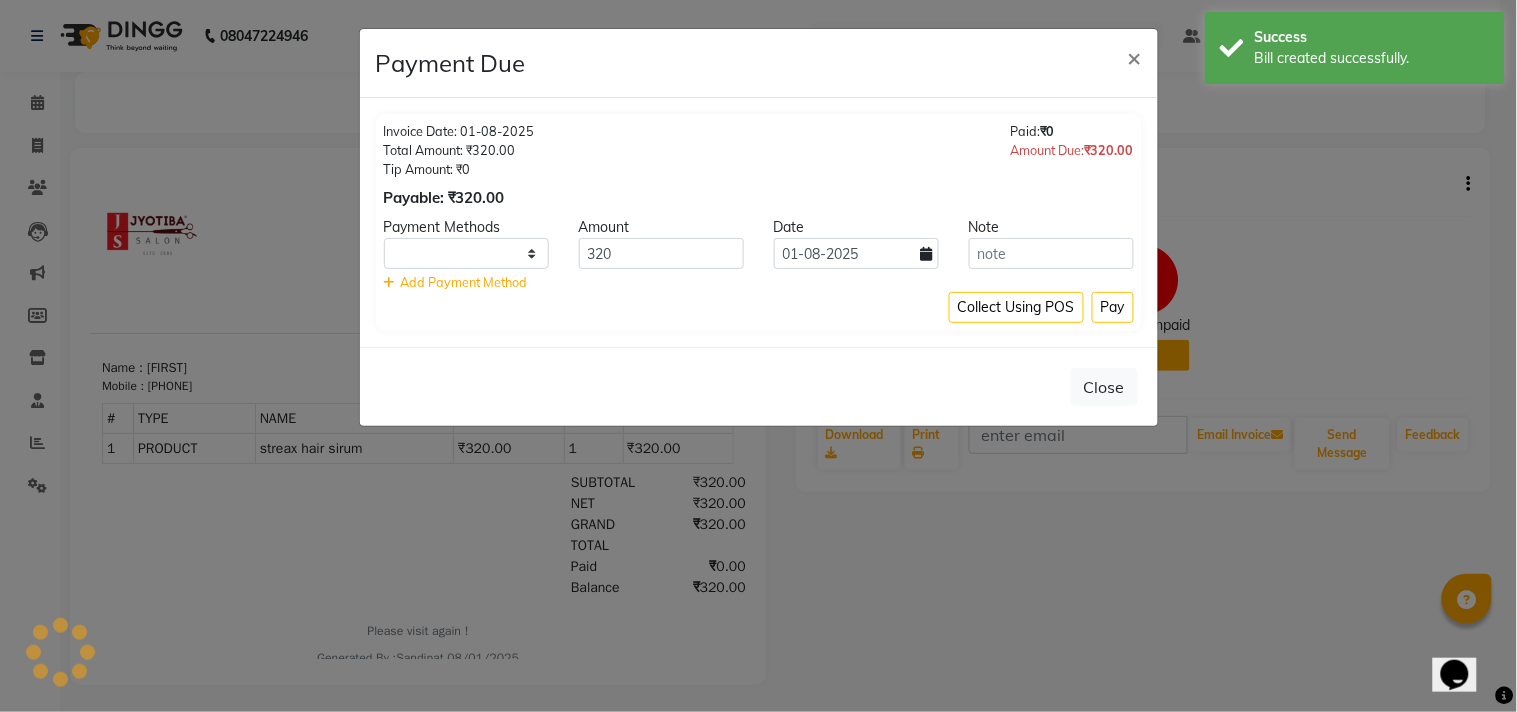 select on "1" 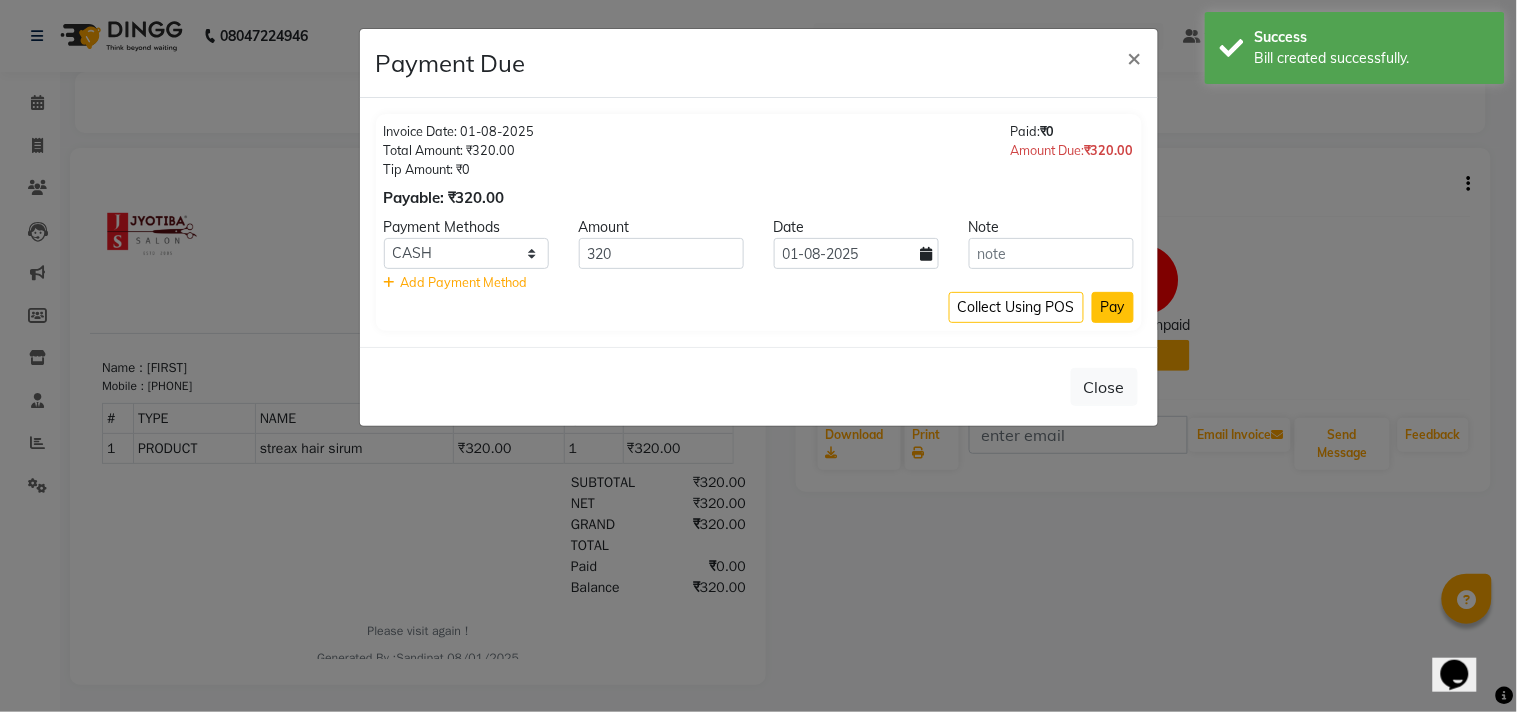 click on "Pay" 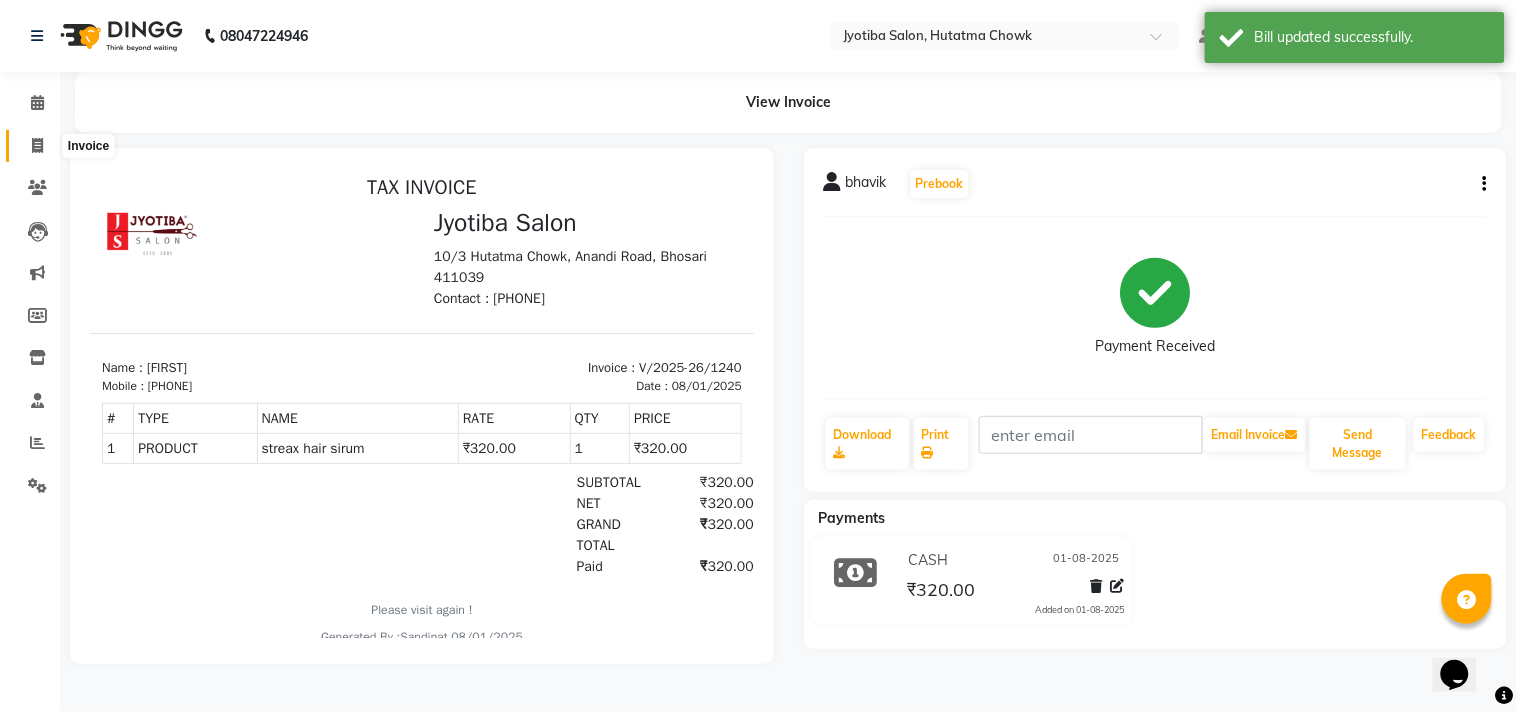 click 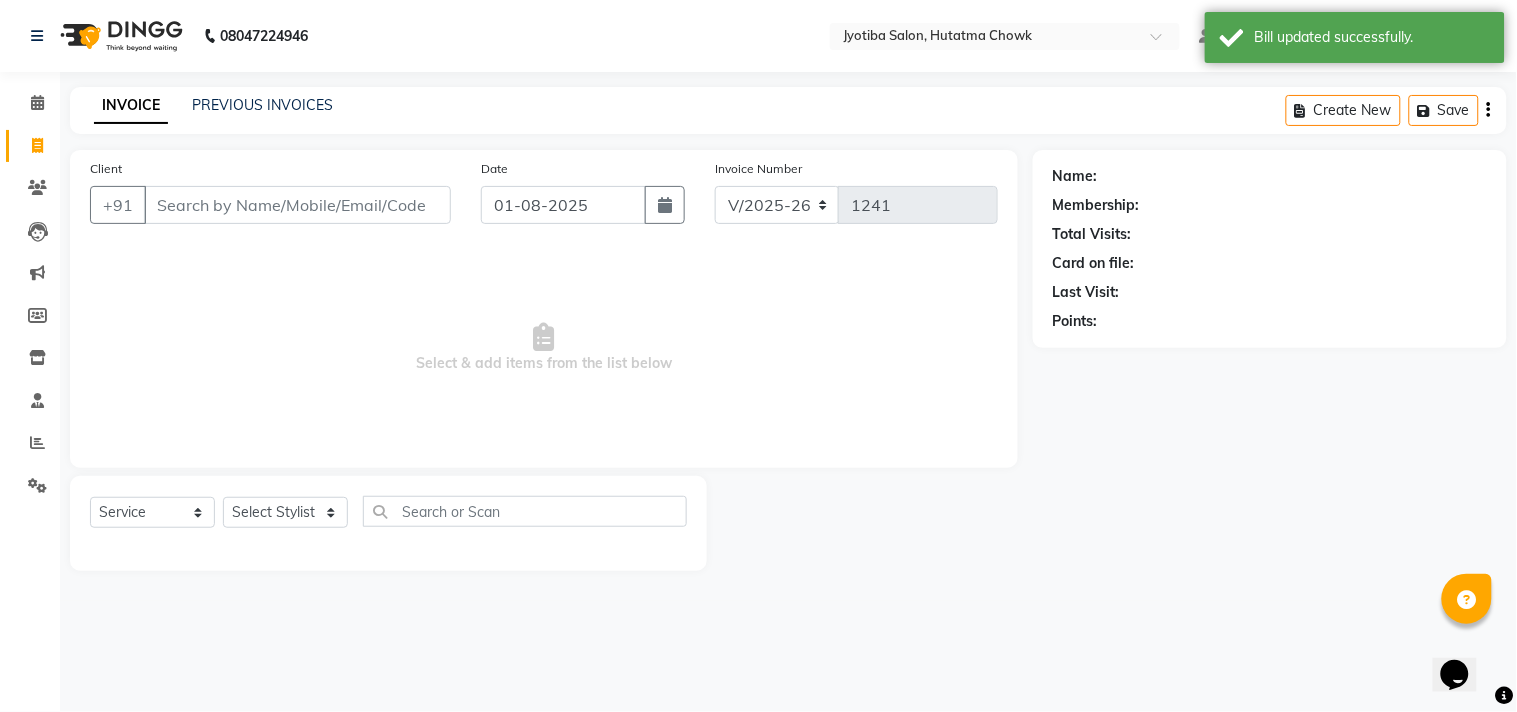 select on "membership" 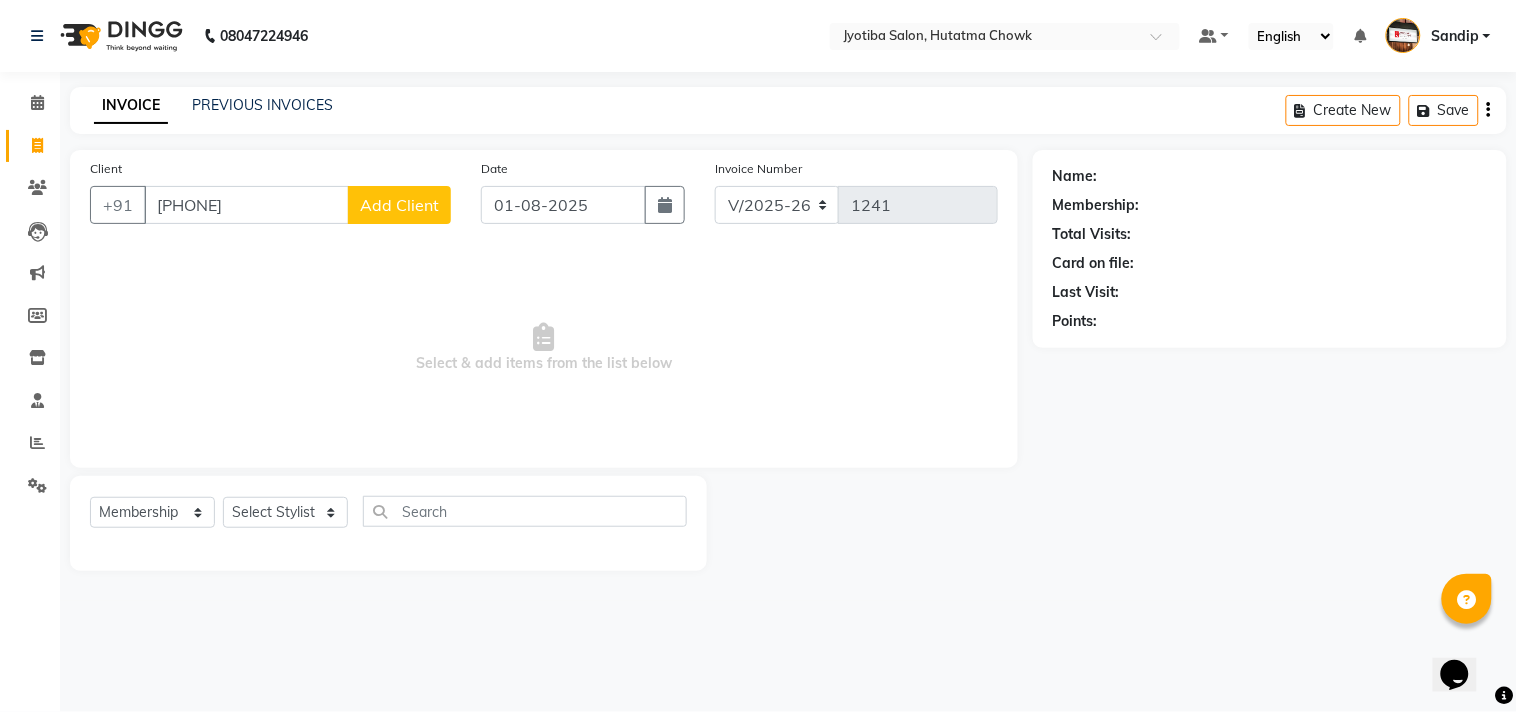 type on "[PHONE]" 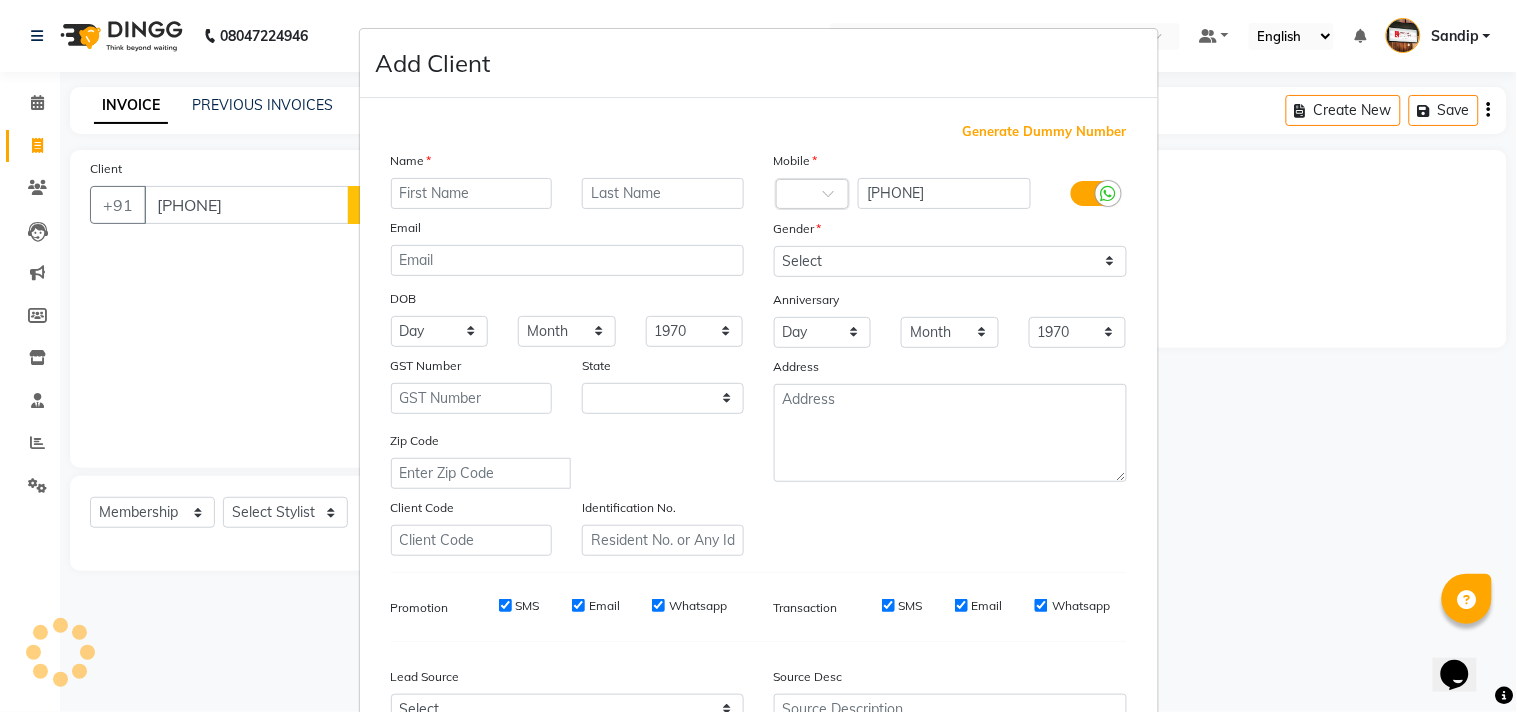 select on "22" 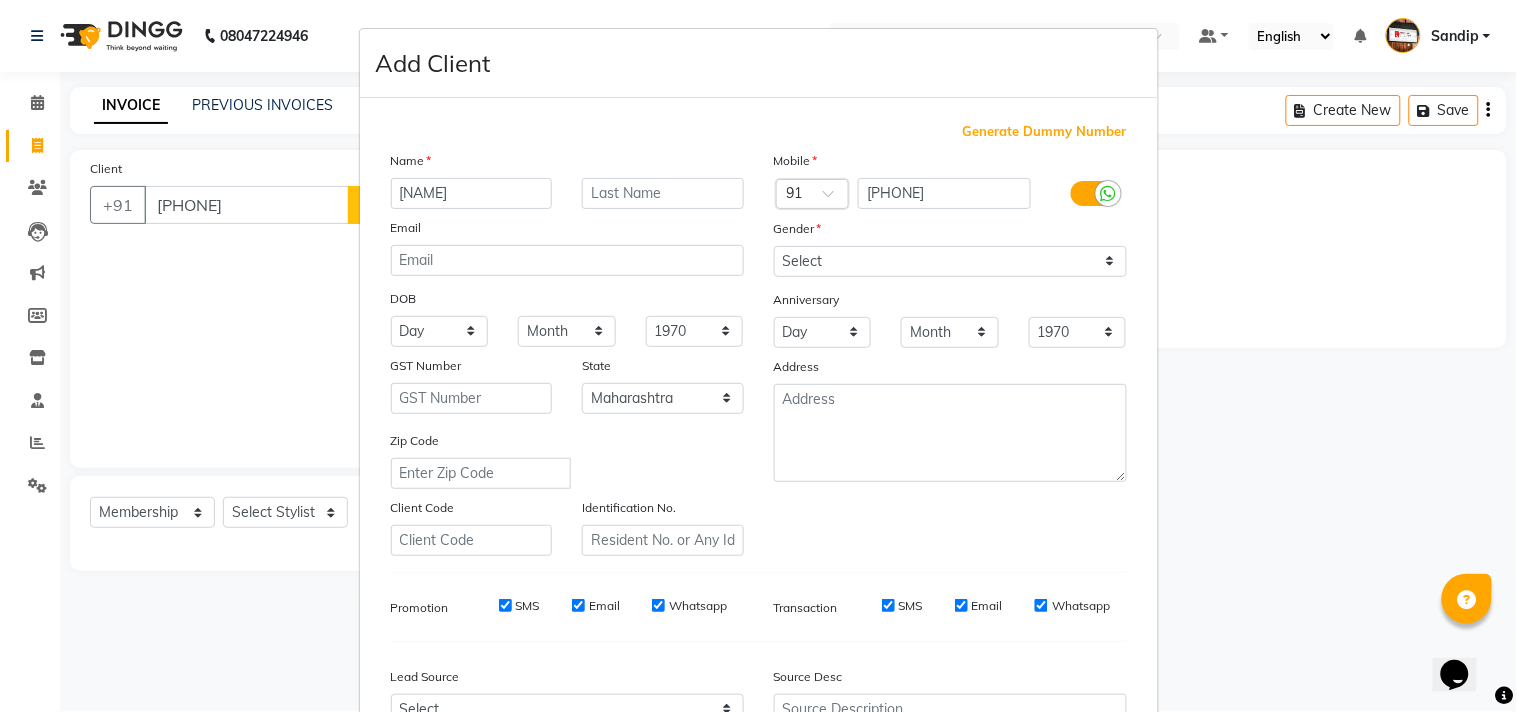 type on "[NAME]" 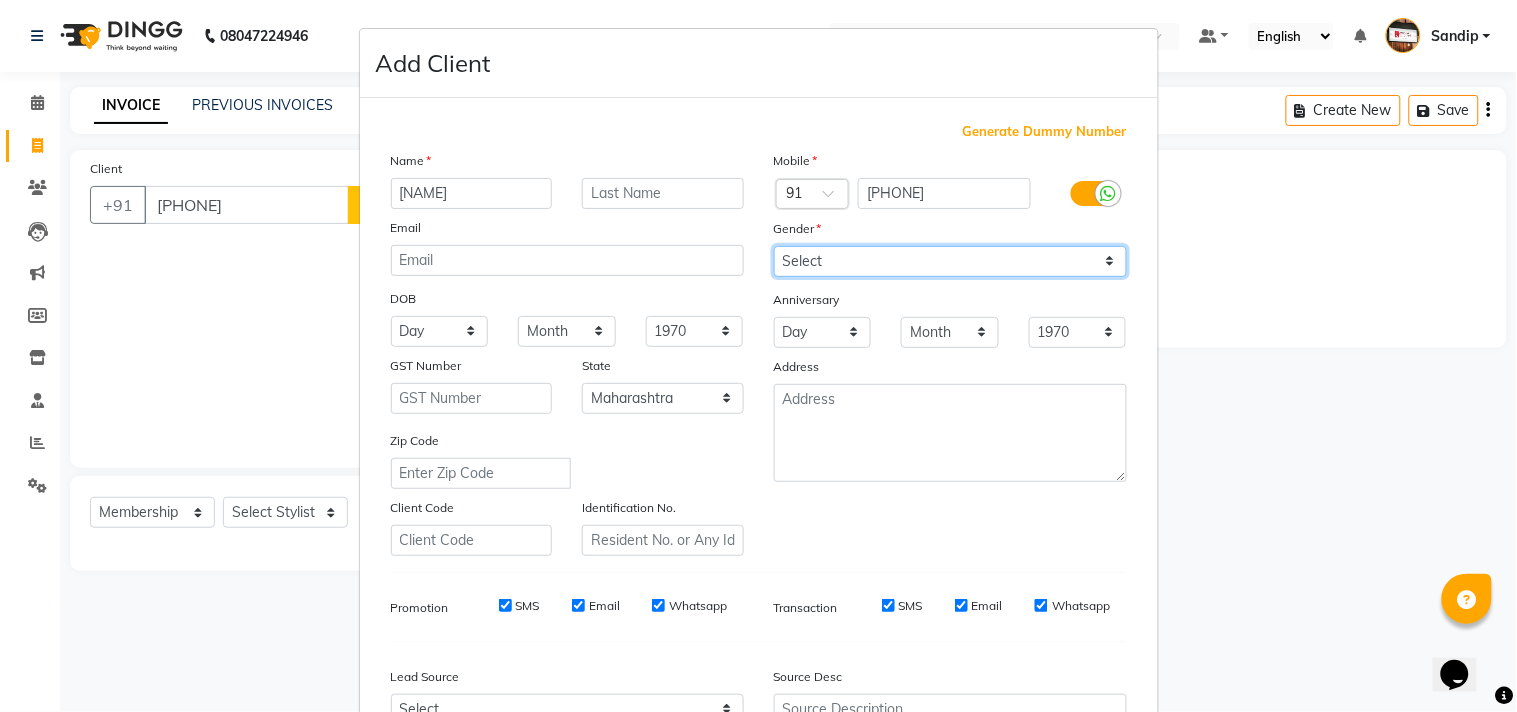 click on "Select Male Female Other Prefer Not To Say" at bounding box center [950, 261] 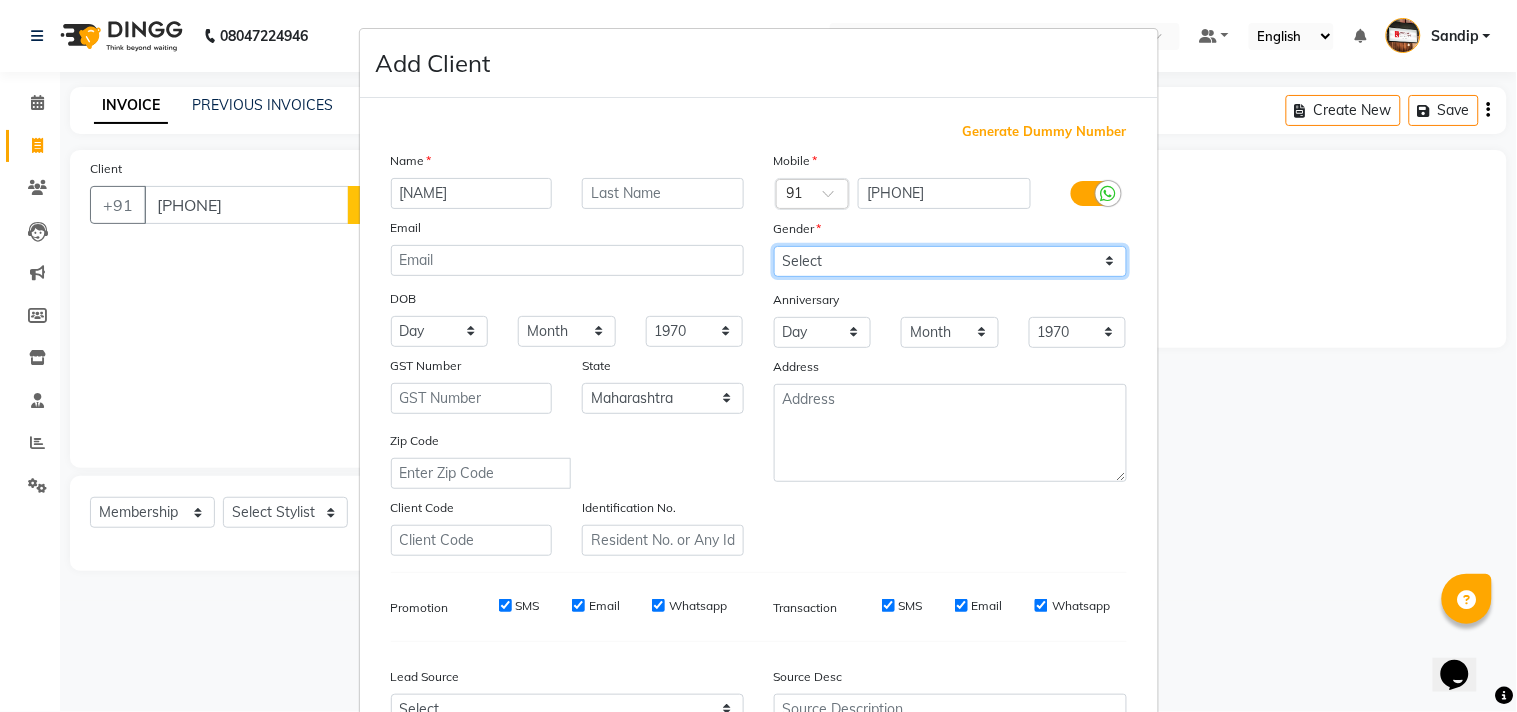 select on "male" 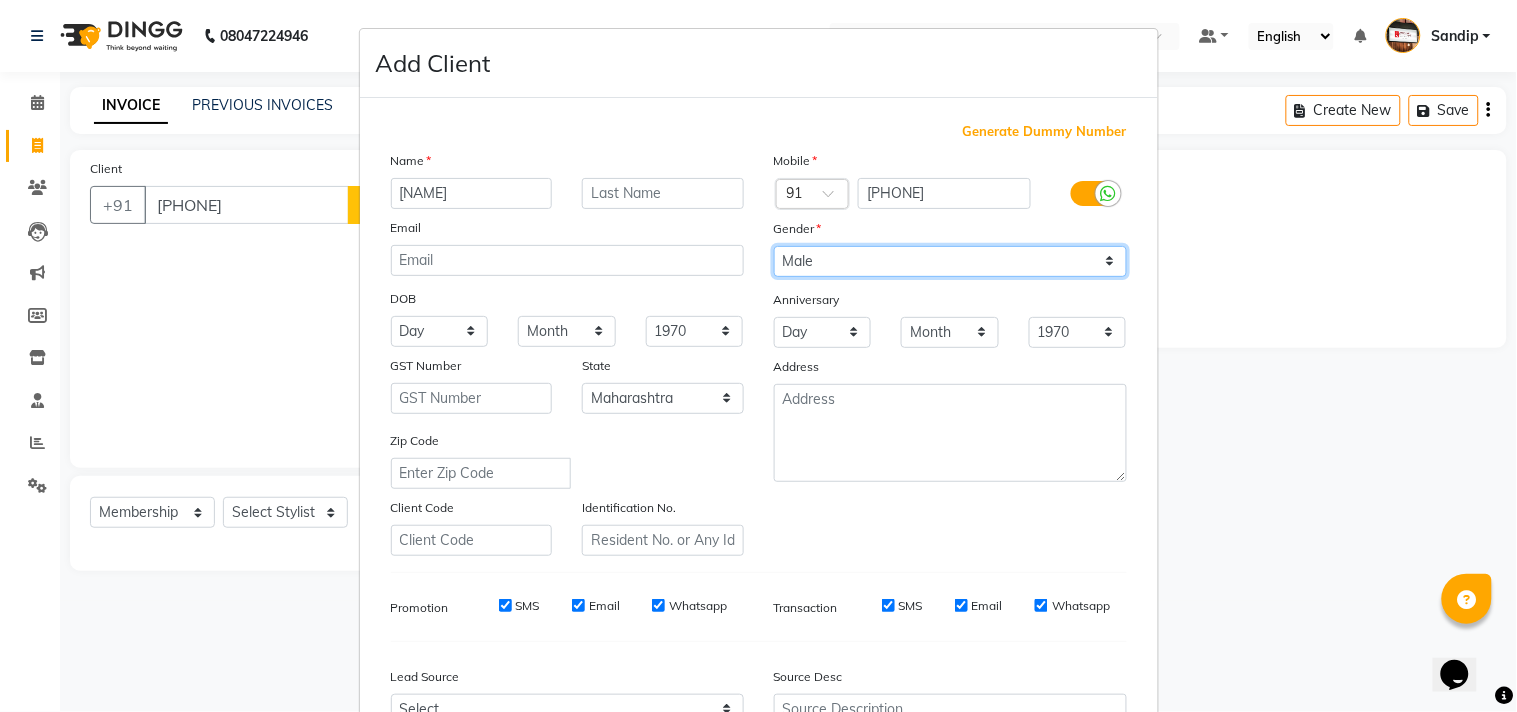 click on "Select Male Female Other Prefer Not To Say" at bounding box center (950, 261) 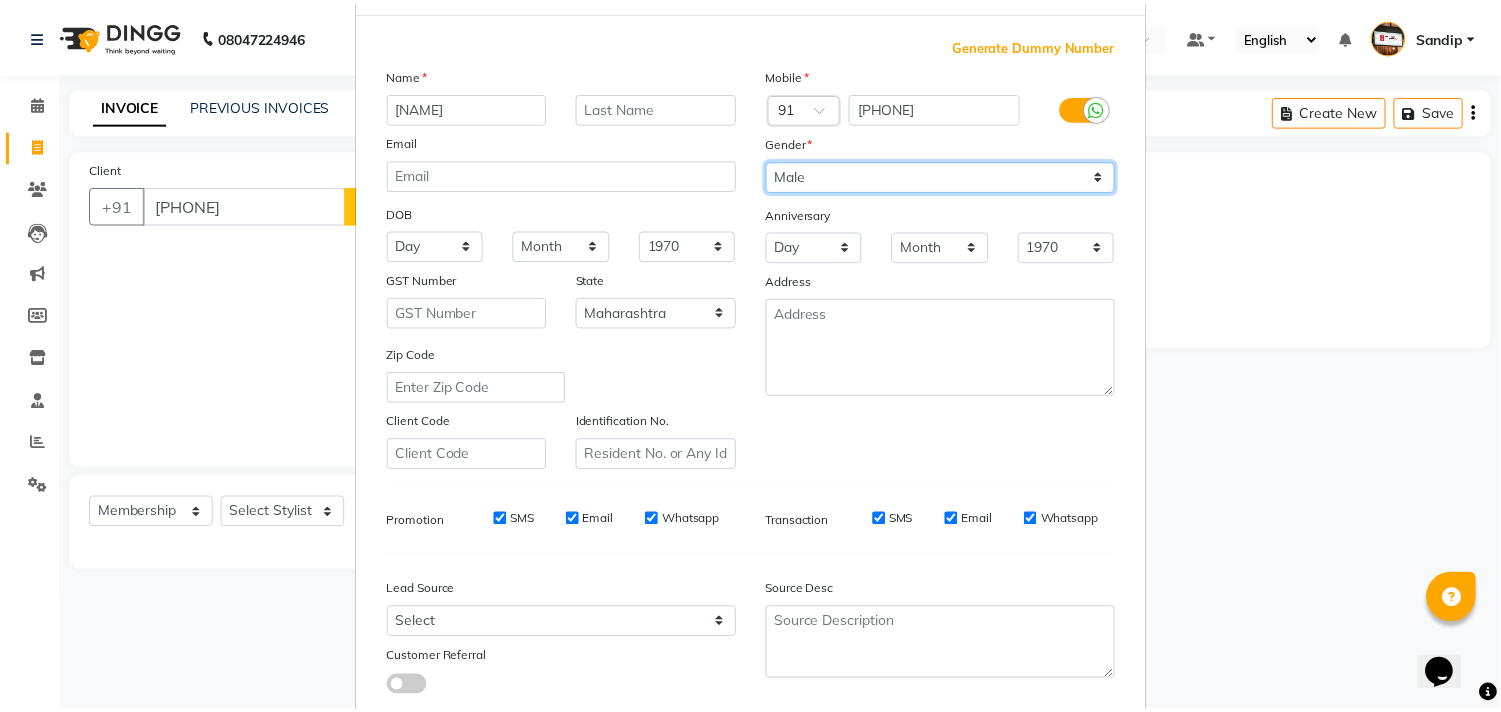 scroll, scrollTop: 212, scrollLeft: 0, axis: vertical 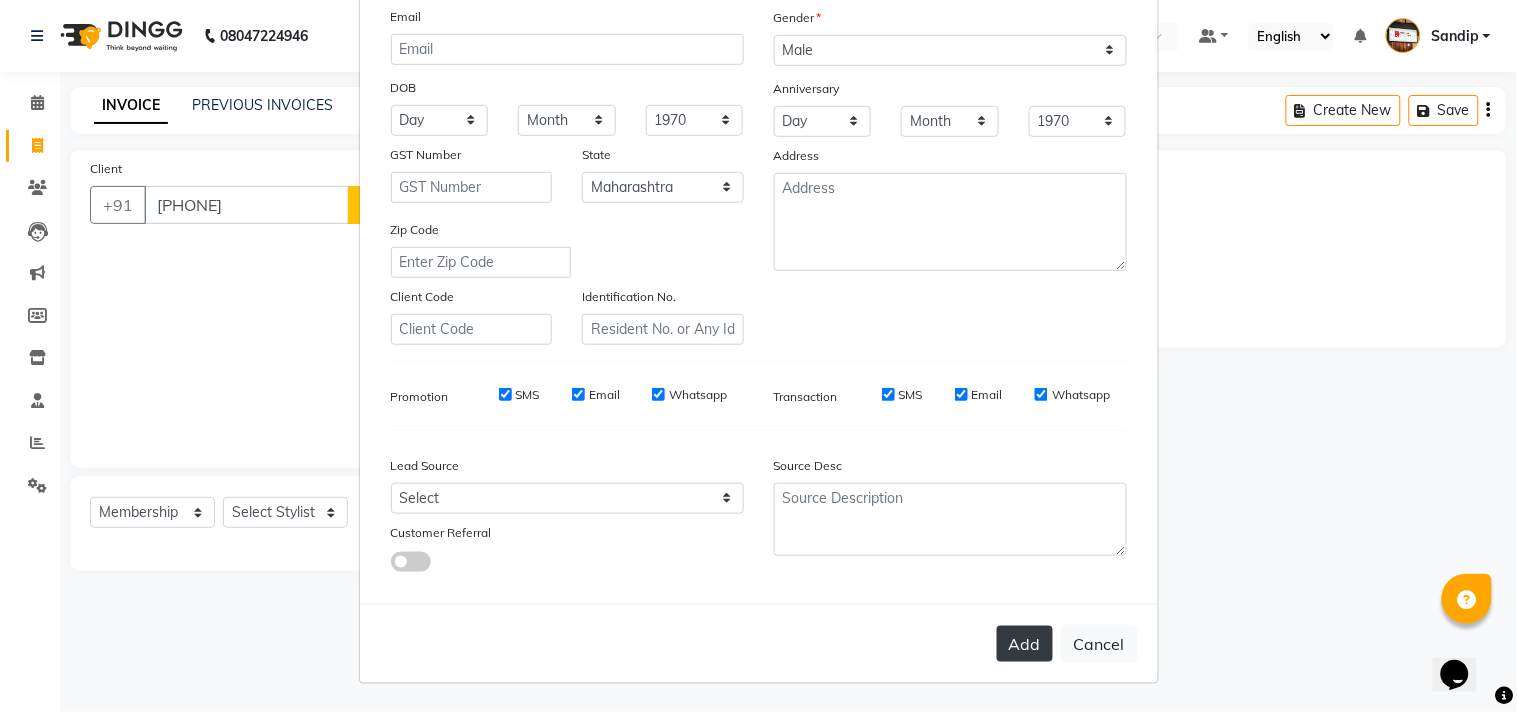 click on "Add" at bounding box center [1025, 644] 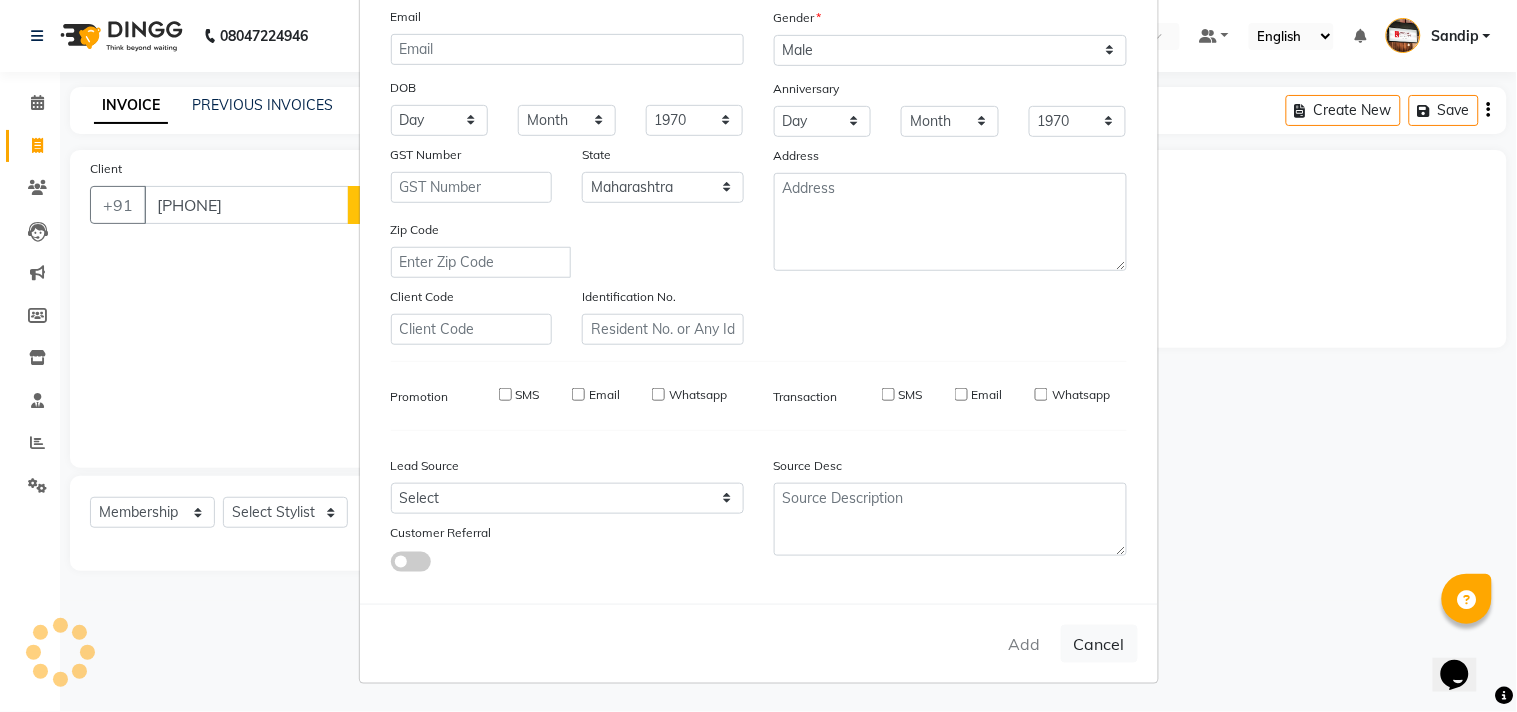 type 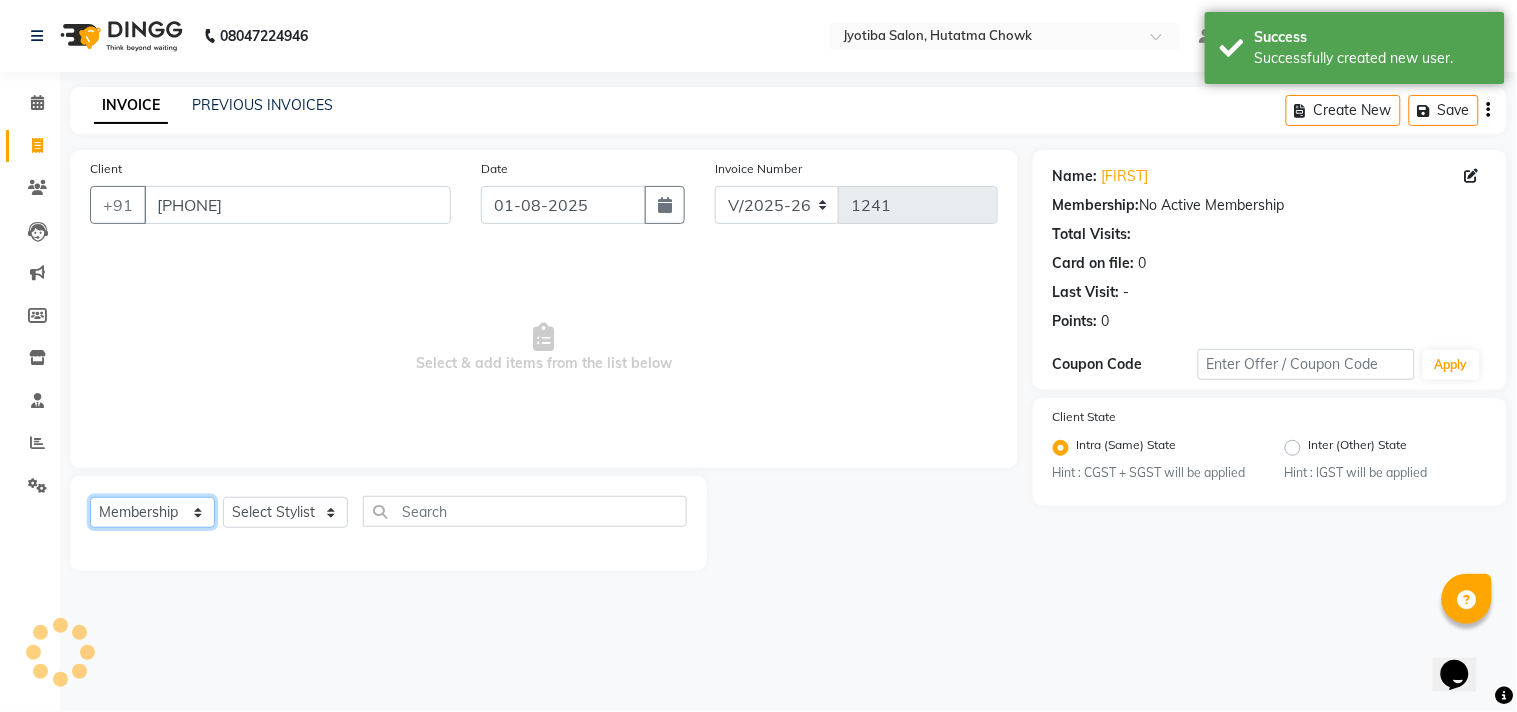 click on "Select  Service  Product  Membership  Package Voucher Prepaid Gift Card" 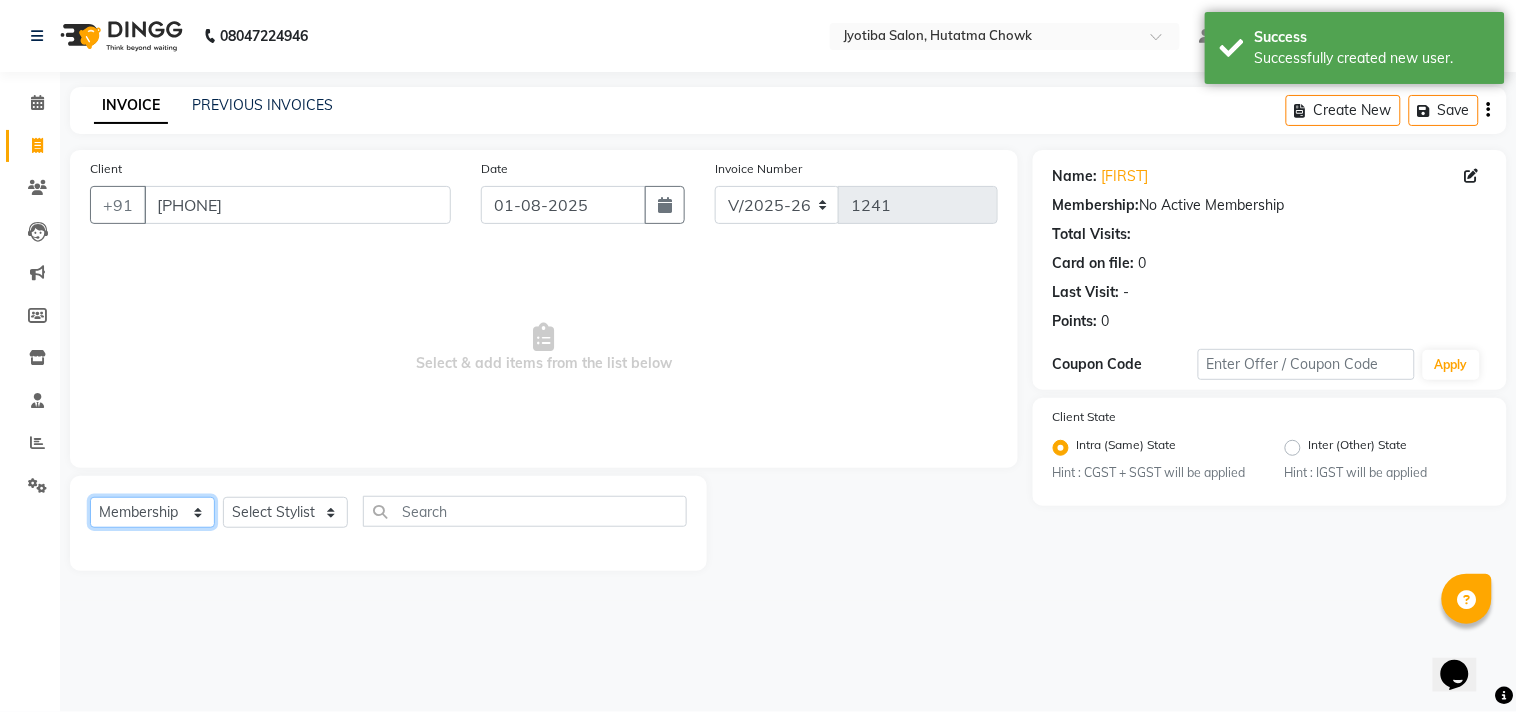 select on "service" 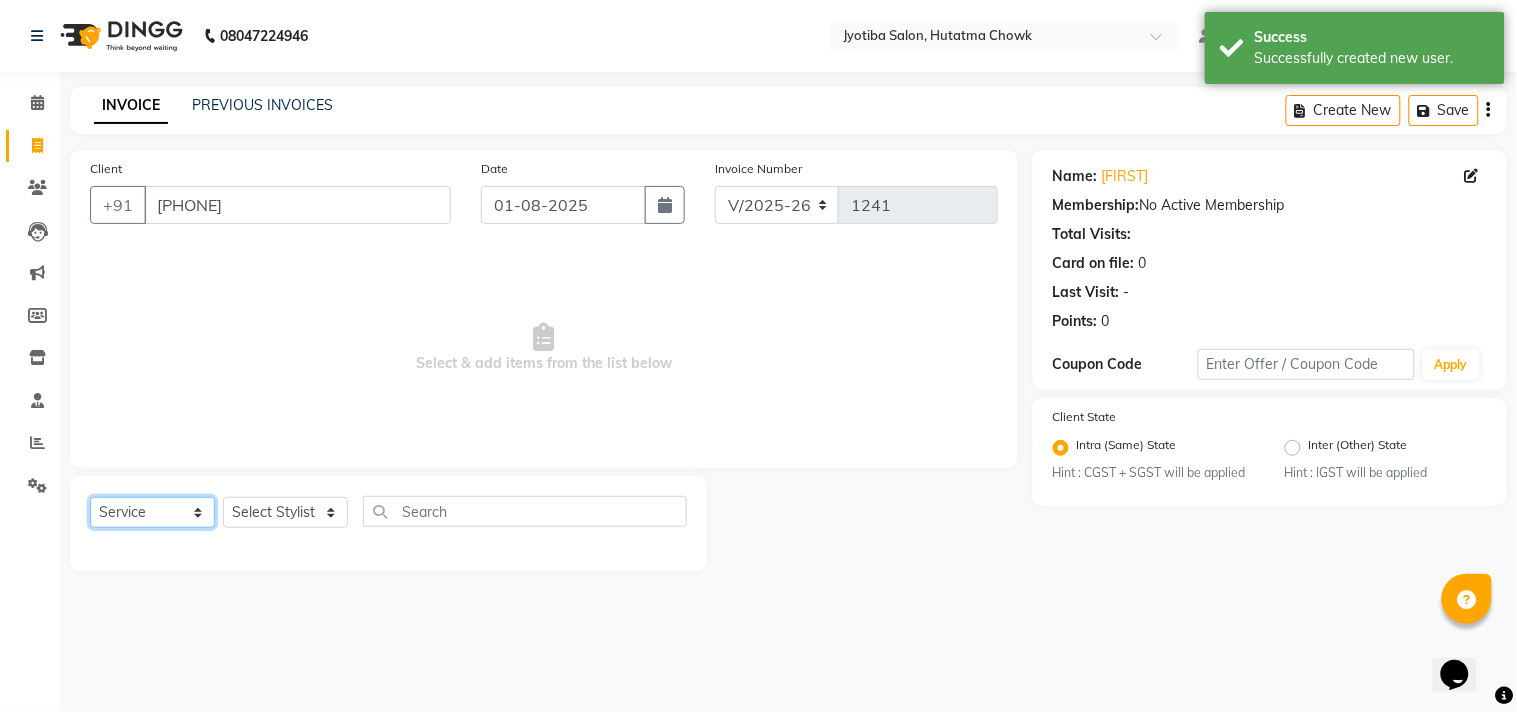 click on "Select  Service  Product  Membership  Package Voucher Prepaid Gift Card" 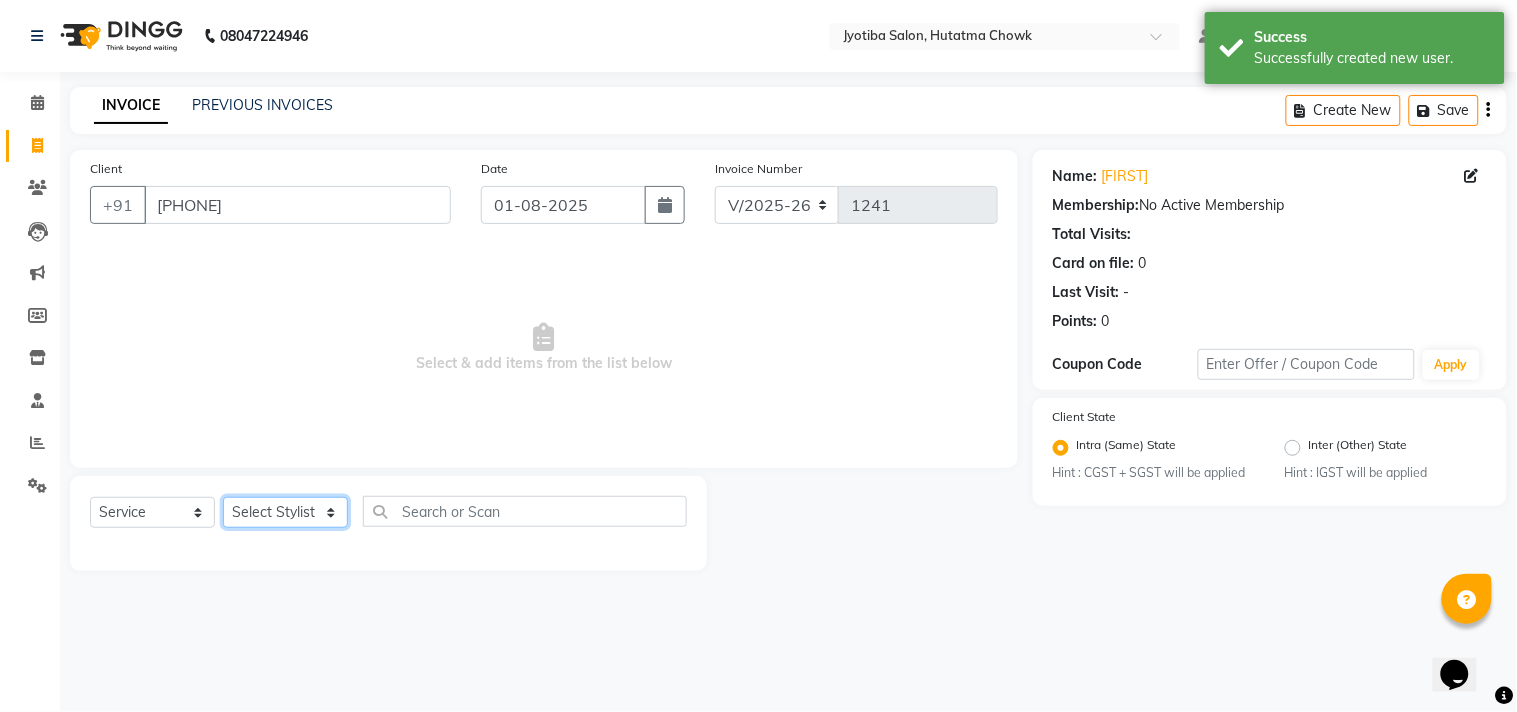 click on "Select Stylist Abdul Dinesh thakur Farman  Juned  mahadev Munna  prem RAHUL Sandip Suresh yasin" 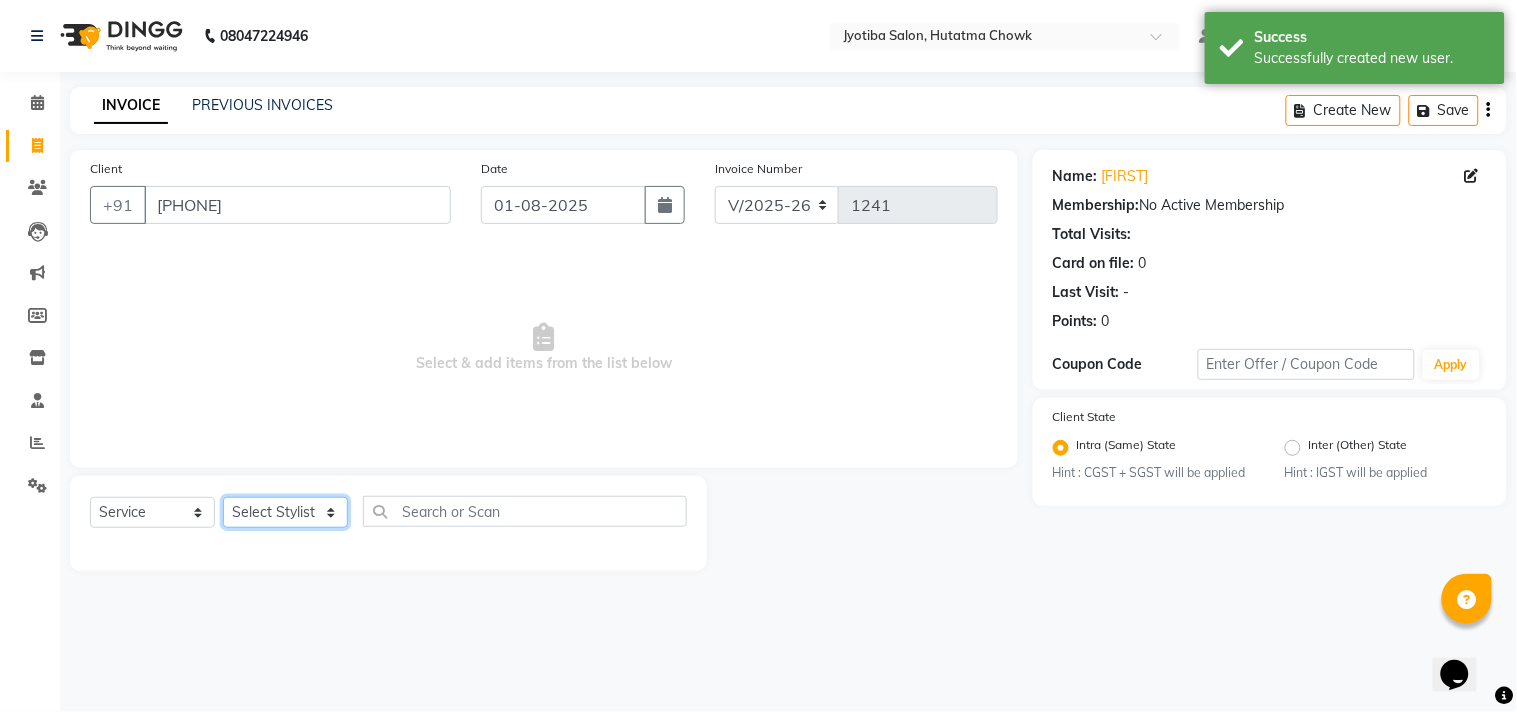 select on "7206" 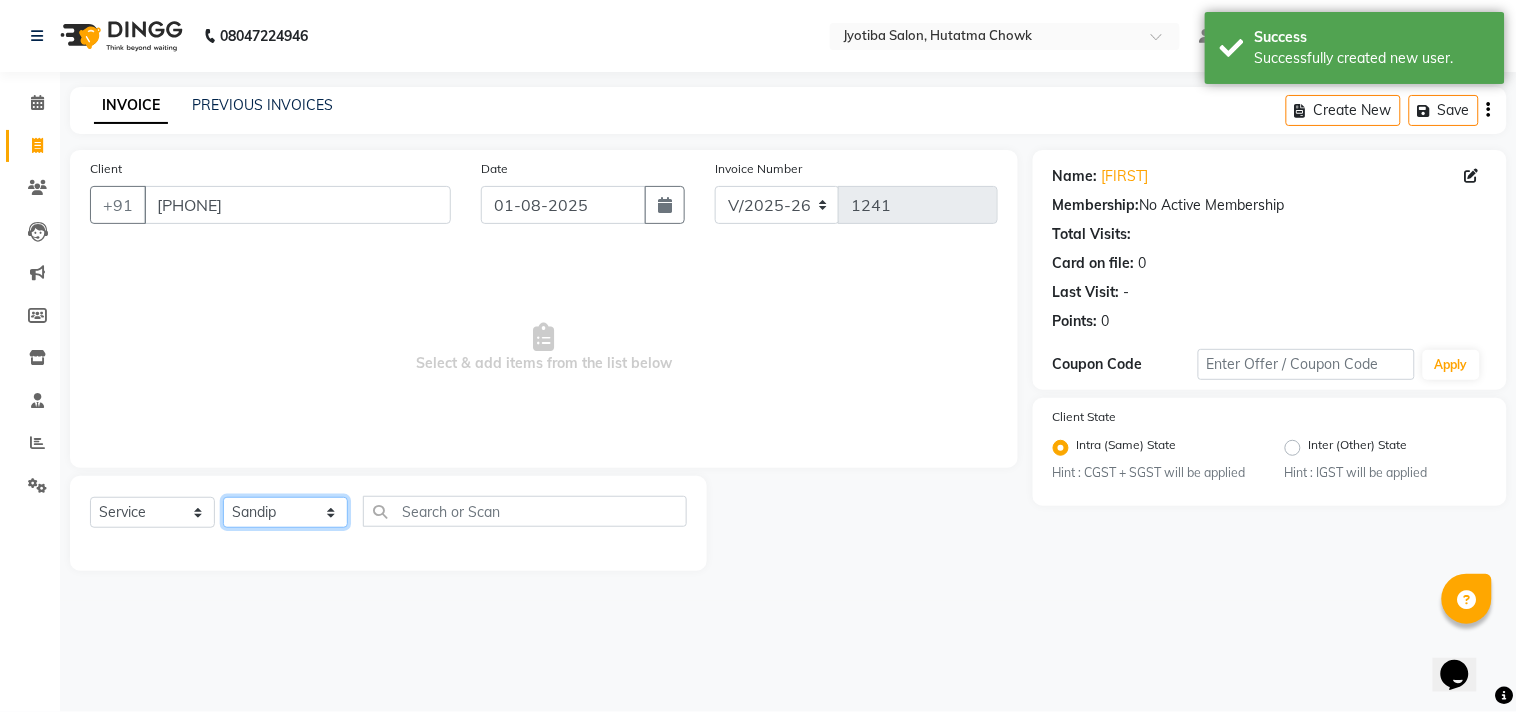 click on "Select Stylist Abdul Dinesh thakur Farman  Juned  mahadev Munna  prem RAHUL Sandip Suresh yasin" 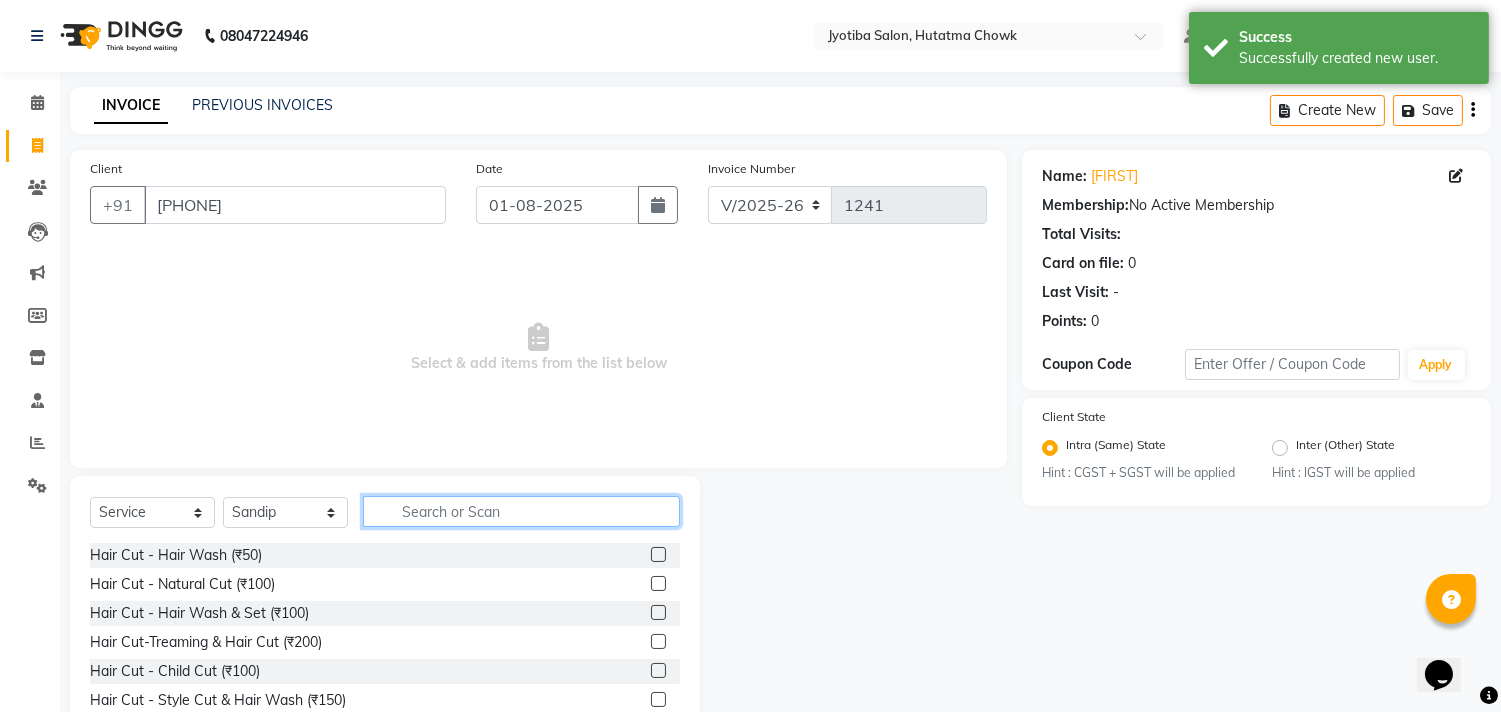 click 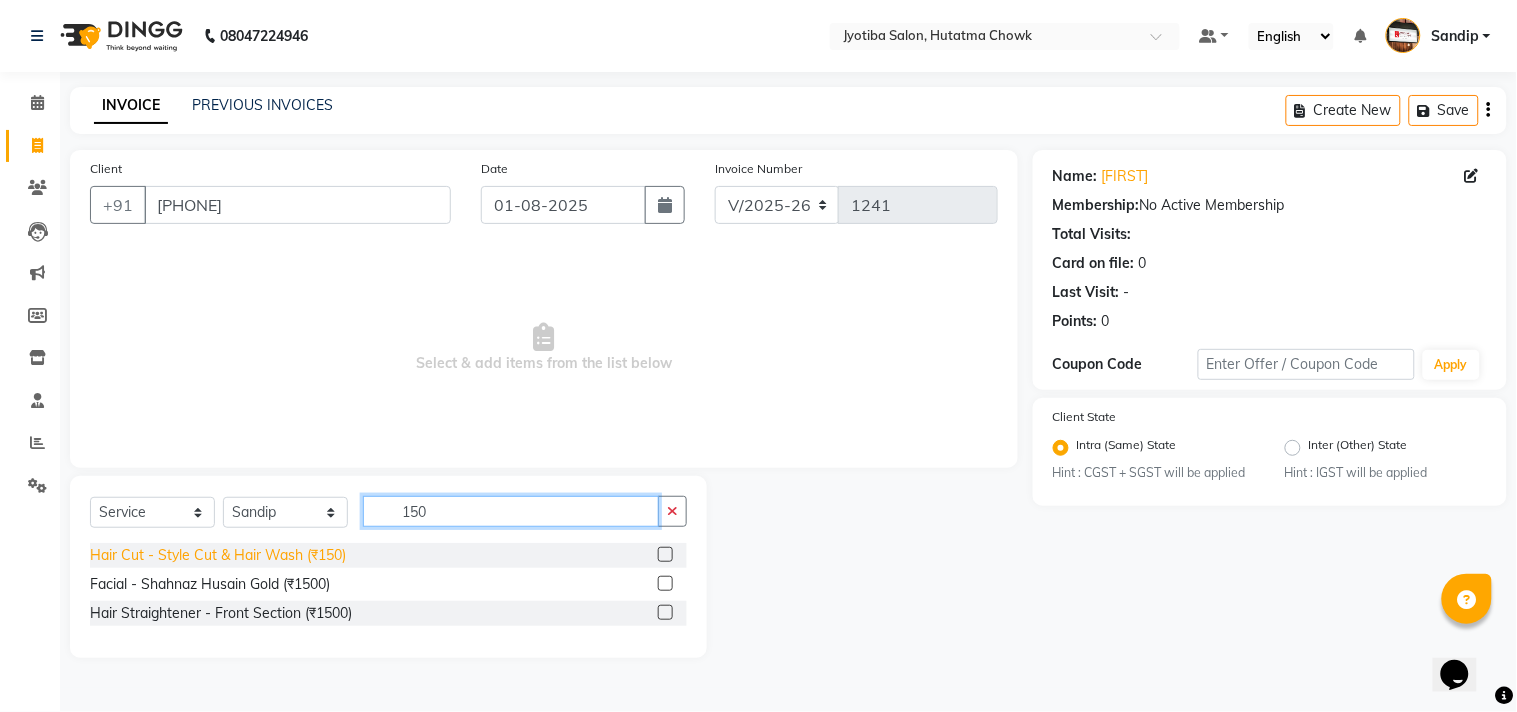type on "150" 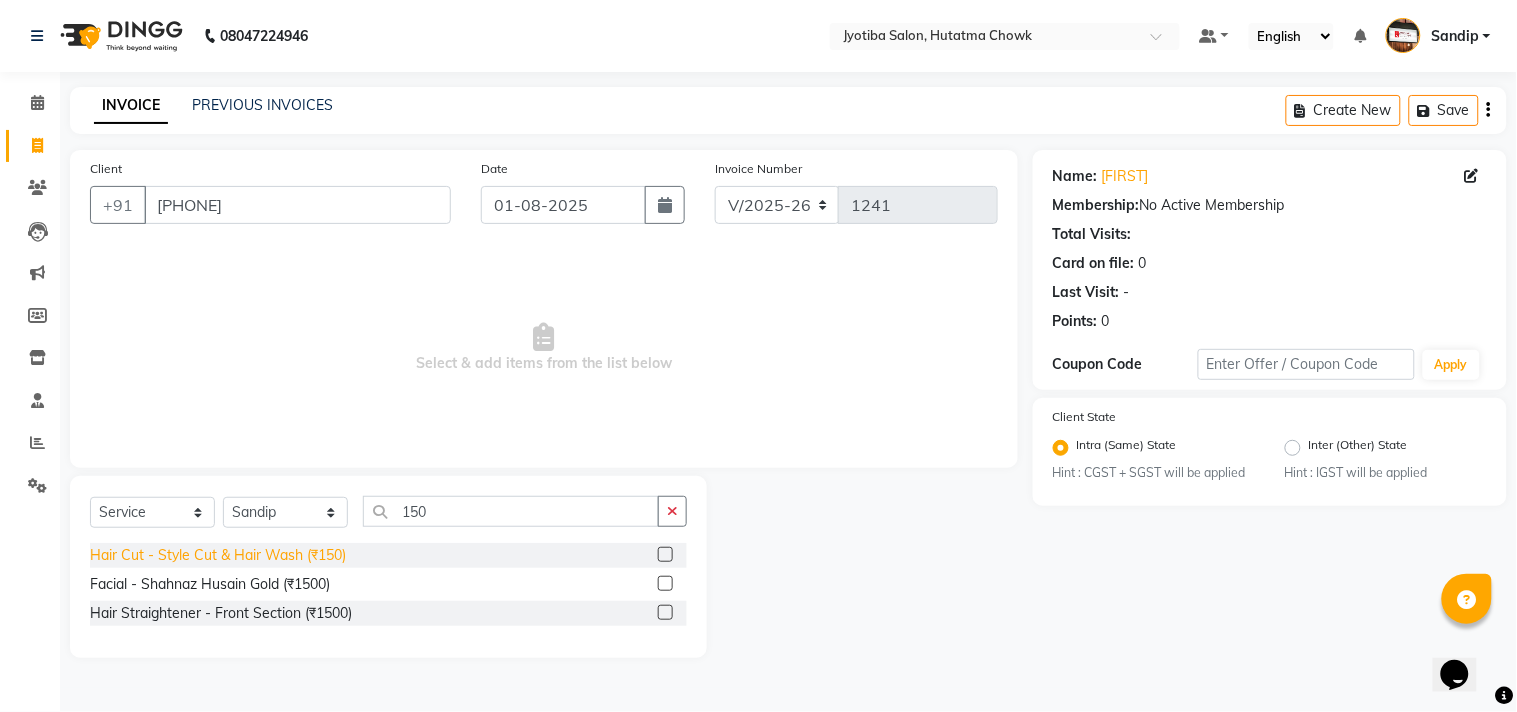 click on "Hair Cut - Style Cut & Hair Wash (₹150)" 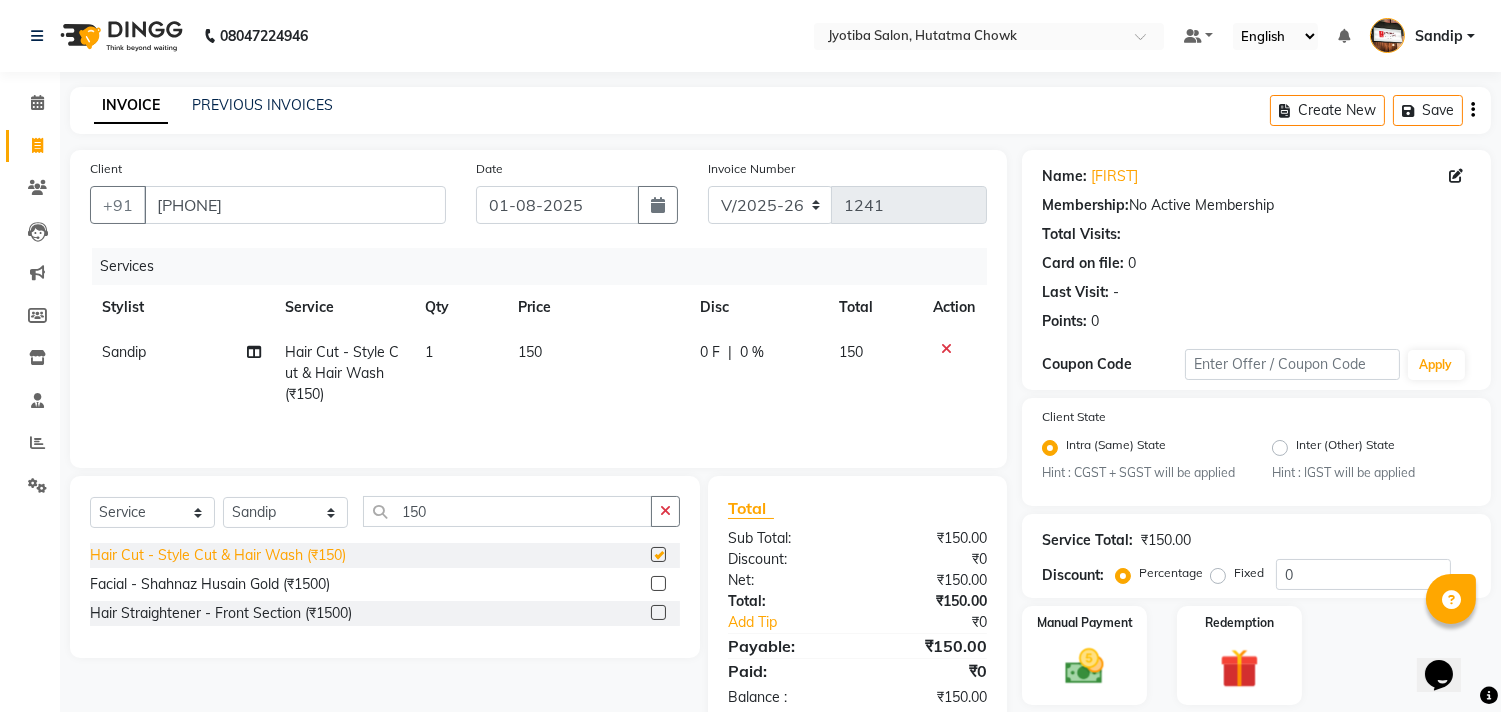 checkbox on "false" 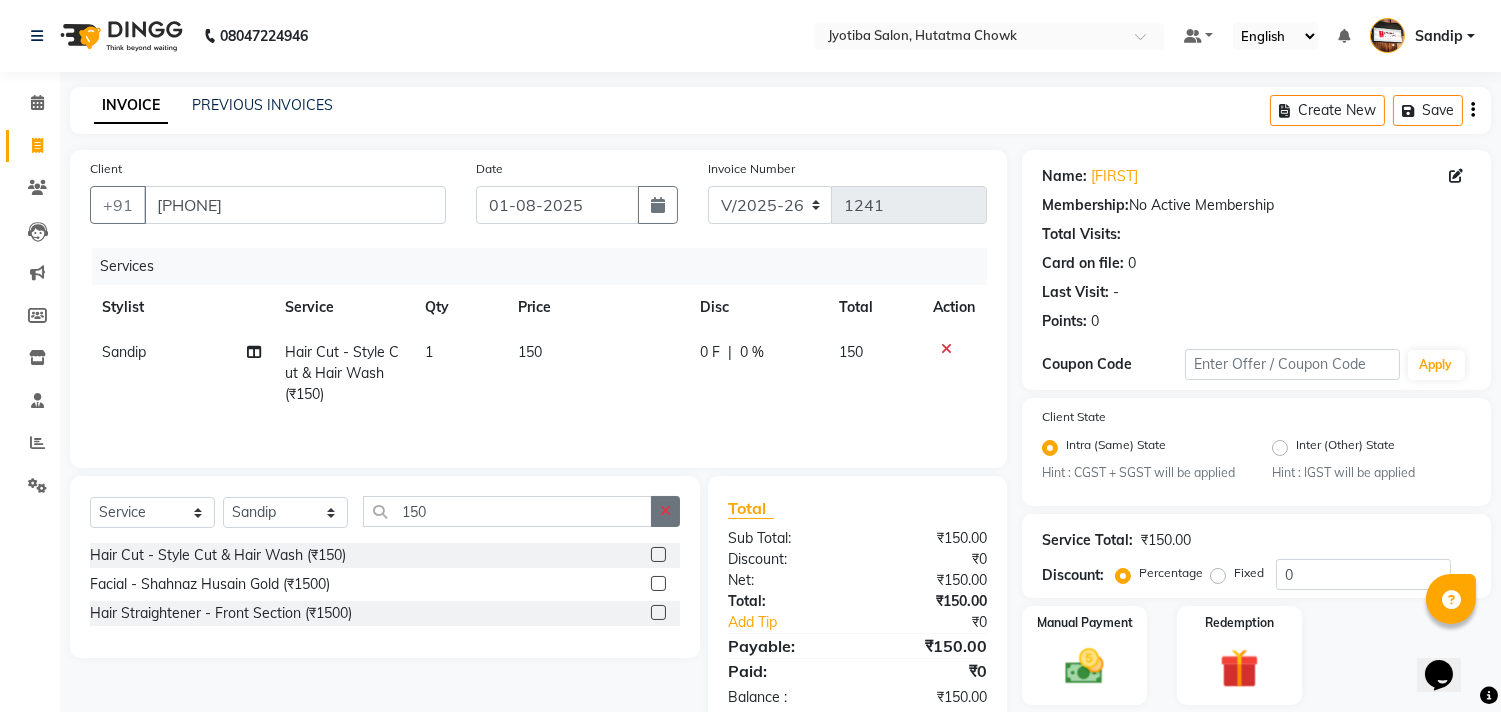 click 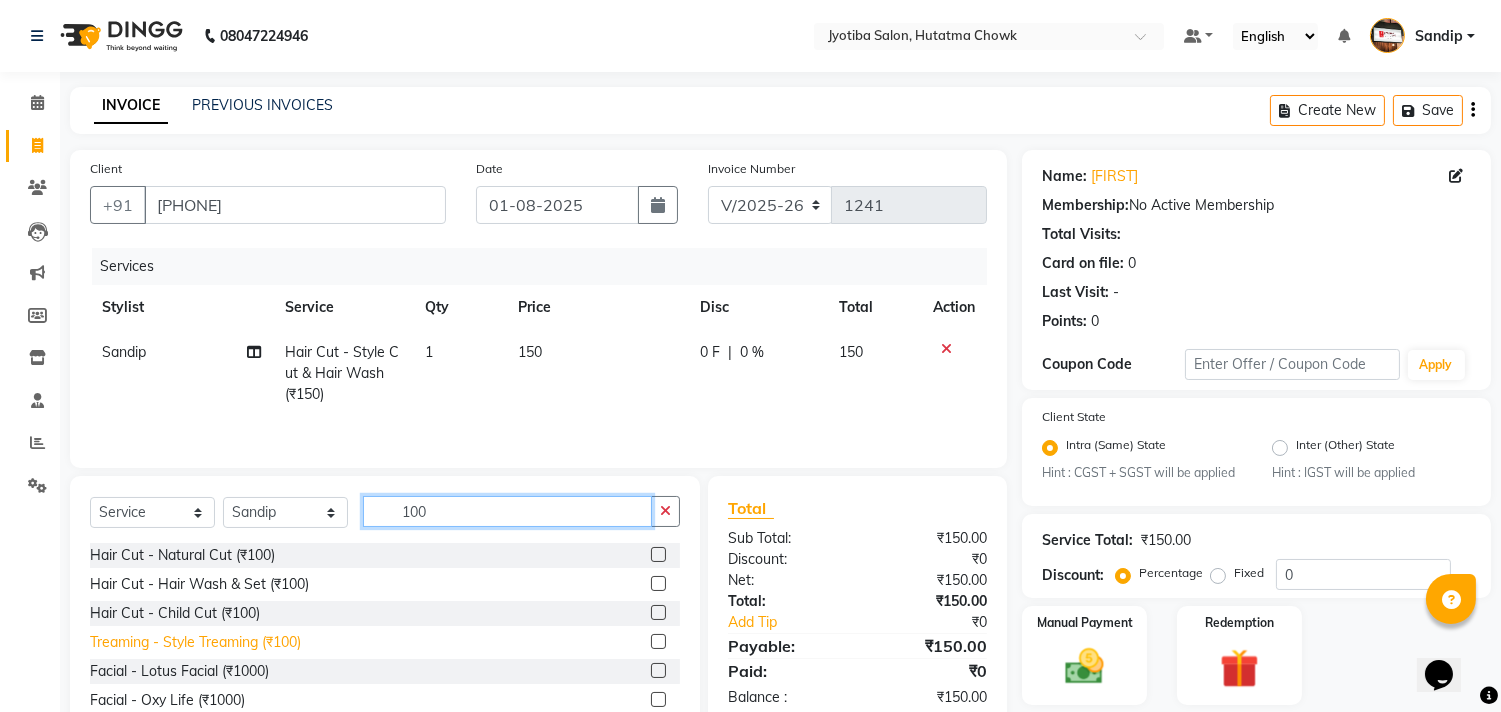 type on "100" 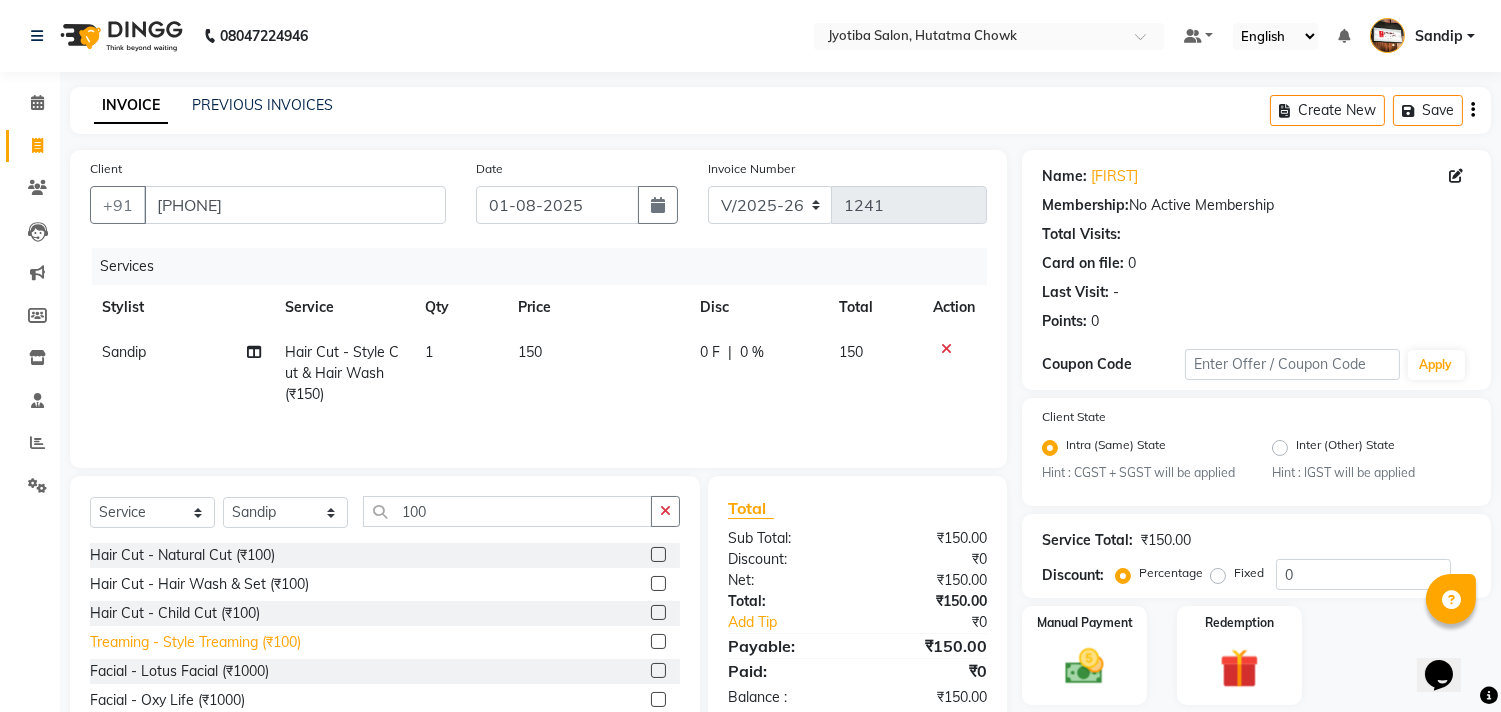 click on "Treaming - Style Treaming (₹100)" 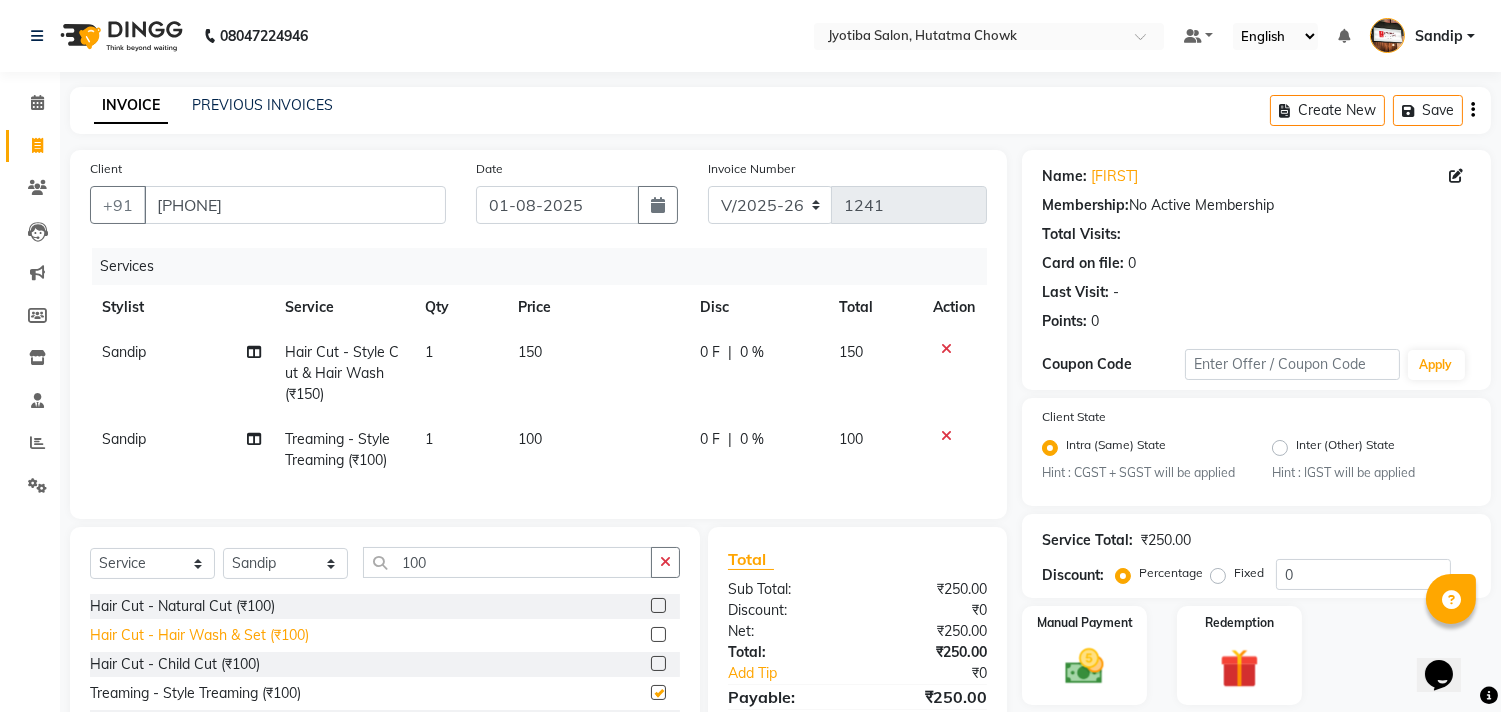 checkbox on "false" 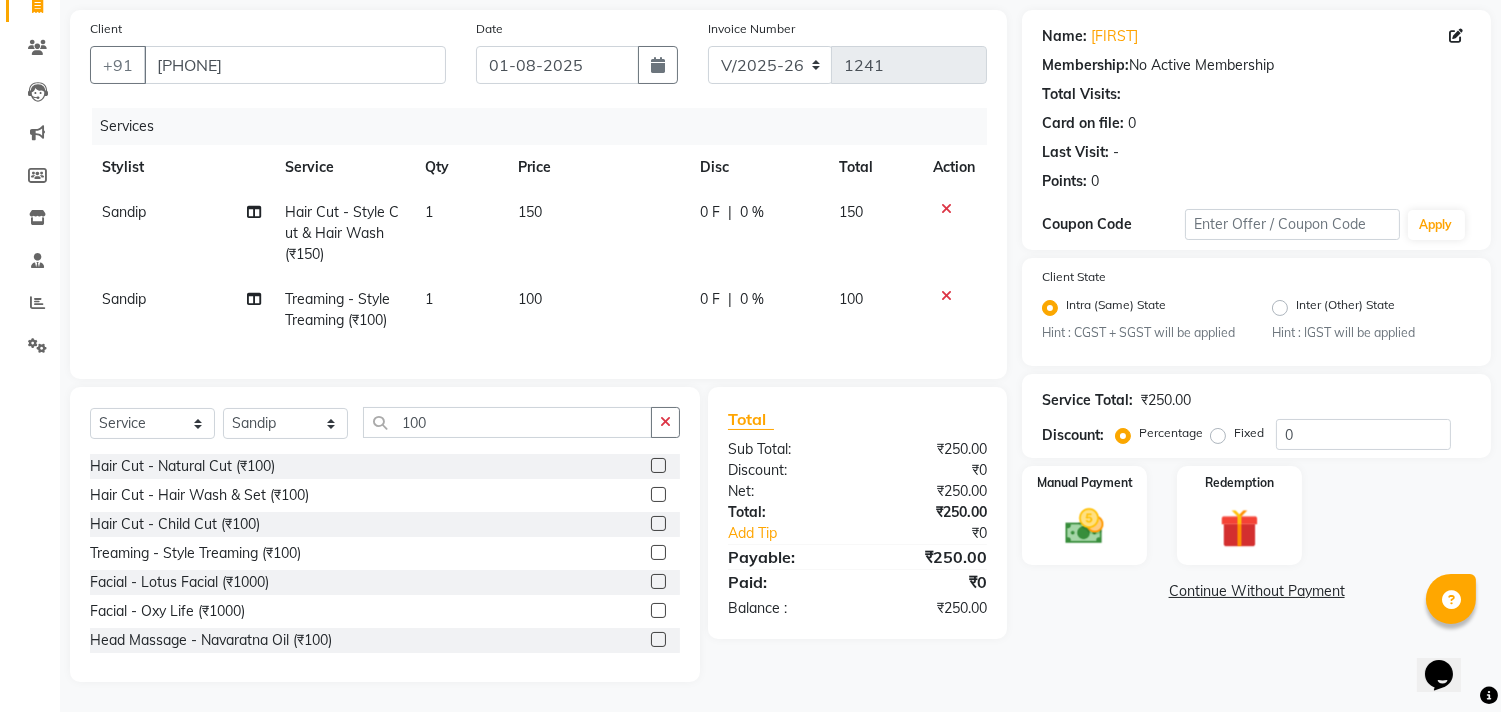 scroll, scrollTop: 156, scrollLeft: 0, axis: vertical 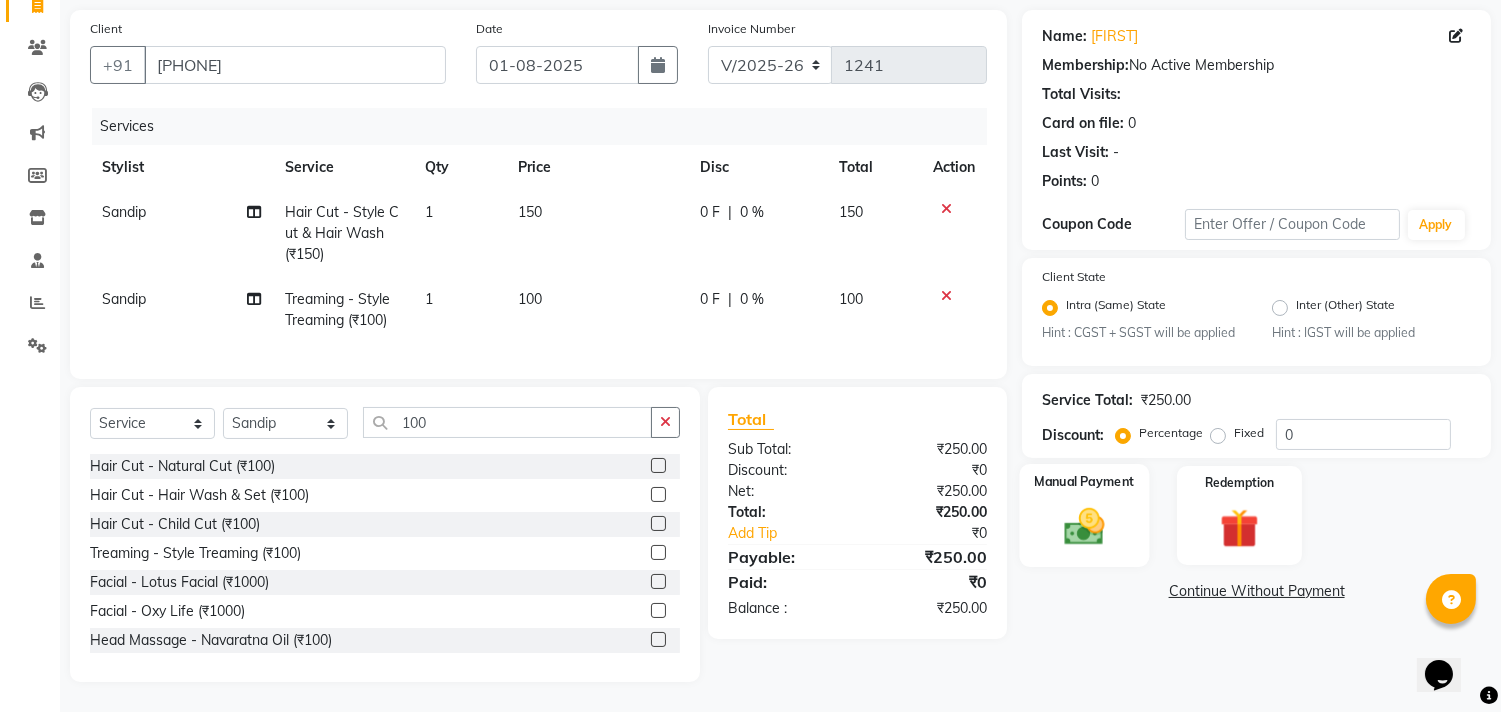 click on "Manual Payment" 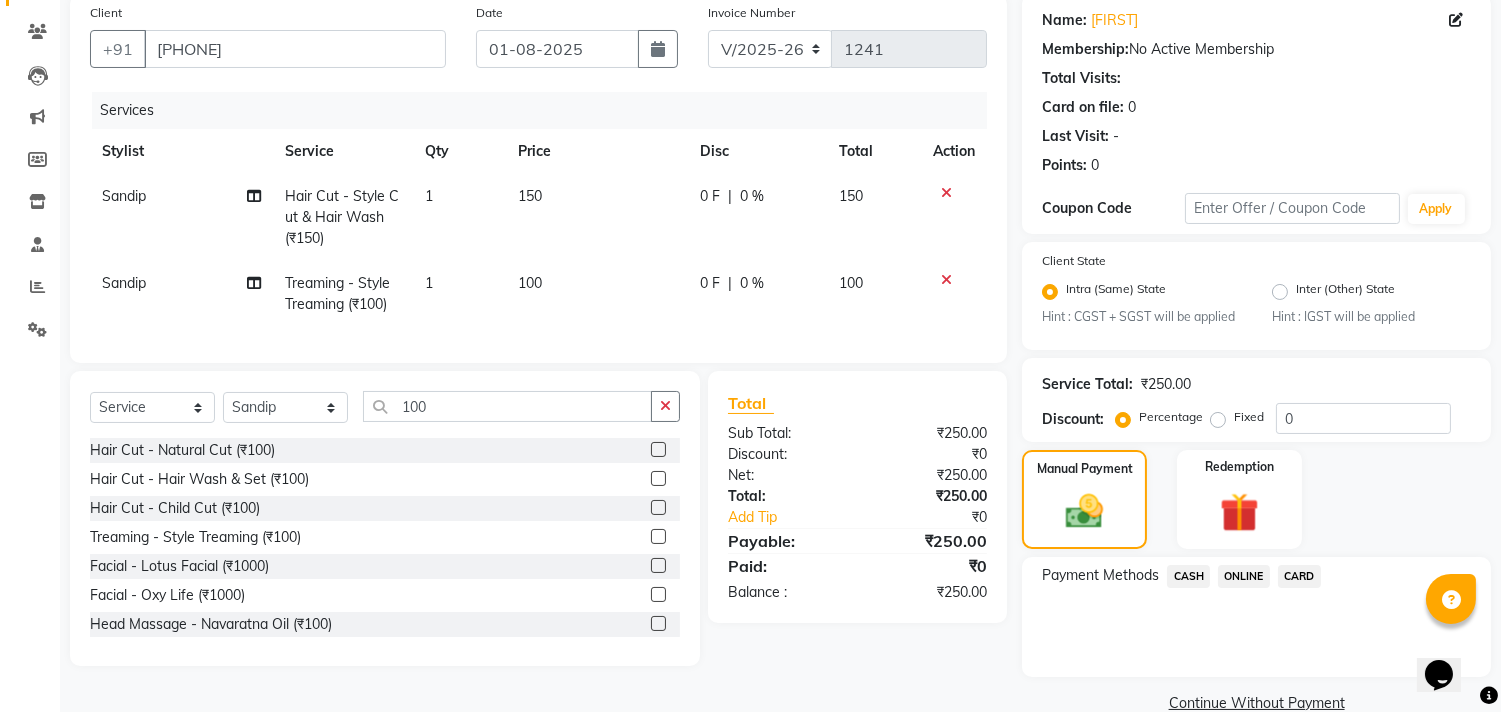 click on "CASH" 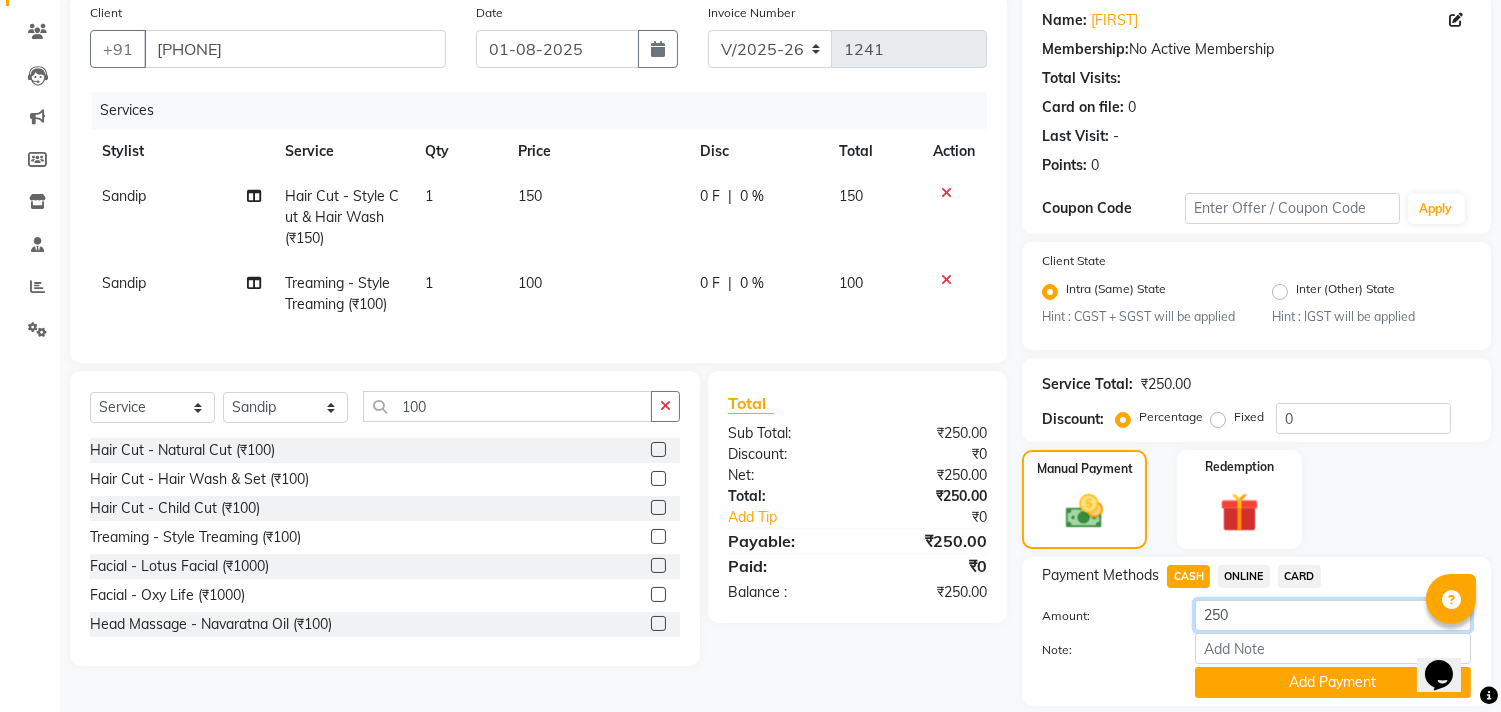 click on "250" 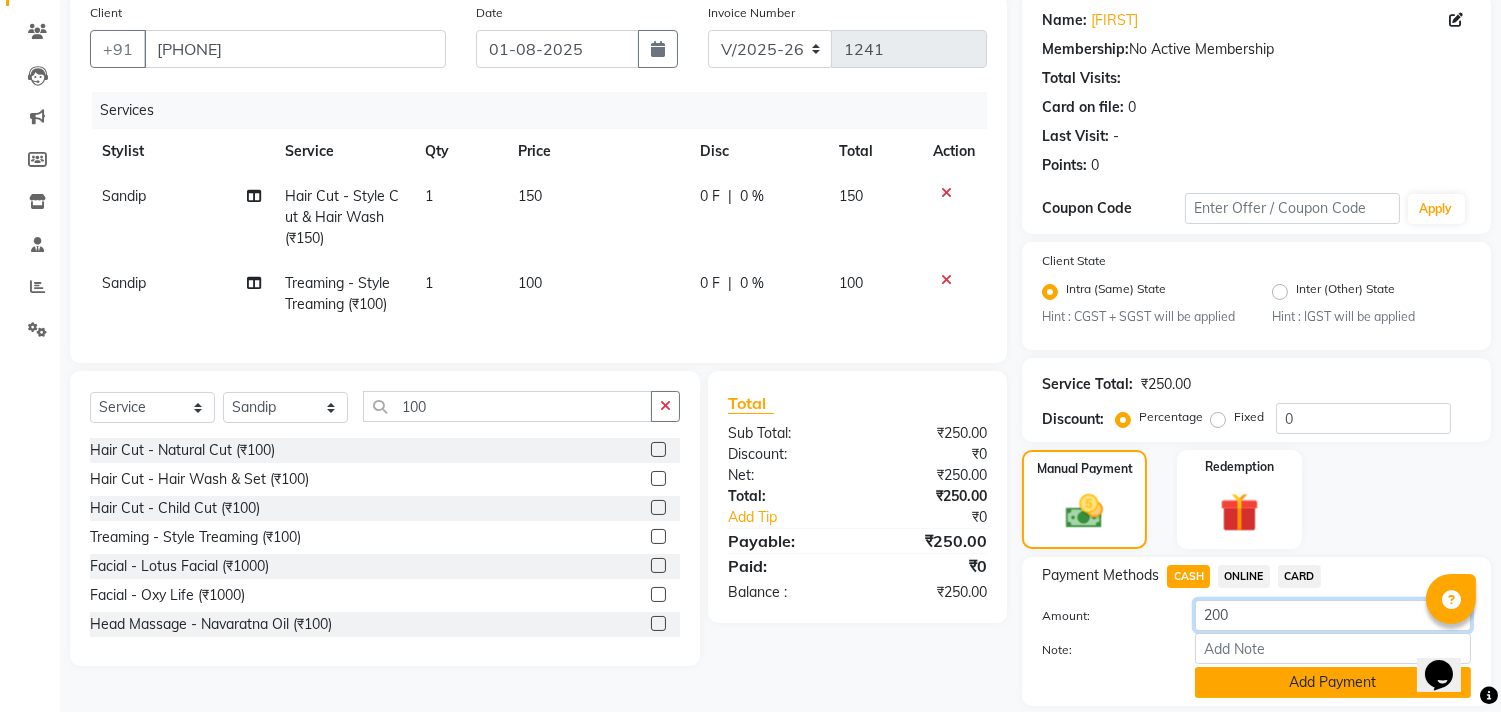 type on "200" 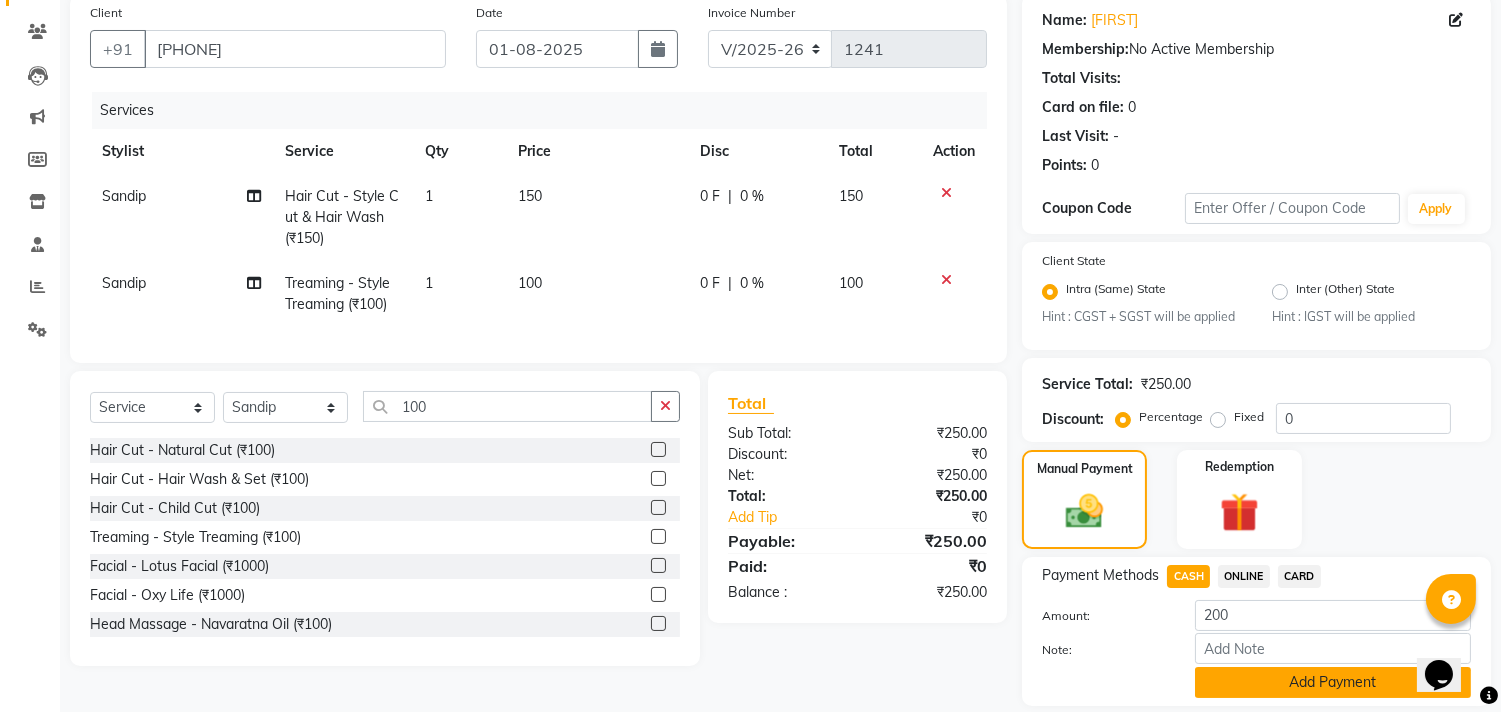 click on "Add Payment" 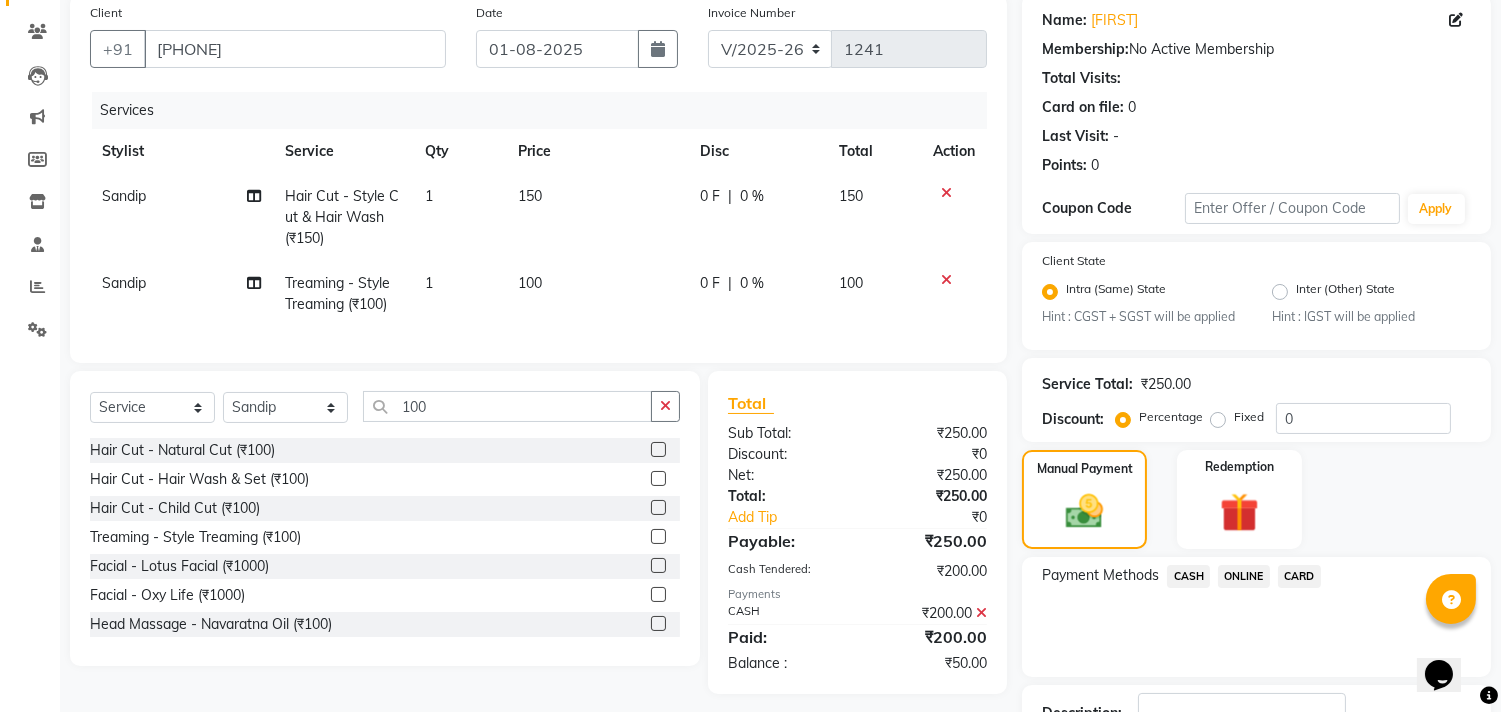click on "ONLINE" 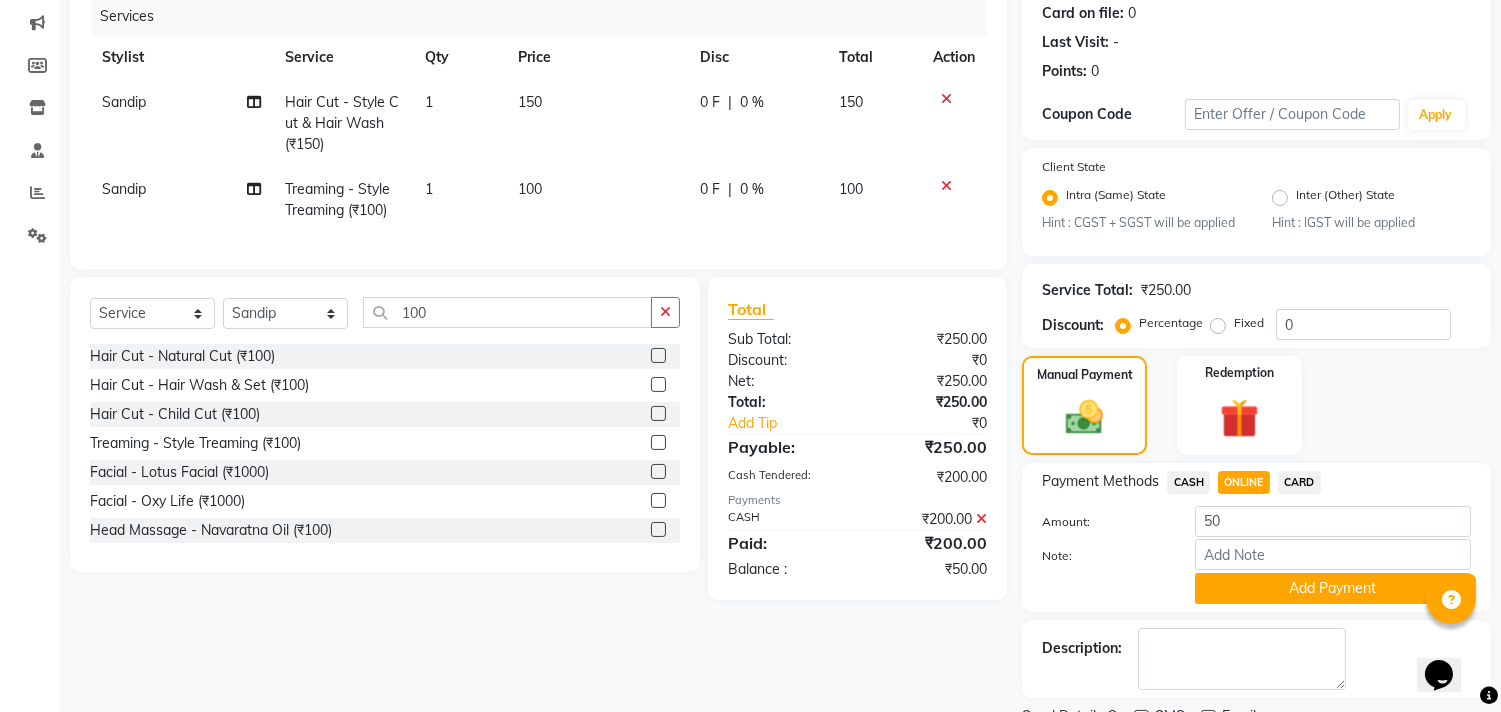 scroll, scrollTop: 334, scrollLeft: 0, axis: vertical 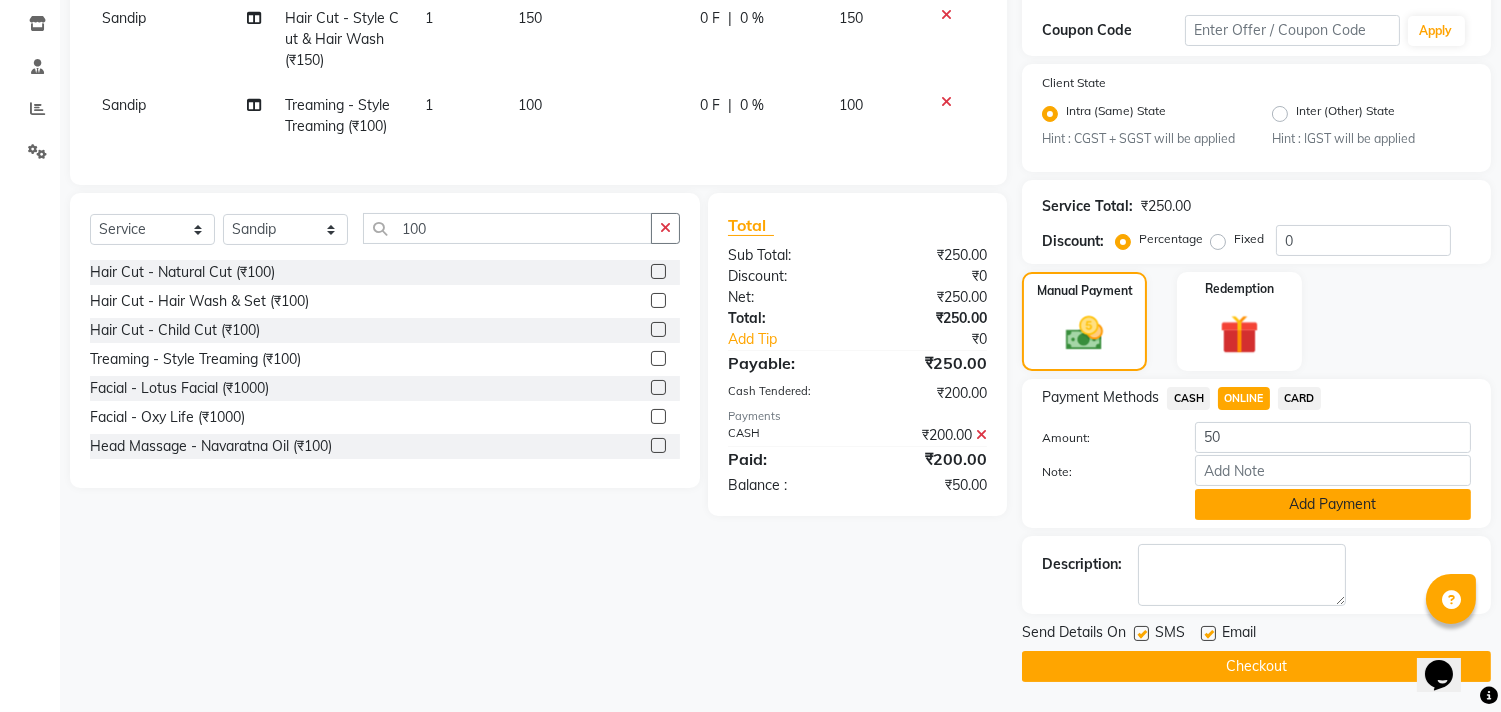 click on "Add Payment" 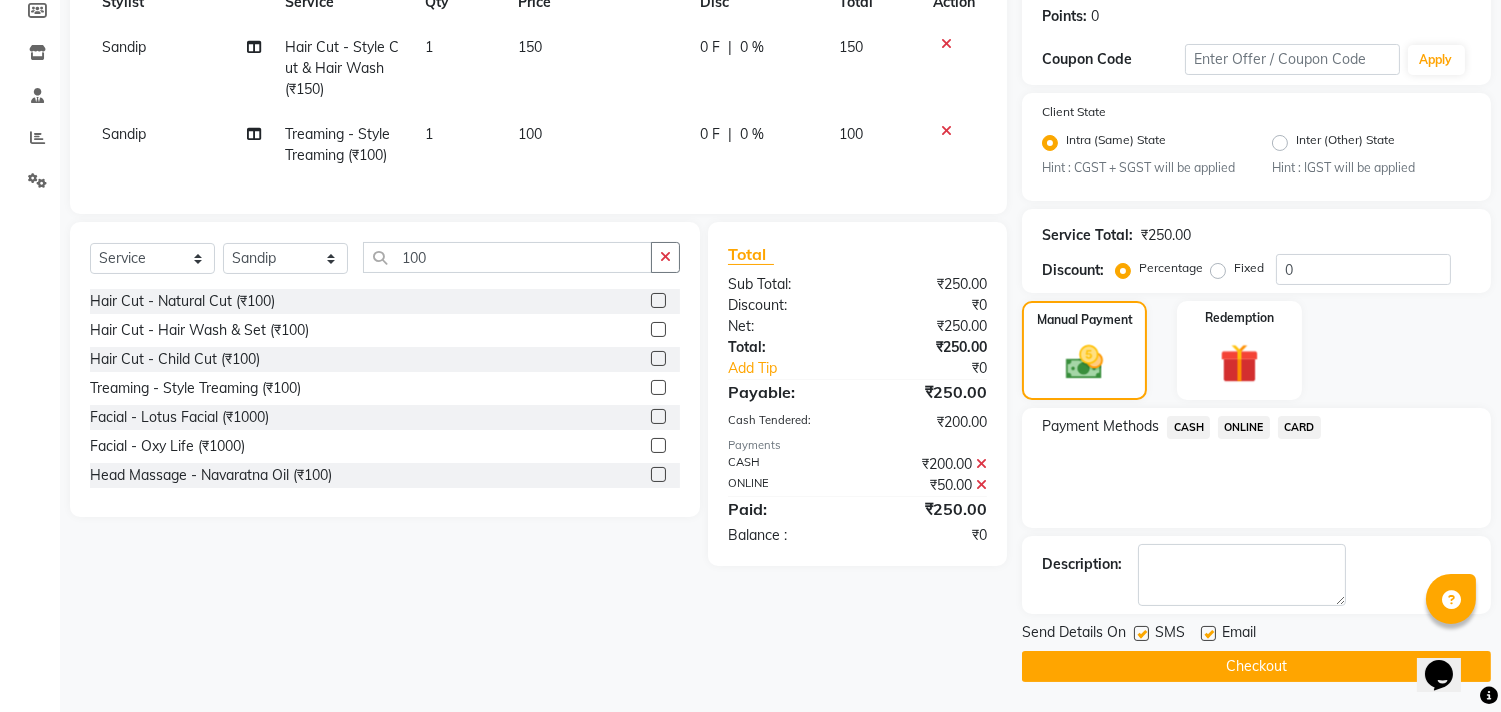 scroll, scrollTop: 305, scrollLeft: 0, axis: vertical 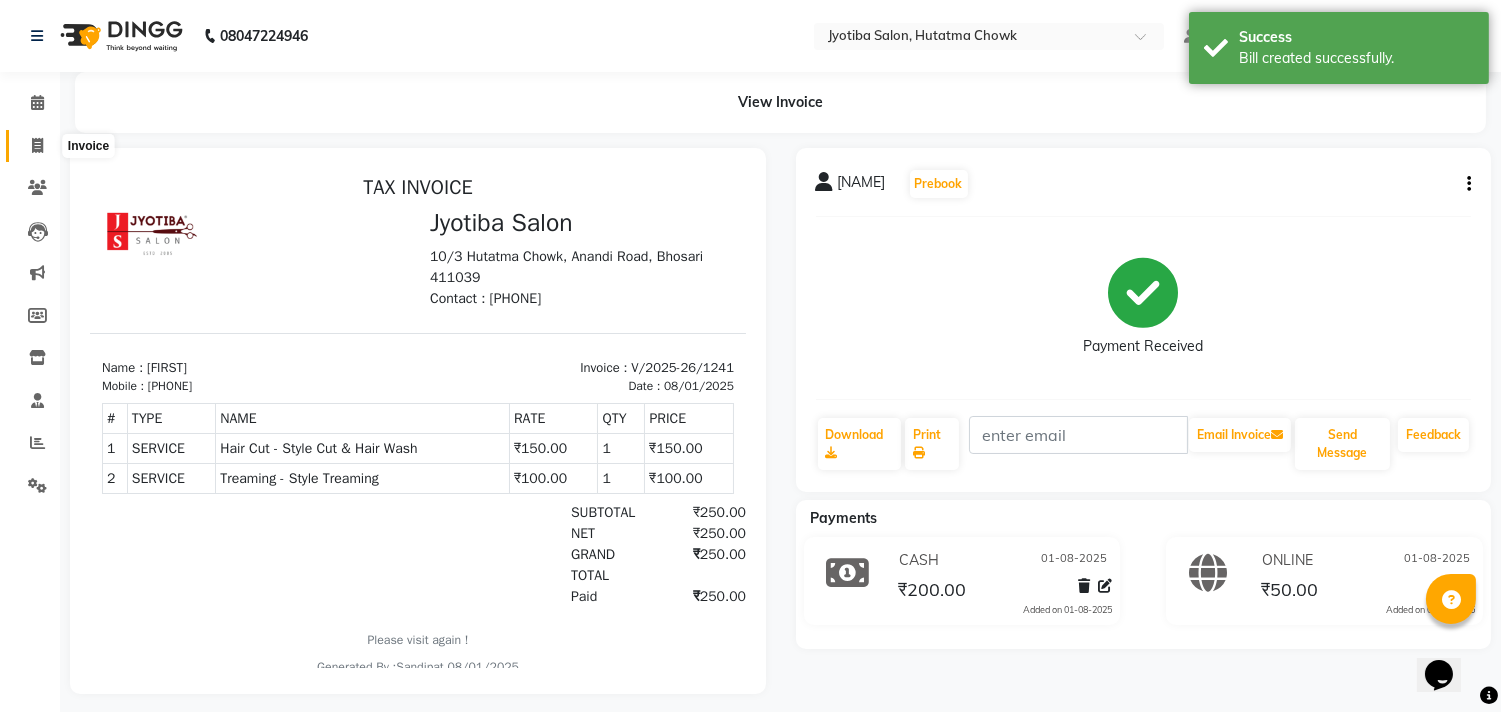 click 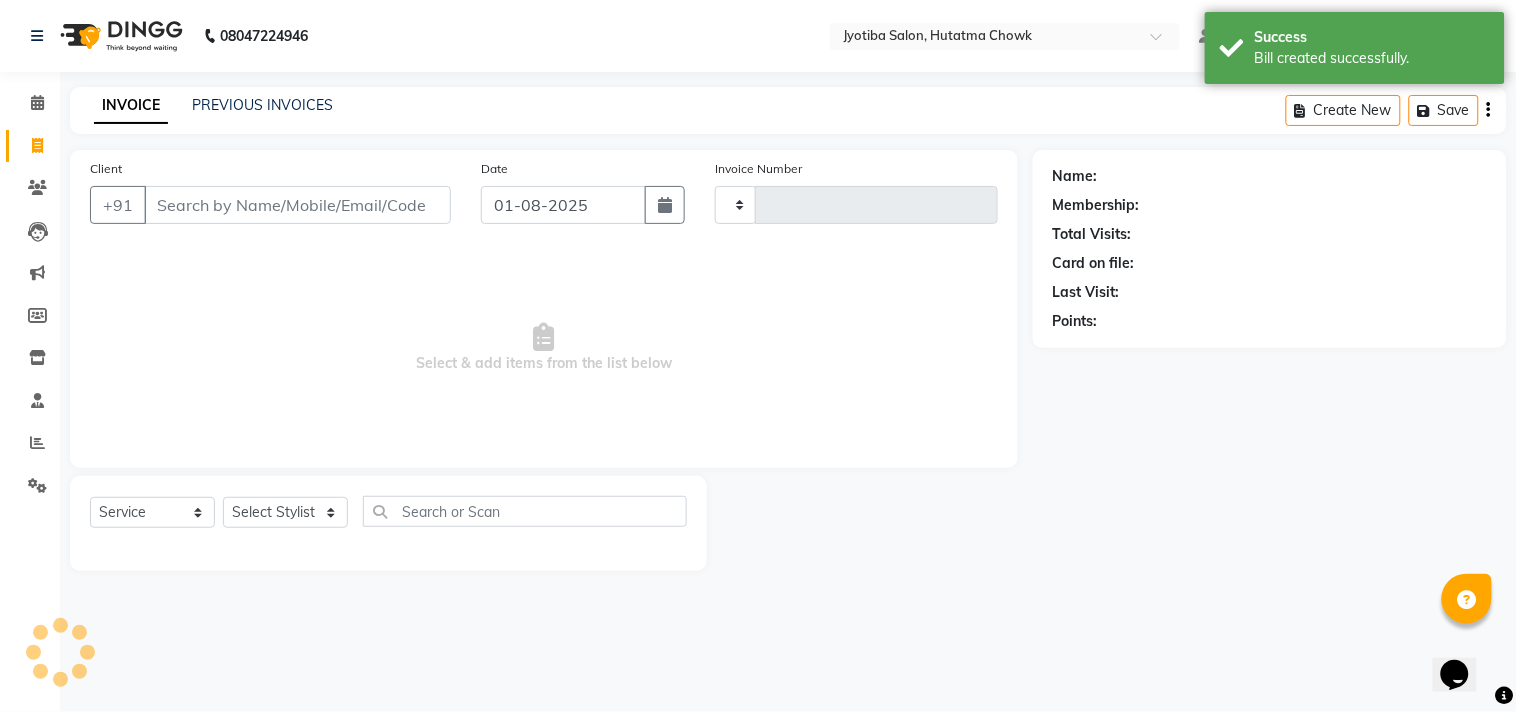 type on "1242" 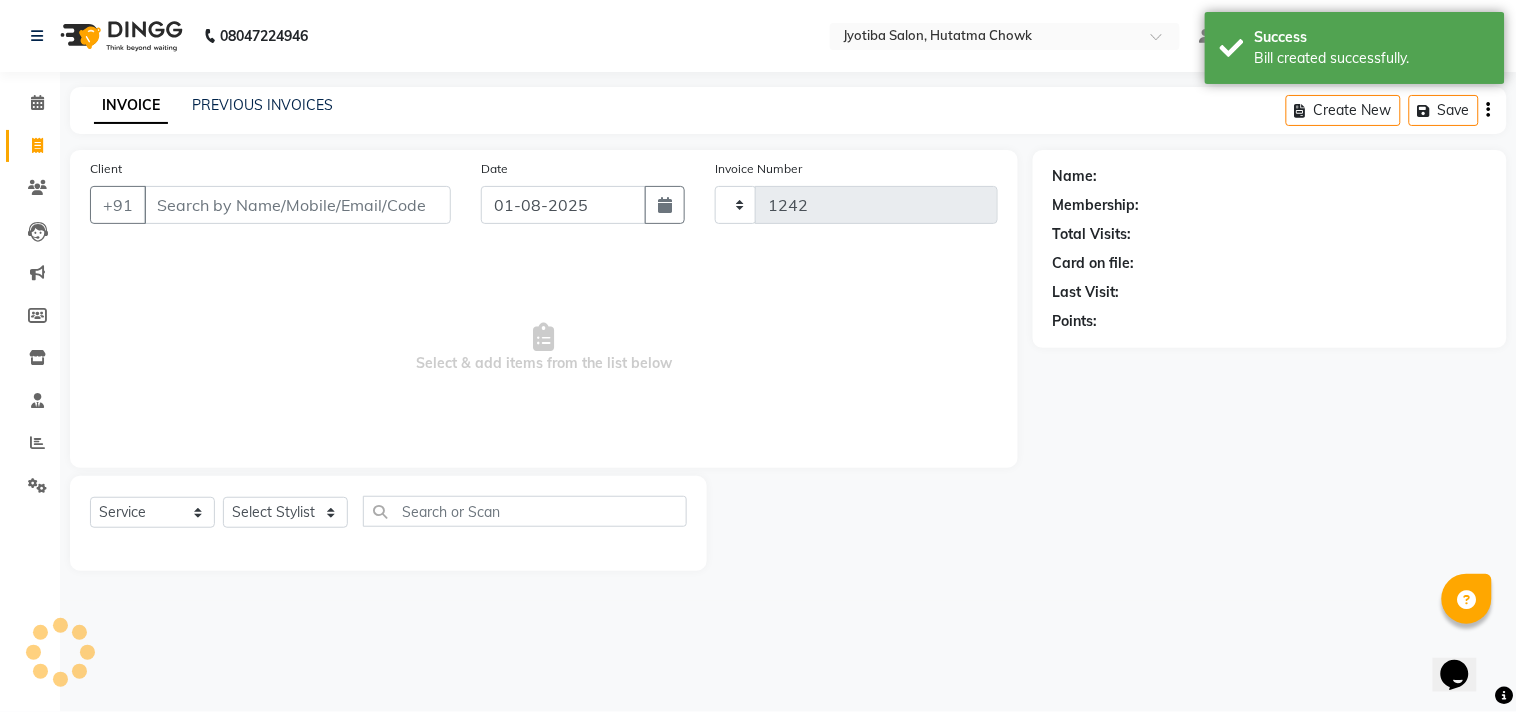 select on "556" 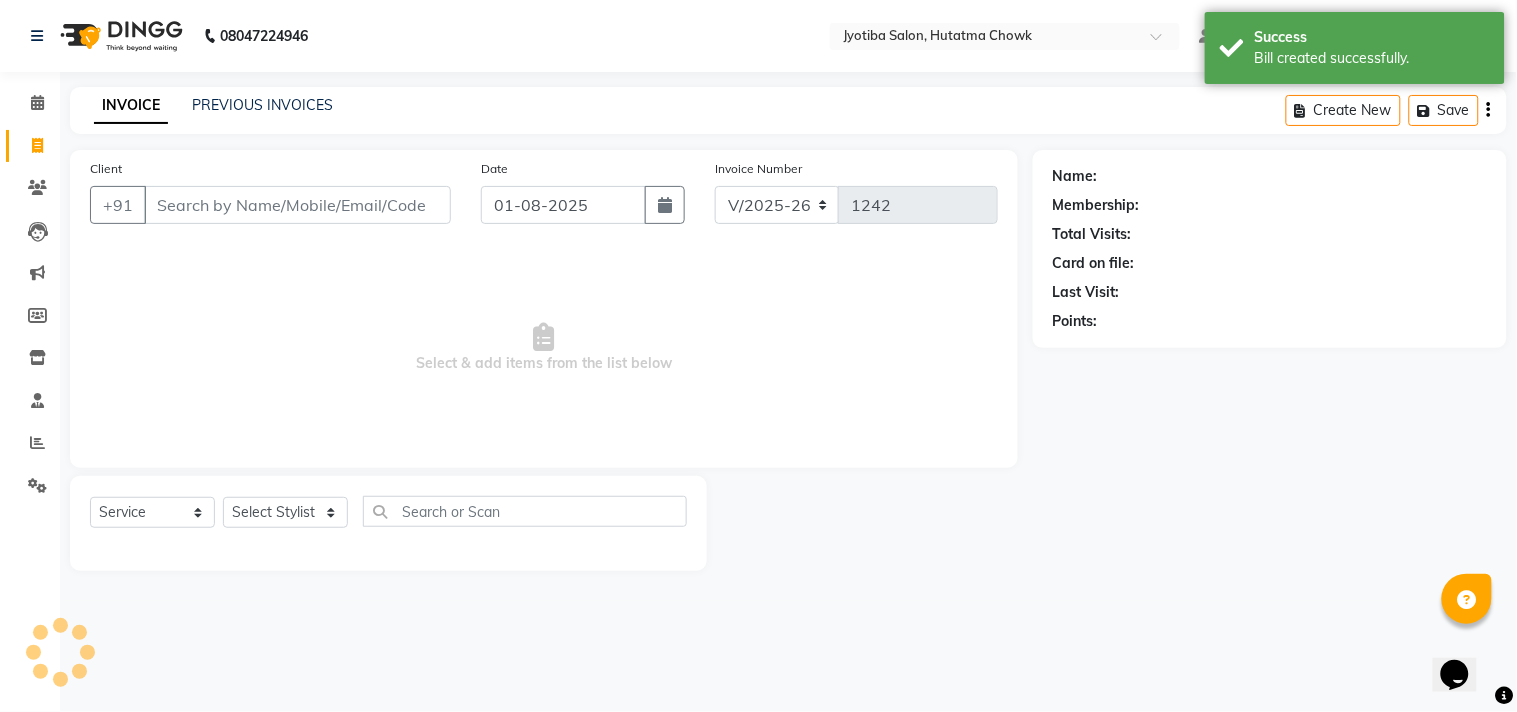 select on "membership" 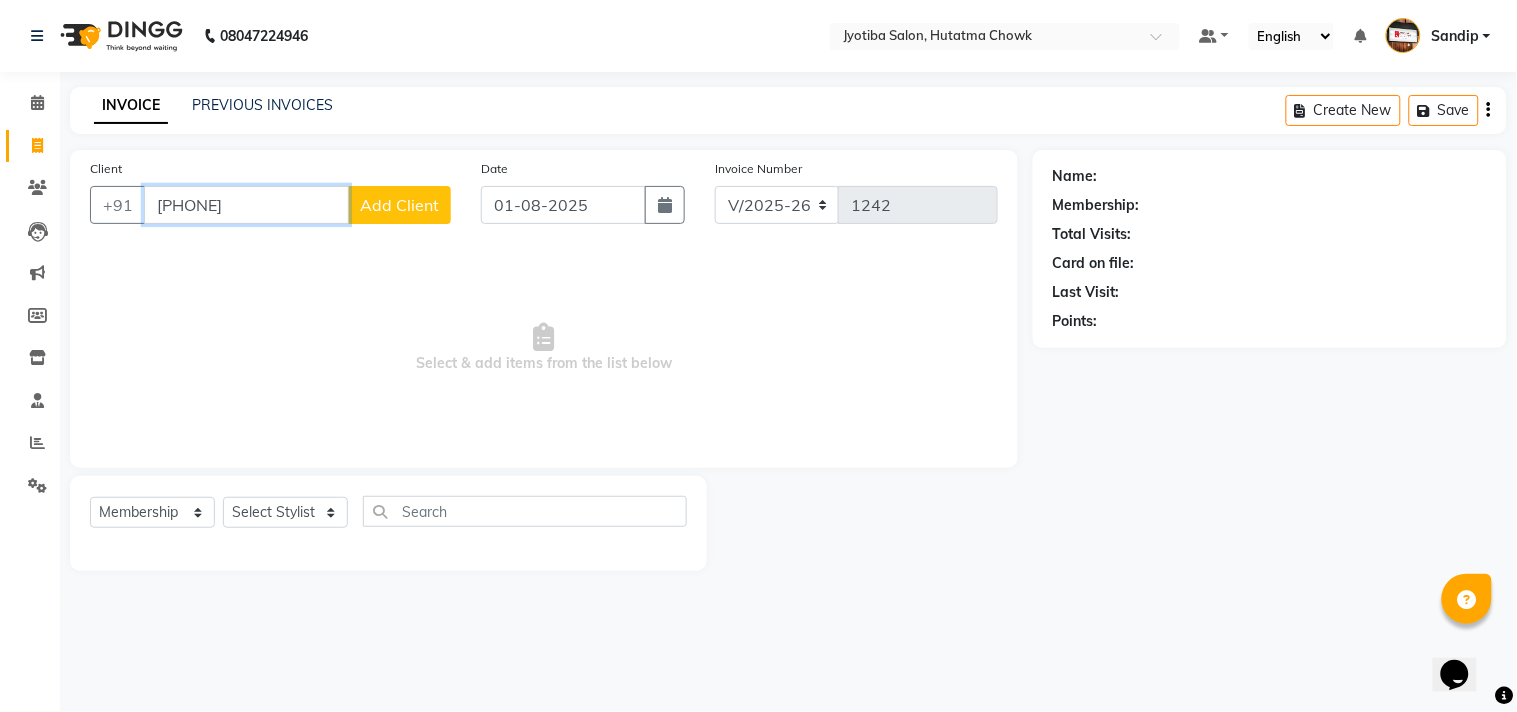 type on "[PHONE]" 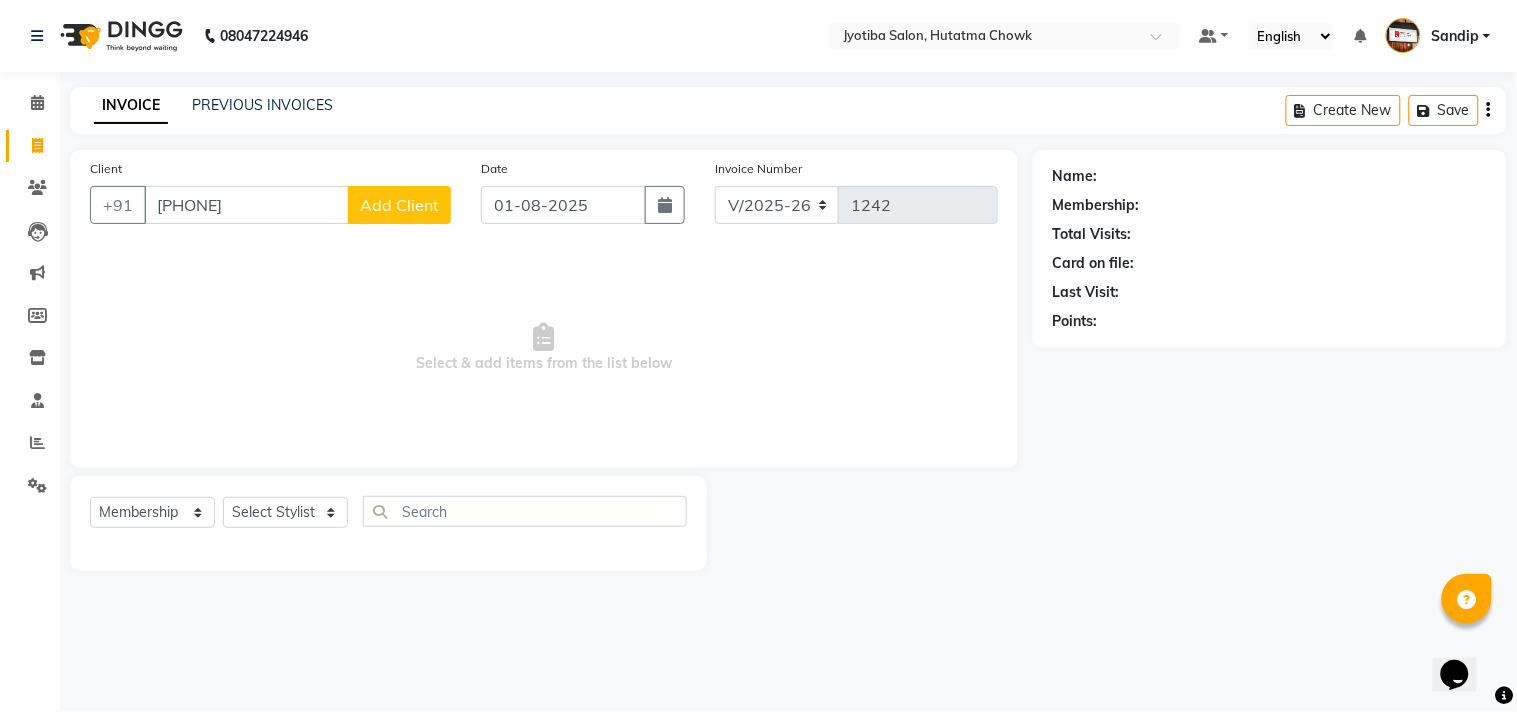 click on "Add Client" 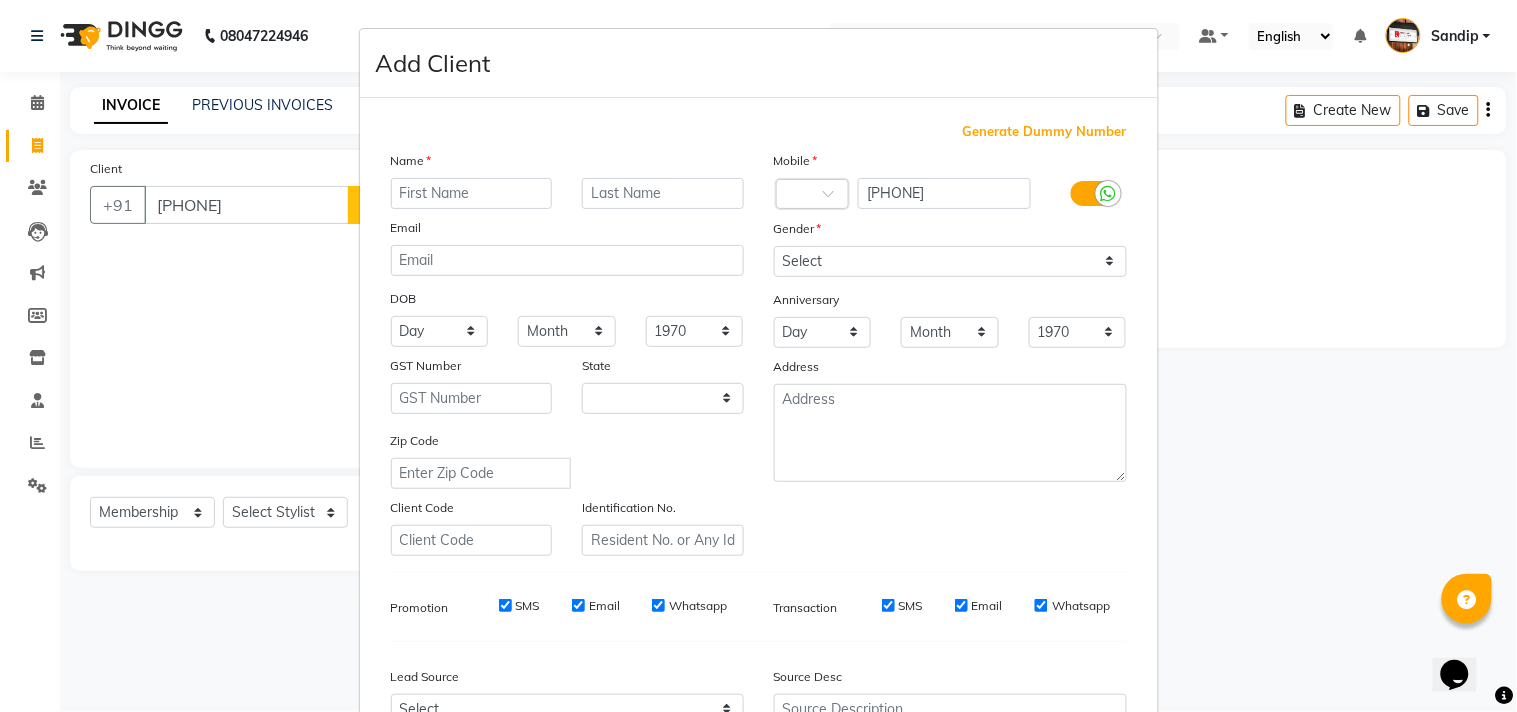 select on "22" 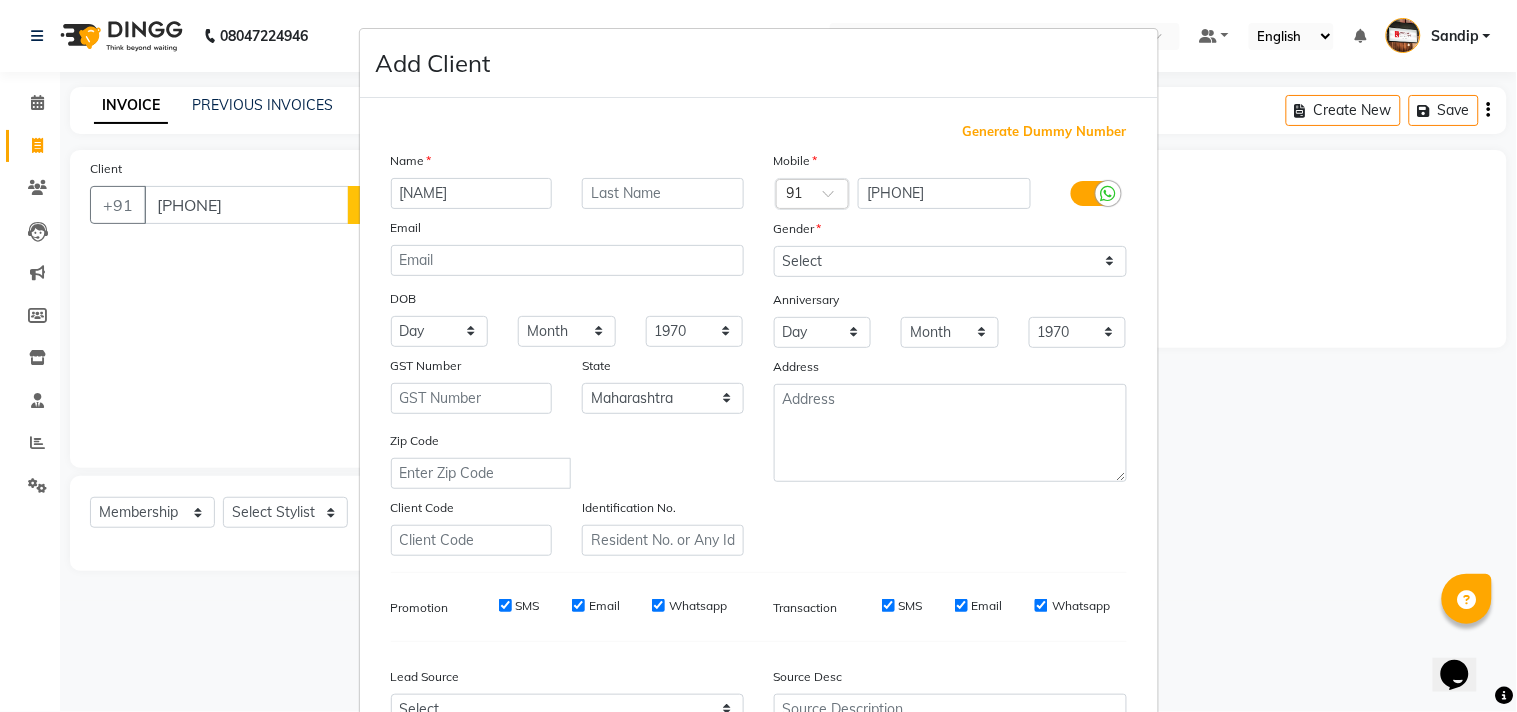 type on "[NAME]" 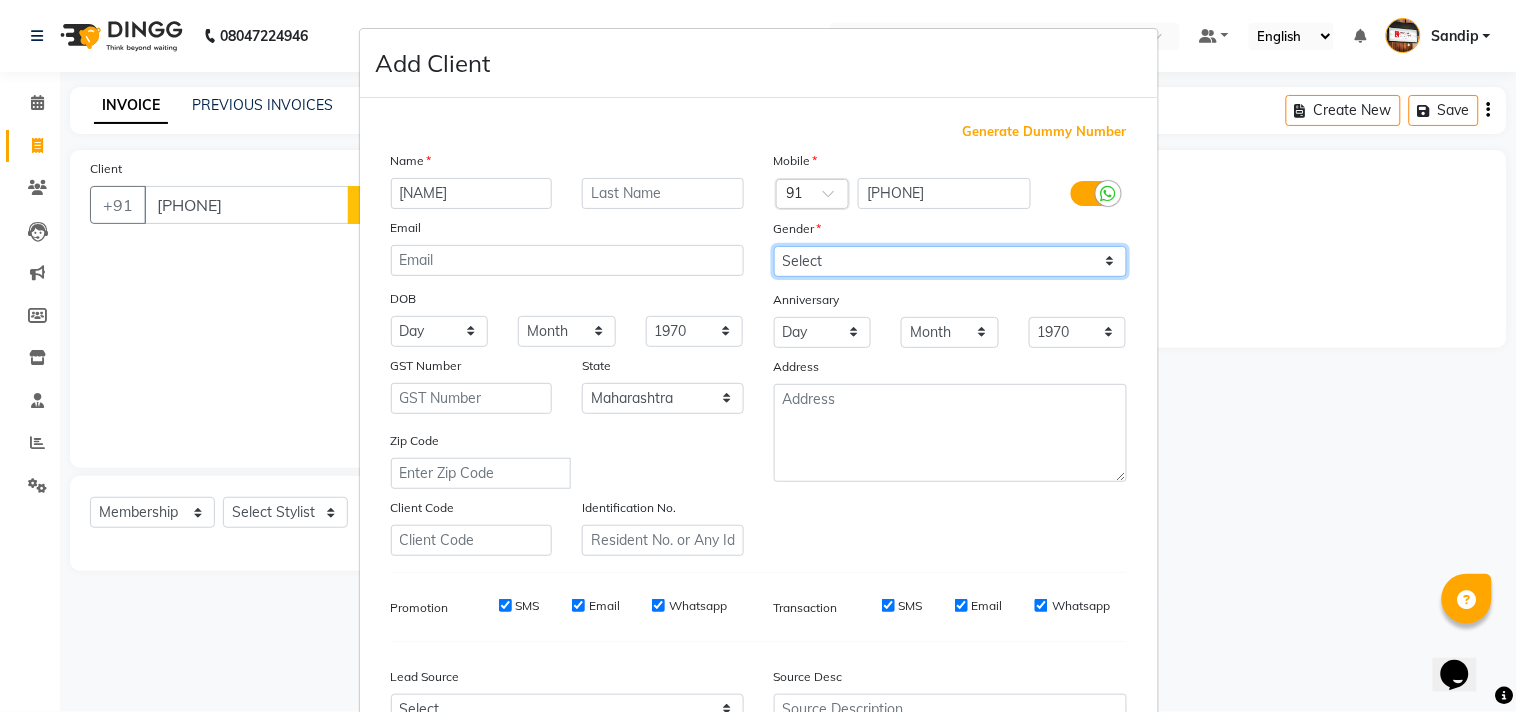 click on "Select Male Female Other Prefer Not To Say" at bounding box center (950, 261) 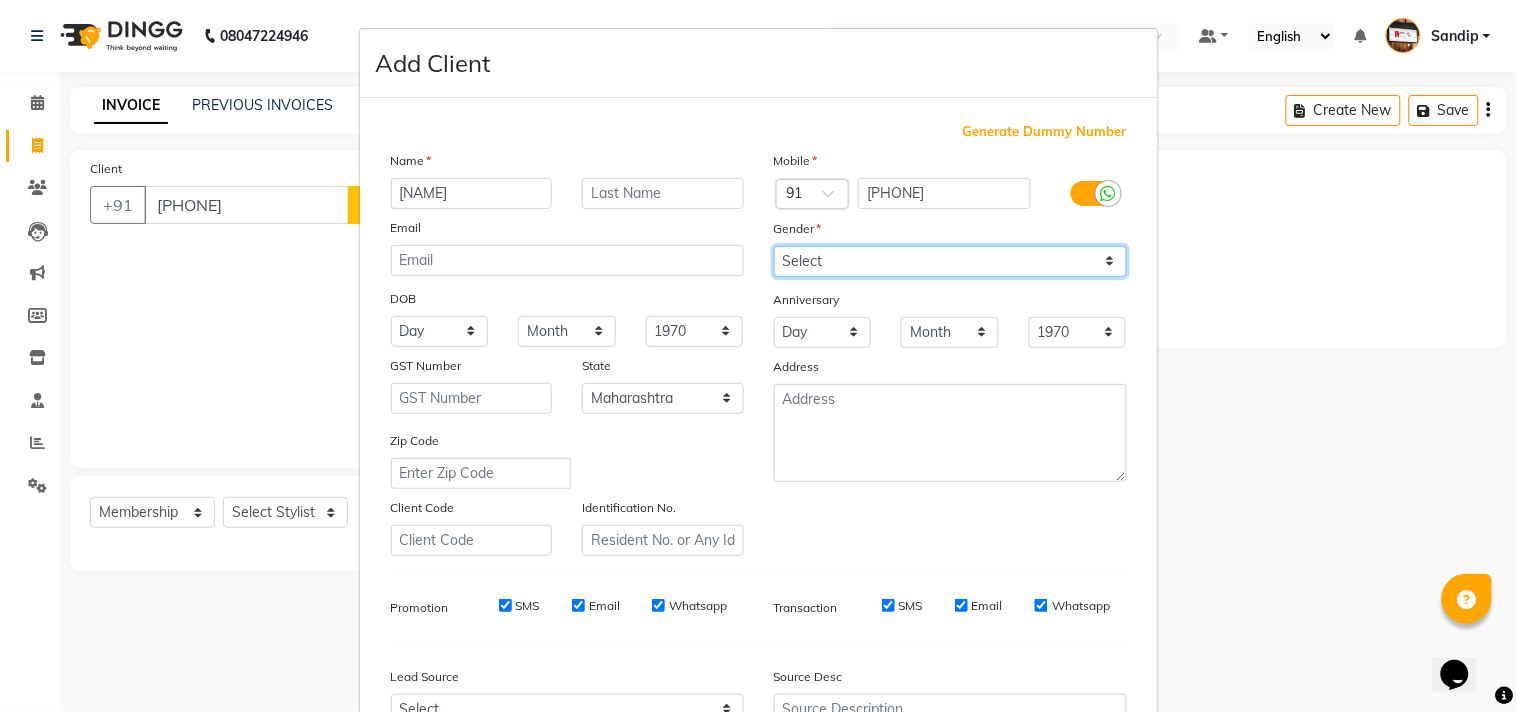 select on "male" 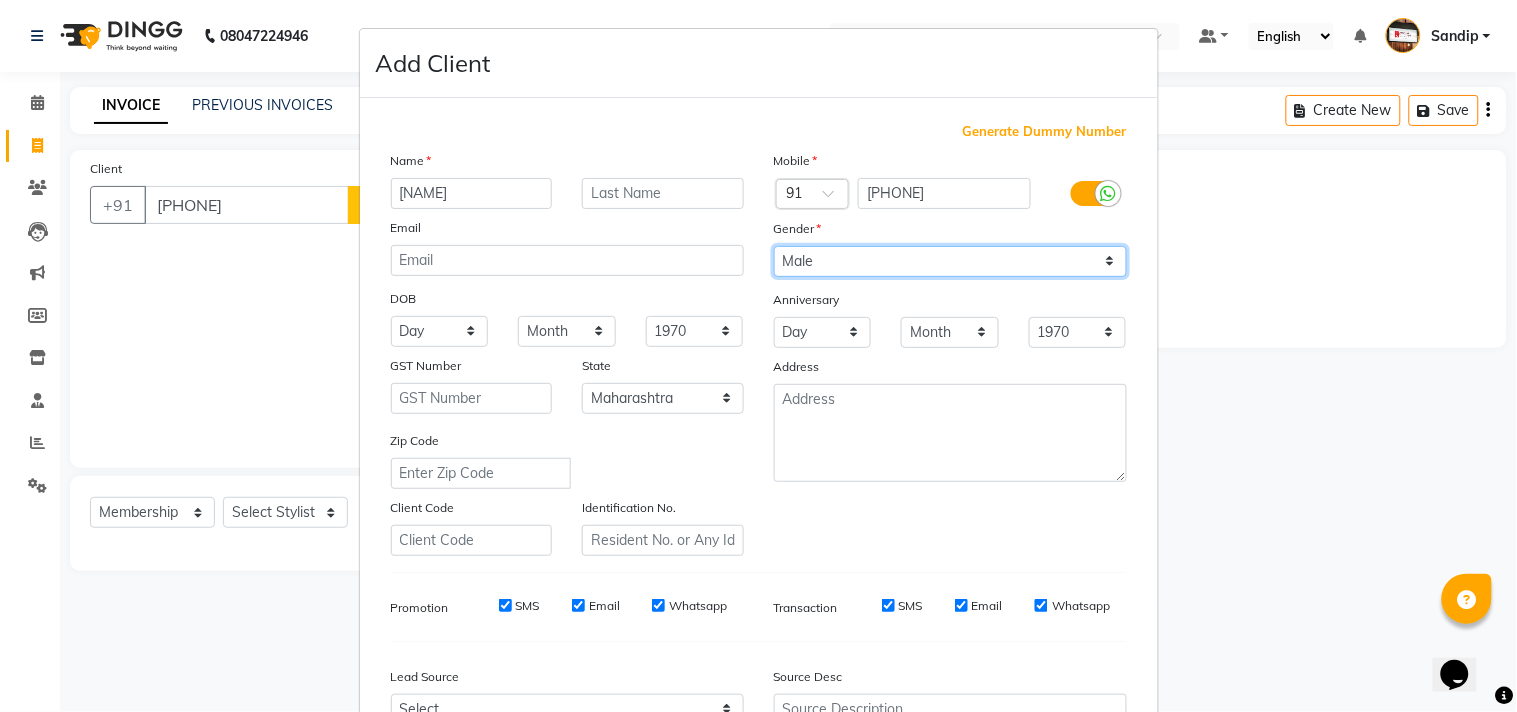 click on "Select Male Female Other Prefer Not To Say" at bounding box center [950, 261] 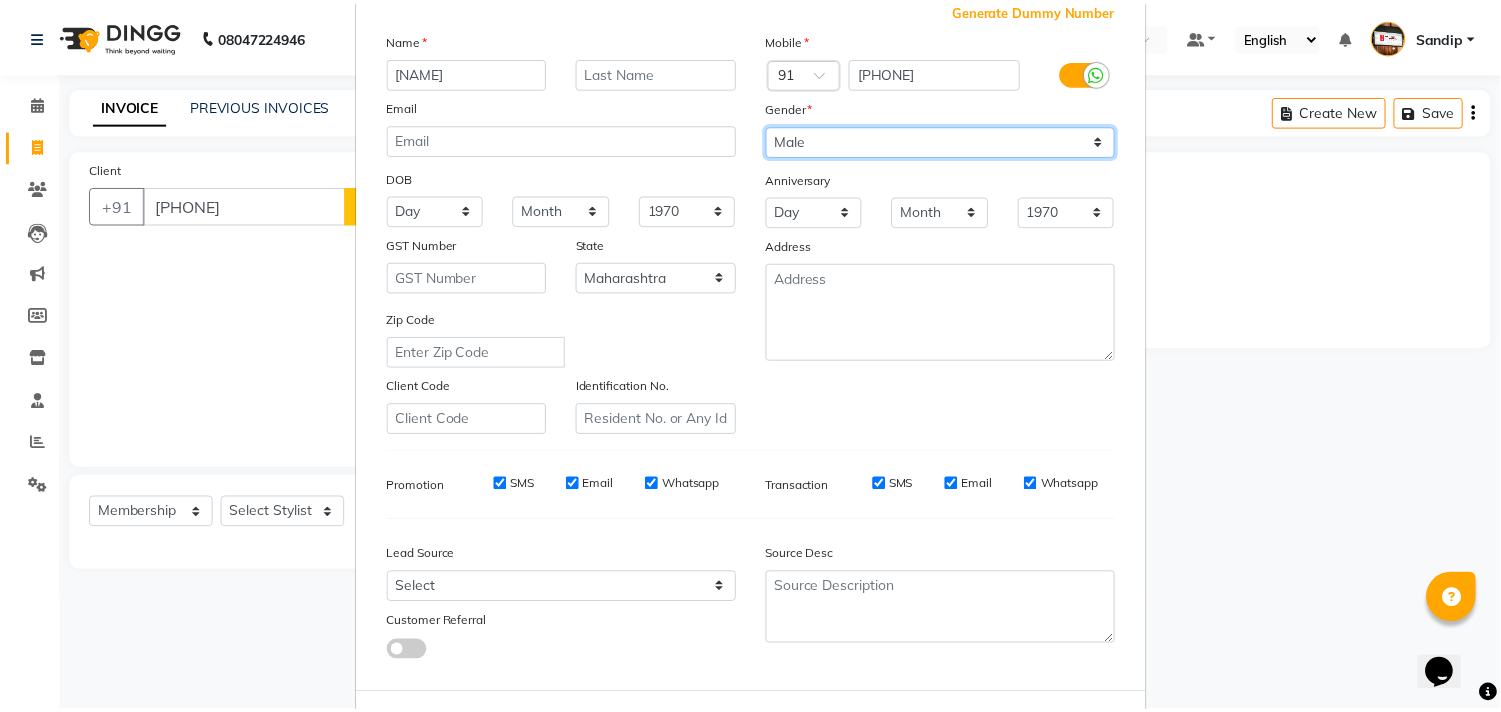 scroll, scrollTop: 212, scrollLeft: 0, axis: vertical 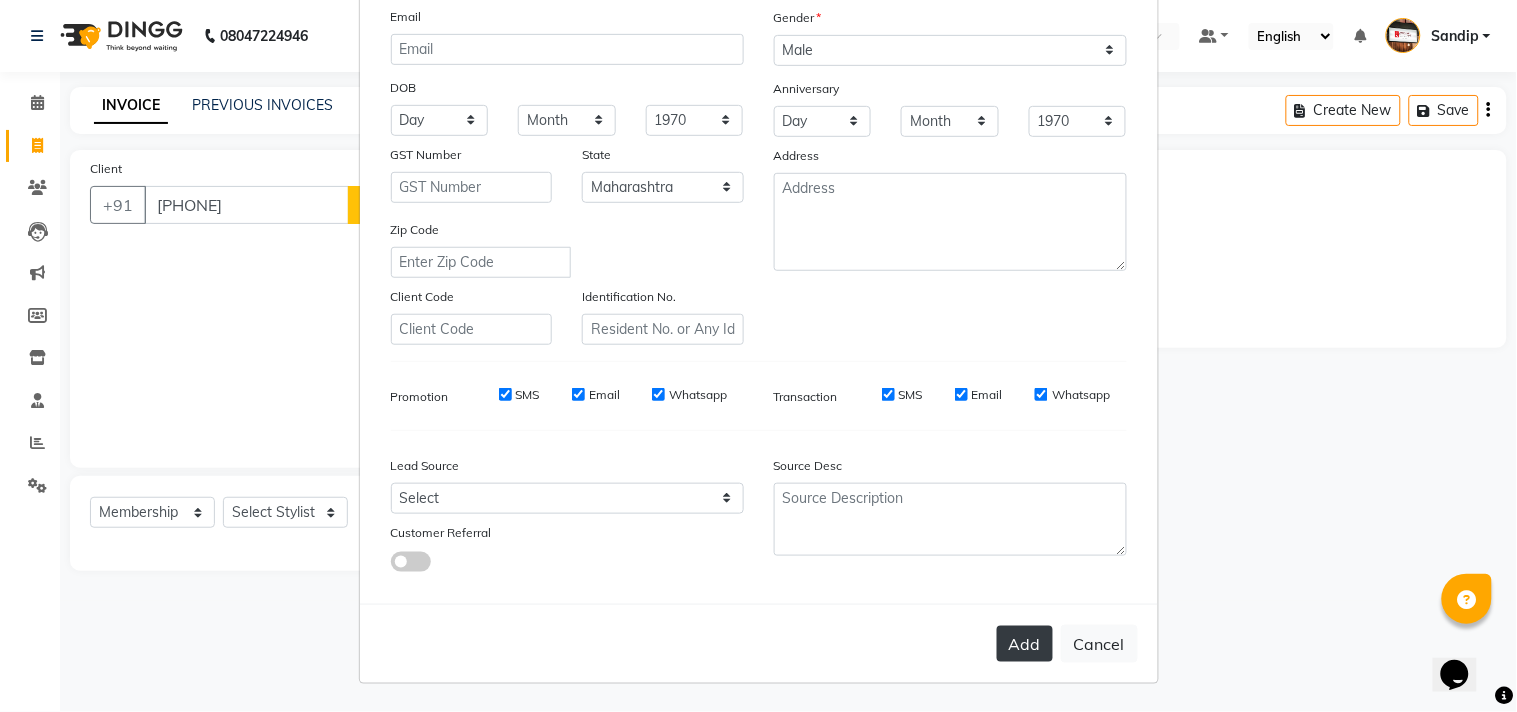 click on "Add" at bounding box center [1025, 644] 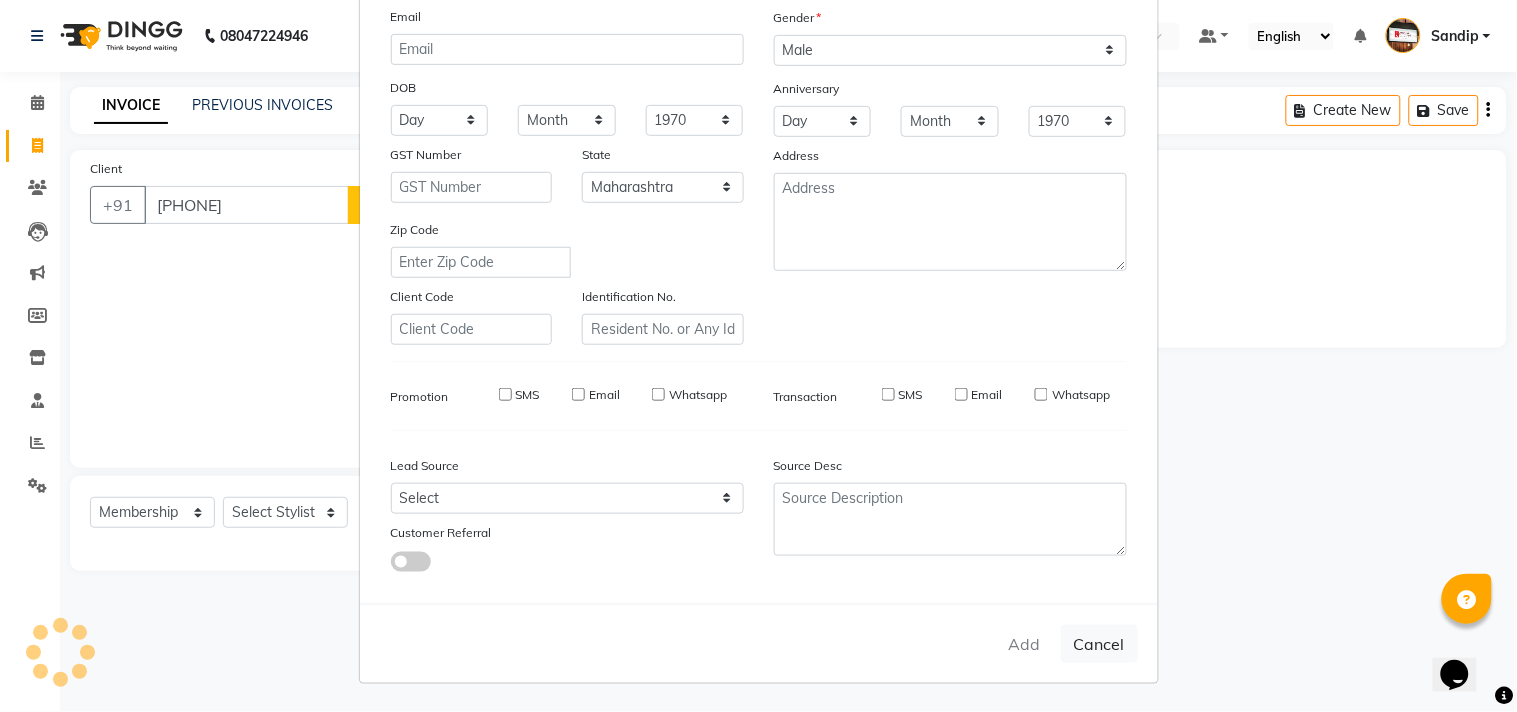 type 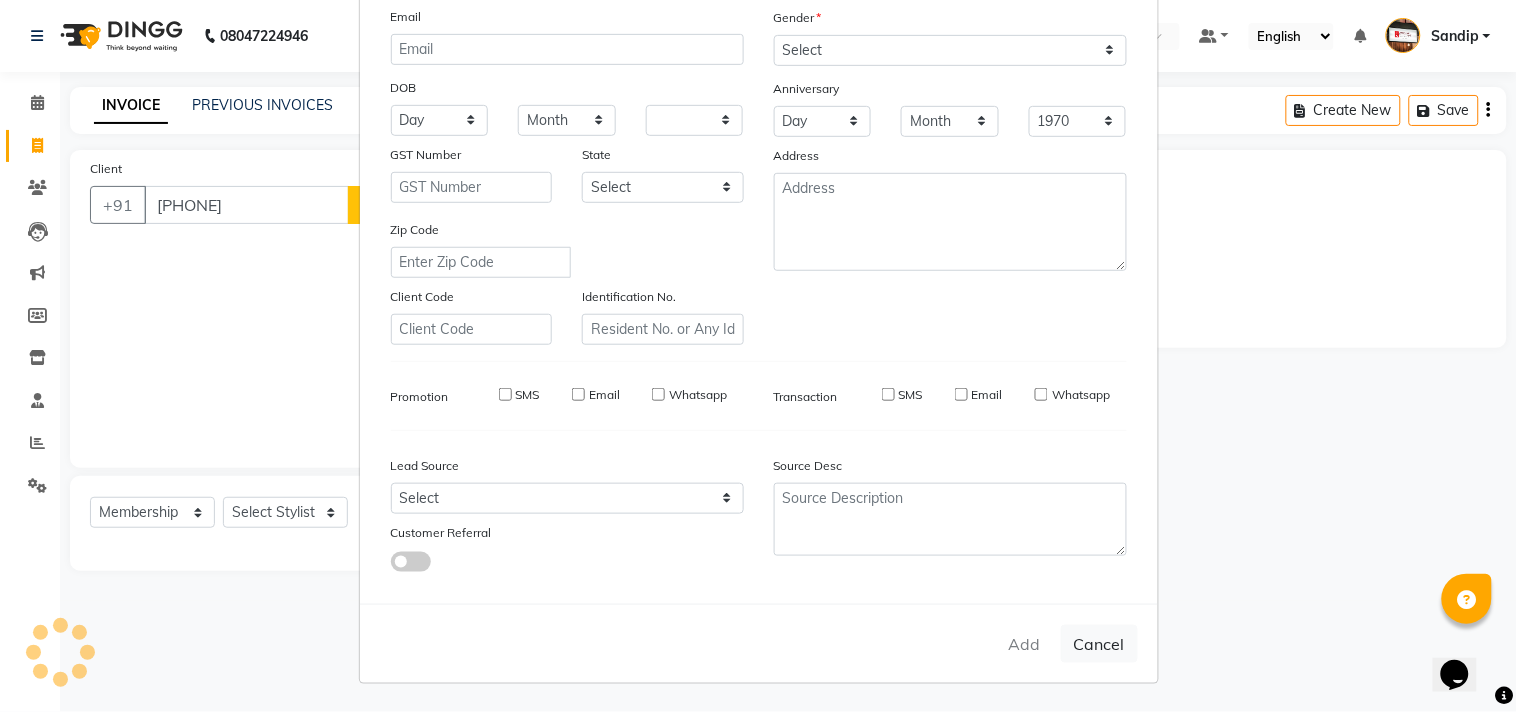 select 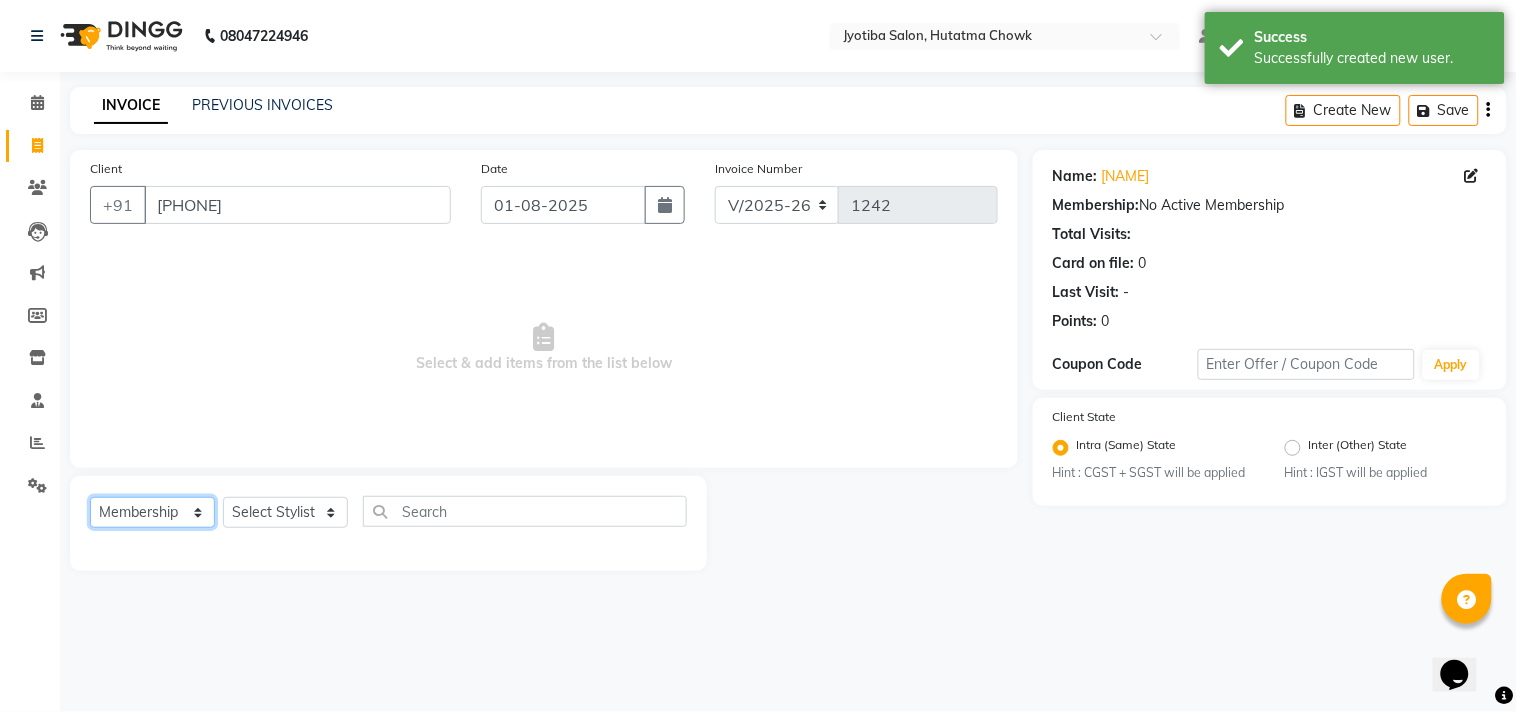 click on "Select  Service  Product  Membership  Package Voucher Prepaid Gift Card" 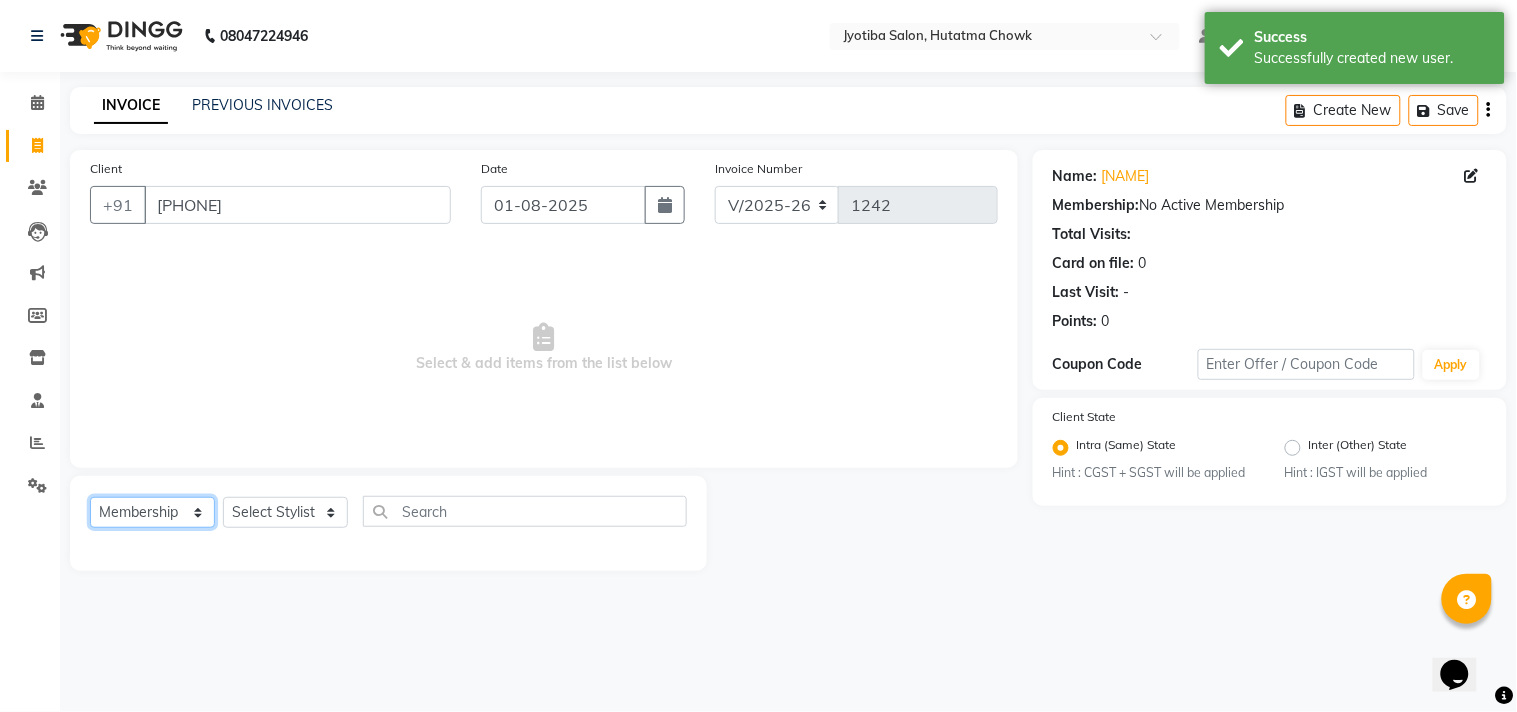 select on "service" 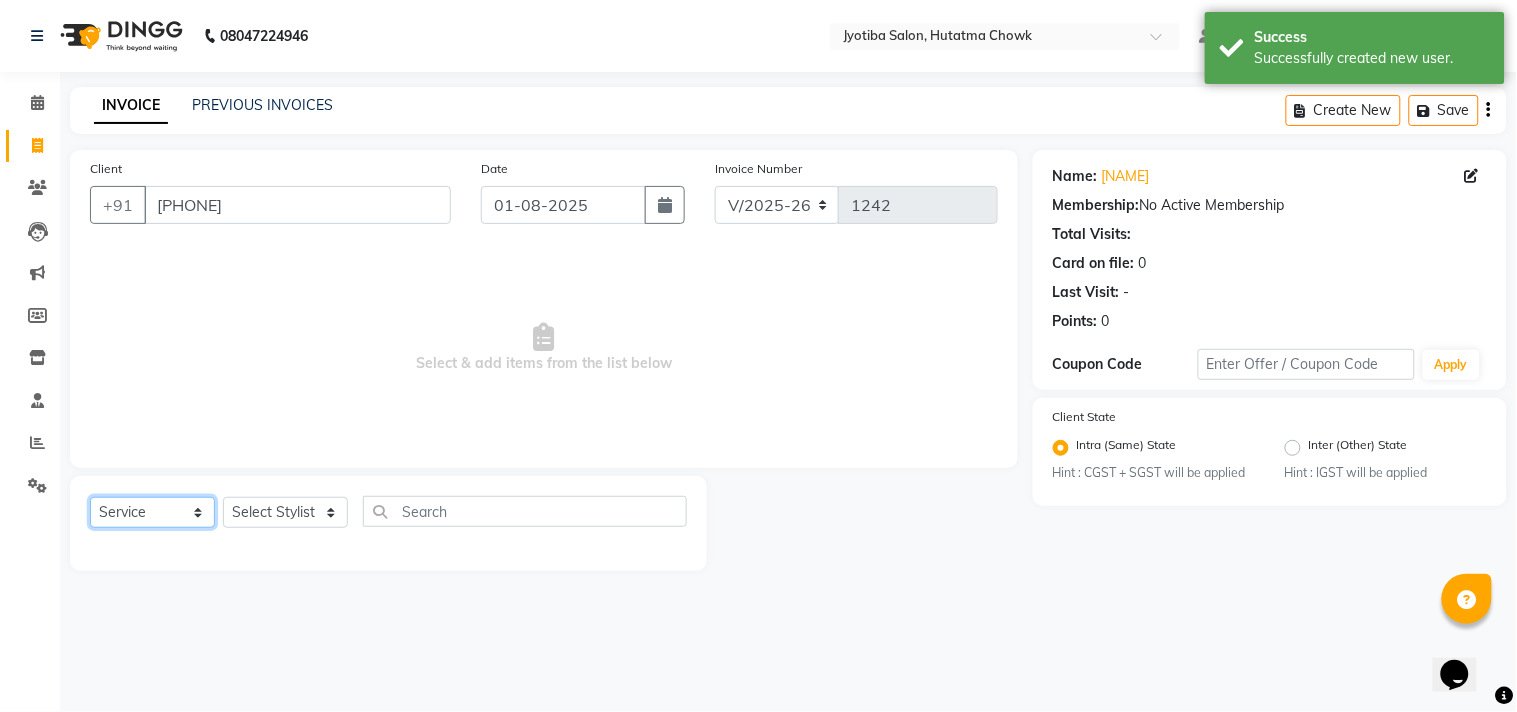 click on "Select  Service  Product  Membership  Package Voucher Prepaid Gift Card" 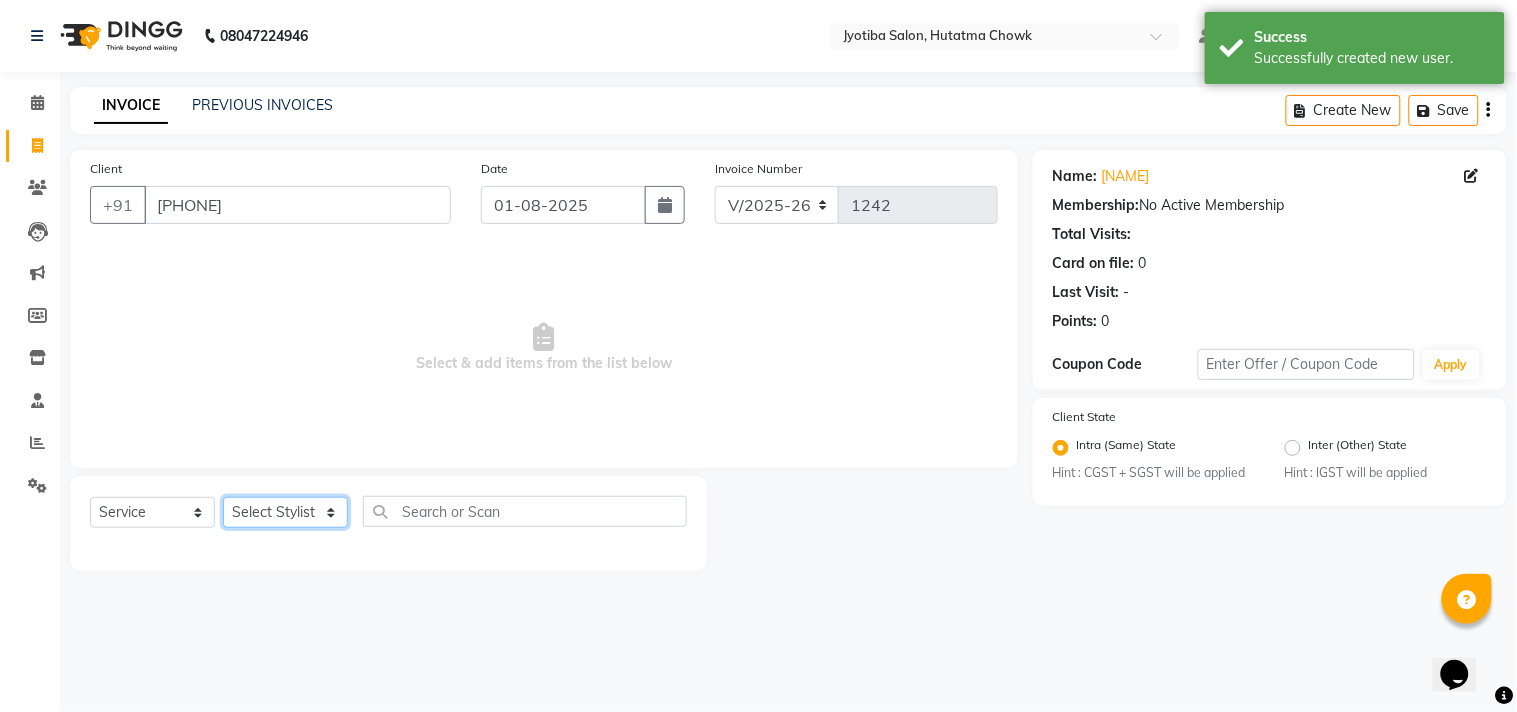click on "Select Stylist Abdul Dinesh thakur Farman  Juned  mahadev Munna  prem RAHUL Sandip Suresh yasin" 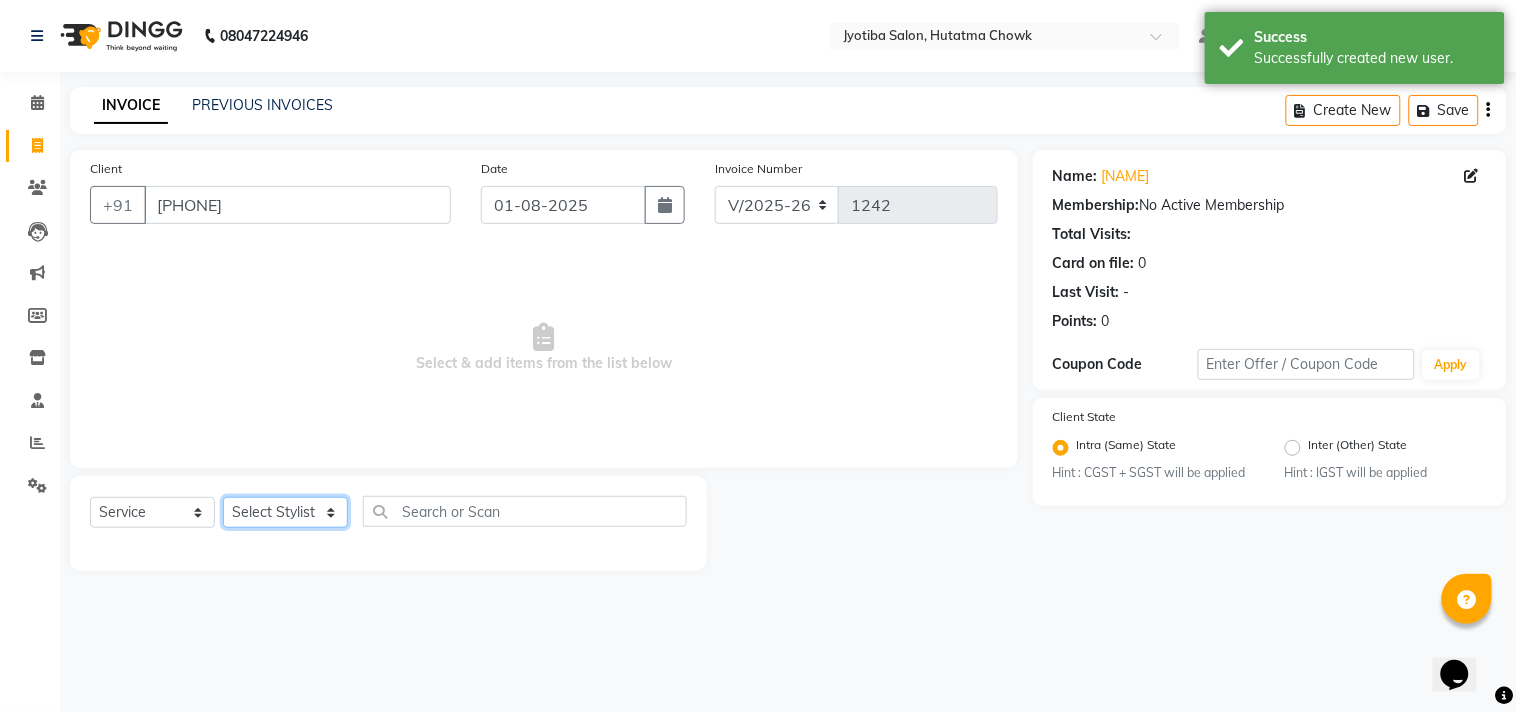 select on "7207" 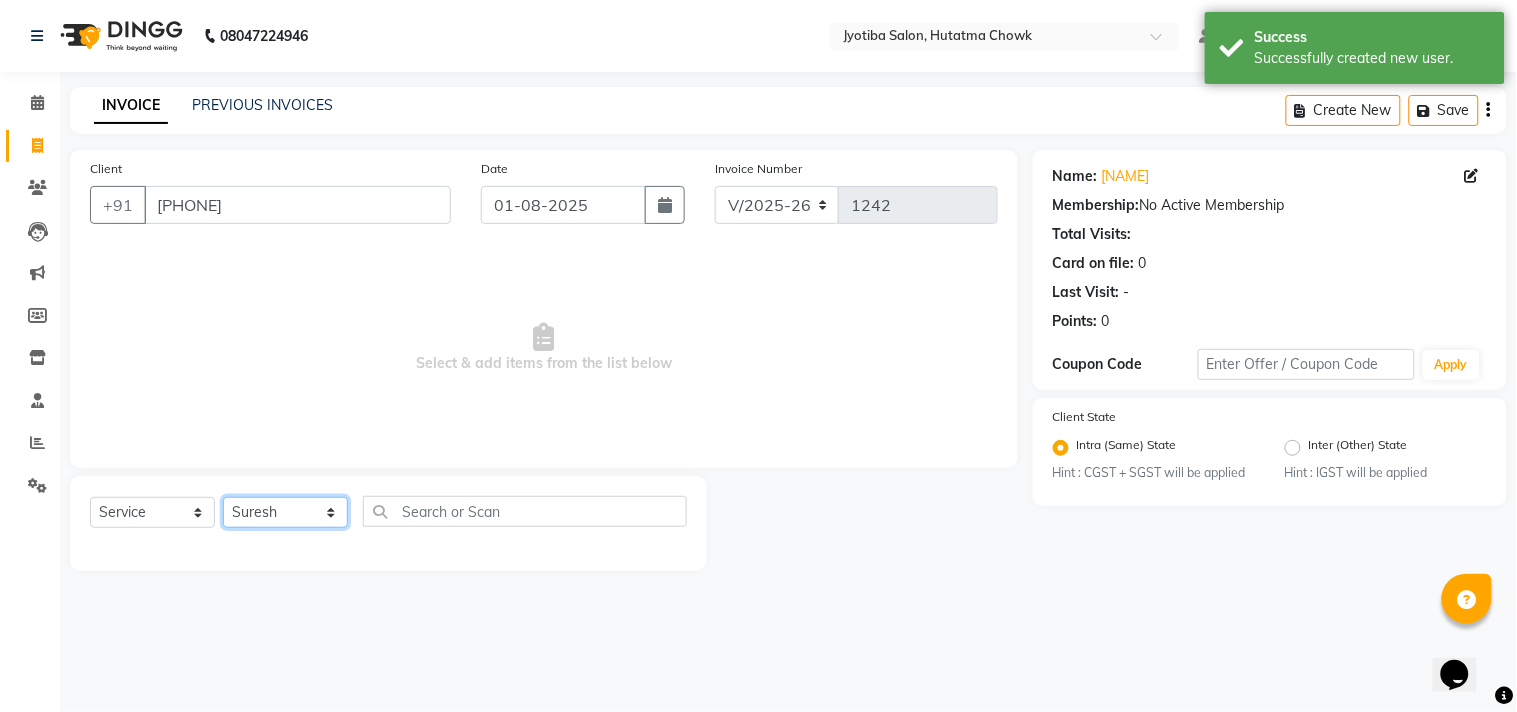 click on "Select Stylist Abdul Dinesh thakur Farman  Juned  mahadev Munna  prem RAHUL Sandip Suresh yasin" 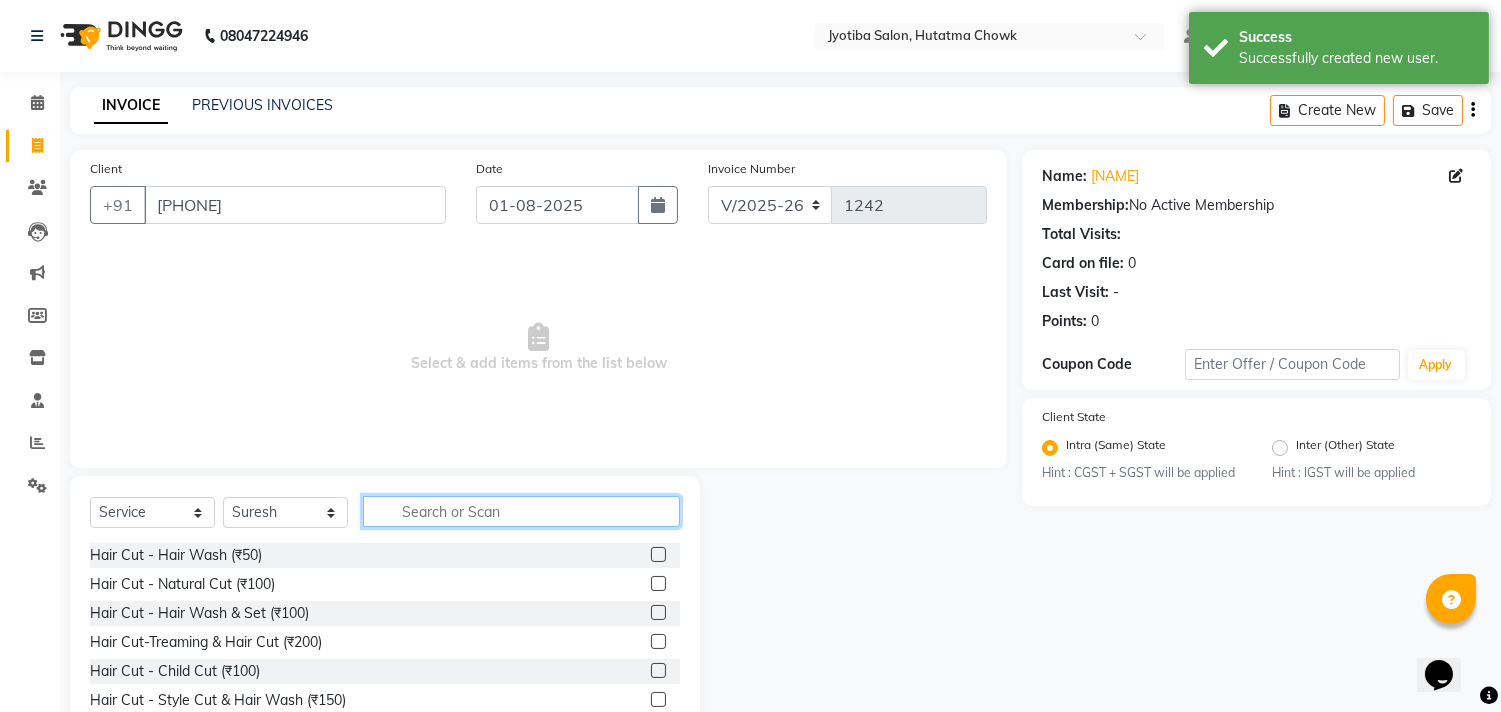 click 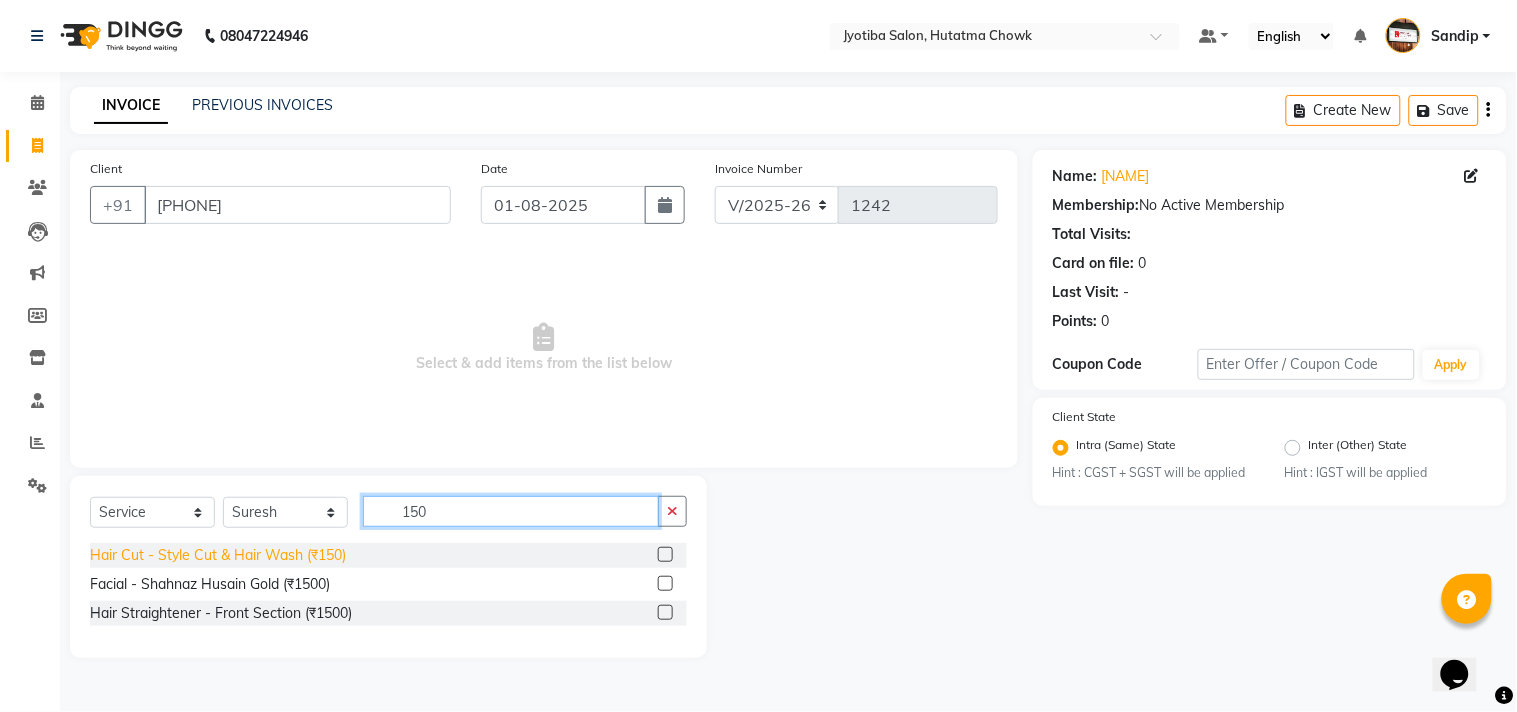 type on "150" 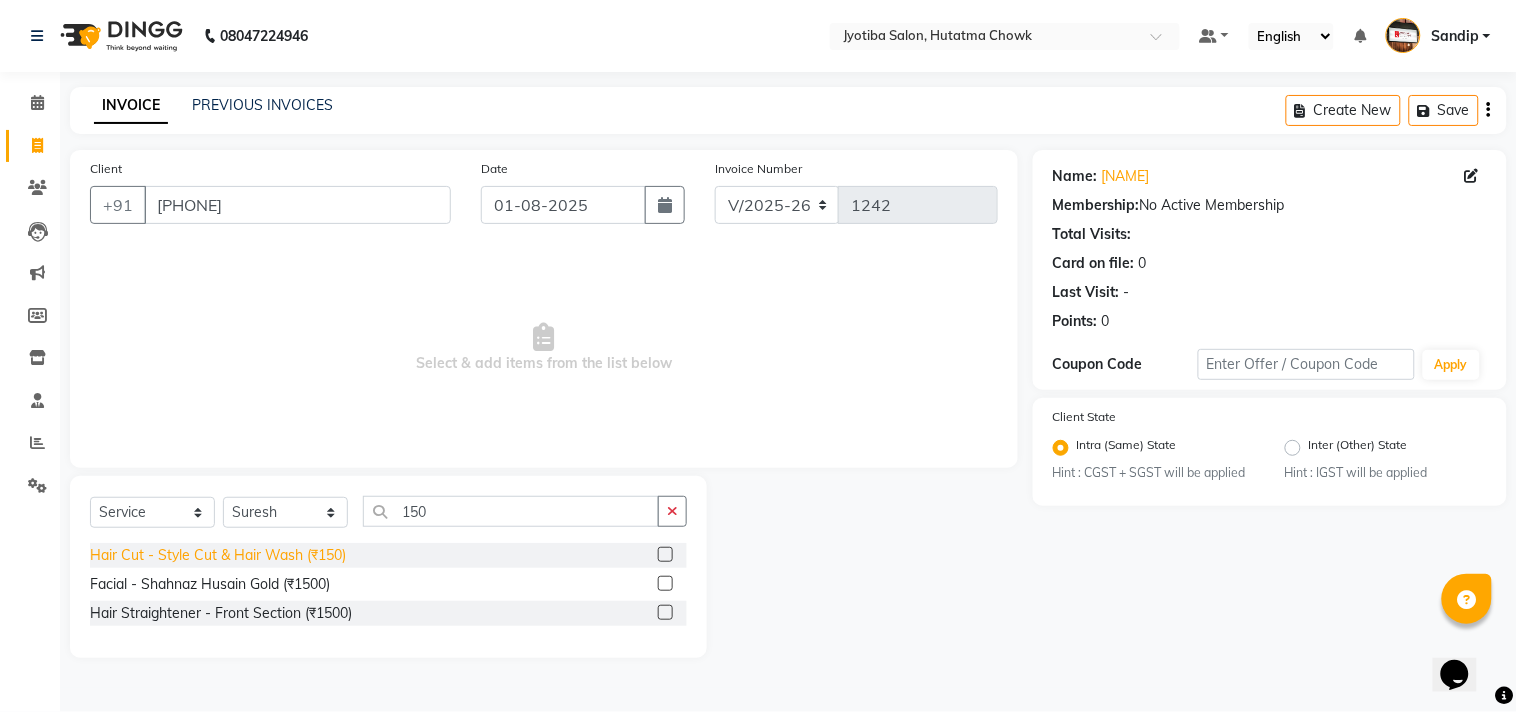 click on "Hair Cut - Style Cut & Hair Wash (₹150)" 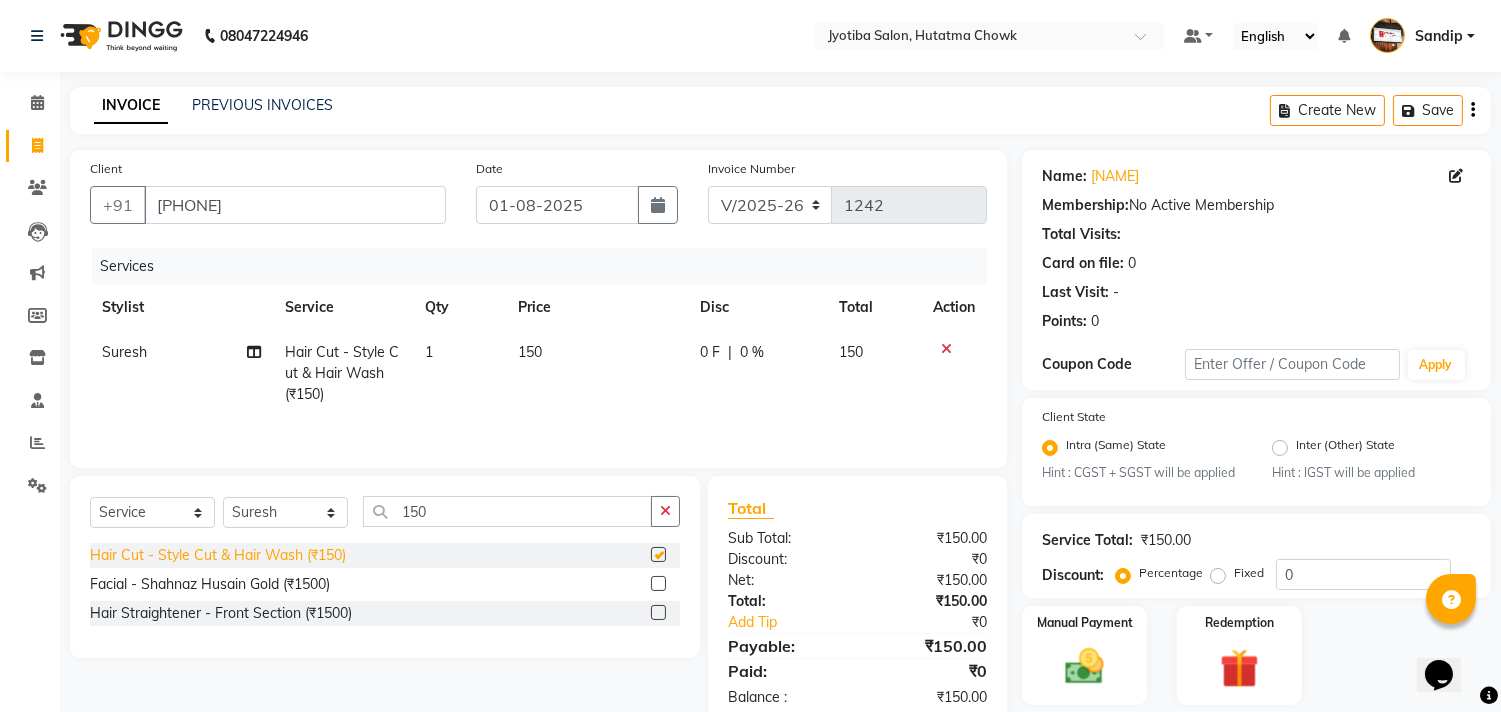 checkbox on "false" 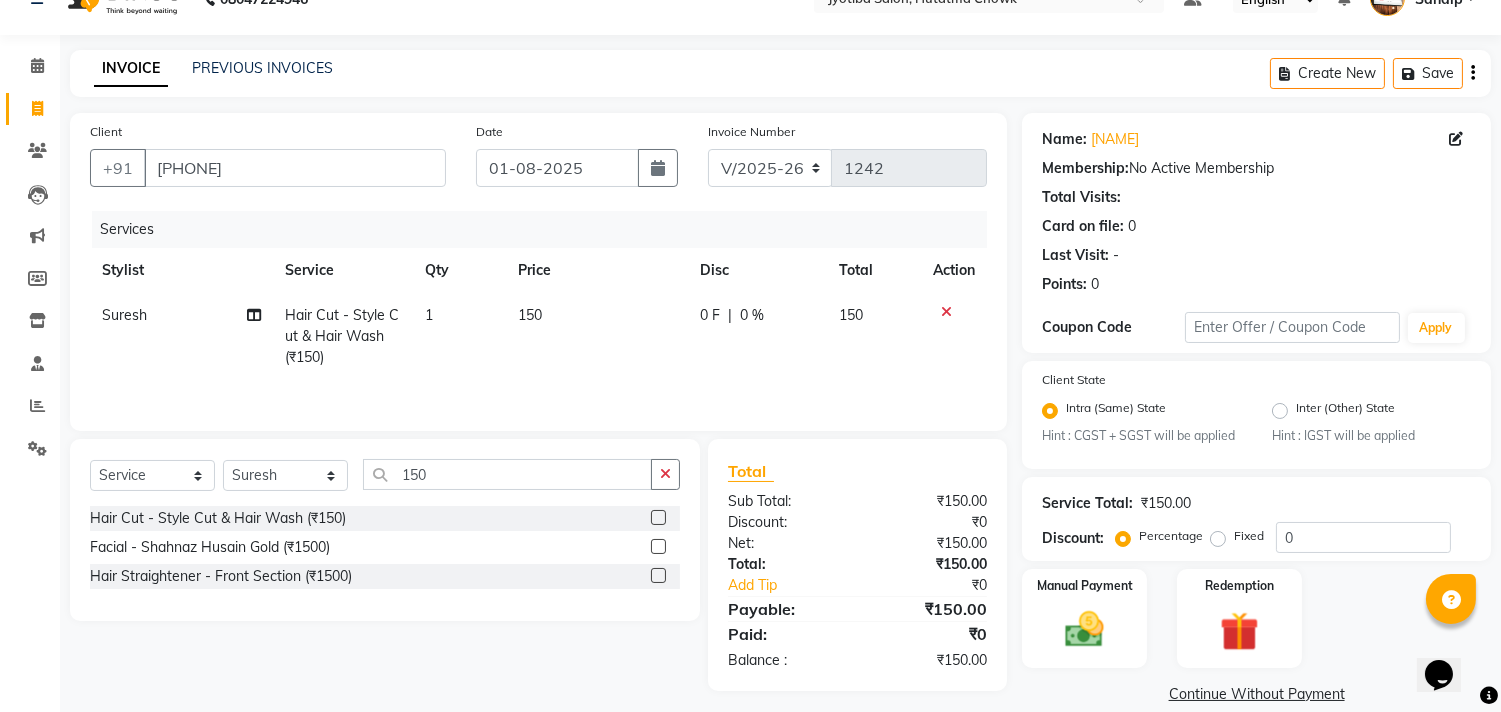 scroll, scrollTop: 63, scrollLeft: 0, axis: vertical 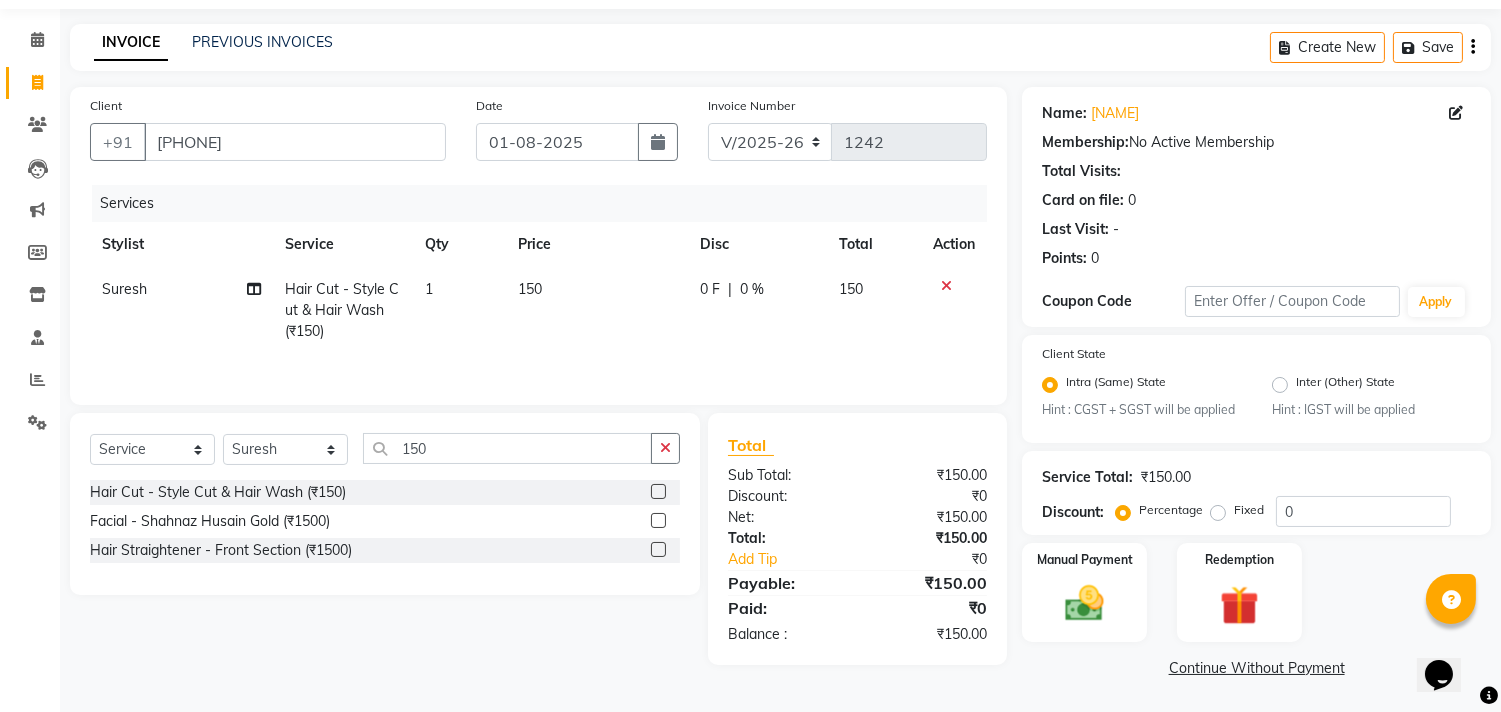 click on "Continue Without Payment" 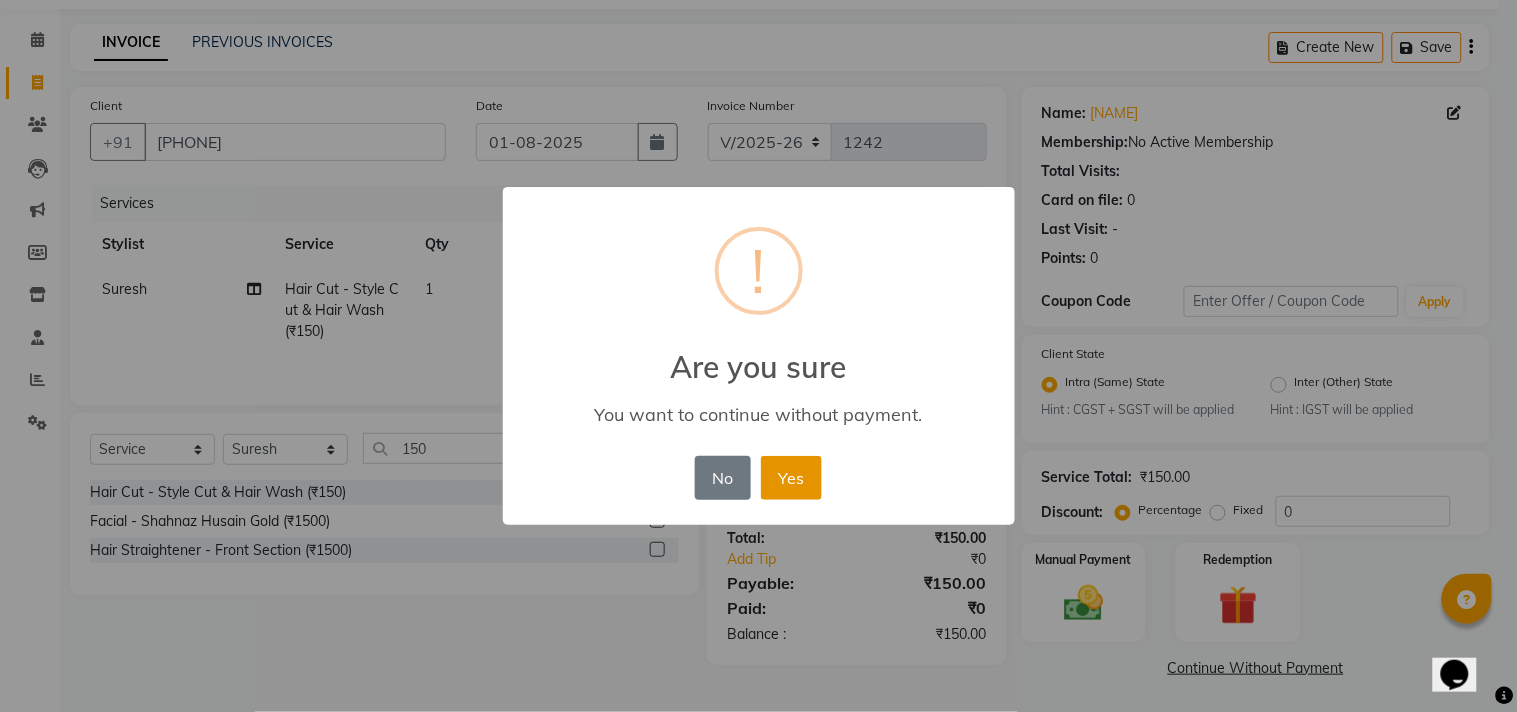 click on "Yes" at bounding box center (791, 478) 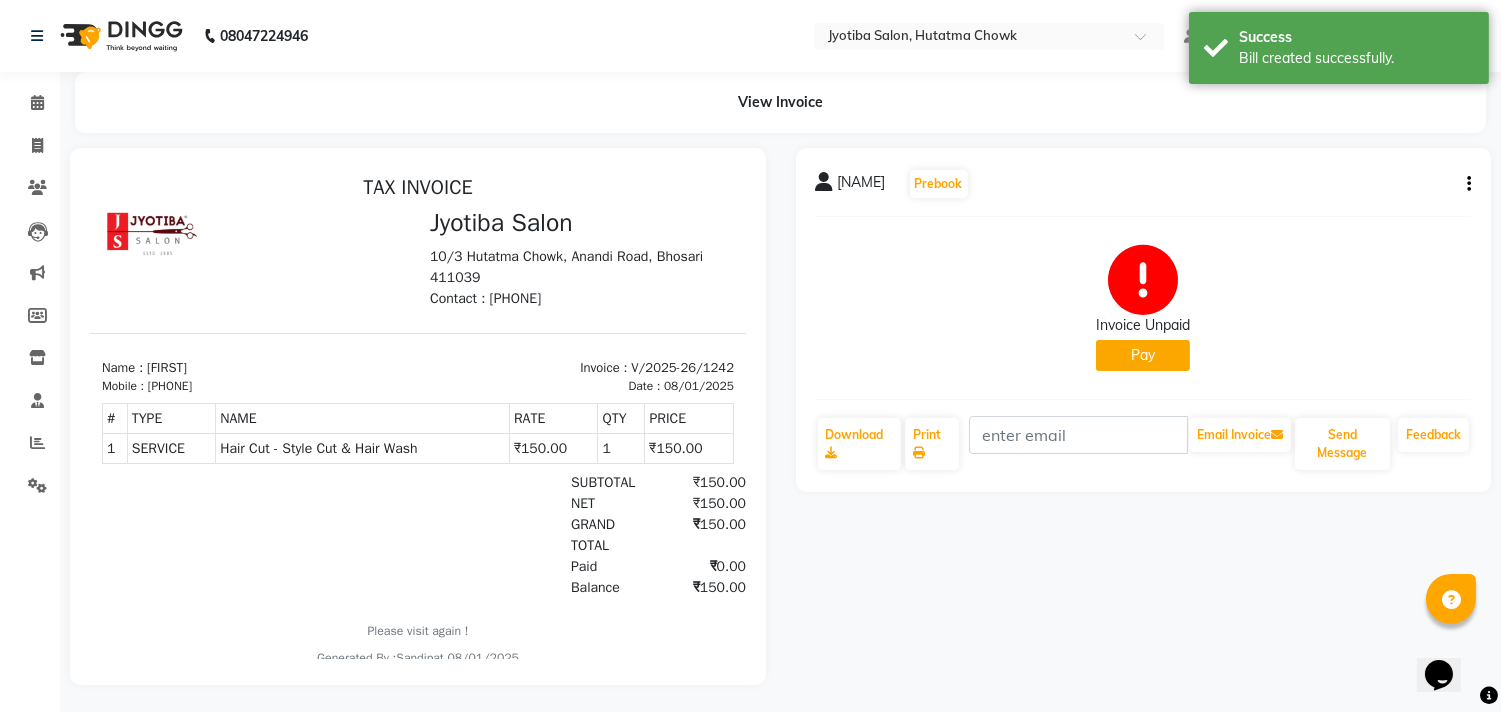 scroll, scrollTop: 0, scrollLeft: 0, axis: both 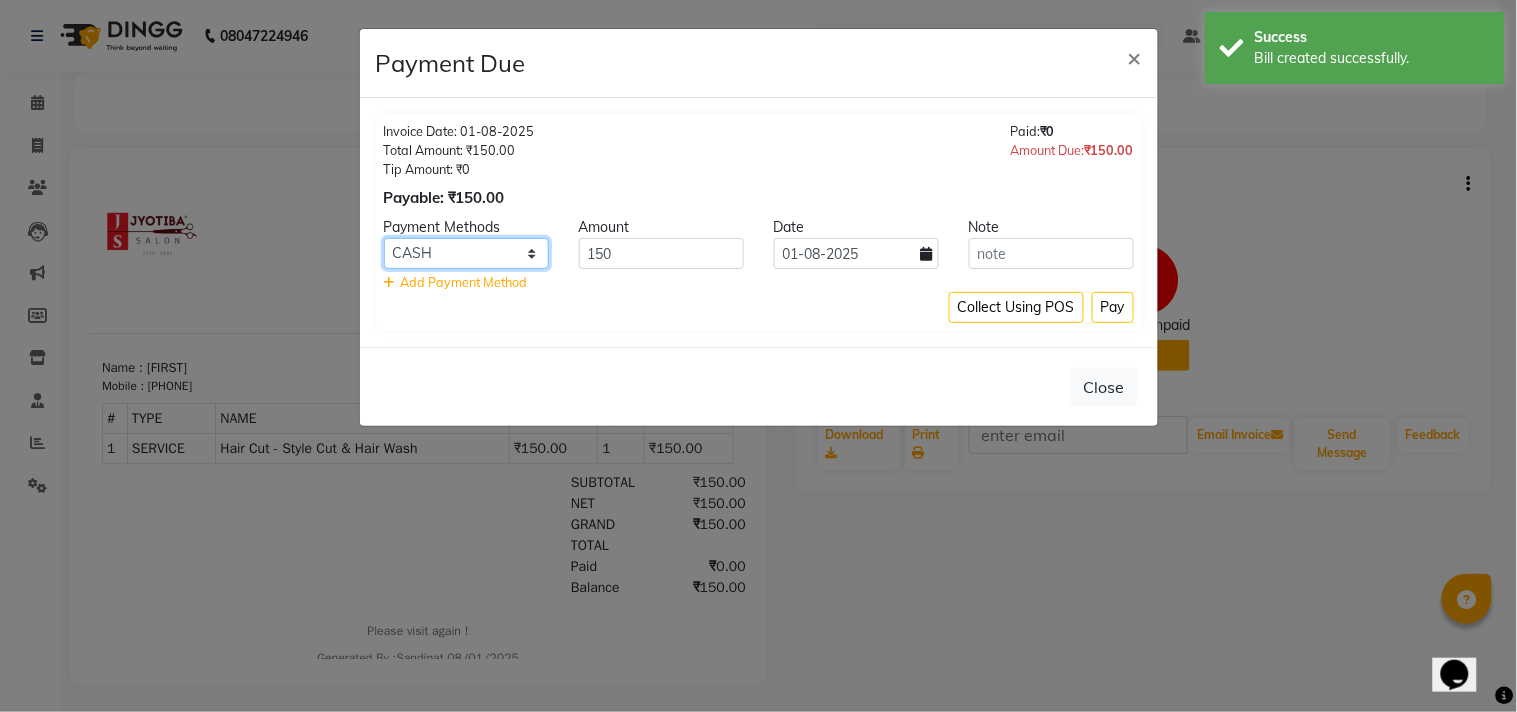 click on "CASH ONLINE CARD" 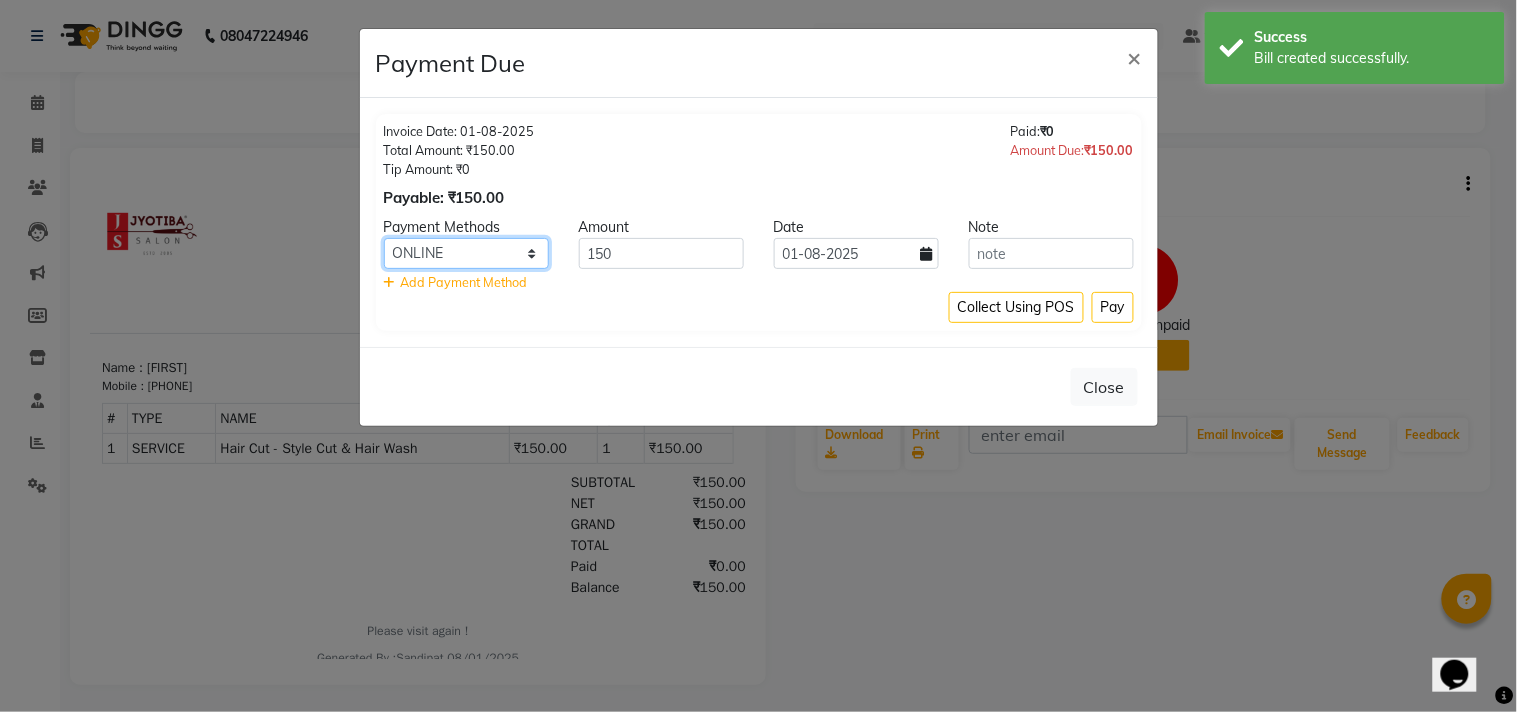 click on "CASH ONLINE CARD" 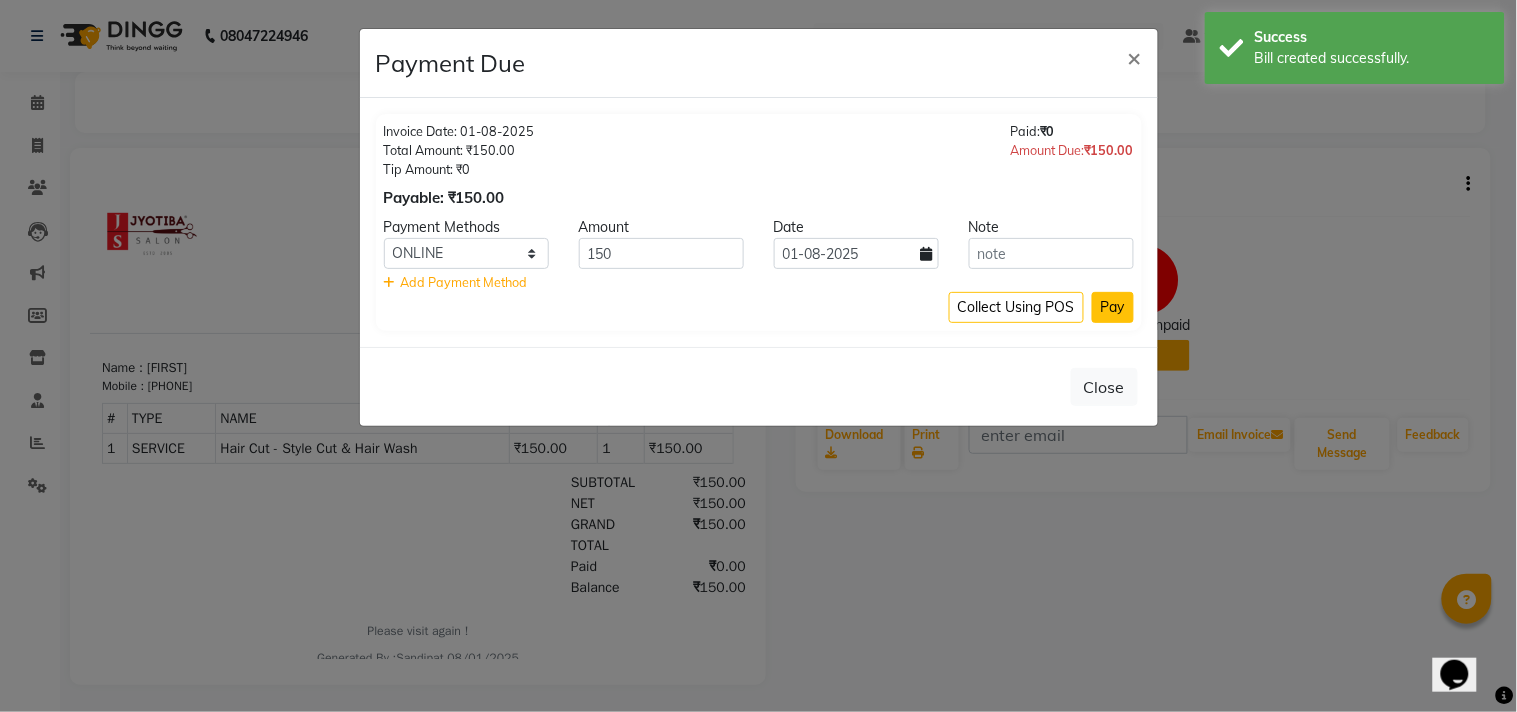 click on "Pay" 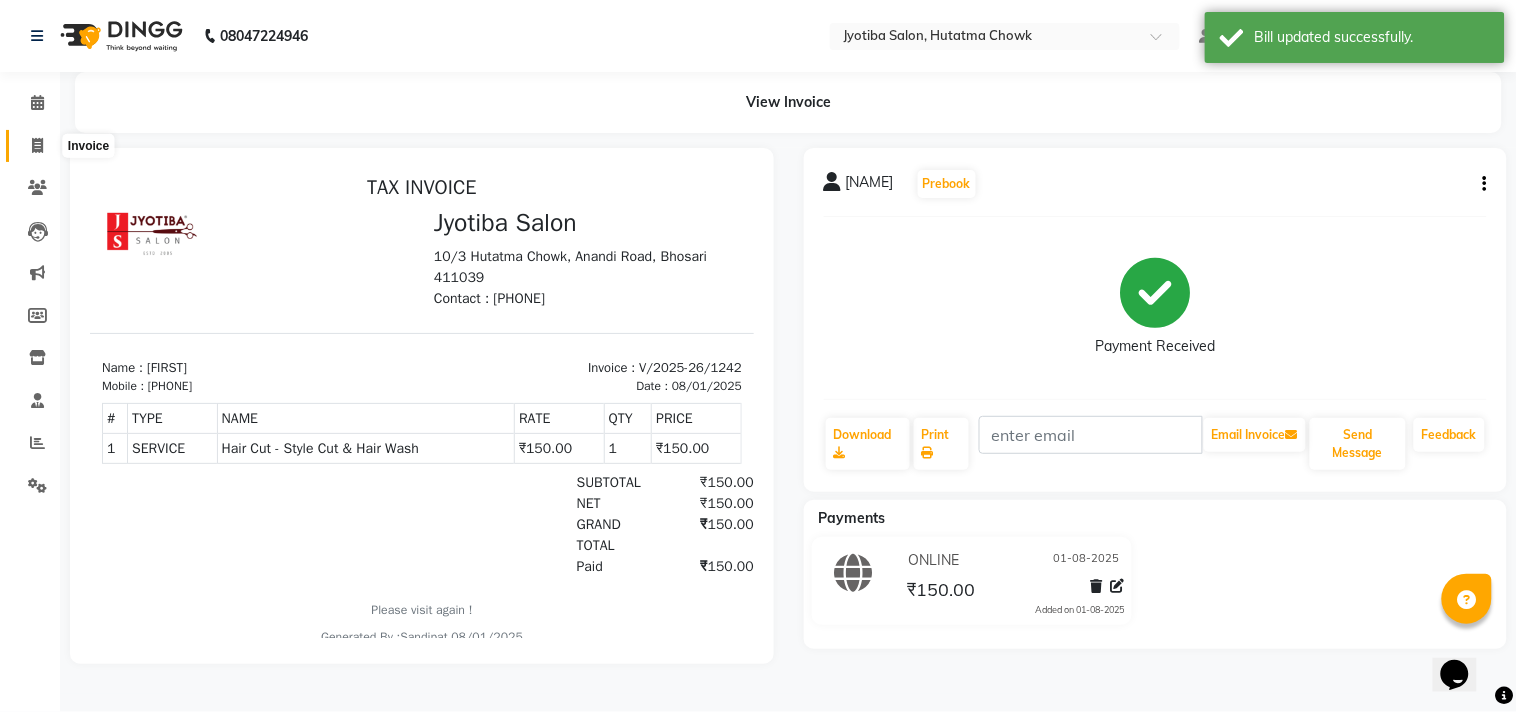 click 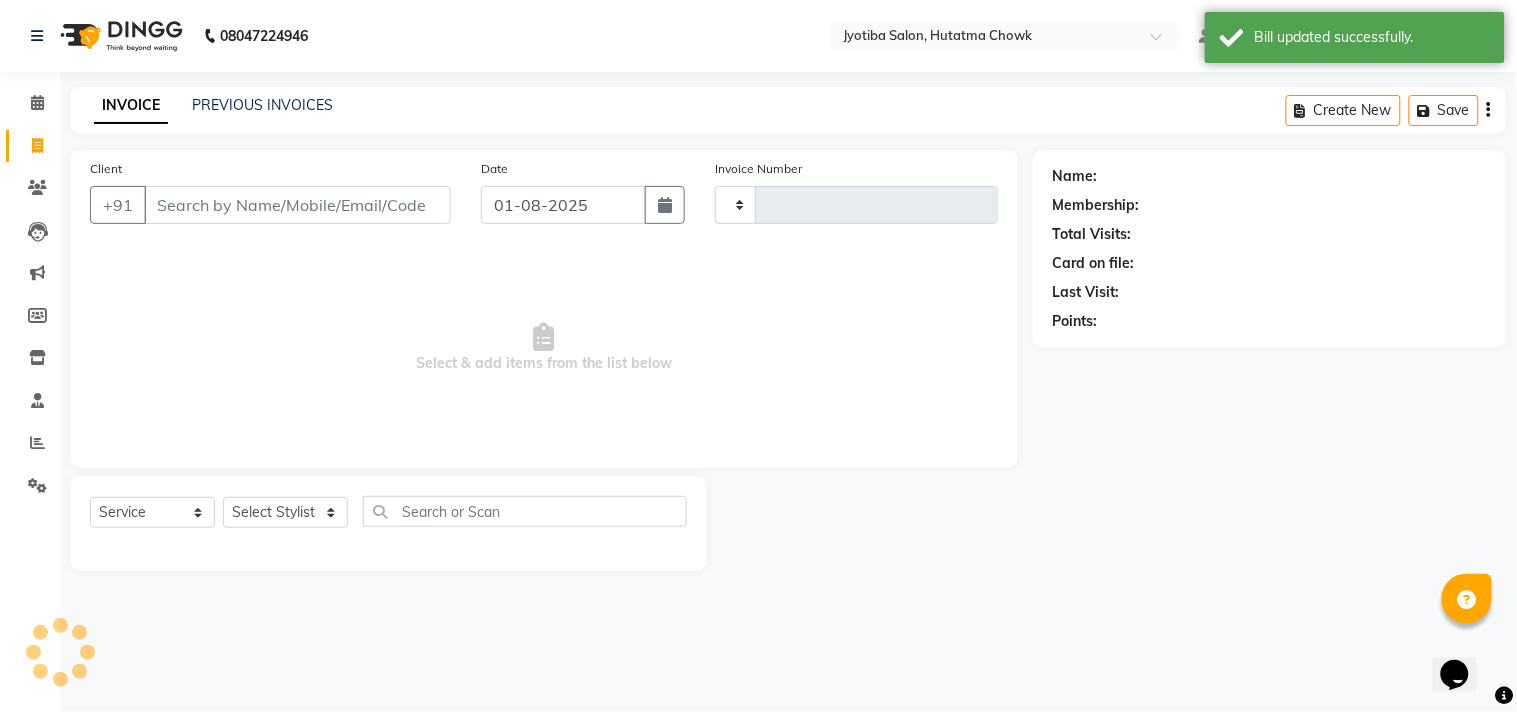 type on "1243" 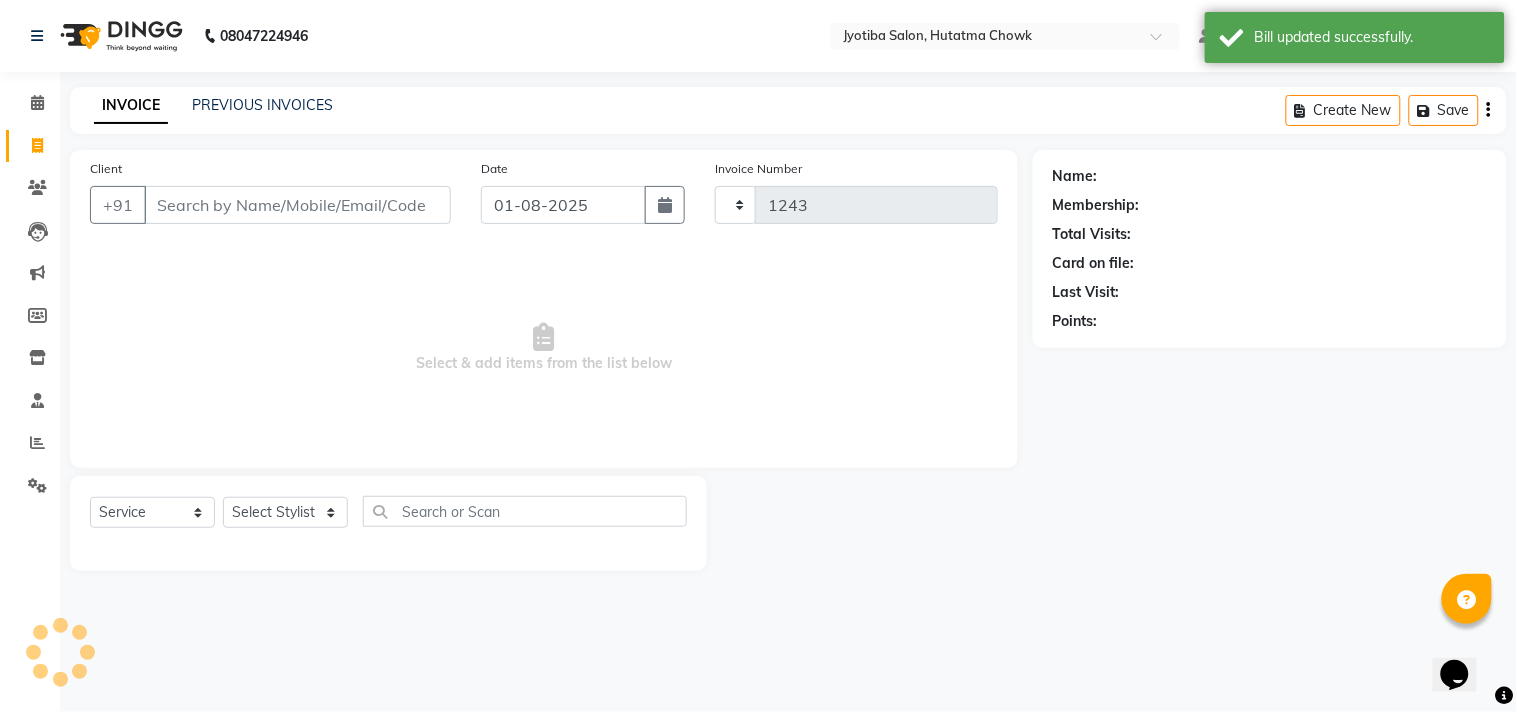 select on "556" 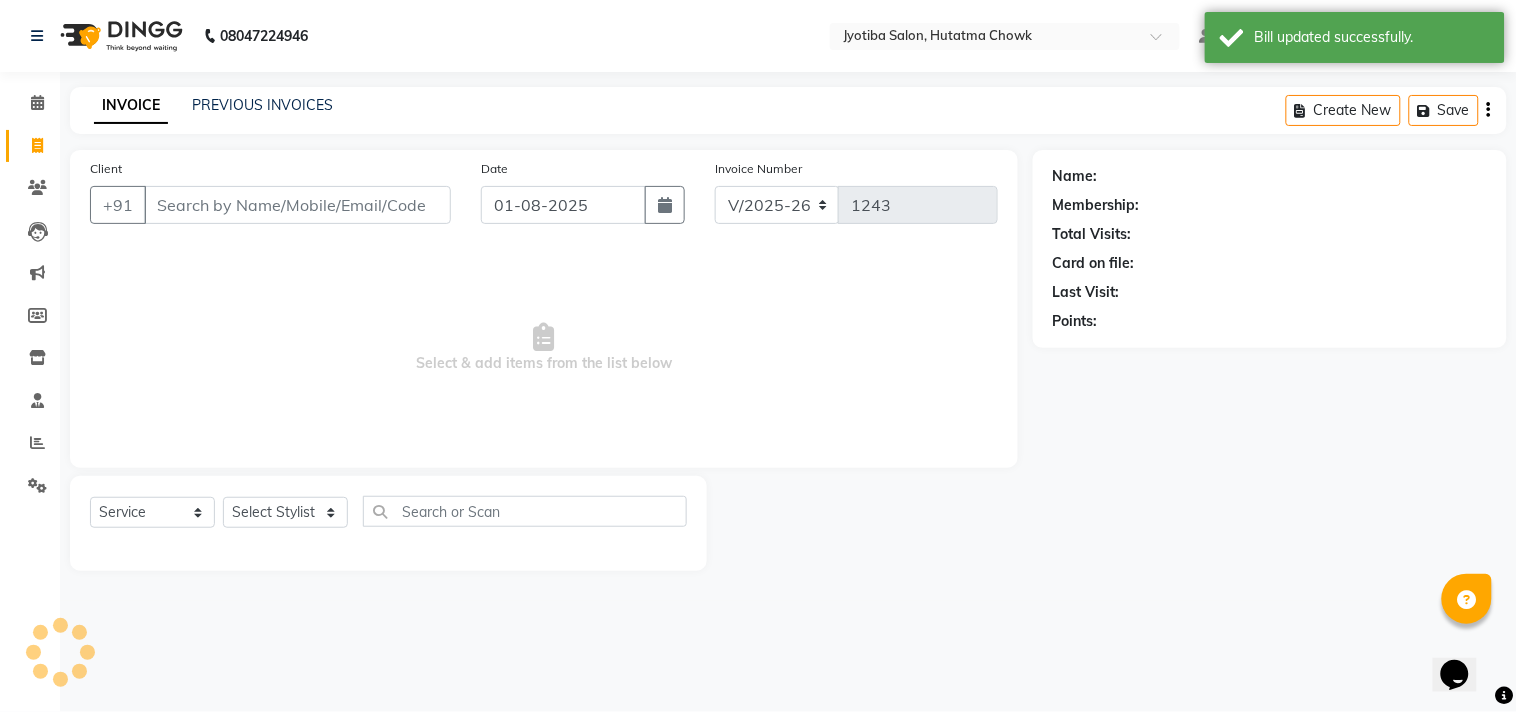 select on "membership" 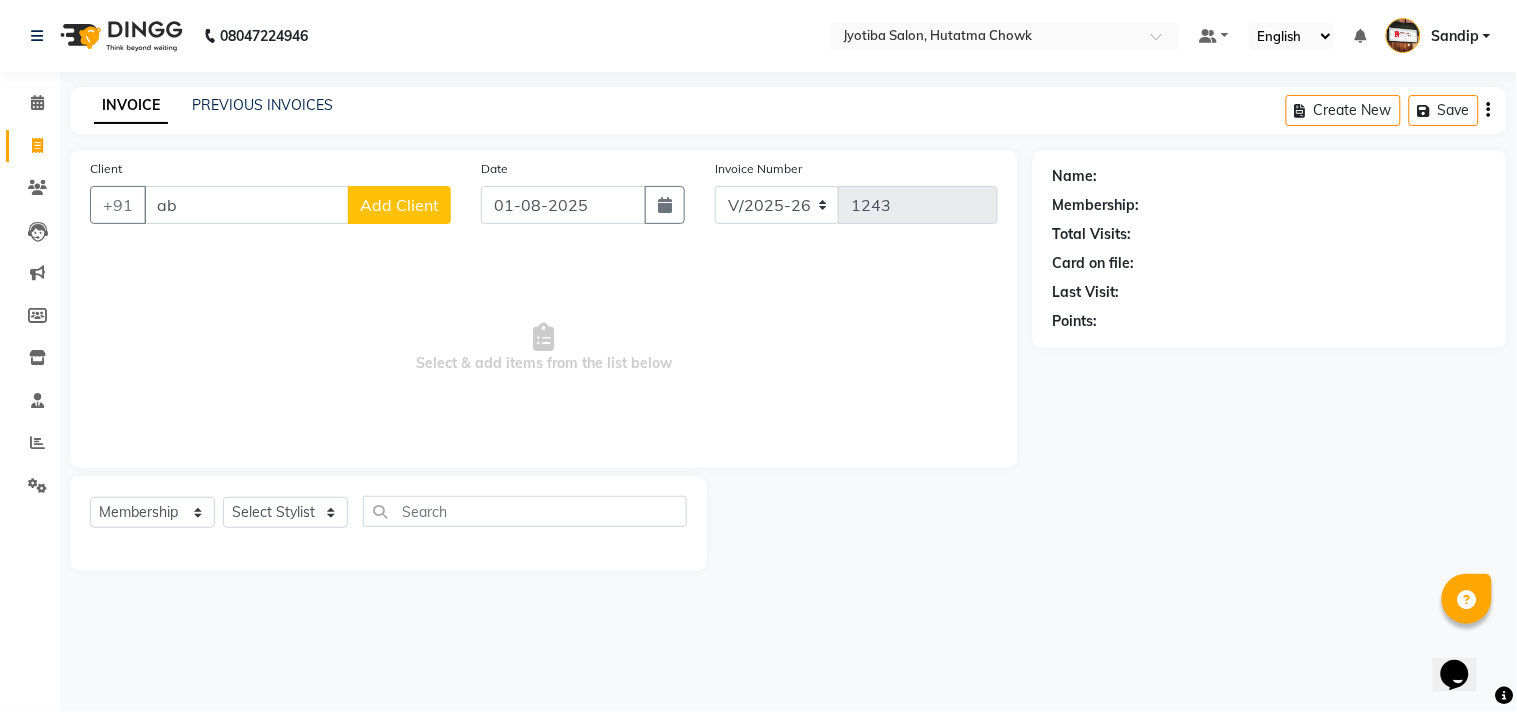 type on "a" 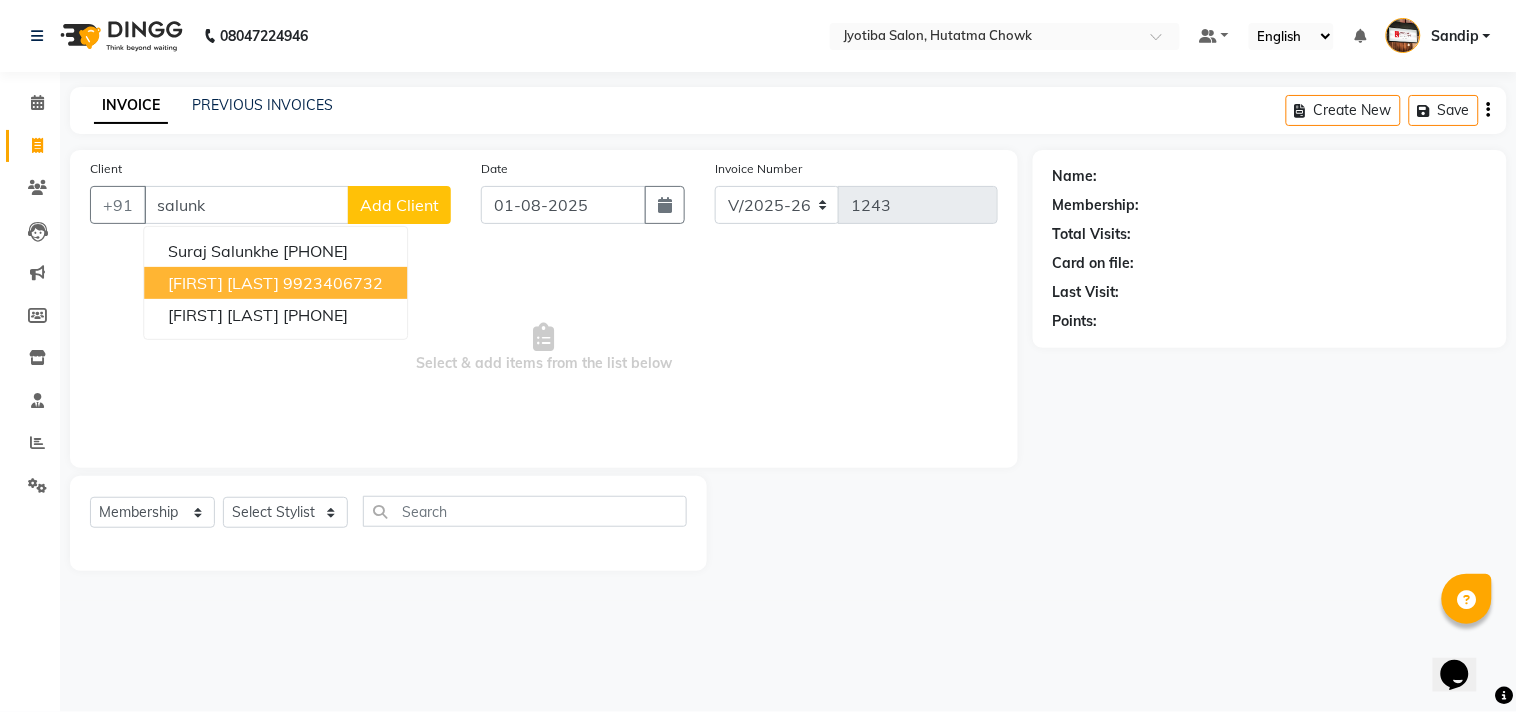 click on "[FIRST] [LAST] [PHONE]" at bounding box center [275, 283] 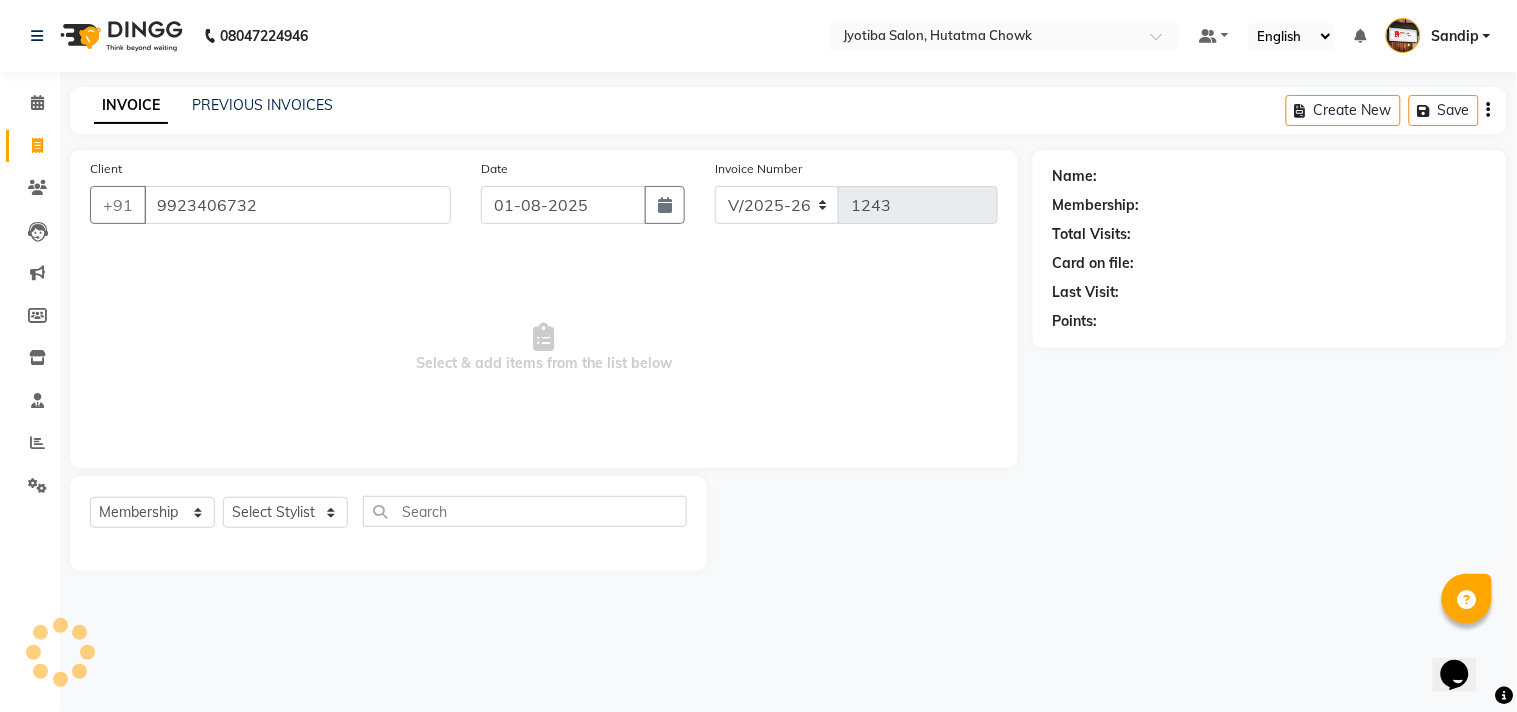 type on "9923406732" 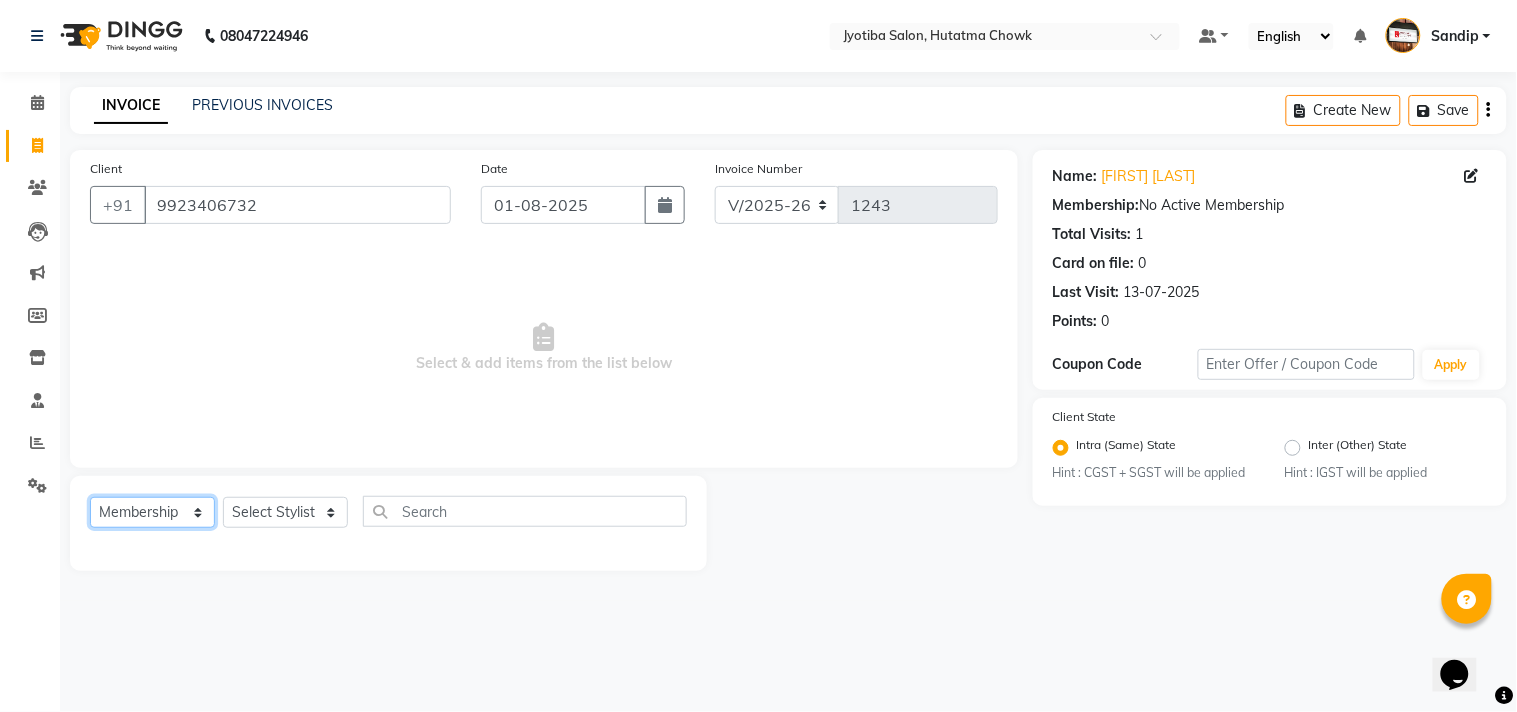 click on "Select  Service  Product  Membership  Package Voucher Prepaid Gift Card" 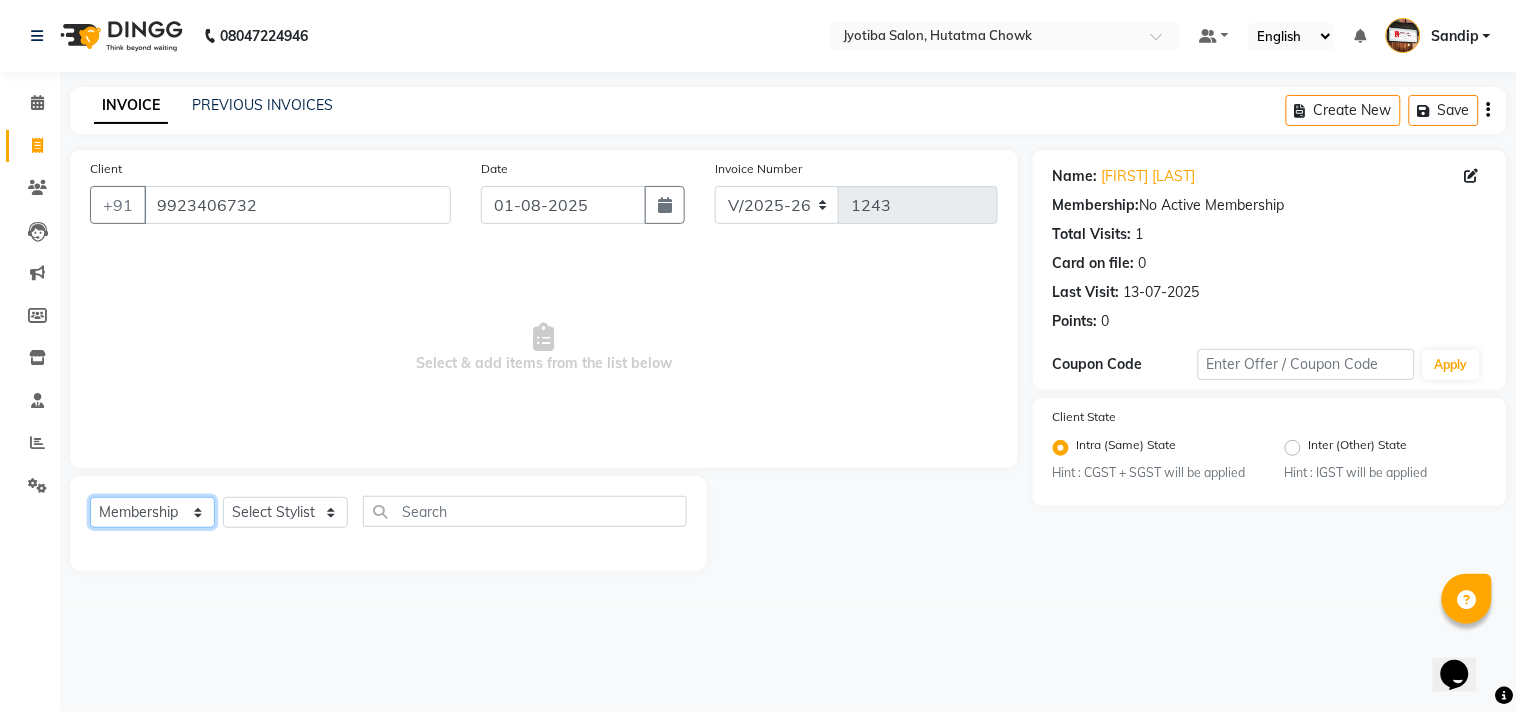 select on "service" 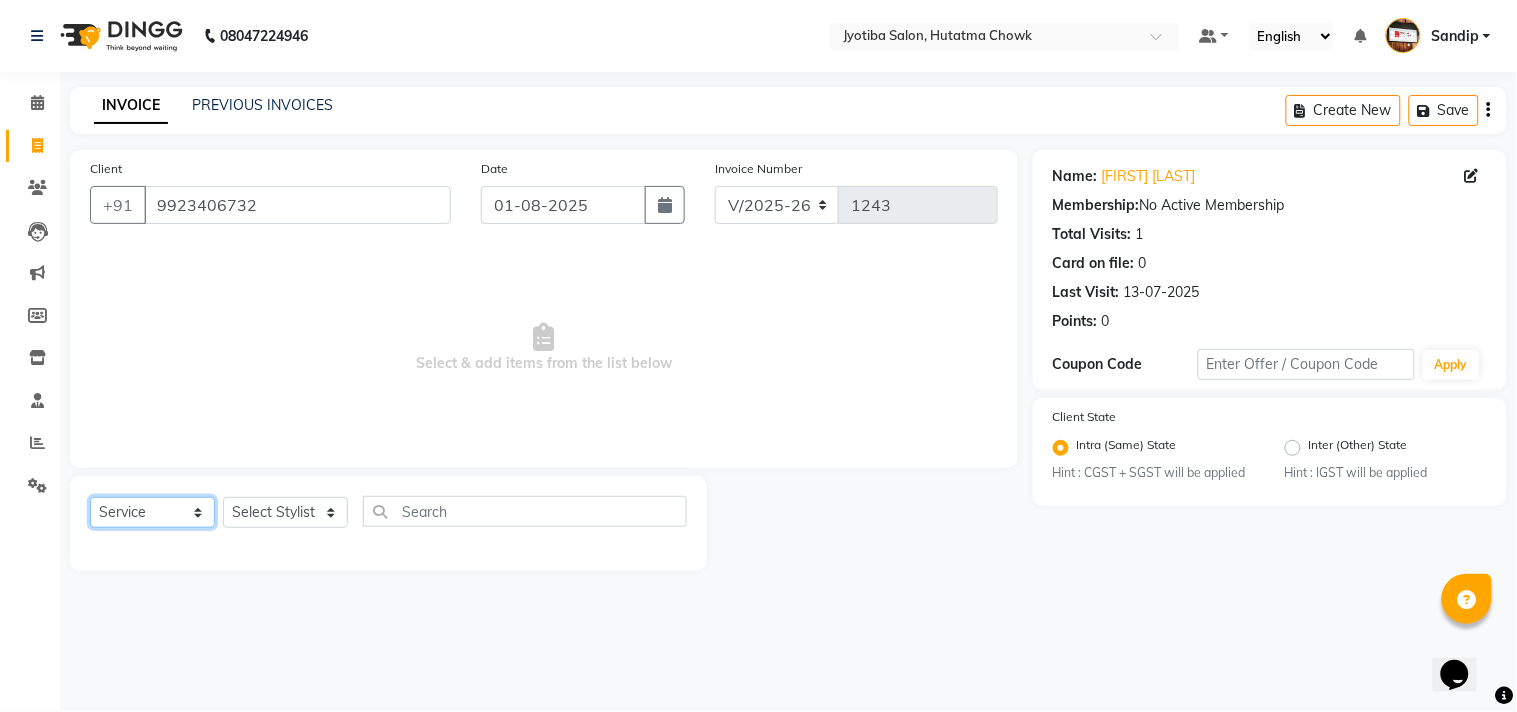 click on "Select  Service  Product  Membership  Package Voucher Prepaid Gift Card" 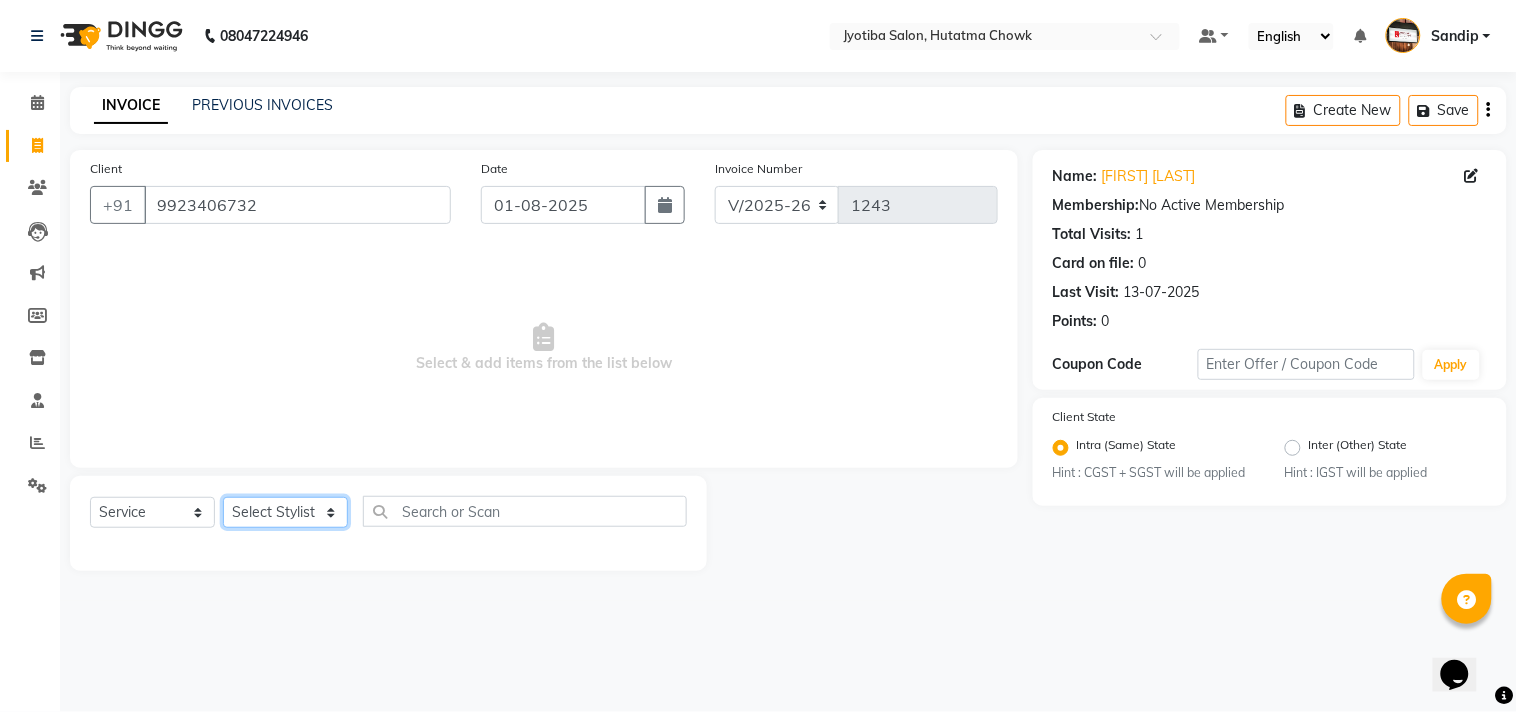 click on "Select Stylist Abdul Dinesh thakur Farman  Juned  mahadev Munna  prem RAHUL Sandip Suresh yasin" 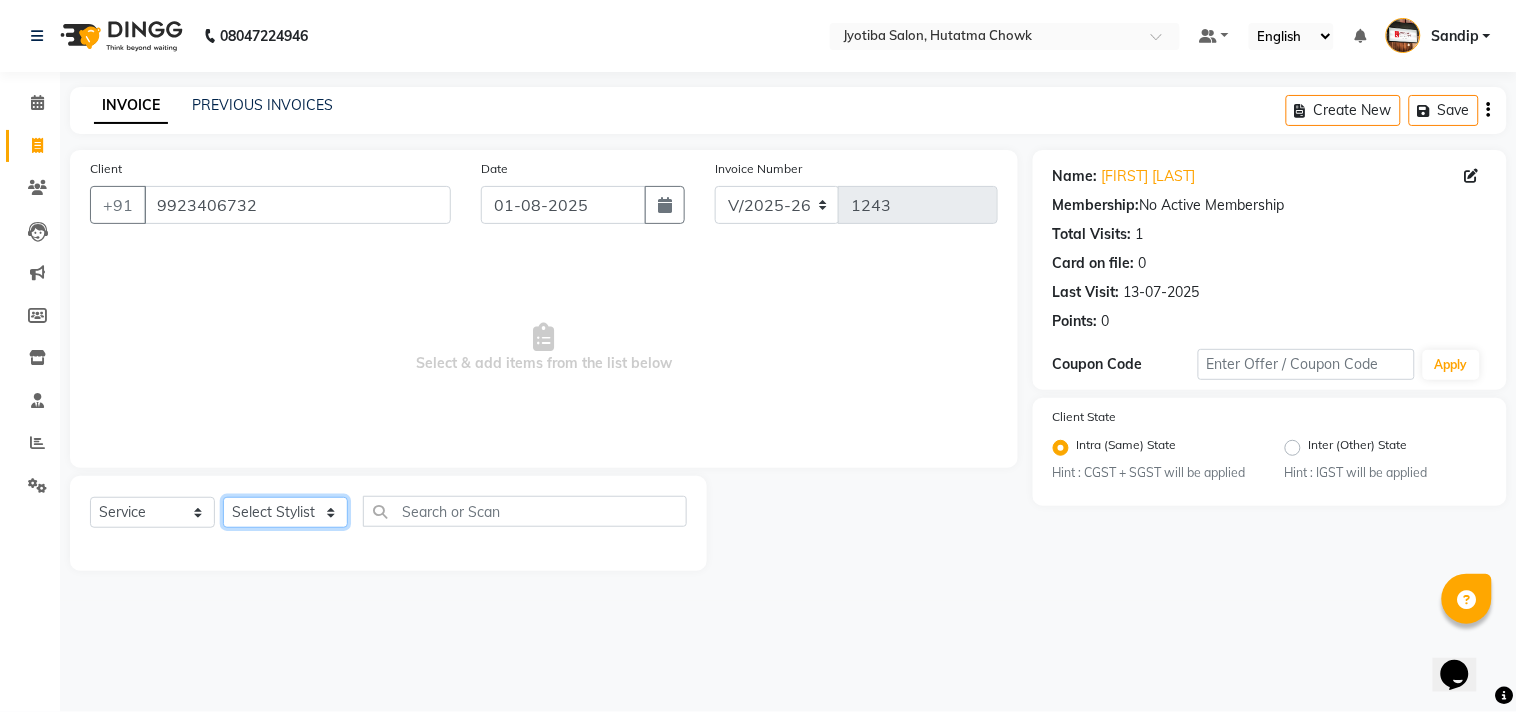 select on "36046" 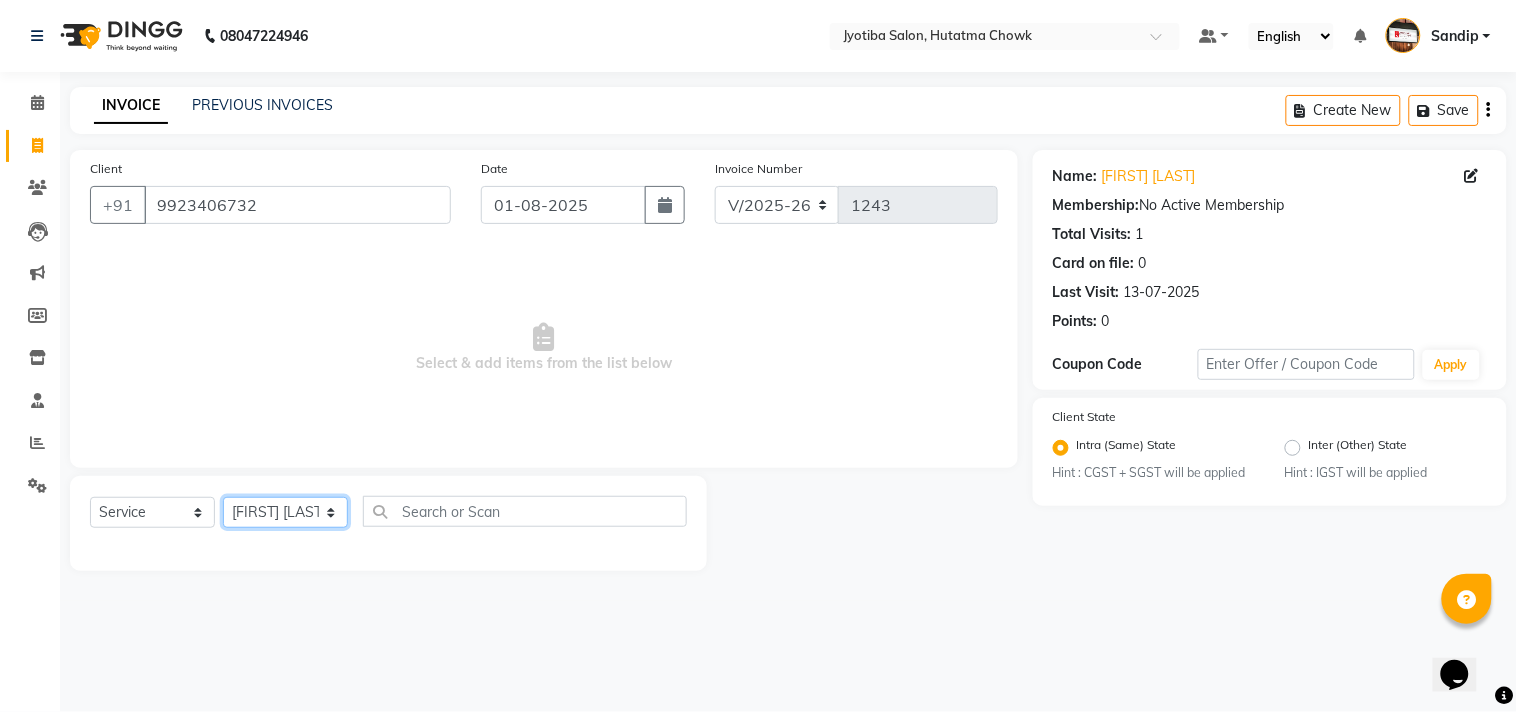 click on "Select Stylist Abdul Dinesh thakur Farman  Juned  mahadev Munna  prem RAHUL Sandip Suresh yasin" 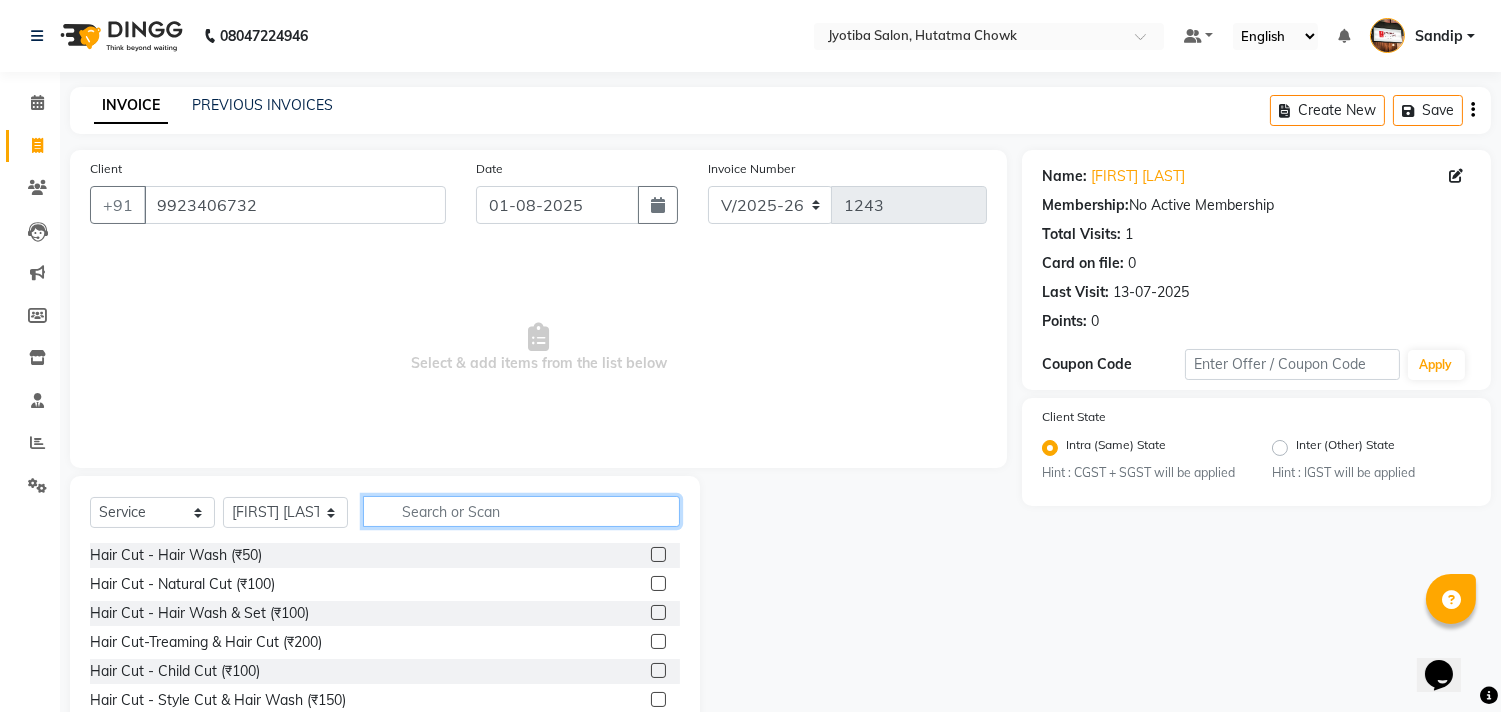 click 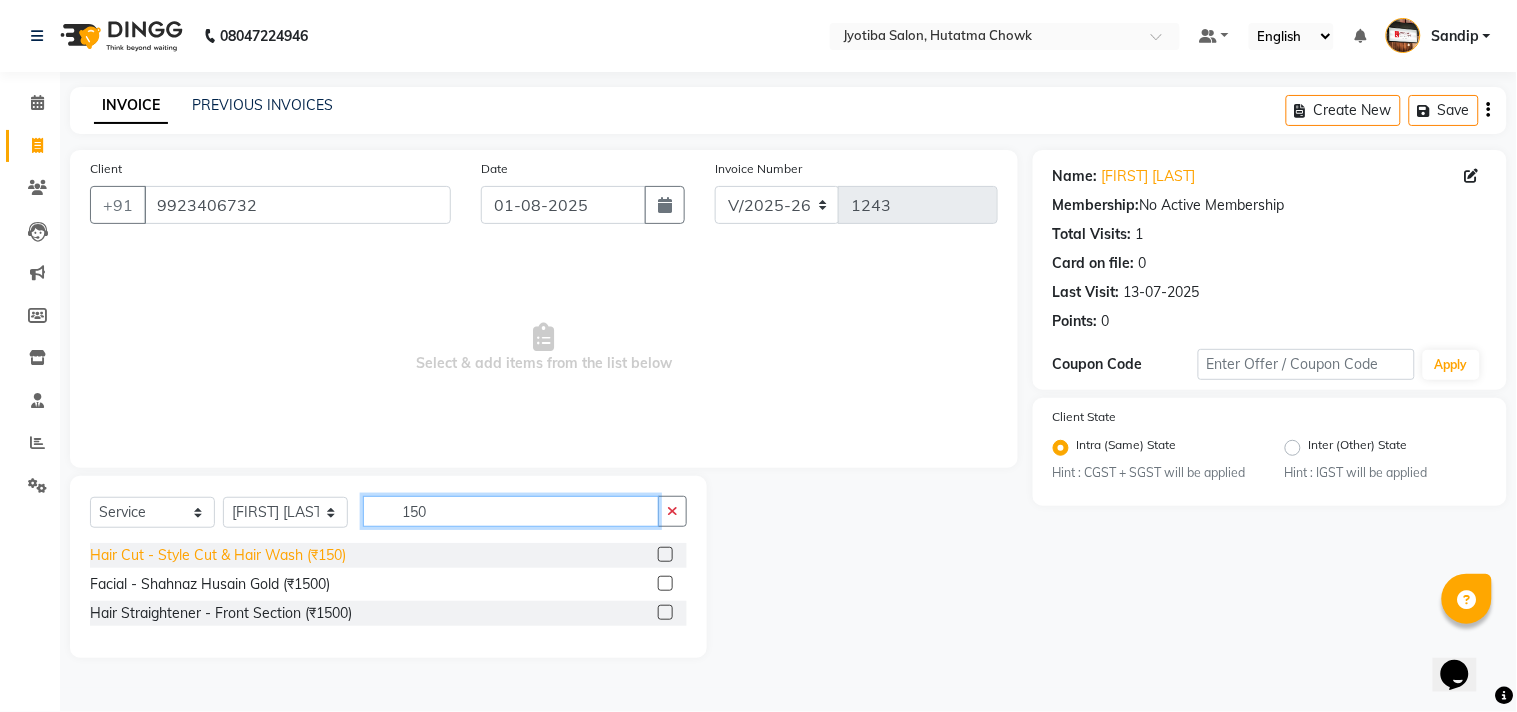 type on "150" 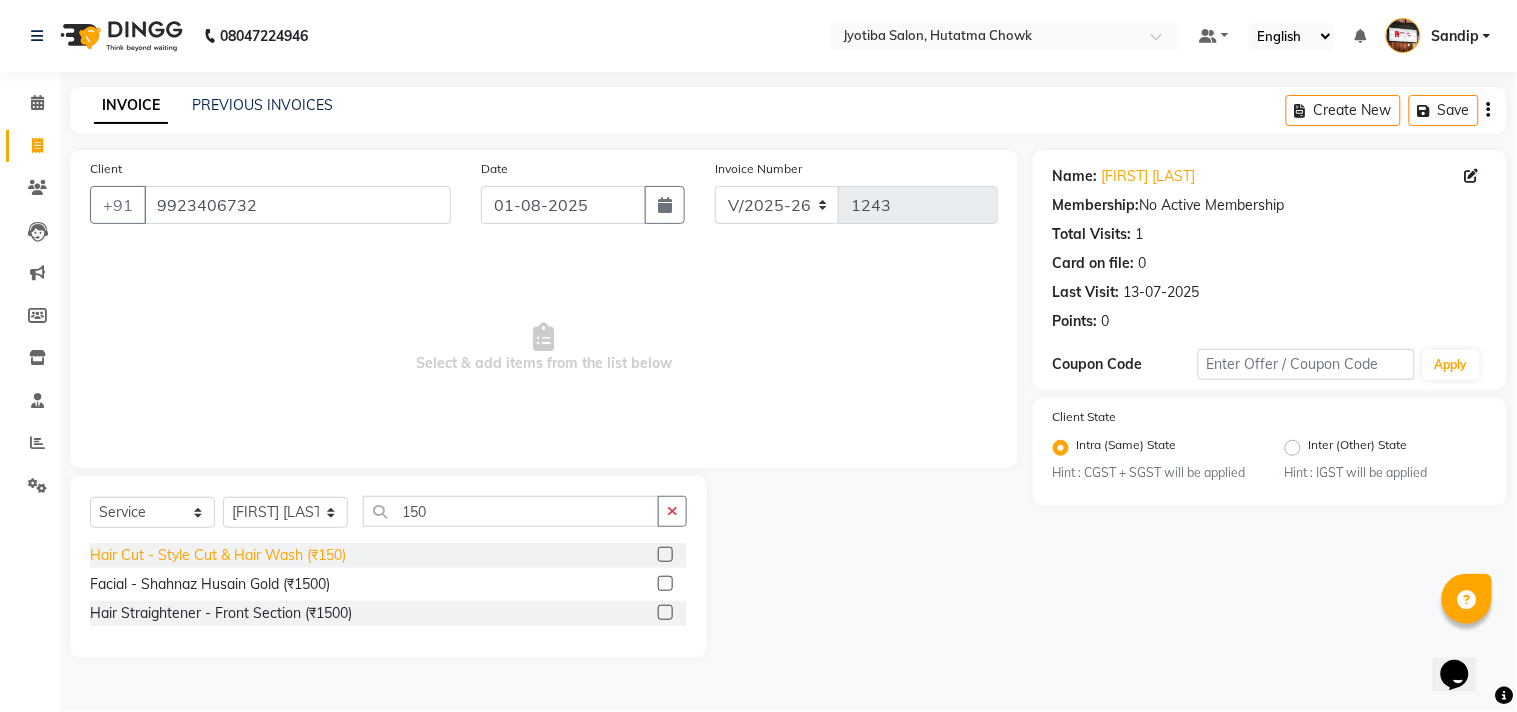 click on "Hair Cut - Style Cut & Hair Wash (₹150)" 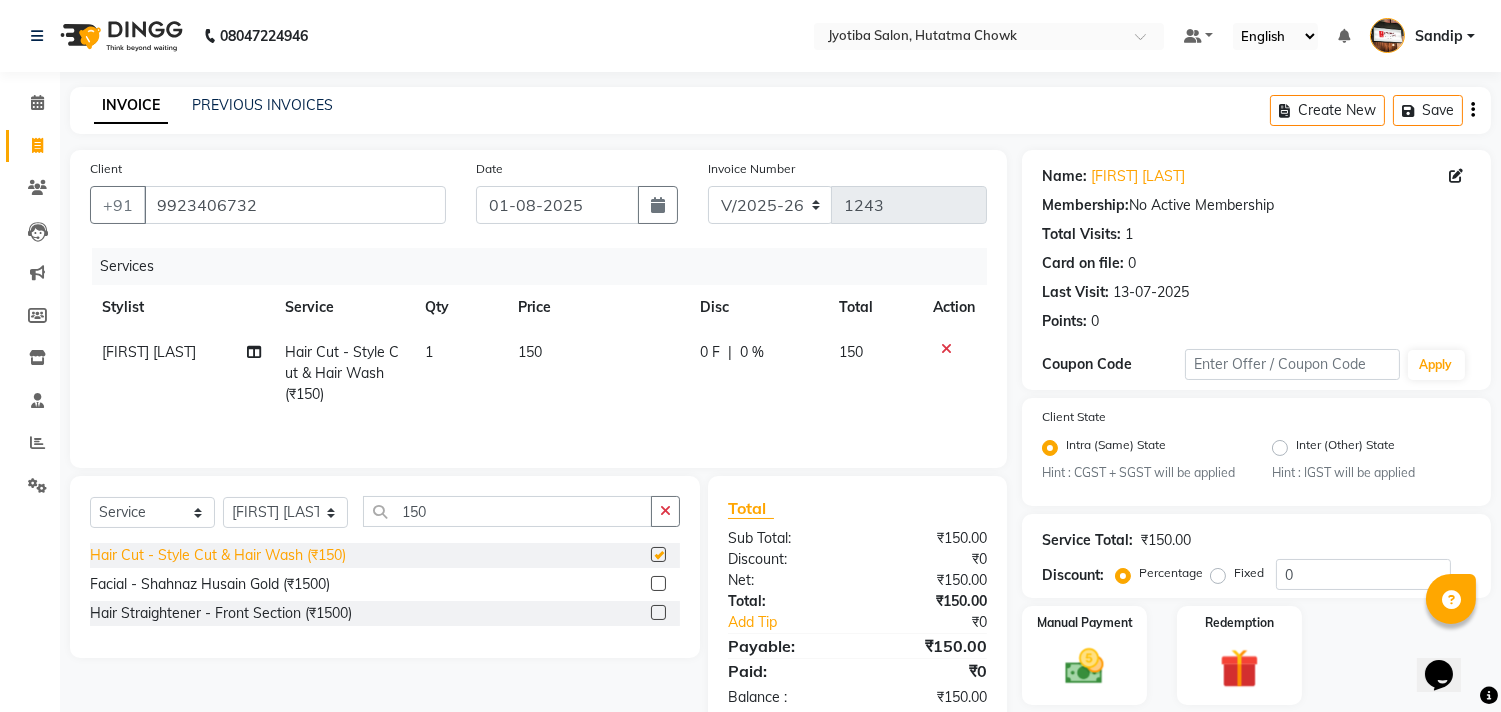 checkbox on "false" 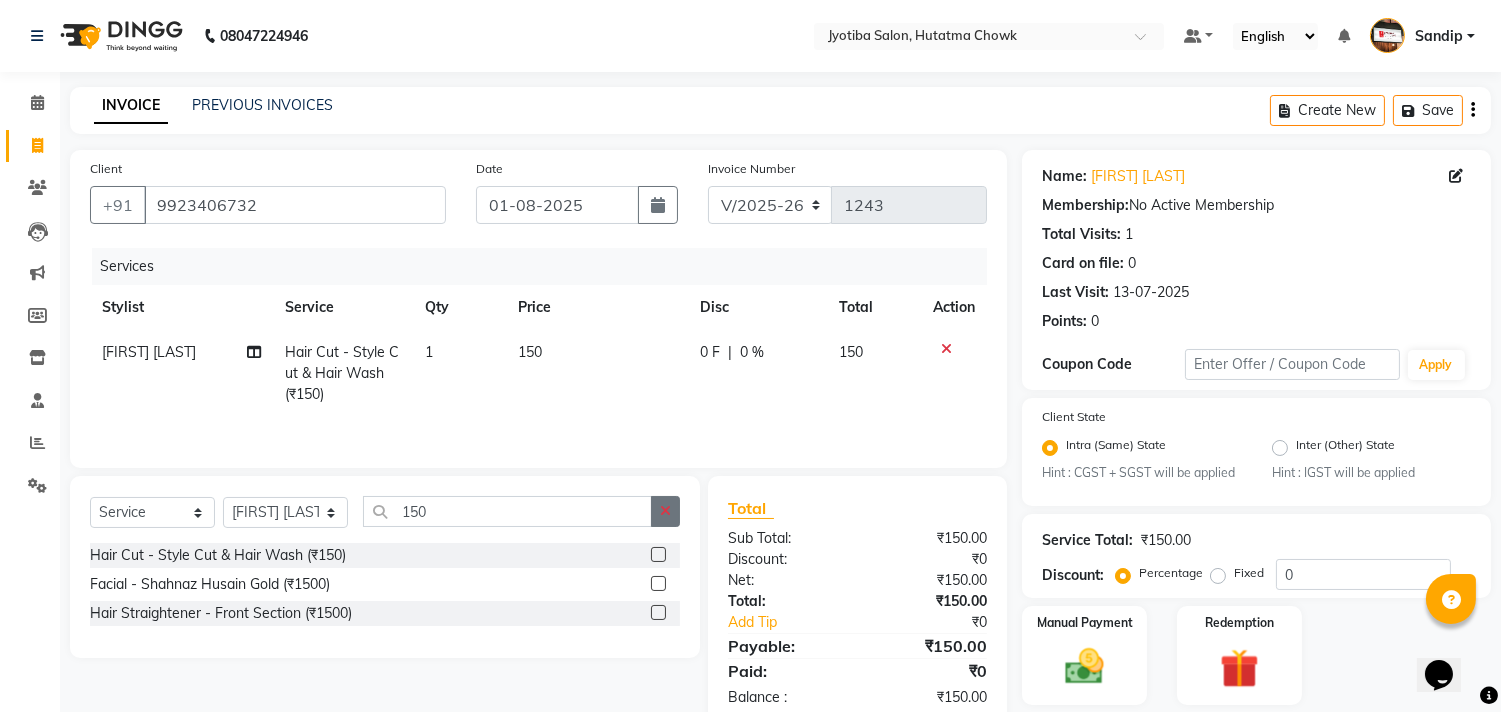 click 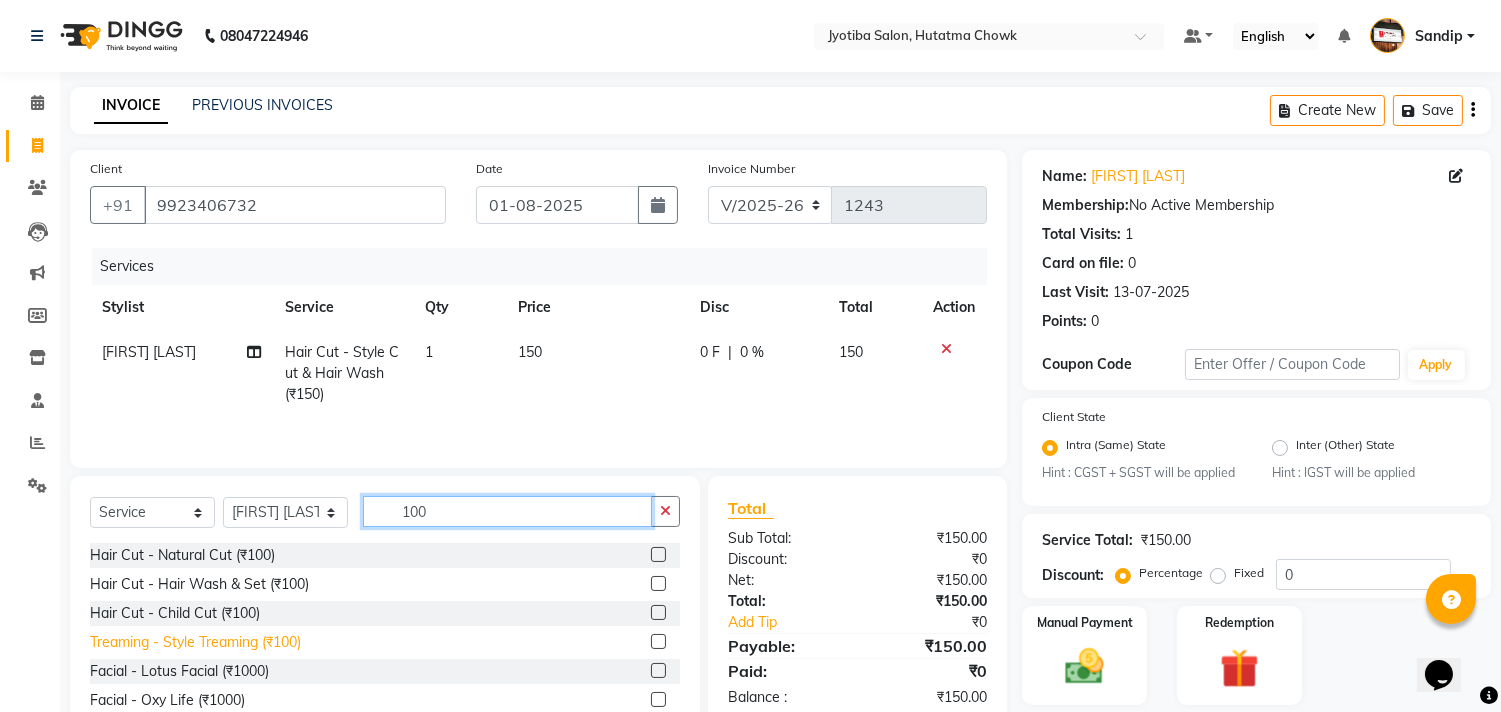 type on "100" 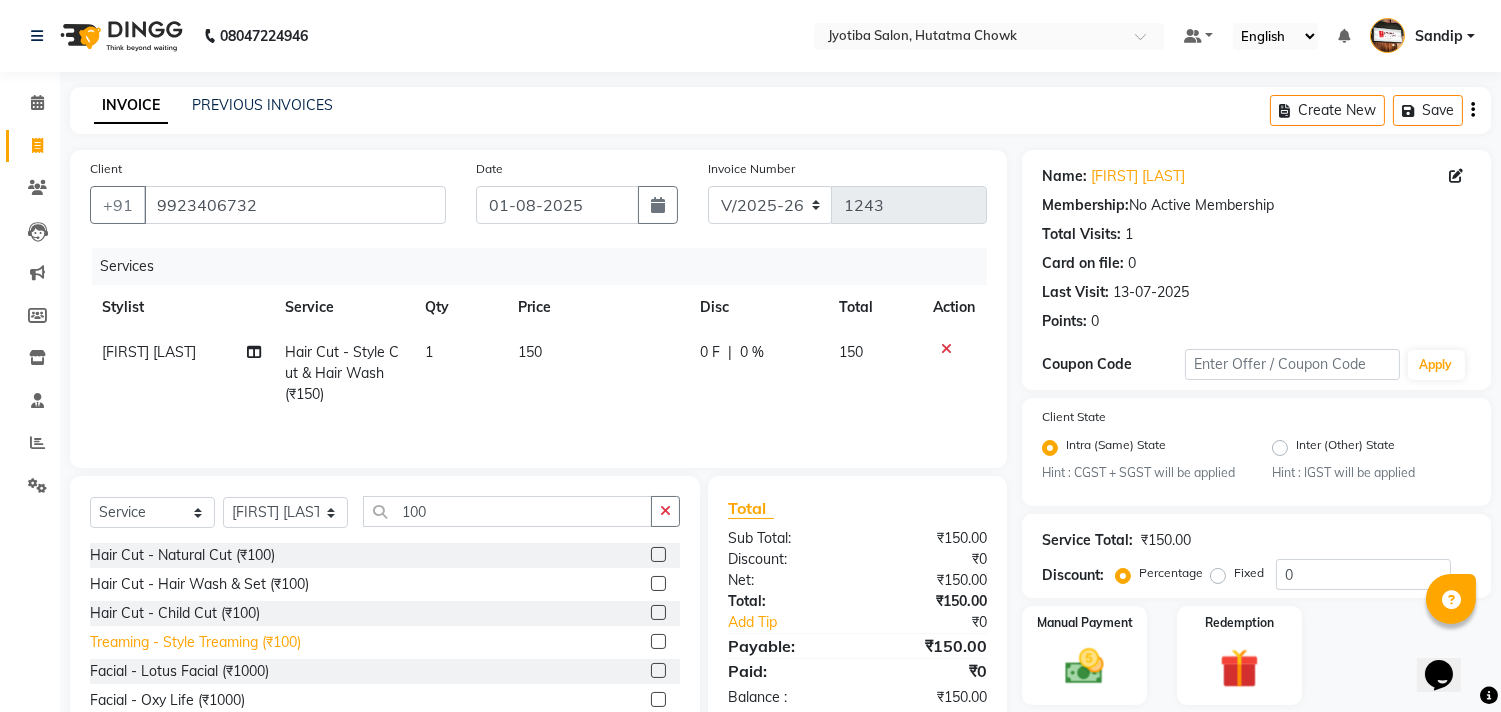 click on "Treaming - Style Treaming (₹100)" 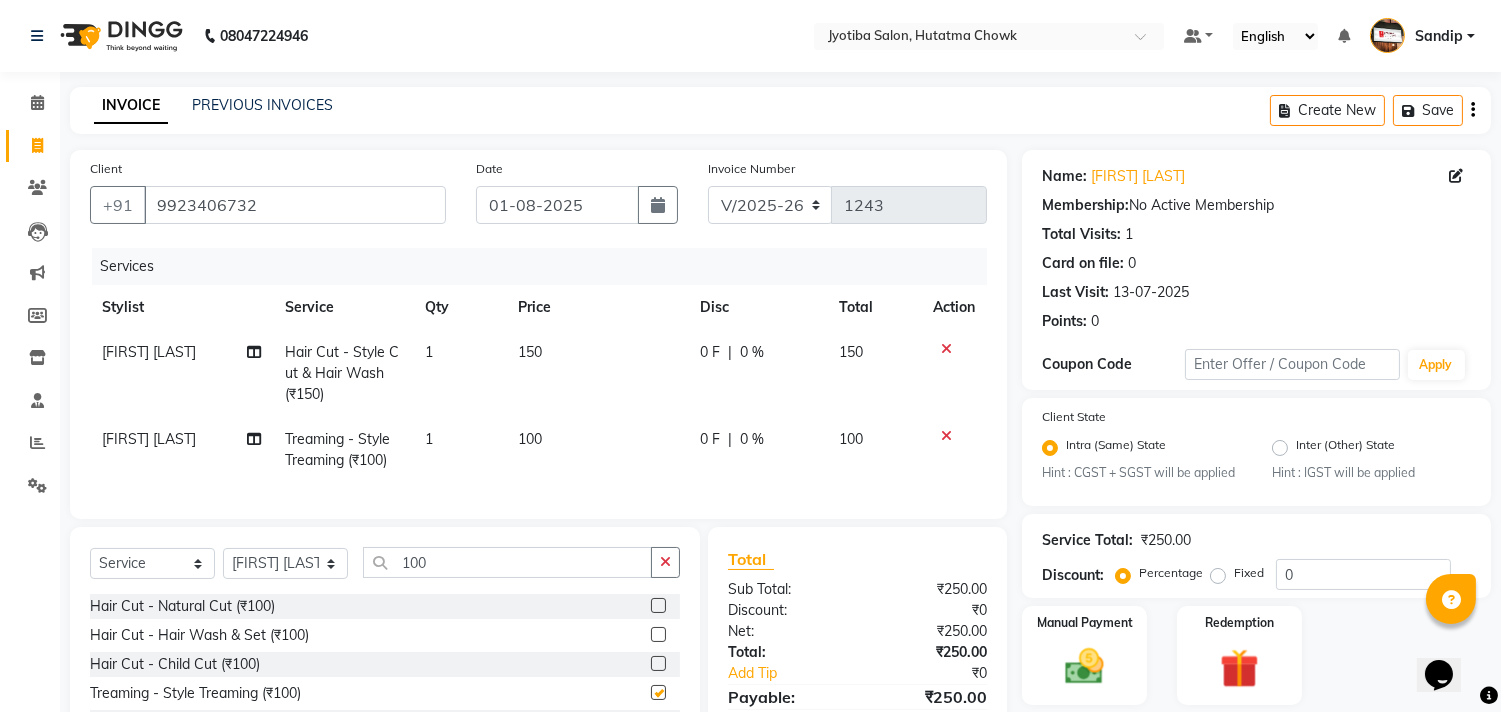 checkbox on "false" 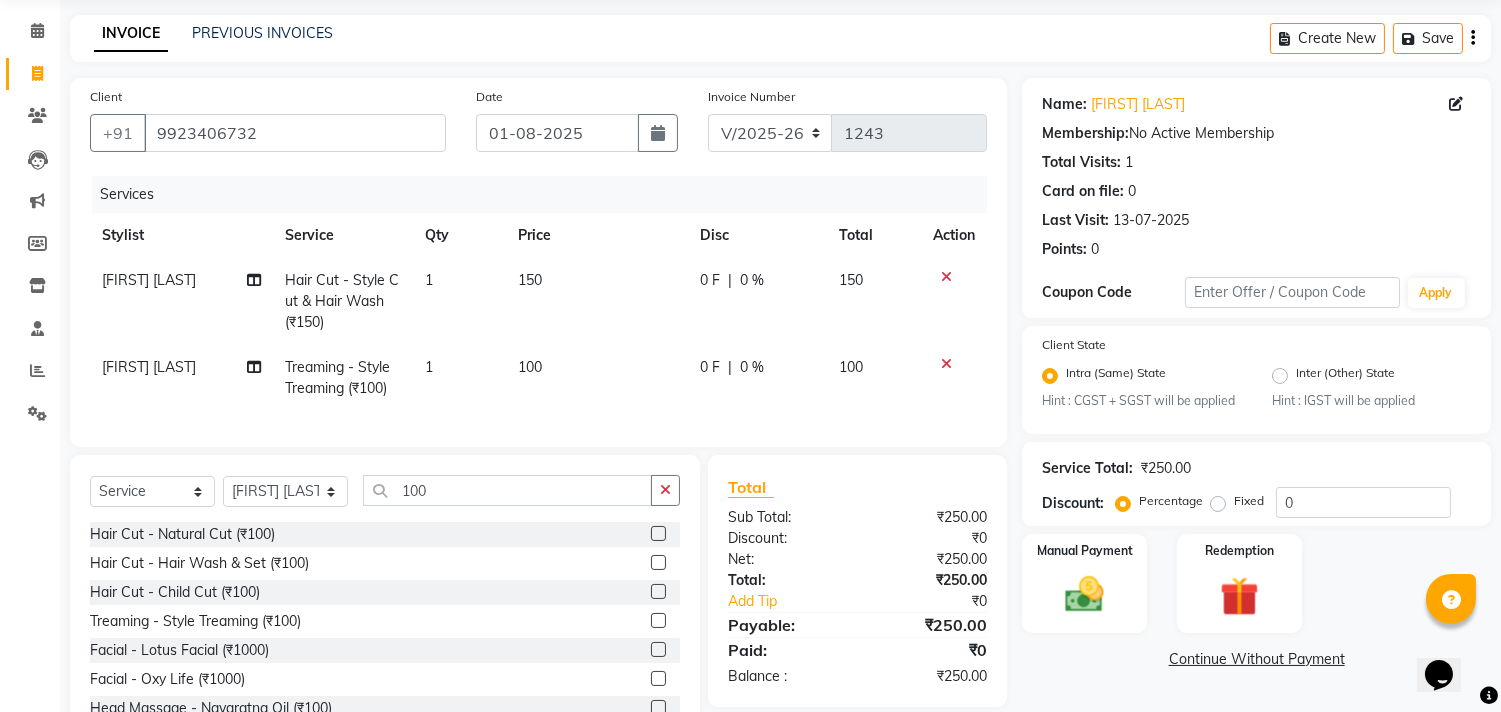 scroll, scrollTop: 156, scrollLeft: 0, axis: vertical 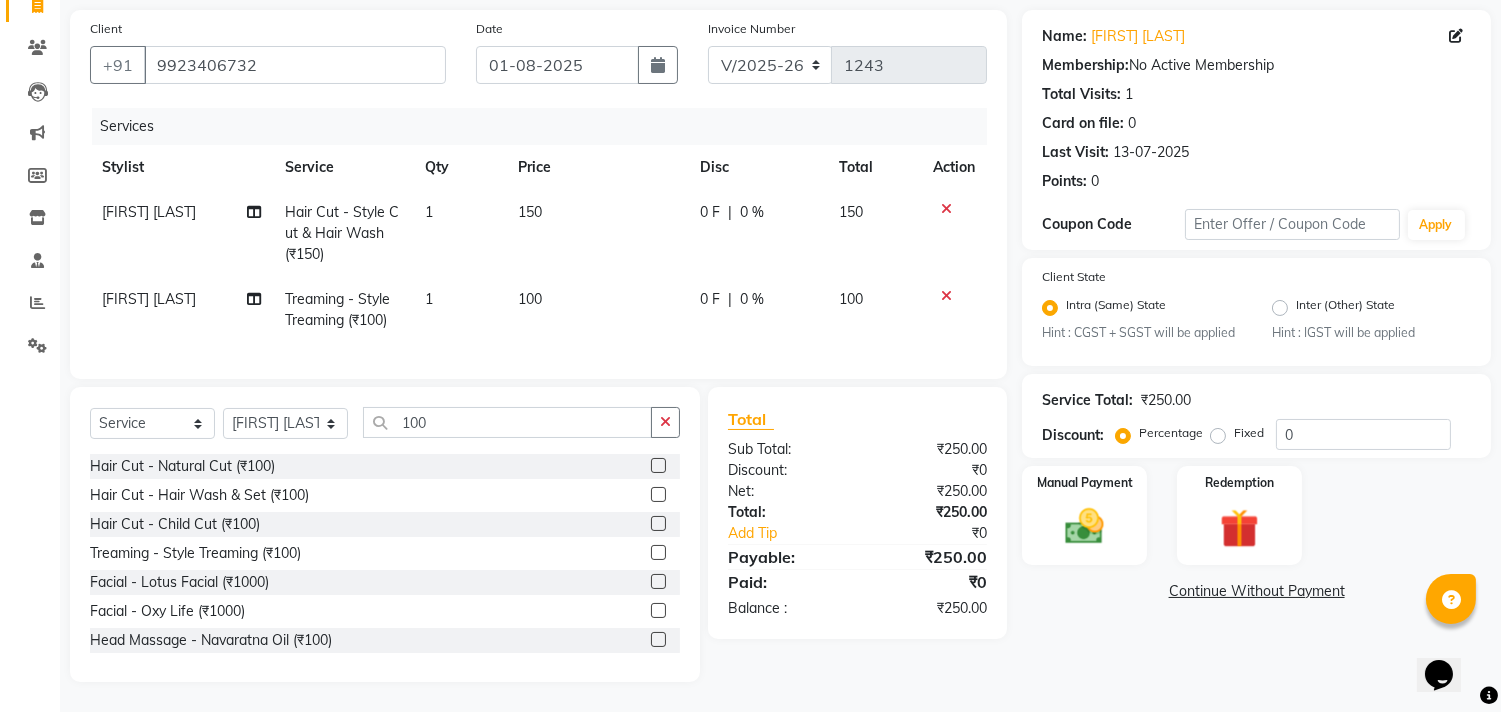 click on "Continue Without Payment" 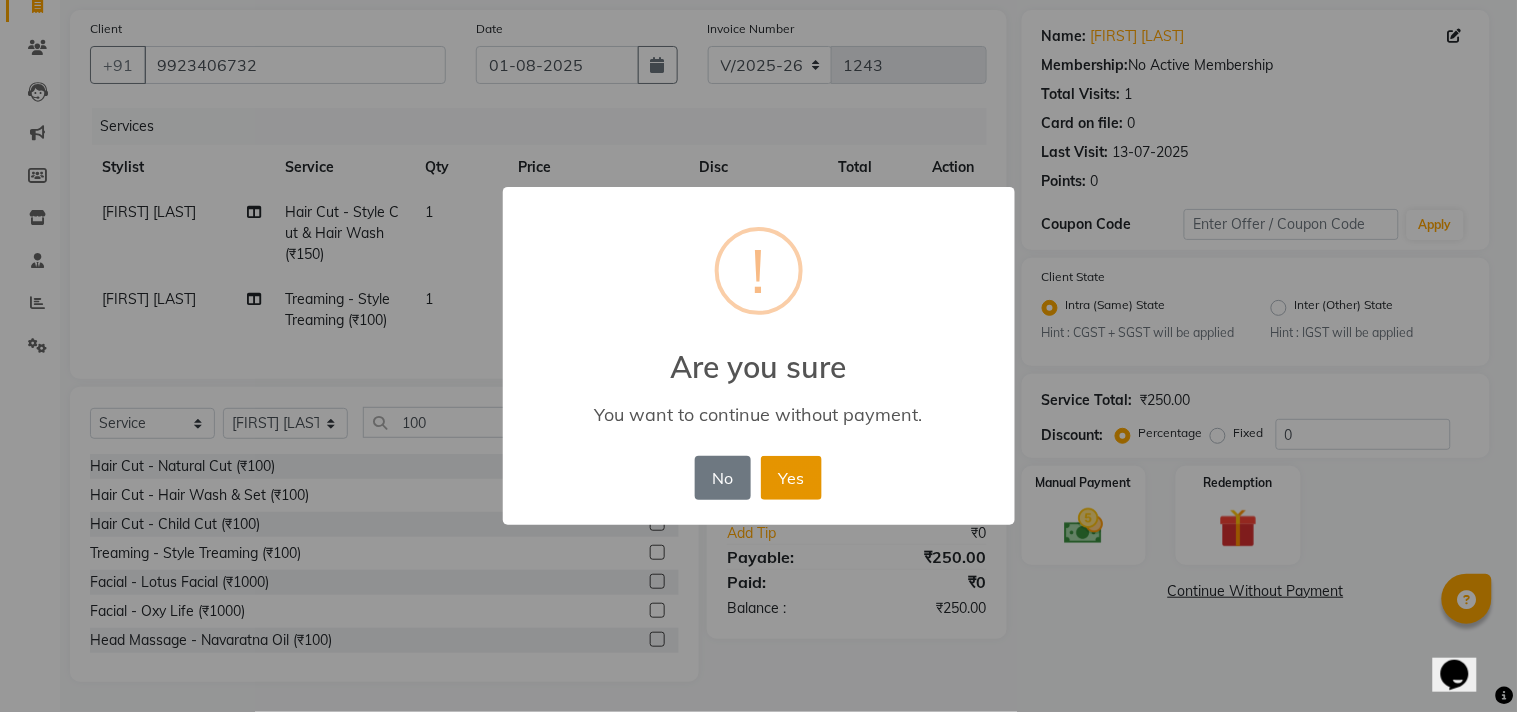 click on "Yes" at bounding box center (791, 478) 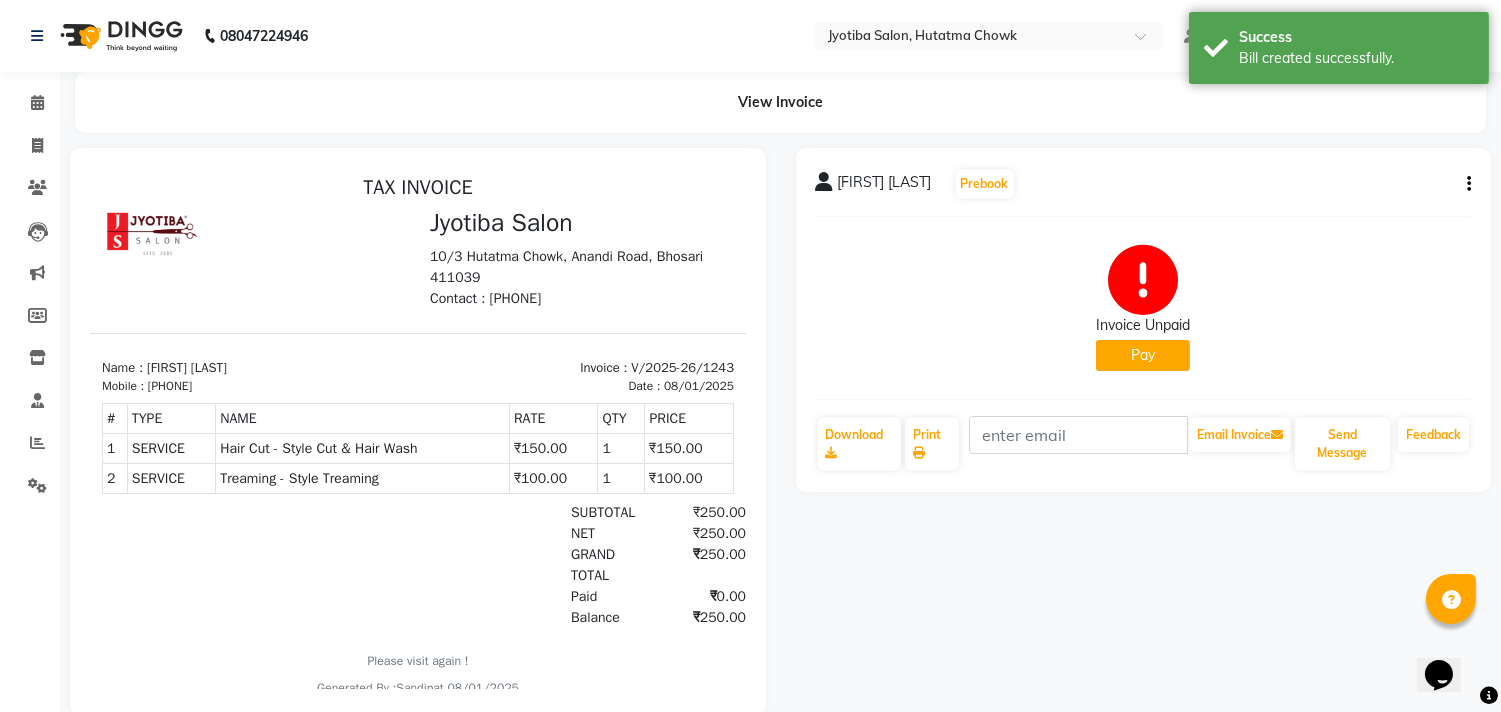 scroll, scrollTop: 0, scrollLeft: 0, axis: both 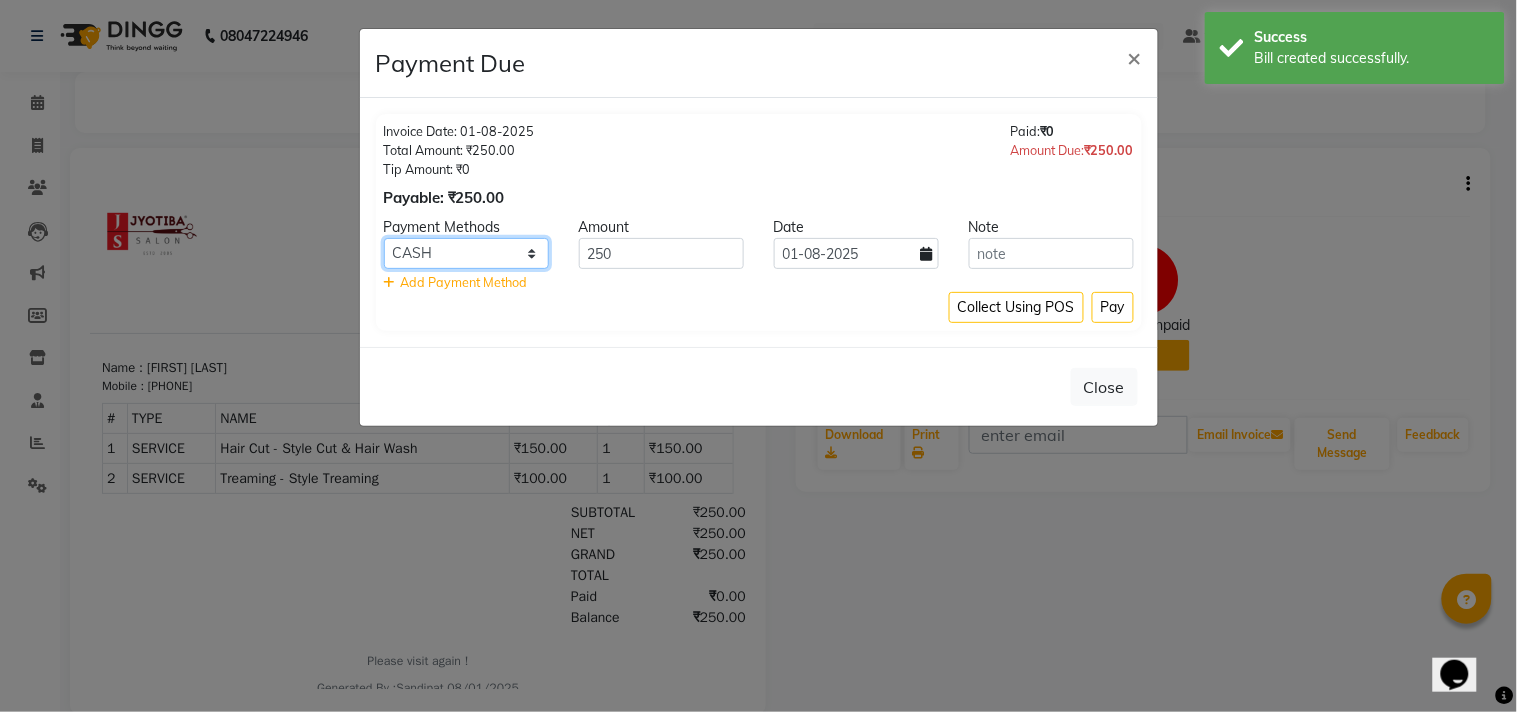 click on "CASH ONLINE CARD" 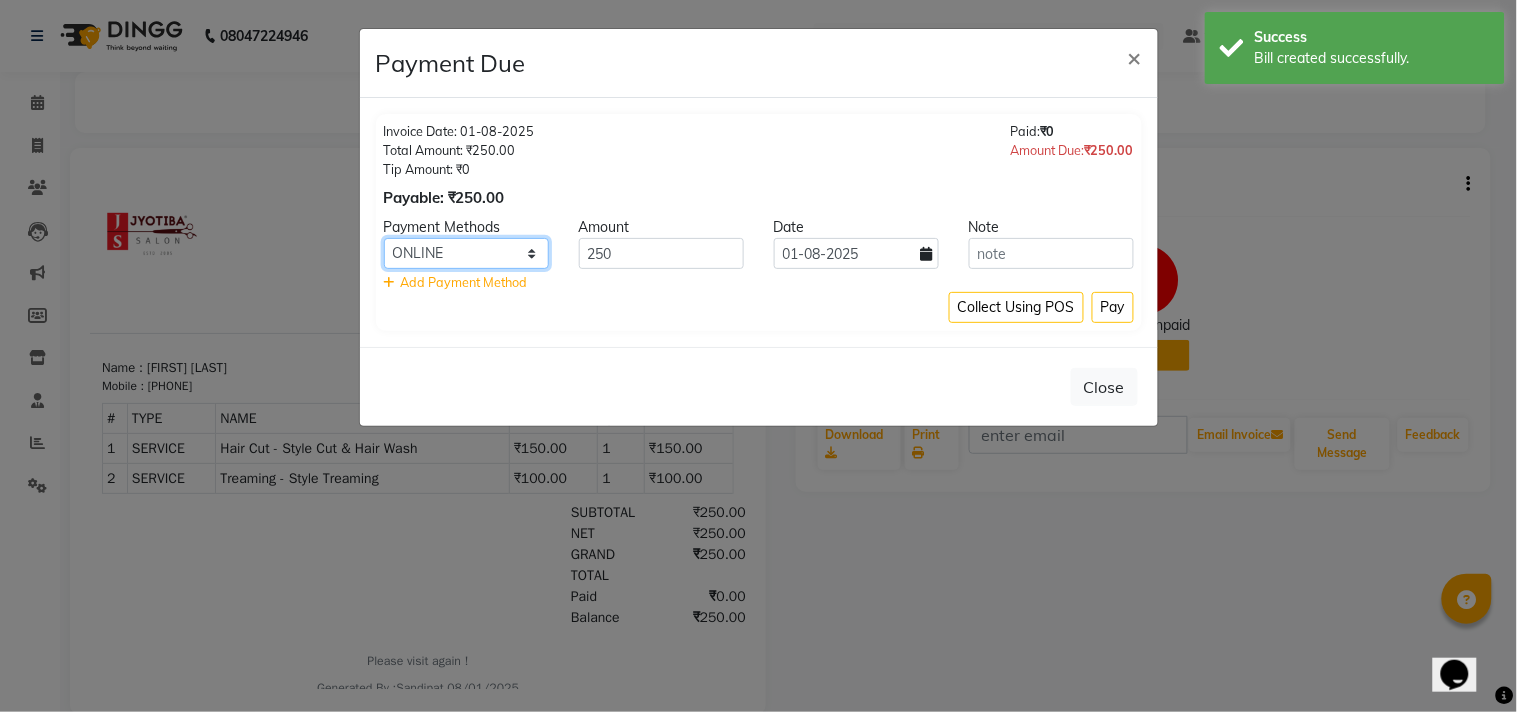 click on "CASH ONLINE CARD" 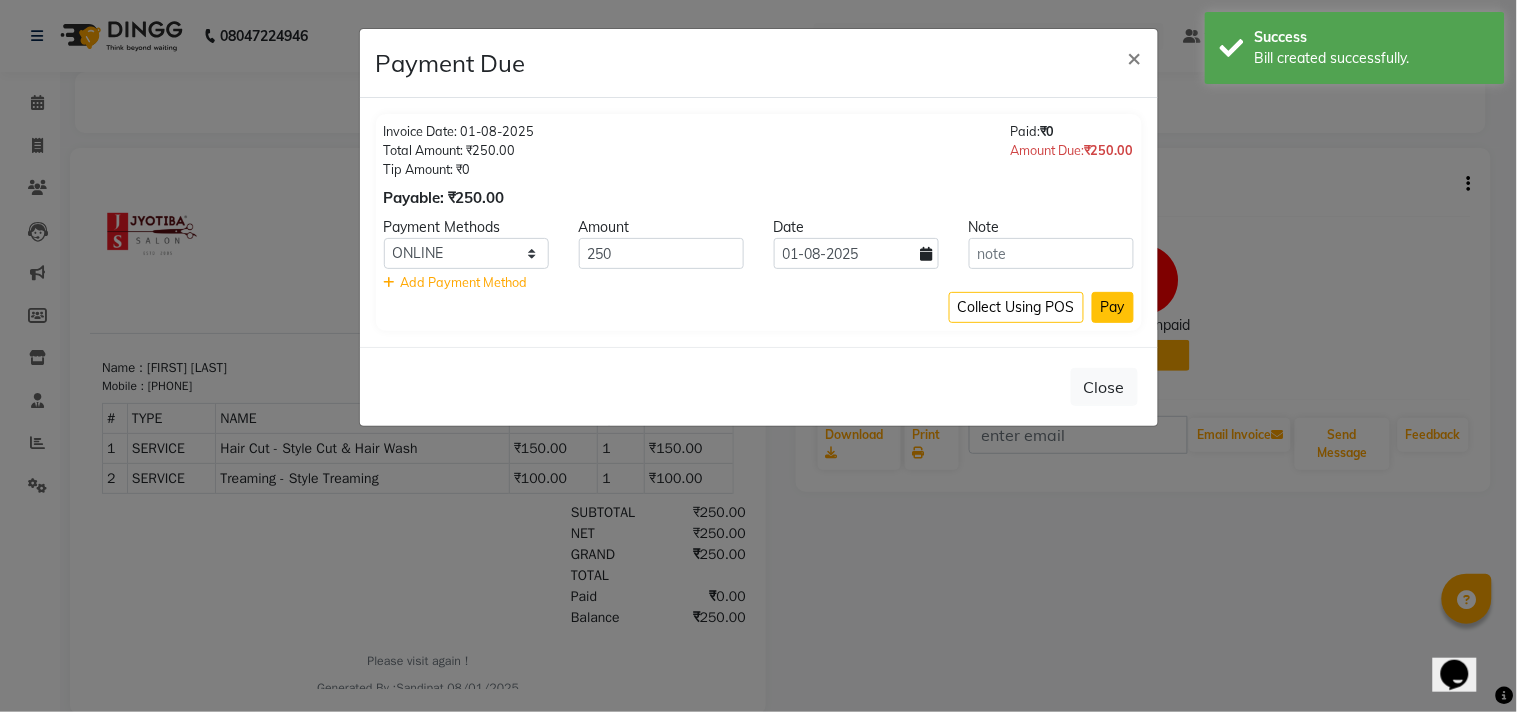 click on "Pay" 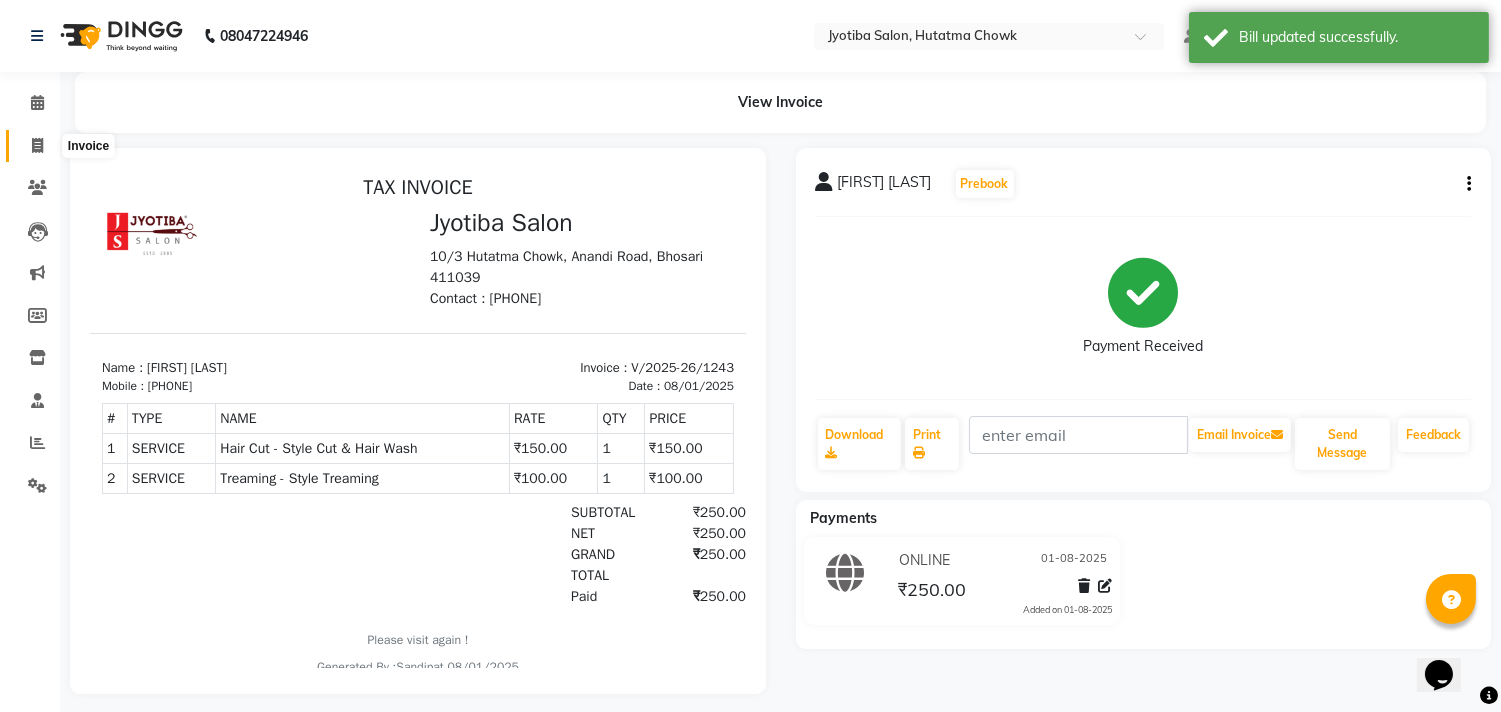 click 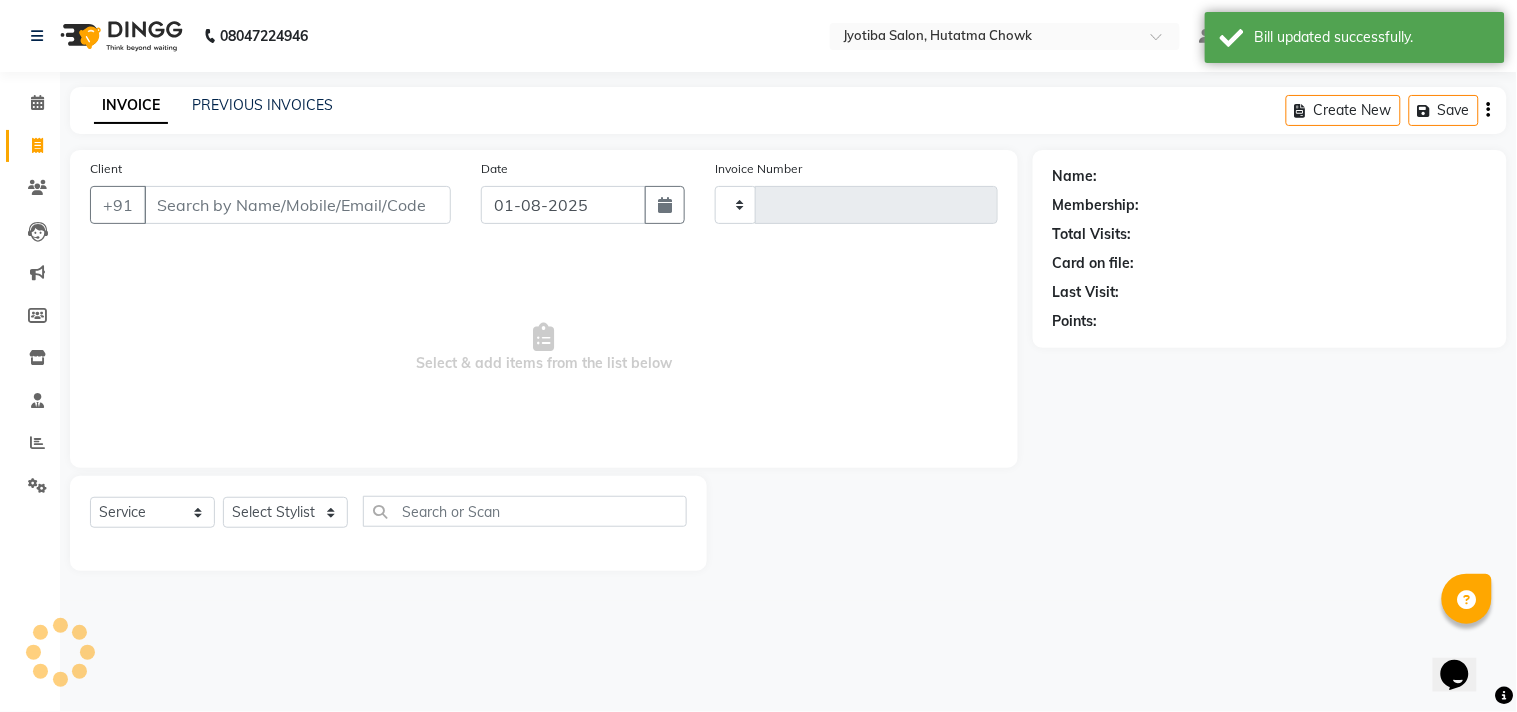 type on "1244" 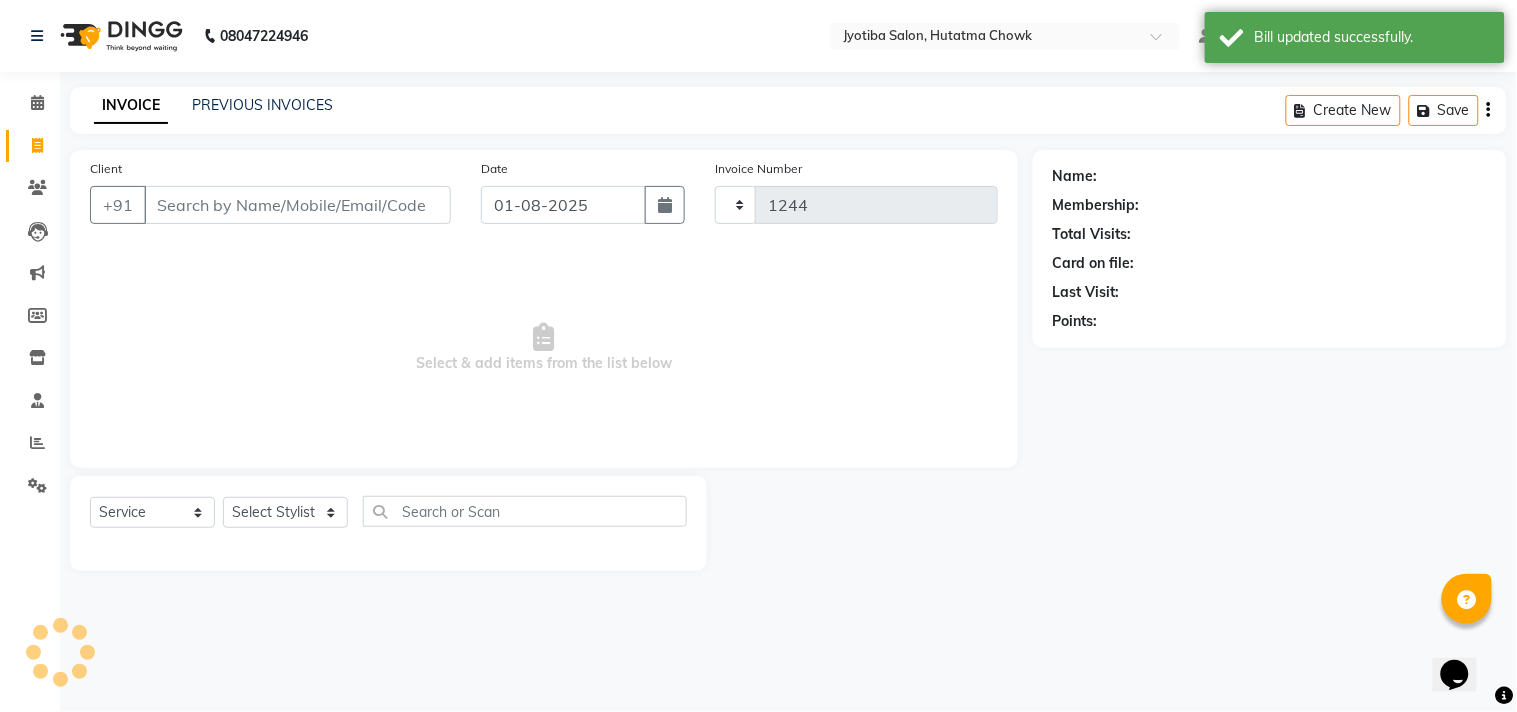 select on "556" 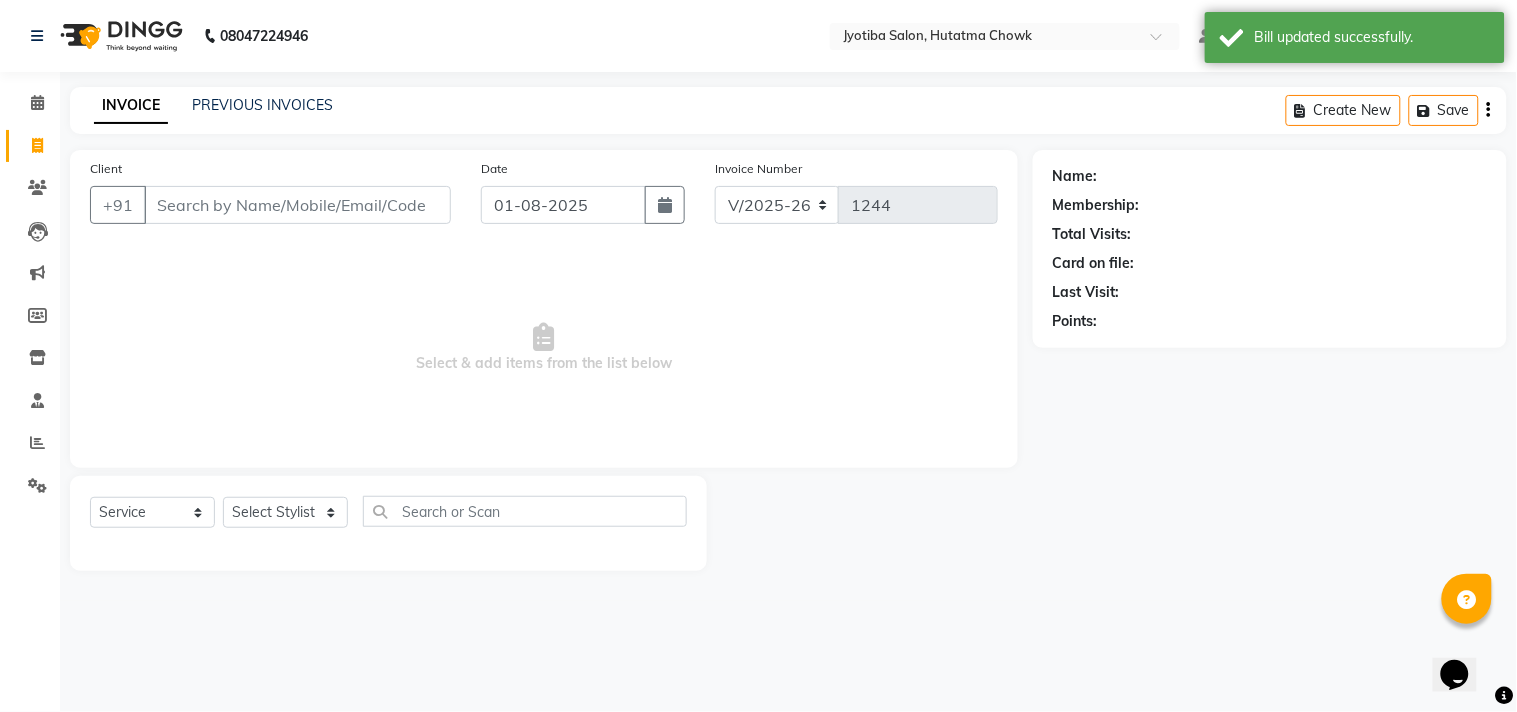 select on "membership" 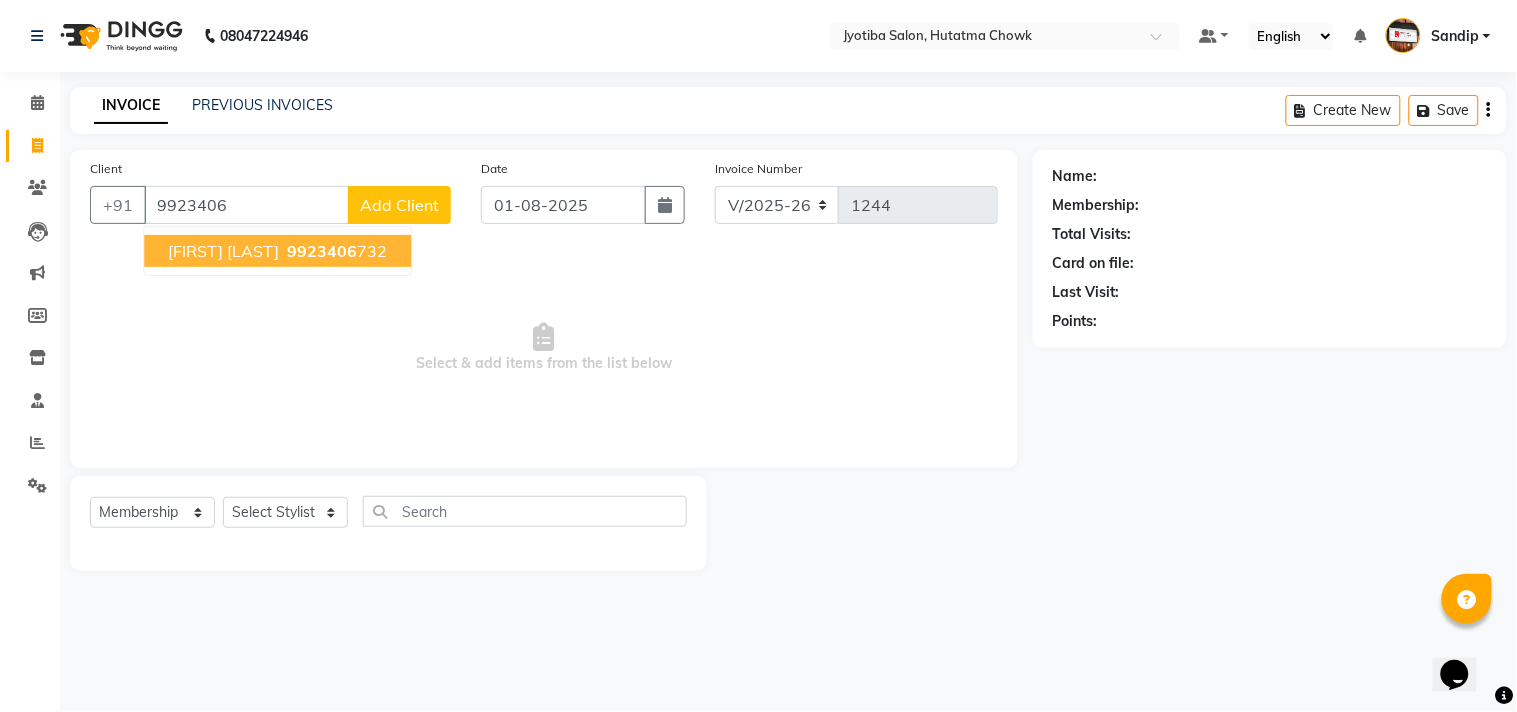 click on "[PHONE]" at bounding box center (335, 251) 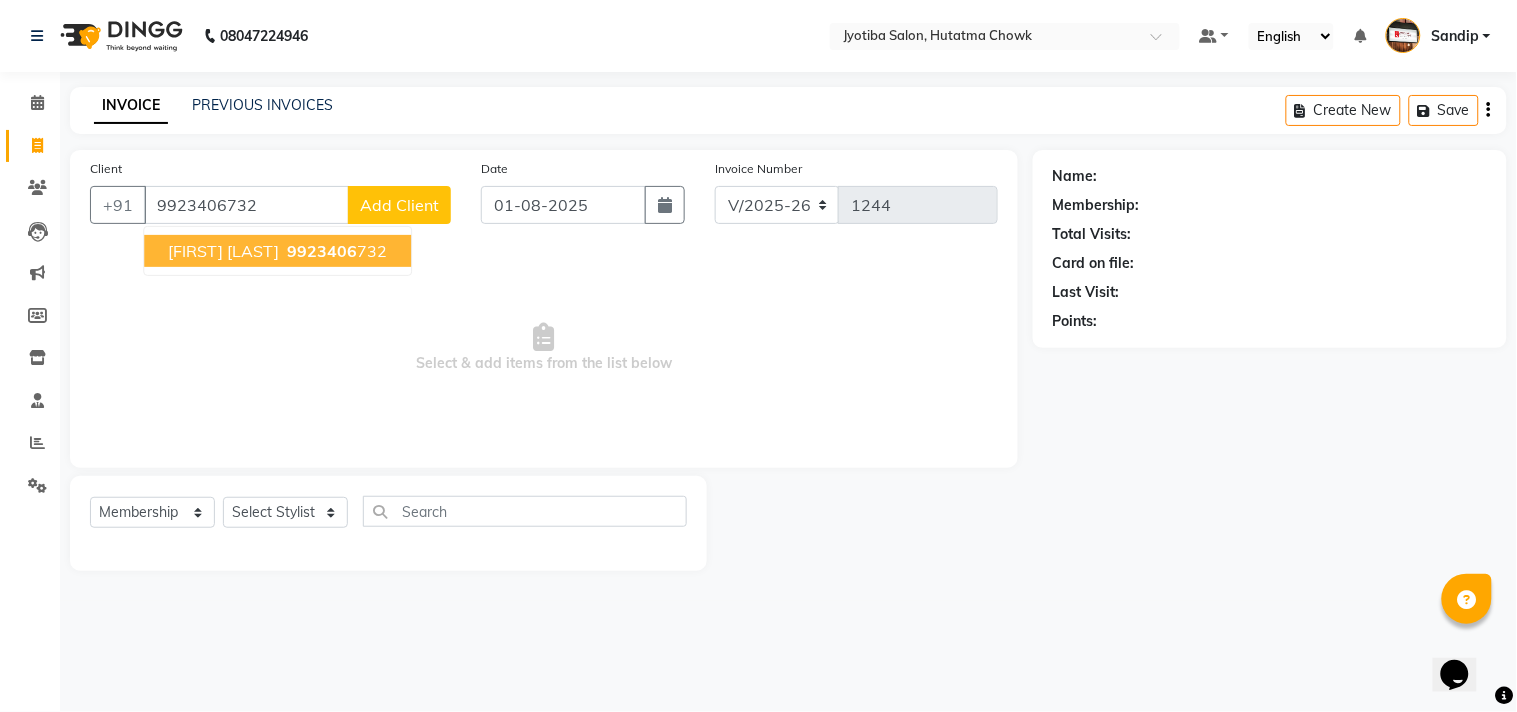 type on "9923406732" 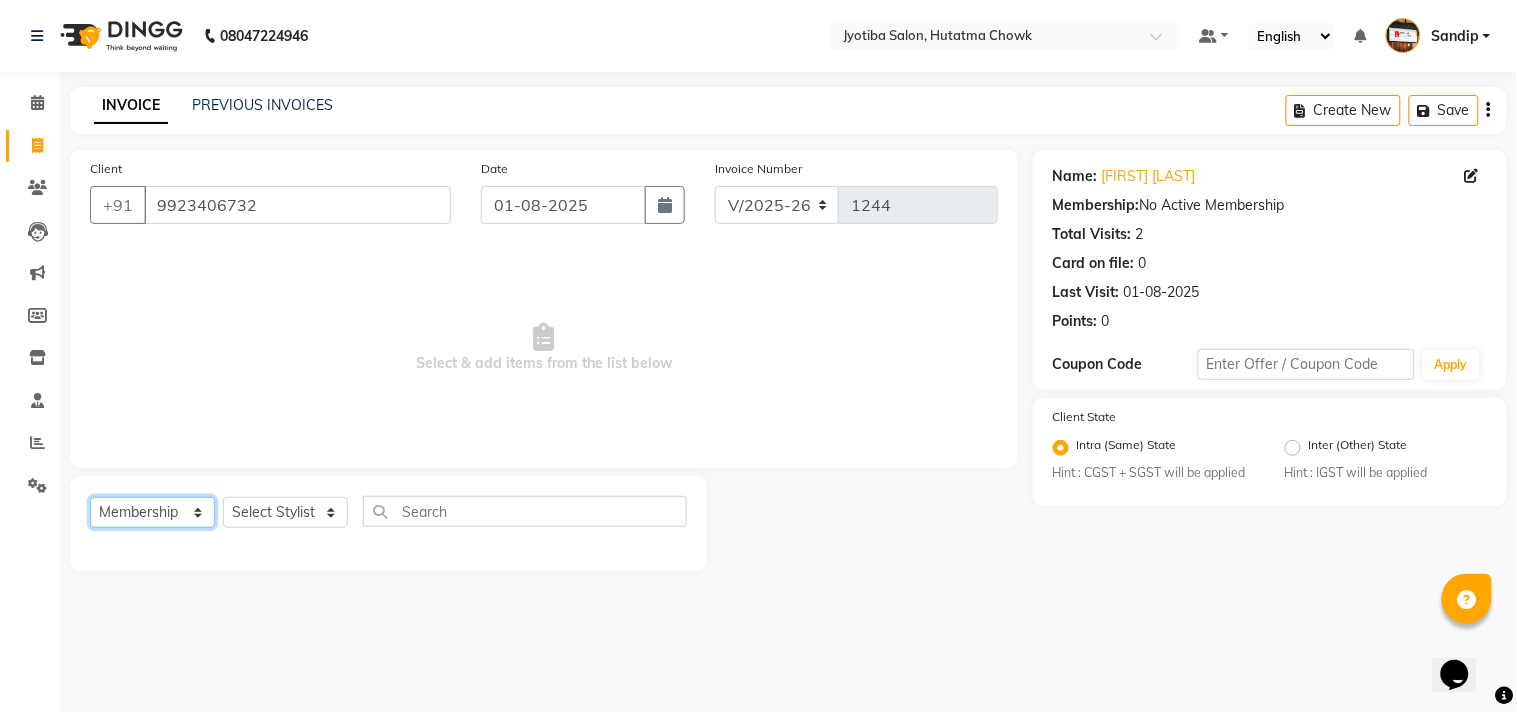 click on "Select  Service  Product  Membership  Package Voucher Prepaid Gift Card" 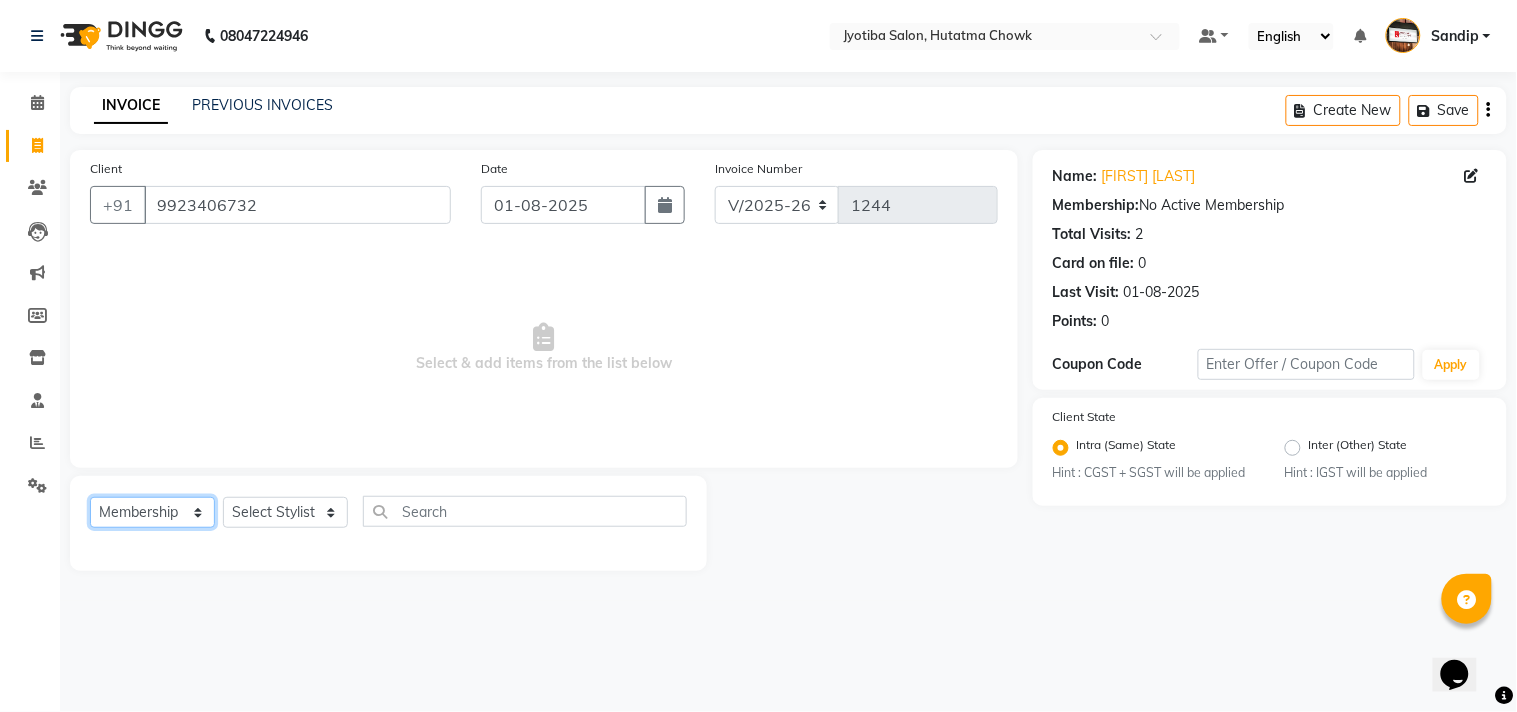 select on "service" 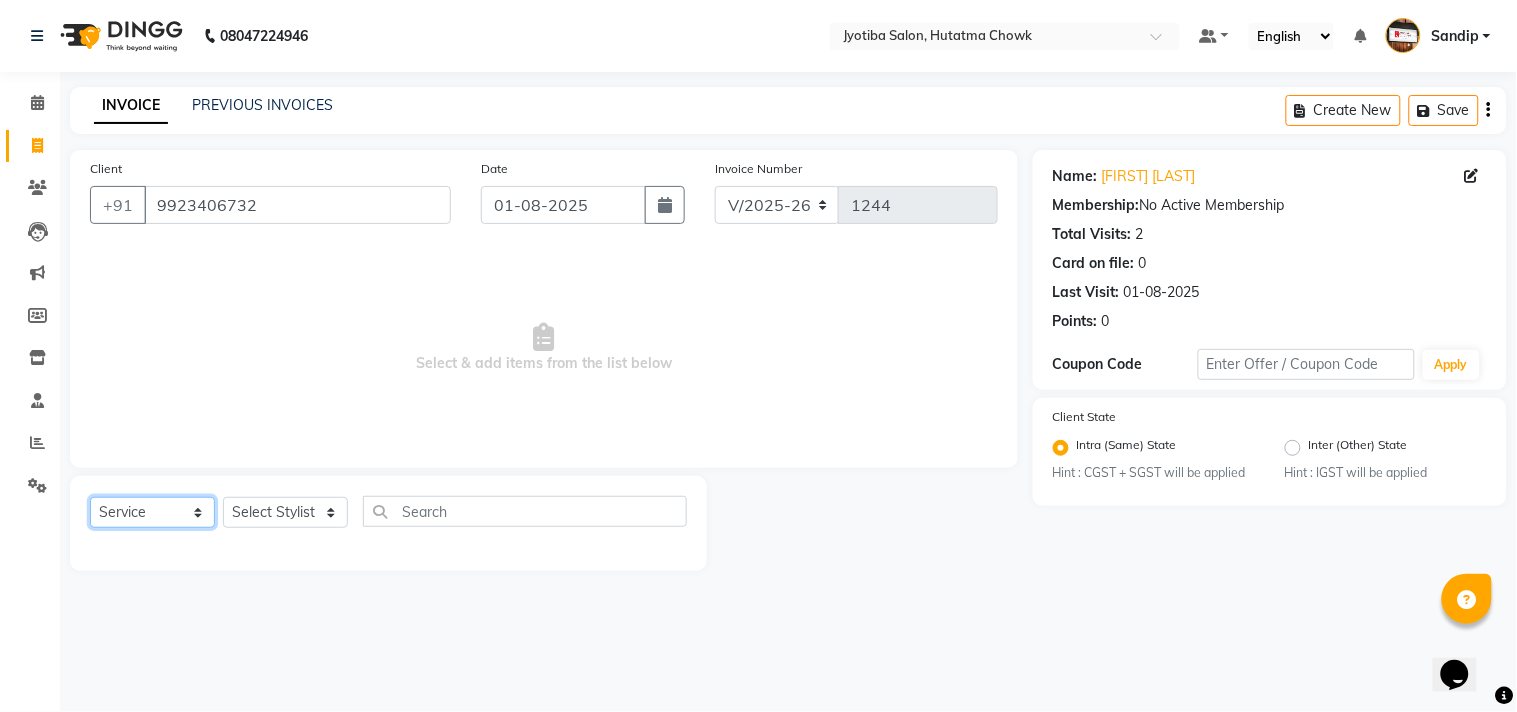 click on "Select  Service  Product  Membership  Package Voucher Prepaid Gift Card" 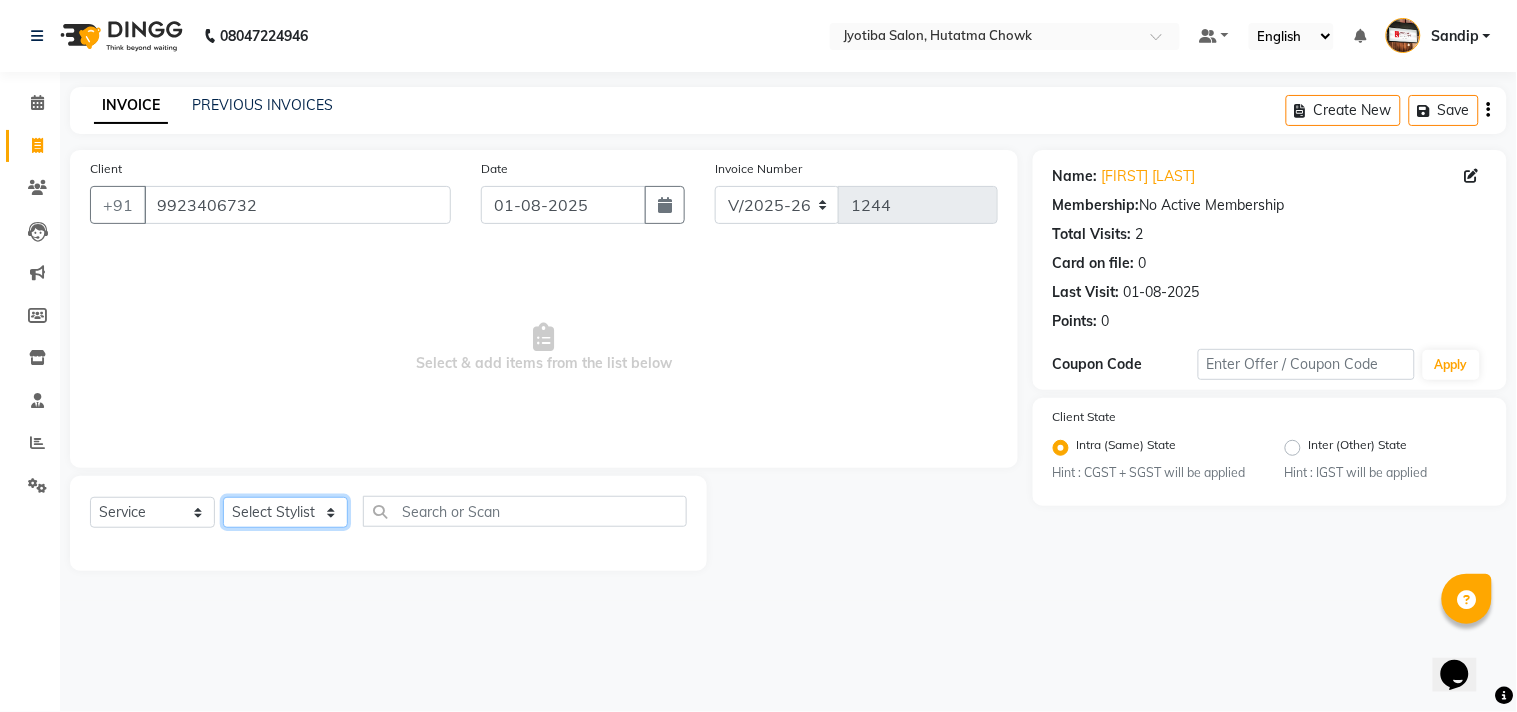 click on "Select Stylist Abdul Dinesh thakur Farman  Juned  mahadev Munna  prem RAHUL Sandip Suresh yasin" 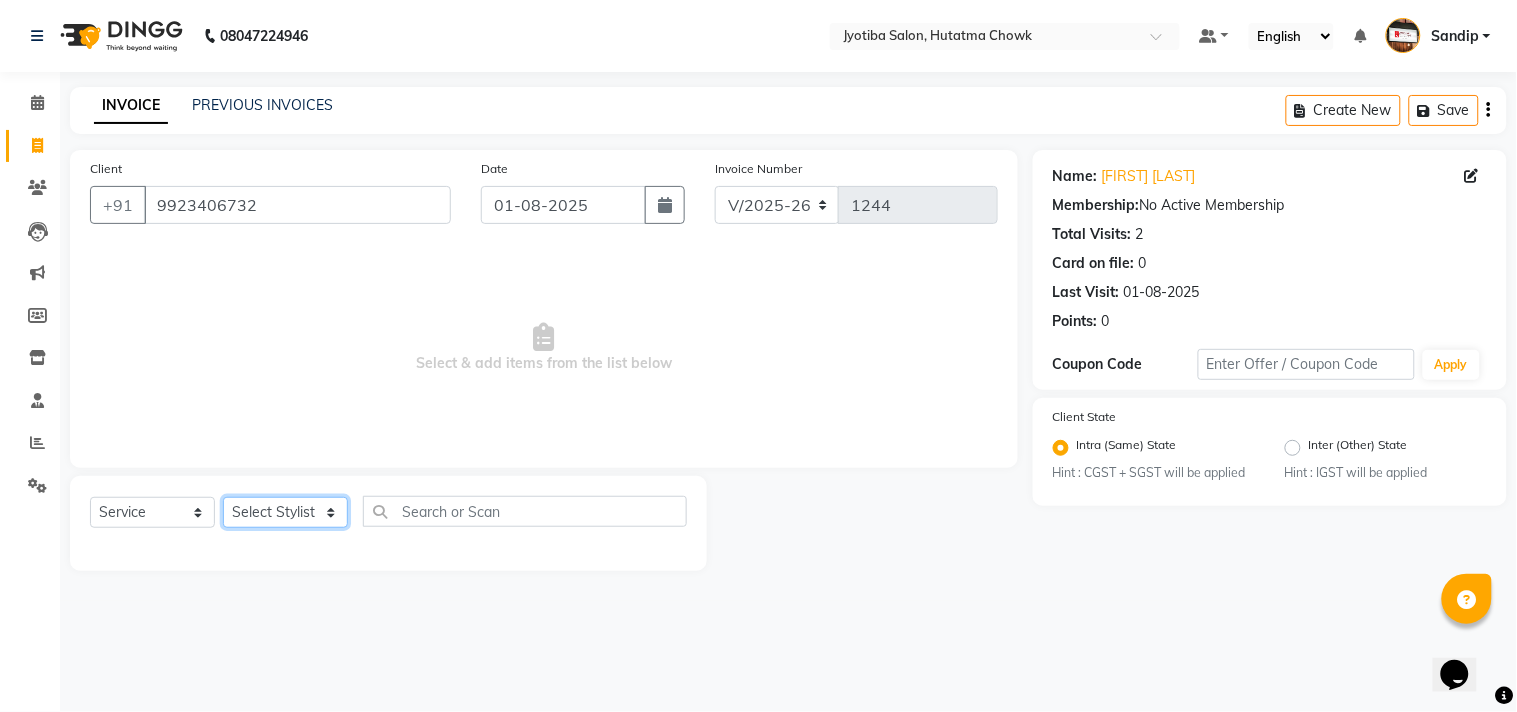 select on "81229" 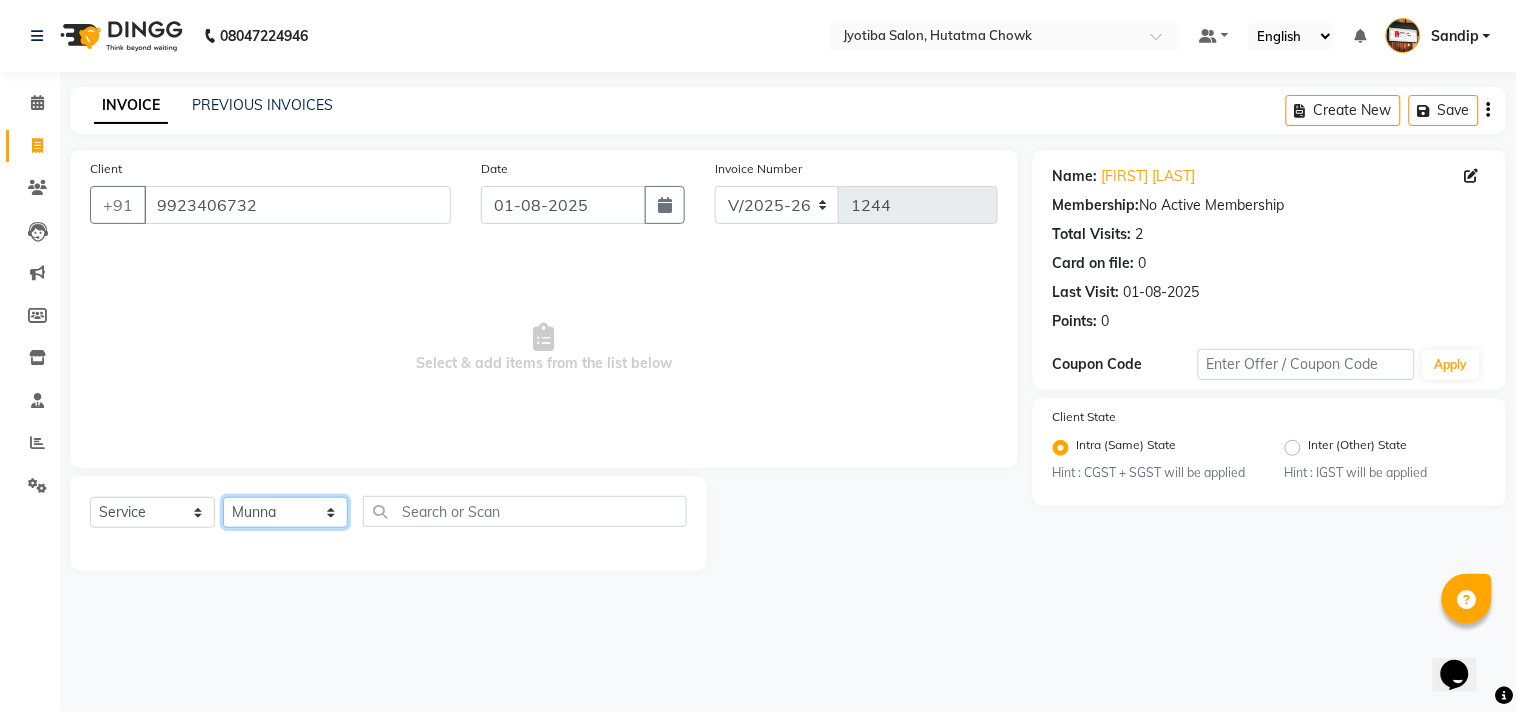 click on "Select Stylist Abdul Dinesh thakur Farman  Juned  mahadev Munna  prem RAHUL Sandip Suresh yasin" 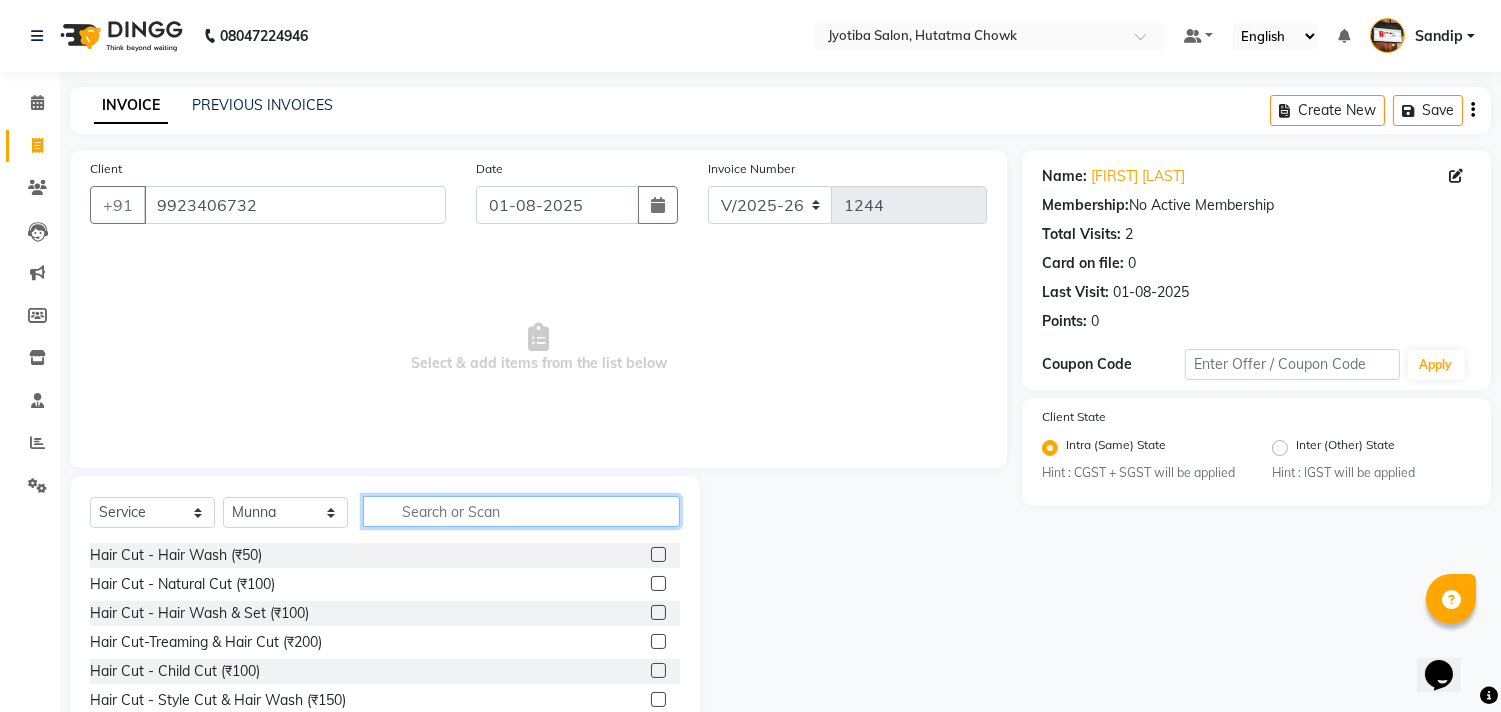 click 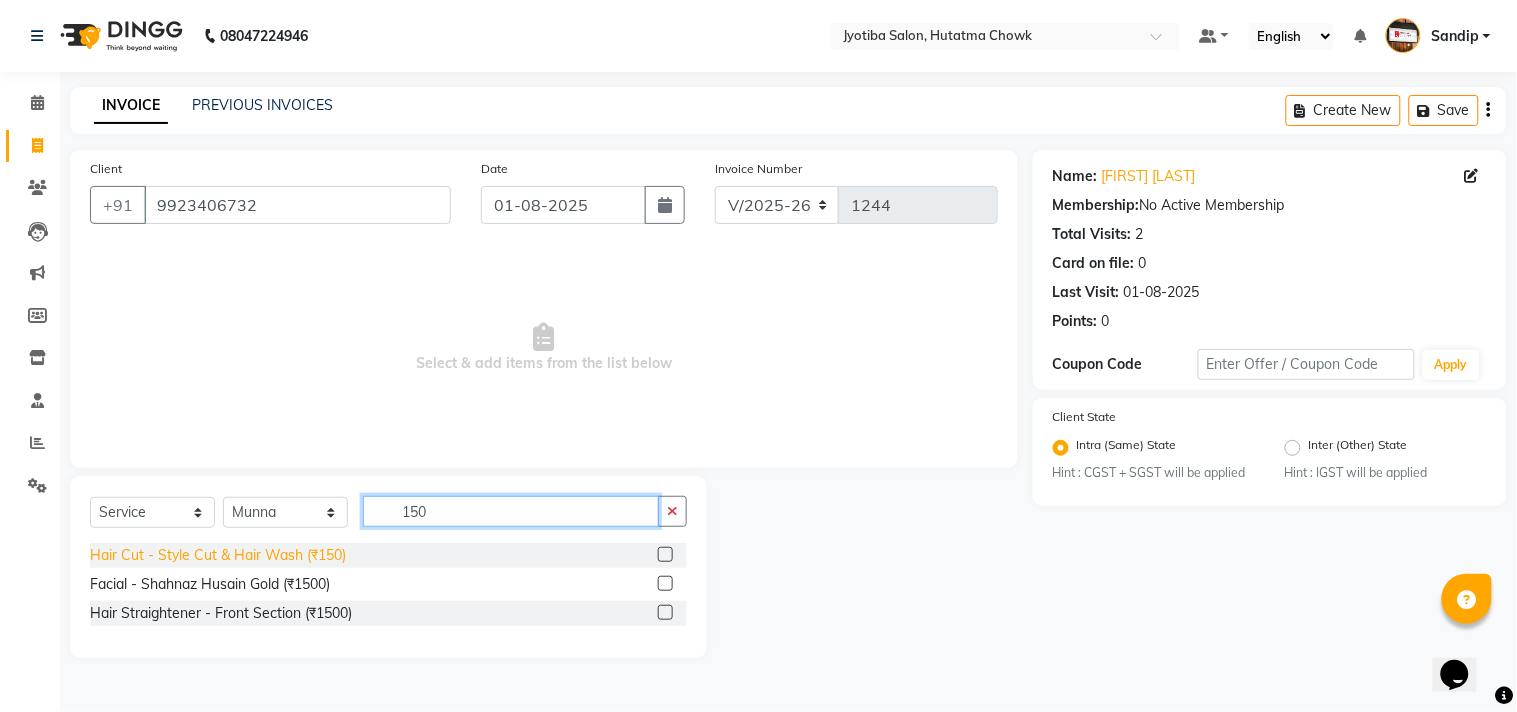 type on "150" 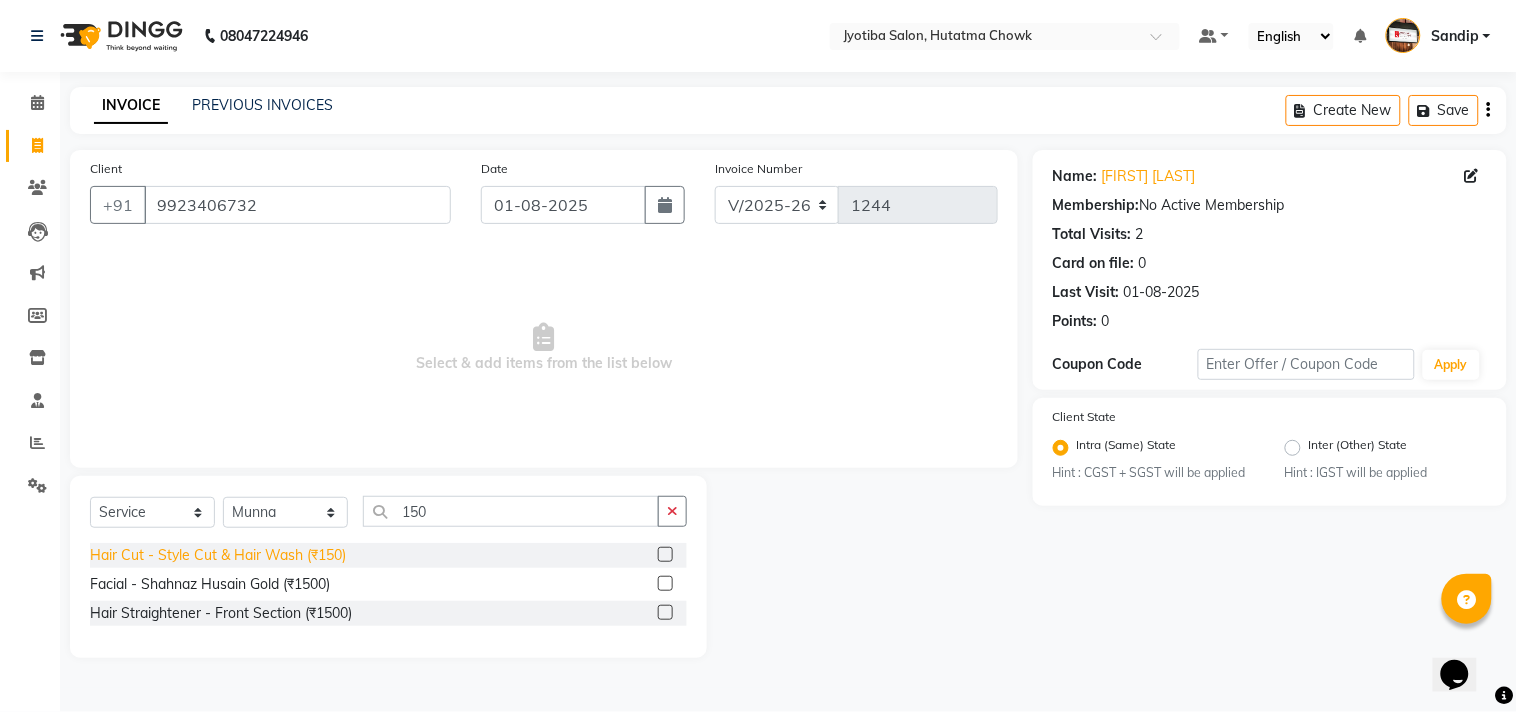 click on "Hair Cut - Style Cut & Hair Wash (₹150)" 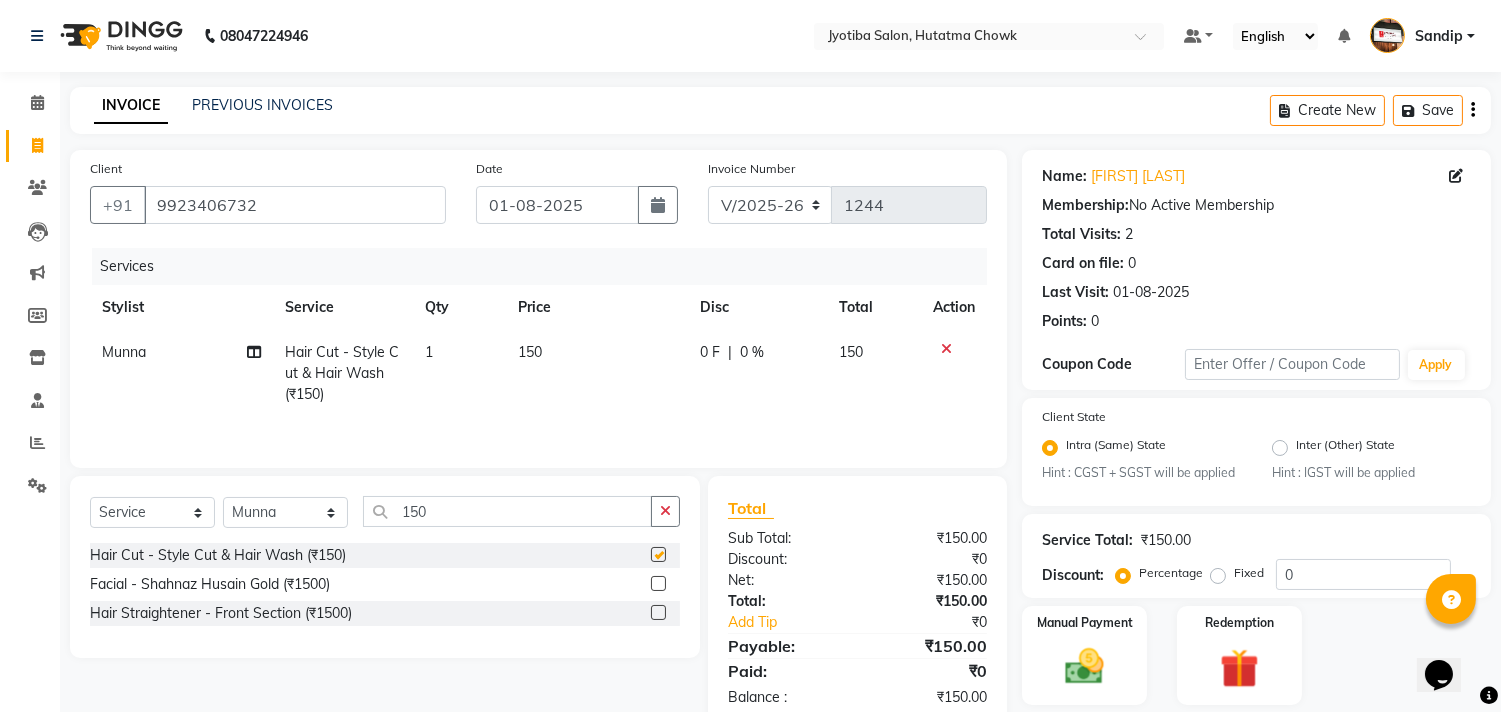 checkbox on "false" 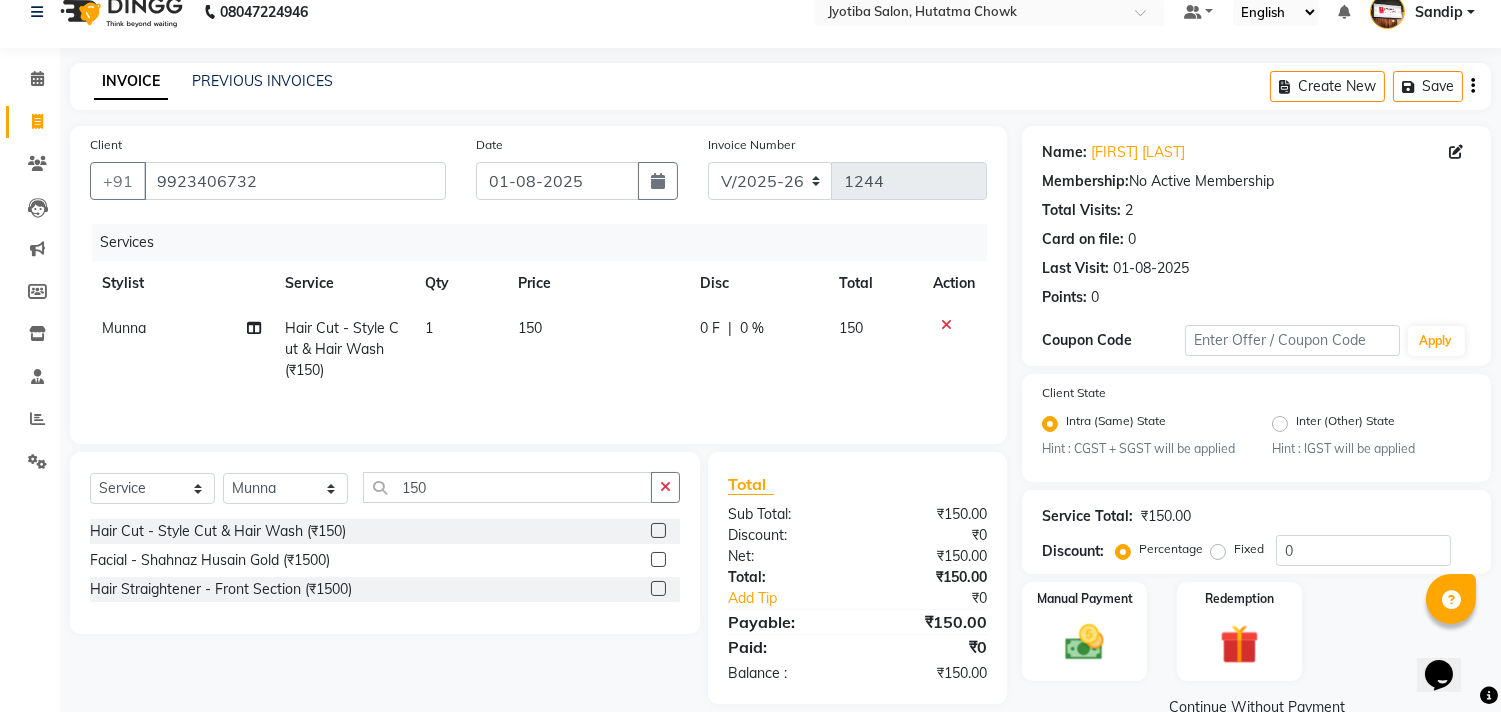 scroll, scrollTop: 63, scrollLeft: 0, axis: vertical 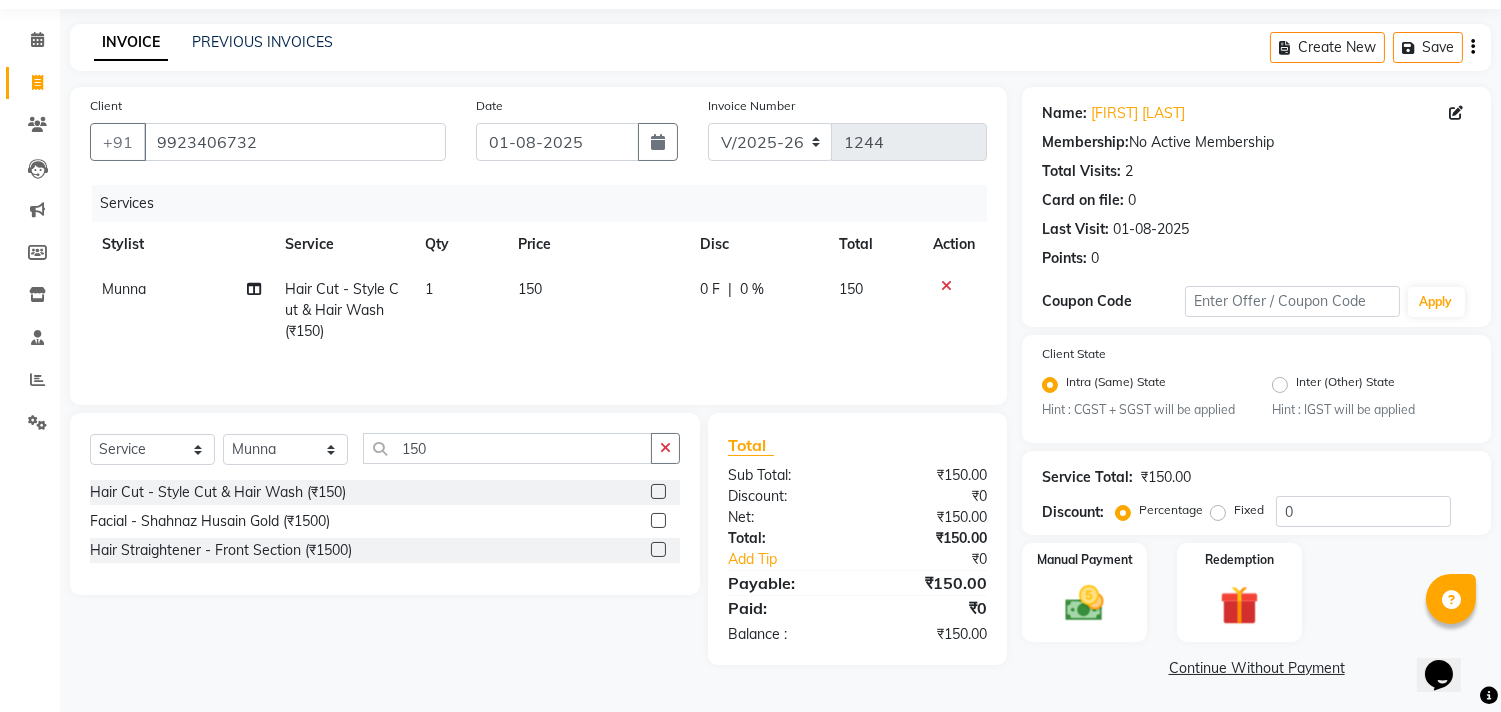 click on "Continue Without Payment" 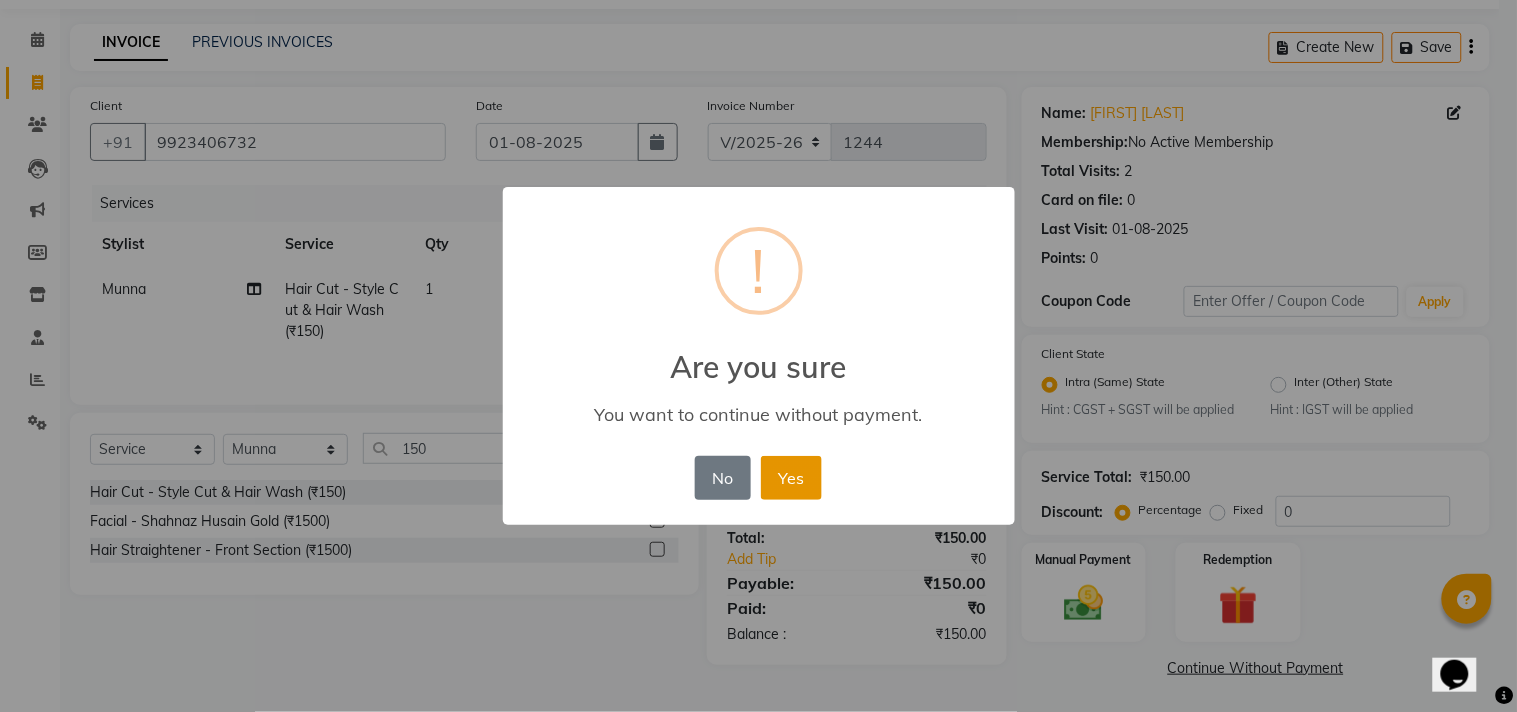 click on "Yes" at bounding box center [791, 478] 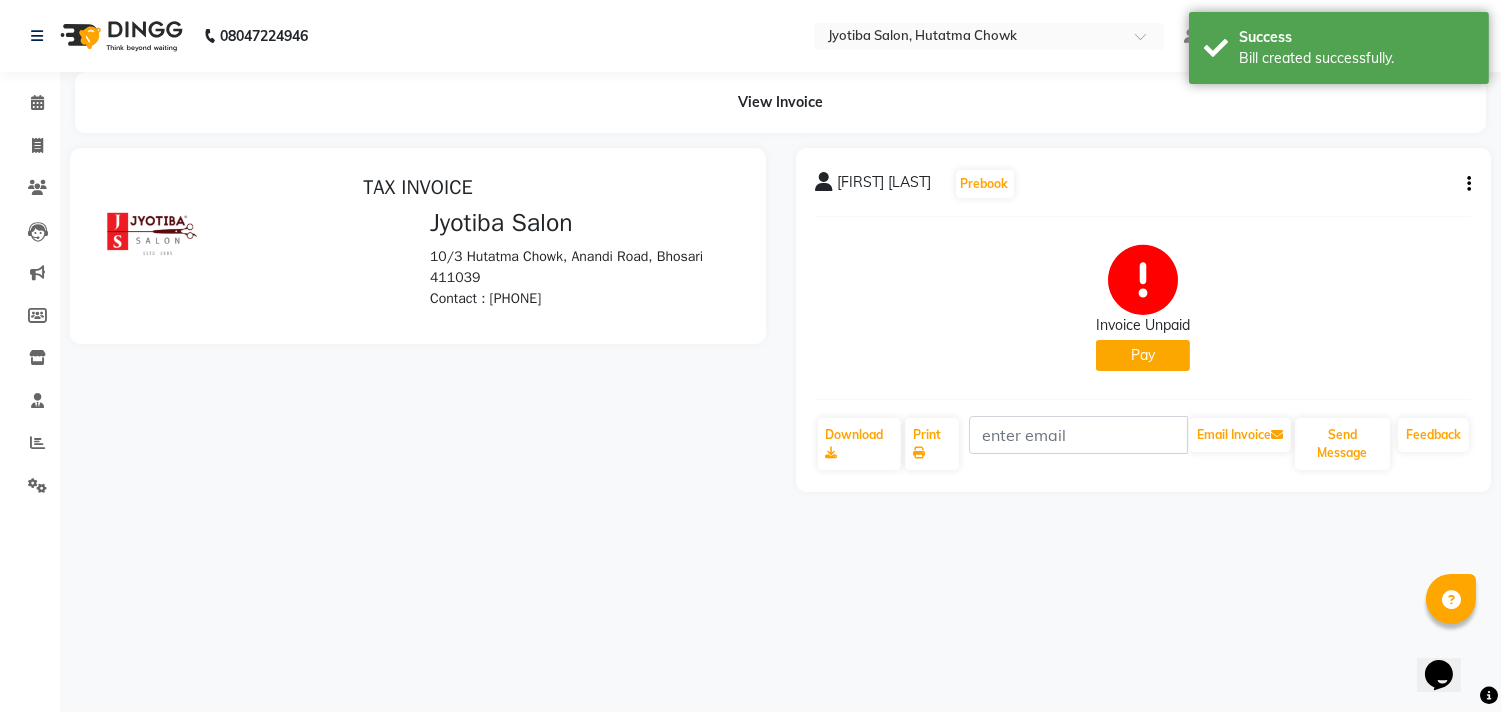 scroll, scrollTop: 0, scrollLeft: 0, axis: both 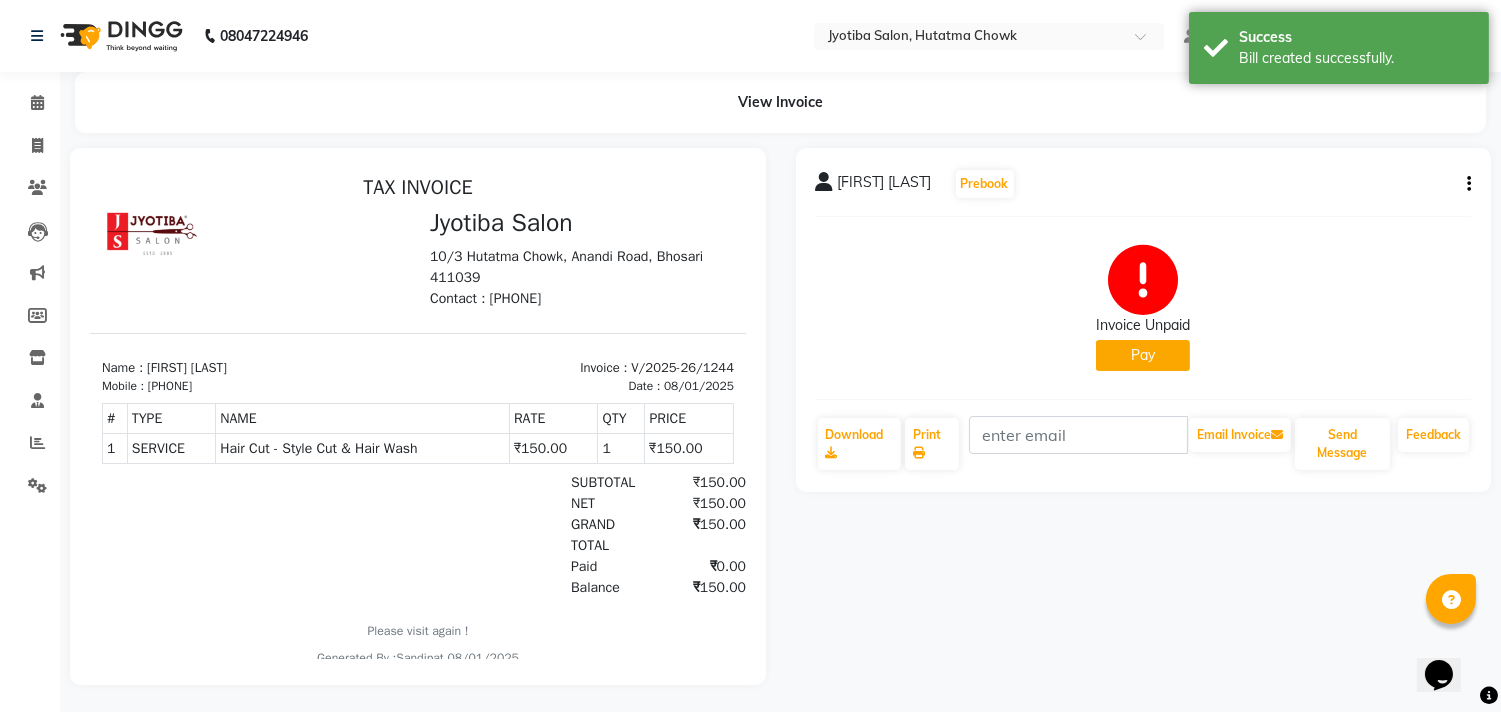 click on "Pay" 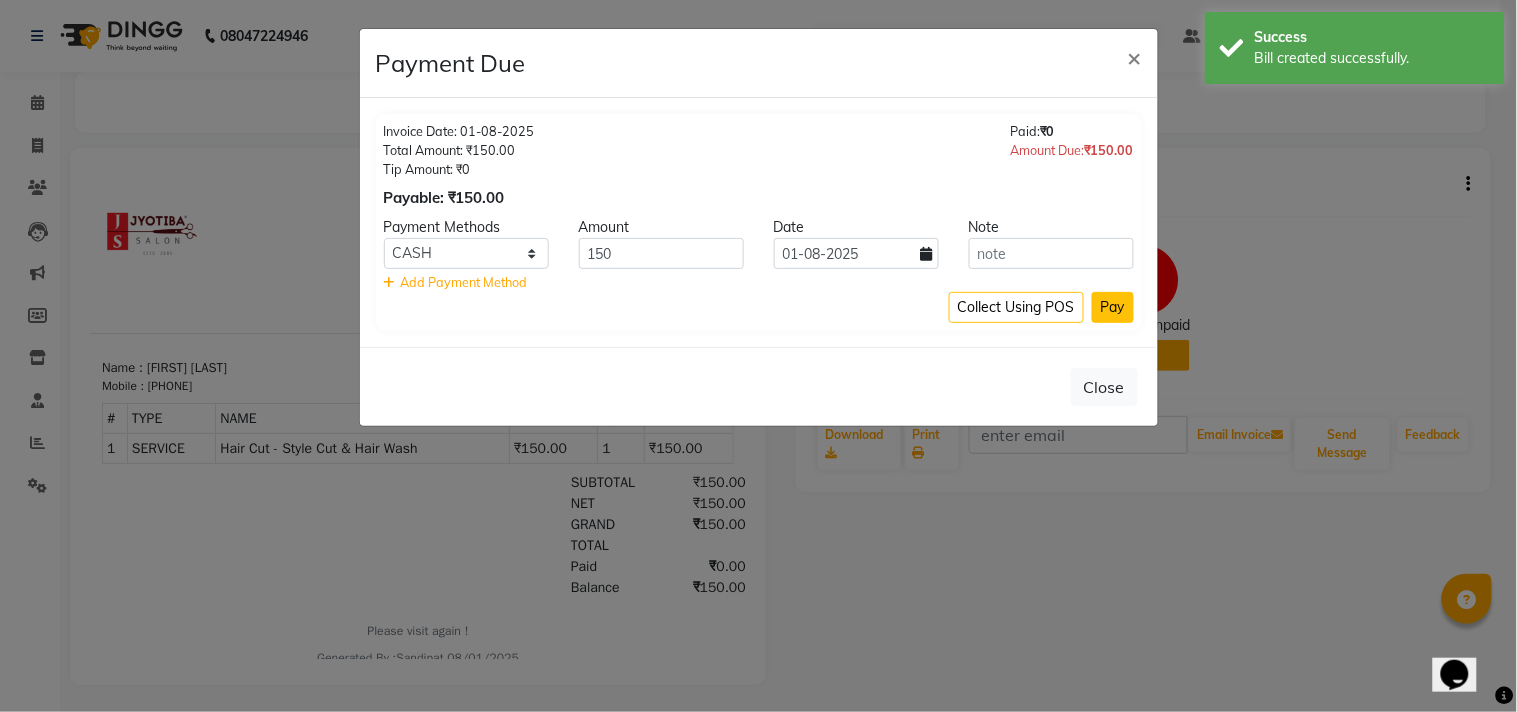 click on "Pay" 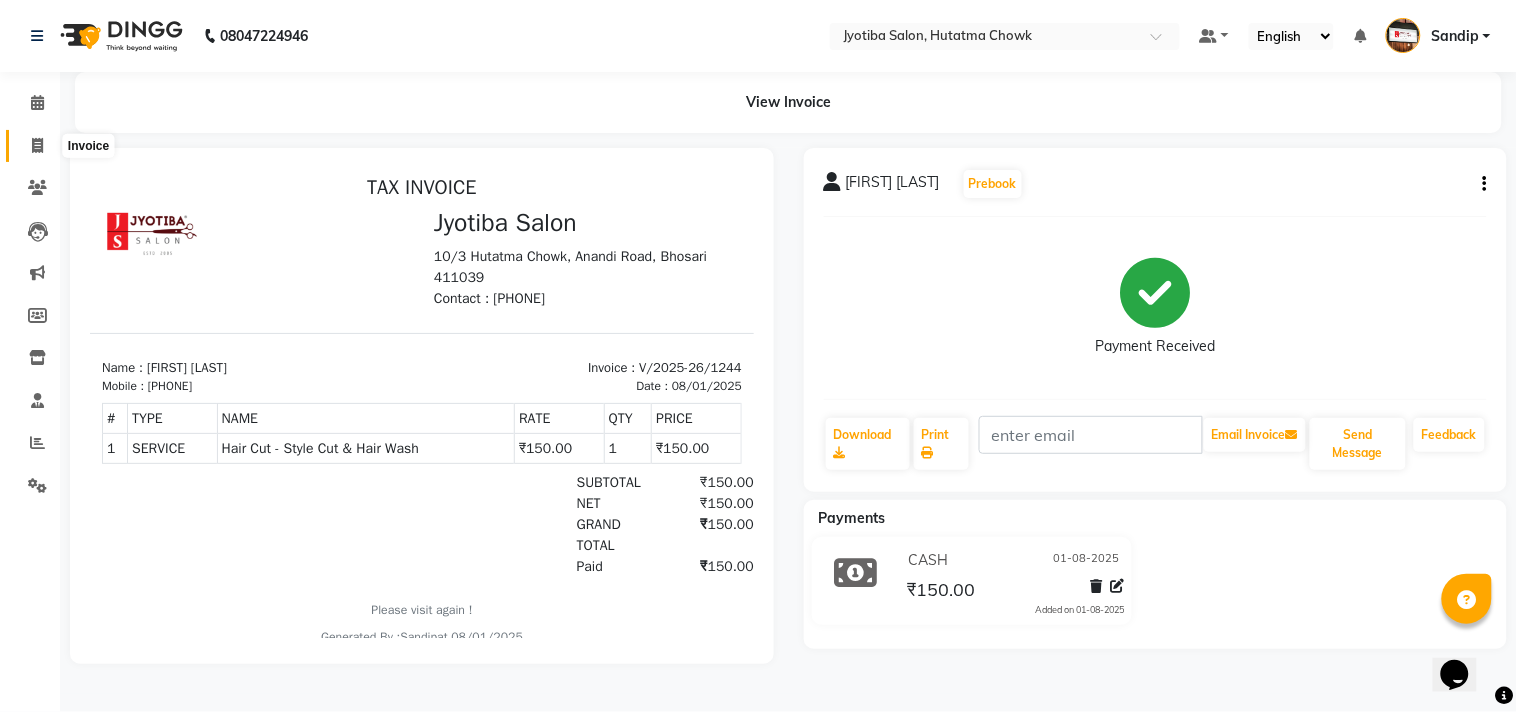 click 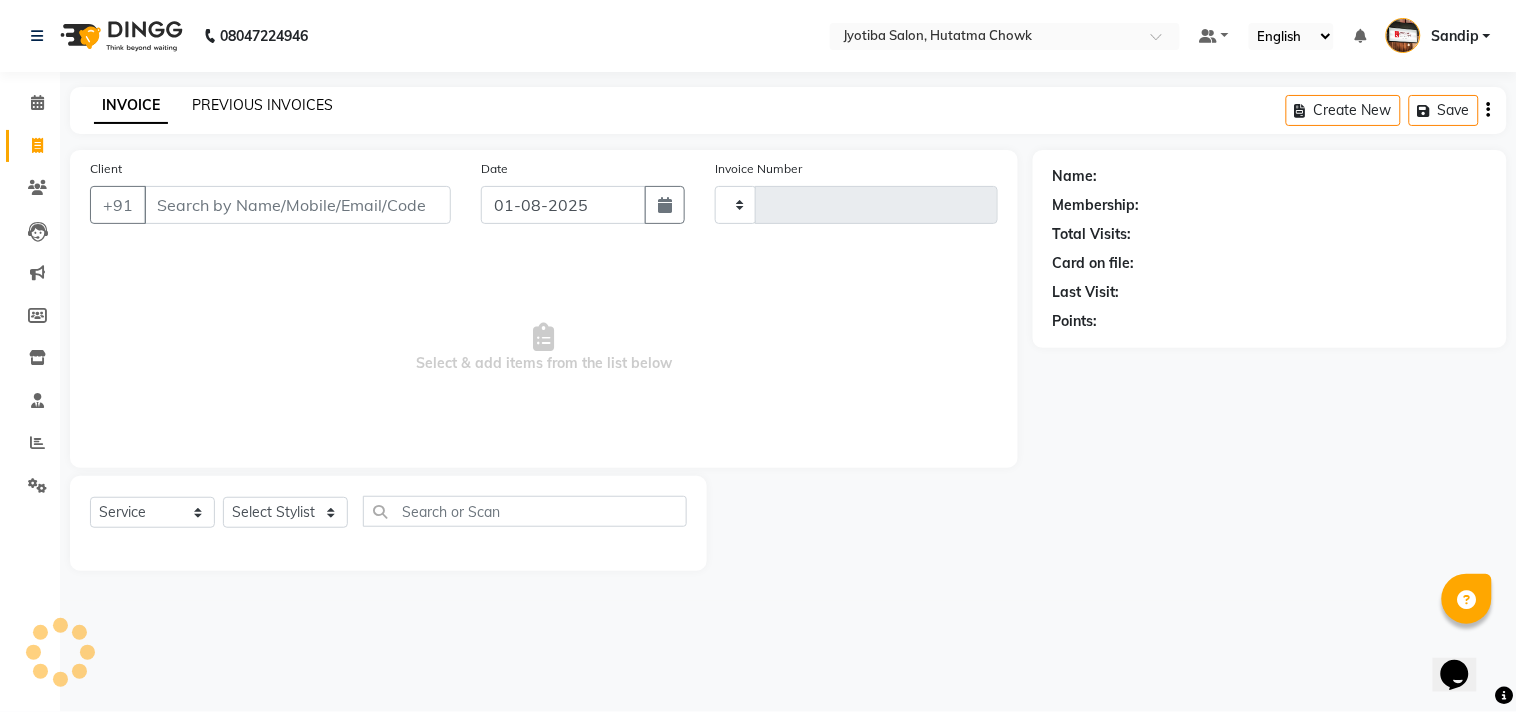 click on "PREVIOUS INVOICES" 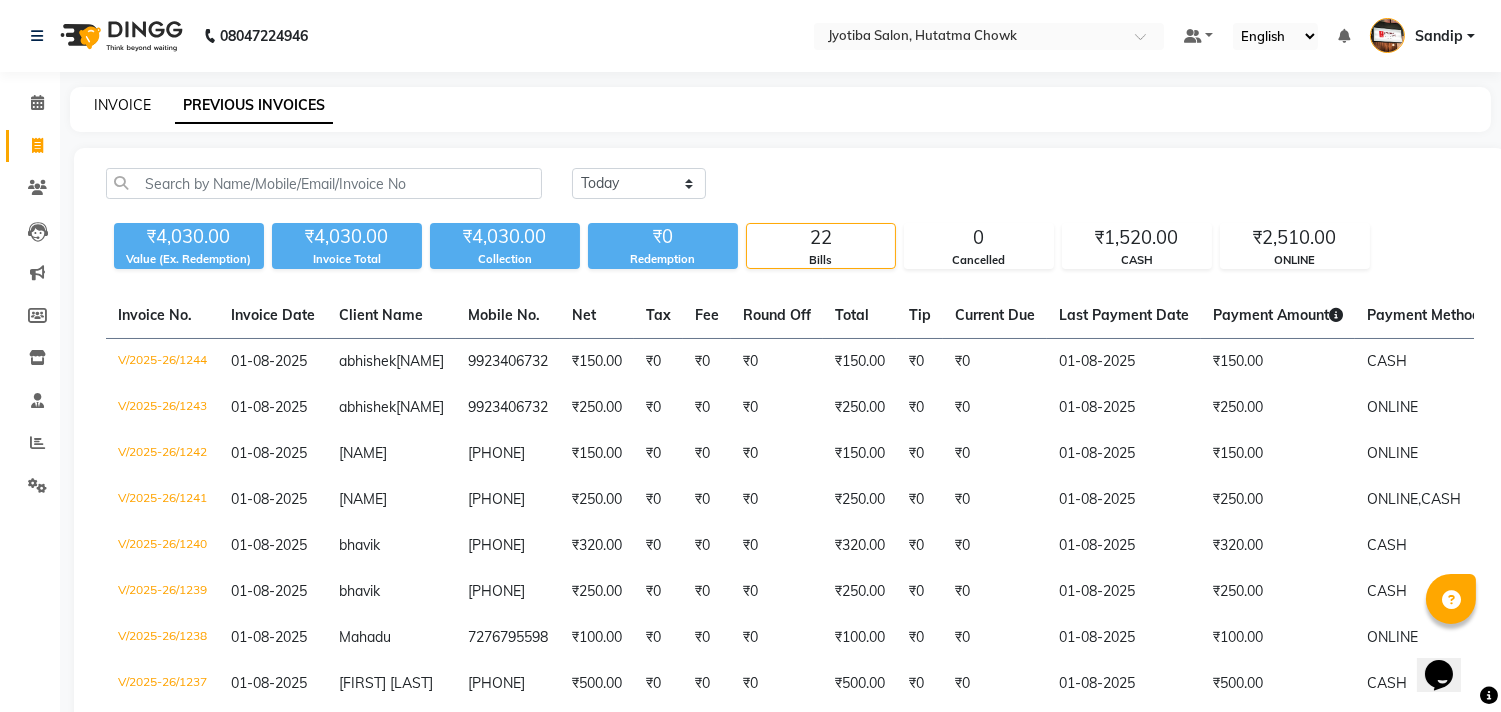 click on "INVOICE" 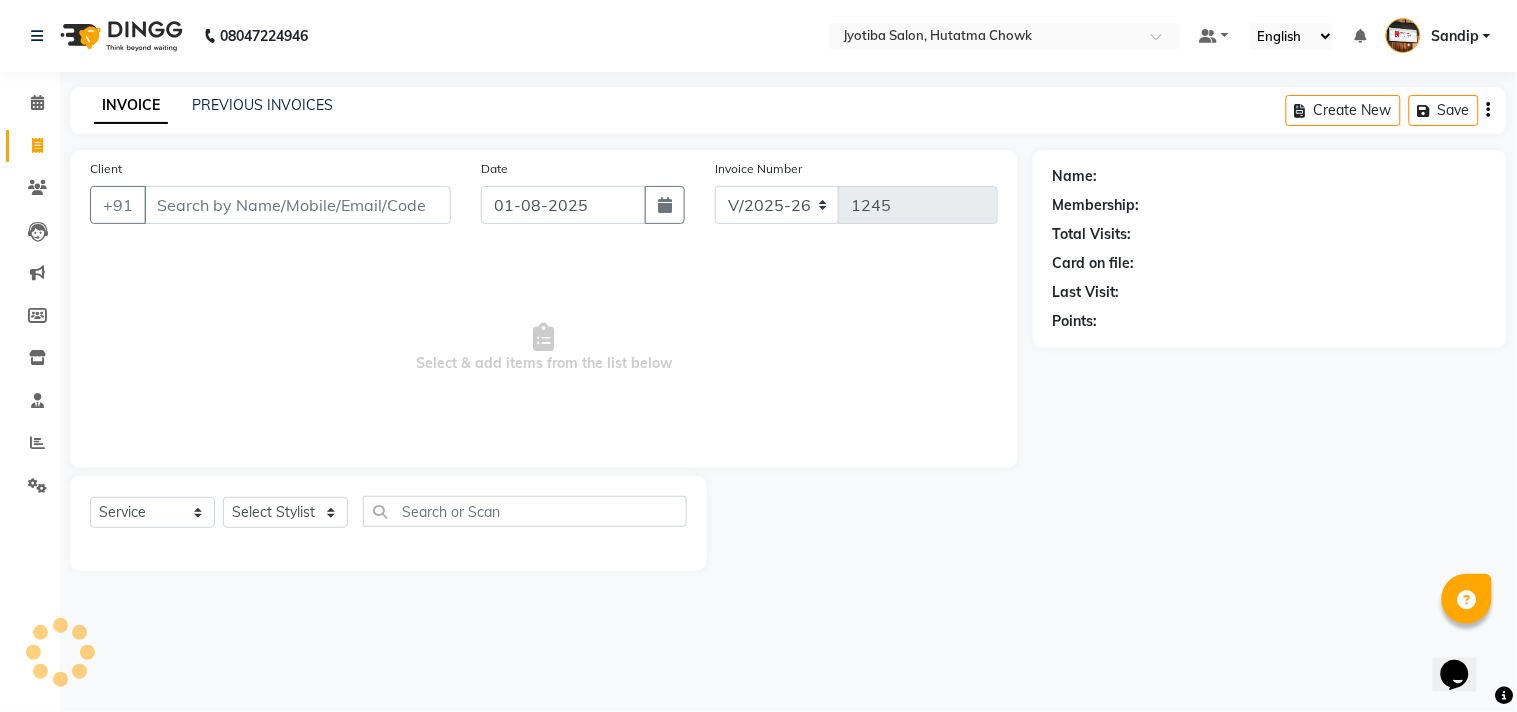 select on "membership" 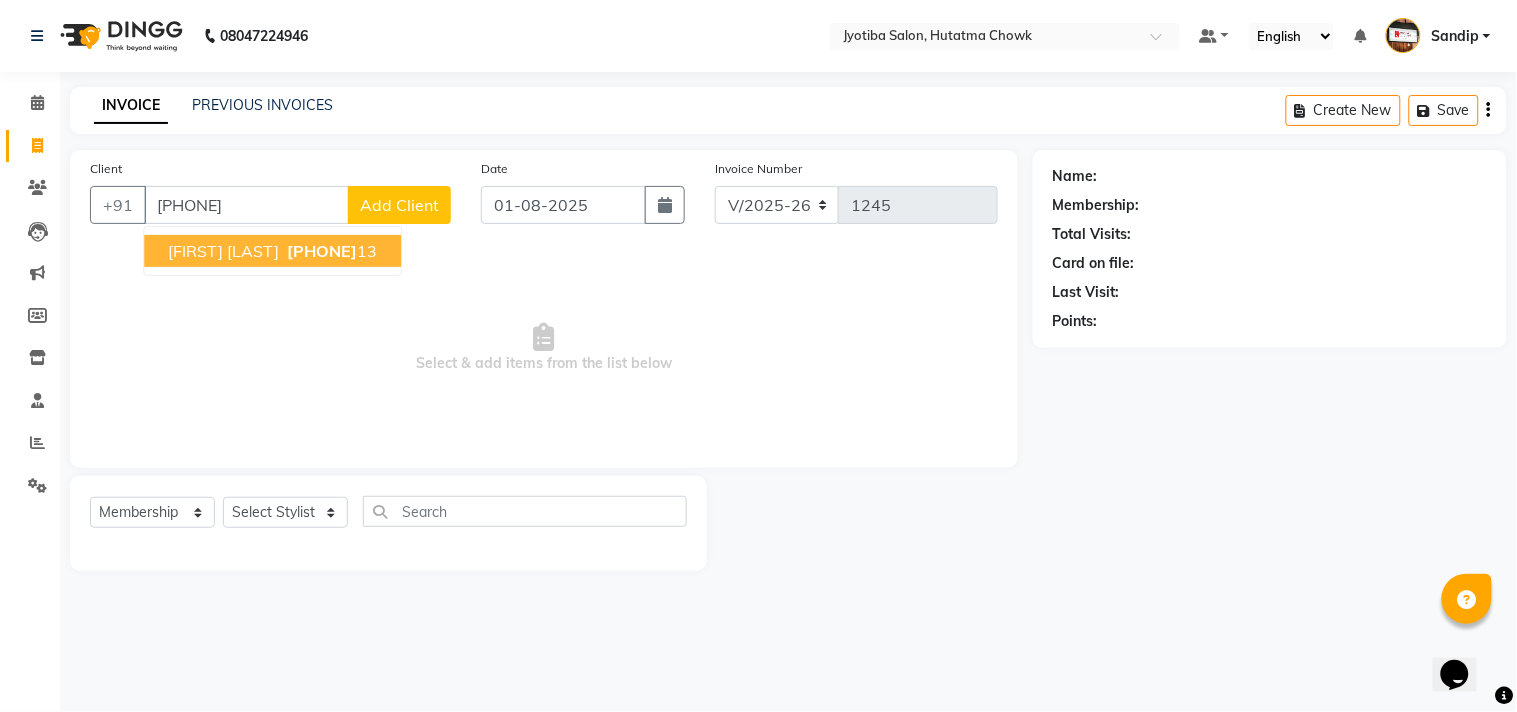 click on "[PHONE]" at bounding box center [322, 251] 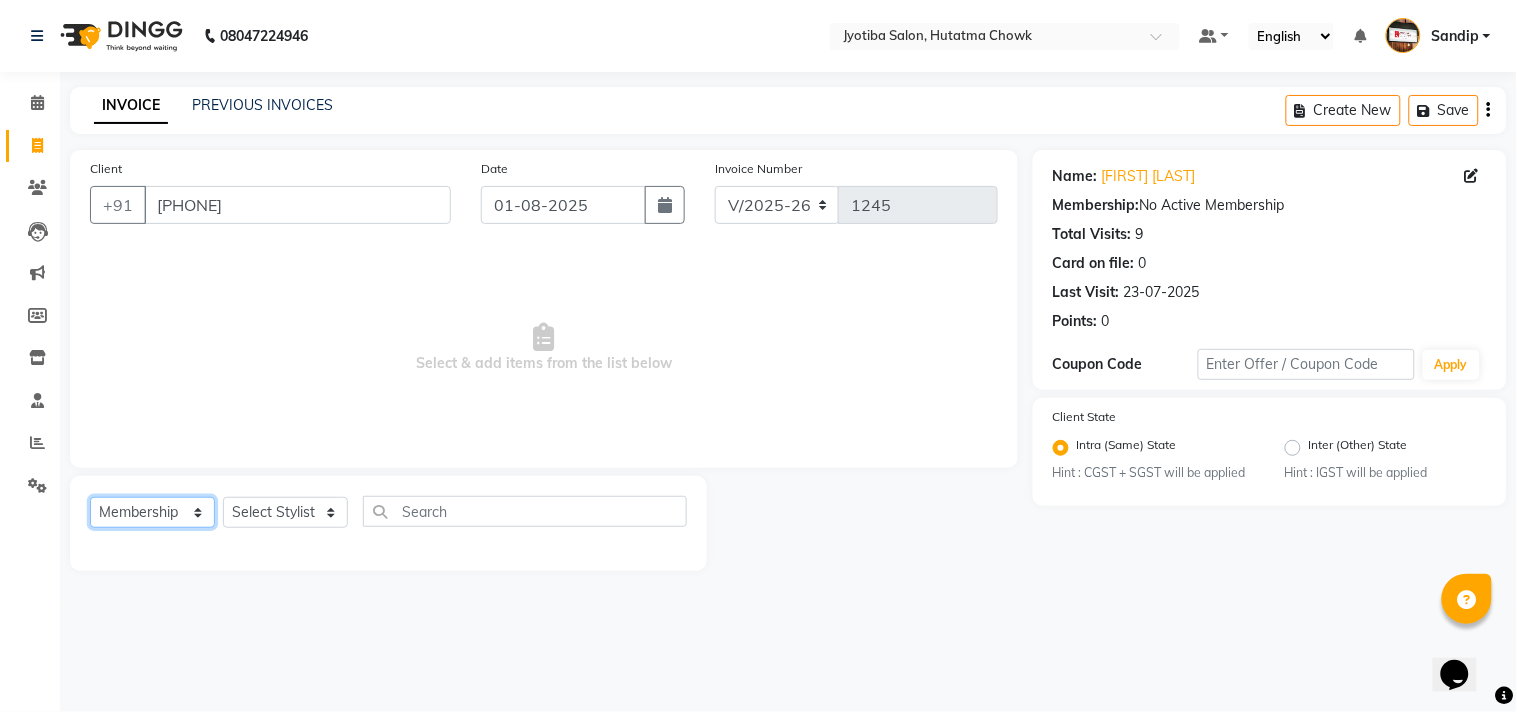 click on "Select  Service  Product  Membership  Package Voucher Prepaid Gift Card" 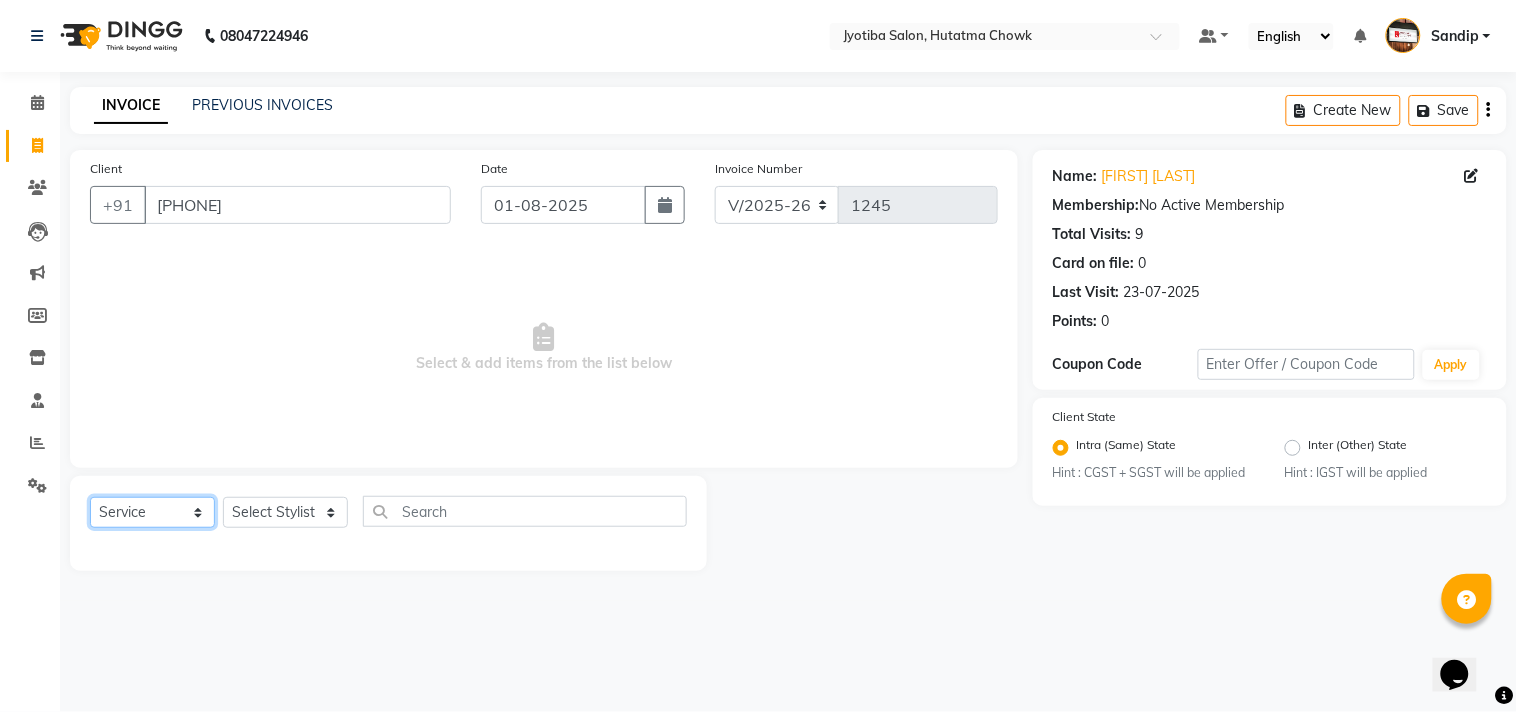 click on "Select  Service  Product  Membership  Package Voucher Prepaid Gift Card" 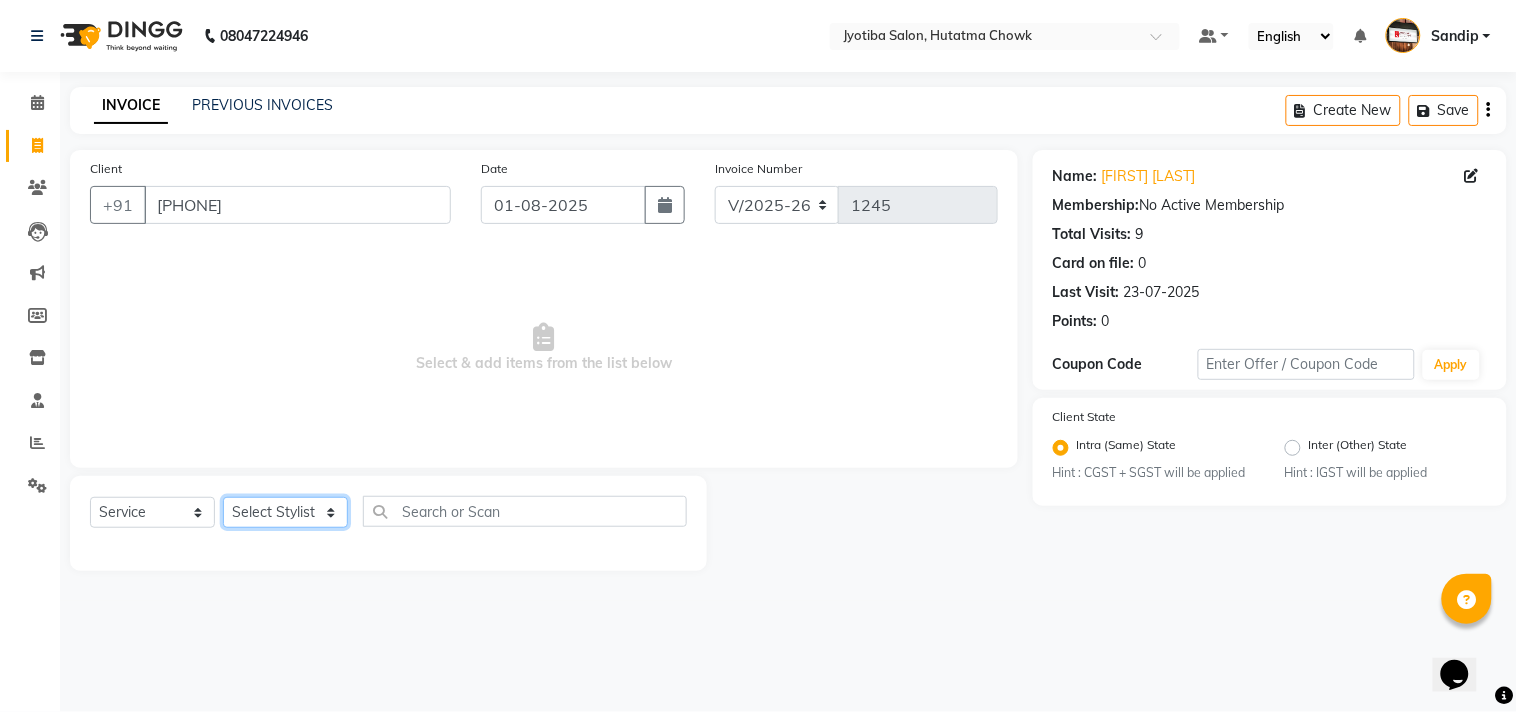 click on "Select Stylist Abdul Dinesh thakur Farman  Juned  mahadev Munna  prem RAHUL Sandip Suresh yasin" 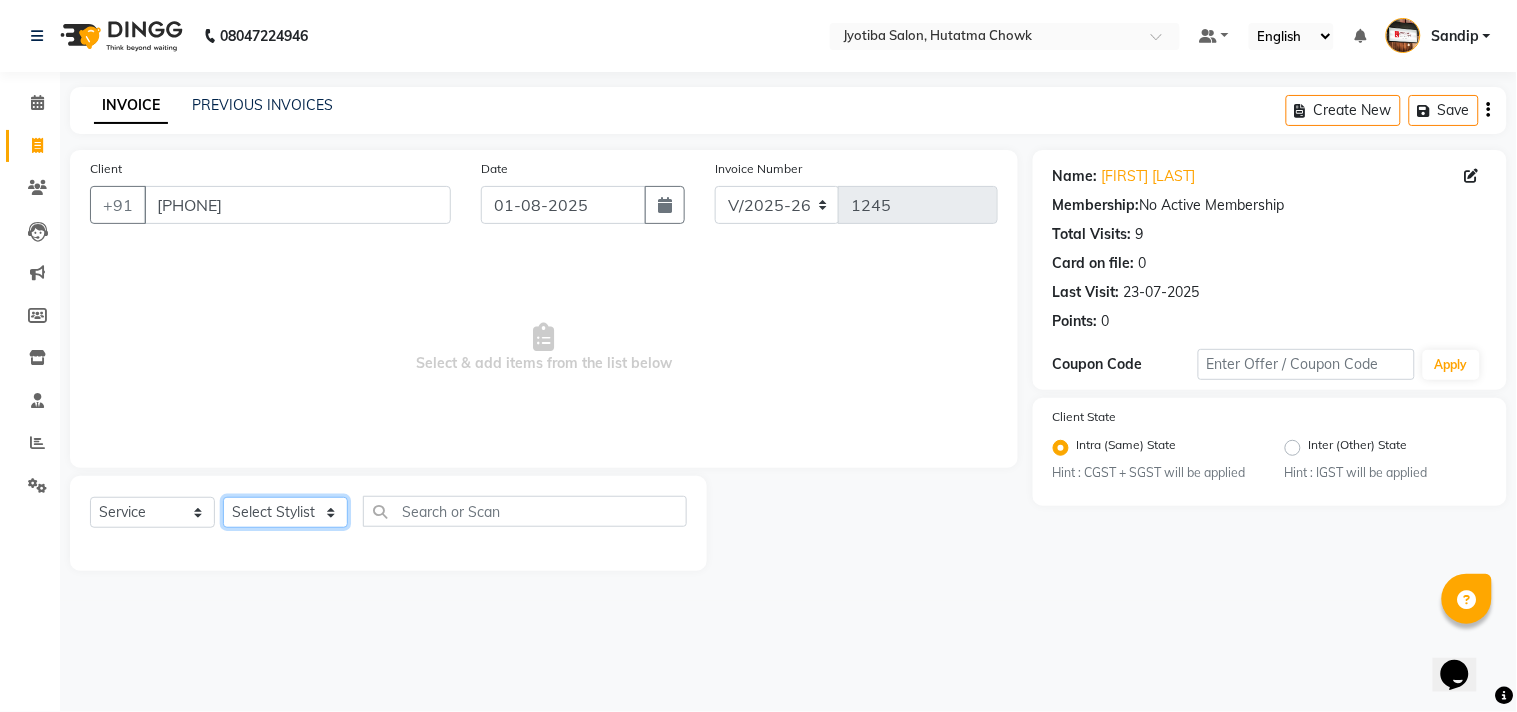 select on "81229" 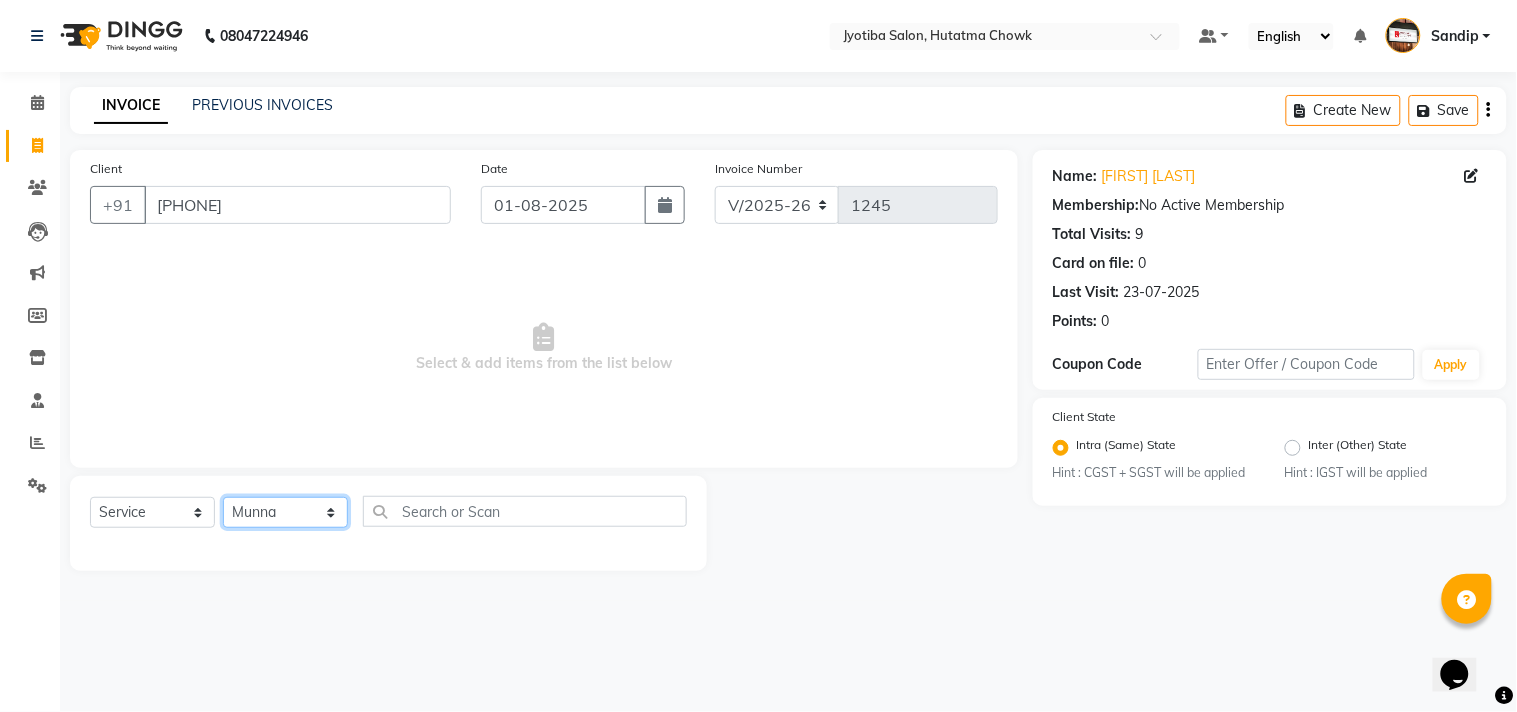 click on "Select Stylist Abdul Dinesh thakur Farman  Juned  mahadev Munna  prem RAHUL Sandip Suresh yasin" 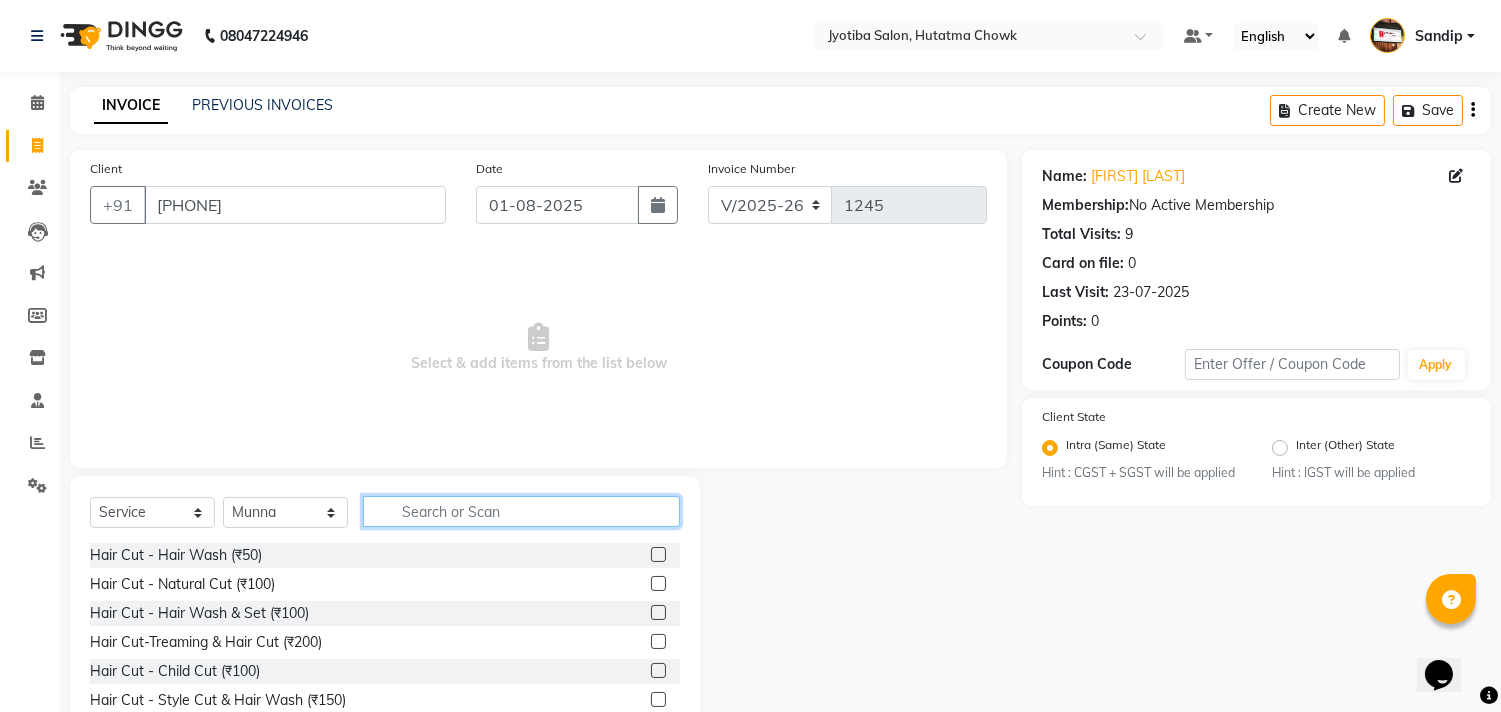 click 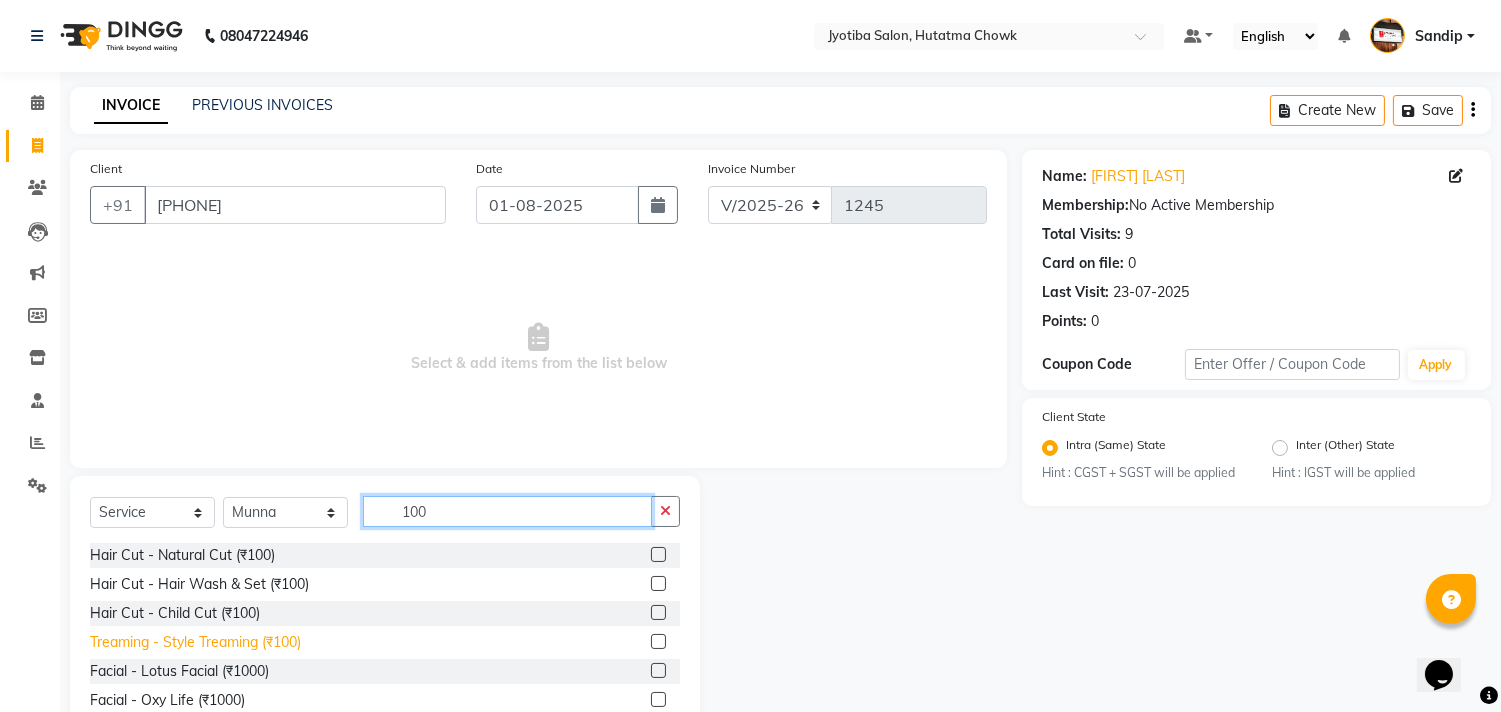 type on "100" 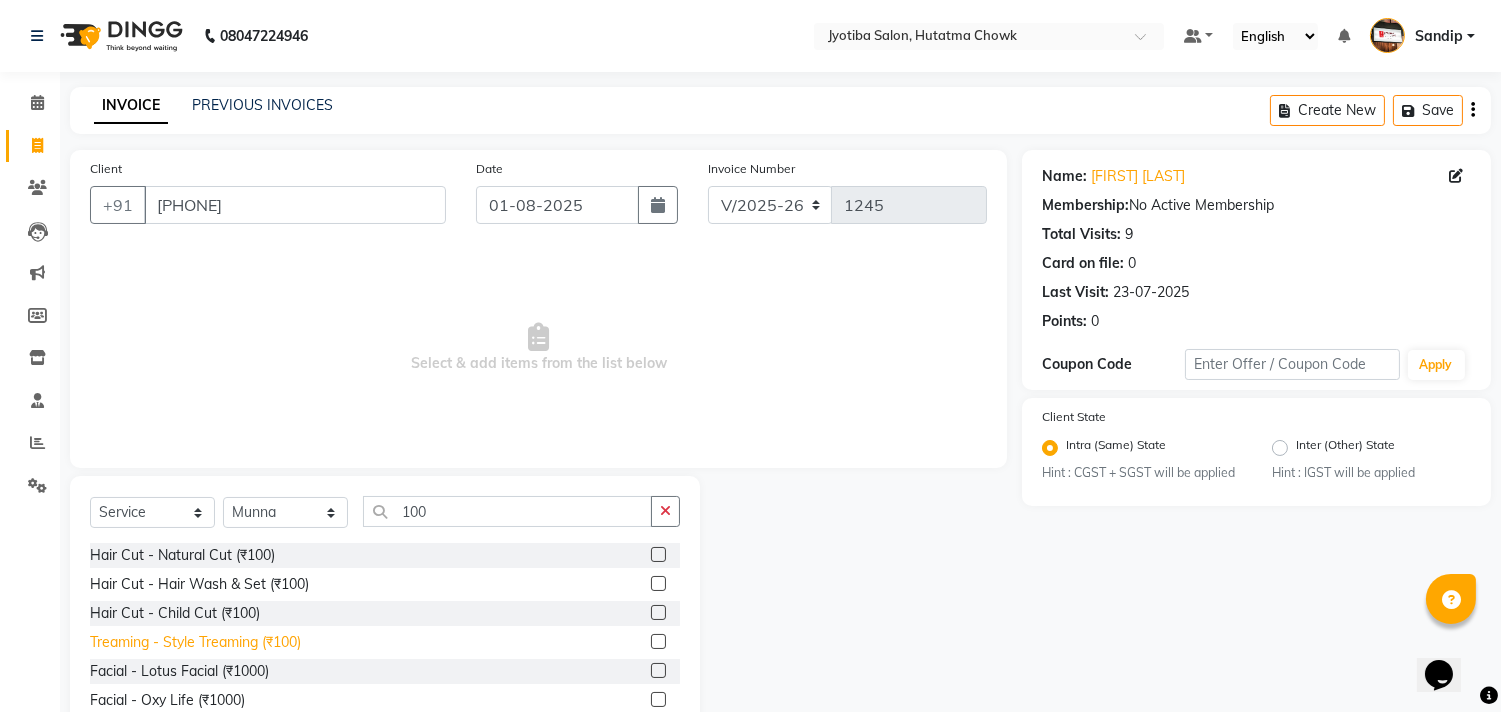 click on "Treaming - Style Treaming (₹100)" 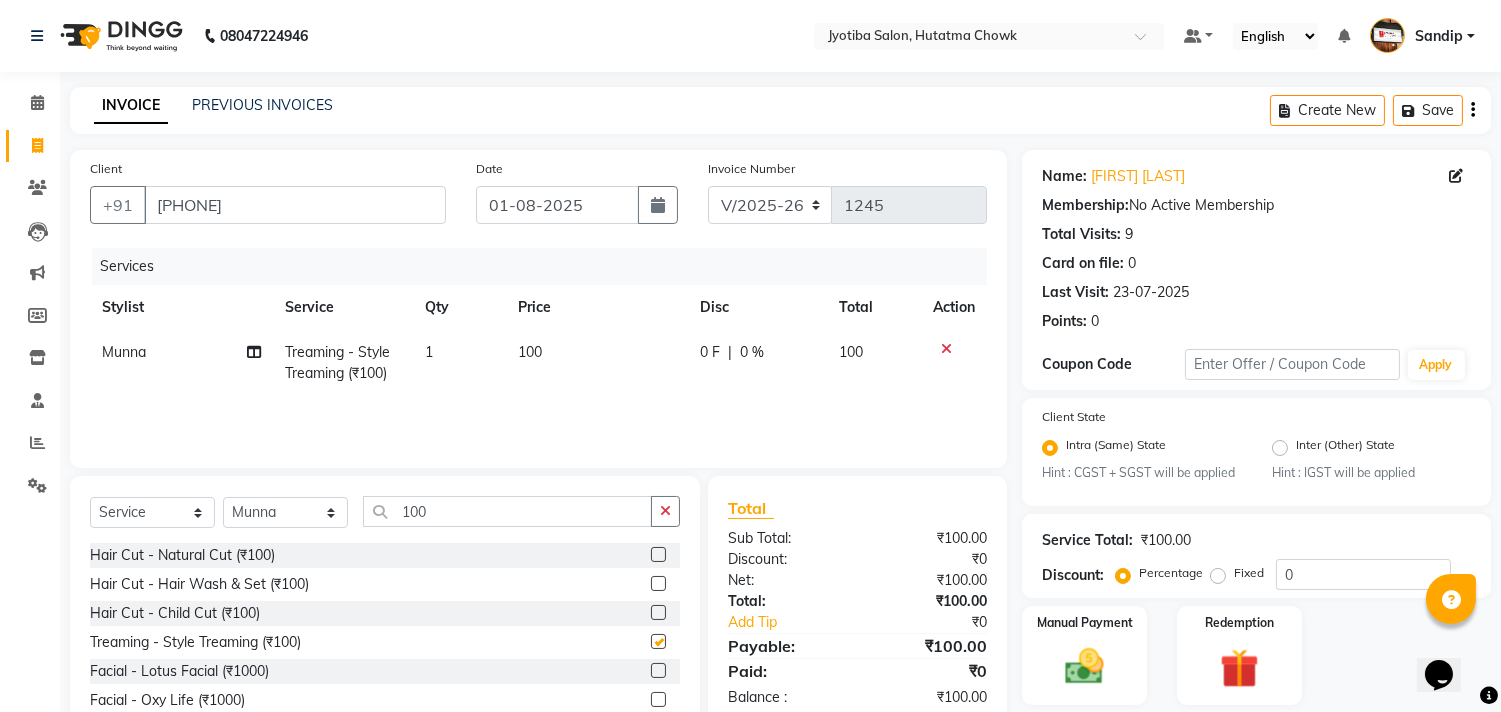 checkbox on "false" 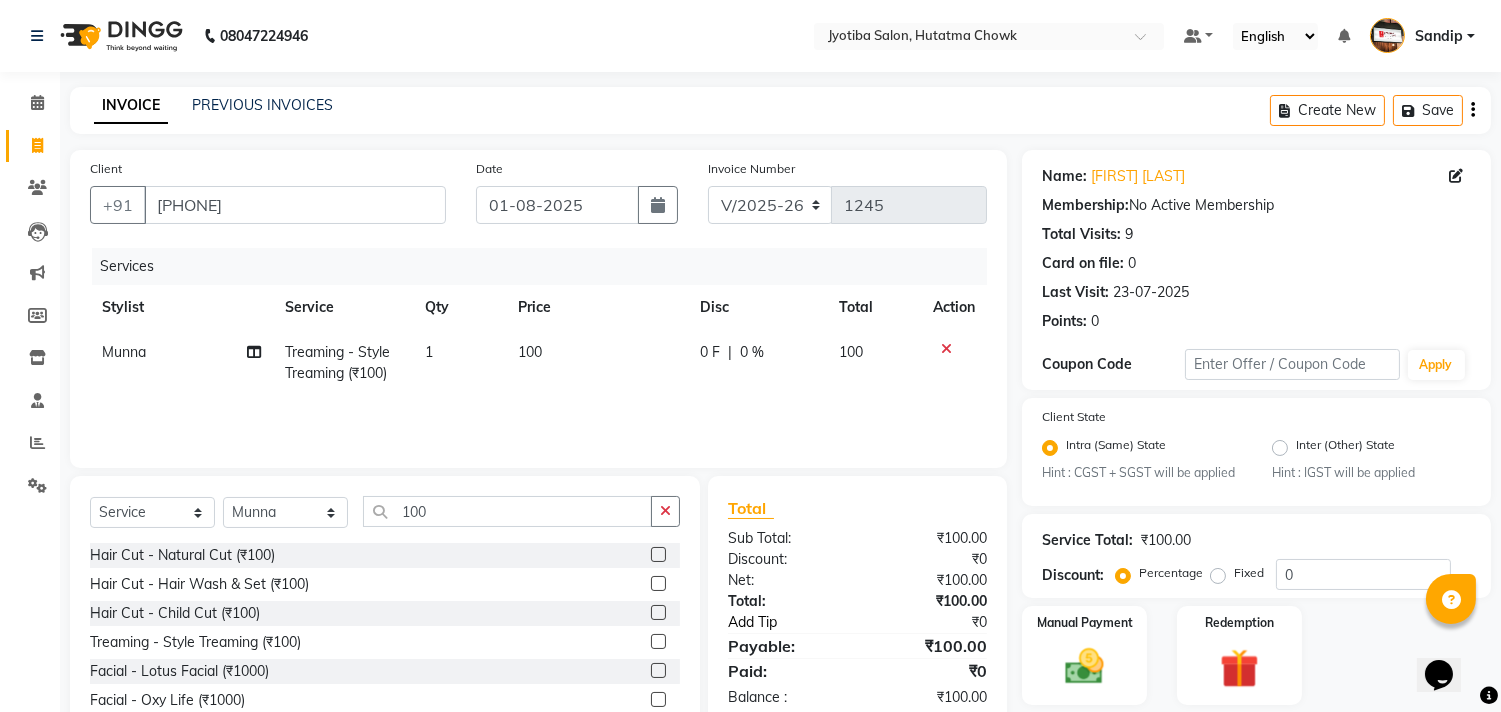 scroll, scrollTop: 88, scrollLeft: 0, axis: vertical 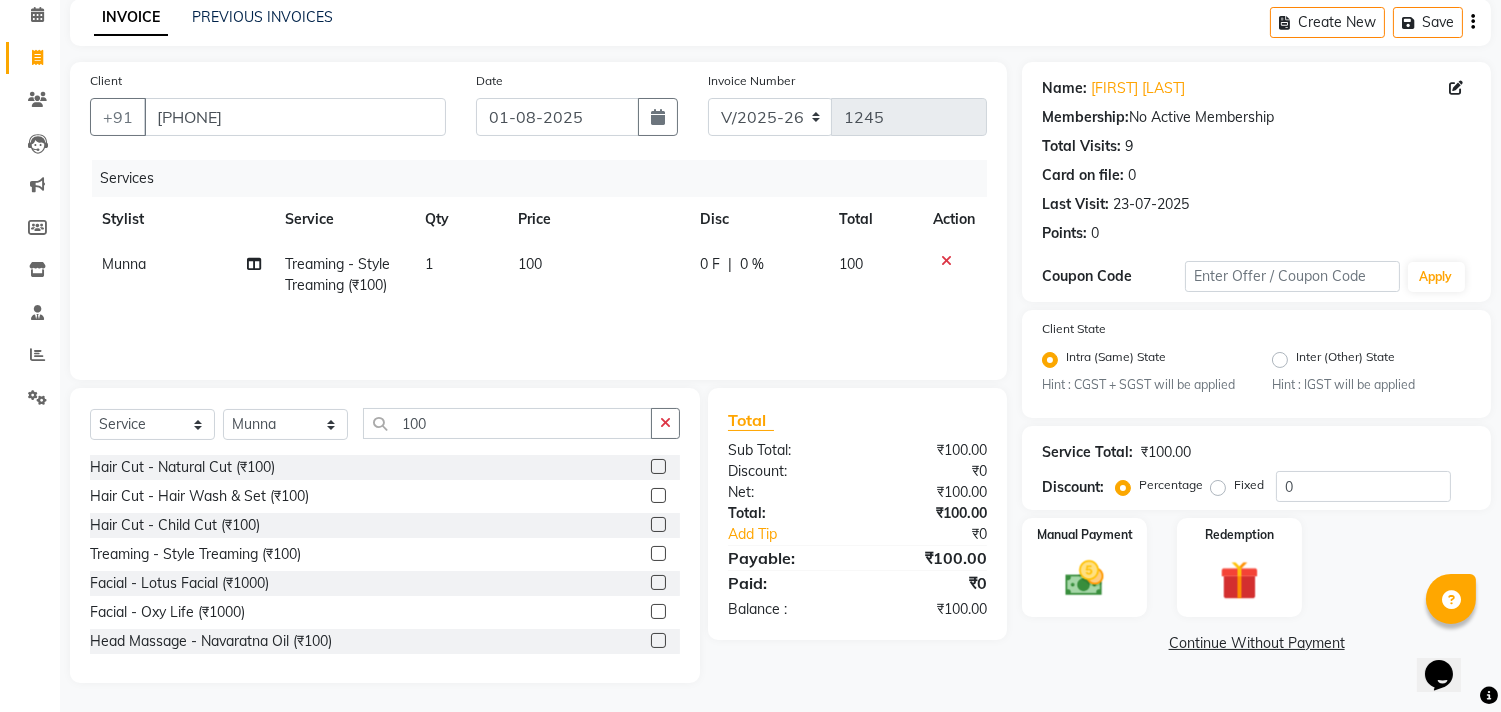 click on "Continue Without Payment" 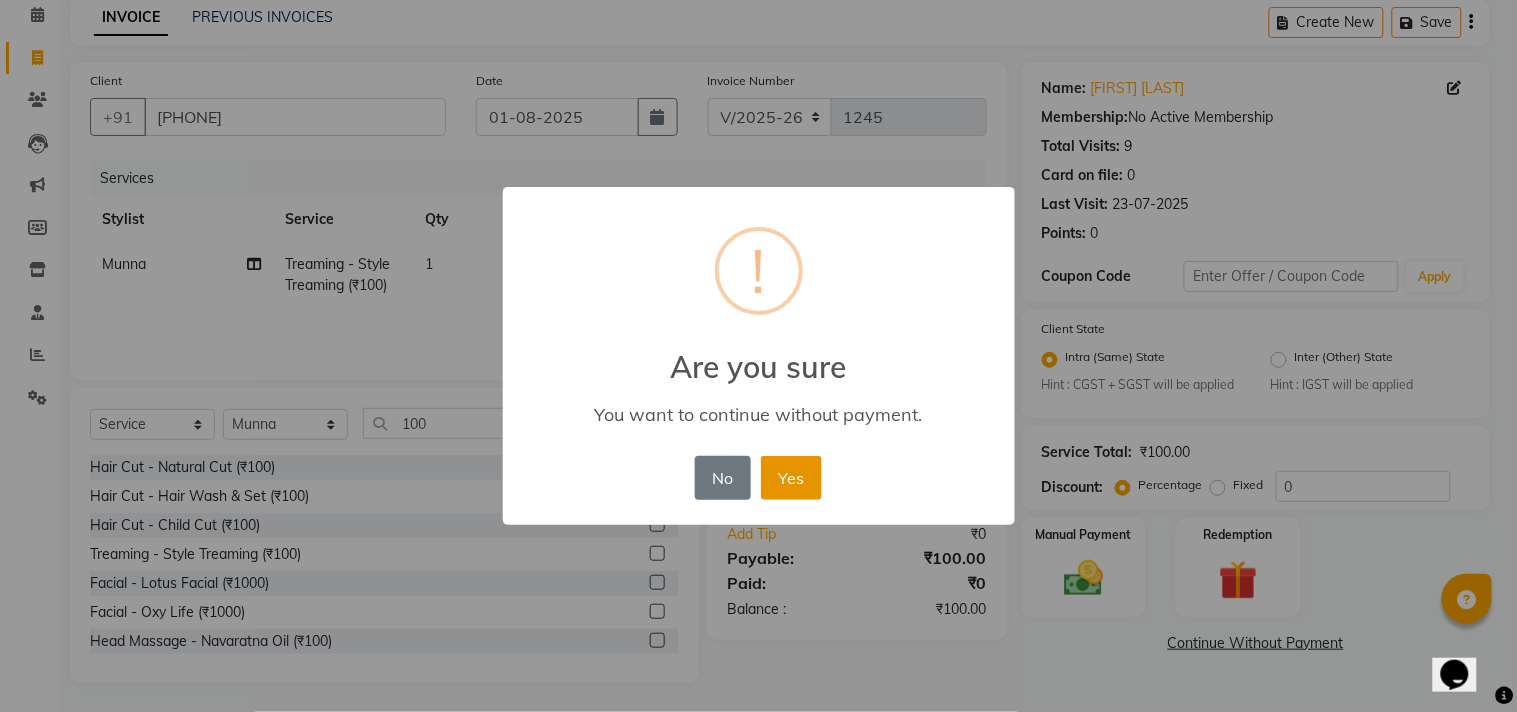 click on "Yes" at bounding box center (791, 478) 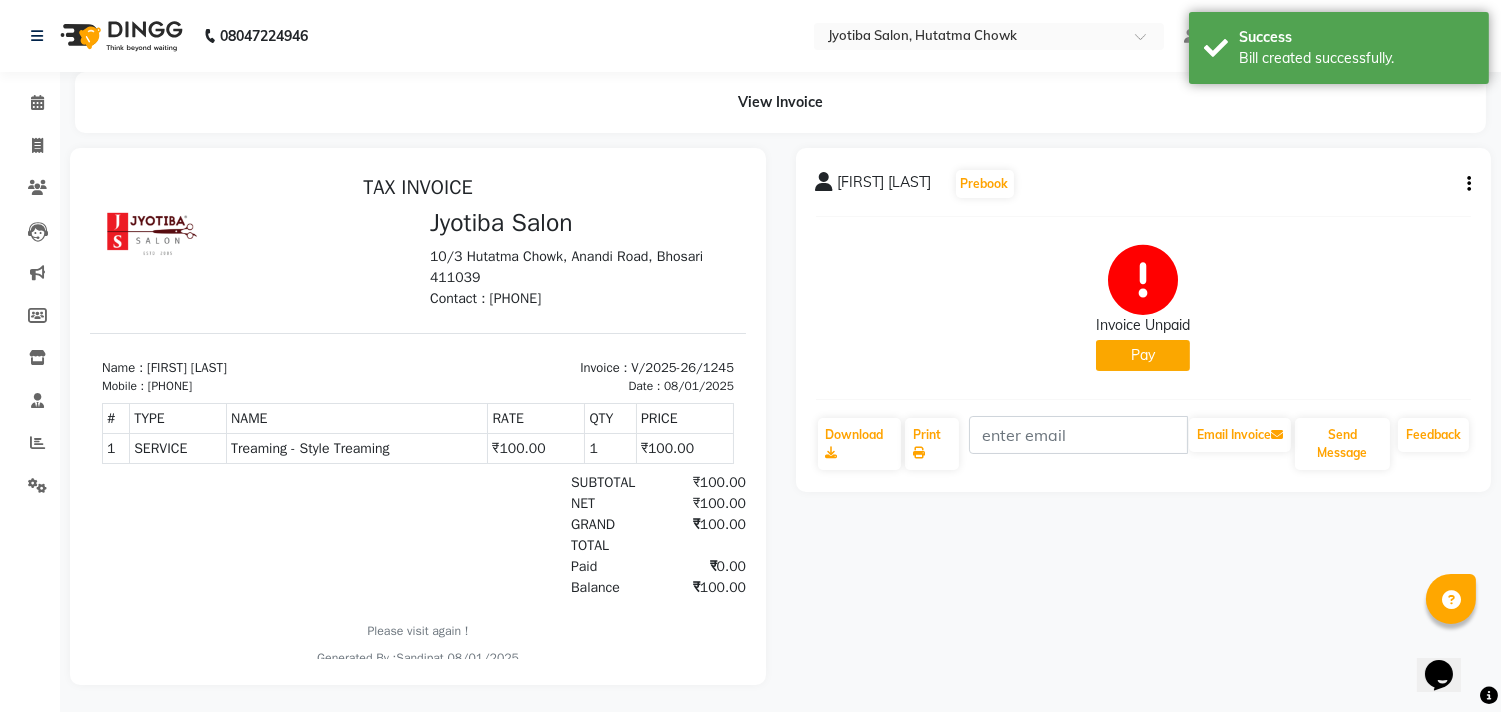 scroll, scrollTop: 0, scrollLeft: 0, axis: both 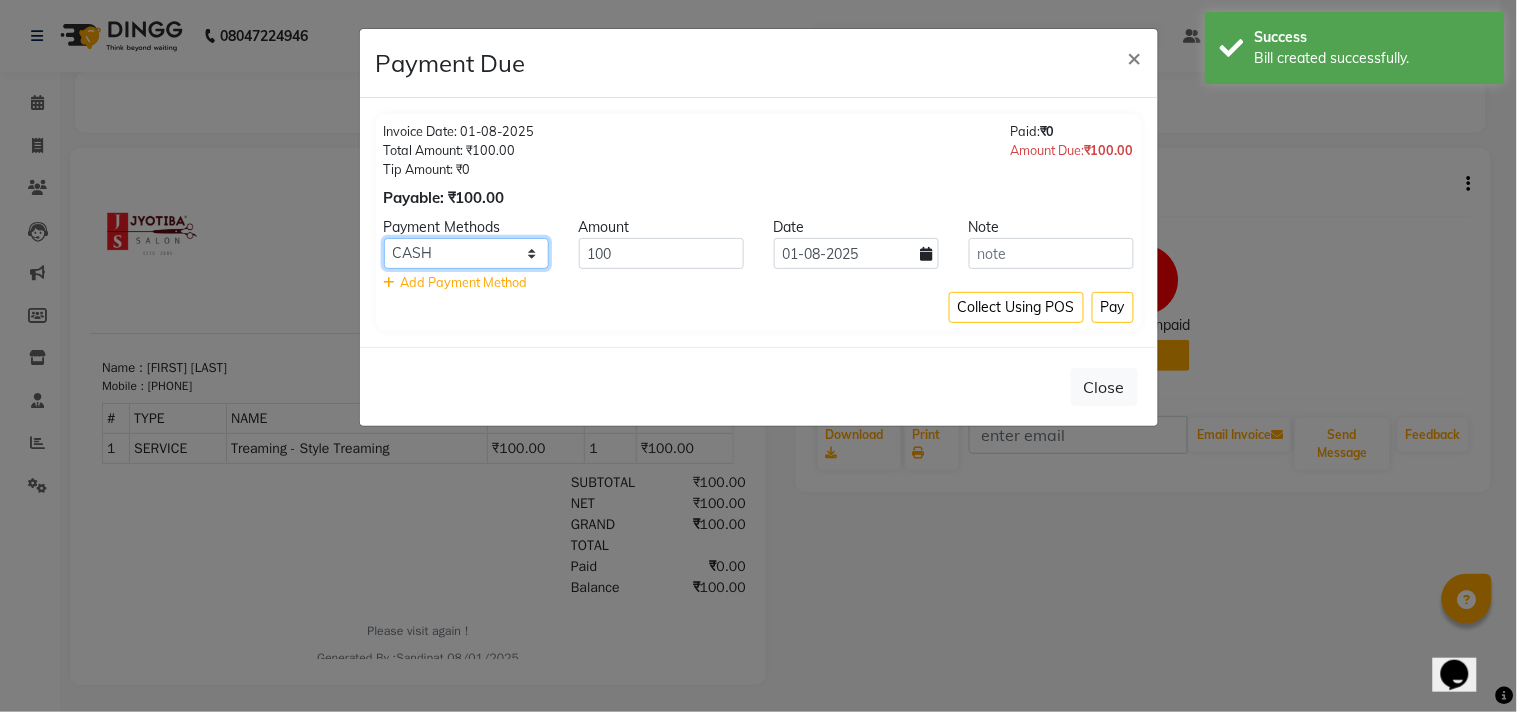 click on "CASH ONLINE CARD" 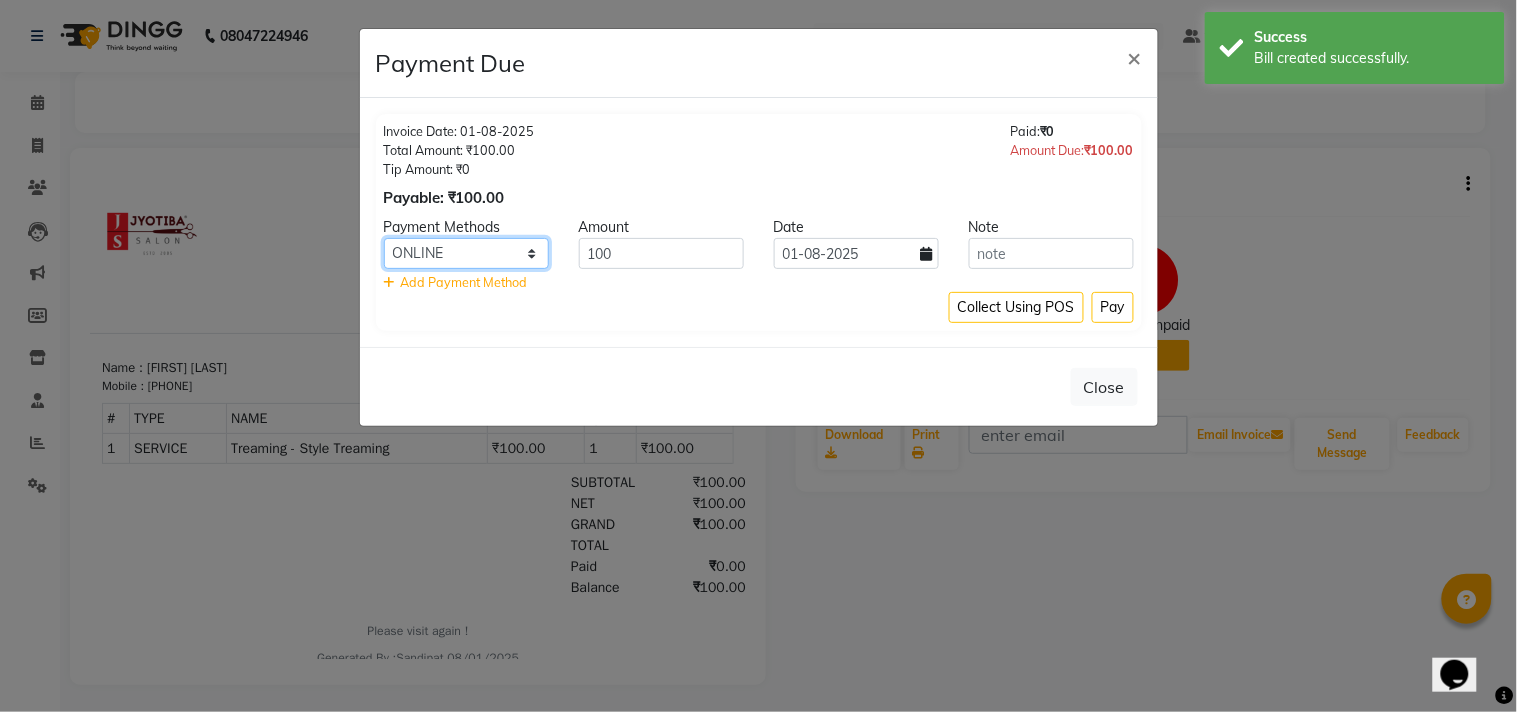 click on "CASH ONLINE CARD" 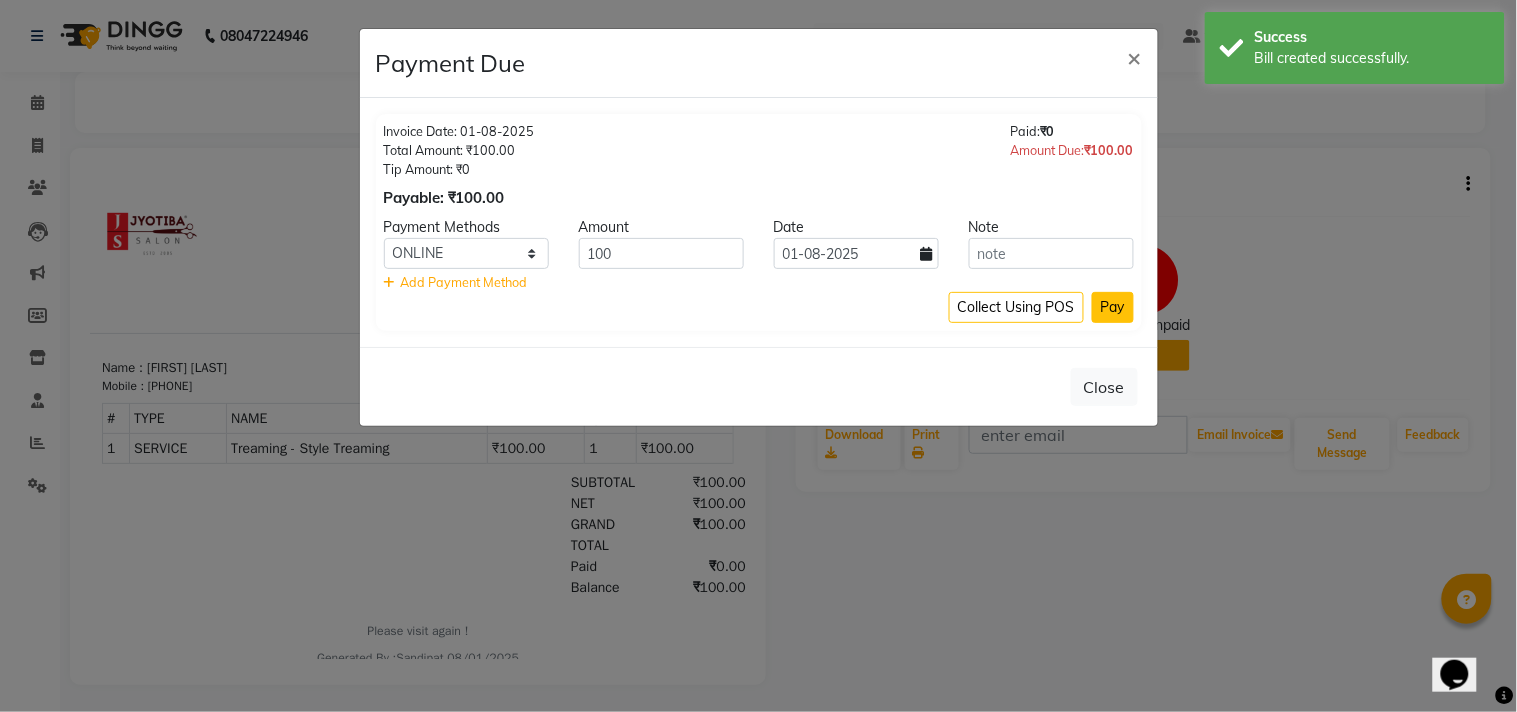 click on "Pay" 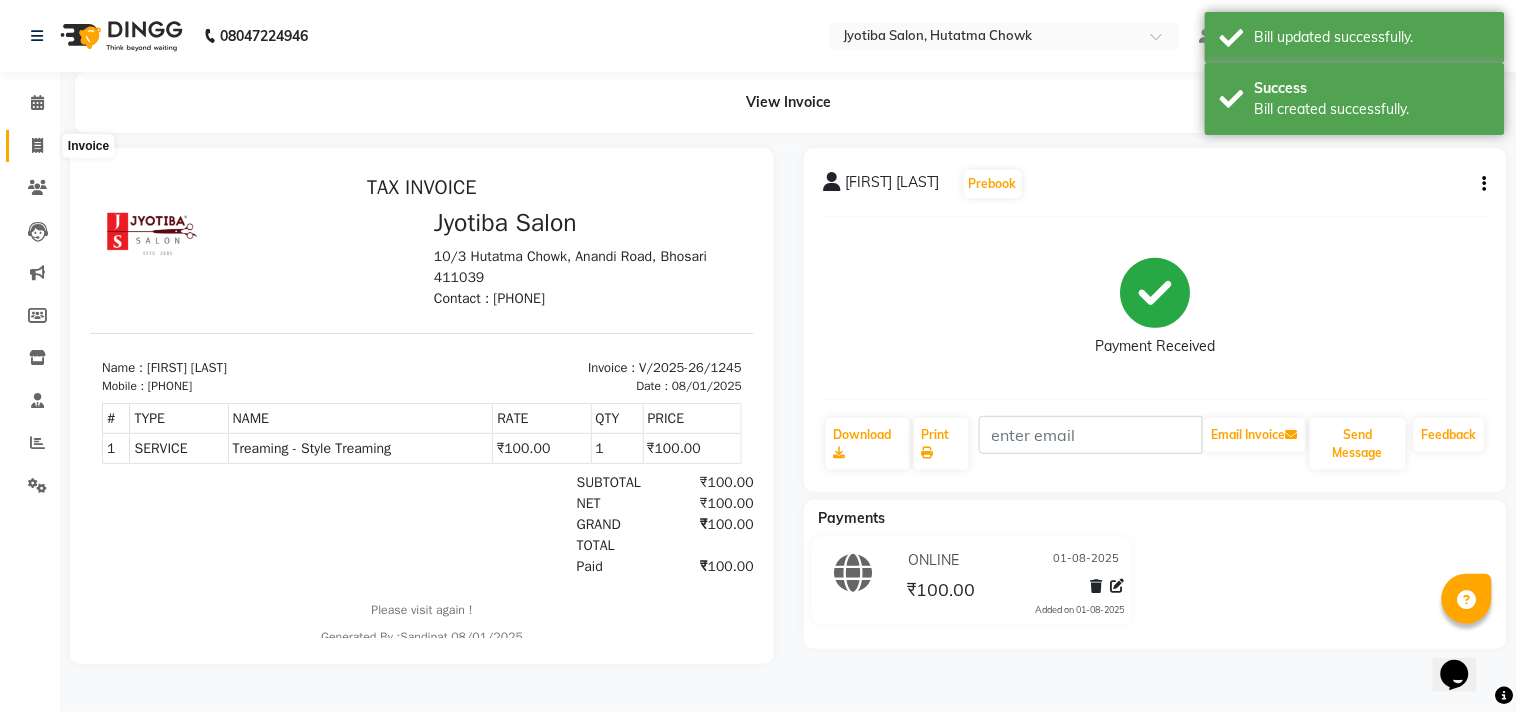 click 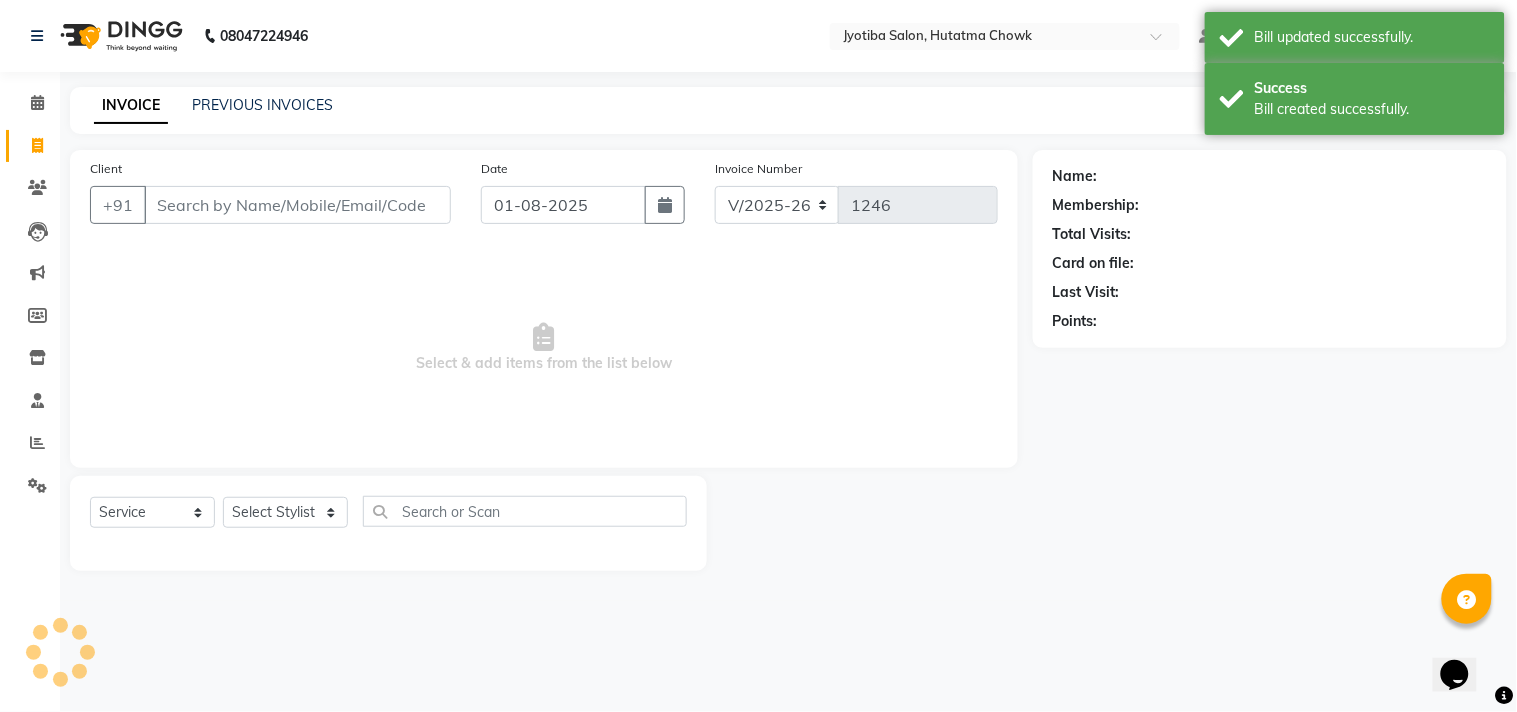 select on "membership" 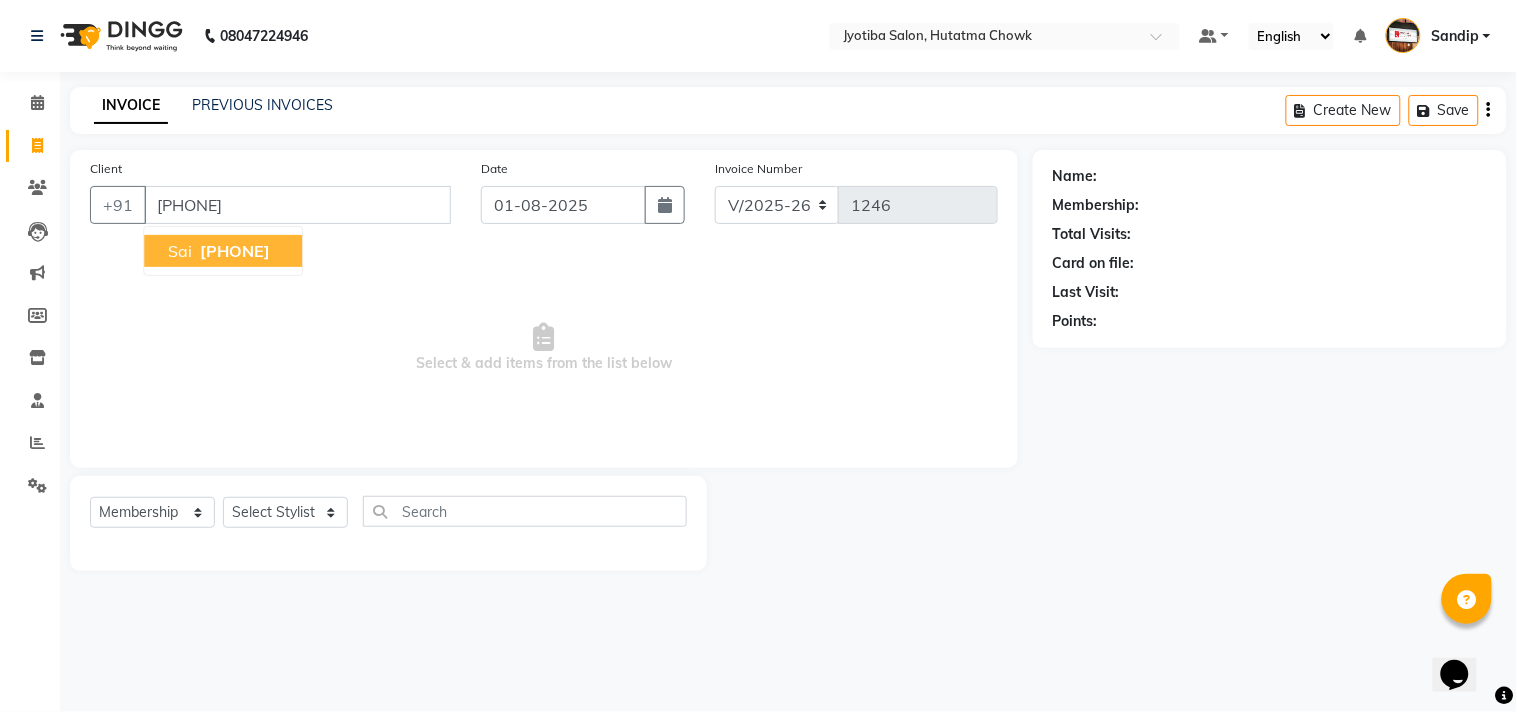 type on "[PHONE]" 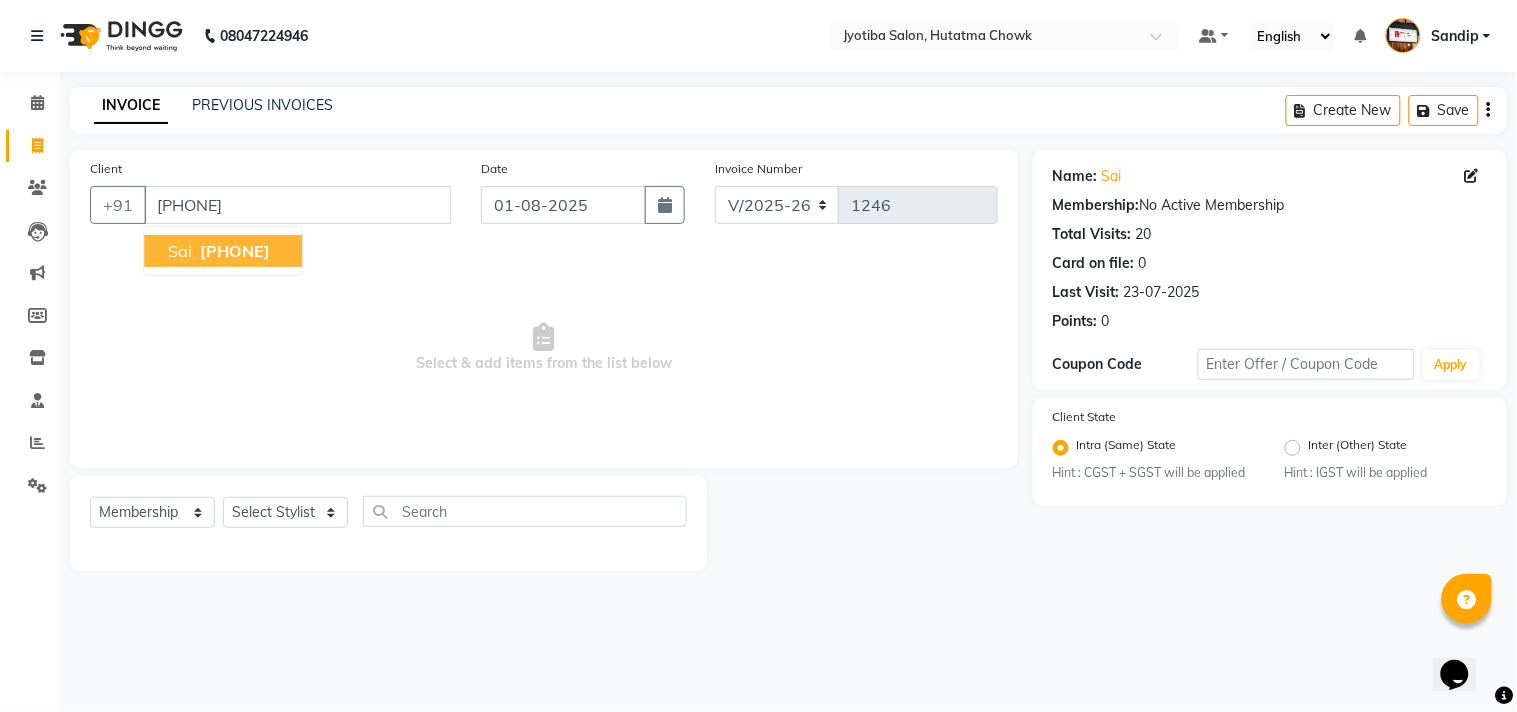 click on "[PHONE]" at bounding box center [235, 251] 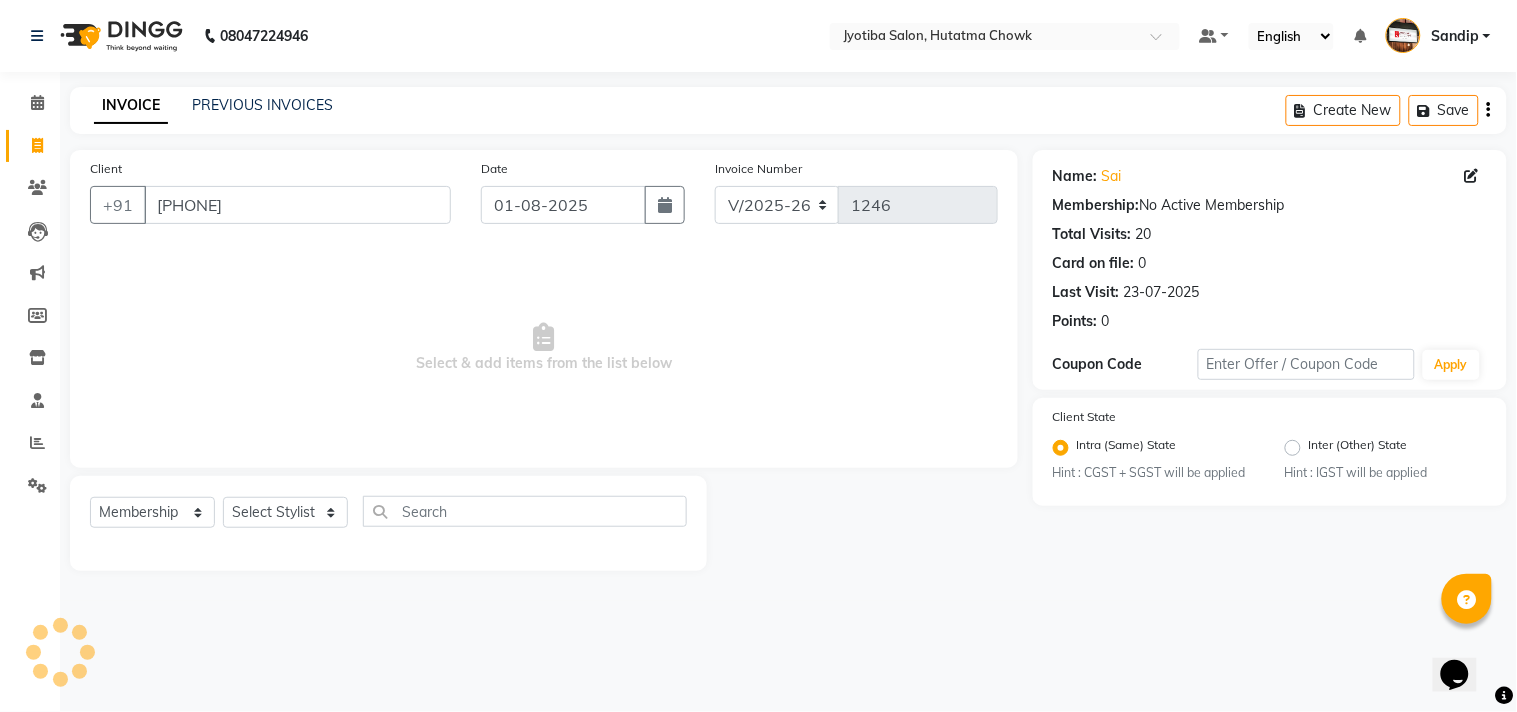 click on "Select  Service  Product  Membership  Package Voucher Prepaid Gift Card  Select Stylist Abdul Dinesh thakur Farman  Juned  mahadev Munna  prem RAHUL Sandip Suresh yasin" 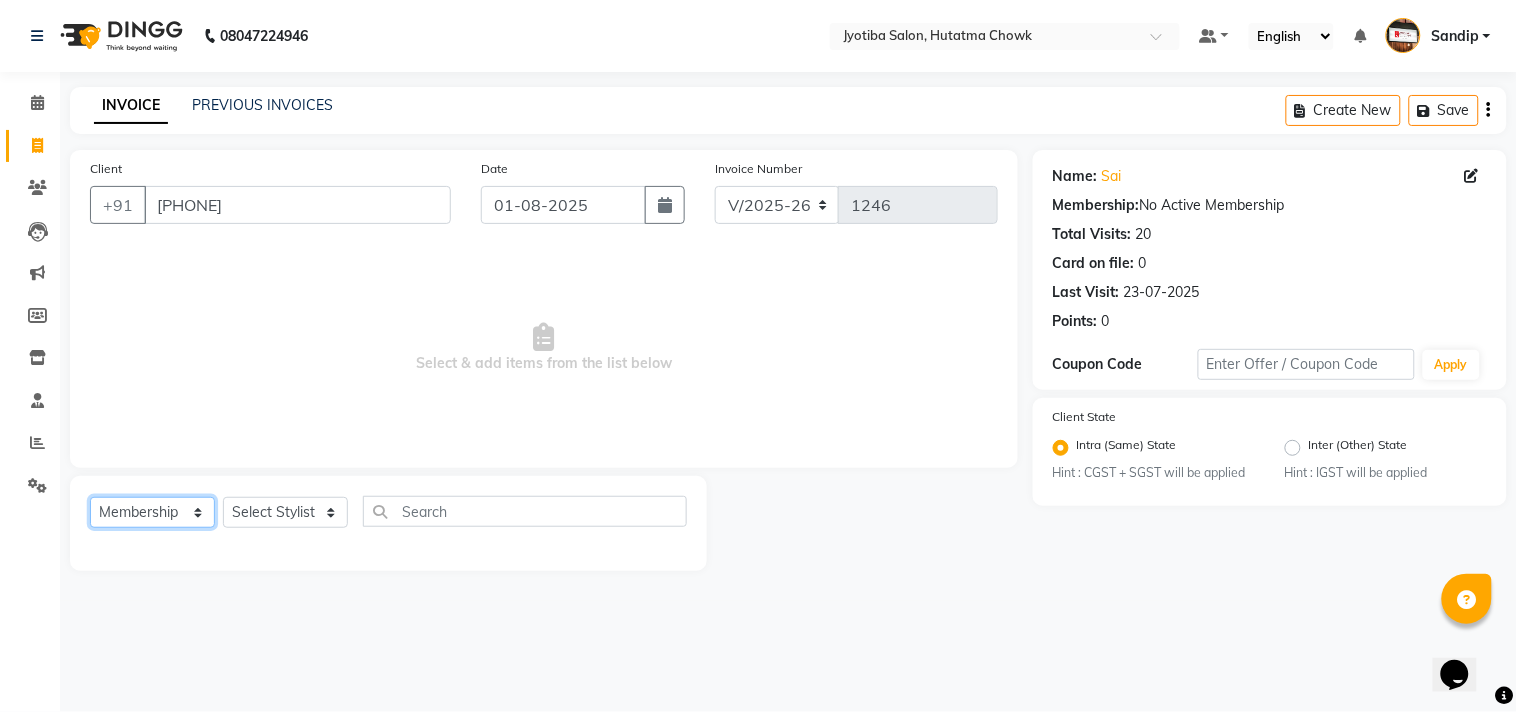 click on "Select  Service  Product  Membership  Package Voucher Prepaid Gift Card" 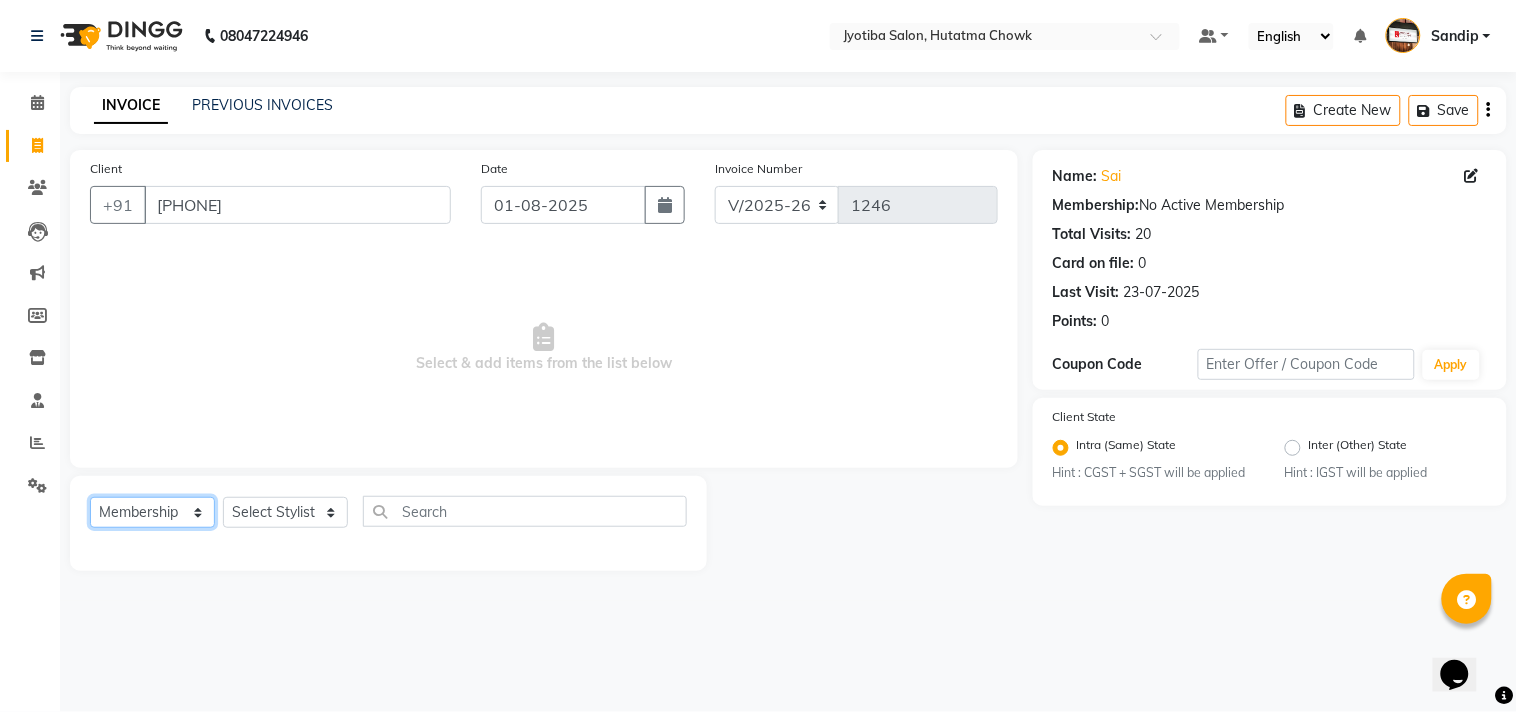 select on "service" 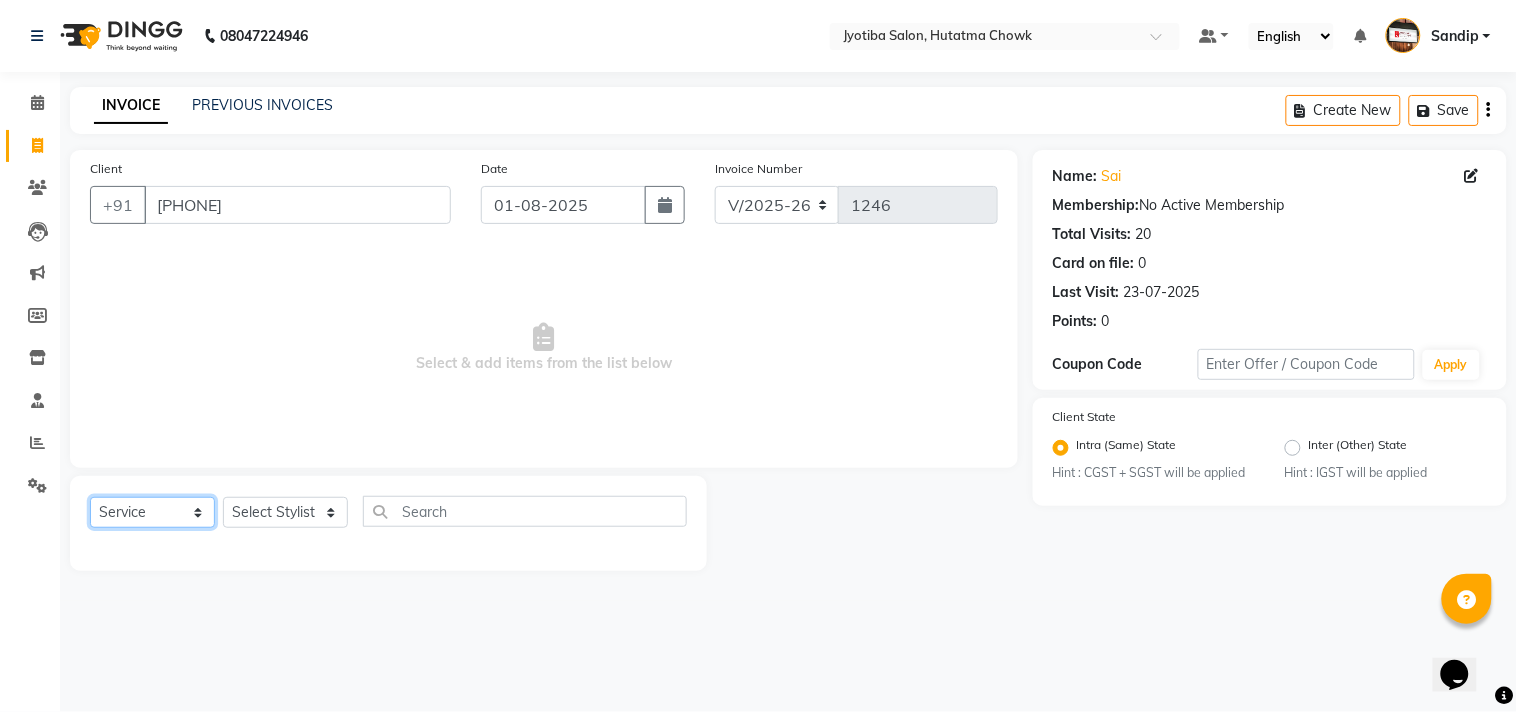 click on "Select  Service  Product  Membership  Package Voucher Prepaid Gift Card" 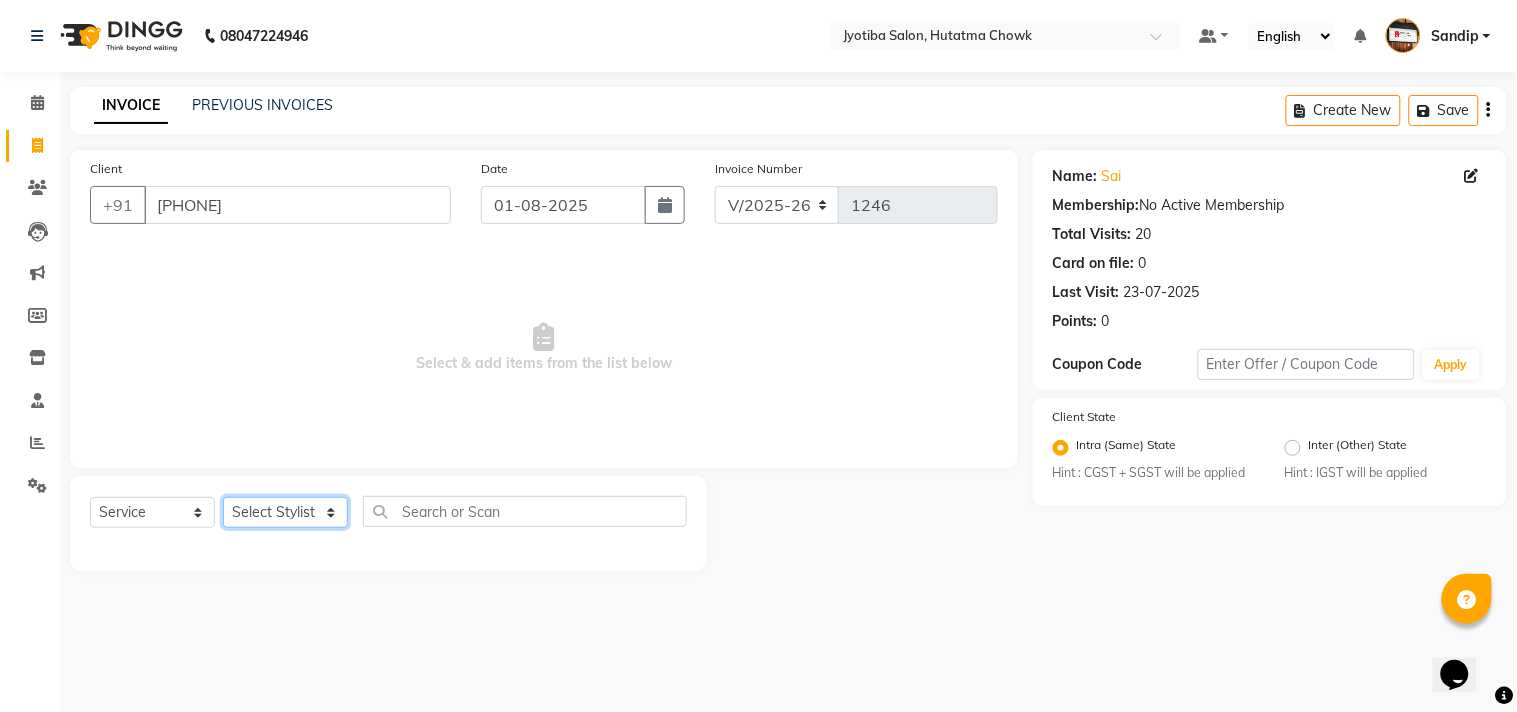 click on "Select Stylist Abdul Dinesh thakur Farman  Juned  mahadev Munna  prem RAHUL Sandip Suresh yasin" 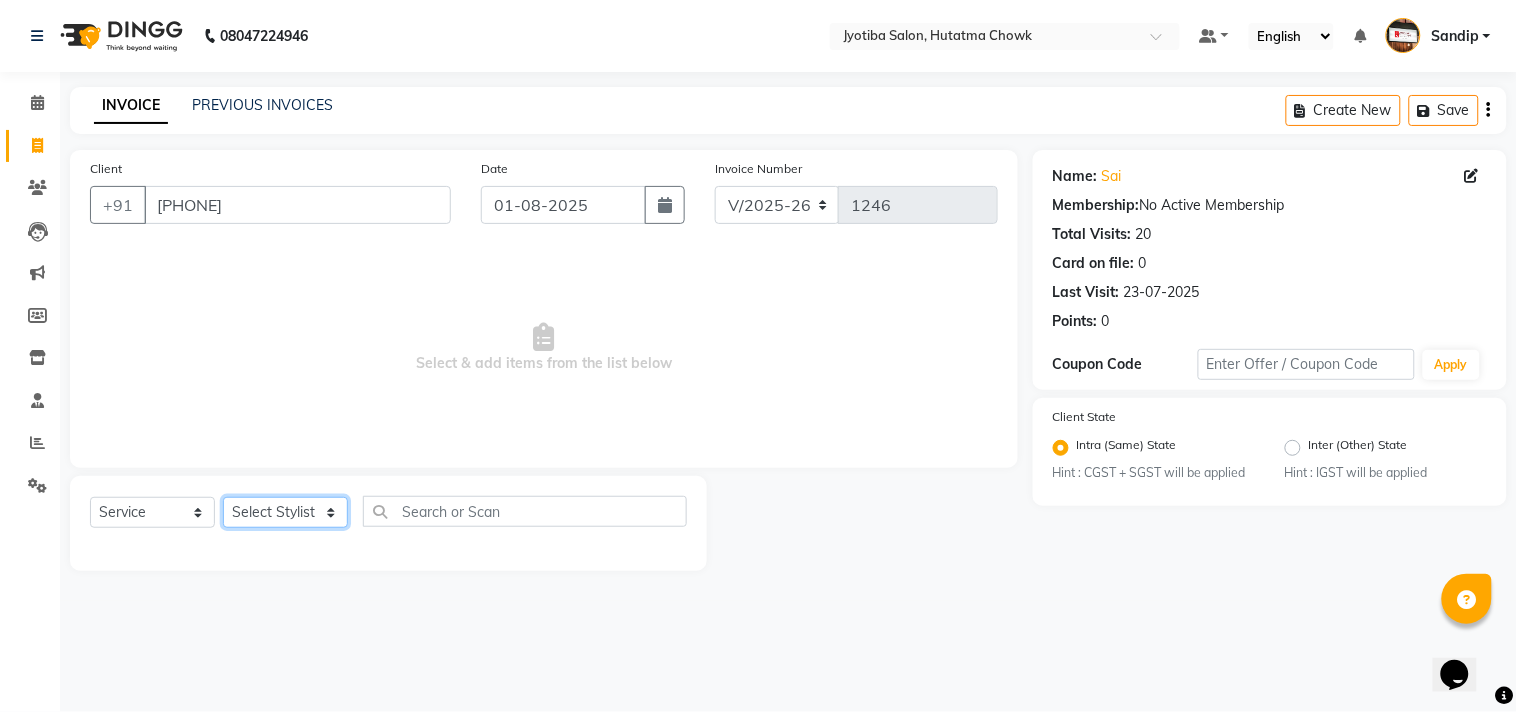 select on "81229" 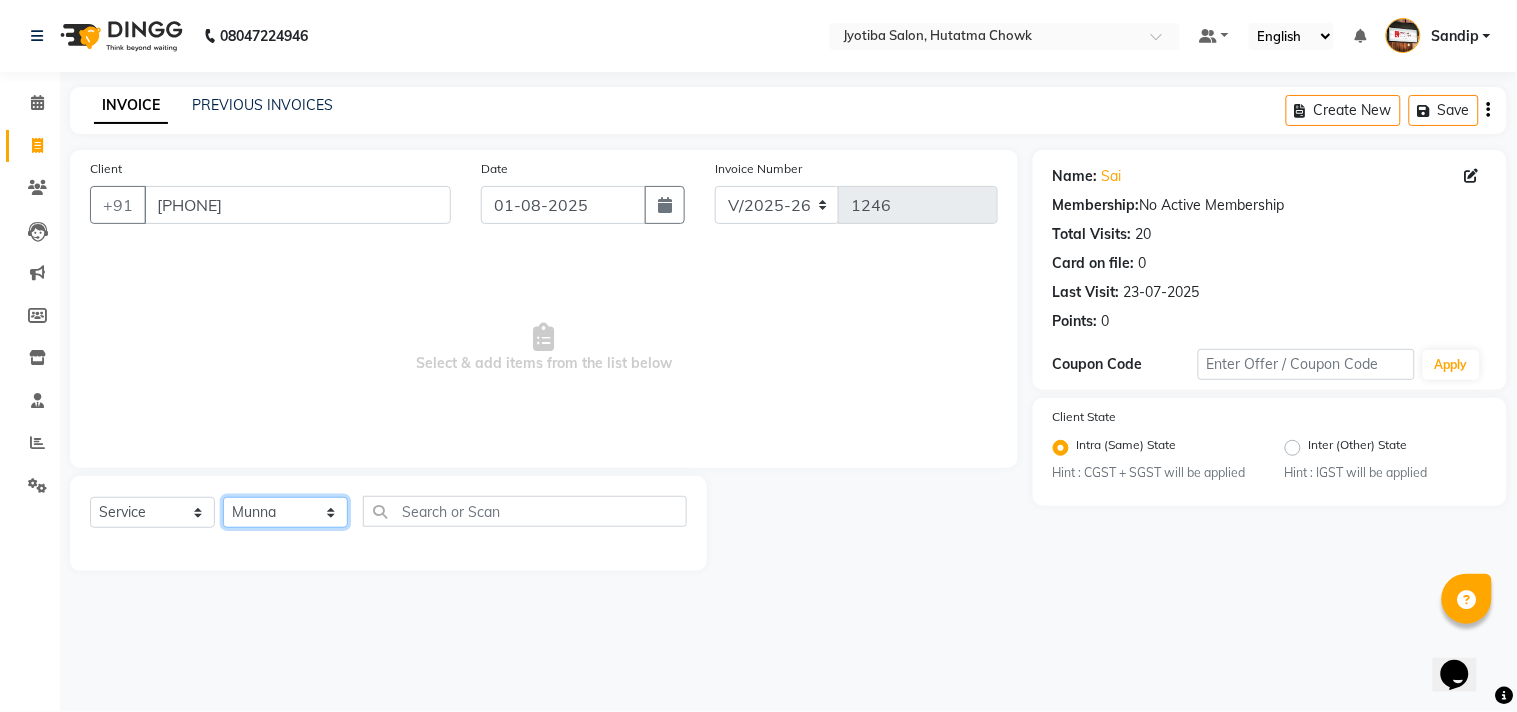 click on "Select Stylist Abdul Dinesh thakur Farman  Juned  mahadev Munna  prem RAHUL Sandip Suresh yasin" 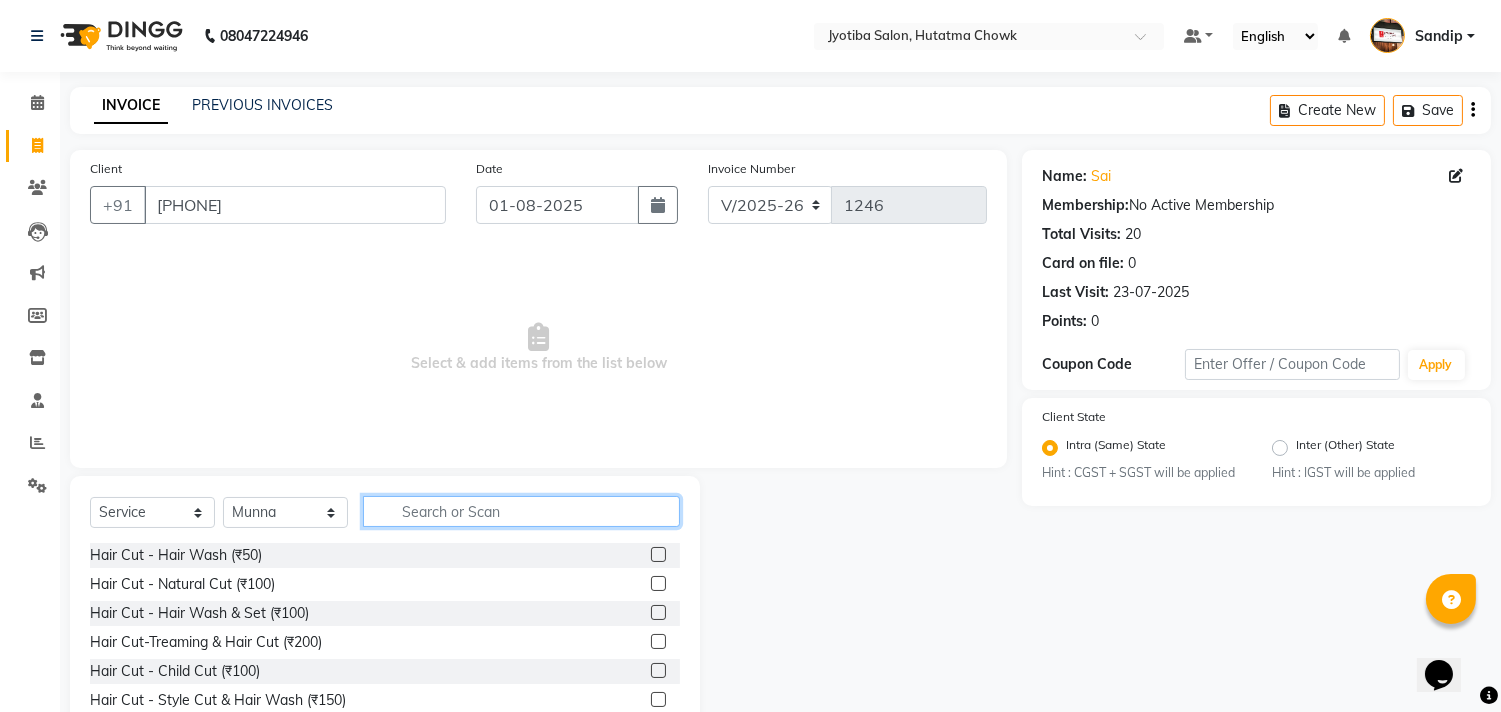 click 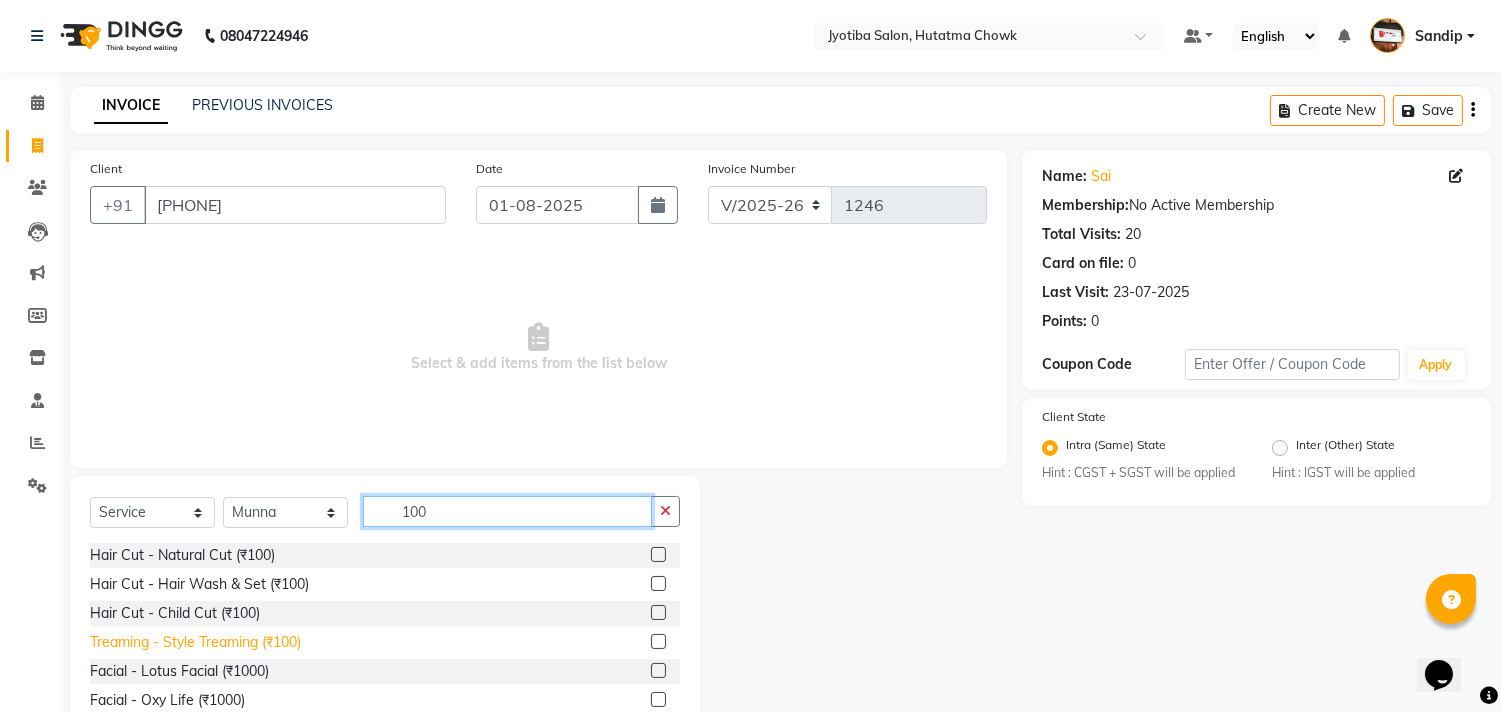 type on "100" 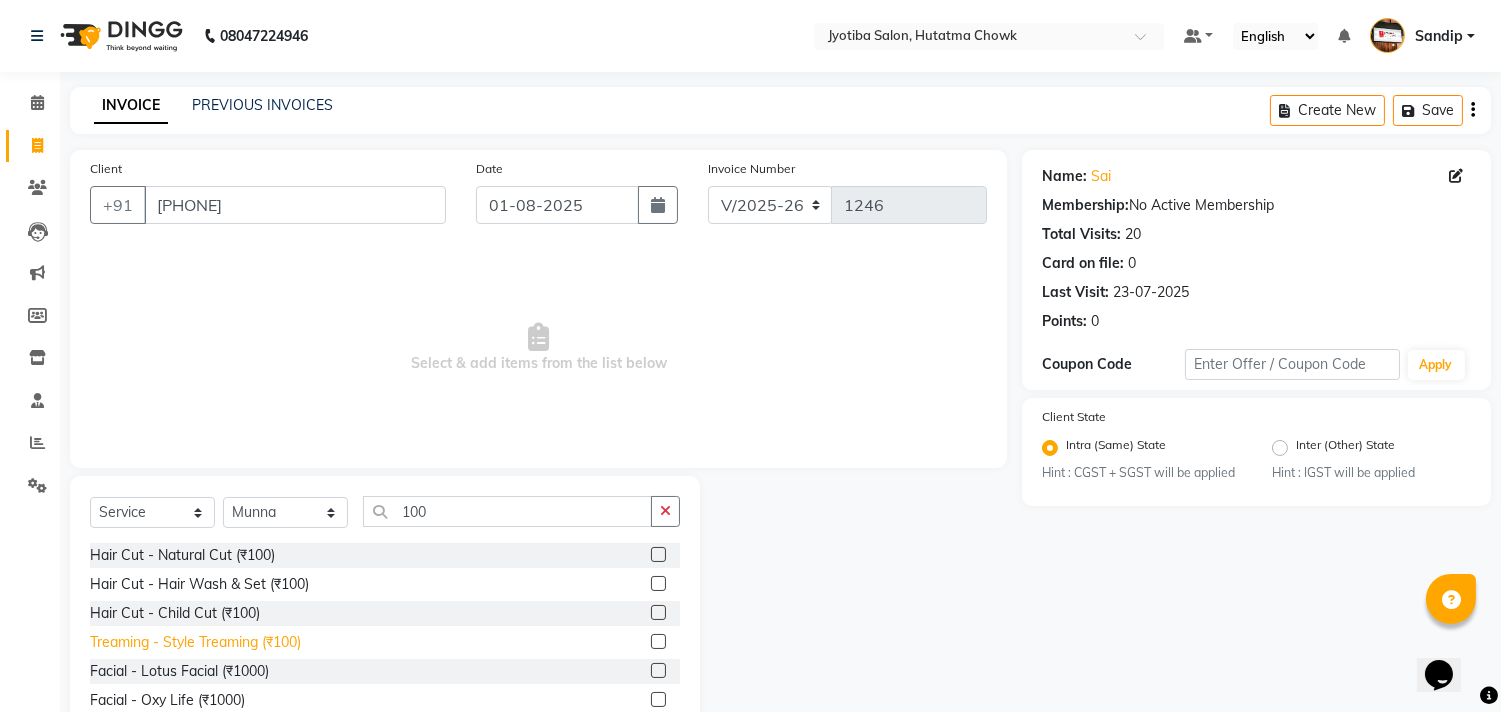 click on "Treaming - Style Treaming (₹100)" 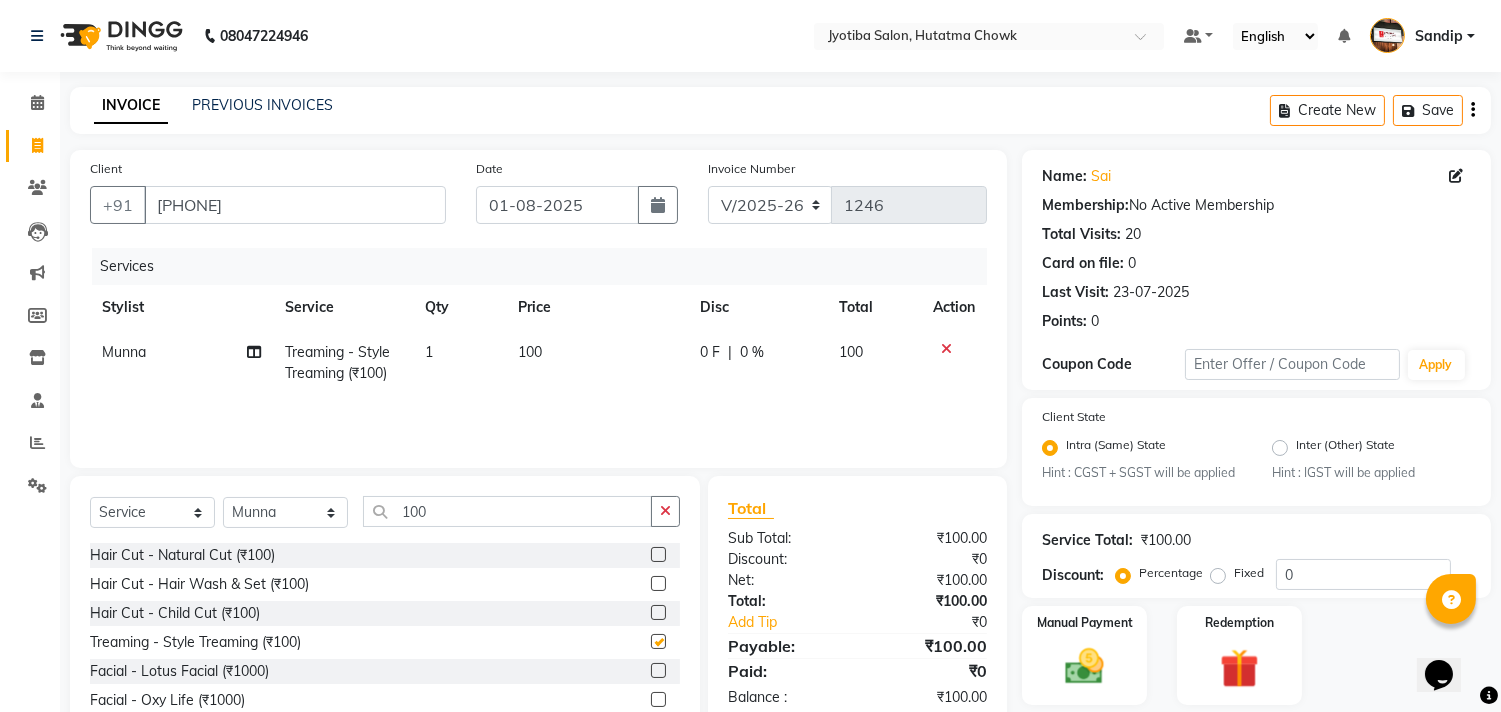 checkbox on "false" 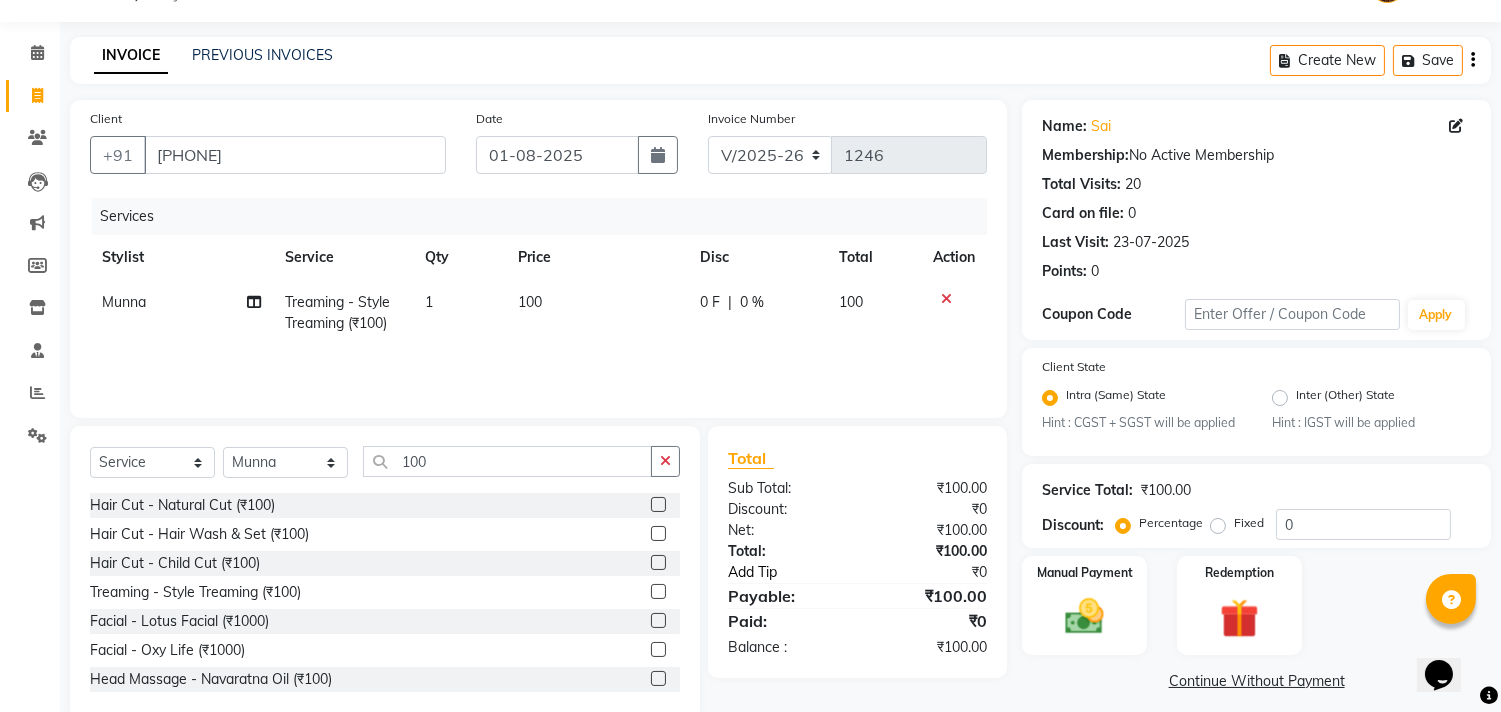 scroll, scrollTop: 88, scrollLeft: 0, axis: vertical 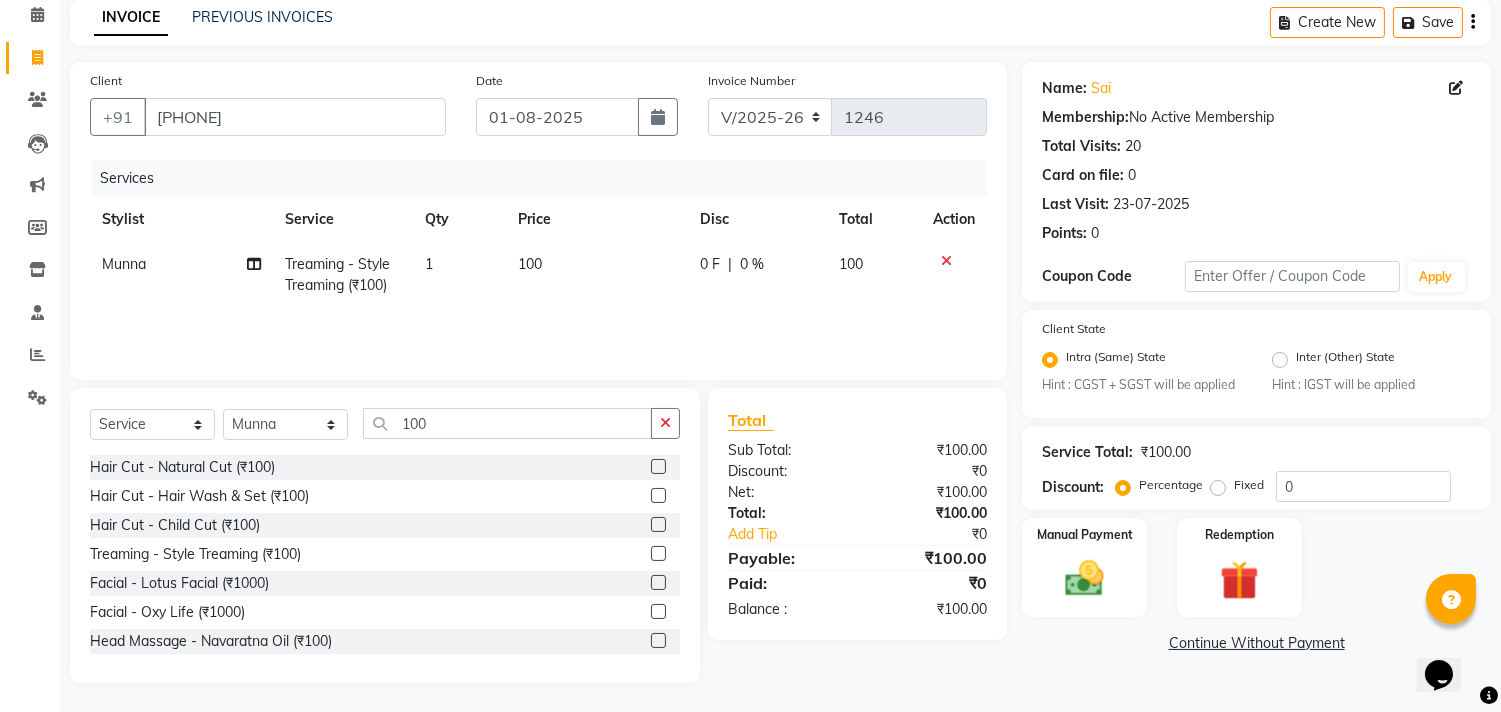 click on "Continue Without Payment" 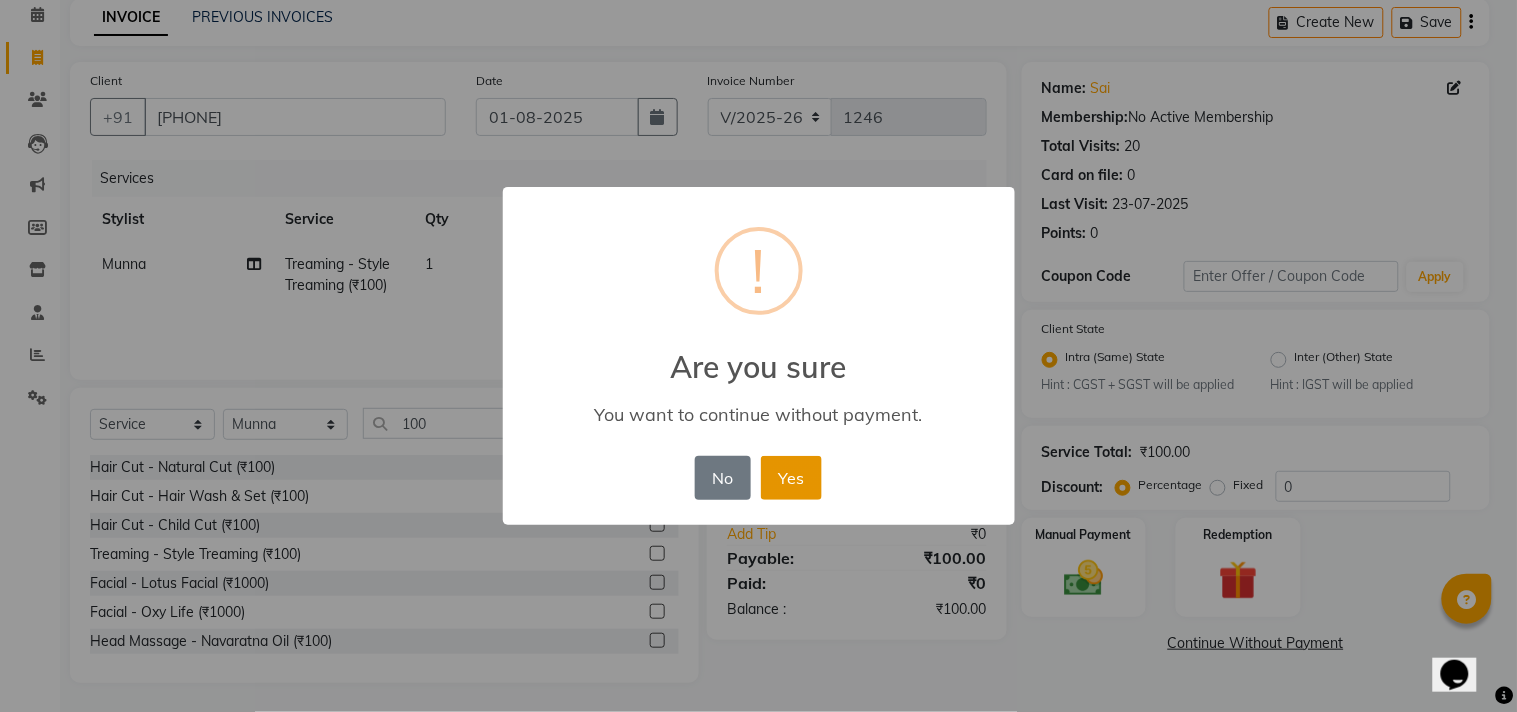 click on "Yes" at bounding box center [791, 478] 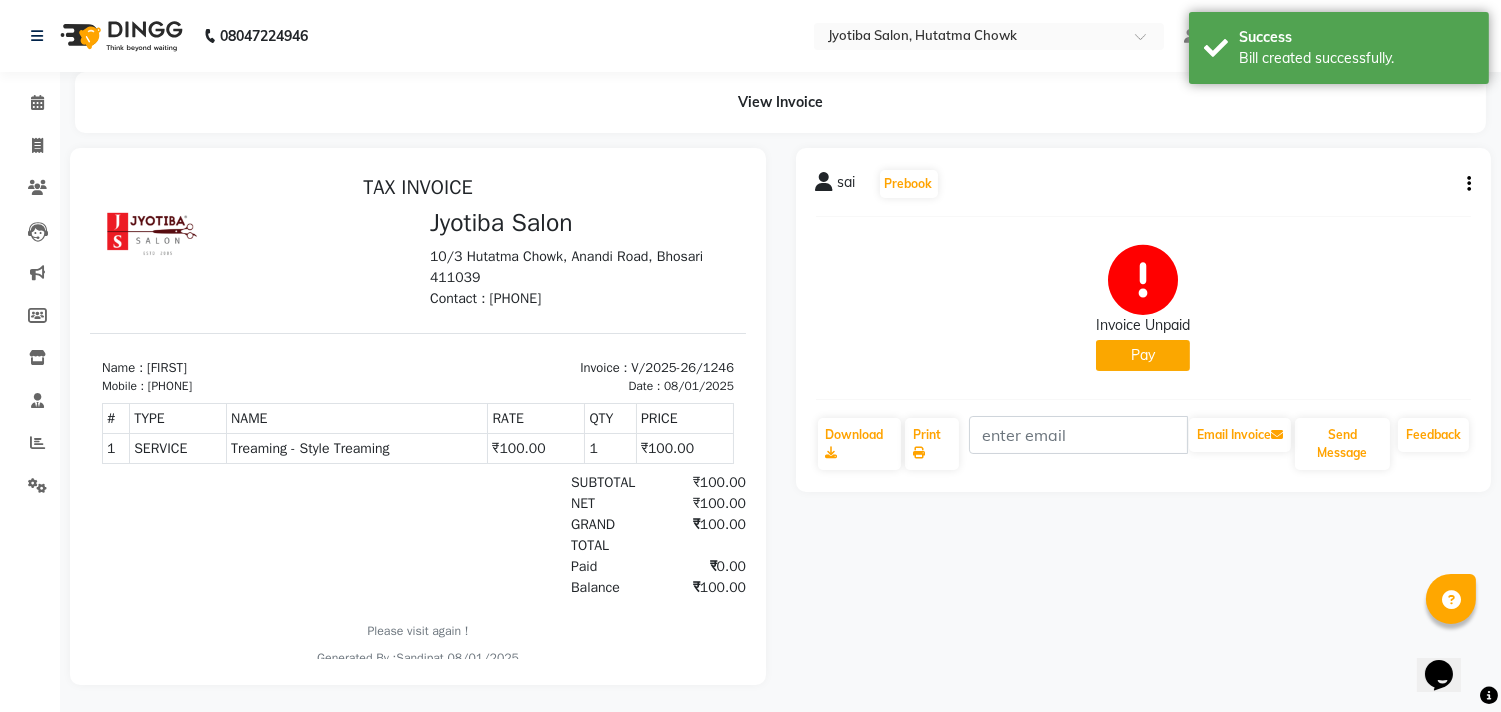 scroll, scrollTop: 0, scrollLeft: 0, axis: both 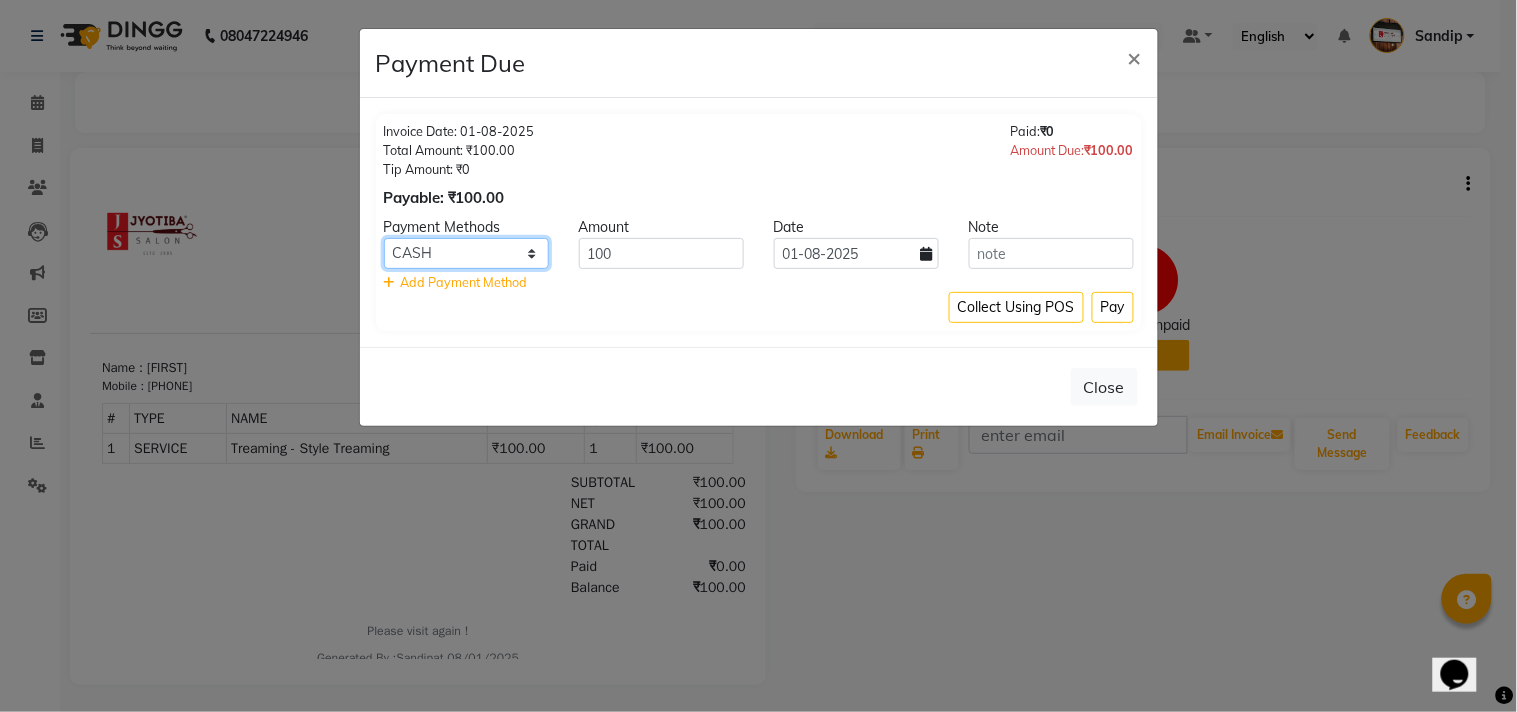 click on "CASH ONLINE CARD" 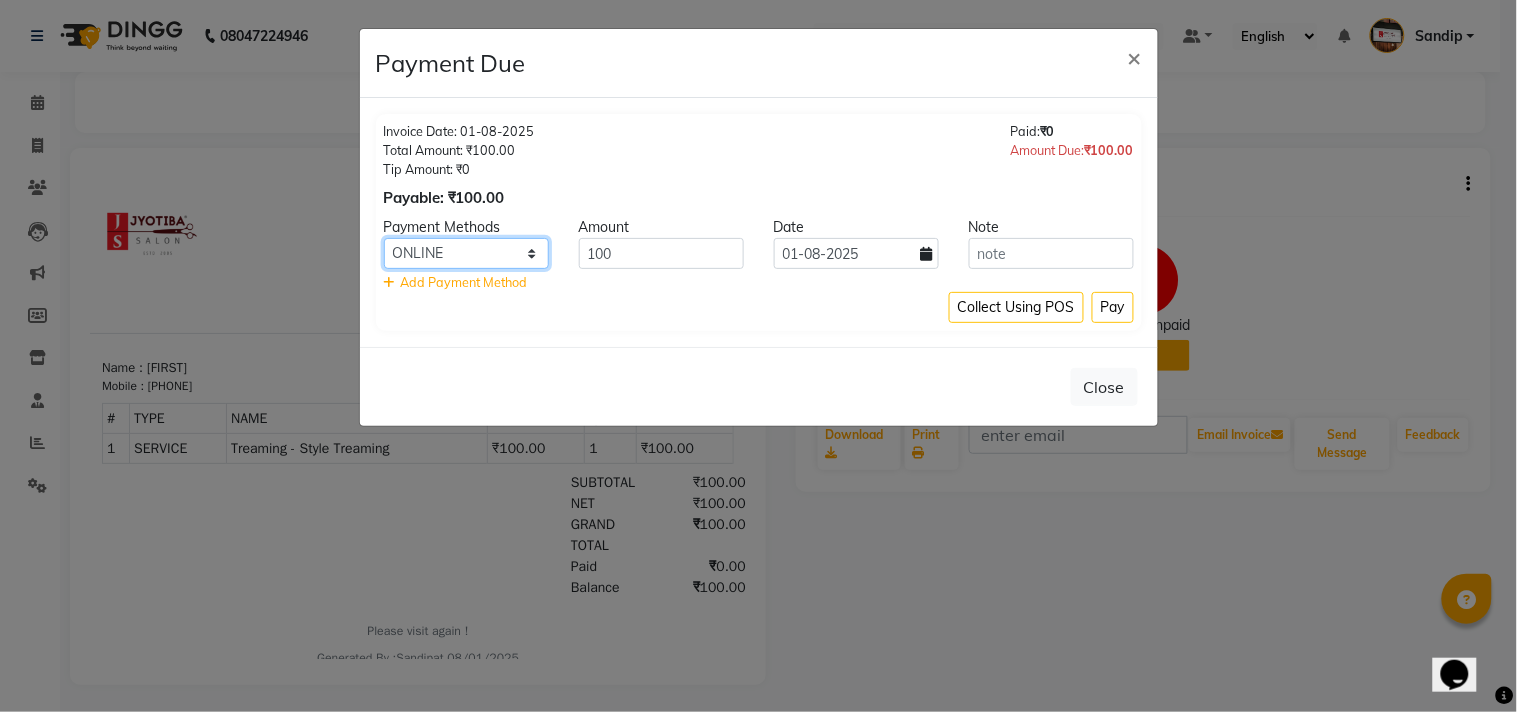 click on "CASH ONLINE CARD" 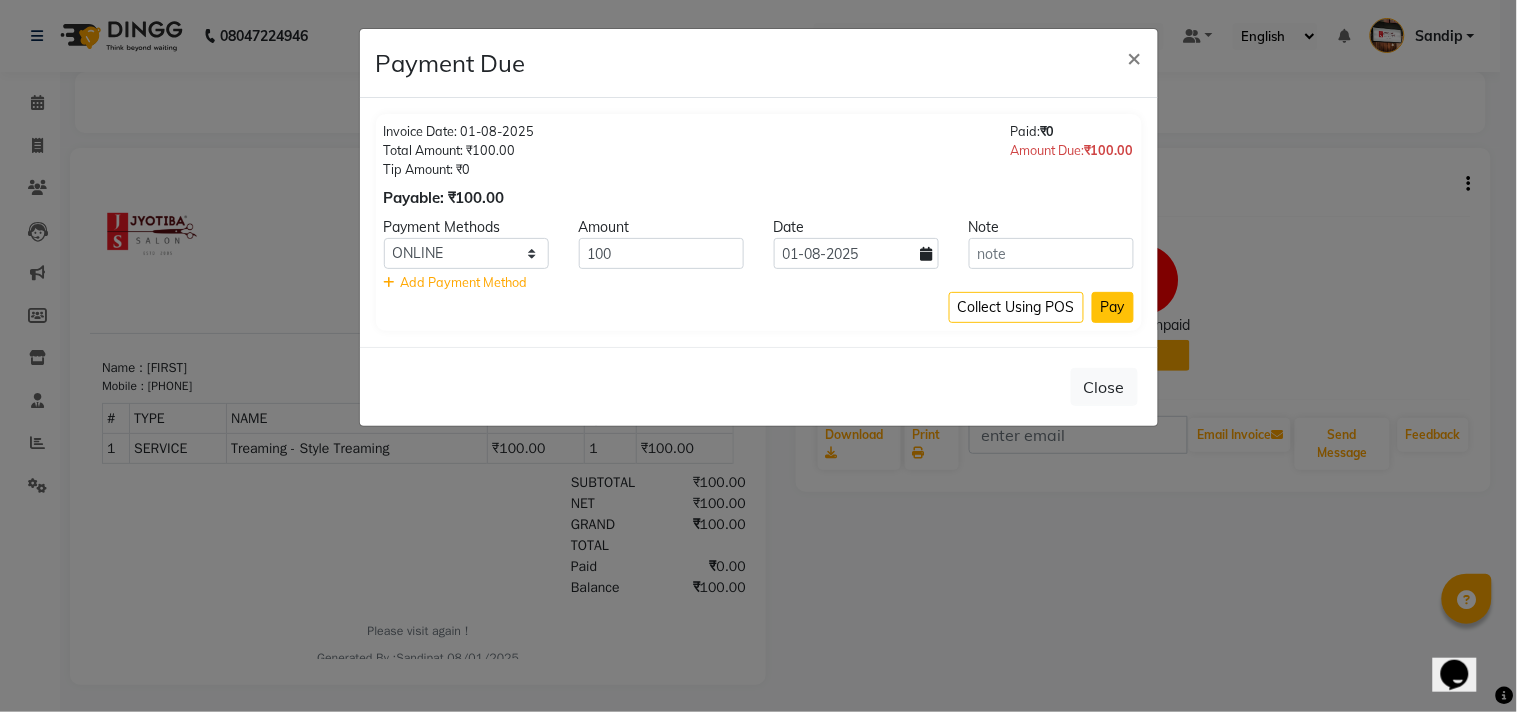 click on "Pay" 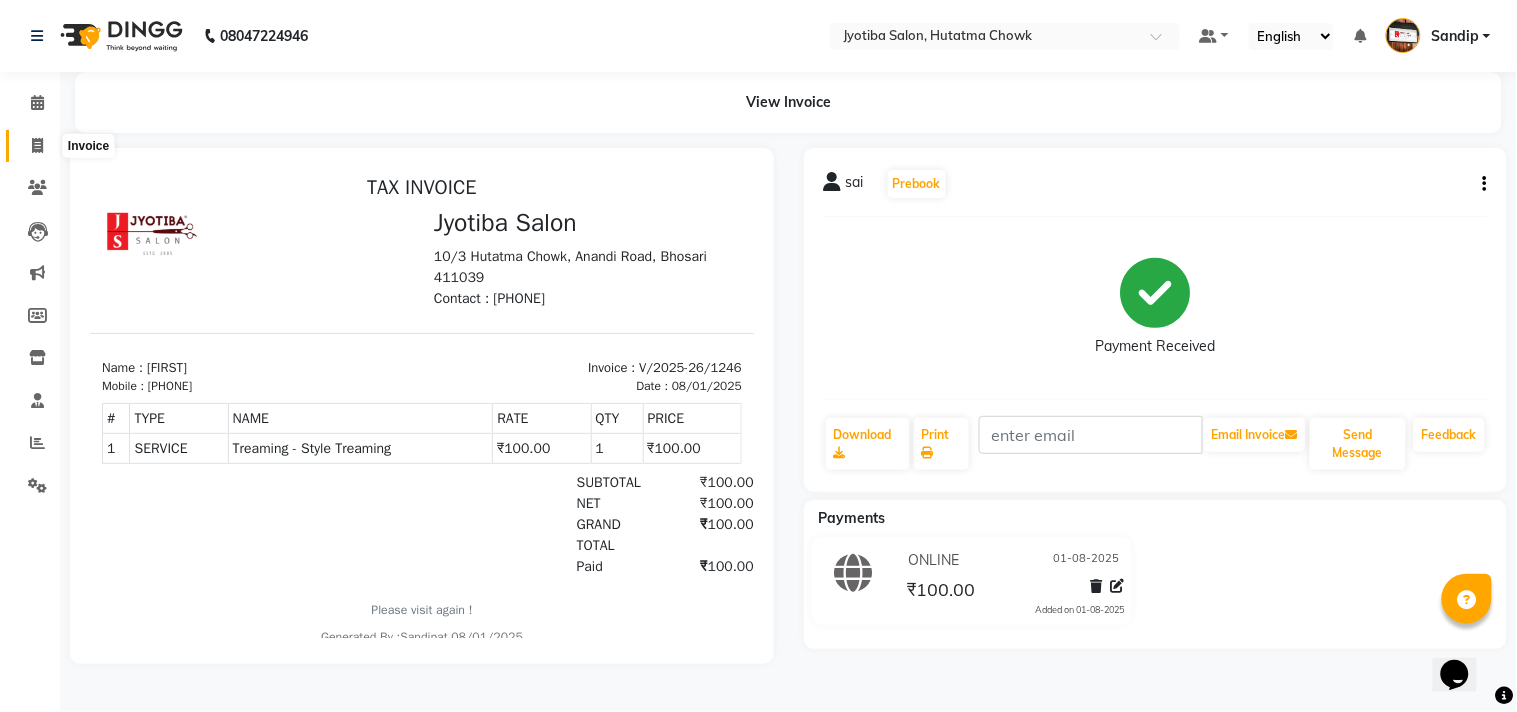 click 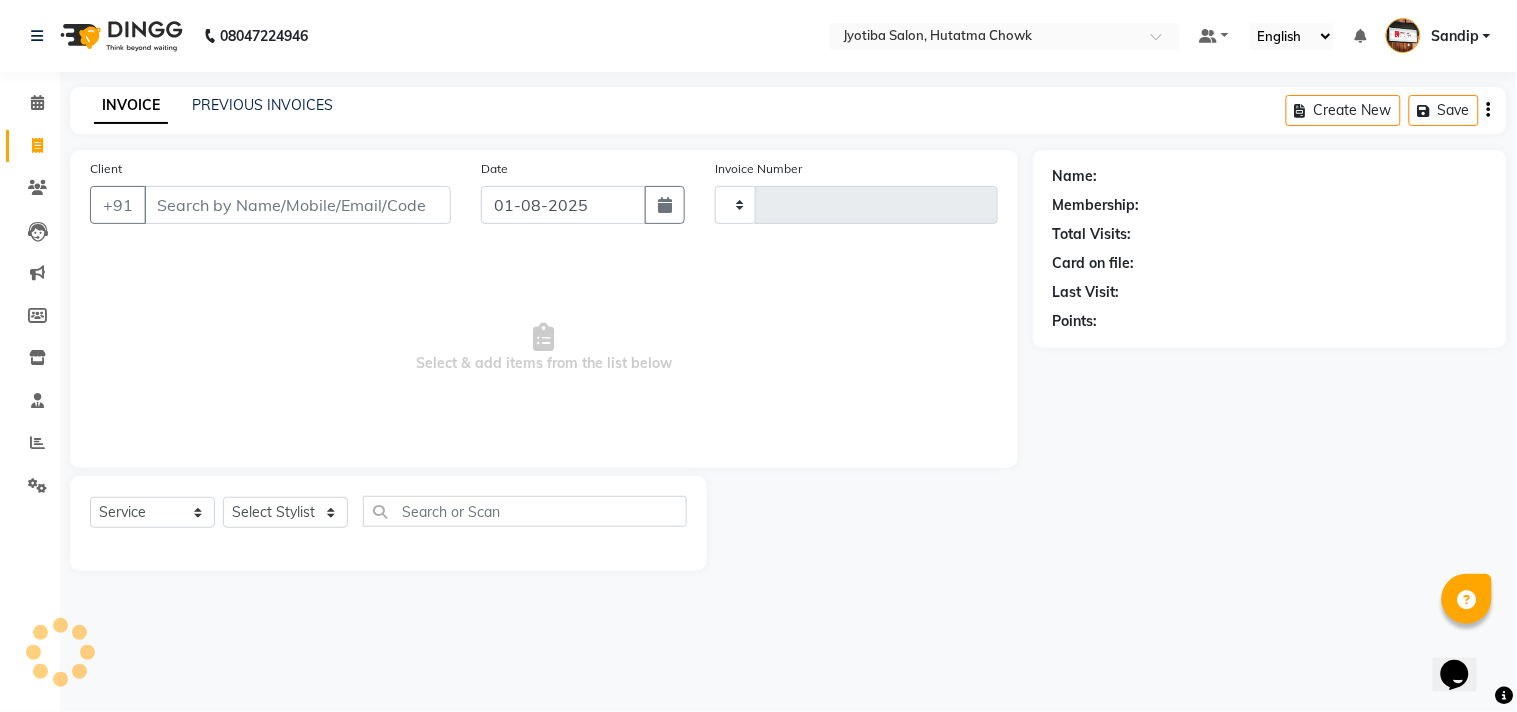 type on "1247" 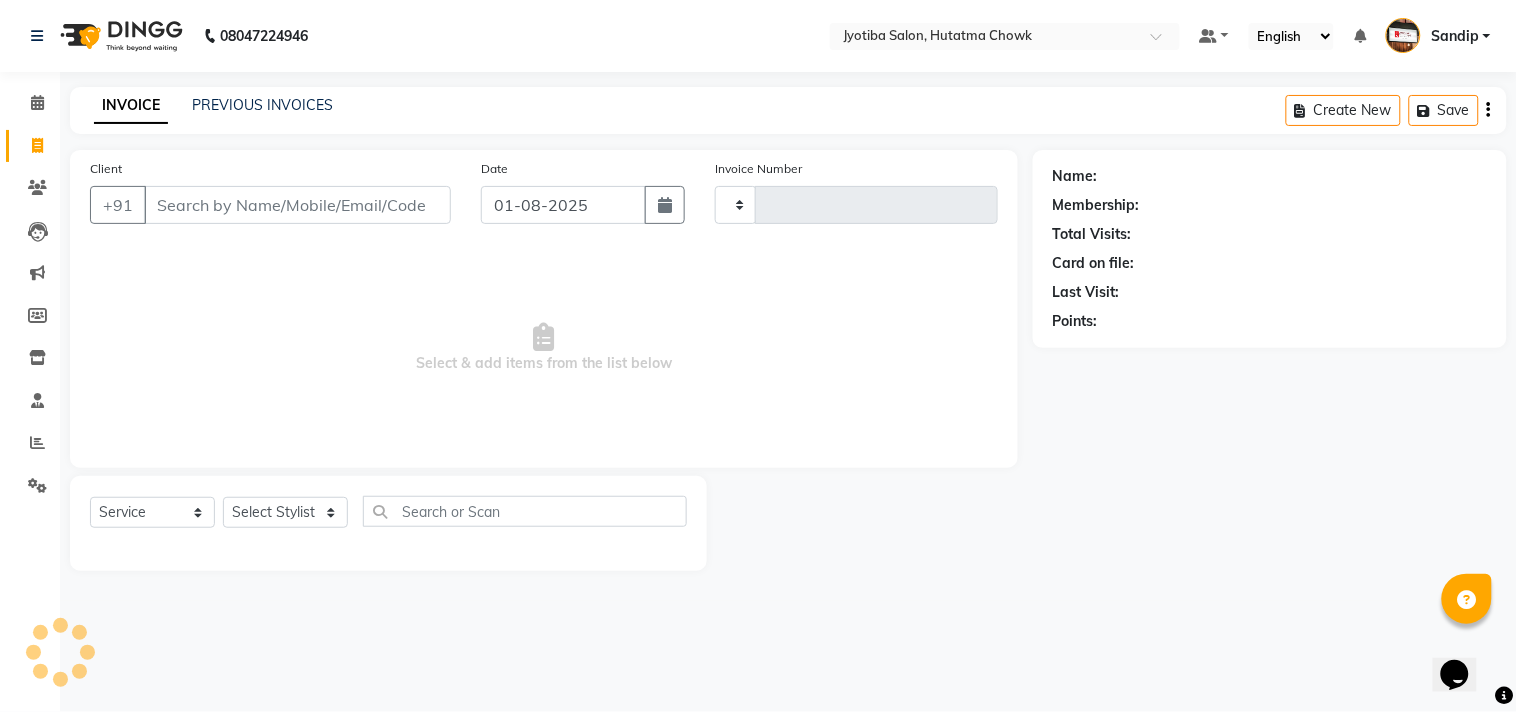 select on "556" 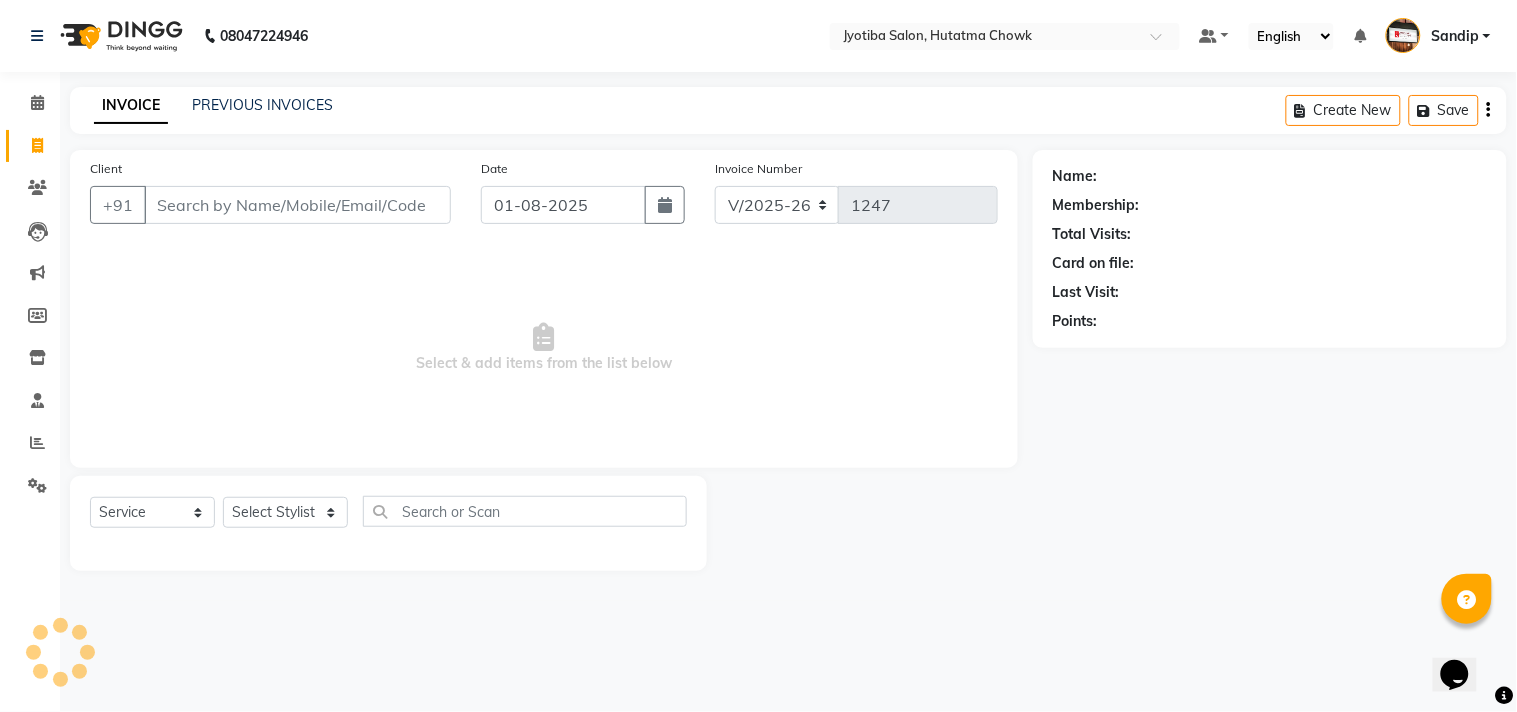 select on "membership" 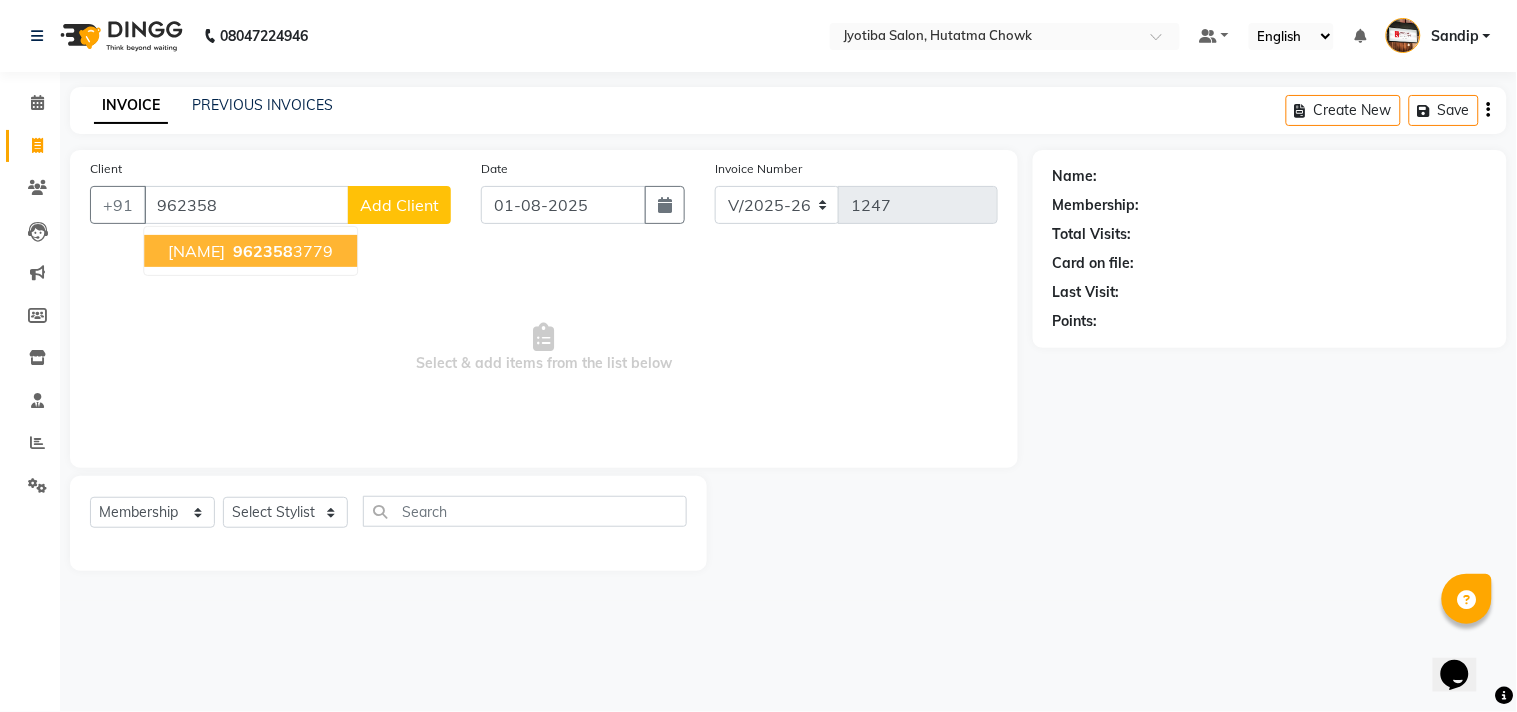 click on "962358" at bounding box center [263, 251] 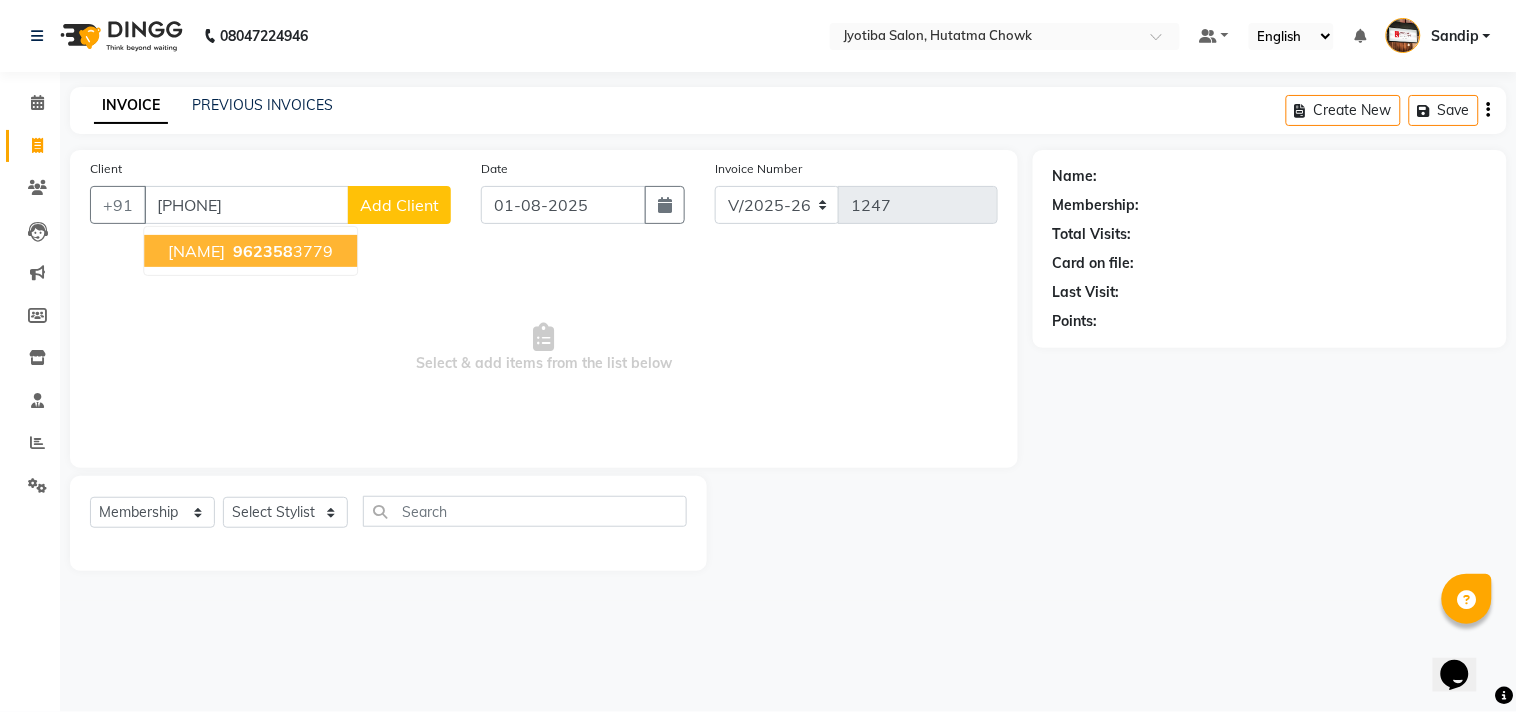 type on "[PHONE]" 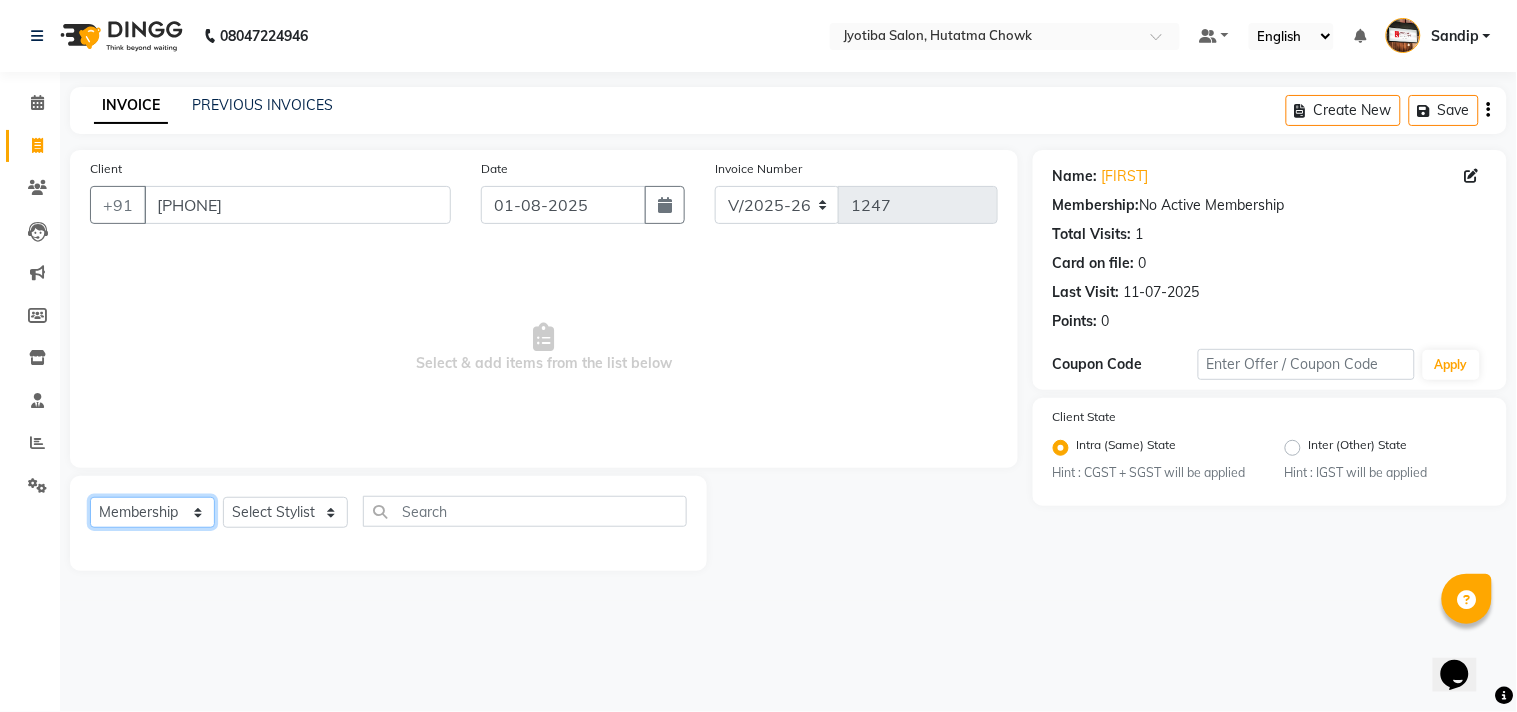 click on "Select  Service  Product  Membership  Package Voucher Prepaid Gift Card" 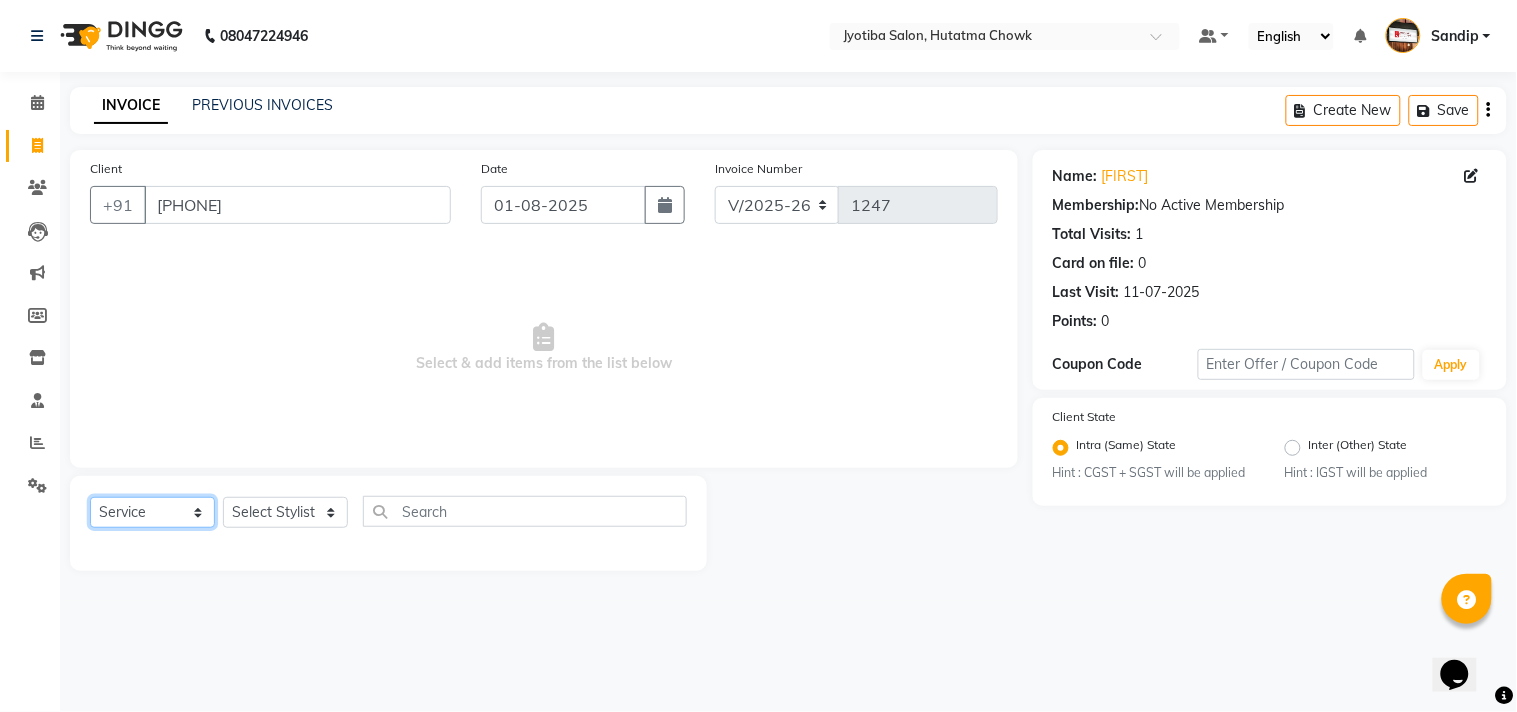 click on "Select  Service  Product  Membership  Package Voucher Prepaid Gift Card" 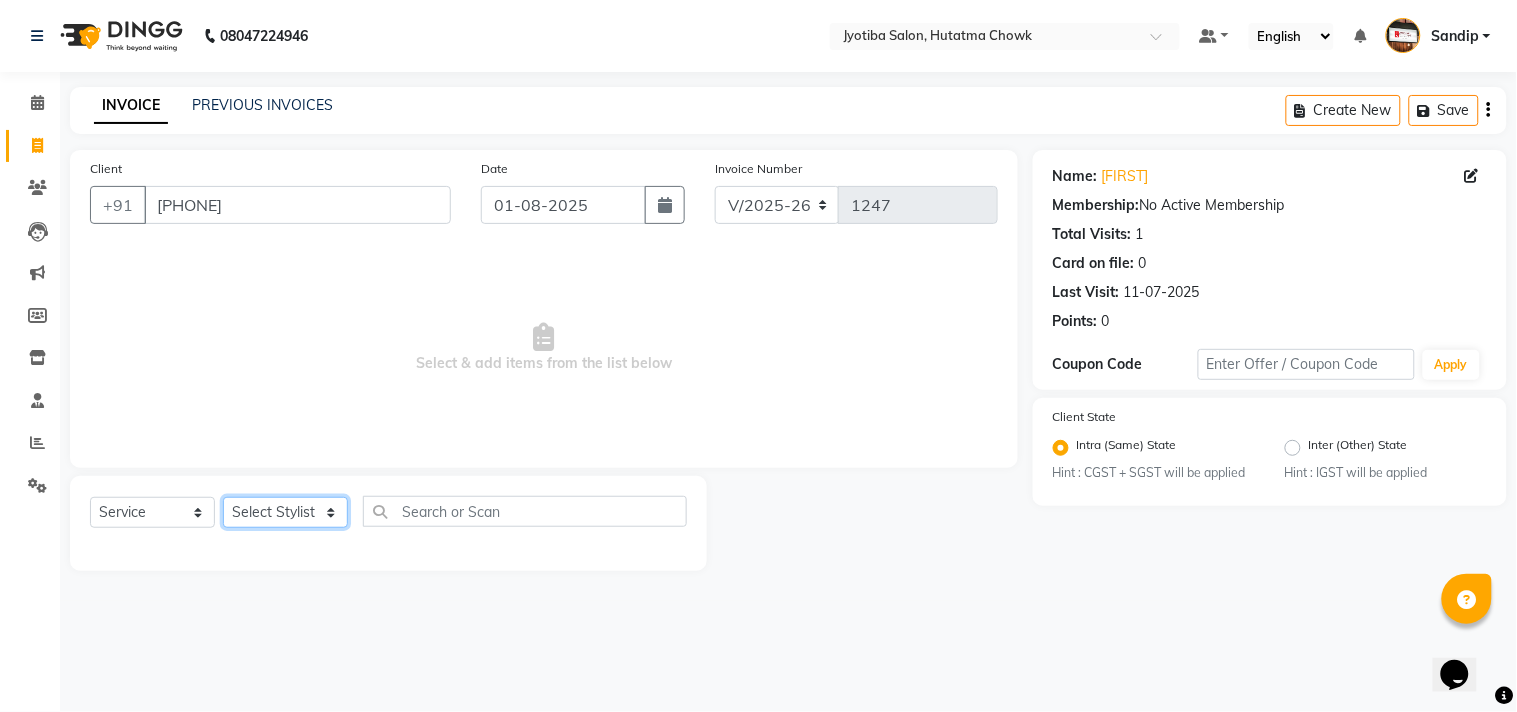 click on "Select Stylist Abdul Dinesh thakur Farman  Juned  mahadev Munna  prem RAHUL Sandip Suresh yasin" 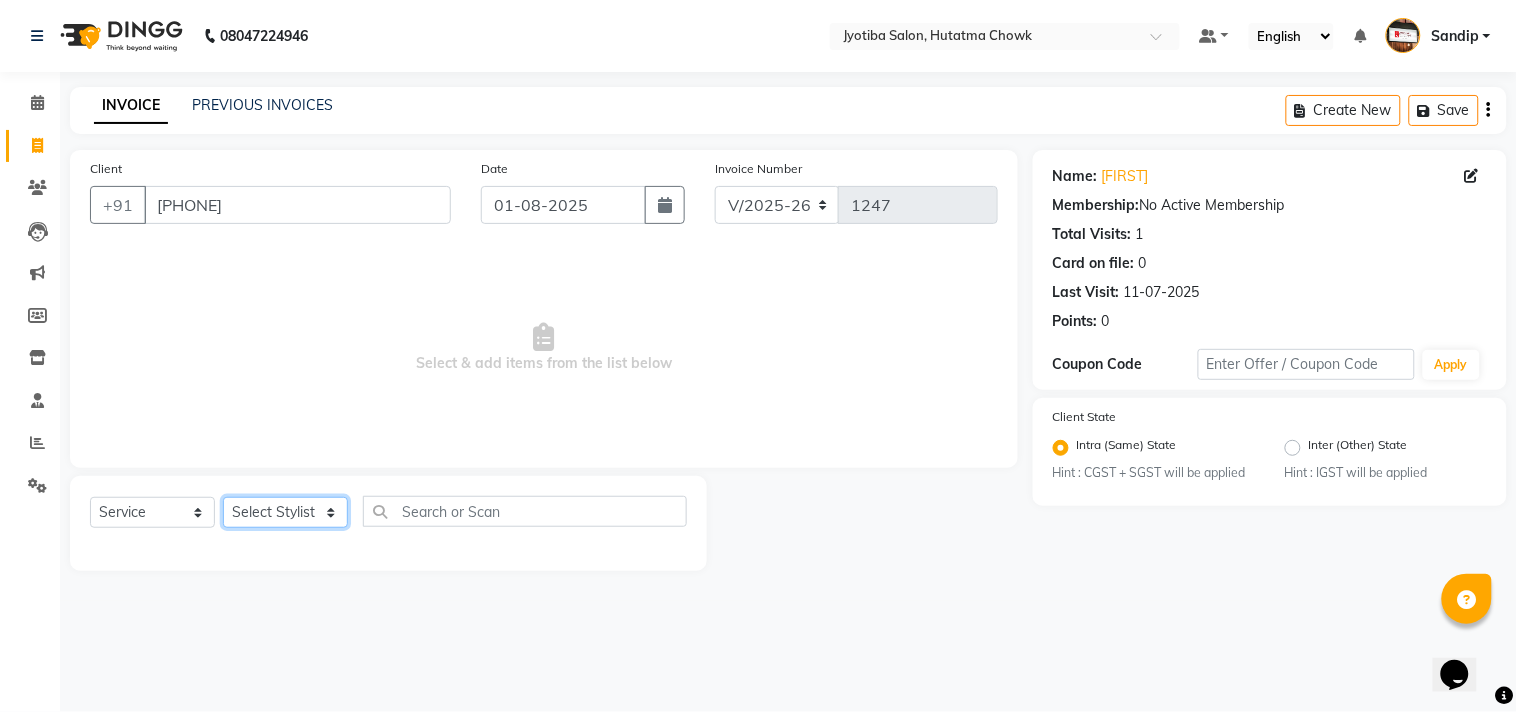 select on "36046" 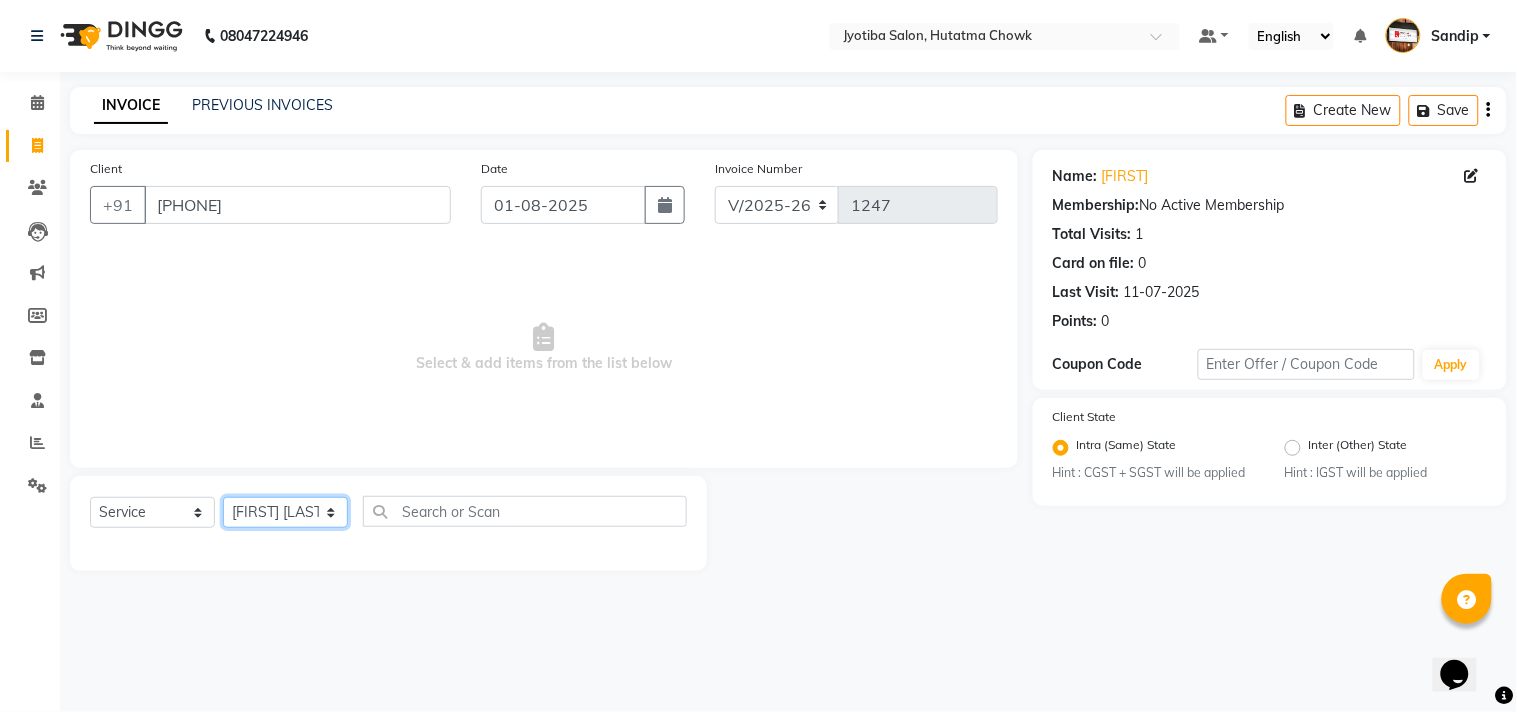 click on "Select Stylist Abdul Dinesh thakur Farman  Juned  mahadev Munna  prem RAHUL Sandip Suresh yasin" 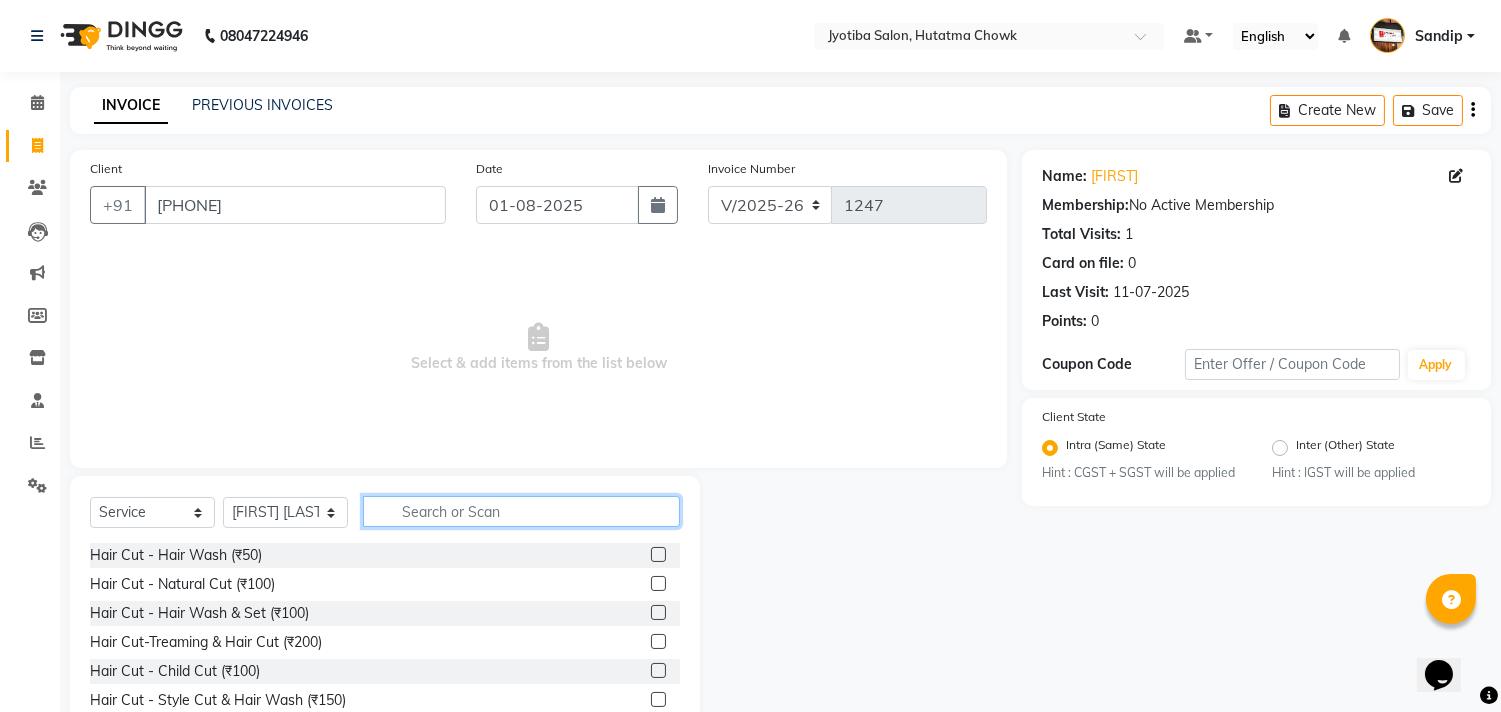 click 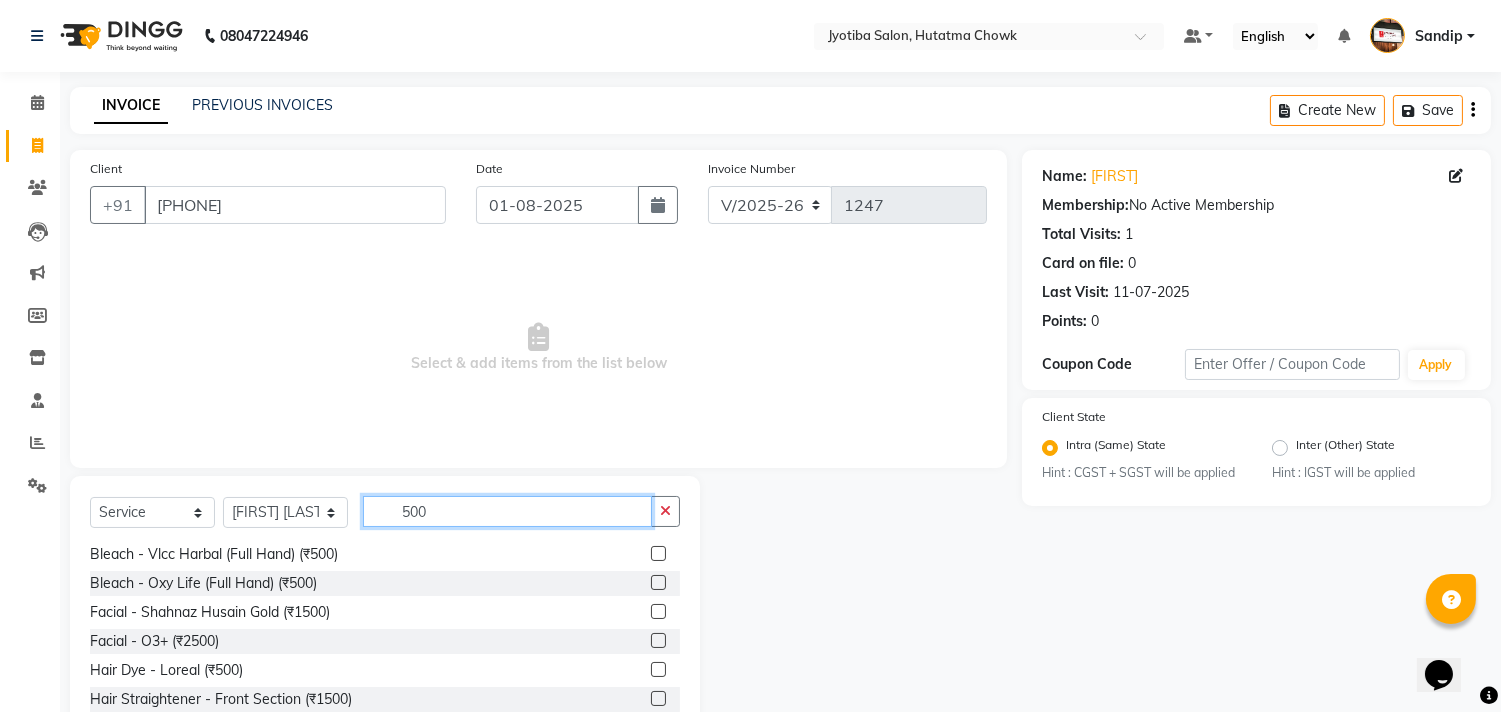 scroll, scrollTop: 147, scrollLeft: 0, axis: vertical 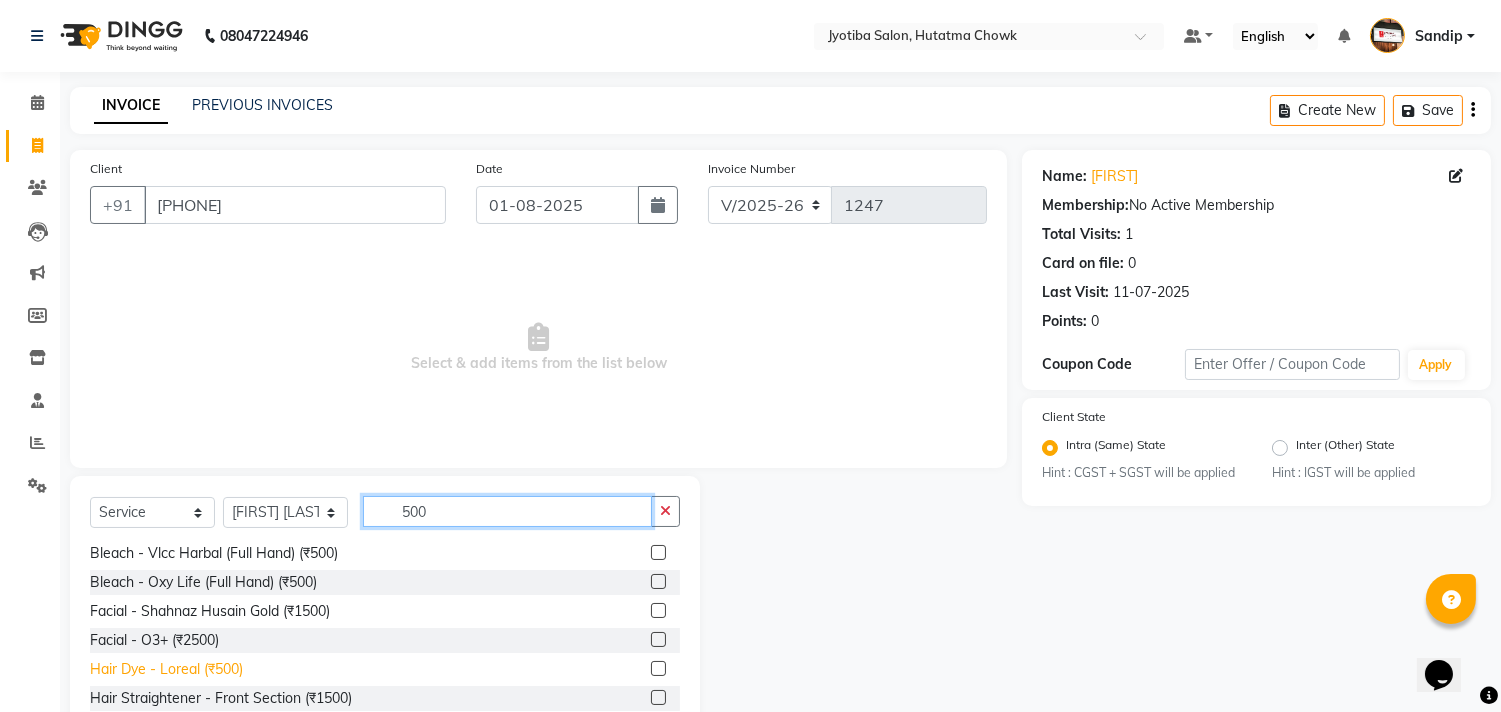 type on "500" 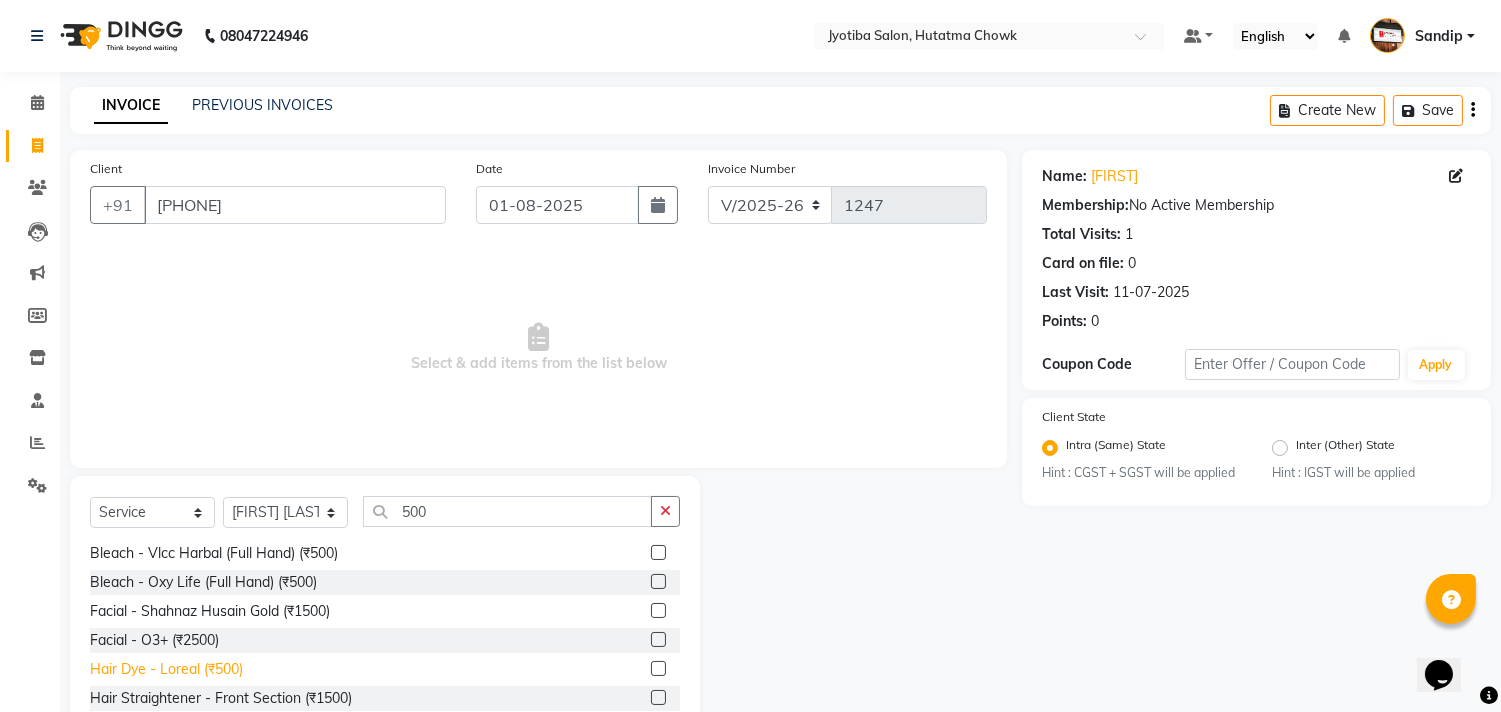 click on "Hair Dye -  Loreal (₹500)" 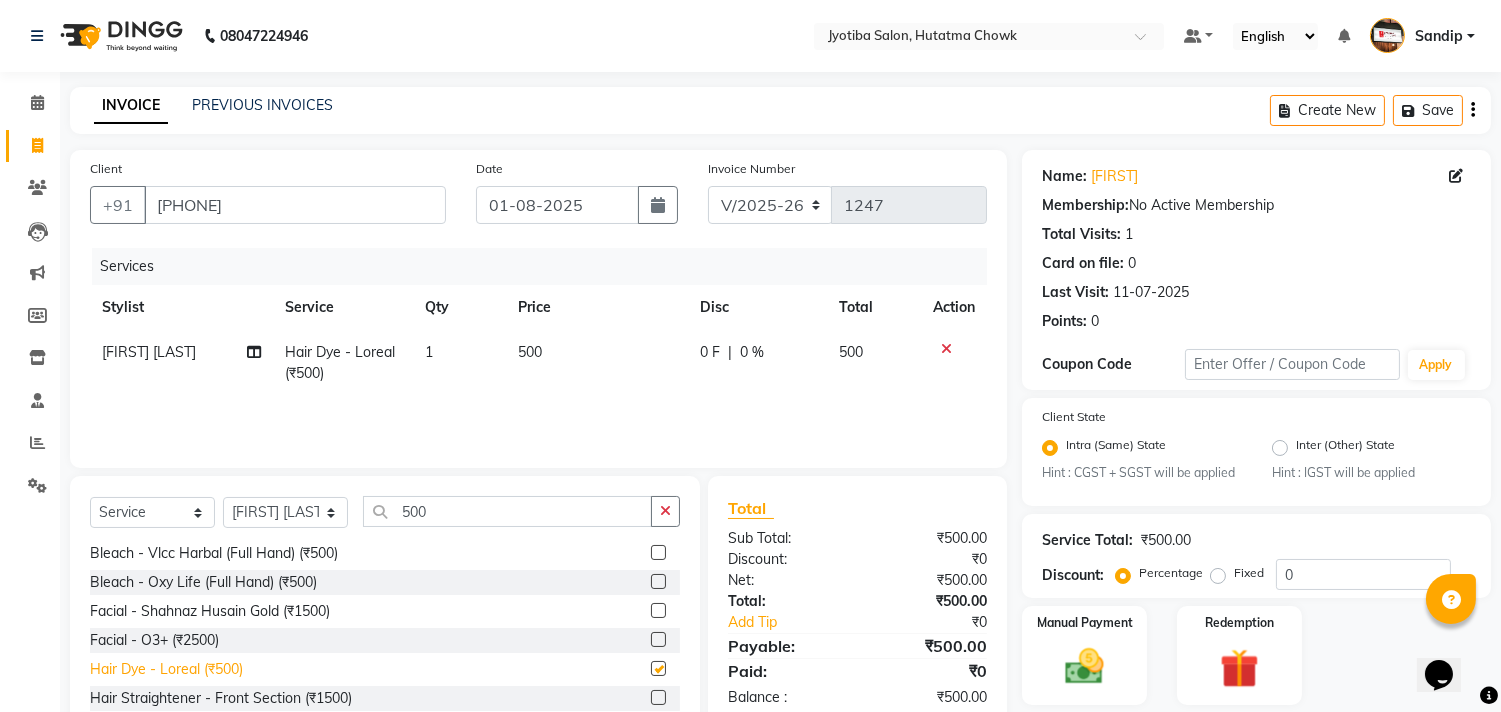 checkbox on "false" 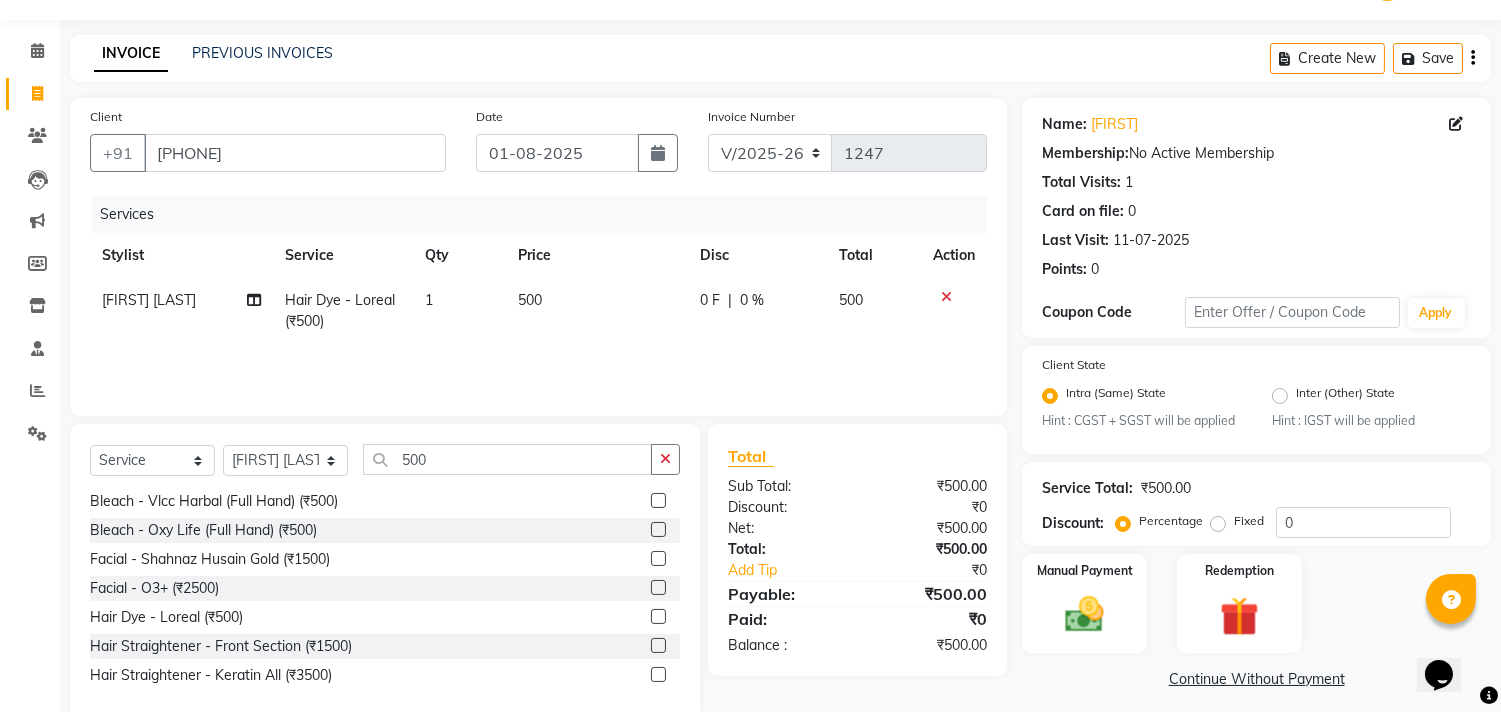 scroll, scrollTop: 88, scrollLeft: 0, axis: vertical 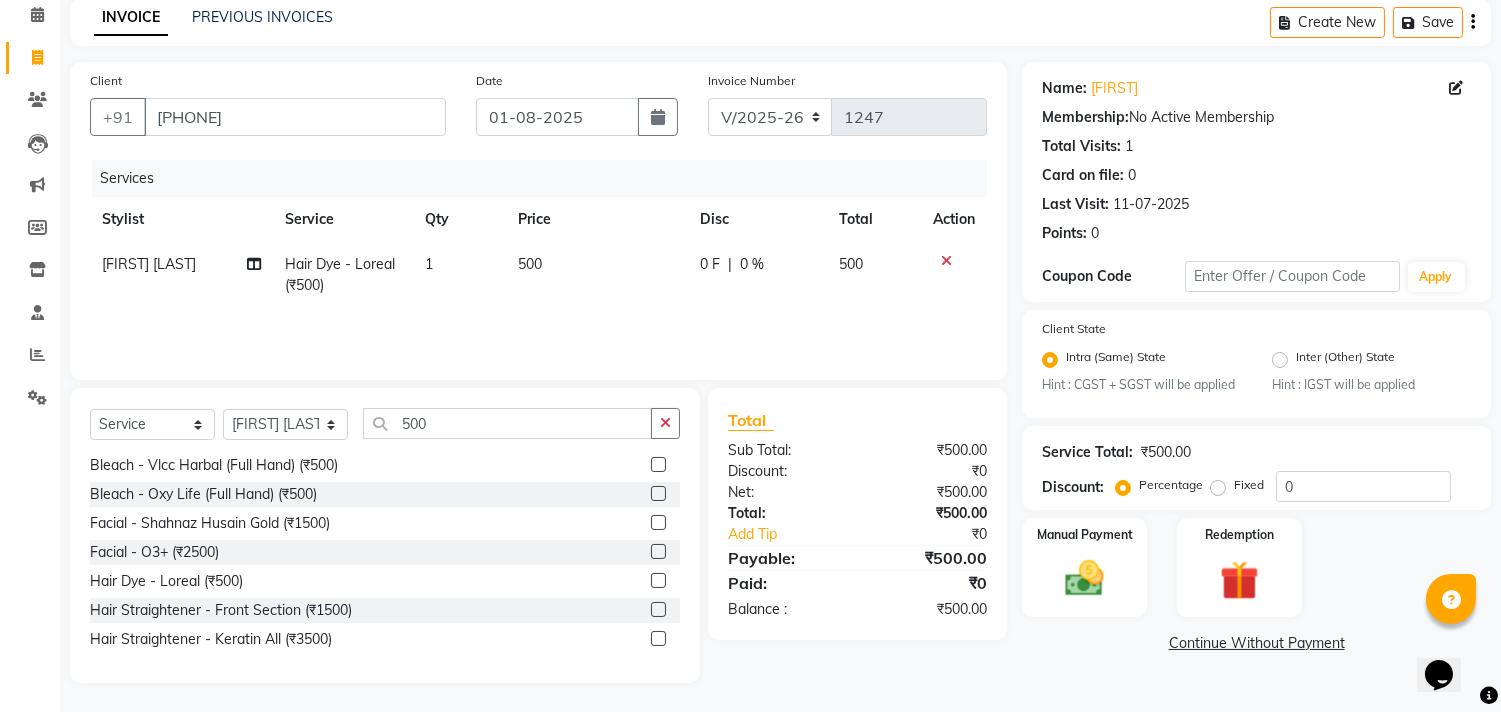 click on "Continue Without Payment" 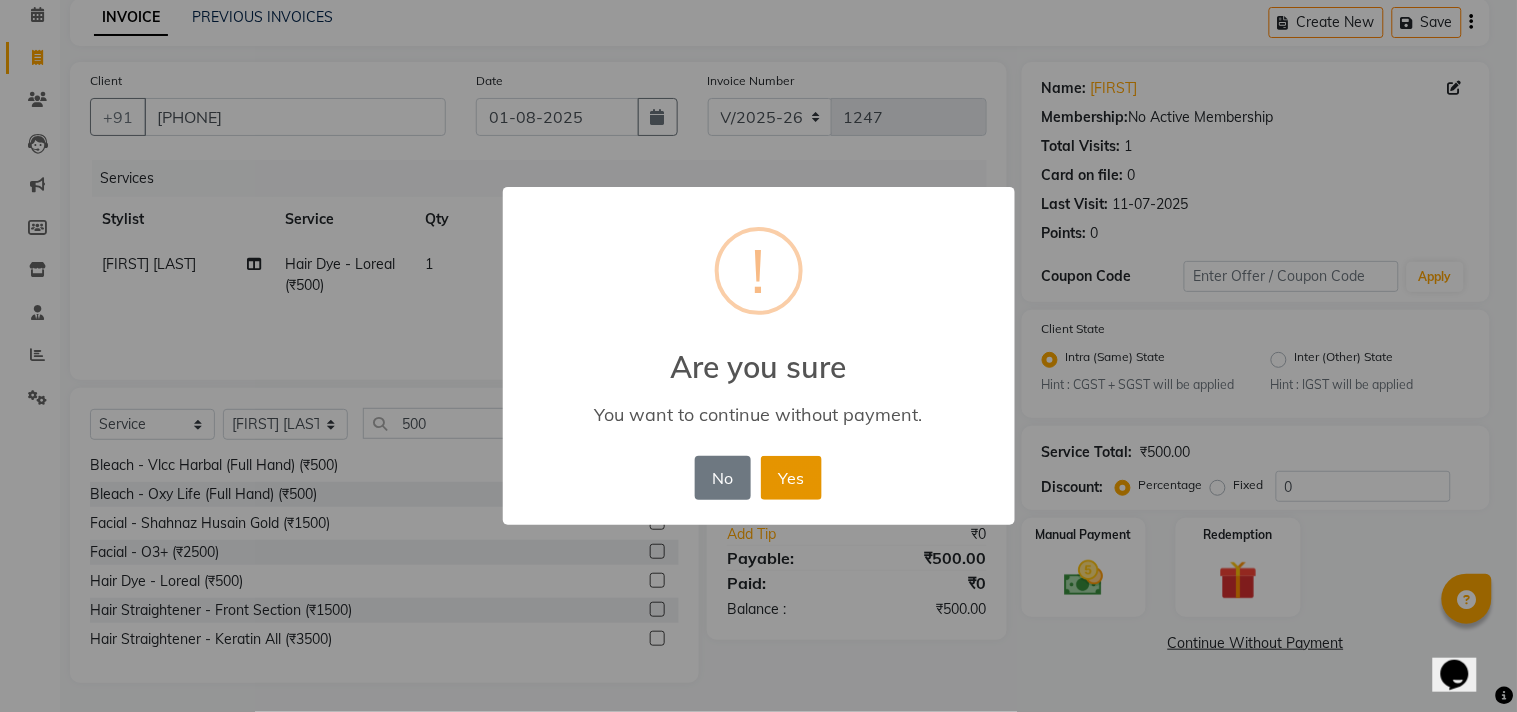click on "Yes" at bounding box center [791, 478] 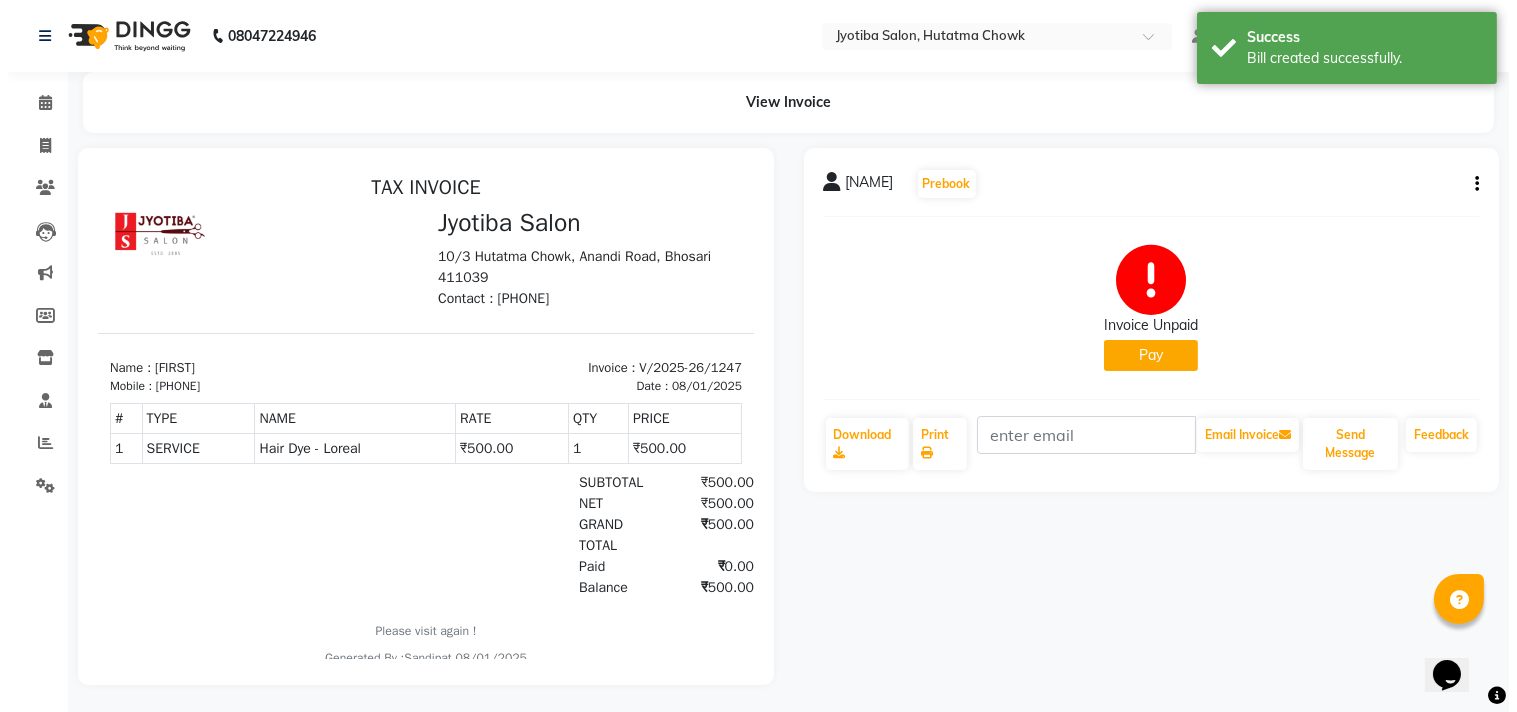 scroll, scrollTop: 0, scrollLeft: 0, axis: both 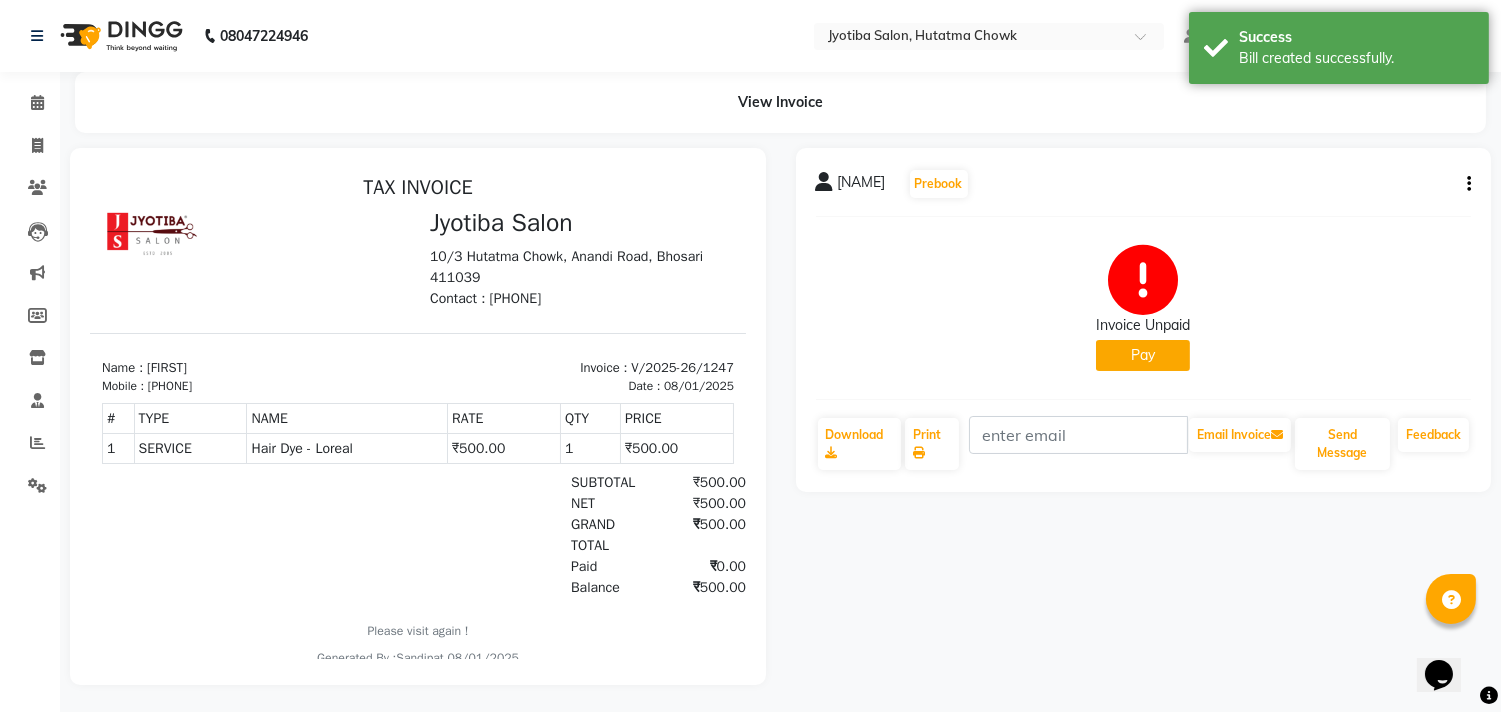 click on "Pay" 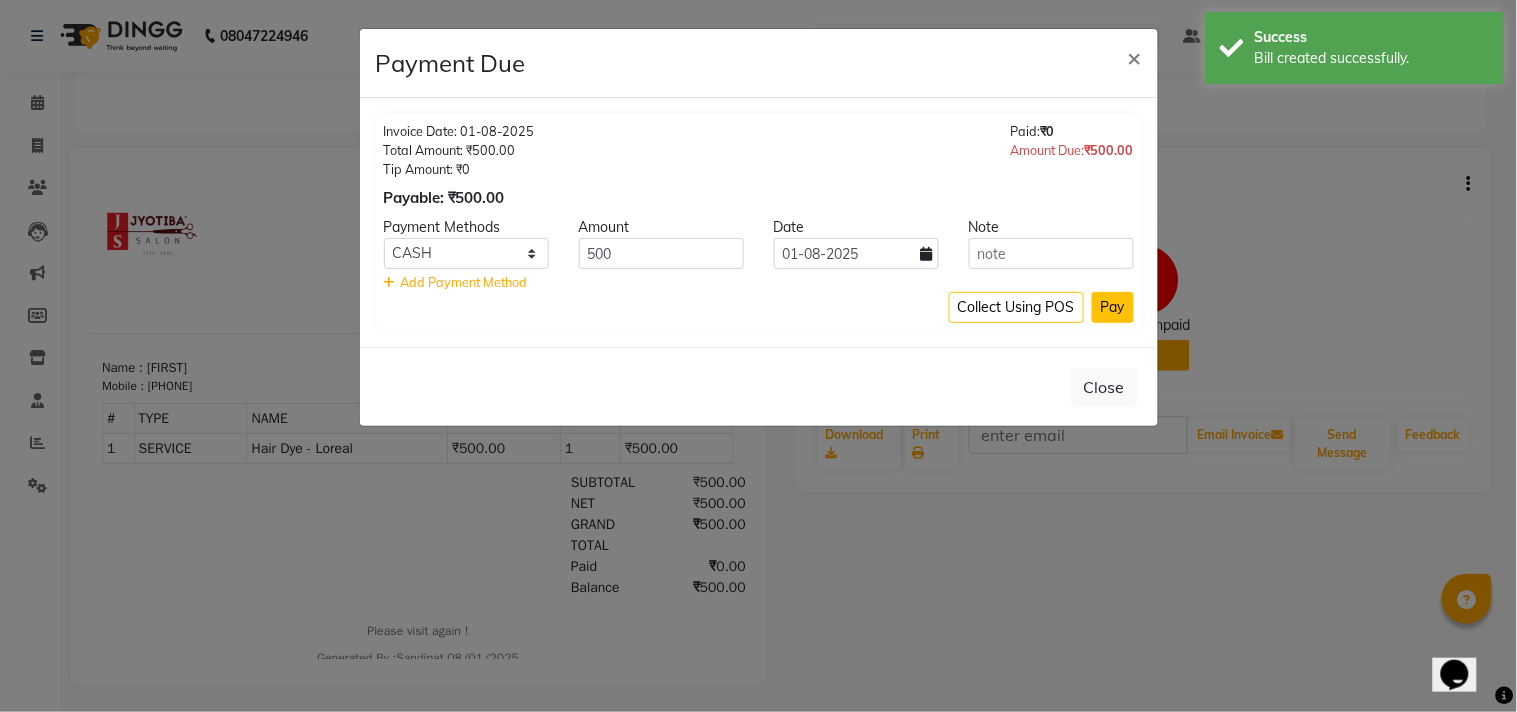 click on "Pay" 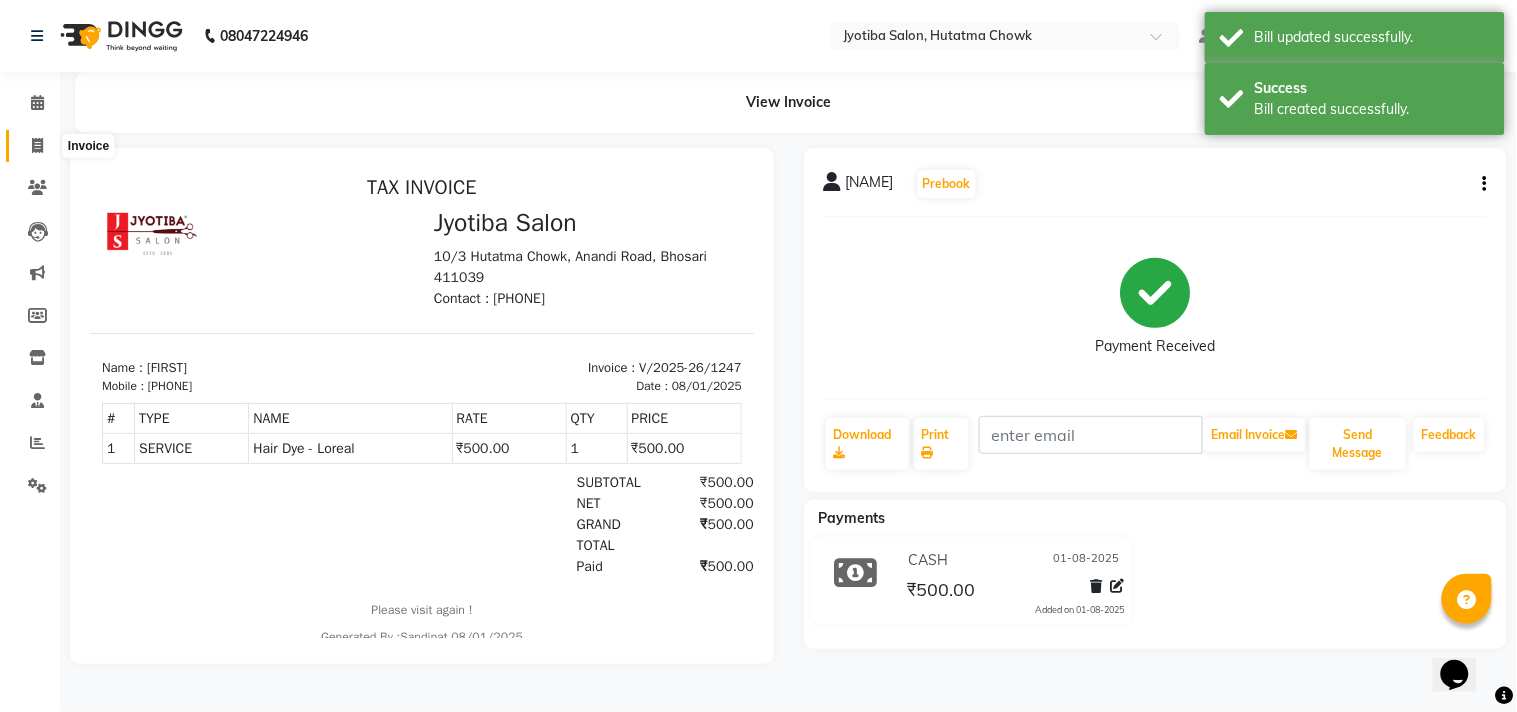 click 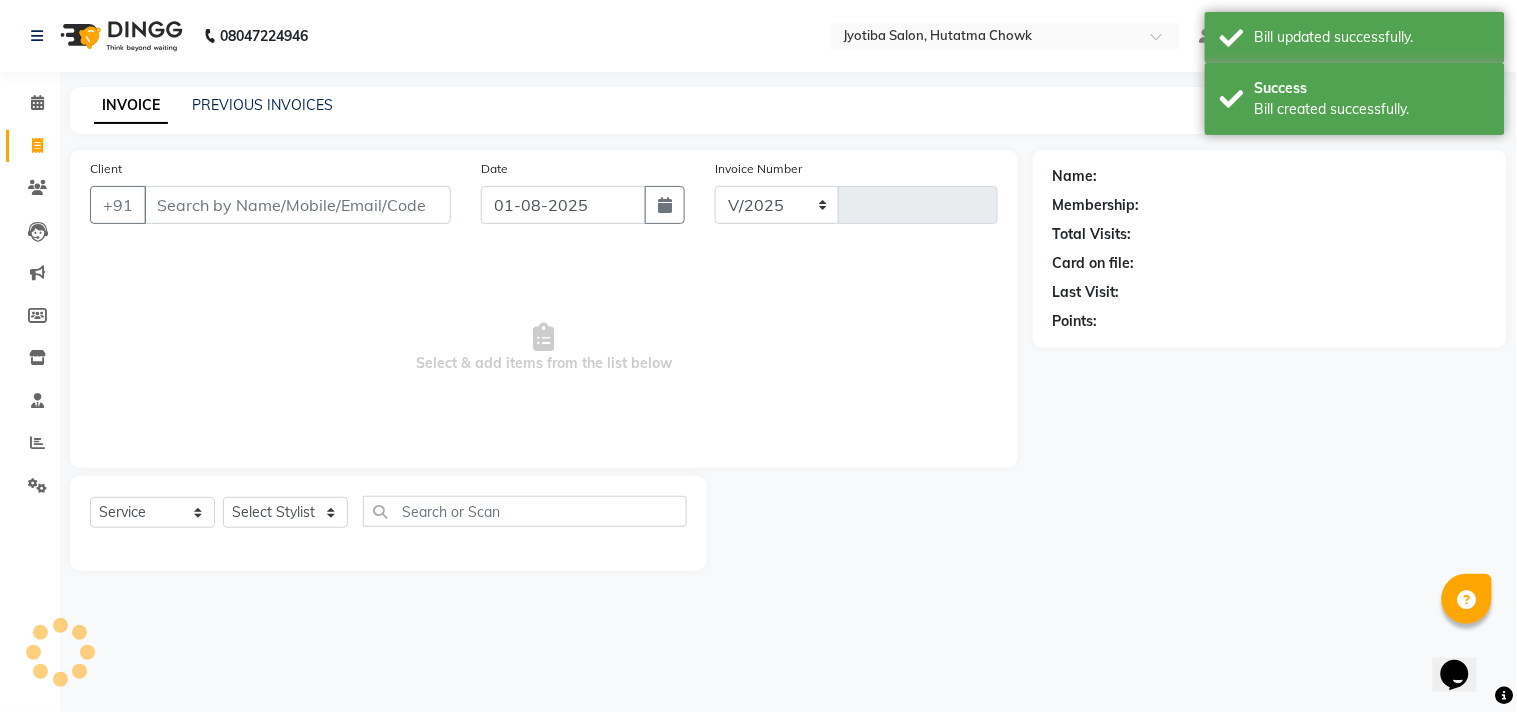 select on "556" 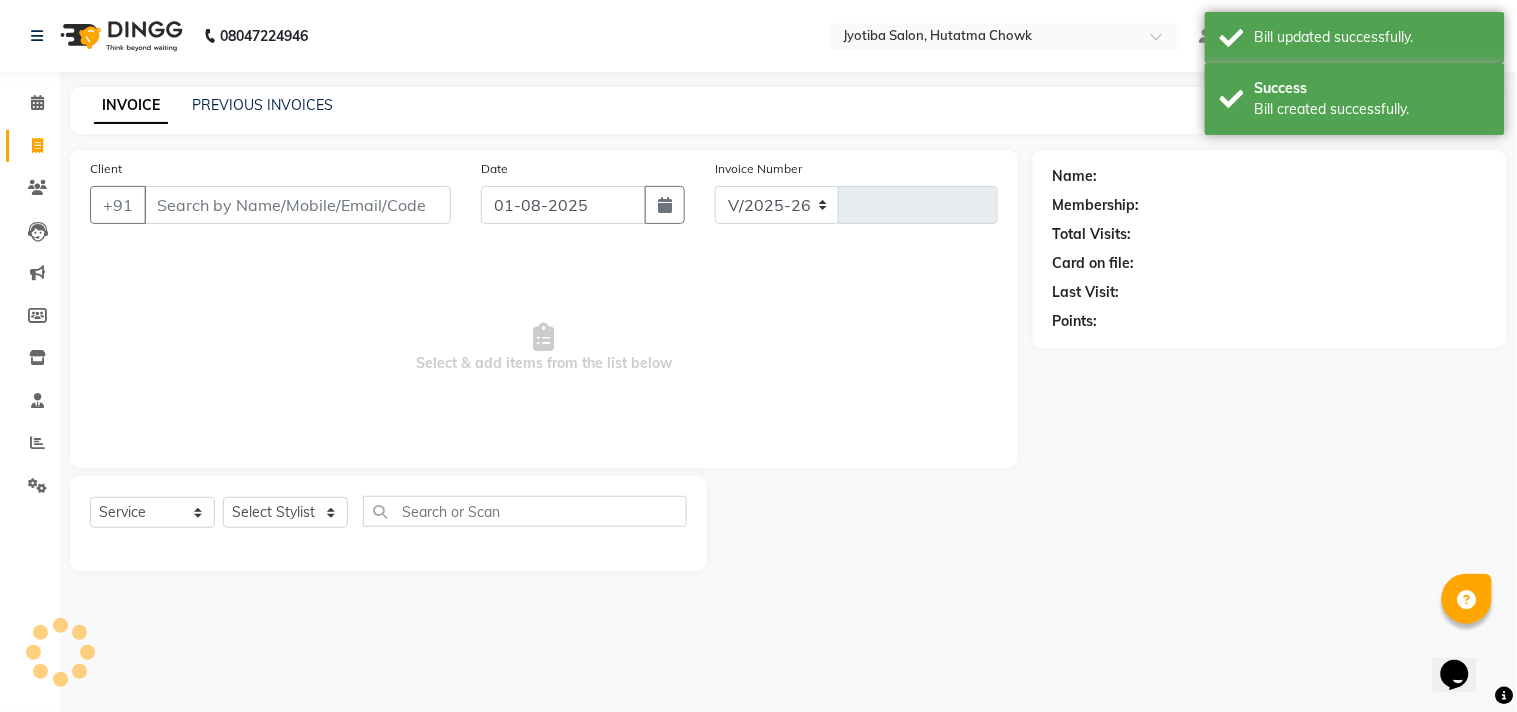 type on "1248" 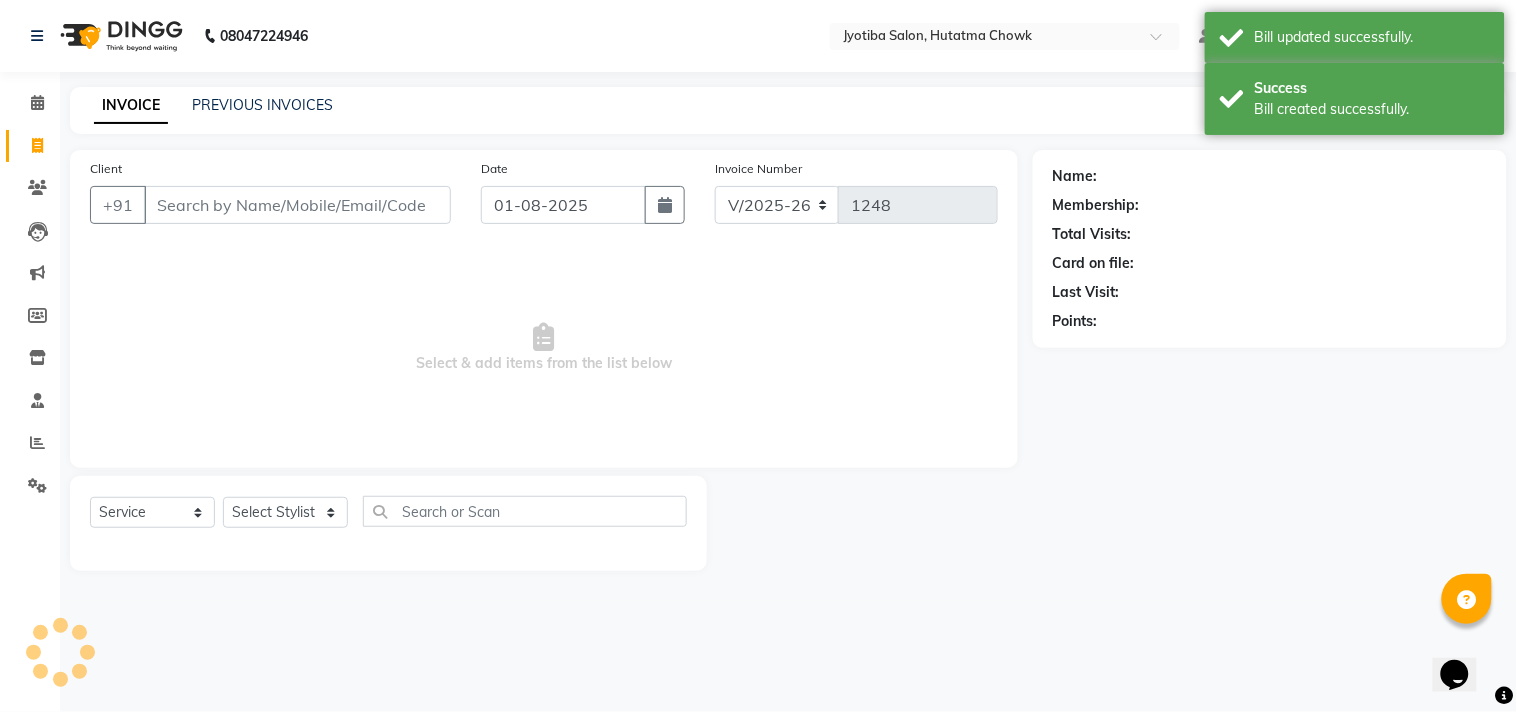 select on "membership" 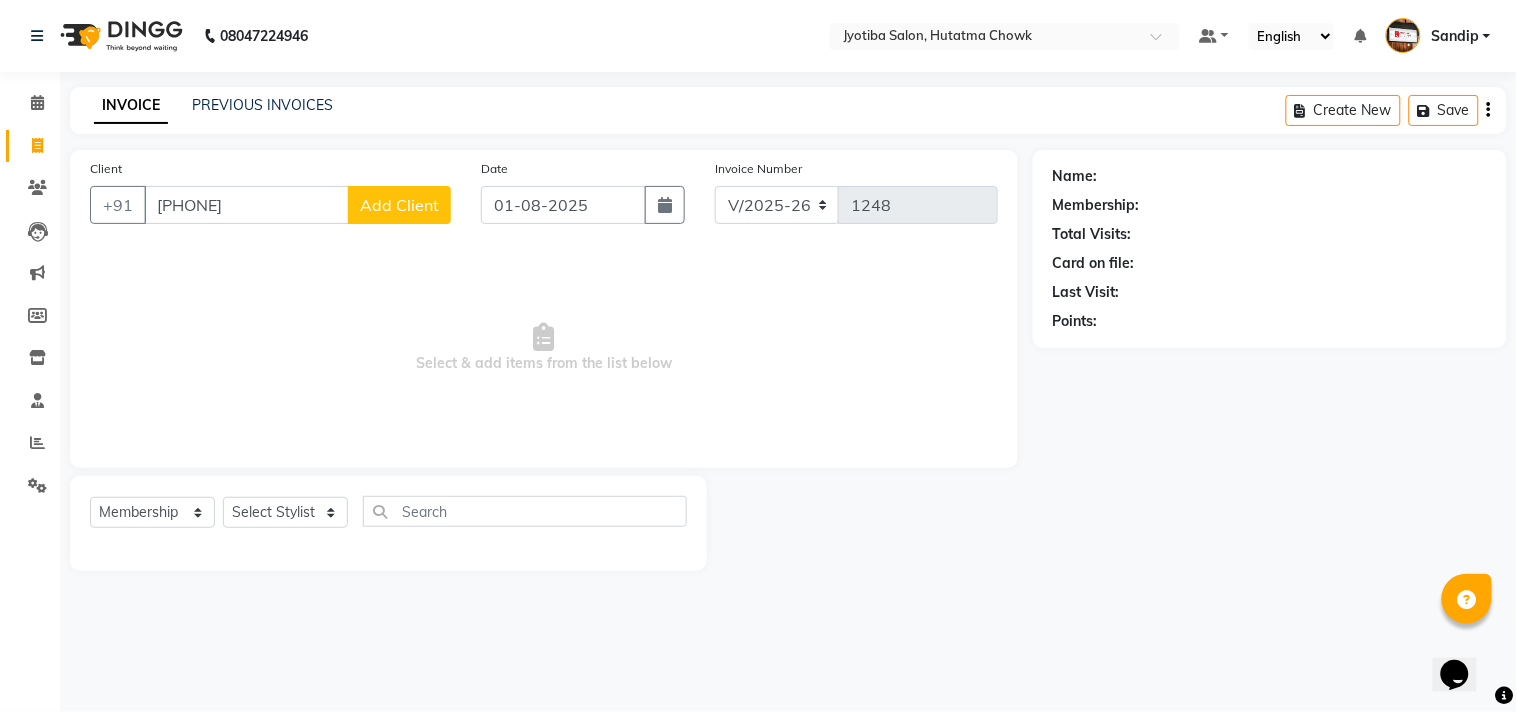 type on "[PHONE]" 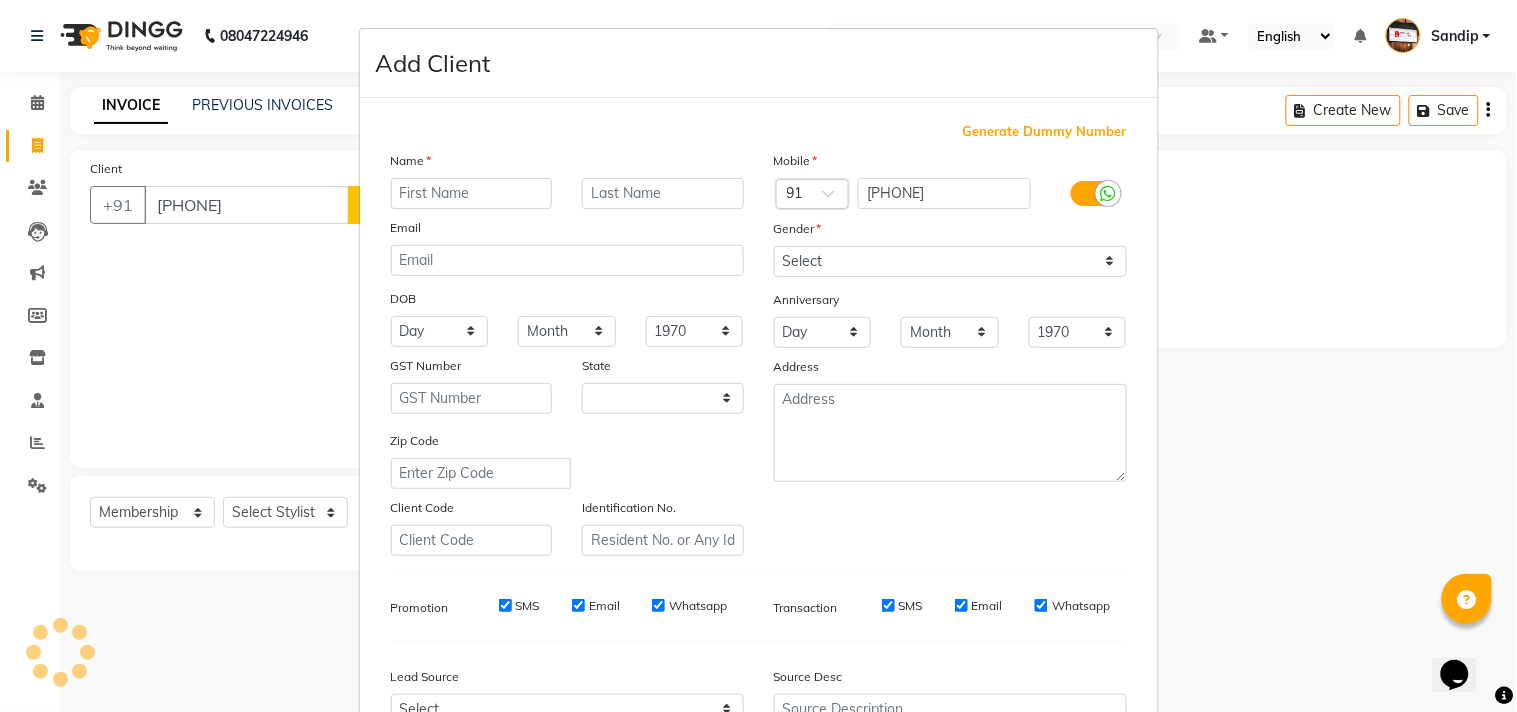select on "22" 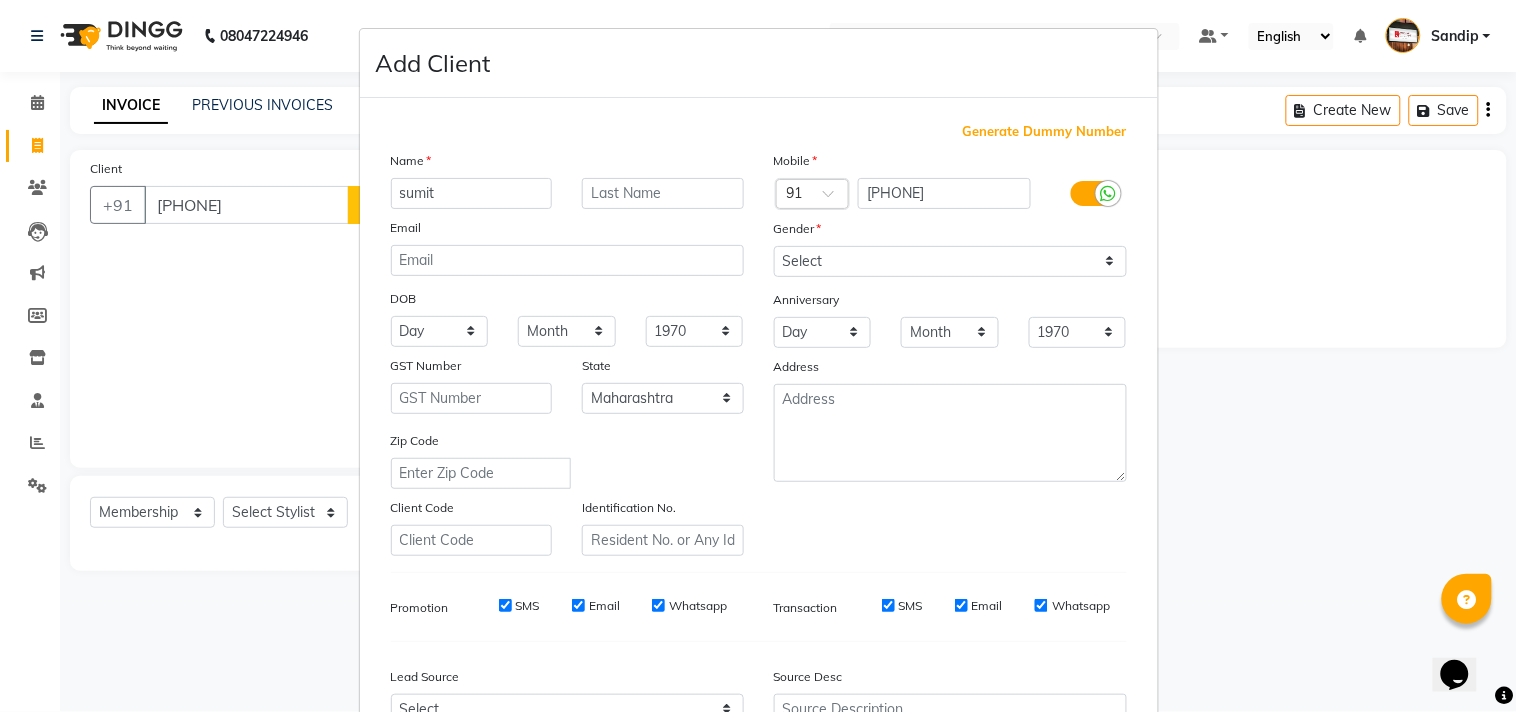 type on "sumit" 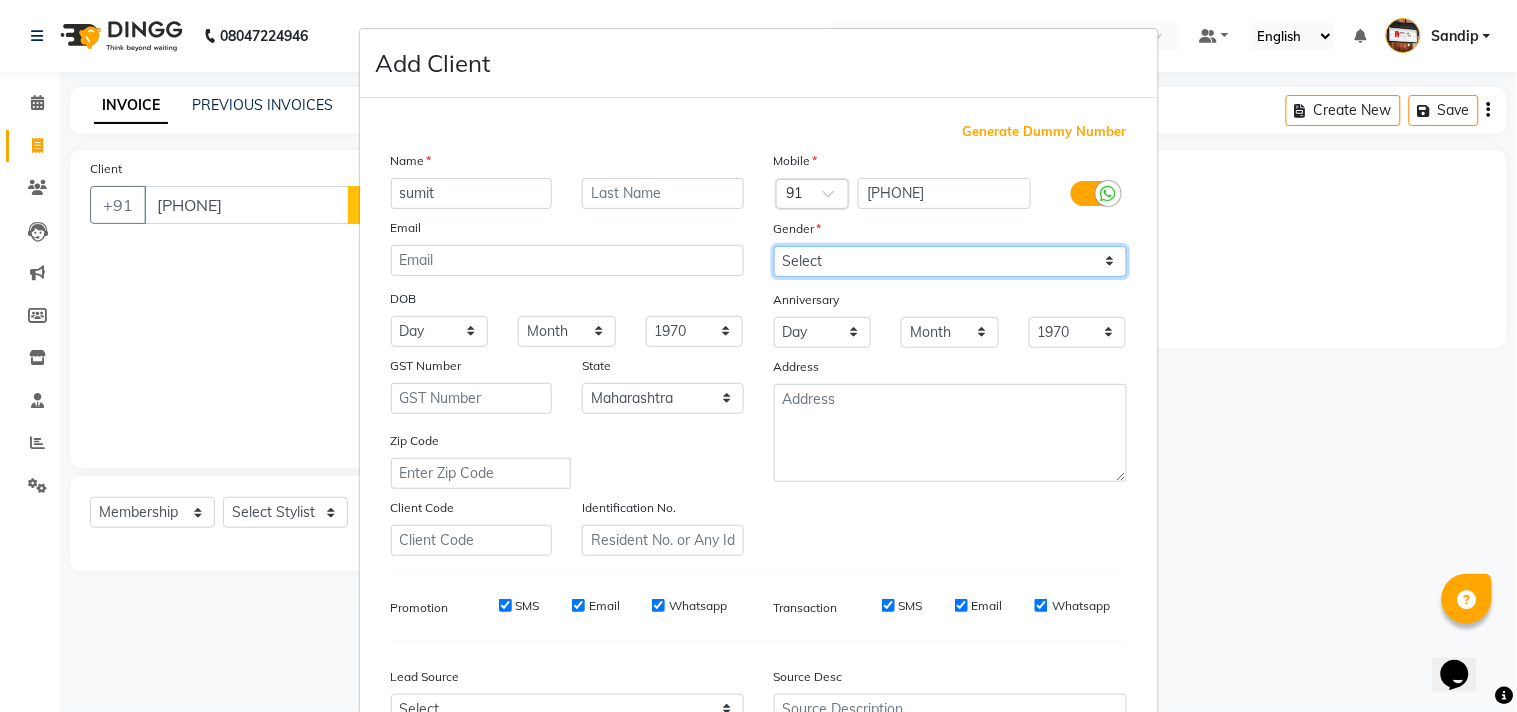 click on "Select Male Female Other Prefer Not To Say" at bounding box center [950, 261] 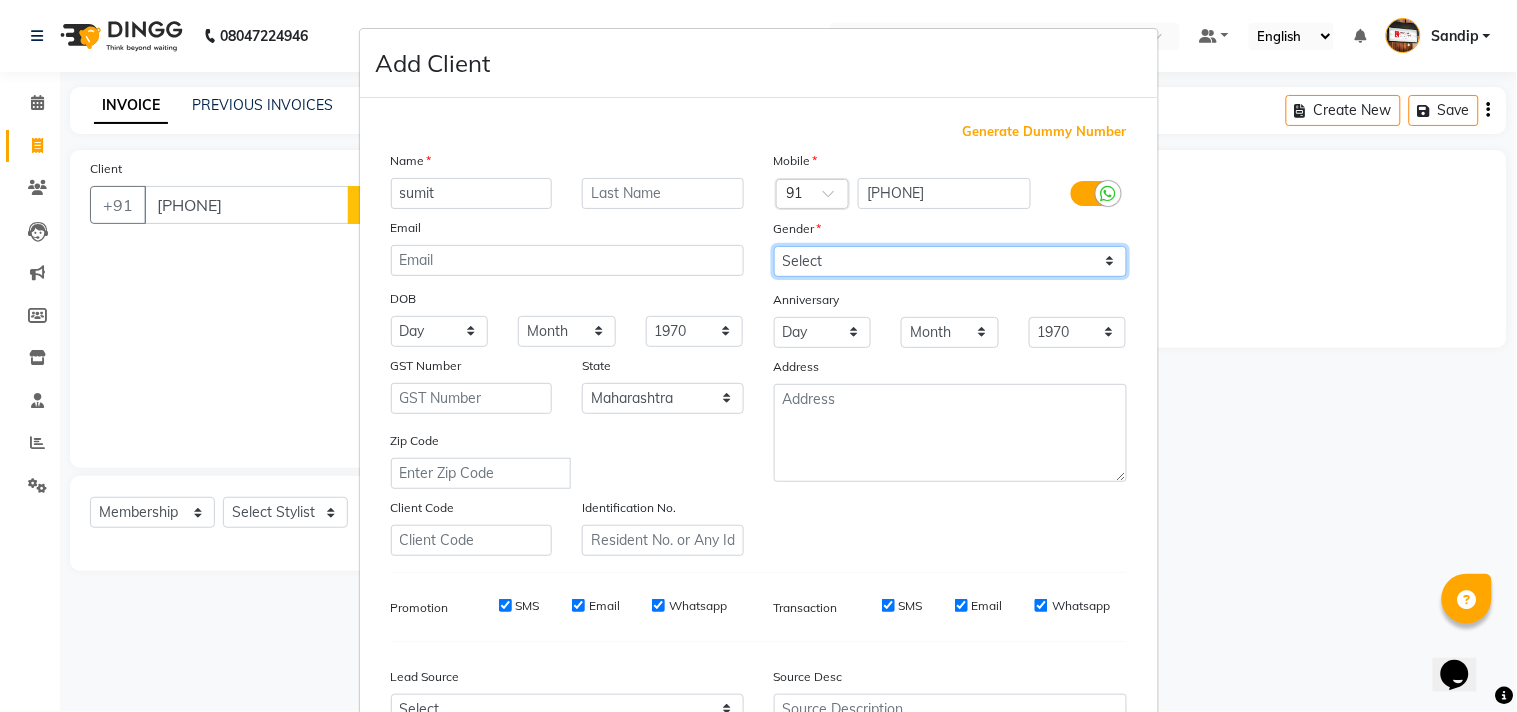select on "male" 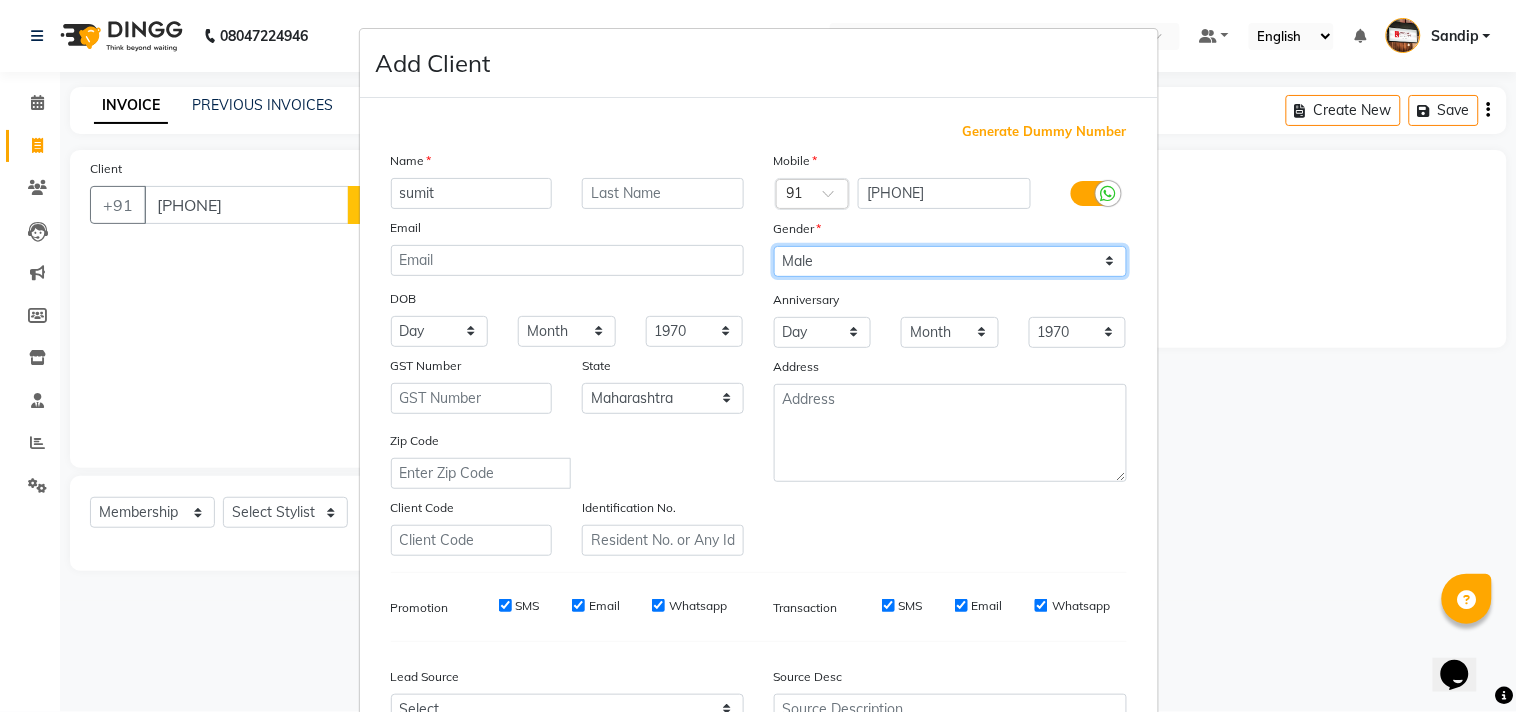 click on "Select Male Female Other Prefer Not To Say" at bounding box center [950, 261] 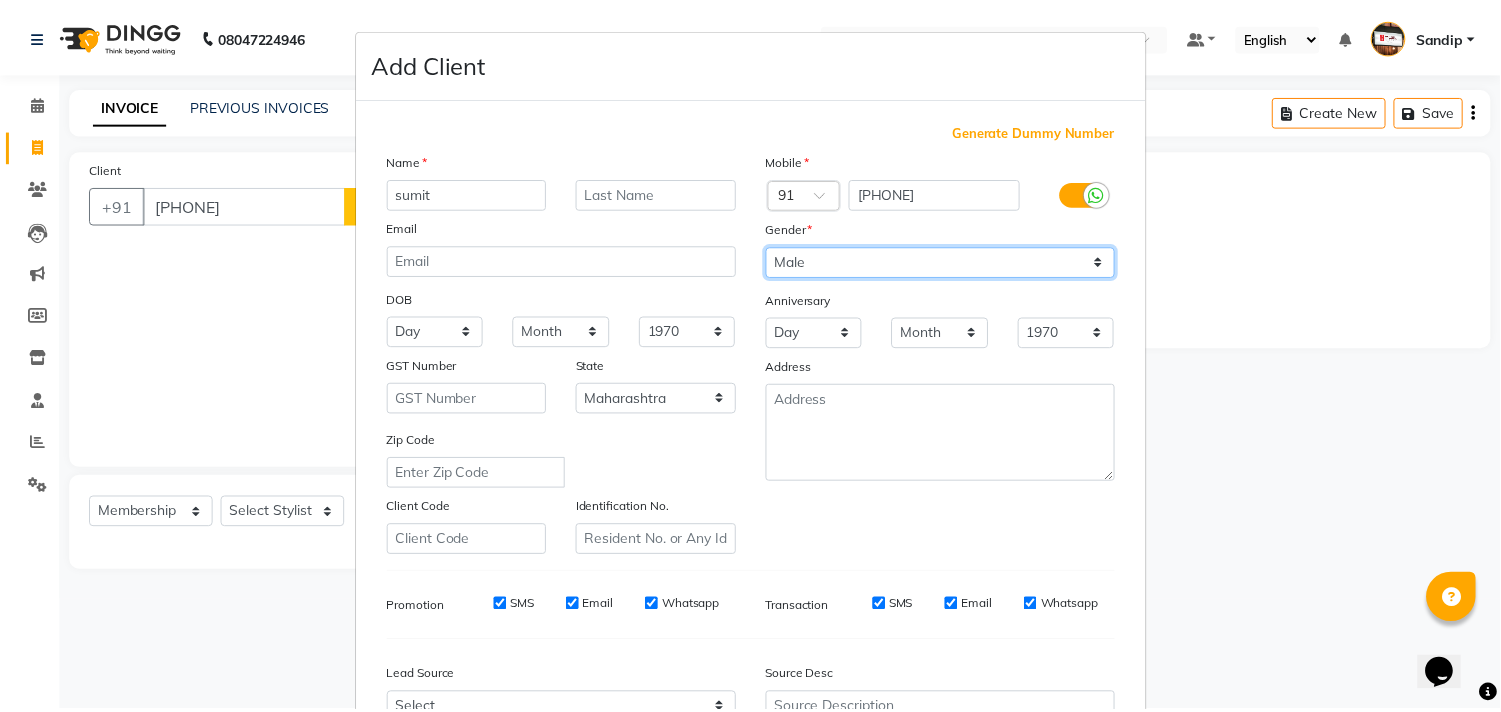 scroll, scrollTop: 212, scrollLeft: 0, axis: vertical 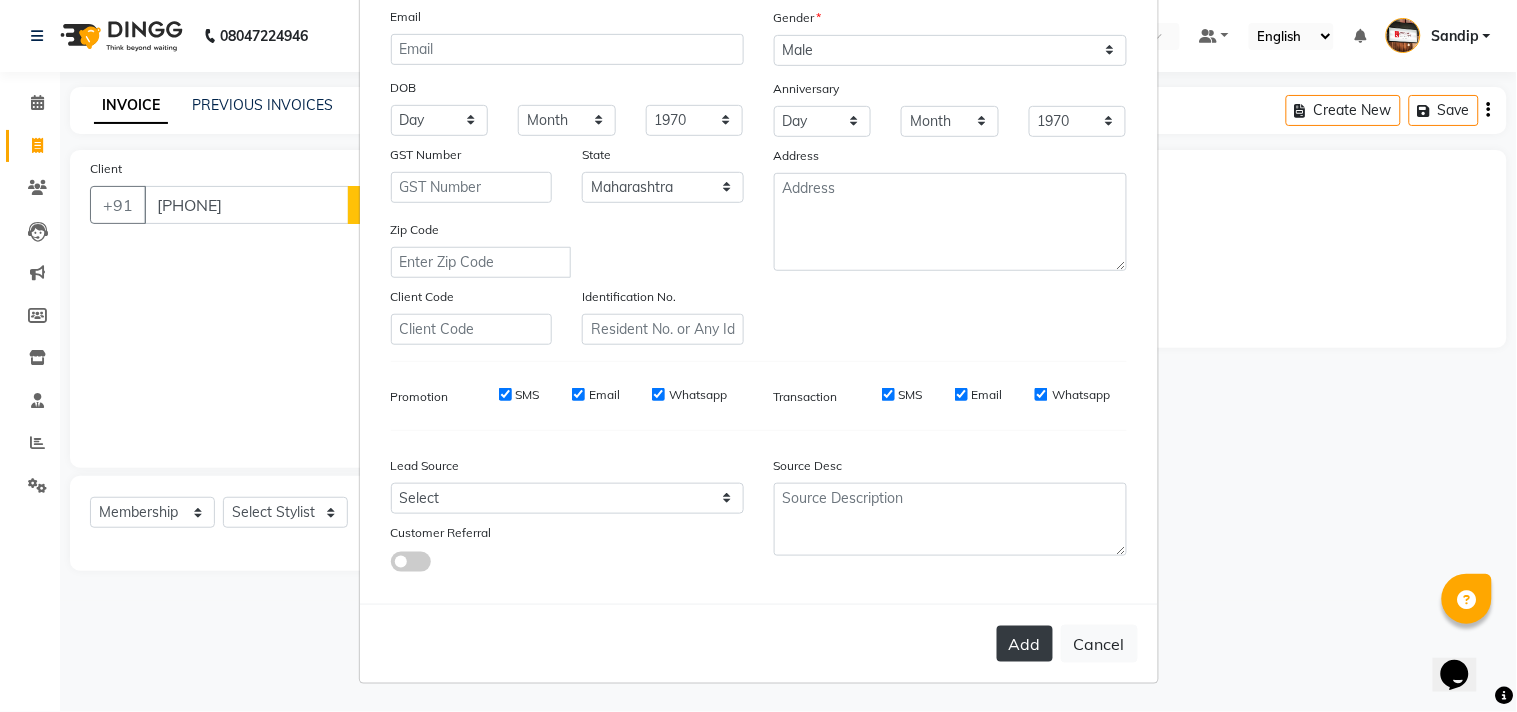 click on "Add" at bounding box center [1025, 644] 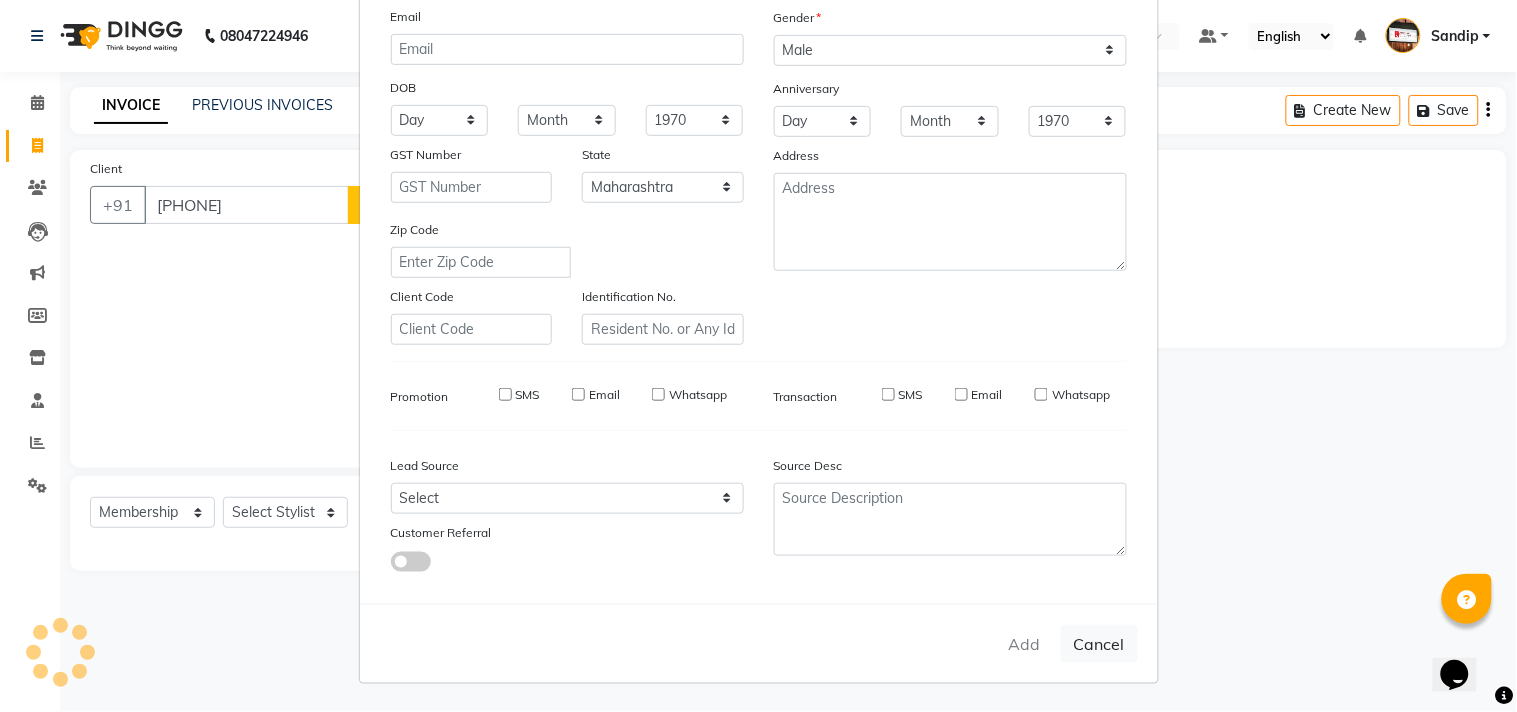 type 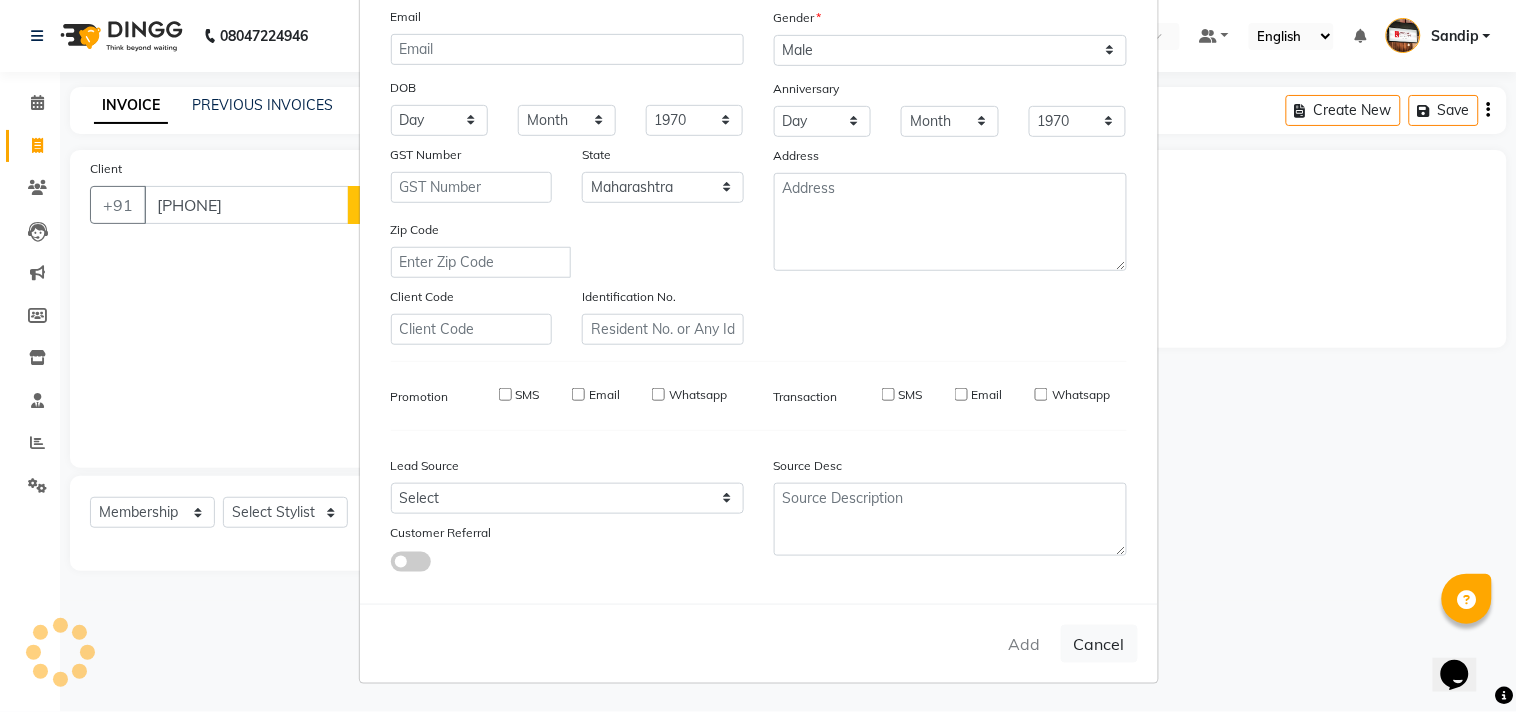 select 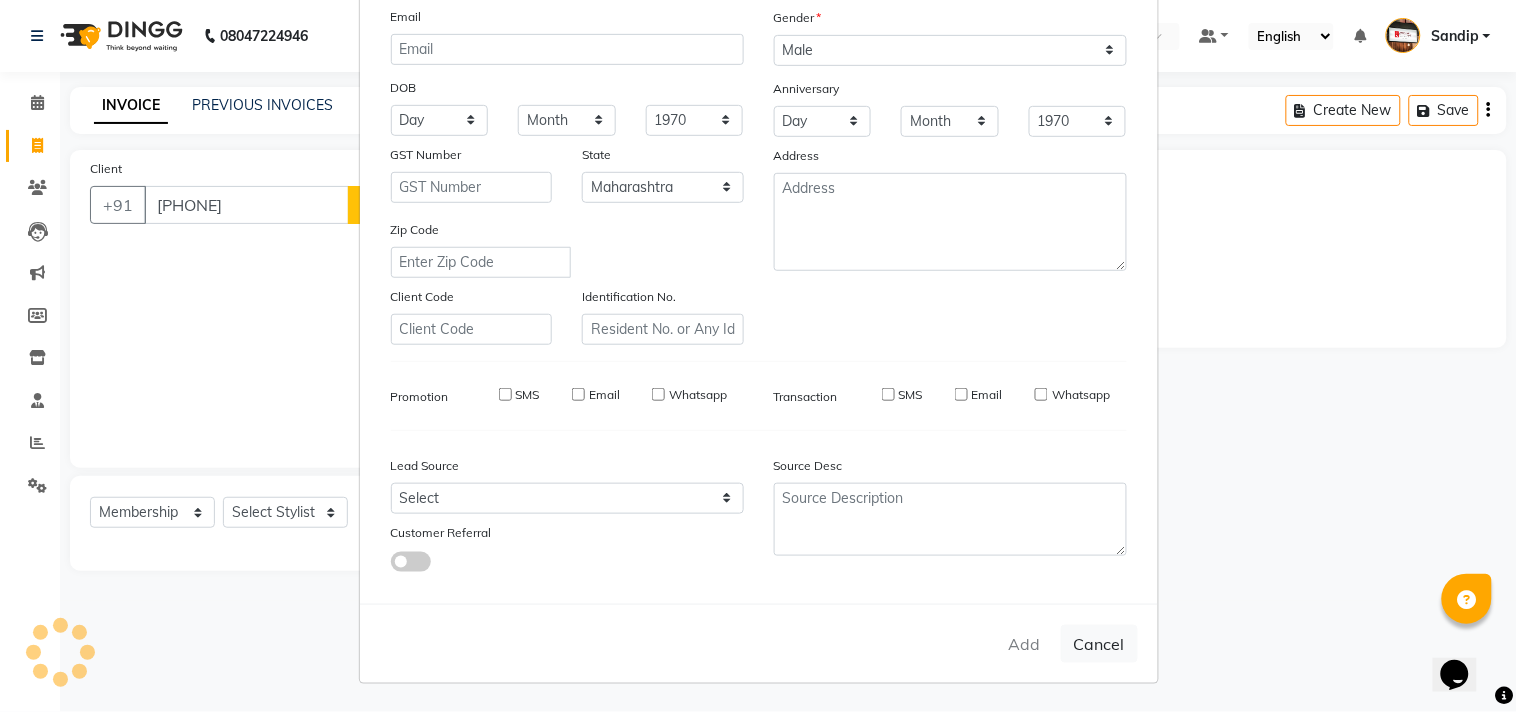 select 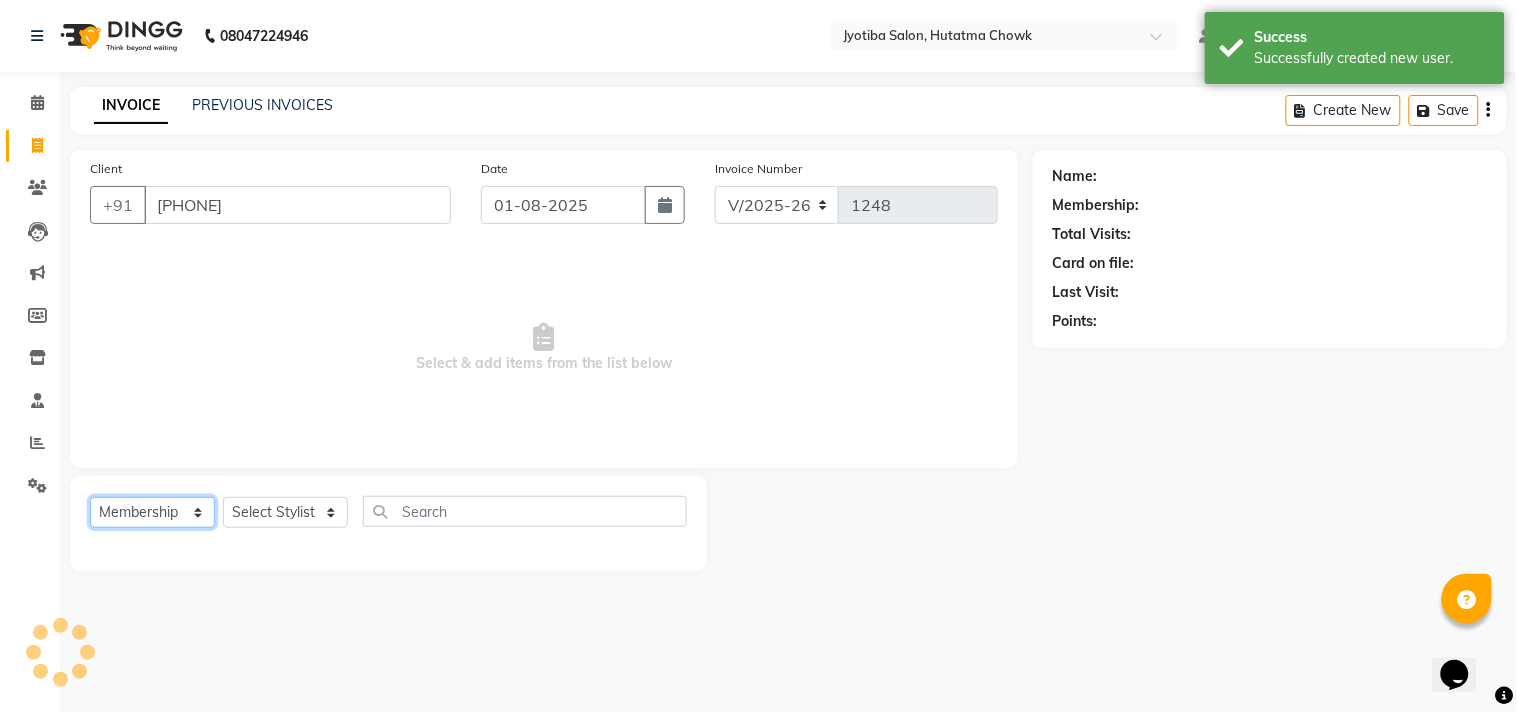click on "Select  Service  Product  Membership  Package Voucher Prepaid Gift Card" 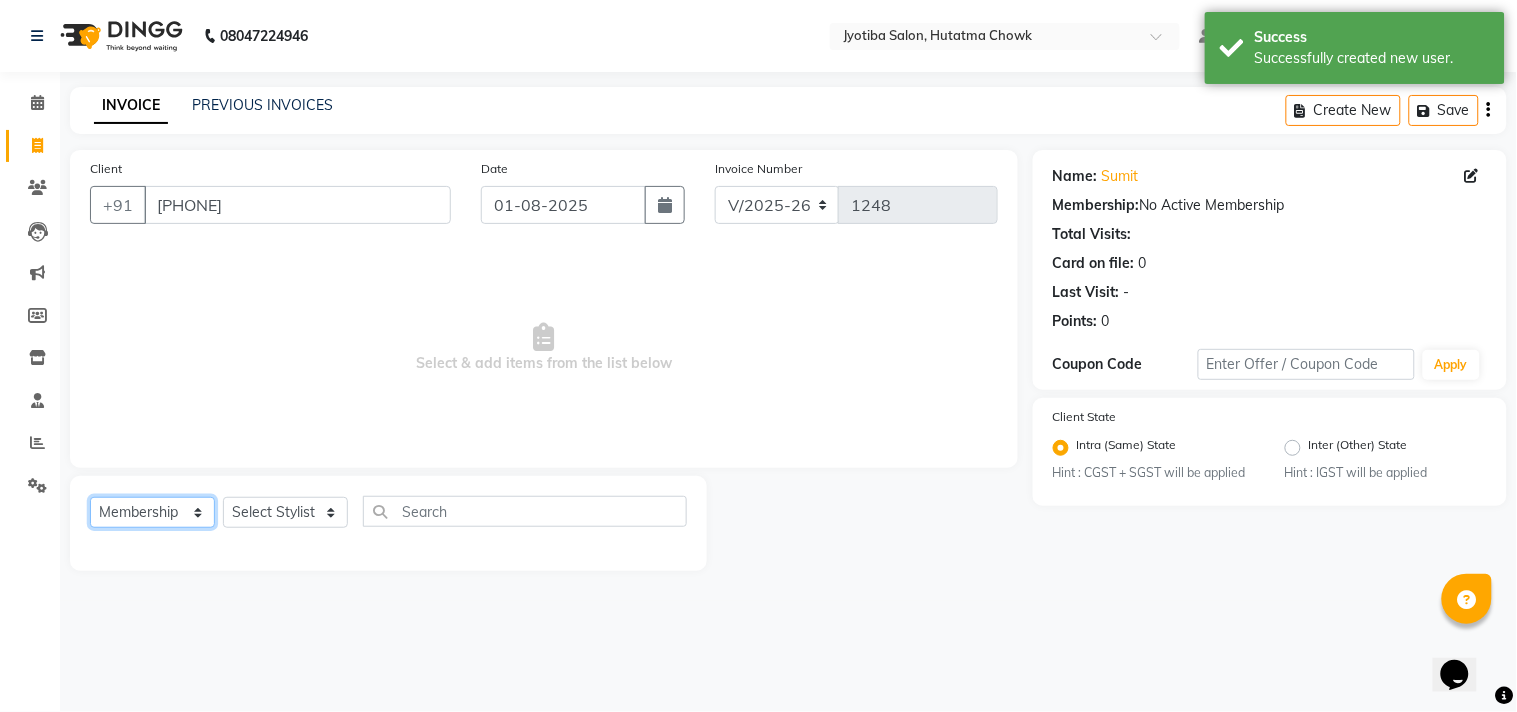 select on "service" 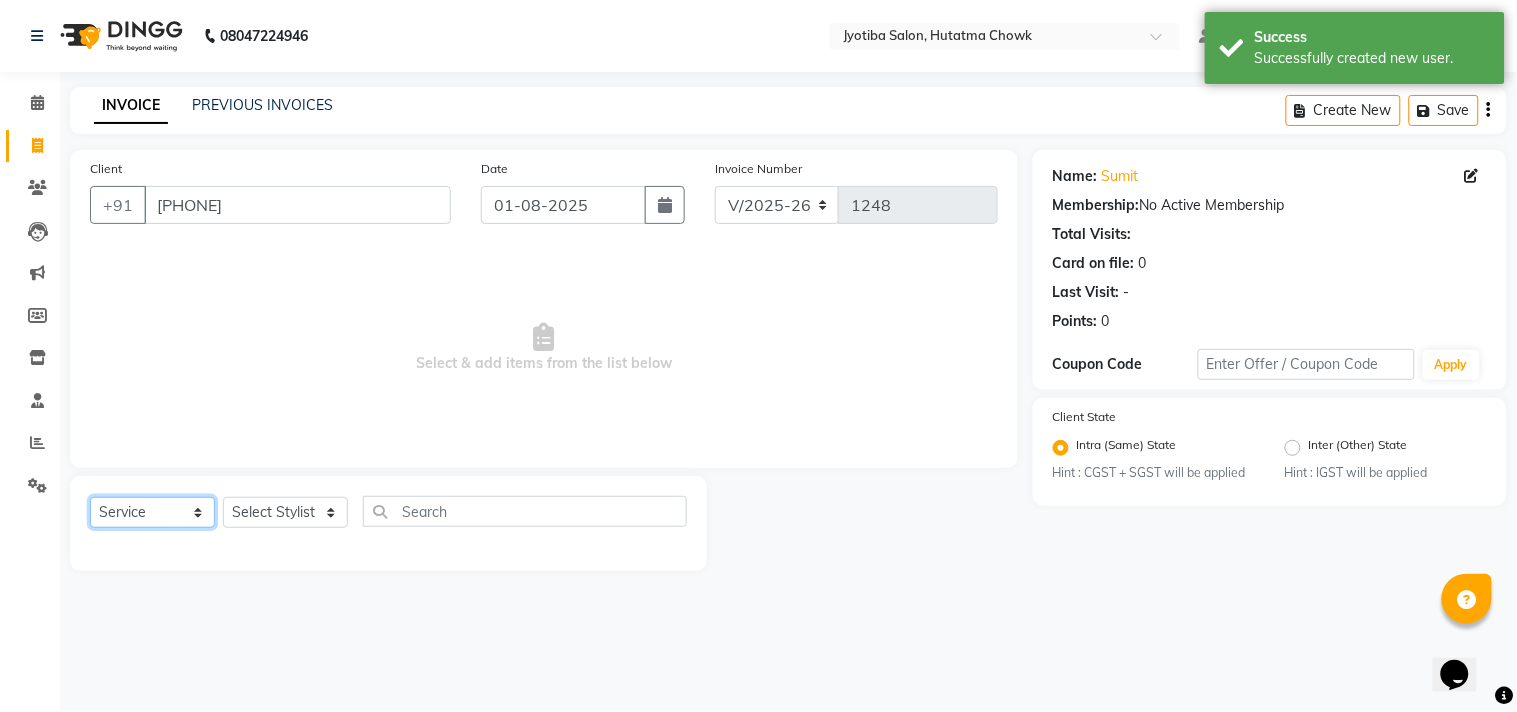 click on "Select  Service  Product  Membership  Package Voucher Prepaid Gift Card" 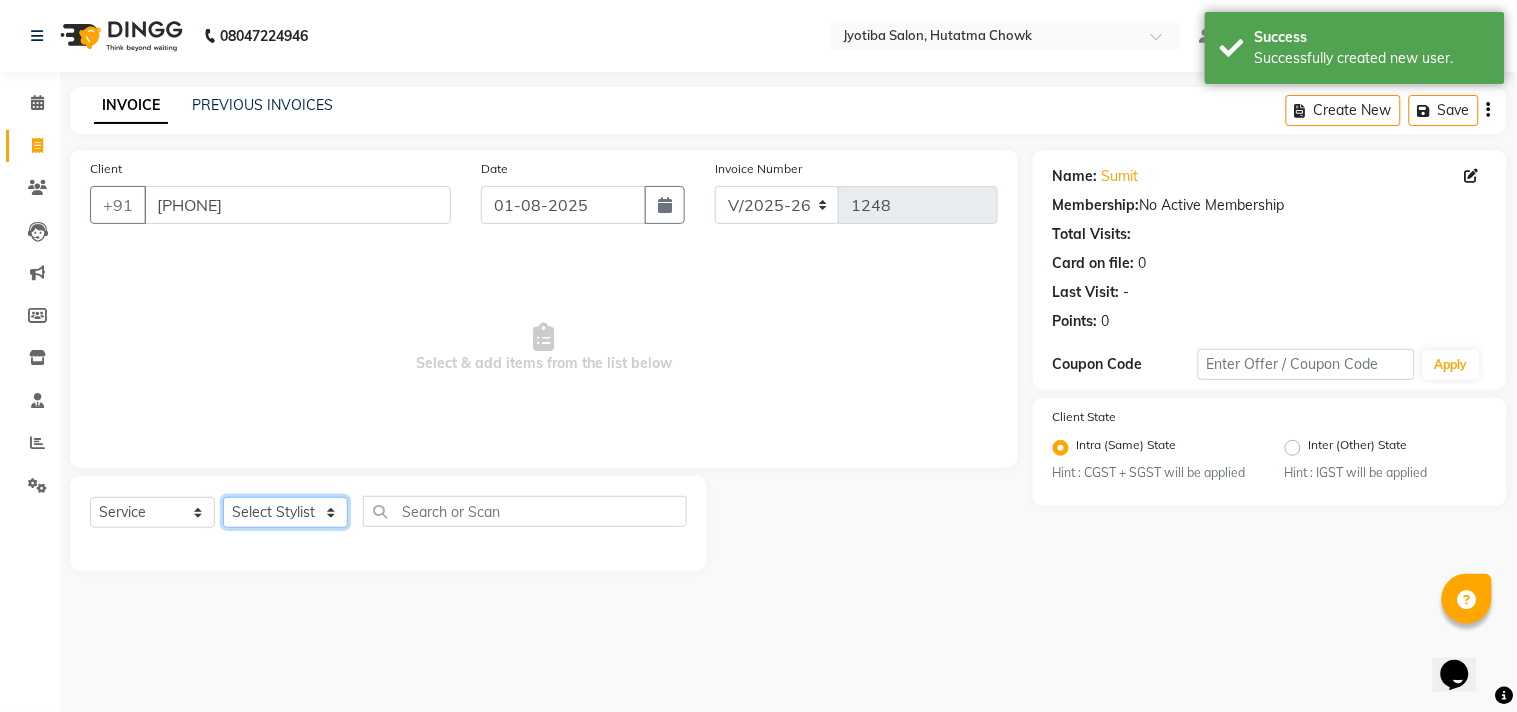 click on "Select Stylist Abdul Dinesh thakur Farman  Juned  mahadev Munna  prem RAHUL Sandip Suresh yasin" 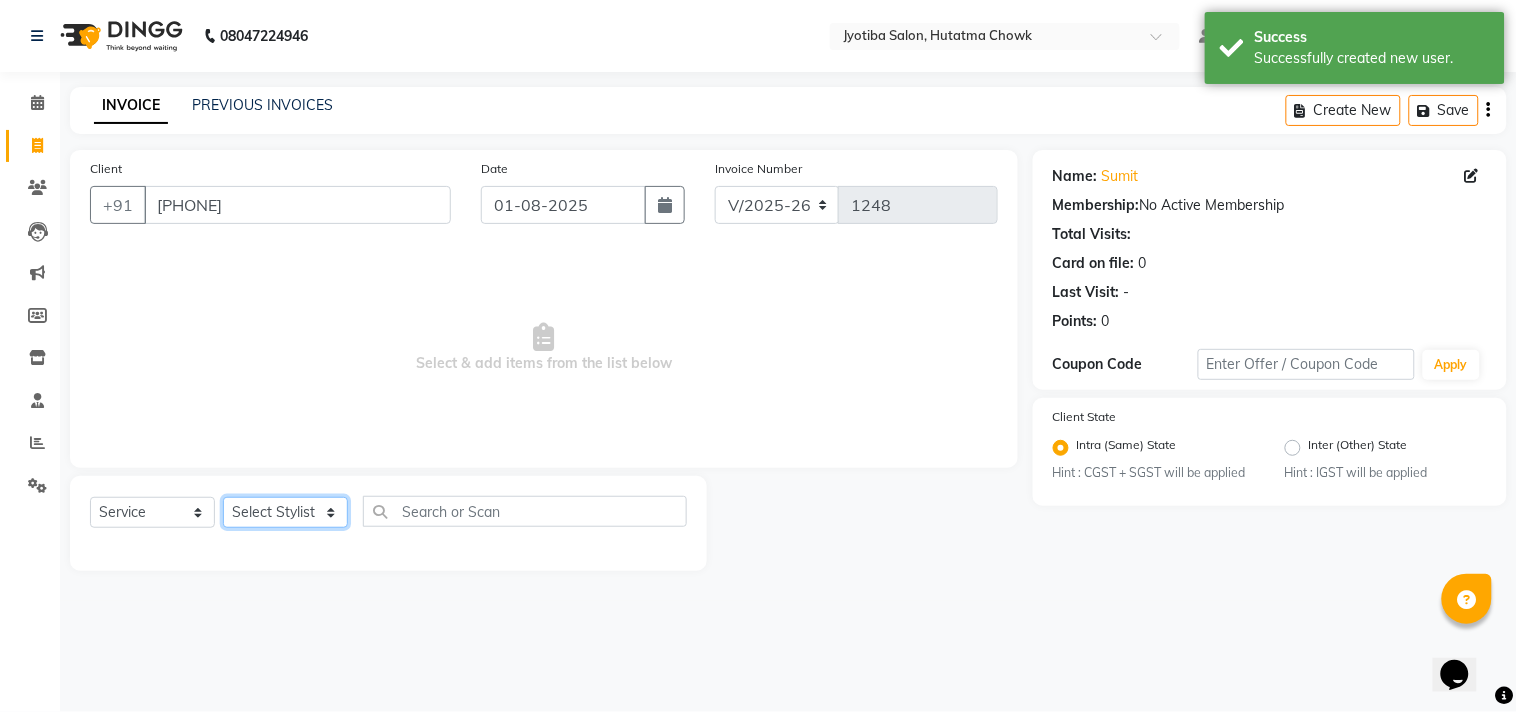 select on "81229" 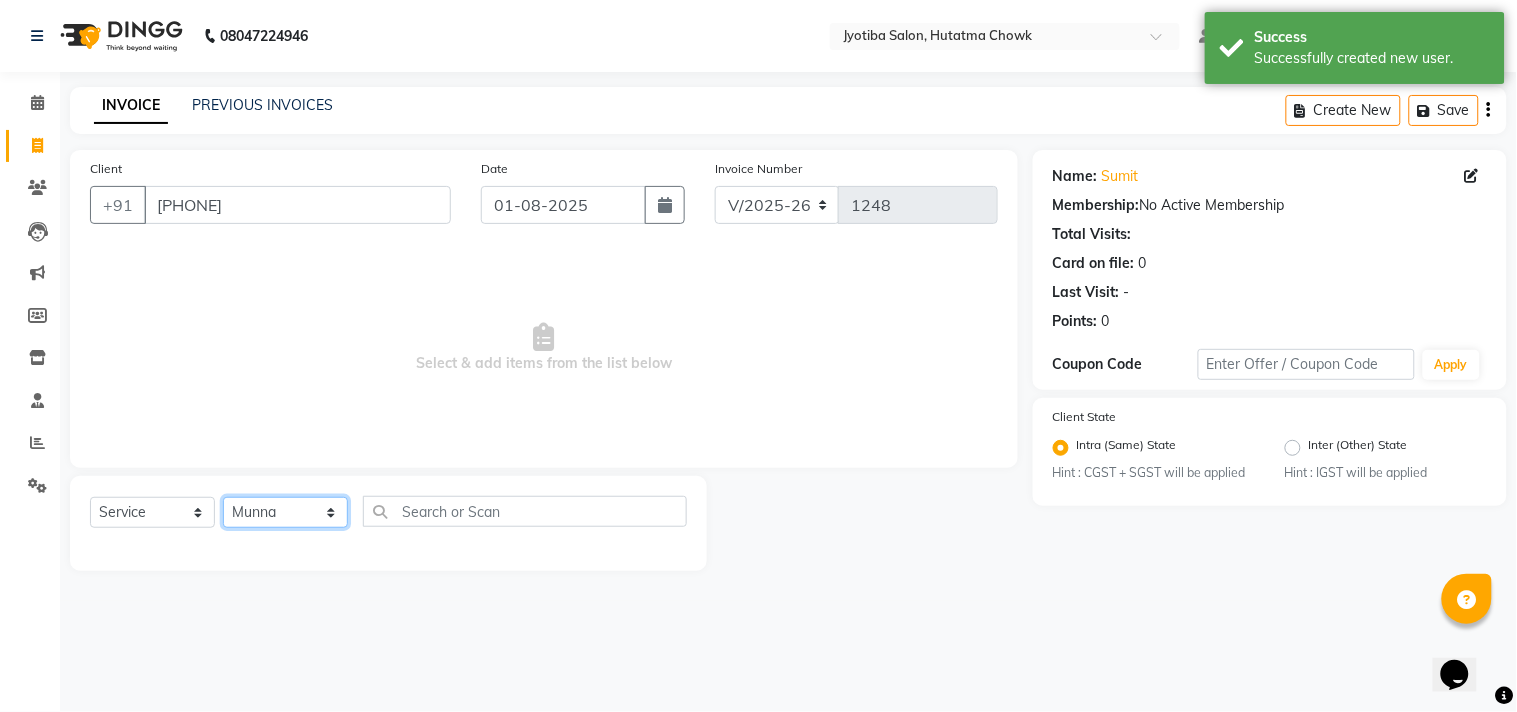 click on "Select Stylist Abdul Dinesh thakur Farman  Juned  mahadev Munna  prem RAHUL Sandip Suresh yasin" 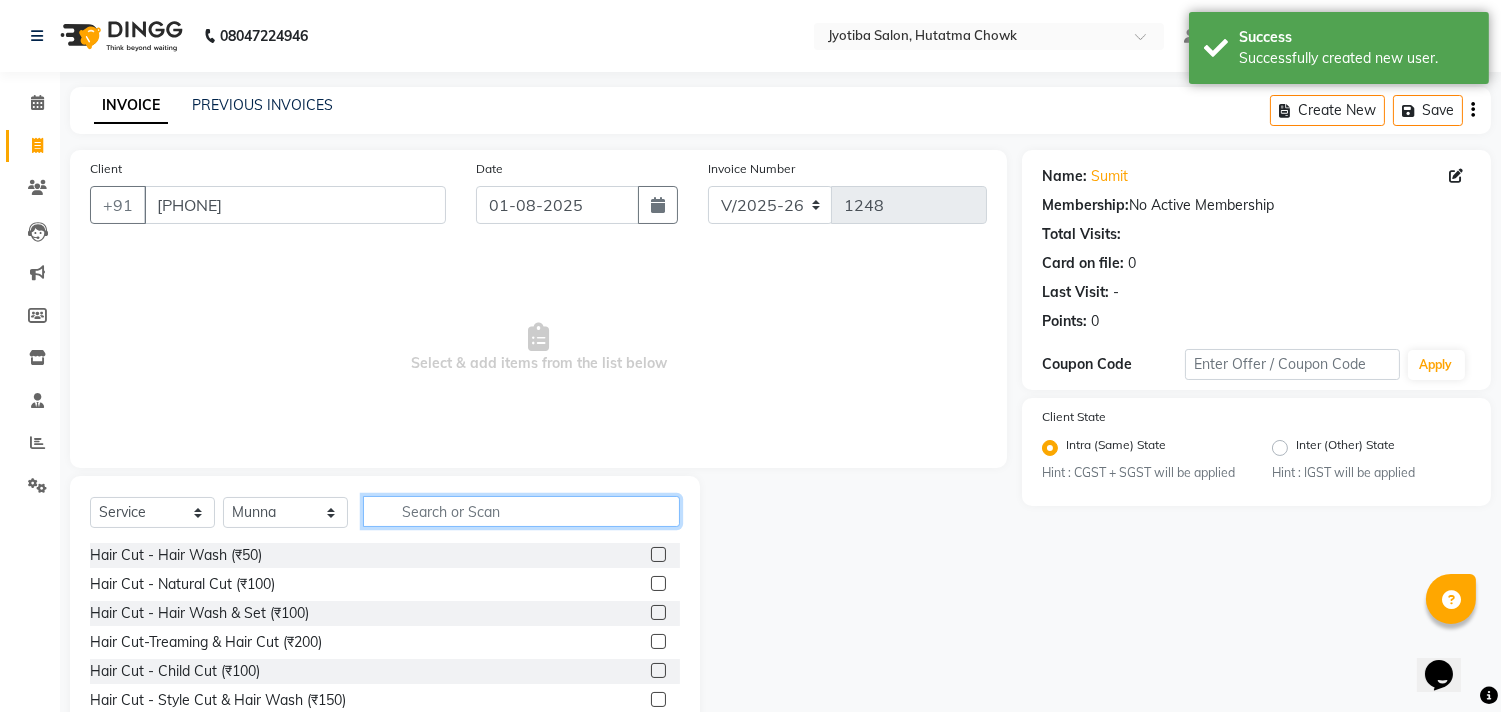 click 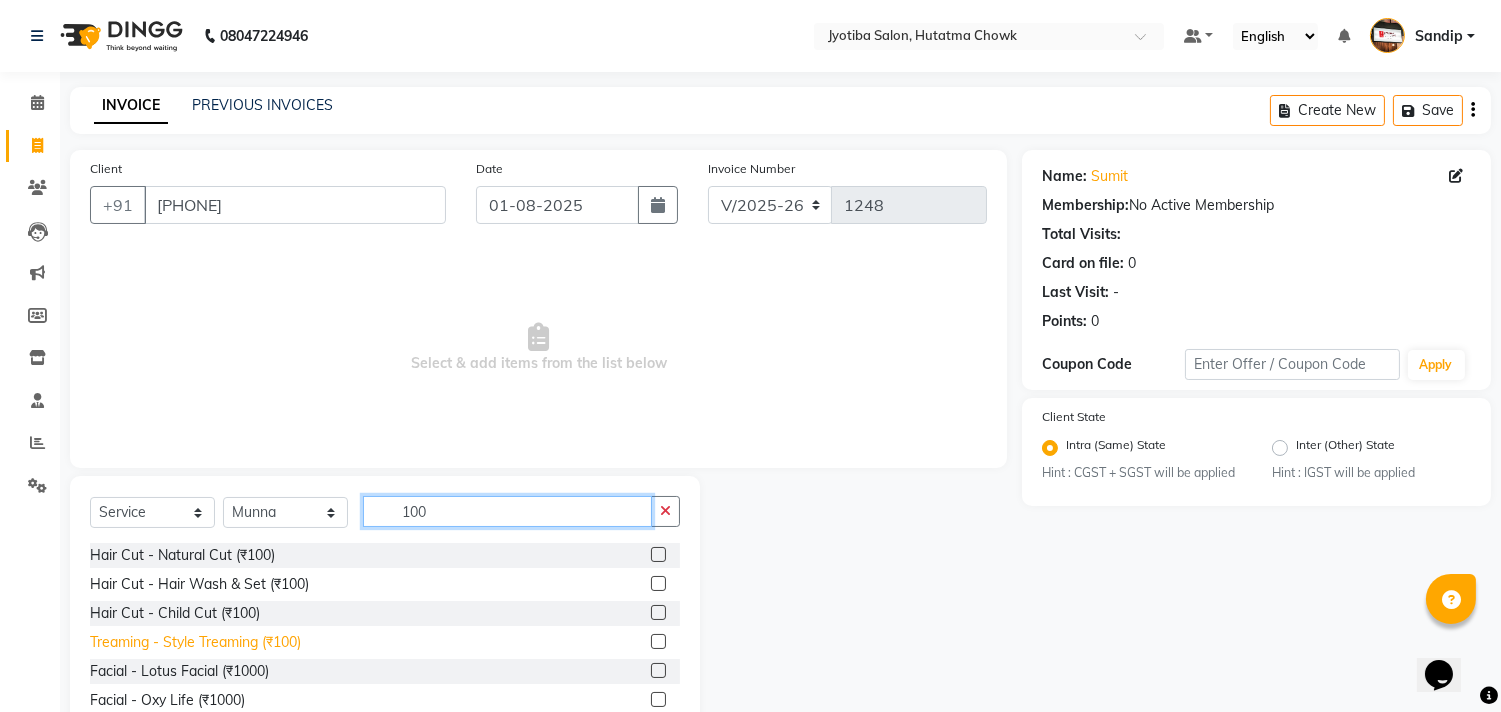 type on "100" 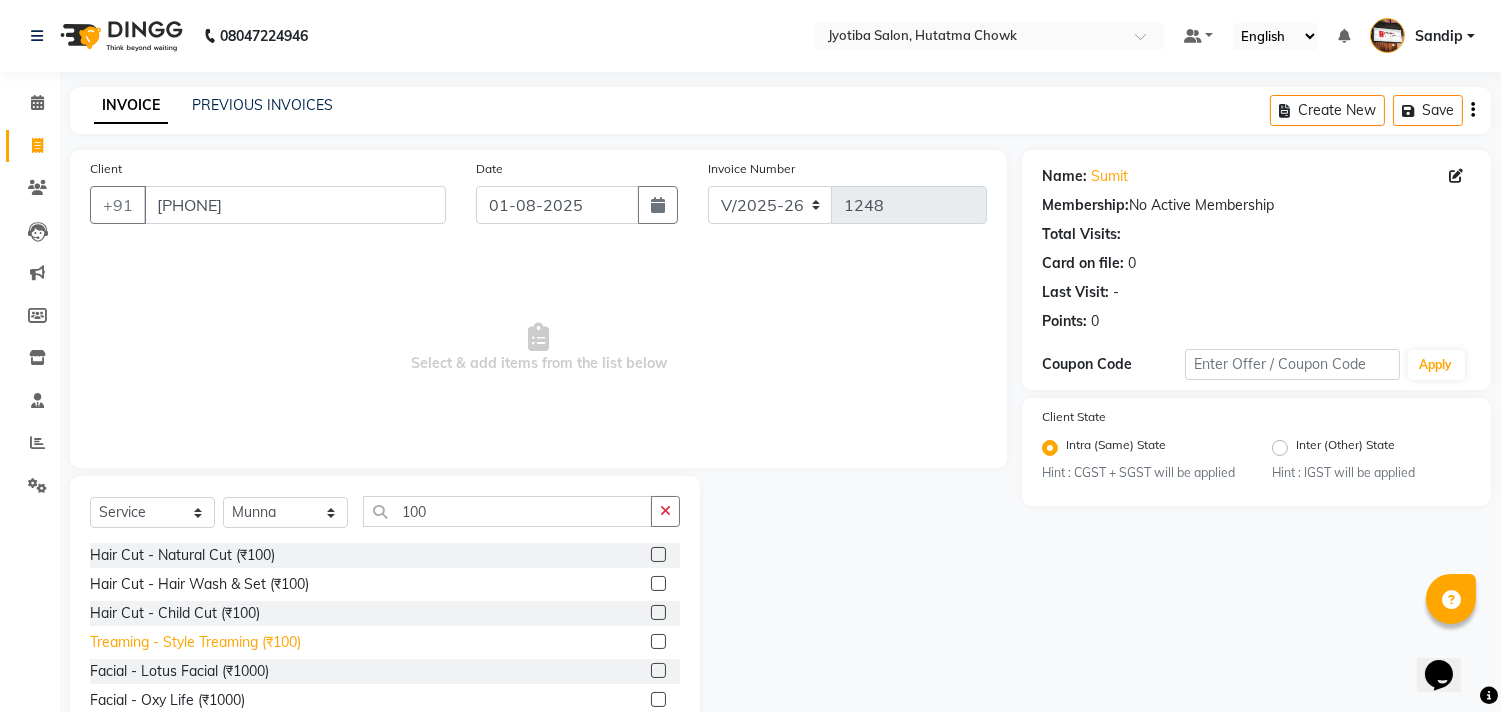 click on "Treaming - Style Treaming (₹100)" 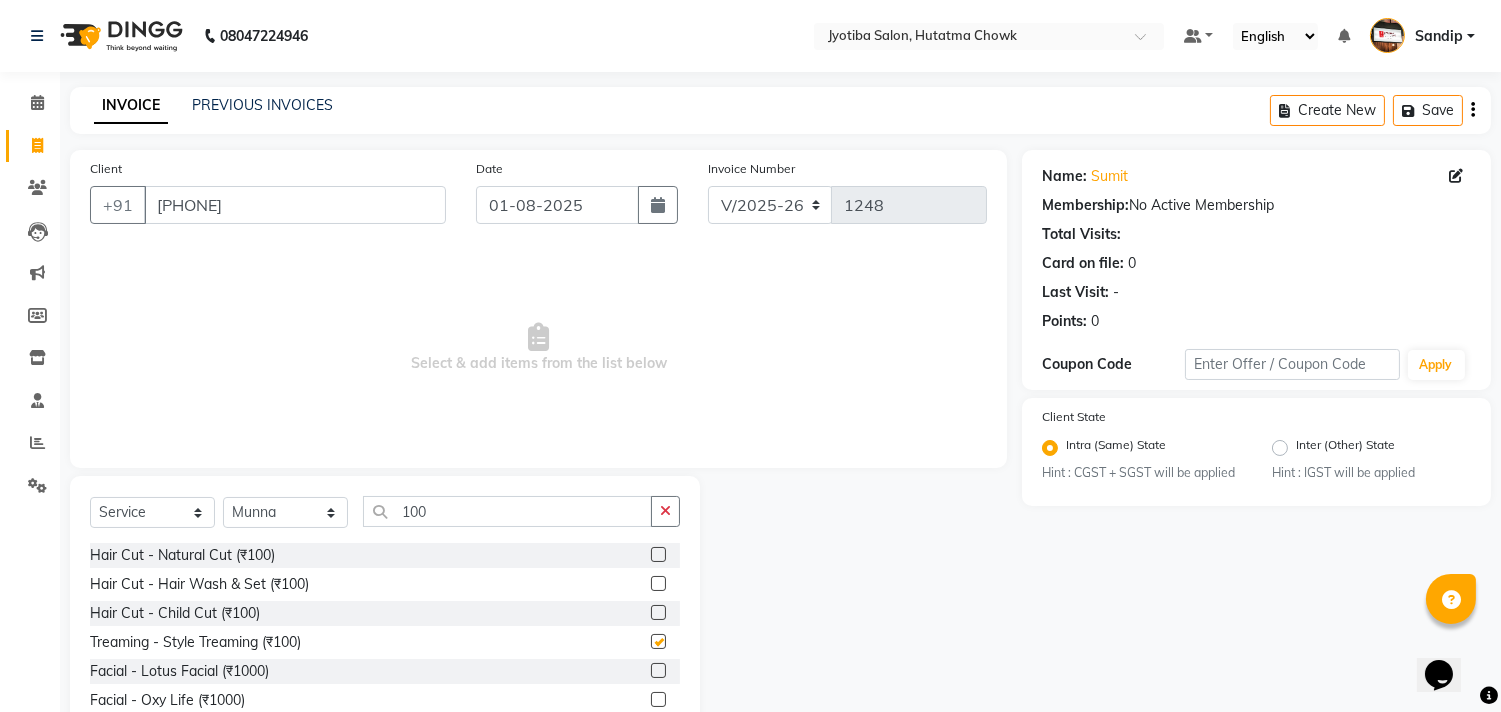checkbox on "false" 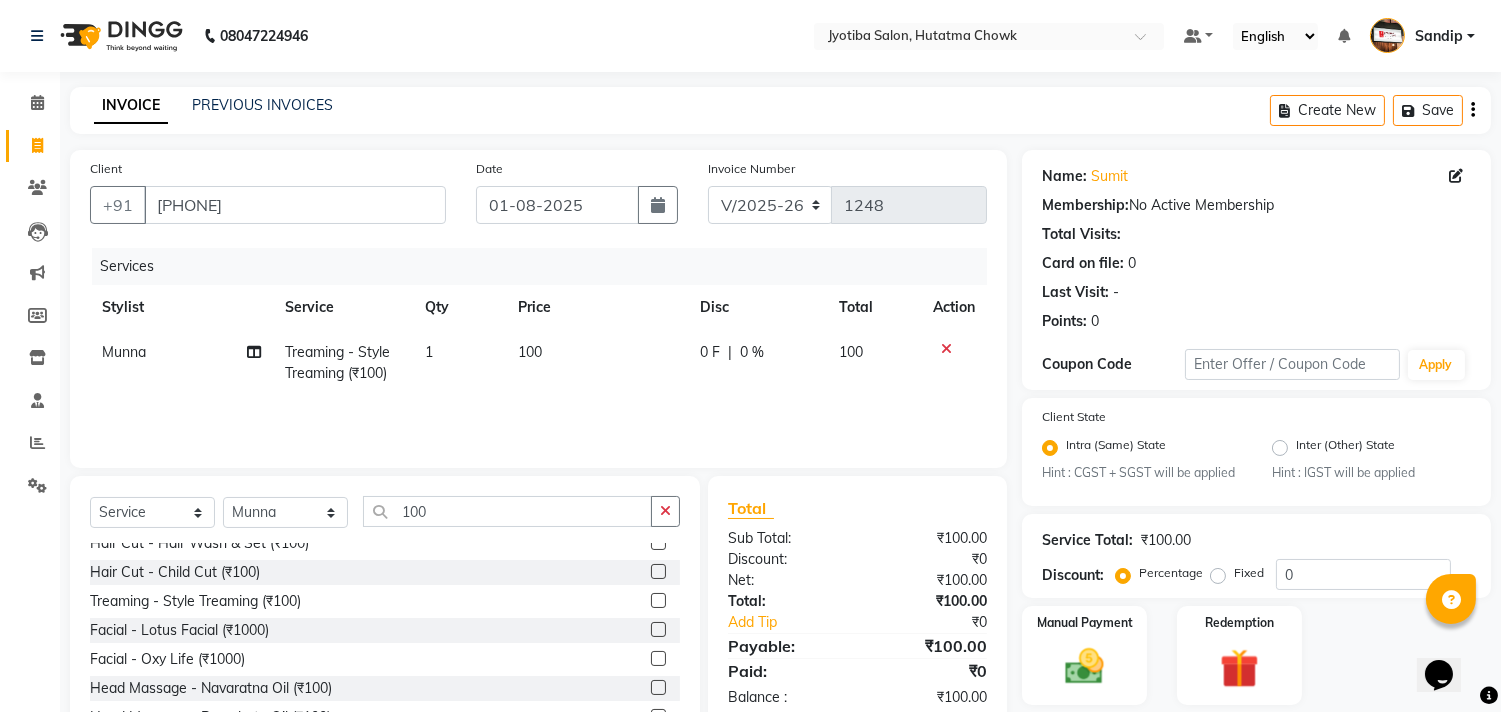 scroll, scrollTop: 61, scrollLeft: 0, axis: vertical 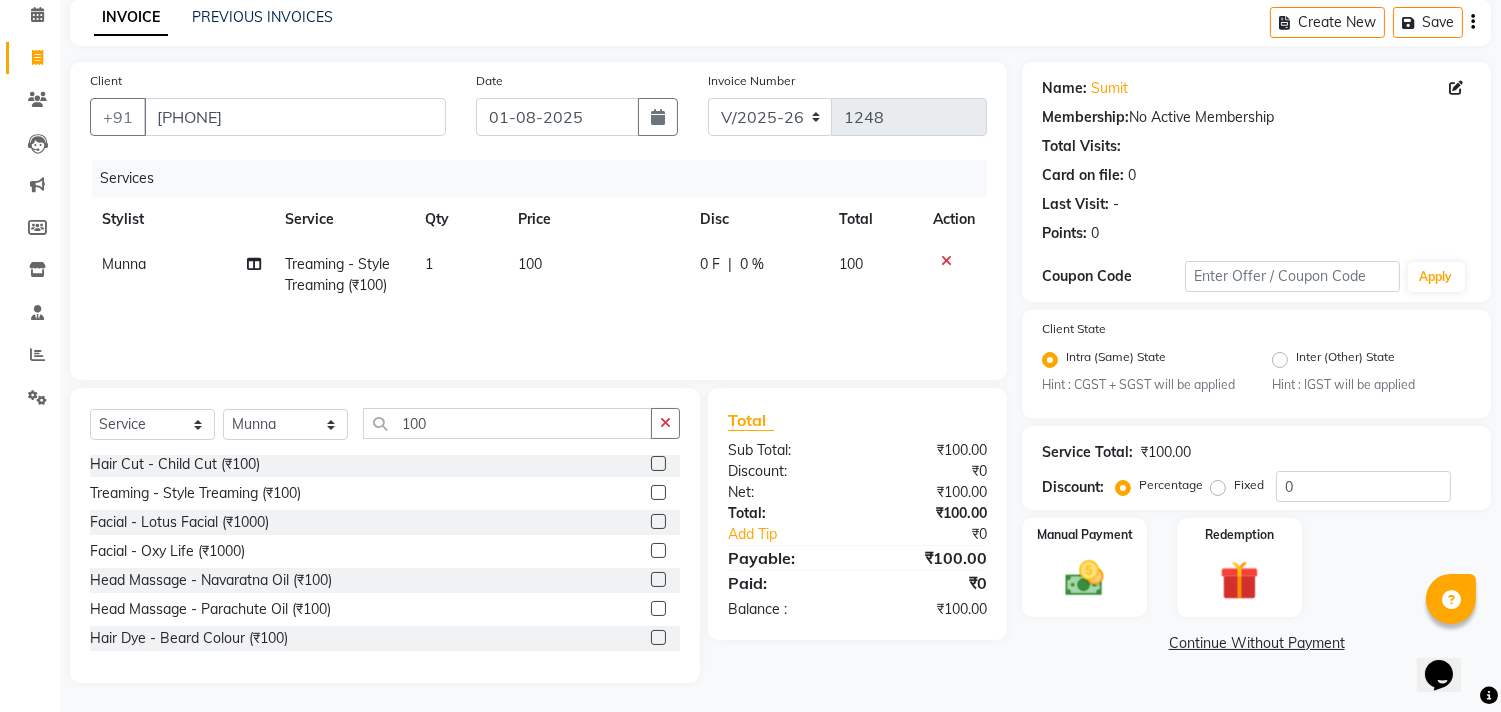 click on "Continue Without Payment" 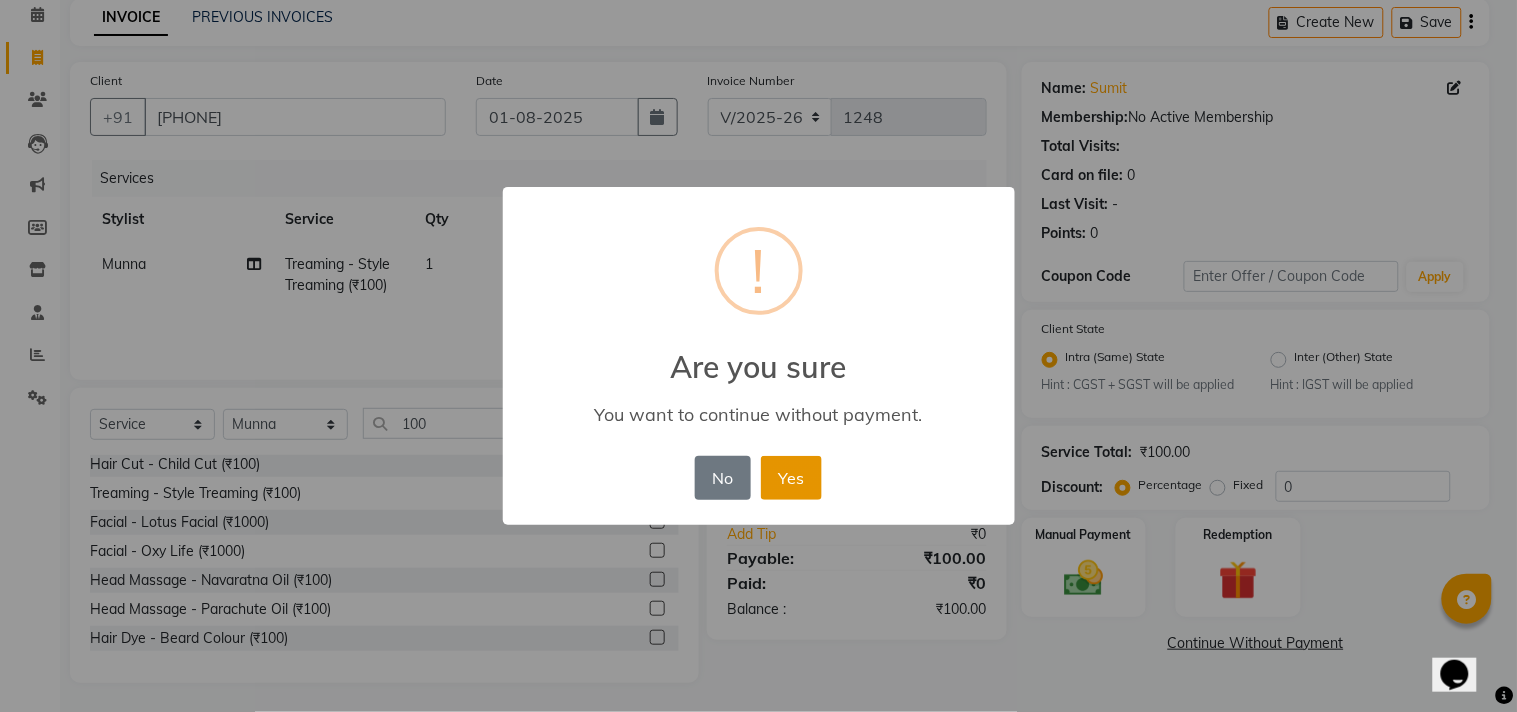 click on "Yes" at bounding box center (791, 478) 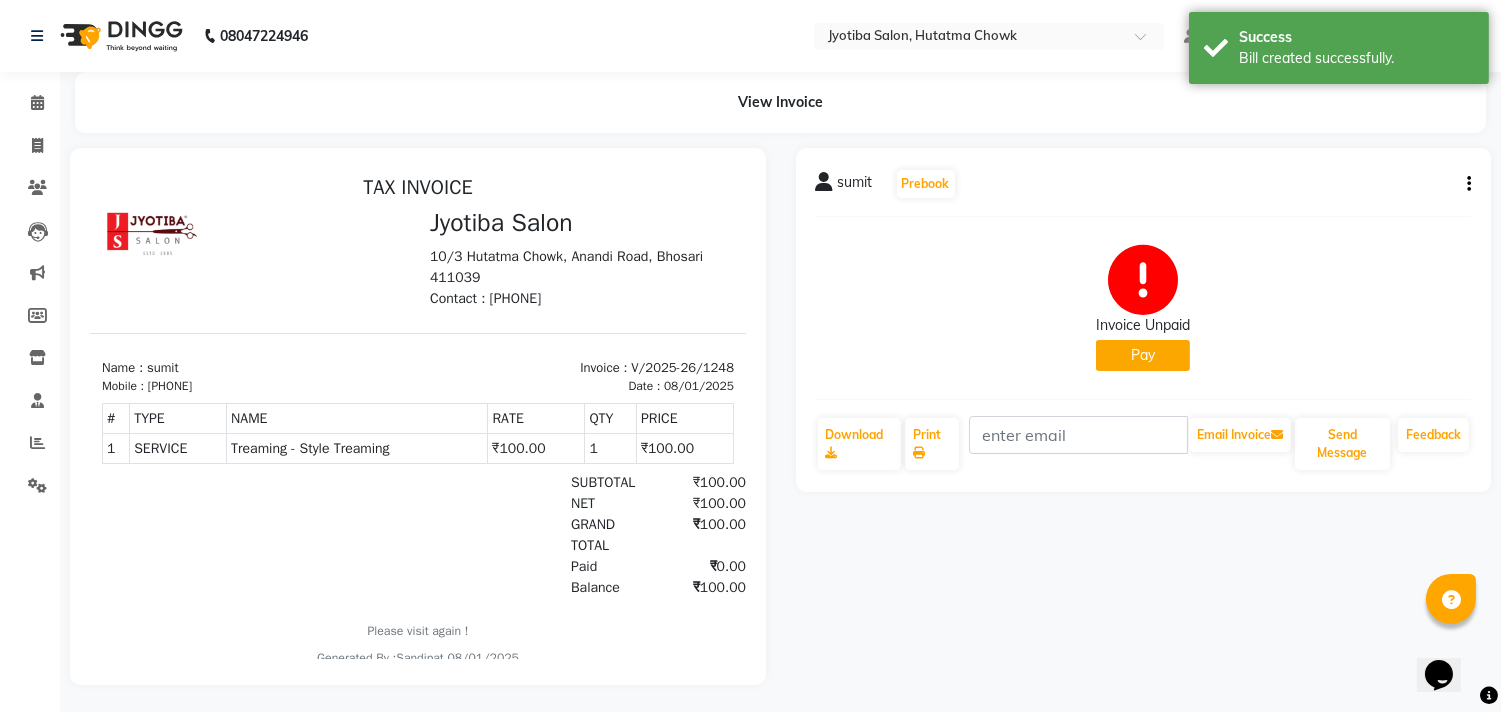 scroll, scrollTop: 0, scrollLeft: 0, axis: both 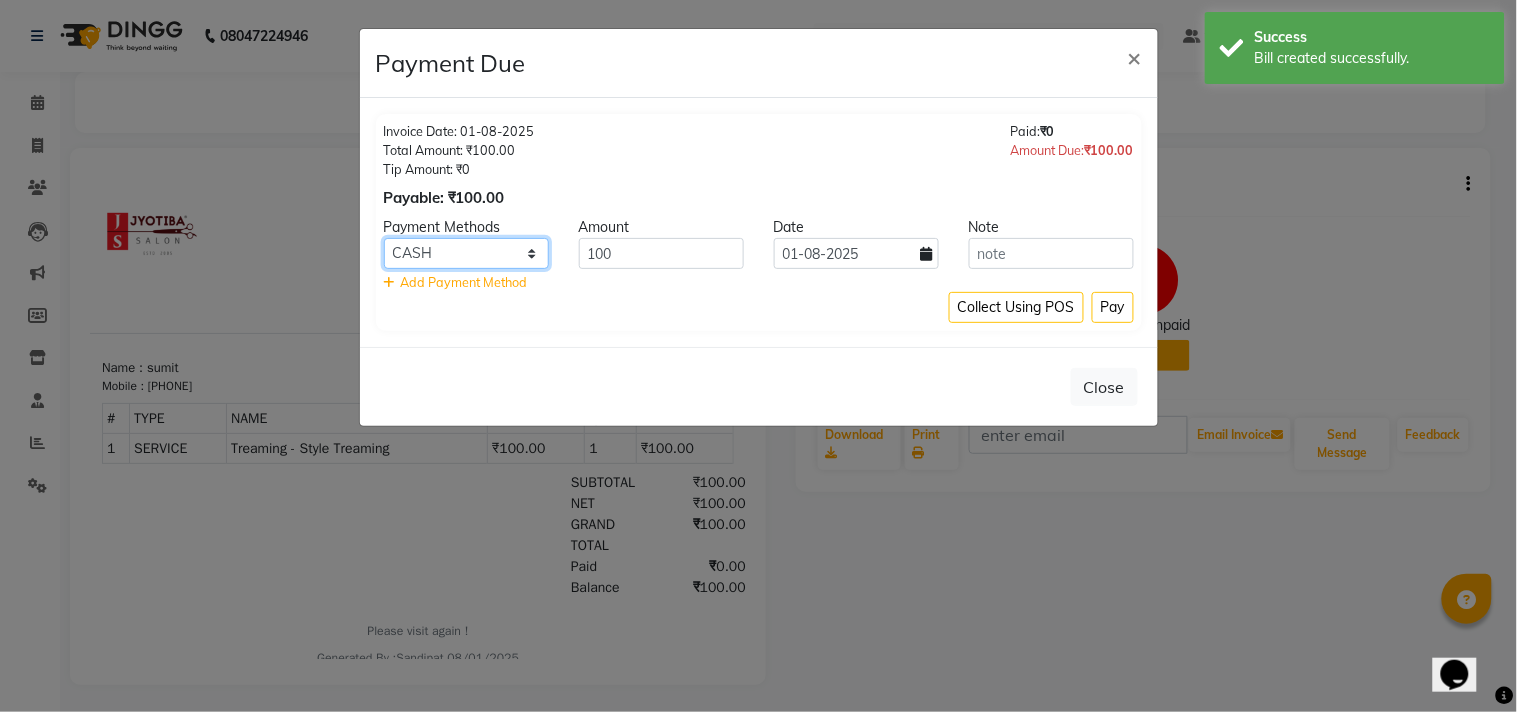 click on "CASH ONLINE CARD" 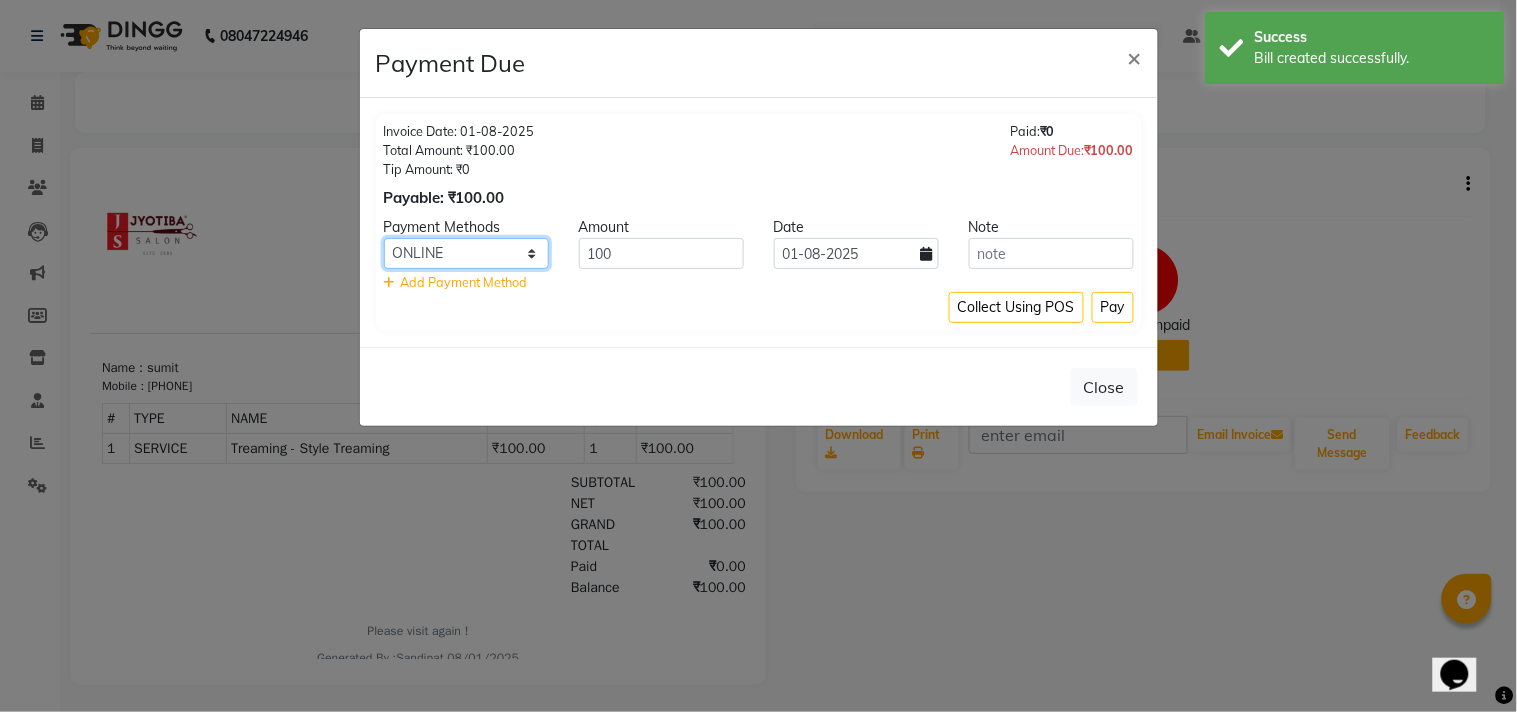 click on "CASH ONLINE CARD" 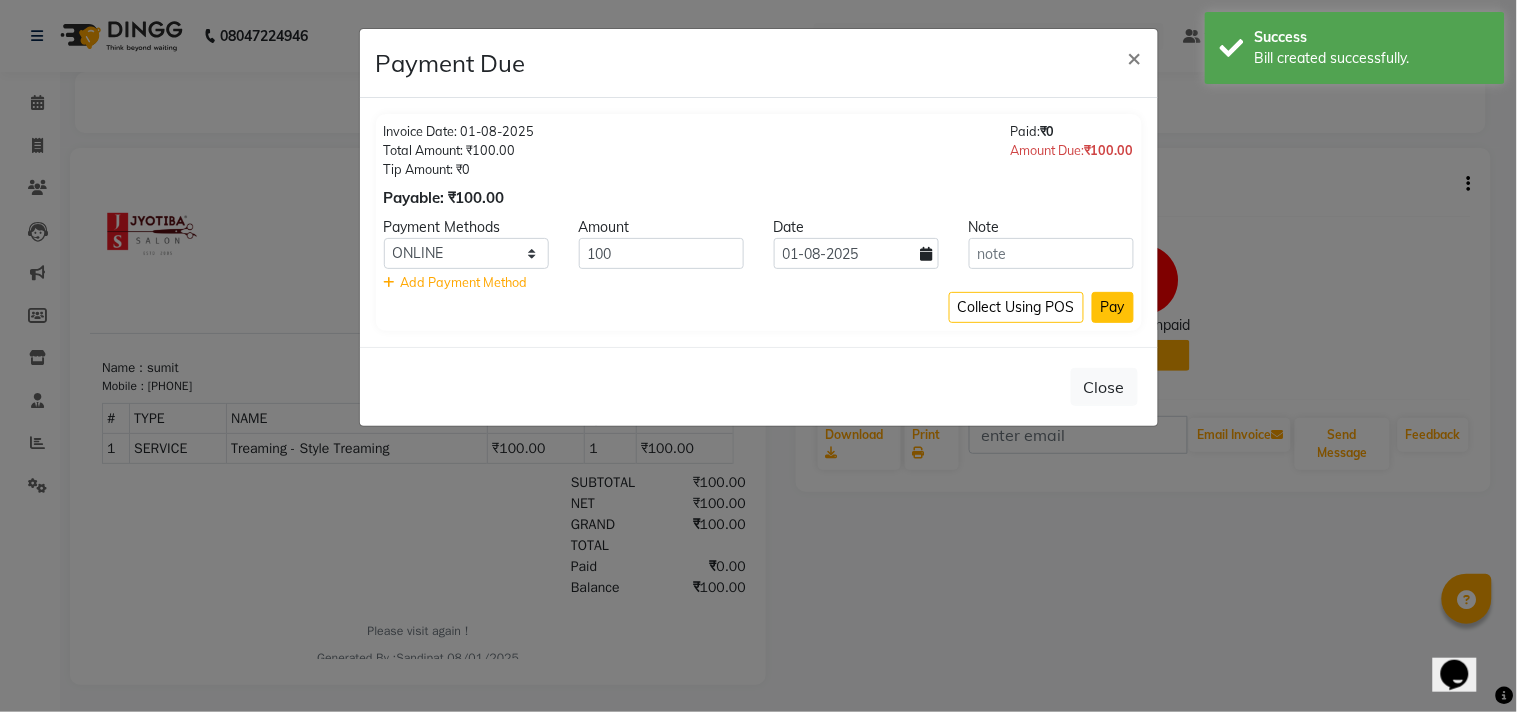 click on "Pay" 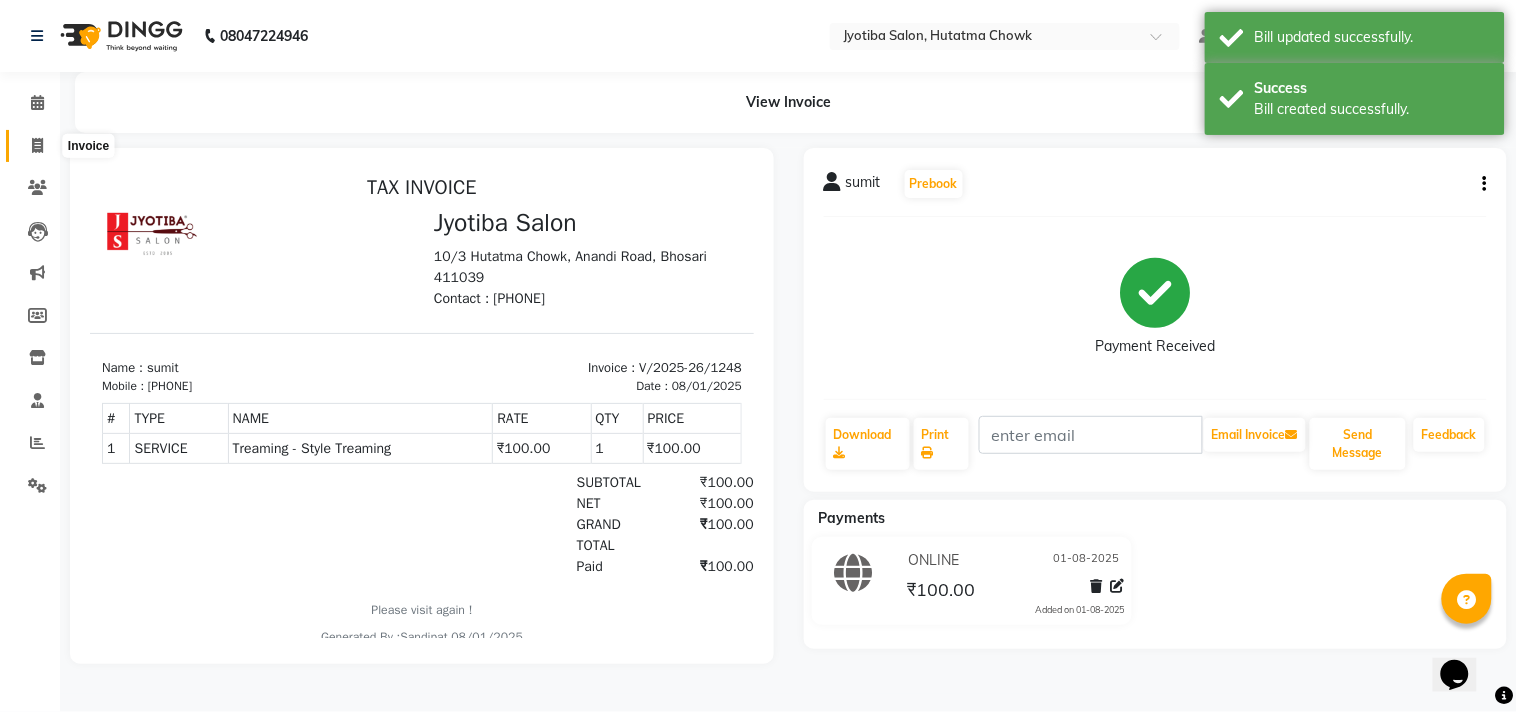 click 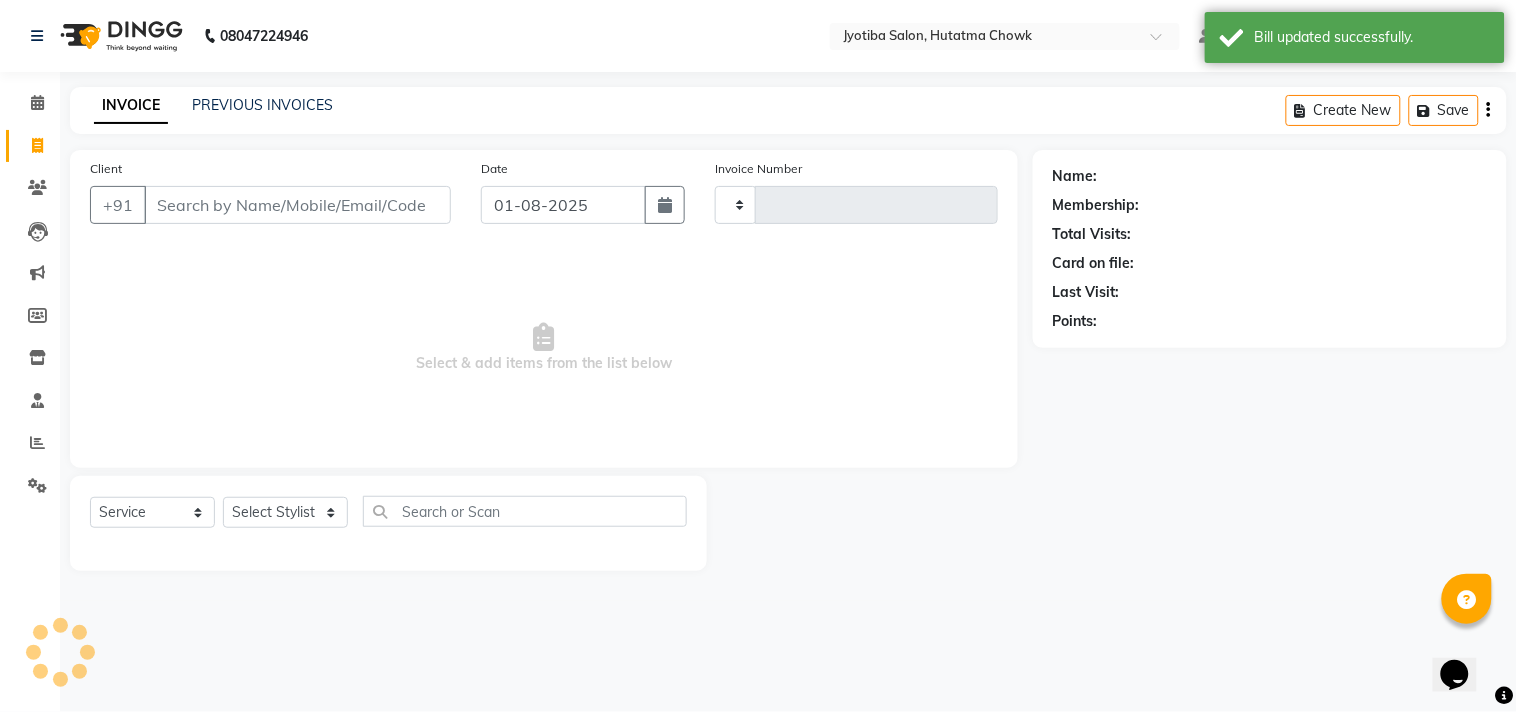 type on "1249" 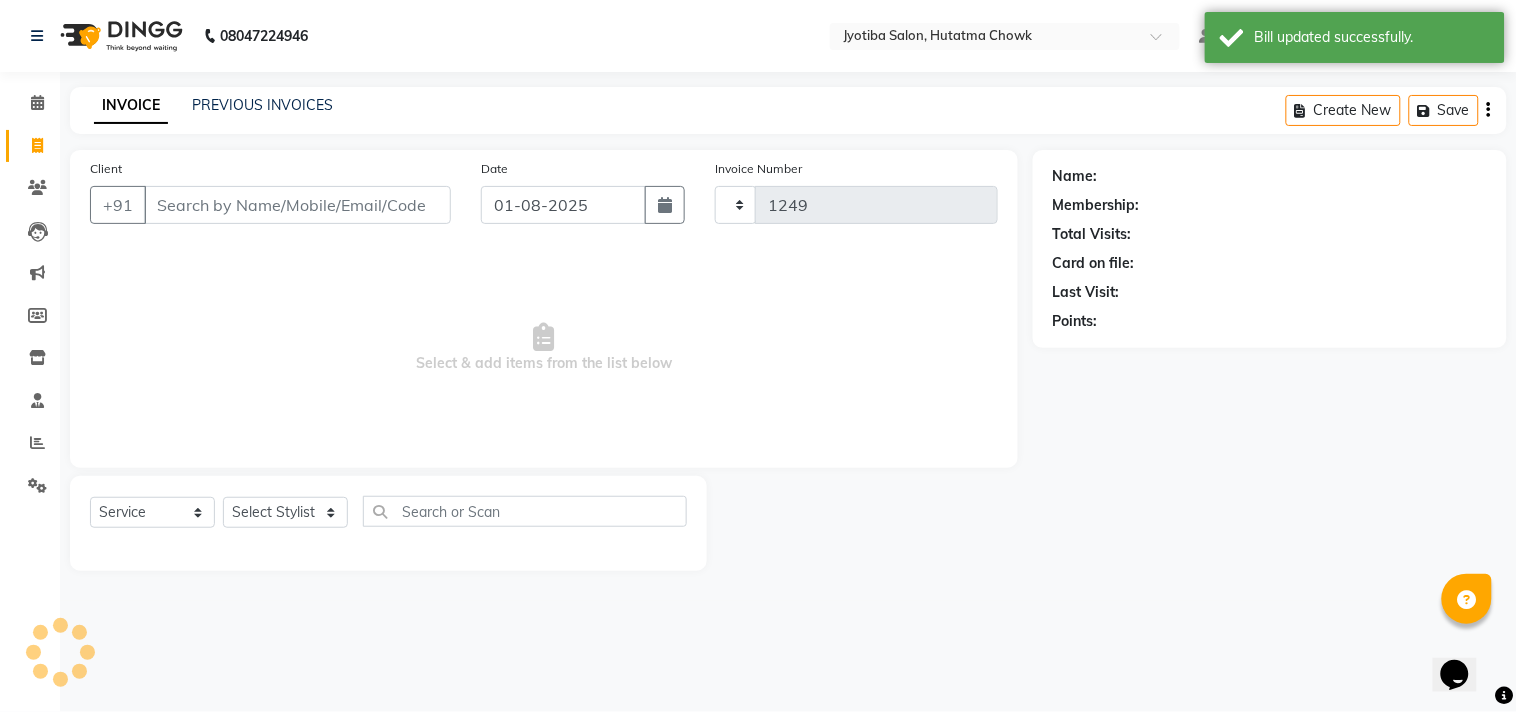 select on "556" 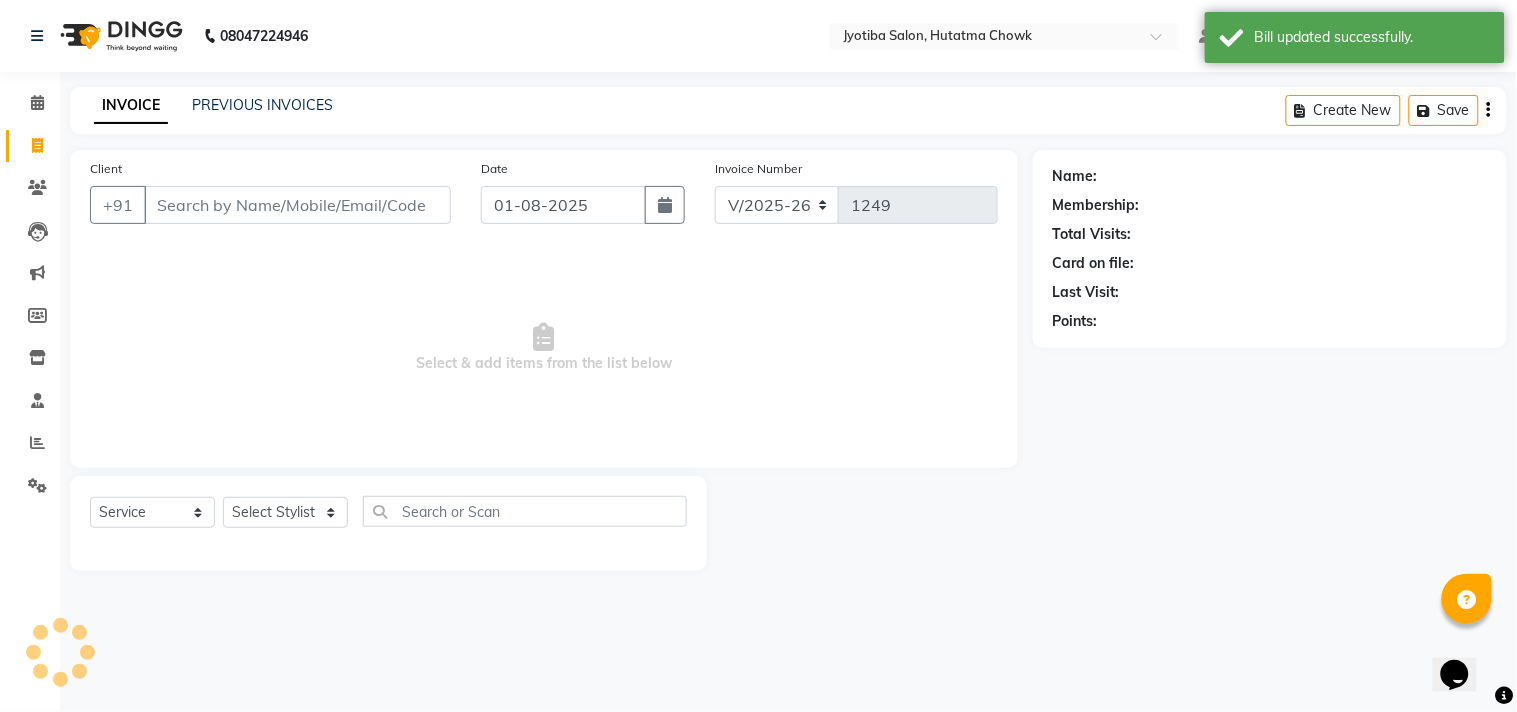 select on "membership" 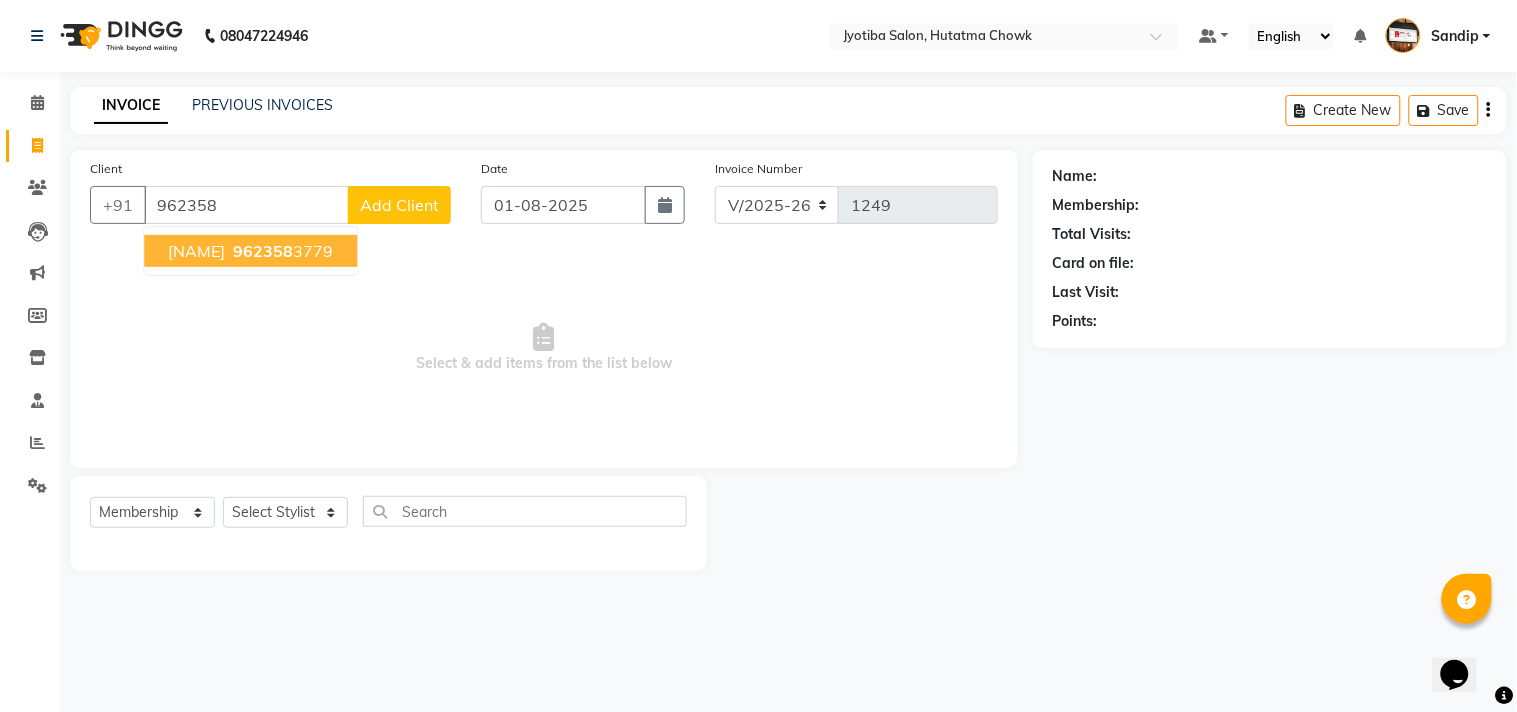 click on "962358" at bounding box center [263, 251] 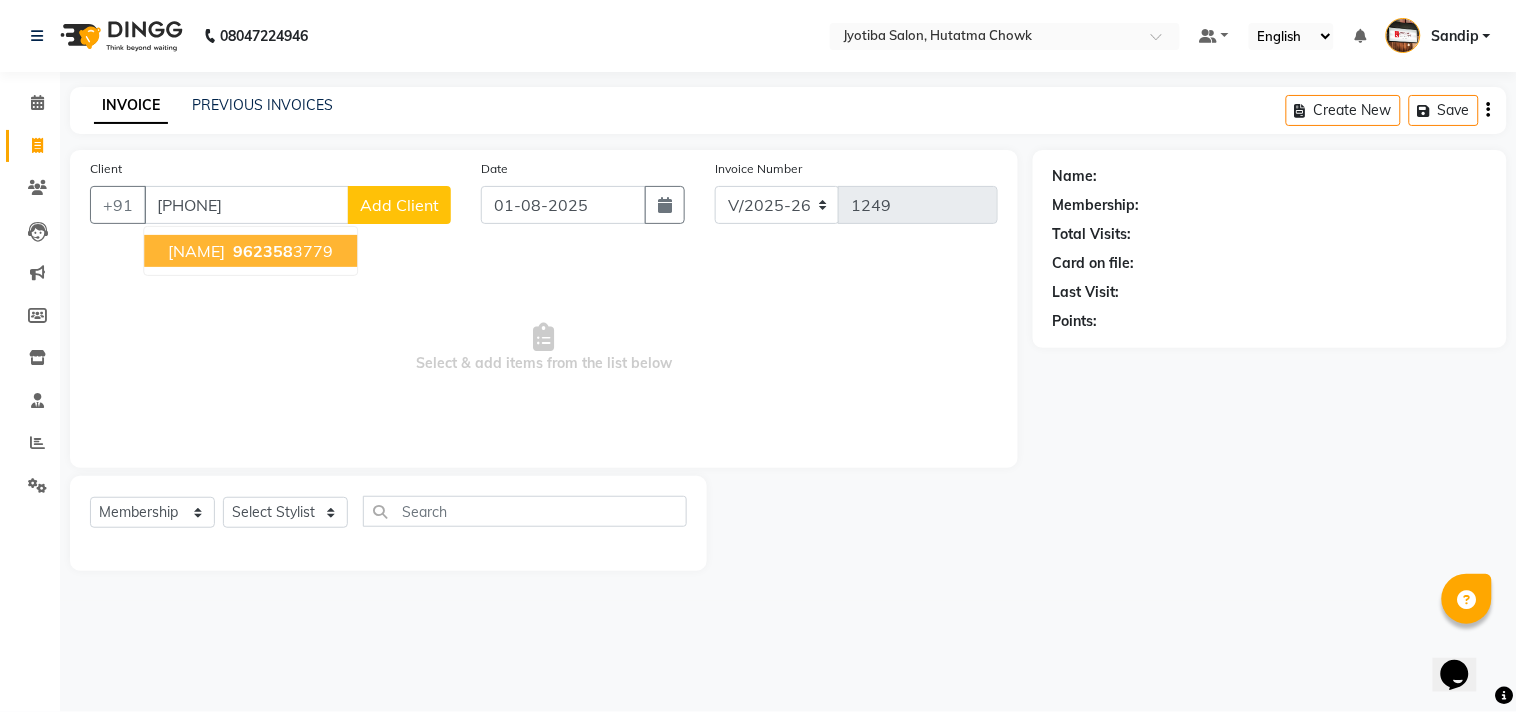 type on "[PHONE]" 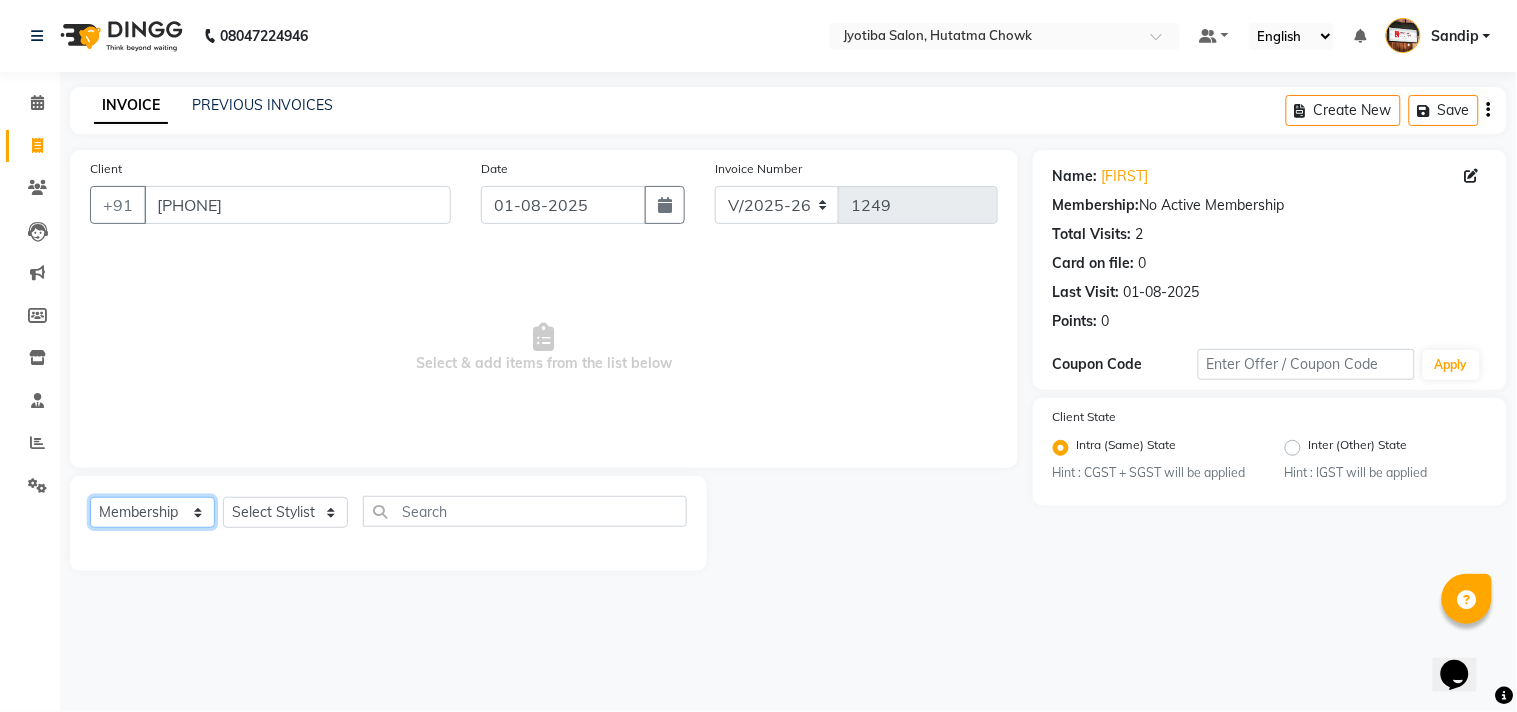 click on "Select  Service  Product  Membership  Package Voucher Prepaid Gift Card" 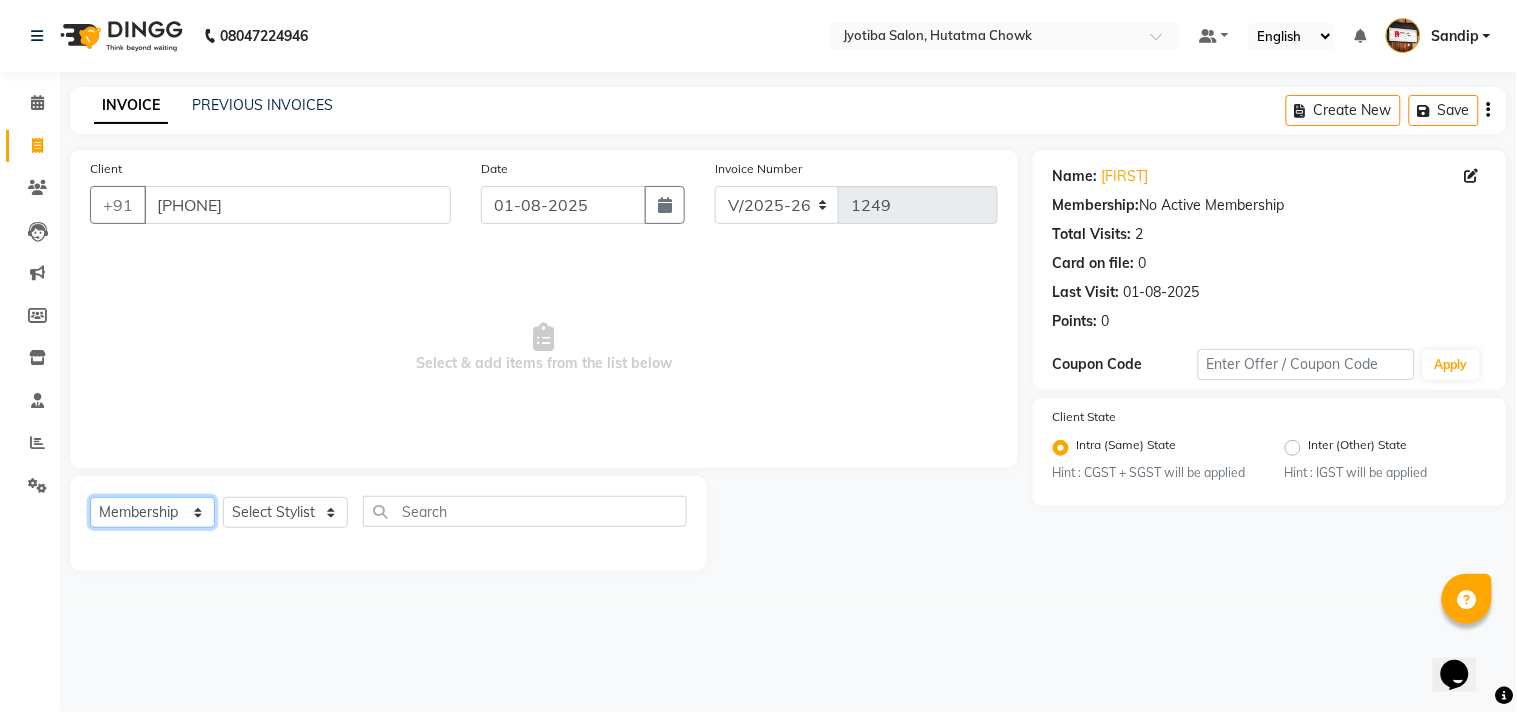 select on "service" 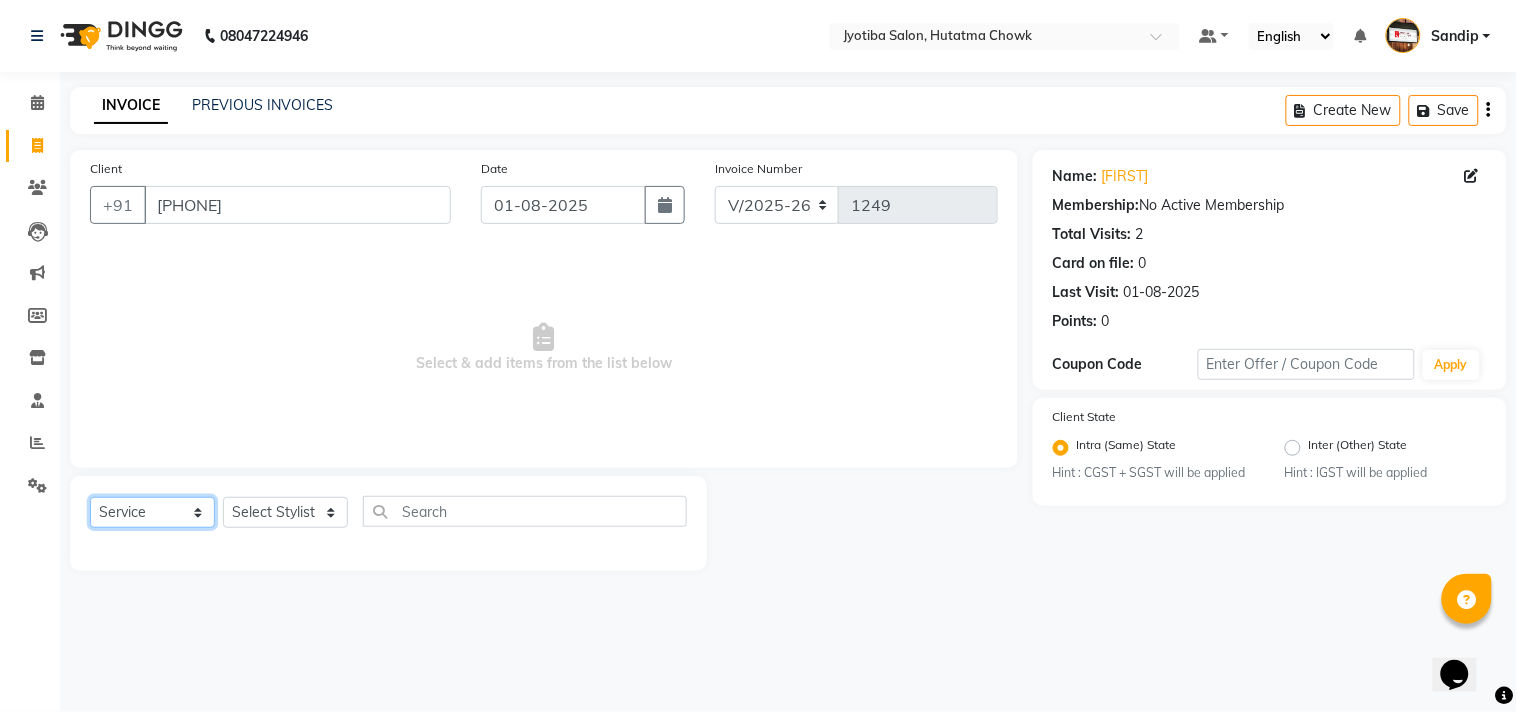 click on "Select  Service  Product  Membership  Package Voucher Prepaid Gift Card" 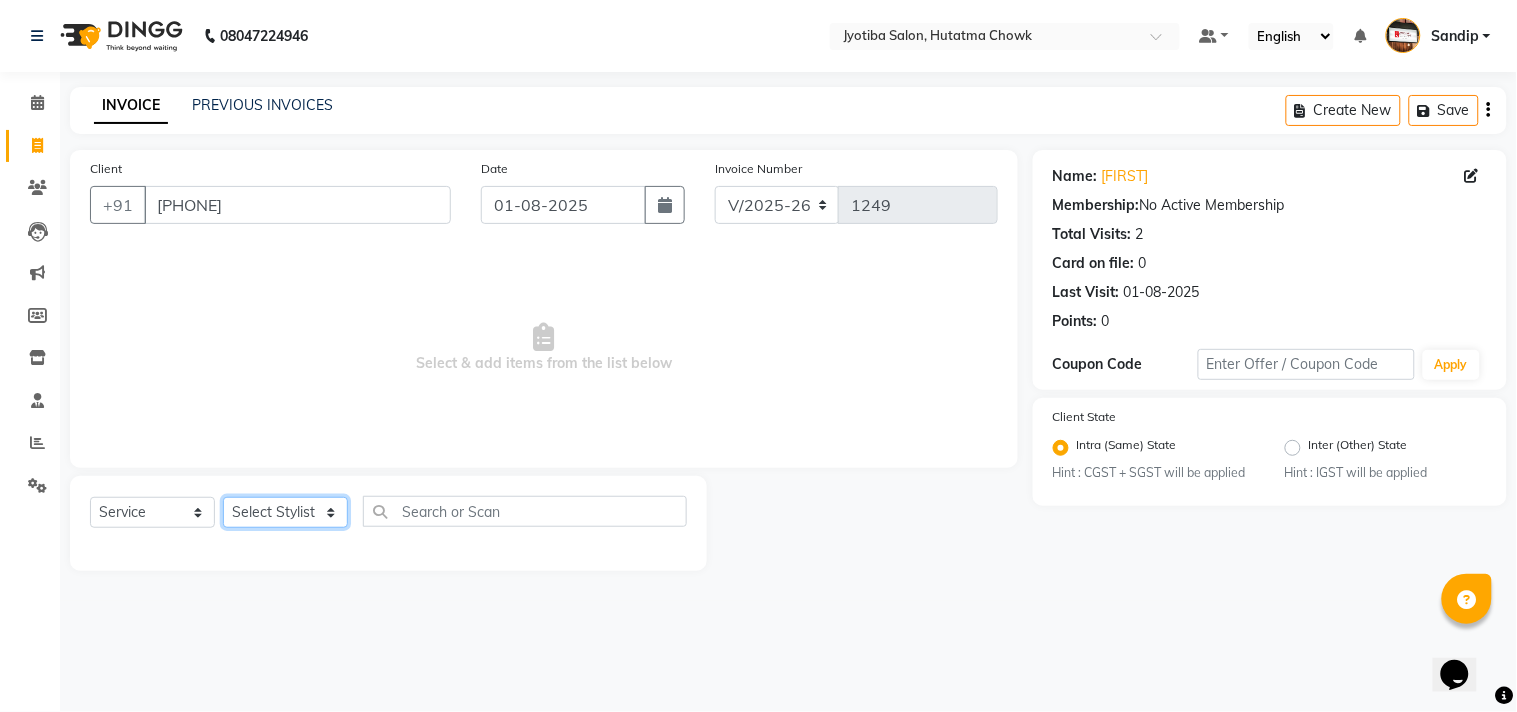click on "Select Stylist Abdul Dinesh thakur Farman  Juned  mahadev Munna  prem RAHUL Sandip Suresh yasin" 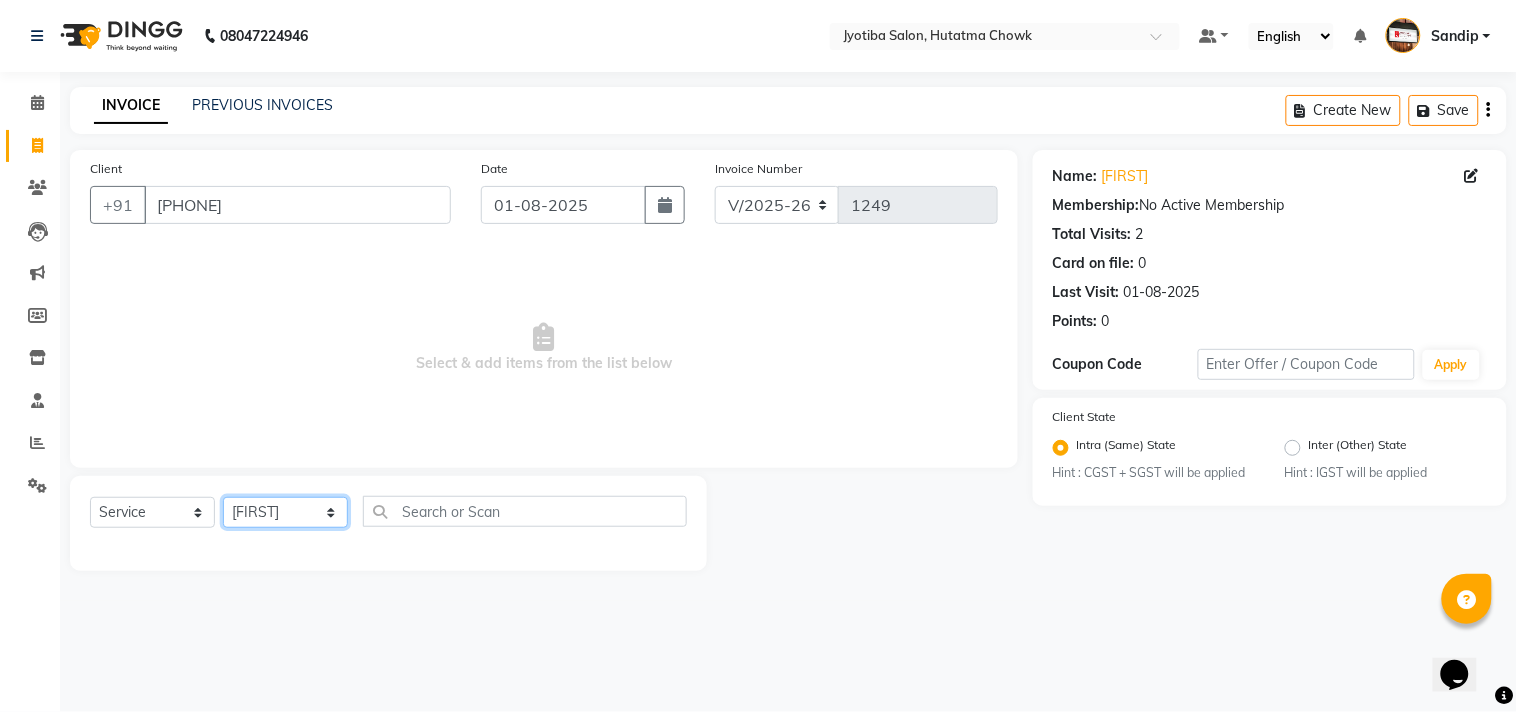 click on "Select Stylist Abdul Dinesh thakur Farman  Juned  mahadev Munna  prem RAHUL Sandip Suresh yasin" 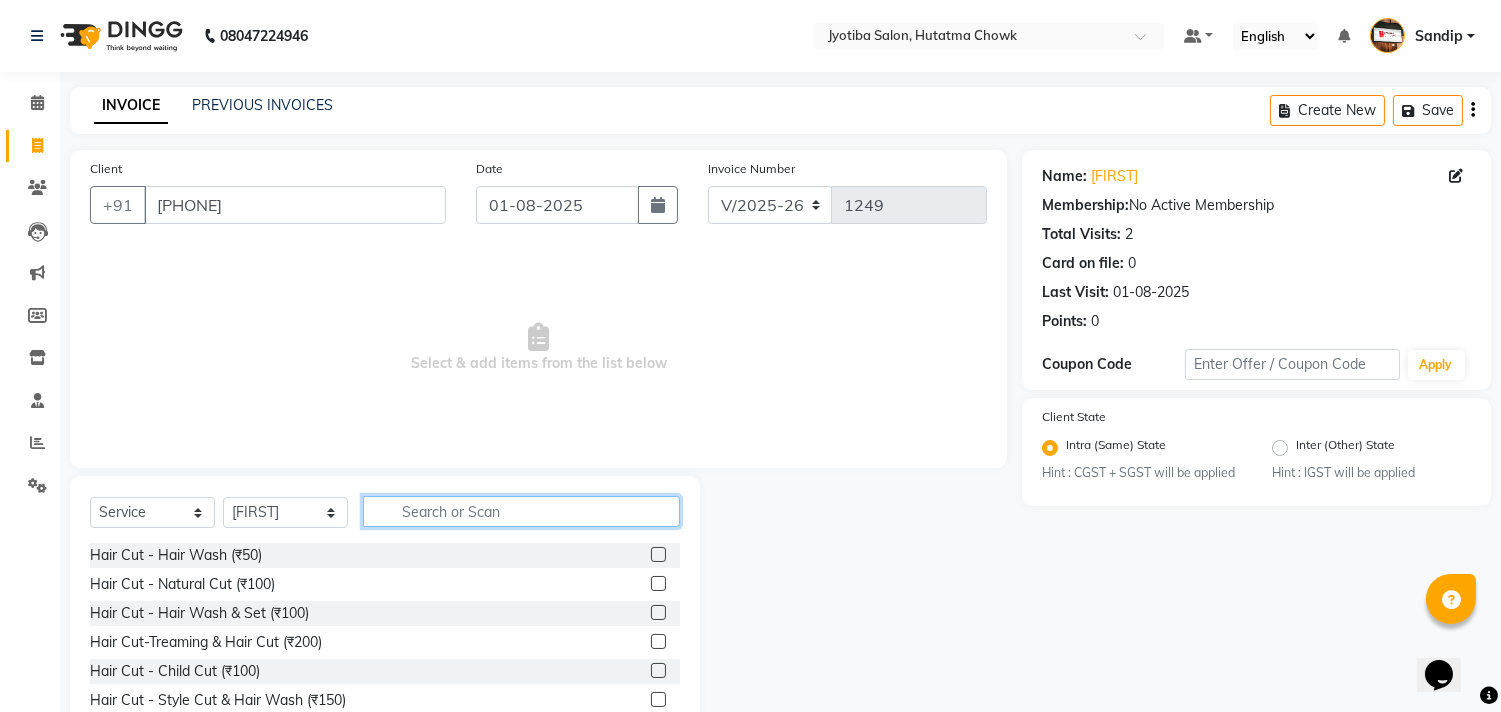 click 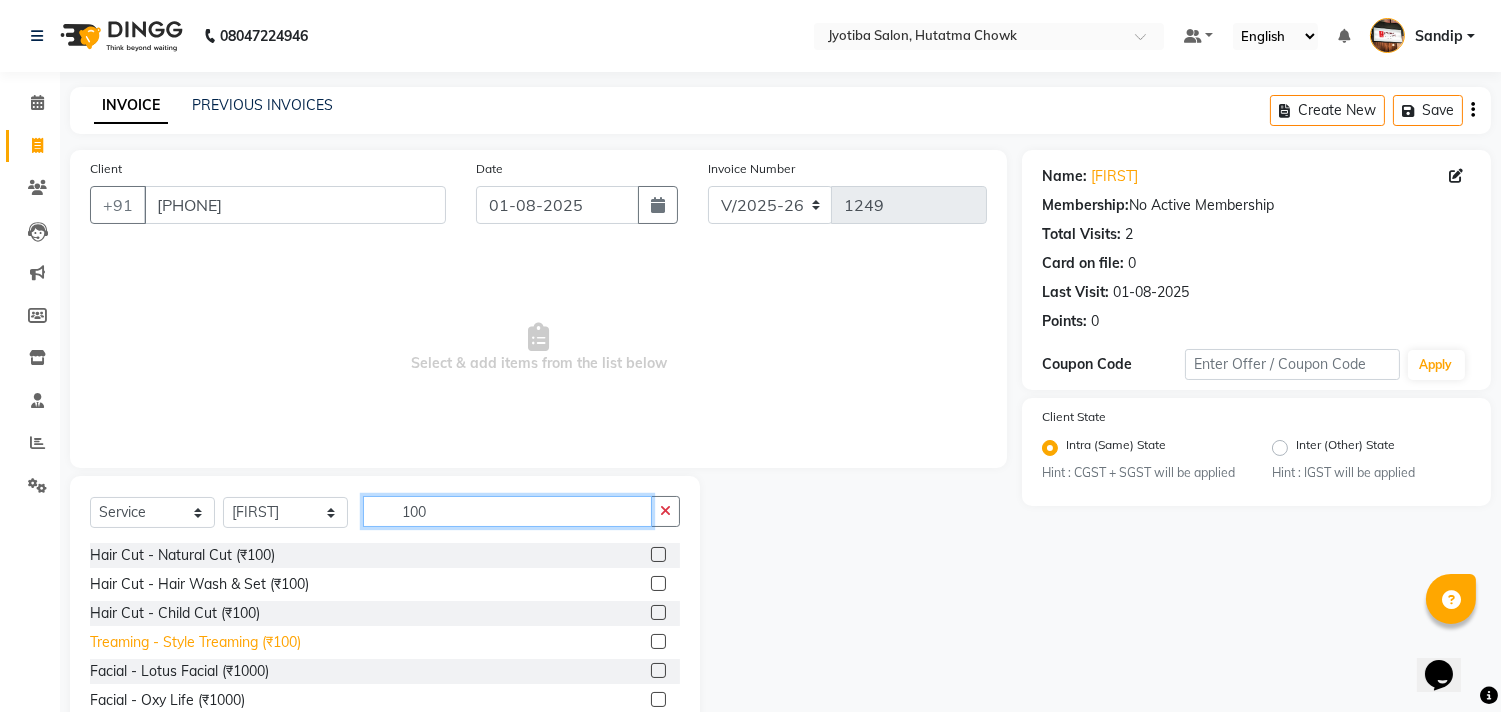 type 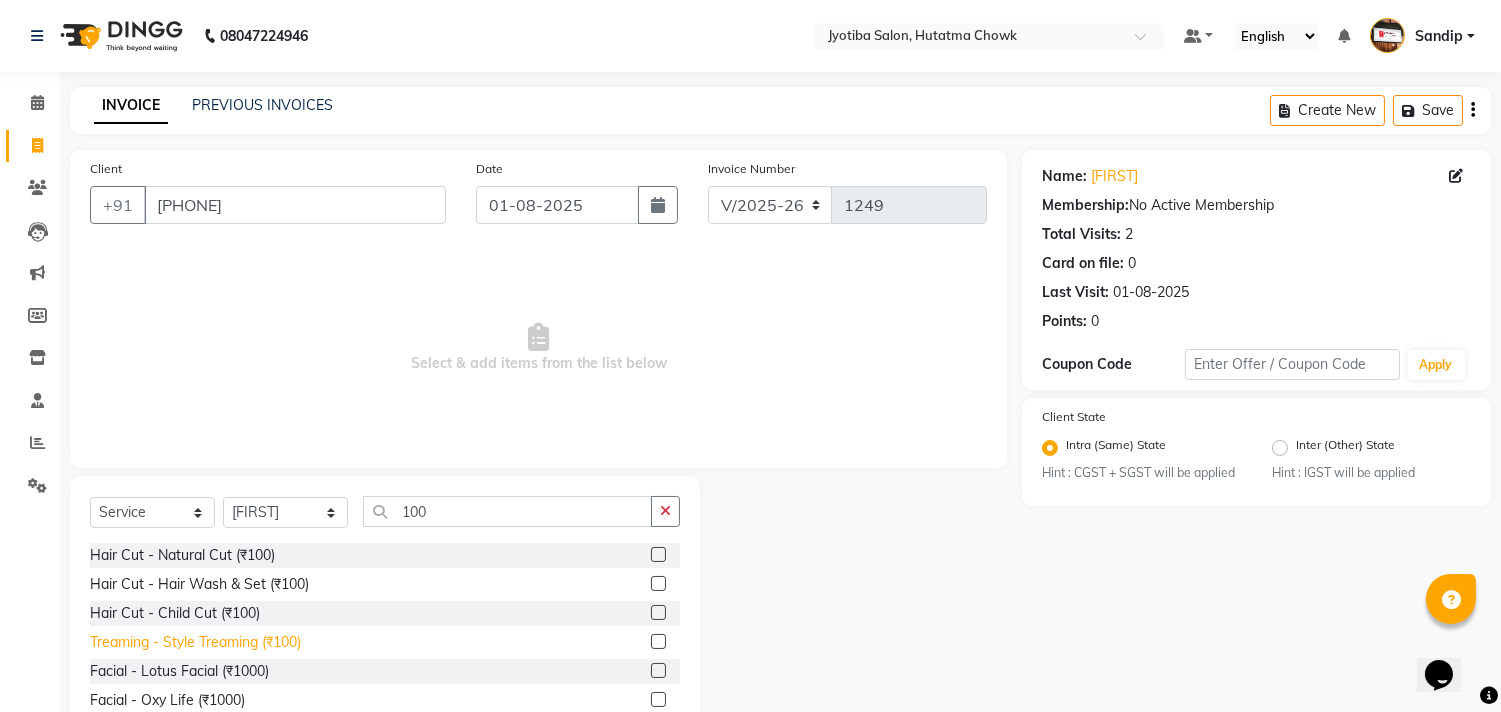 click on "Treaming - Style Treaming (₹100)" 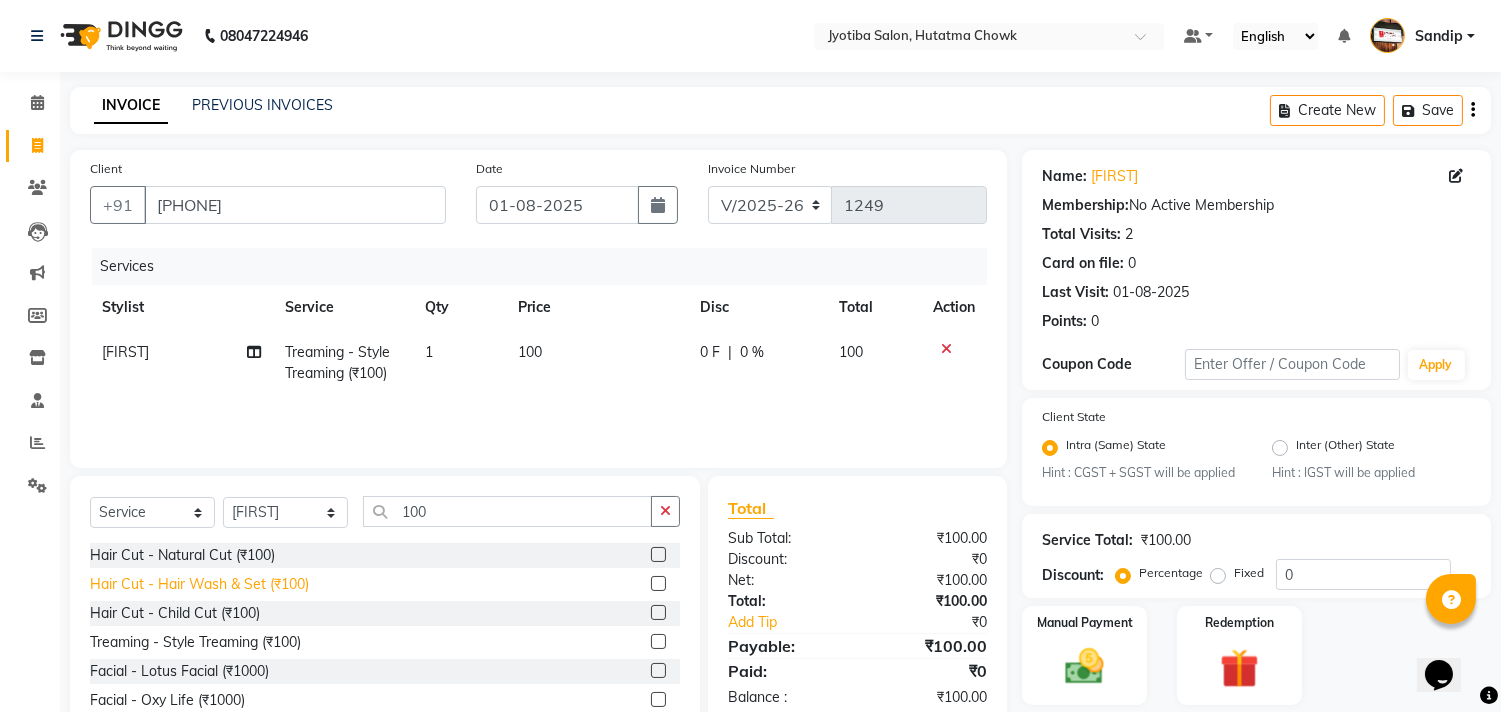 click on "Hair Cut - Hair Wash & Set (₹100)" 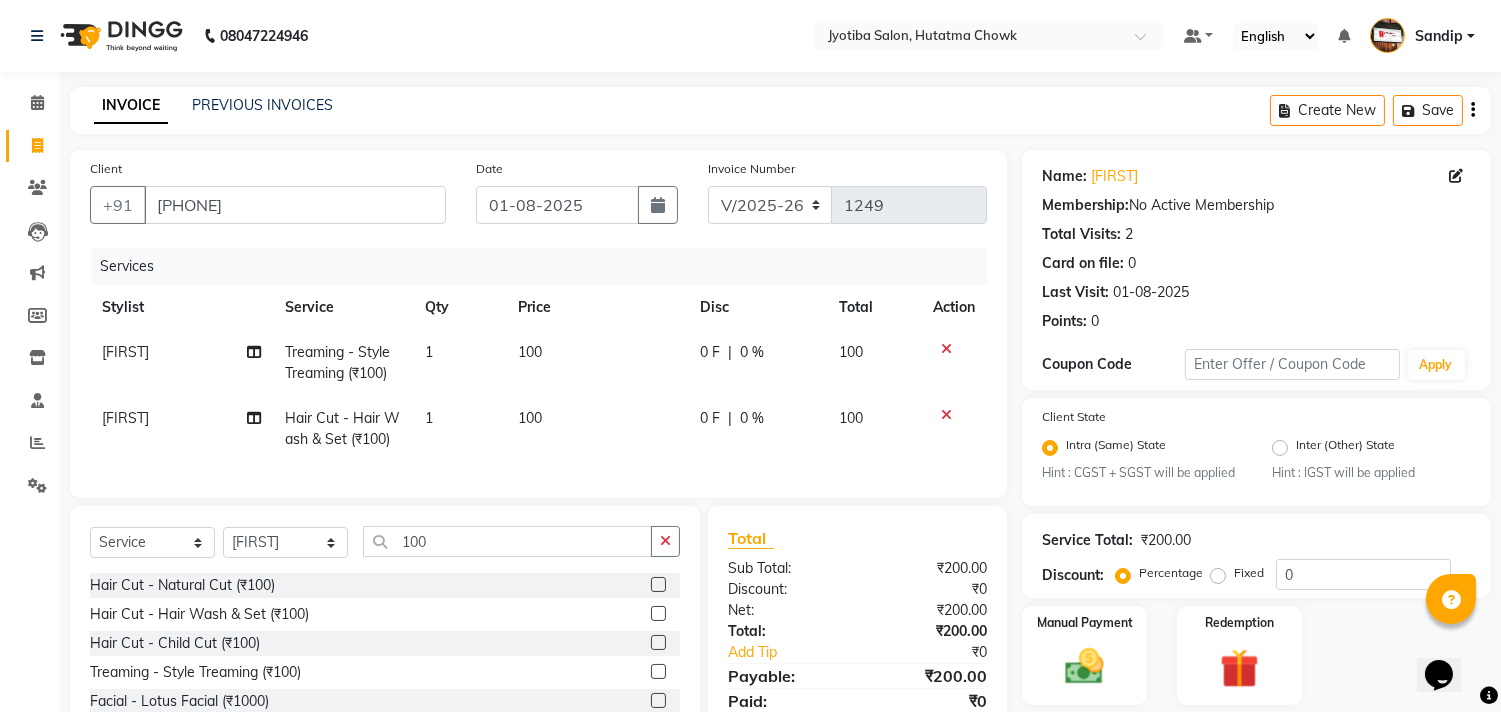 scroll, scrollTop: 135, scrollLeft: 0, axis: vertical 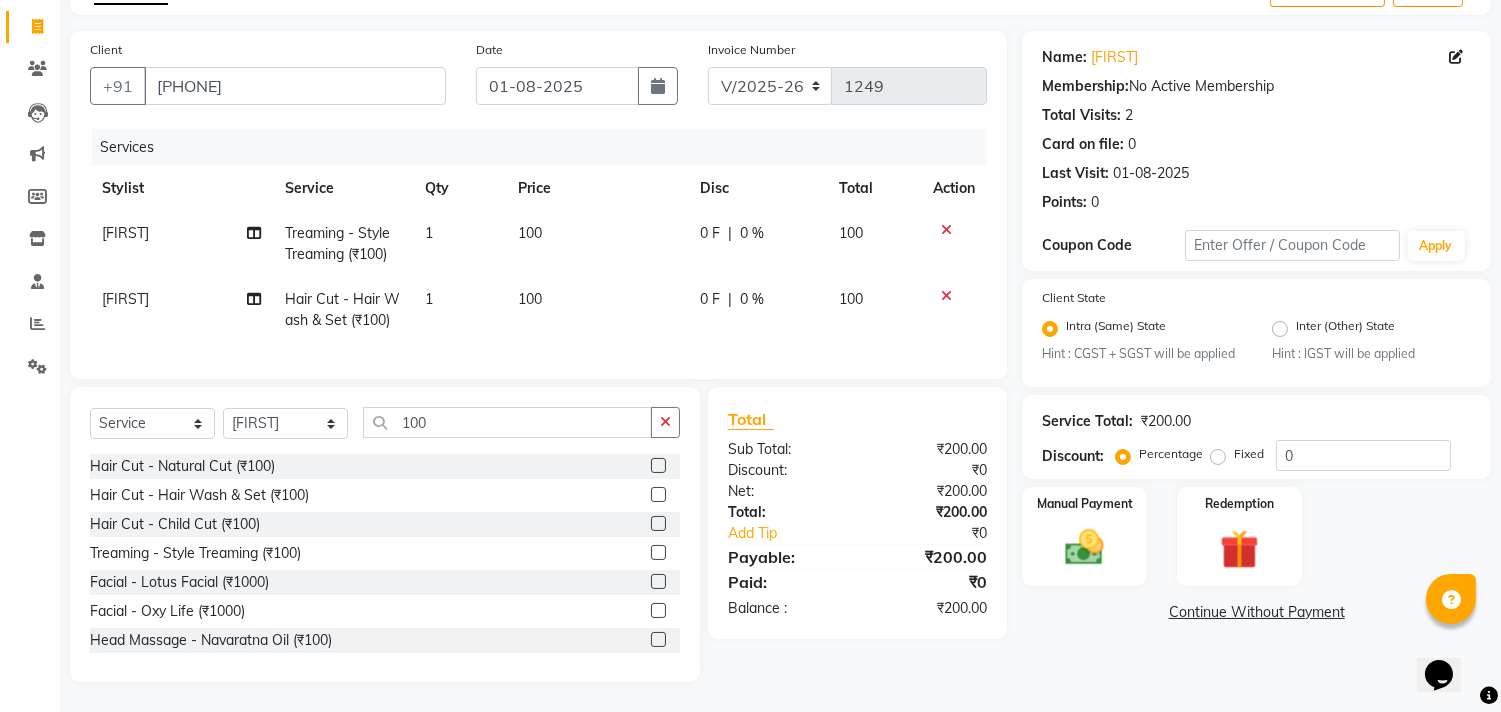 click on "Continue Without Payment" 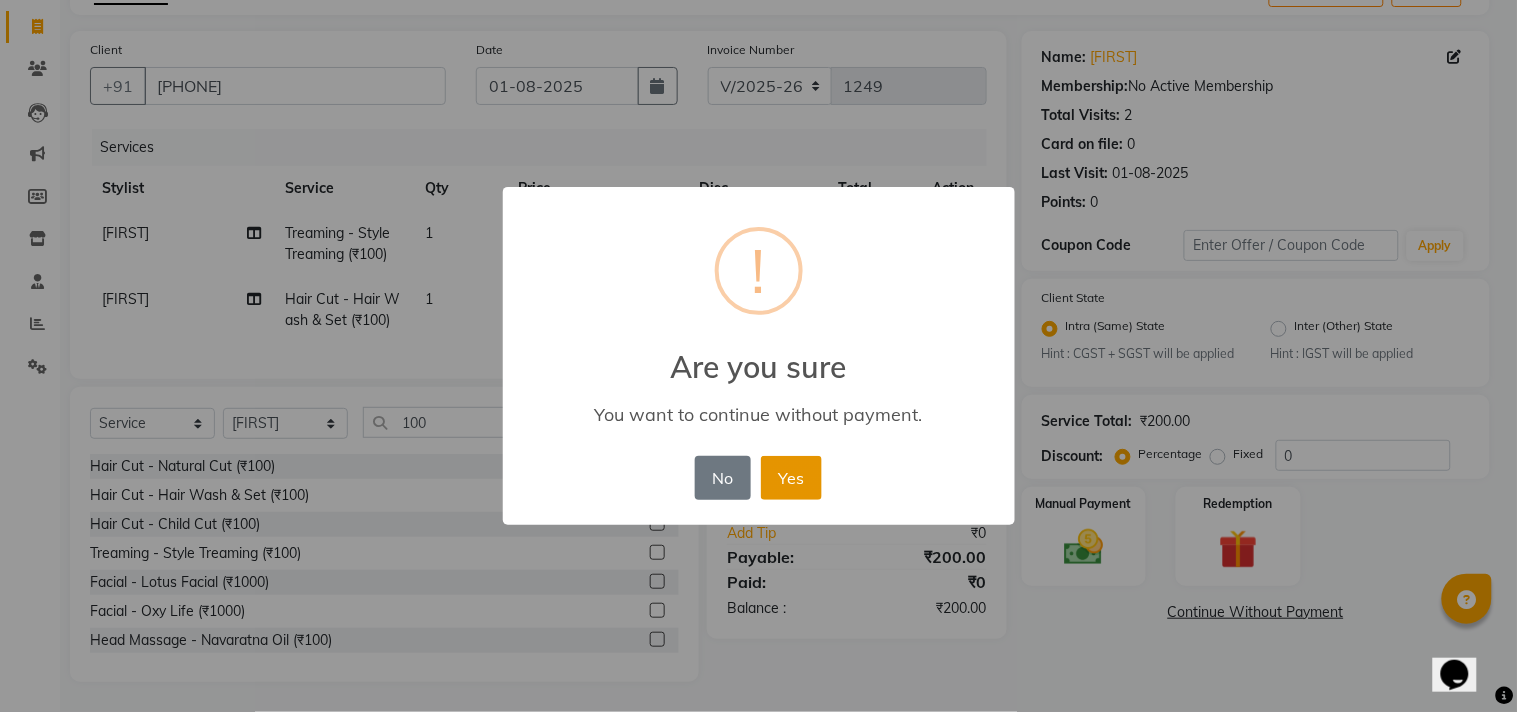 click on "Yes" at bounding box center (791, 478) 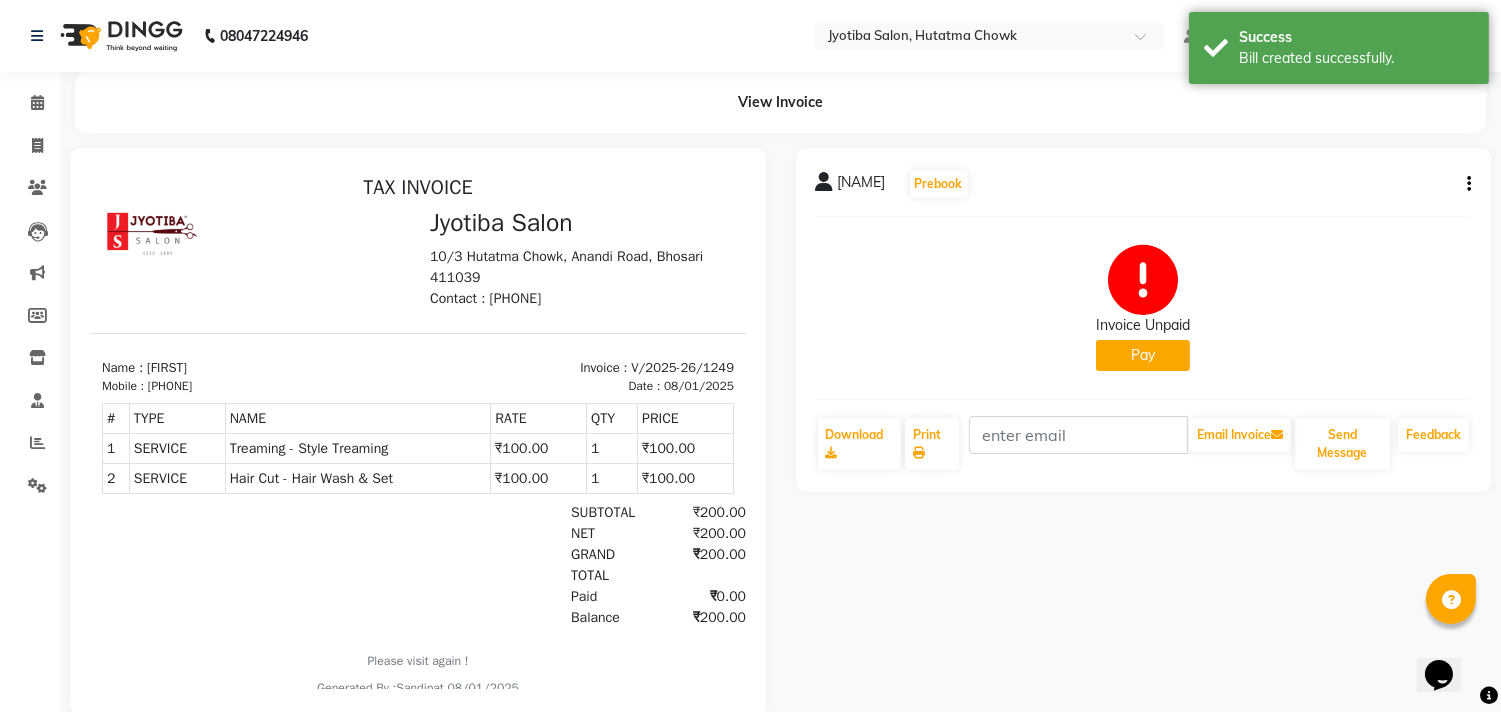 scroll, scrollTop: 0, scrollLeft: 0, axis: both 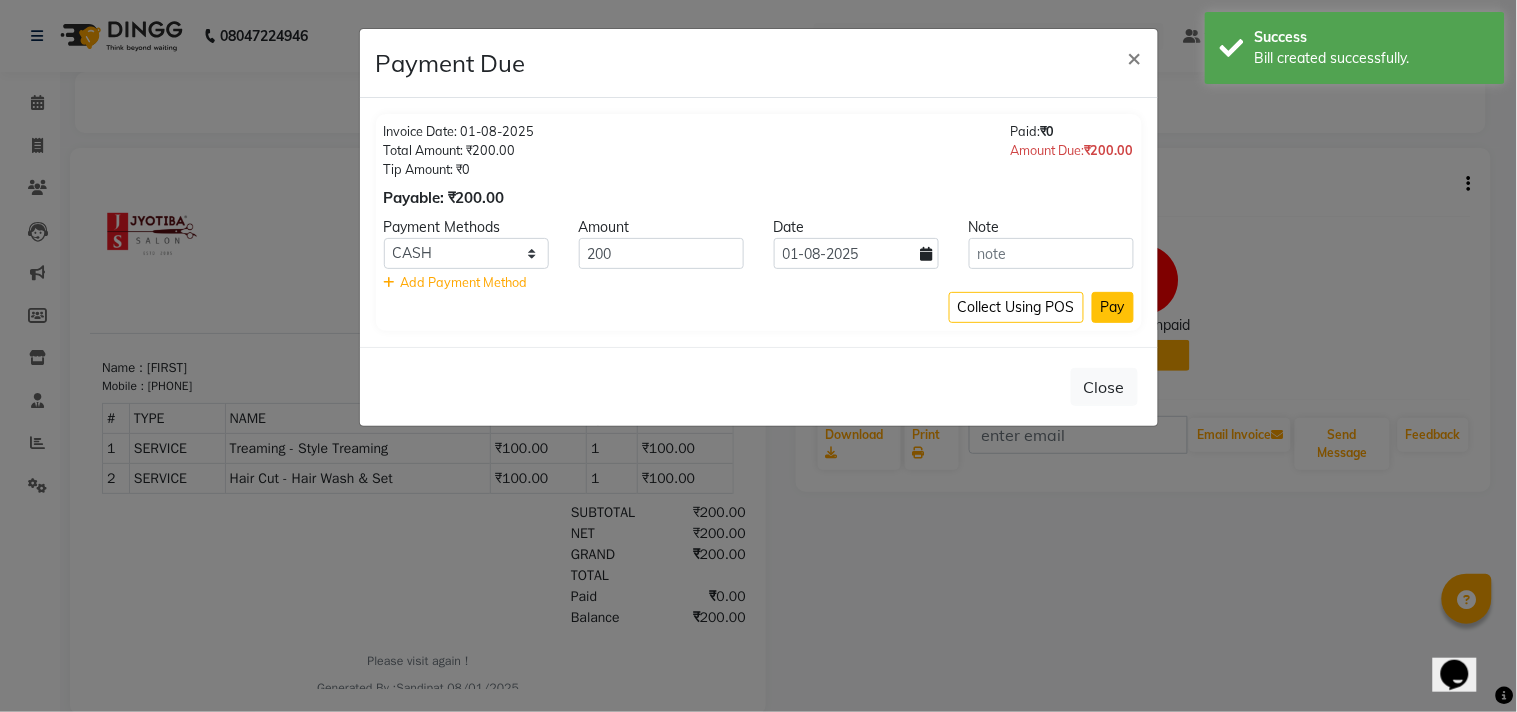 click on "Pay" 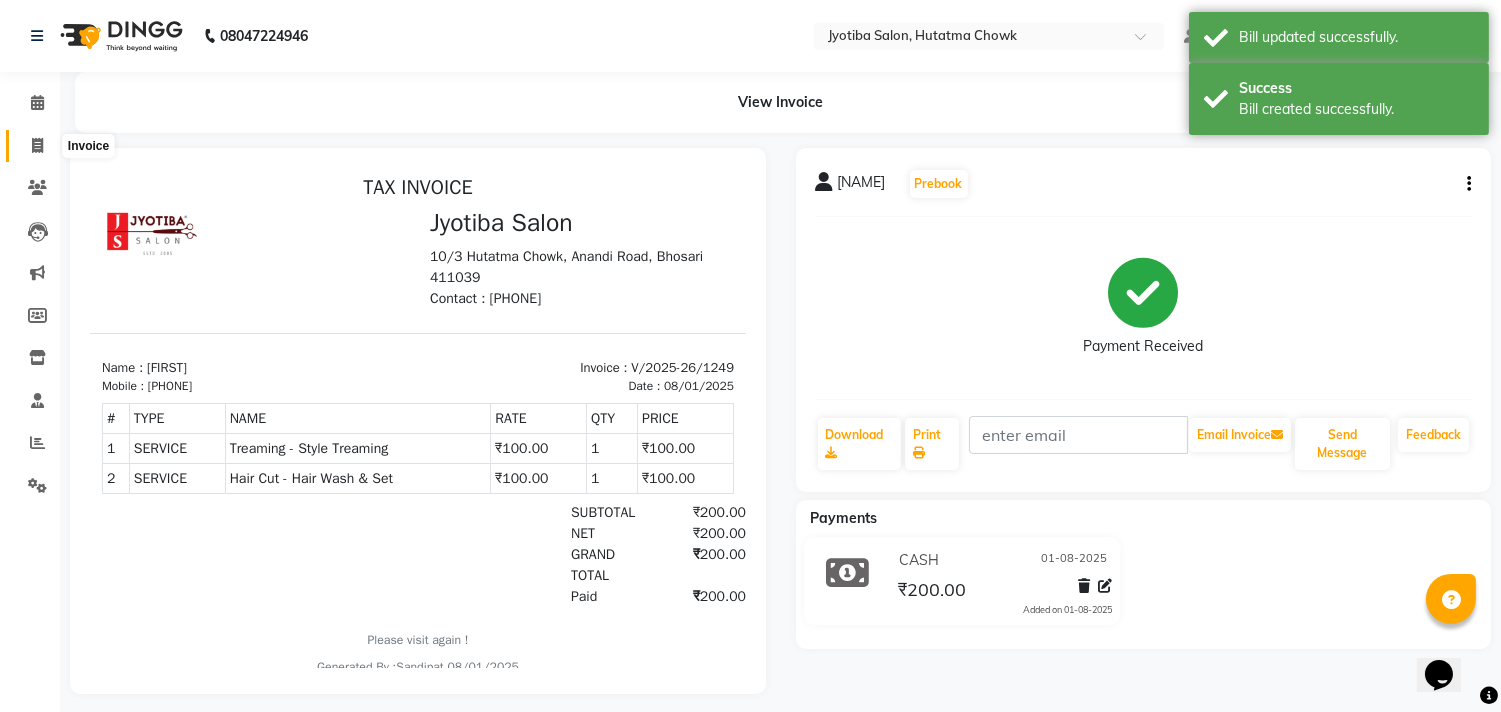 click 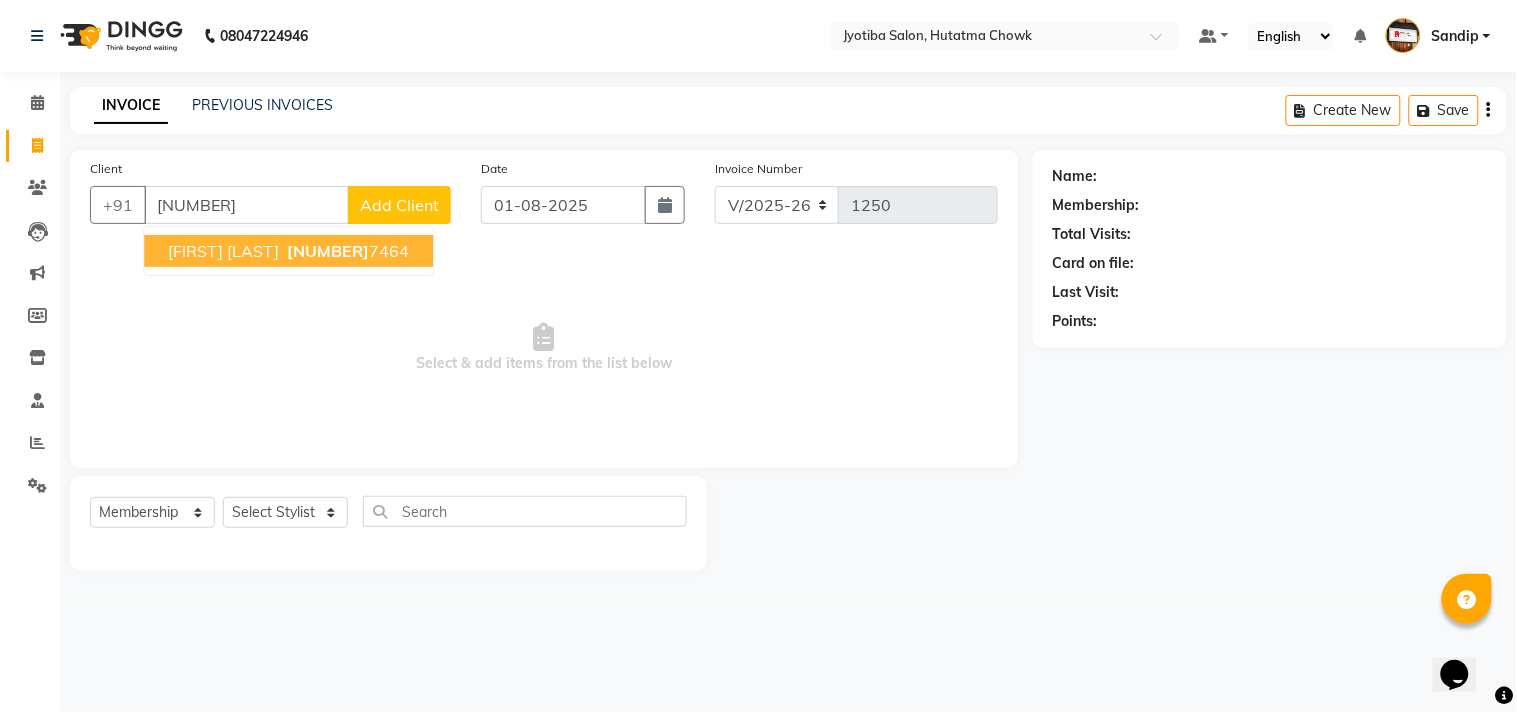 click on "[NUMBER]" at bounding box center (328, 251) 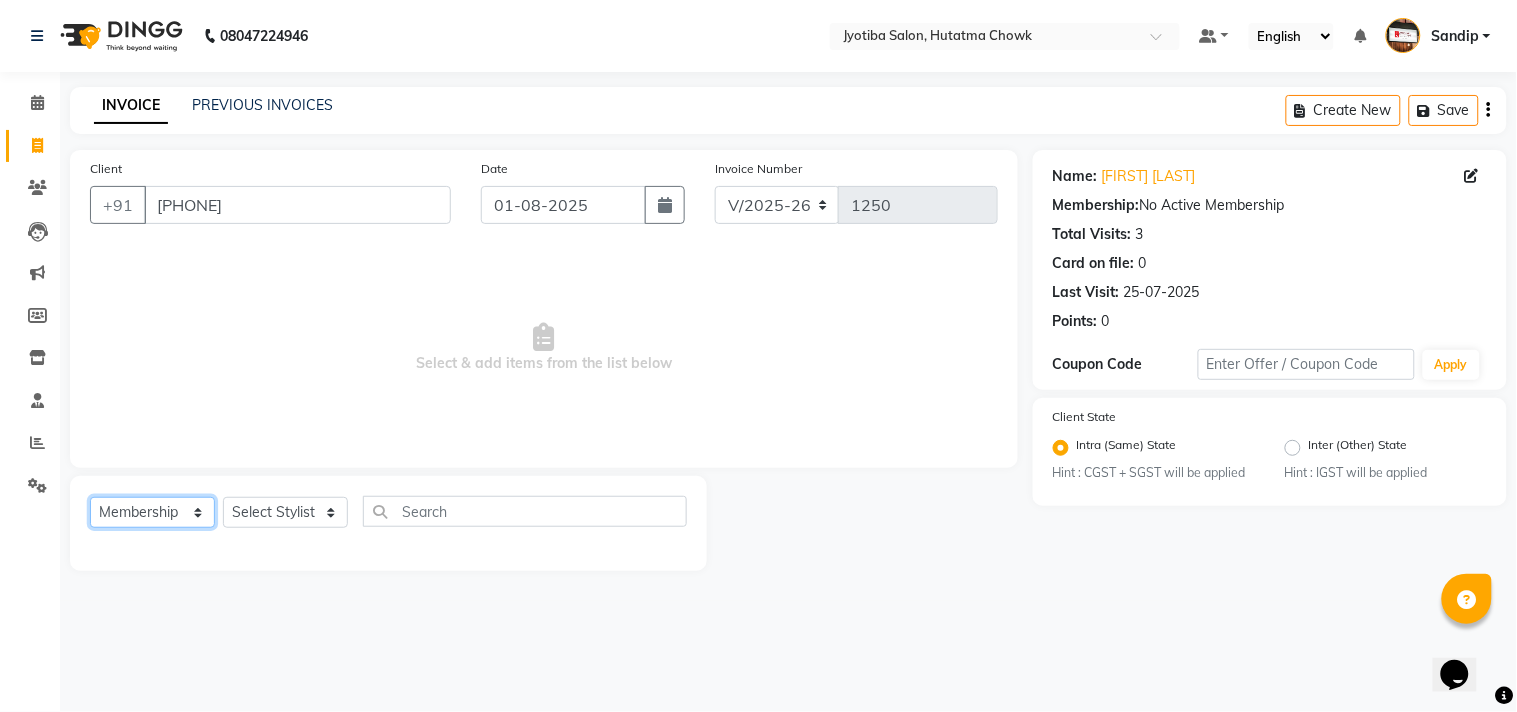 click on "Select  Service  Product  Membership  Package Voucher Prepaid Gift Card" 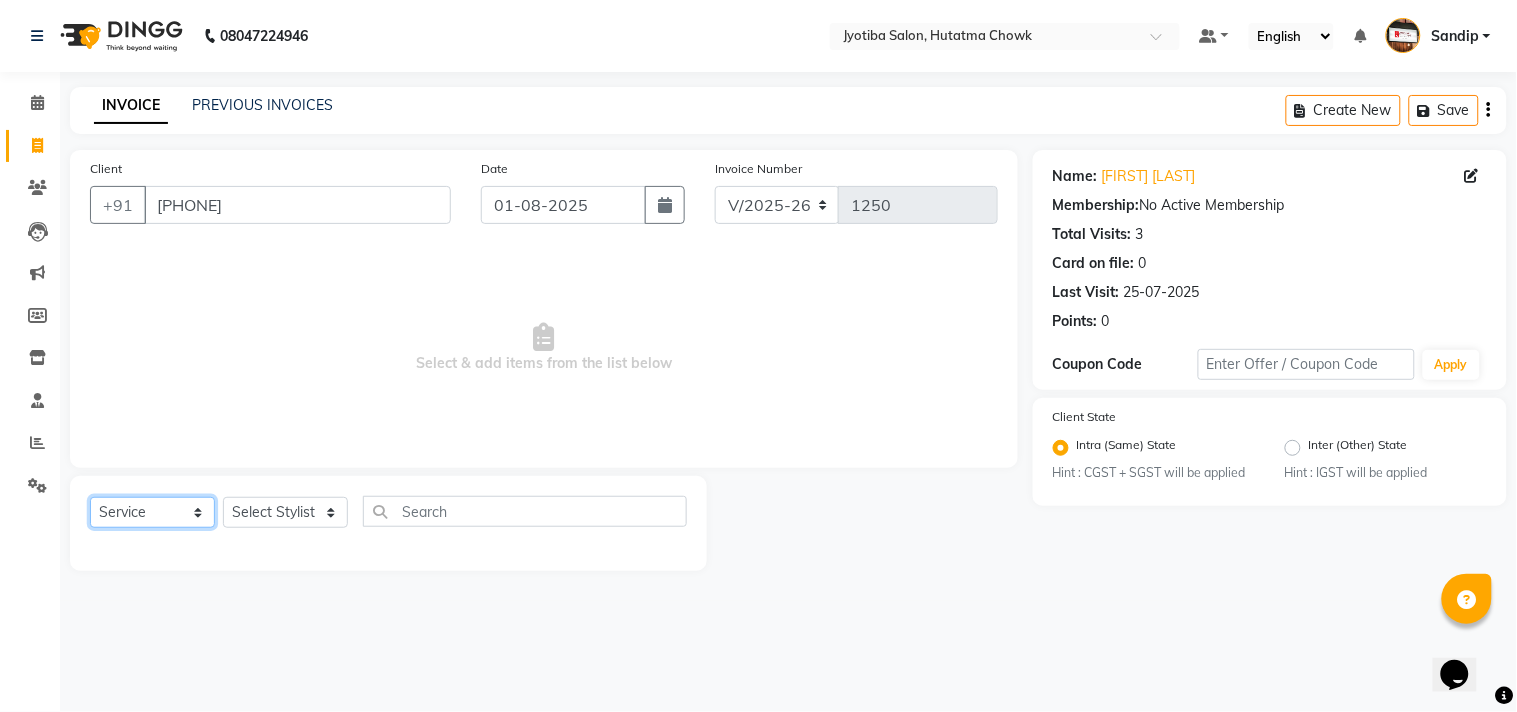 click on "Select  Service  Product  Membership  Package Voucher Prepaid Gift Card" 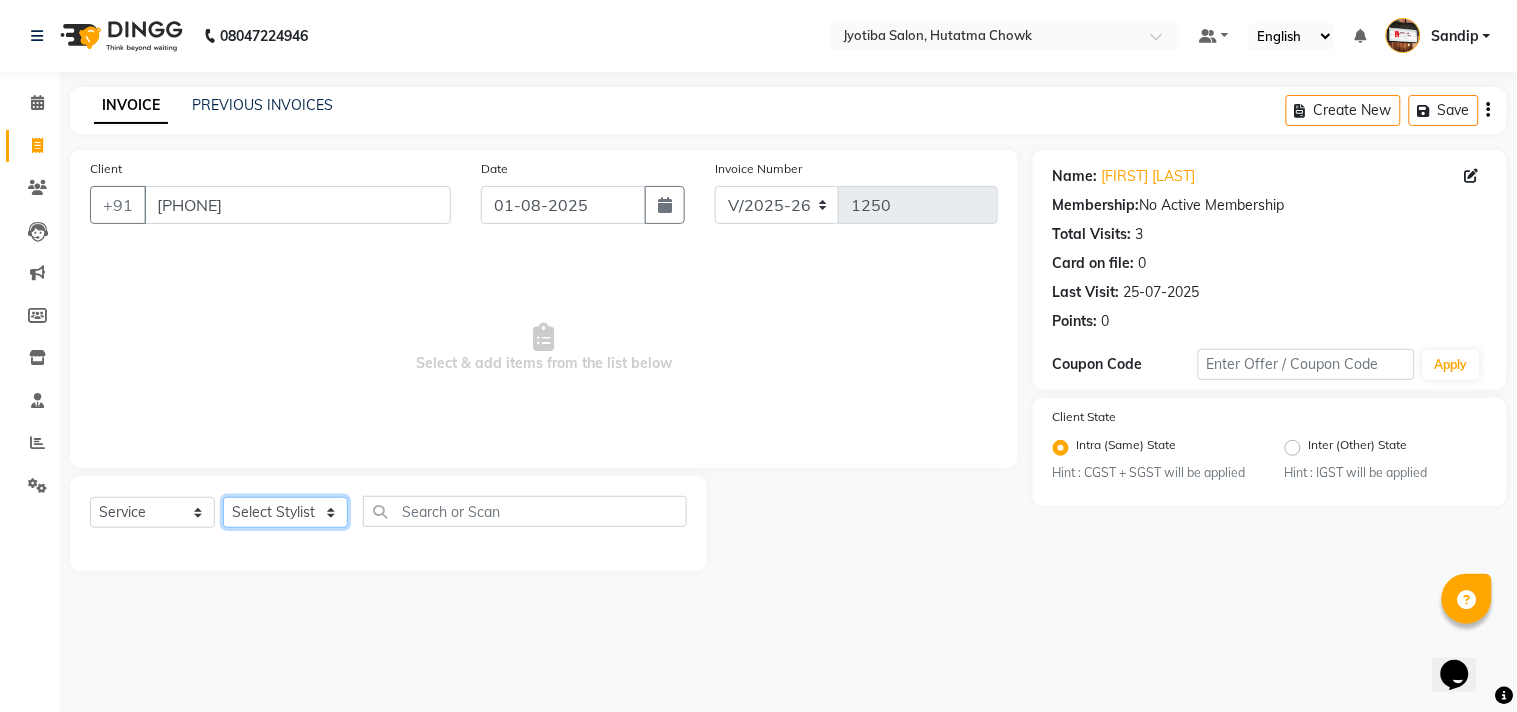 click on "Select Stylist Abdul Dinesh thakur Farman  Juned  mahadev Munna  prem RAHUL Sandip Suresh yasin" 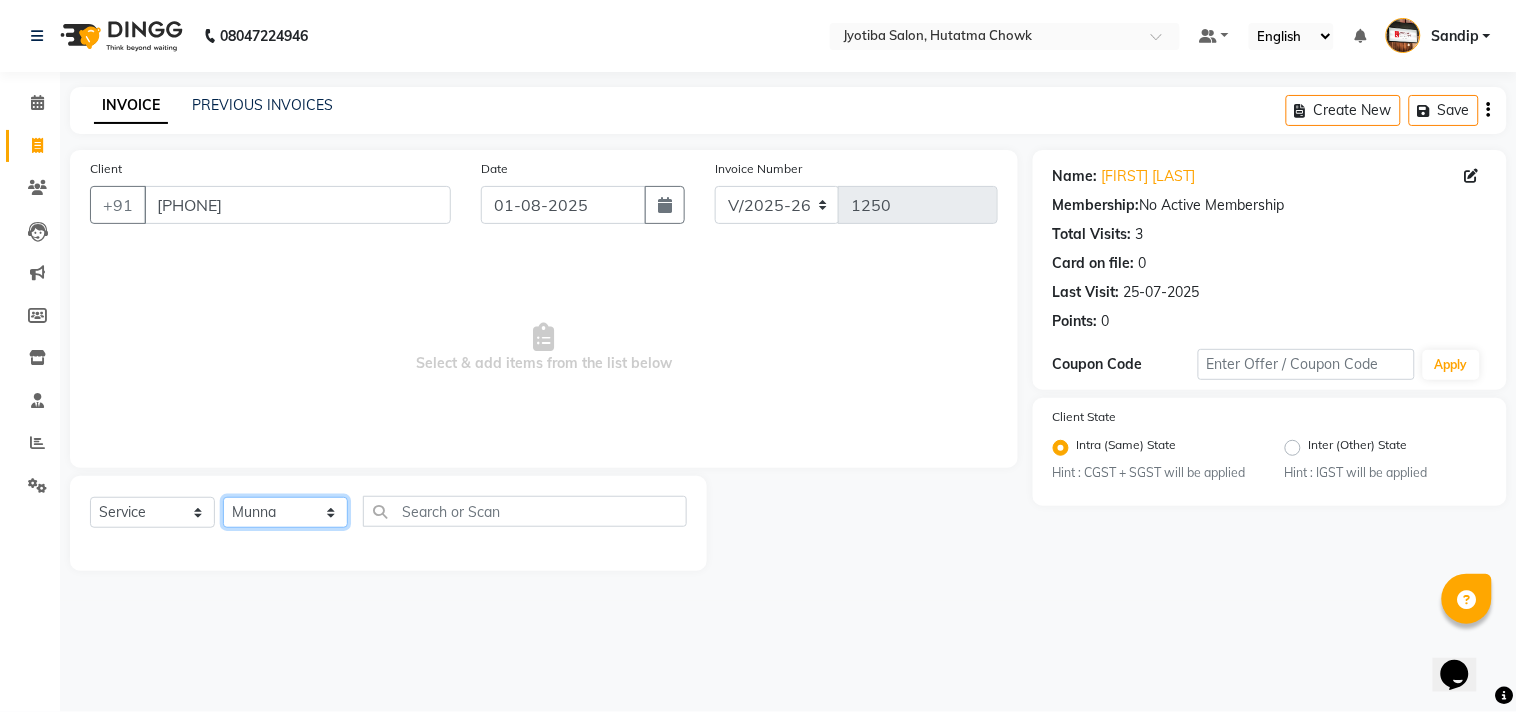 click on "Select Stylist Abdul Dinesh thakur Farman  Juned  mahadev Munna  prem RAHUL Sandip Suresh yasin" 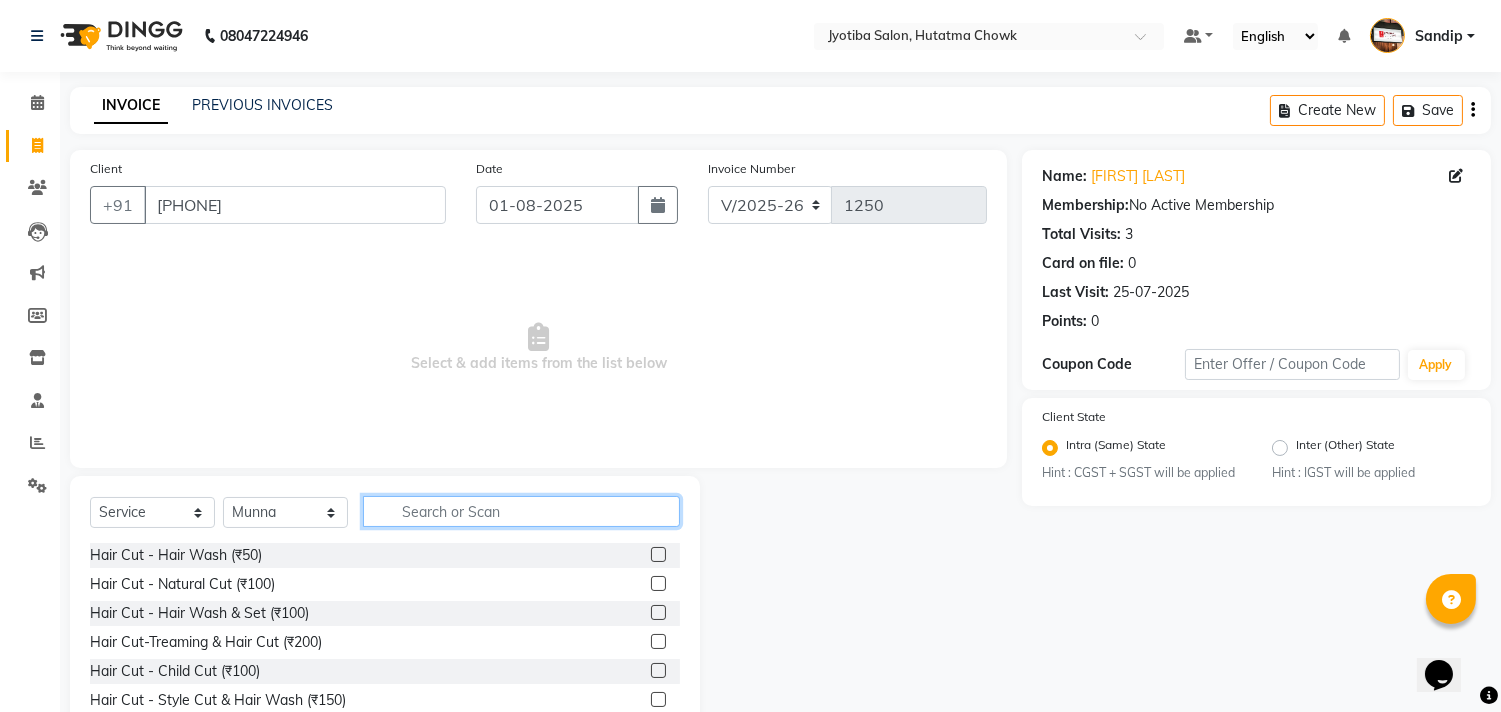 click 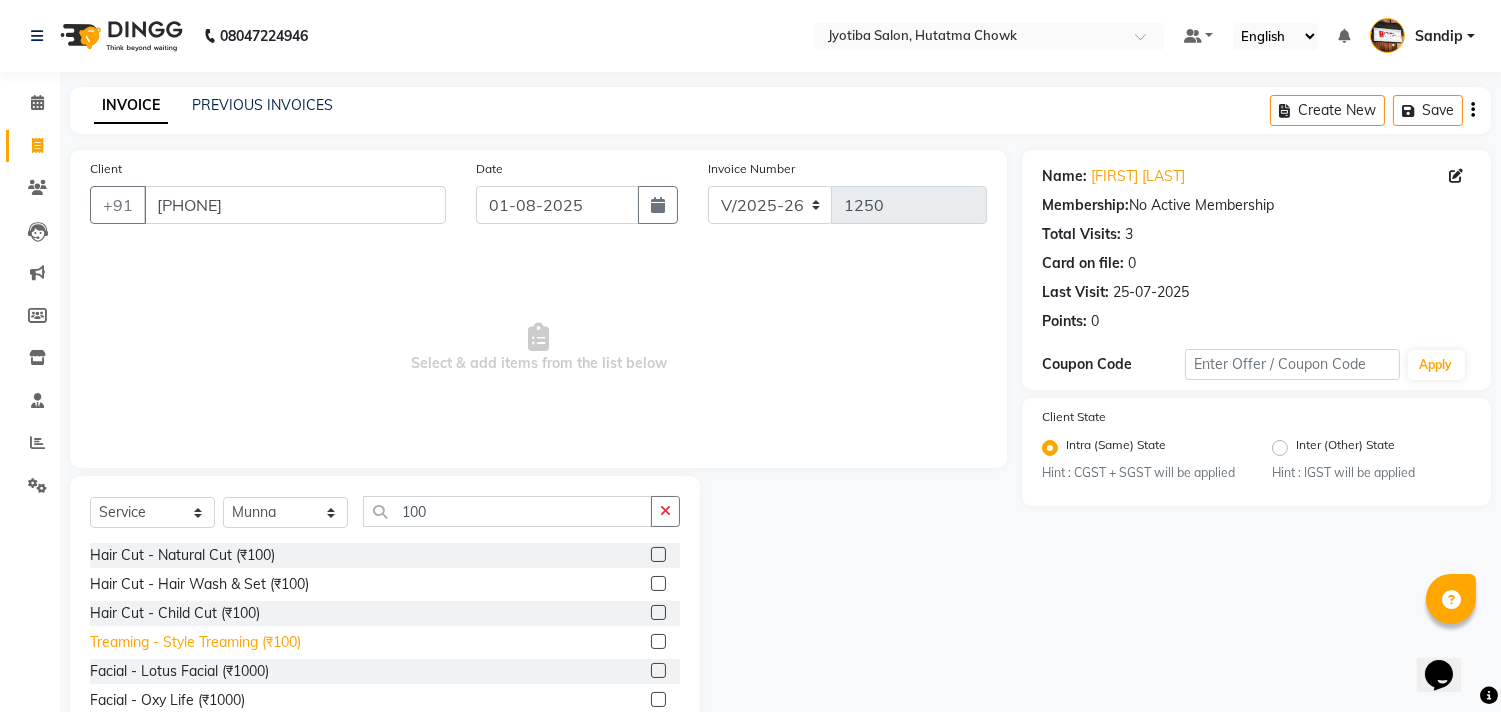 click on "Treaming - Style Treaming (₹100)" 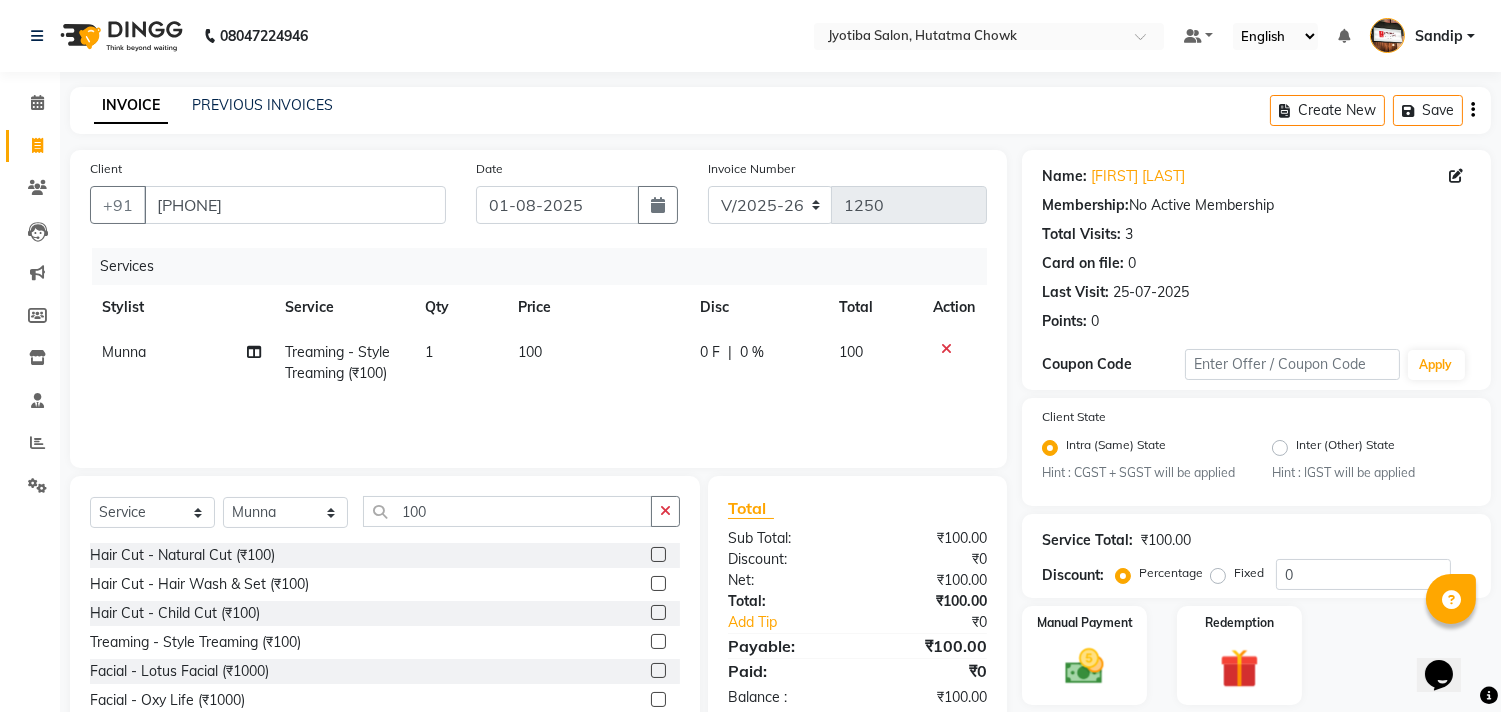 scroll, scrollTop: 88, scrollLeft: 0, axis: vertical 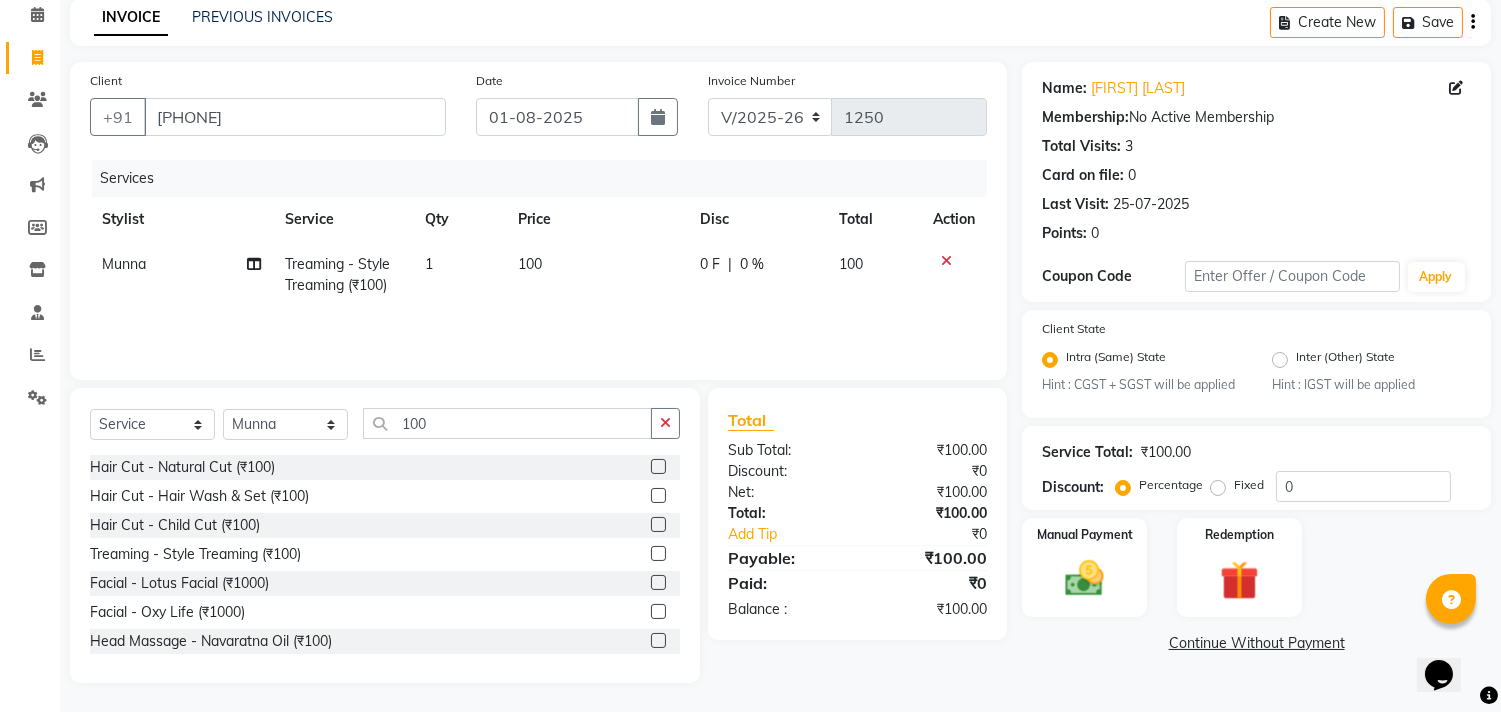 click on "Continue Without Payment" 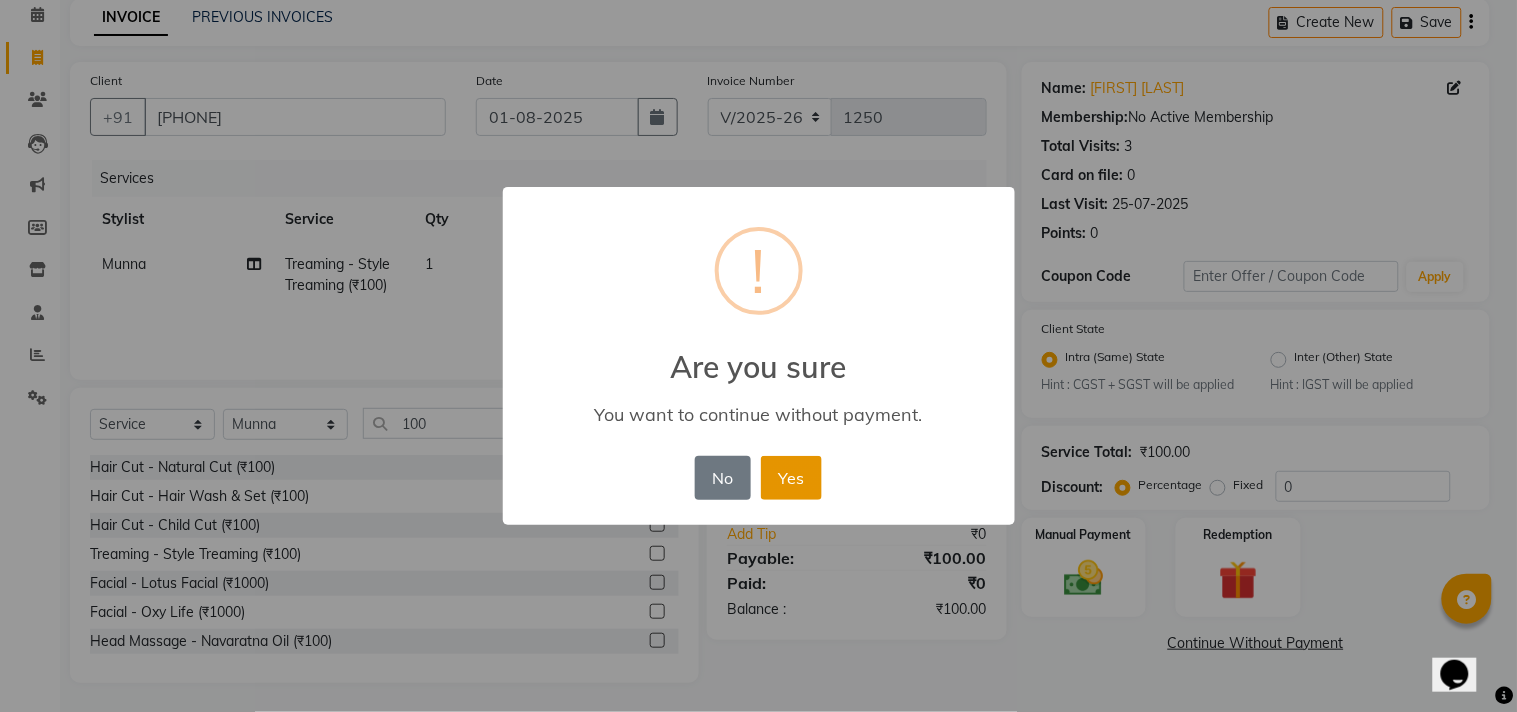 click on "Yes" at bounding box center (791, 478) 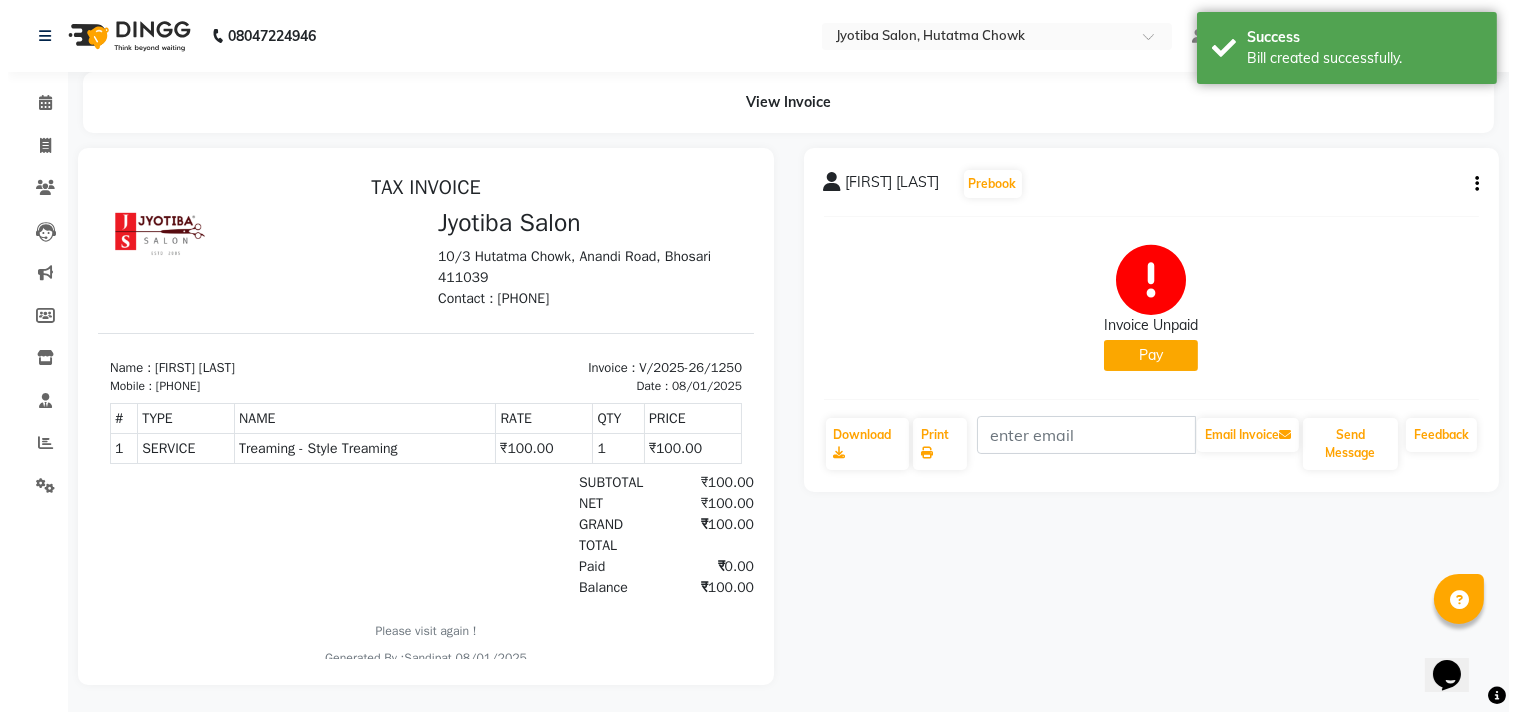 scroll, scrollTop: 0, scrollLeft: 0, axis: both 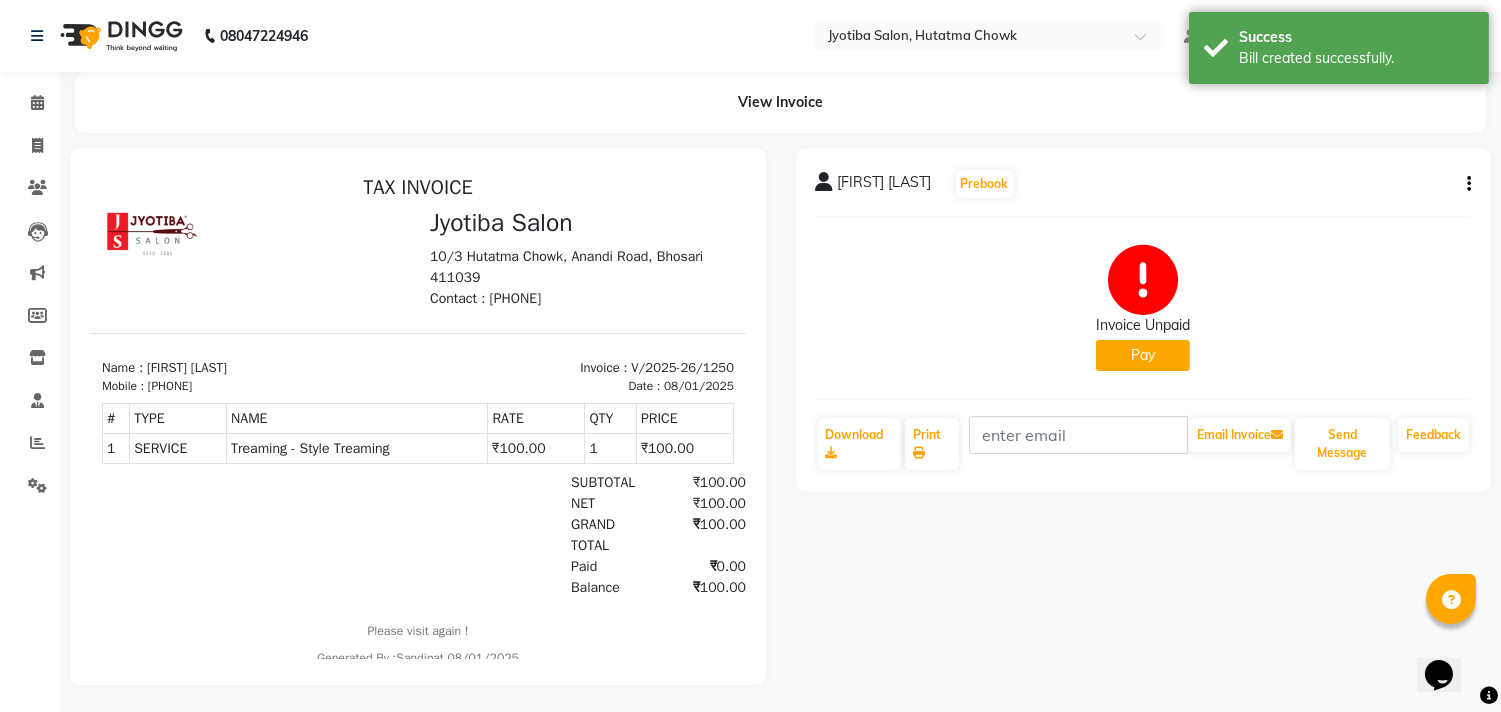click on "Pay" 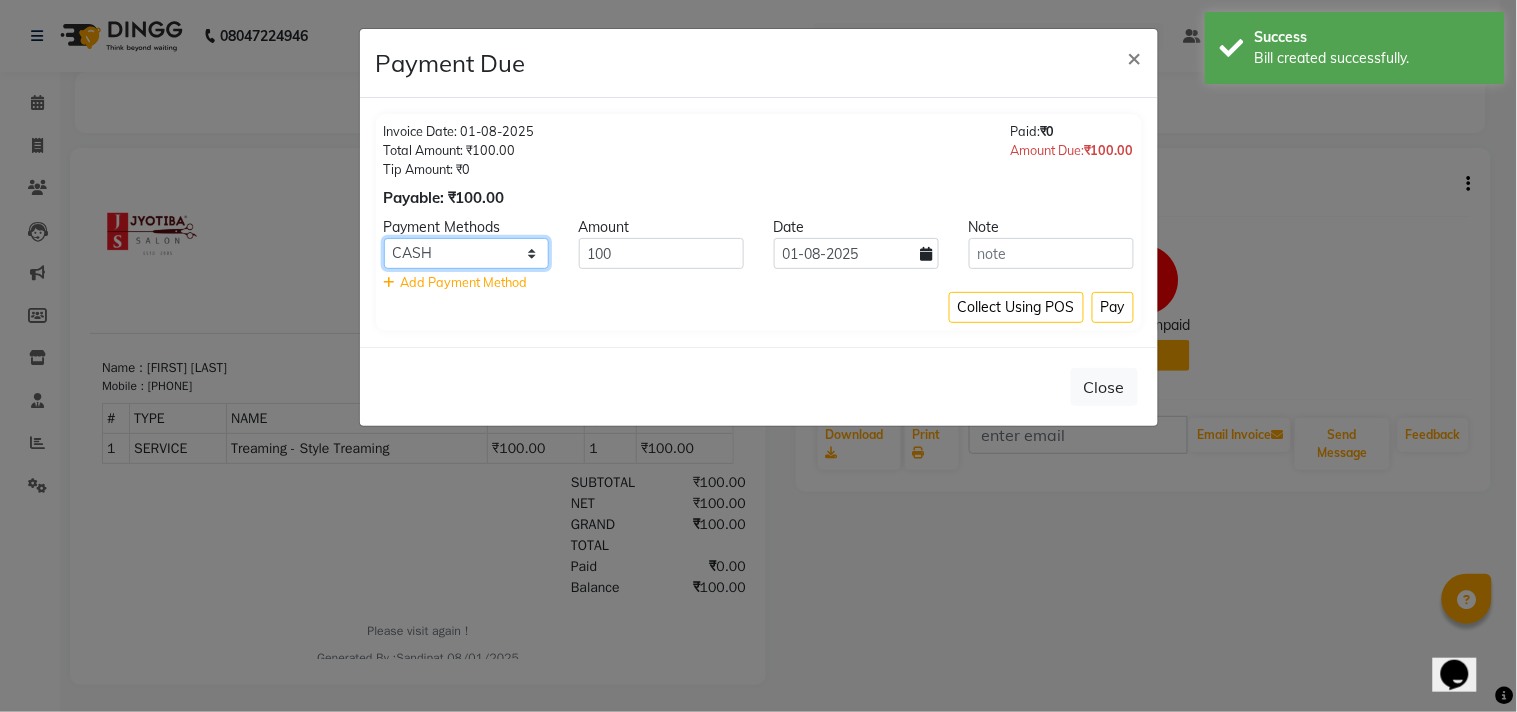 click on "CASH ONLINE CARD" 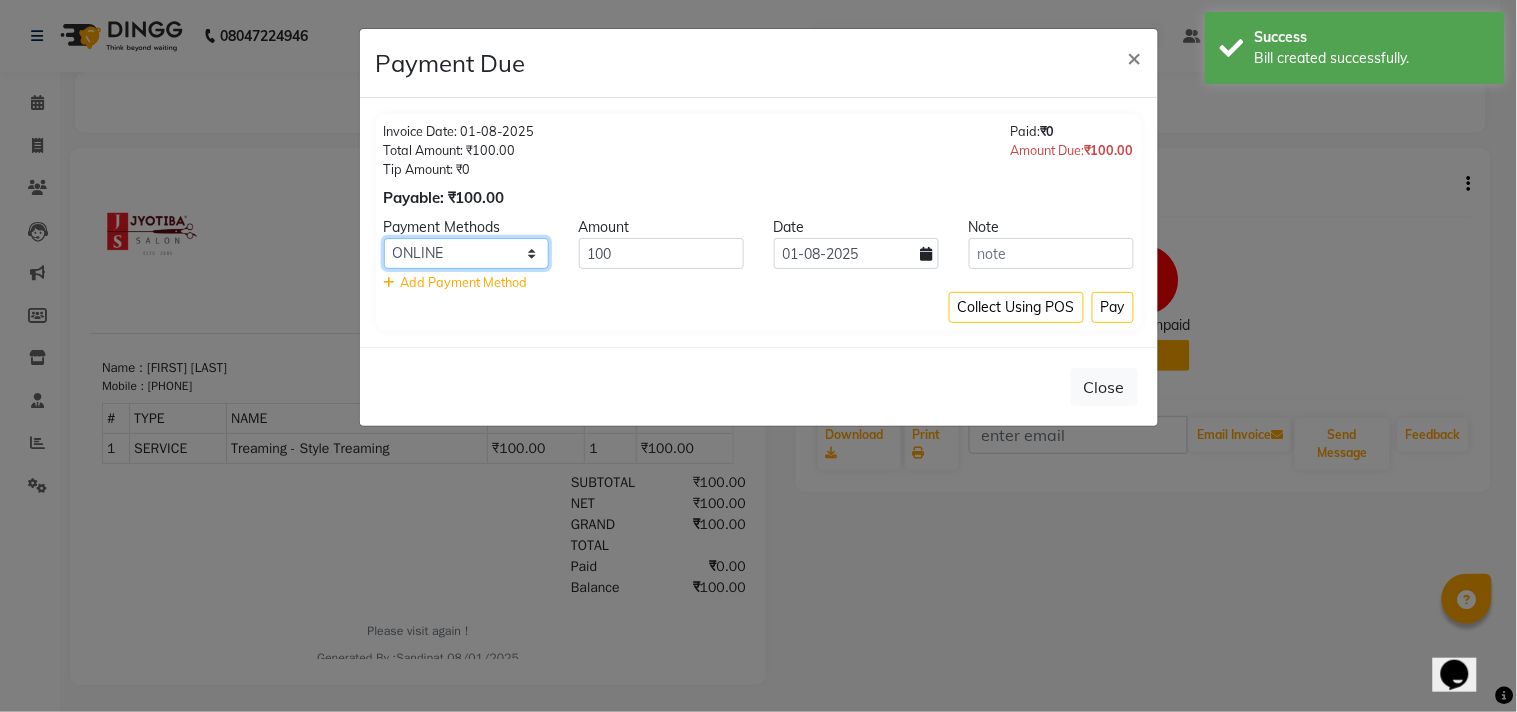 click on "CASH ONLINE CARD" 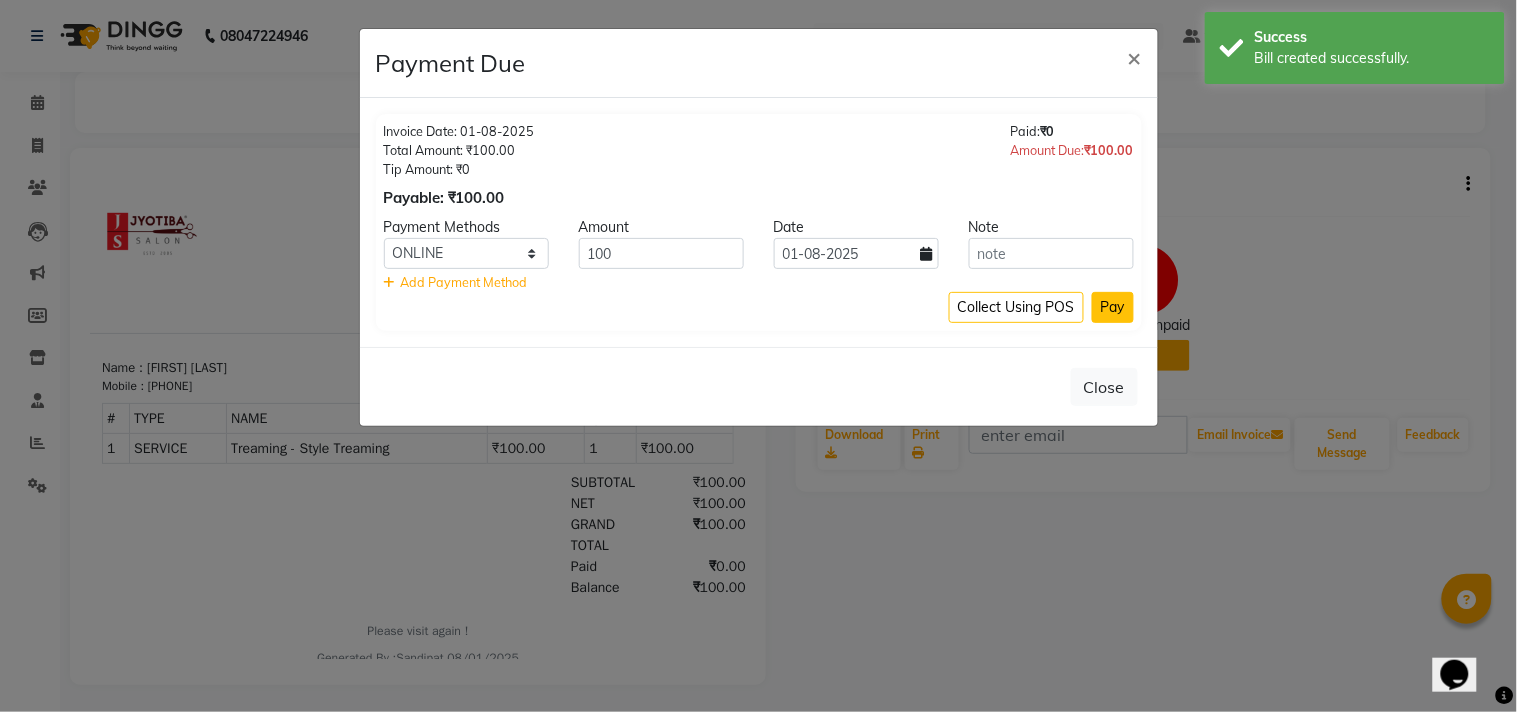 click on "Pay" 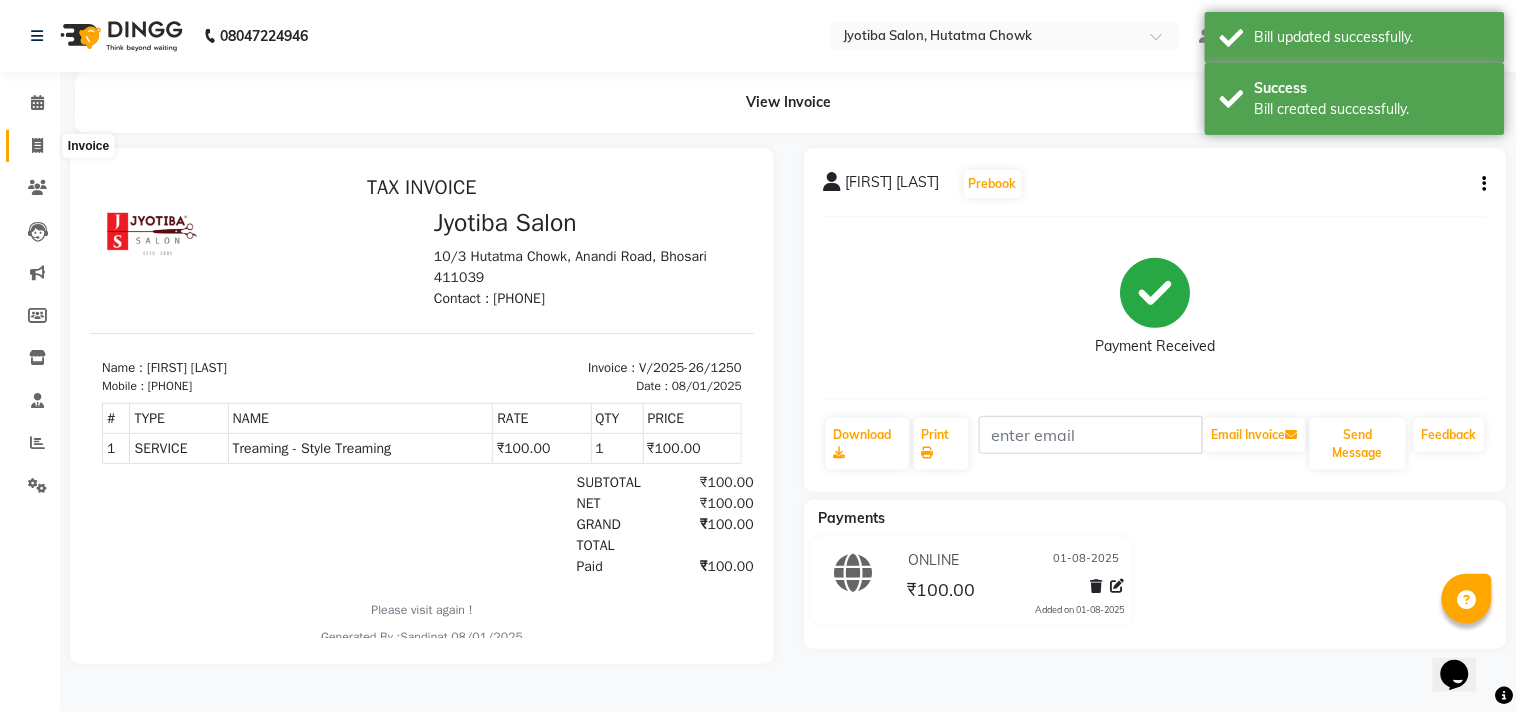 click 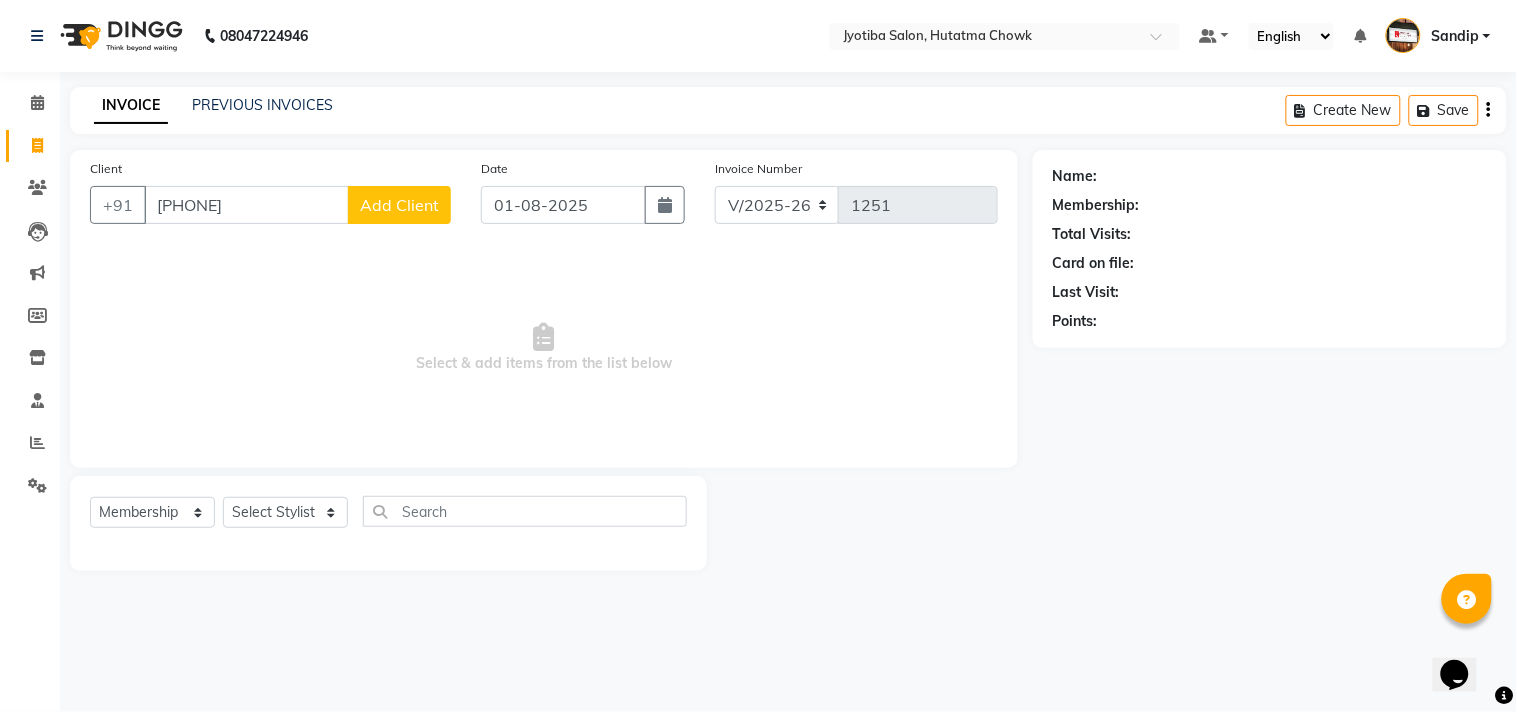 click on "Add Client" 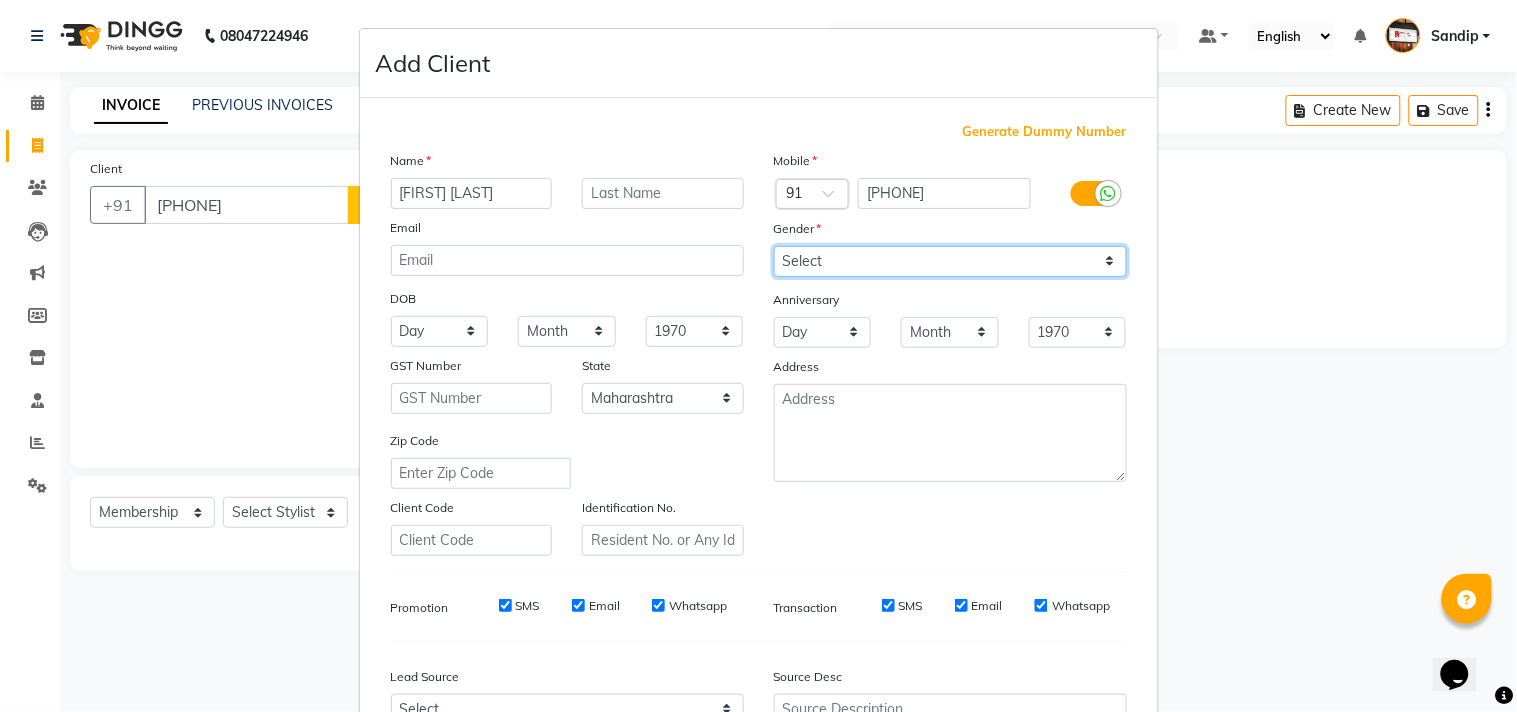 click on "Select Male Female Other Prefer Not To Say" at bounding box center [950, 261] 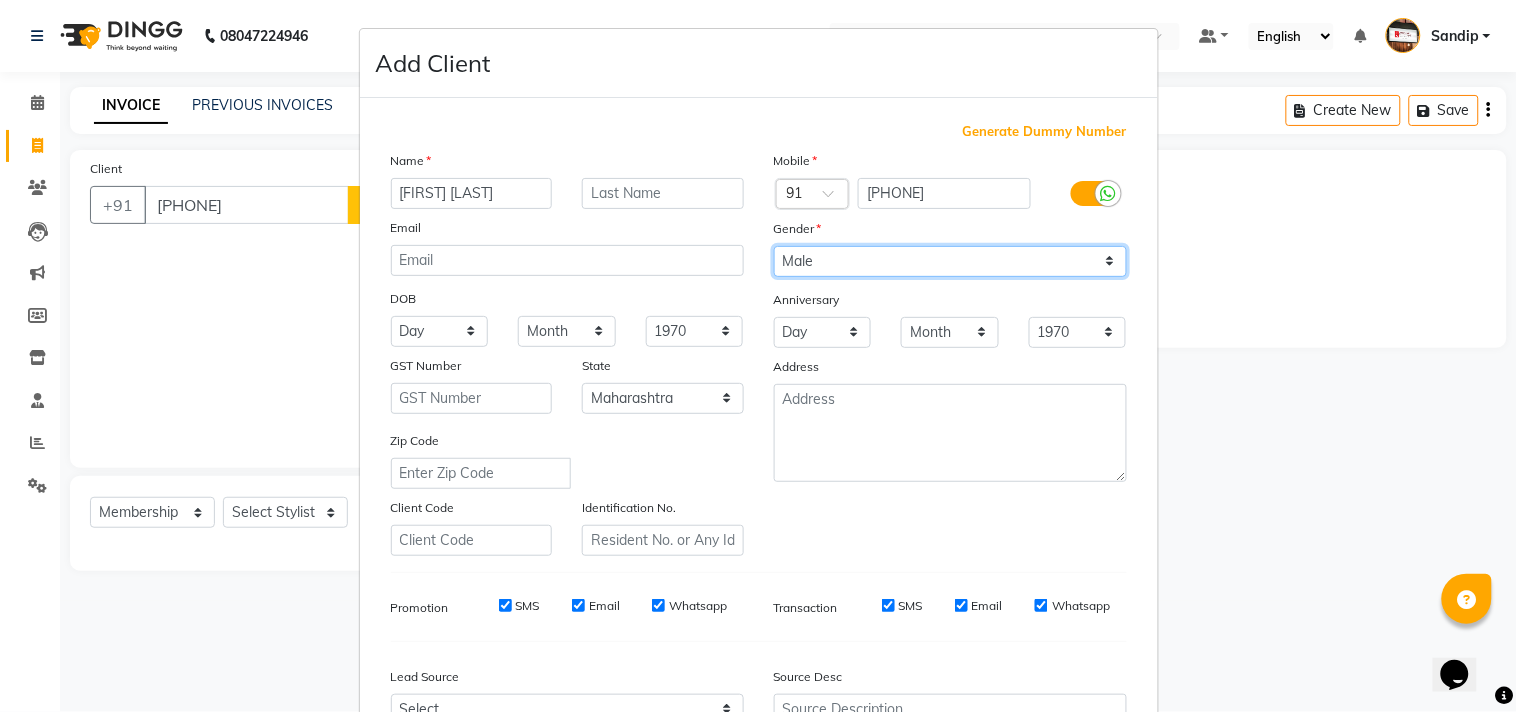 click on "Select Male Female Other Prefer Not To Say" at bounding box center (950, 261) 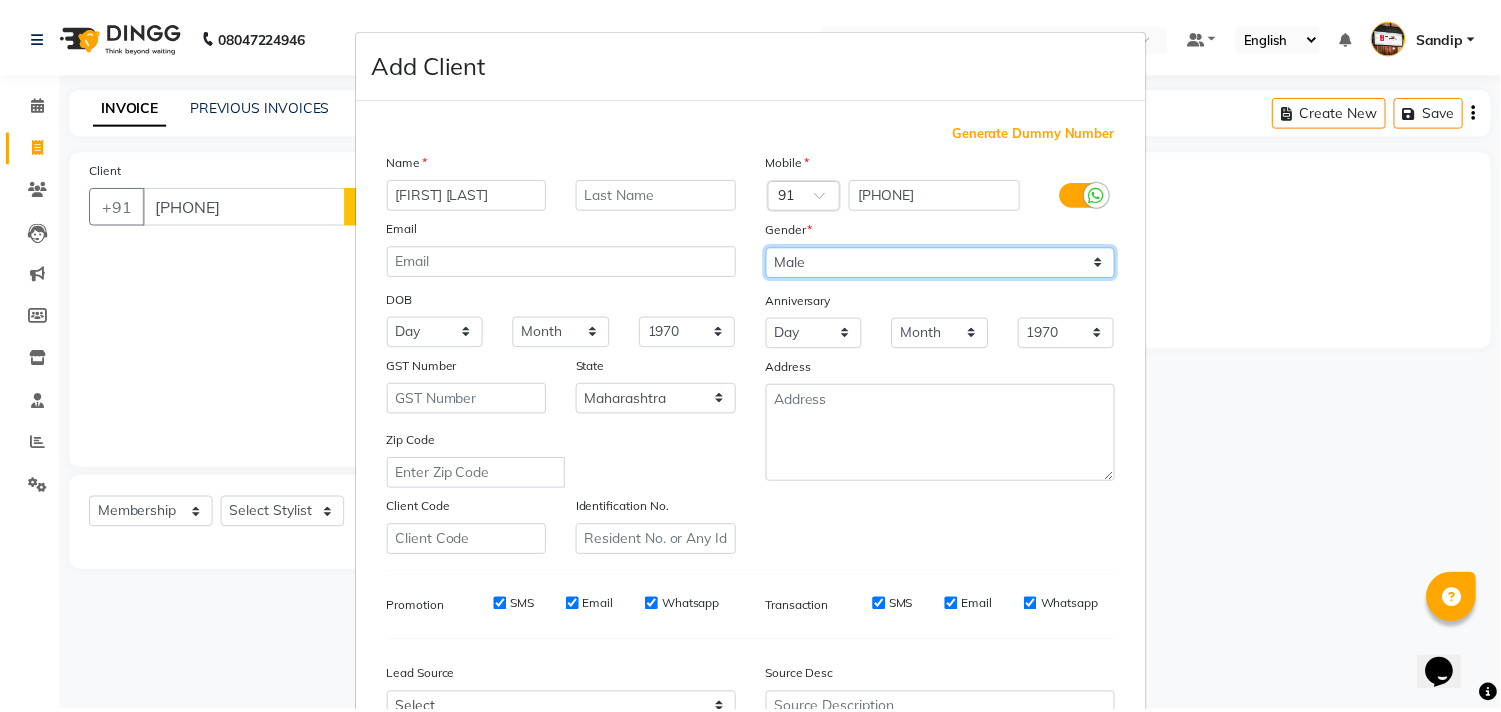 scroll, scrollTop: 212, scrollLeft: 0, axis: vertical 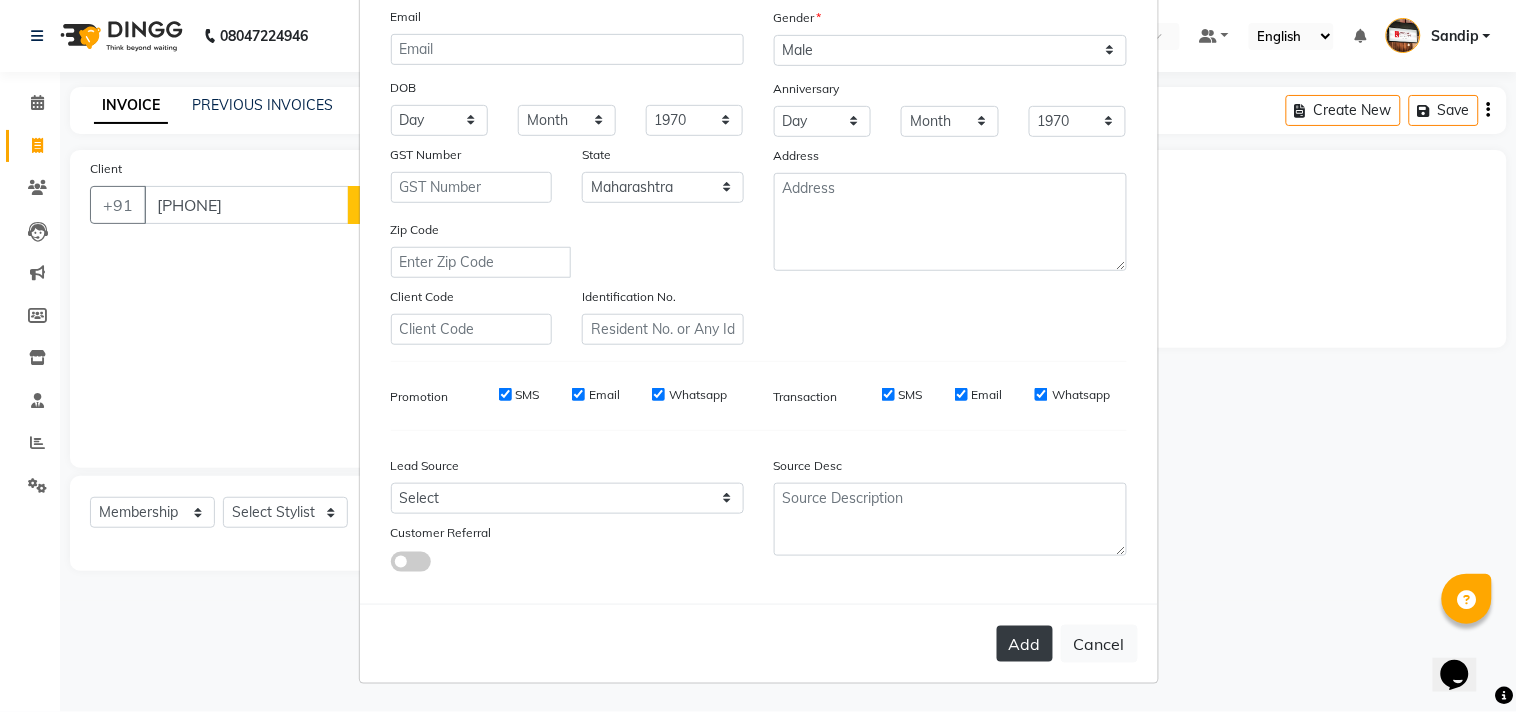 click on "Add" at bounding box center (1025, 644) 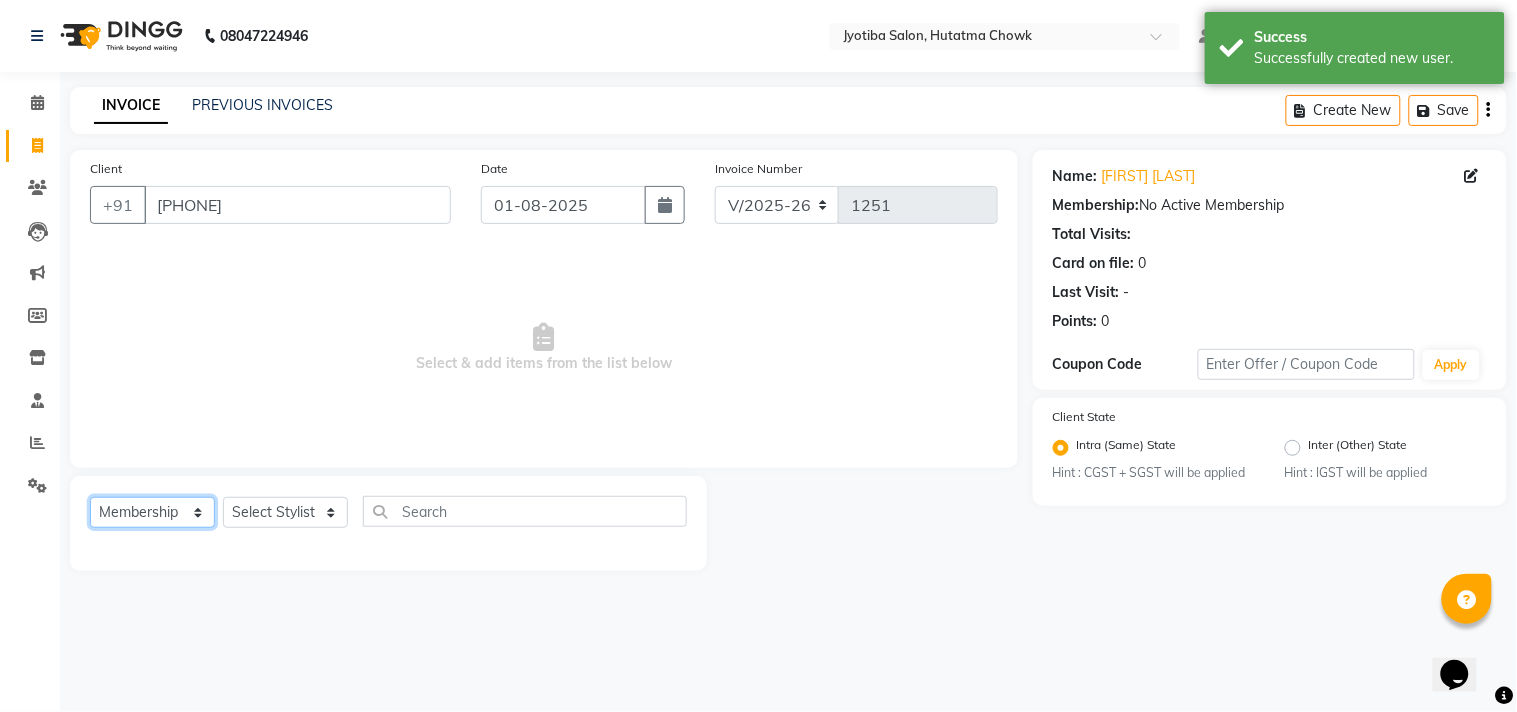 click on "Select  Service  Product  Membership  Package Voucher Prepaid Gift Card" 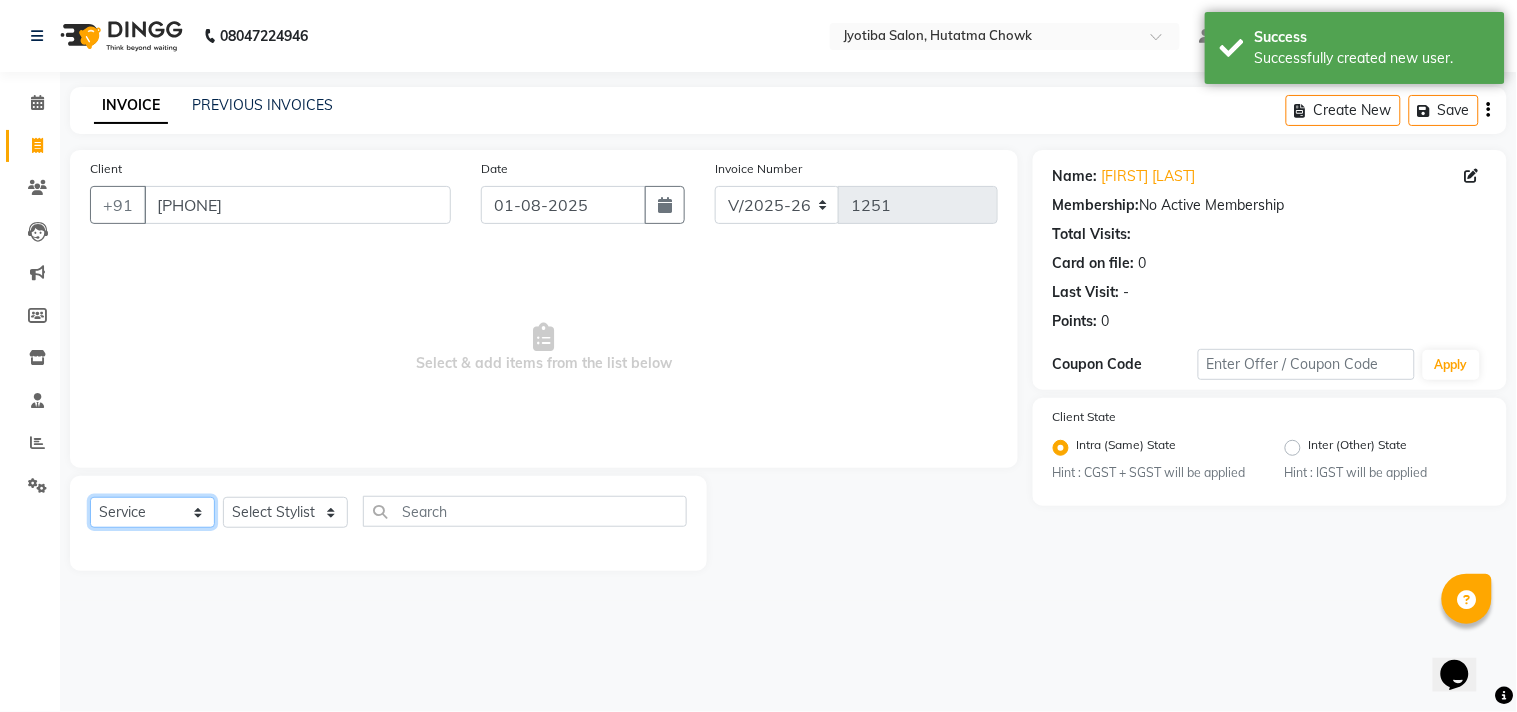 click on "Select  Service  Product  Membership  Package Voucher Prepaid Gift Card" 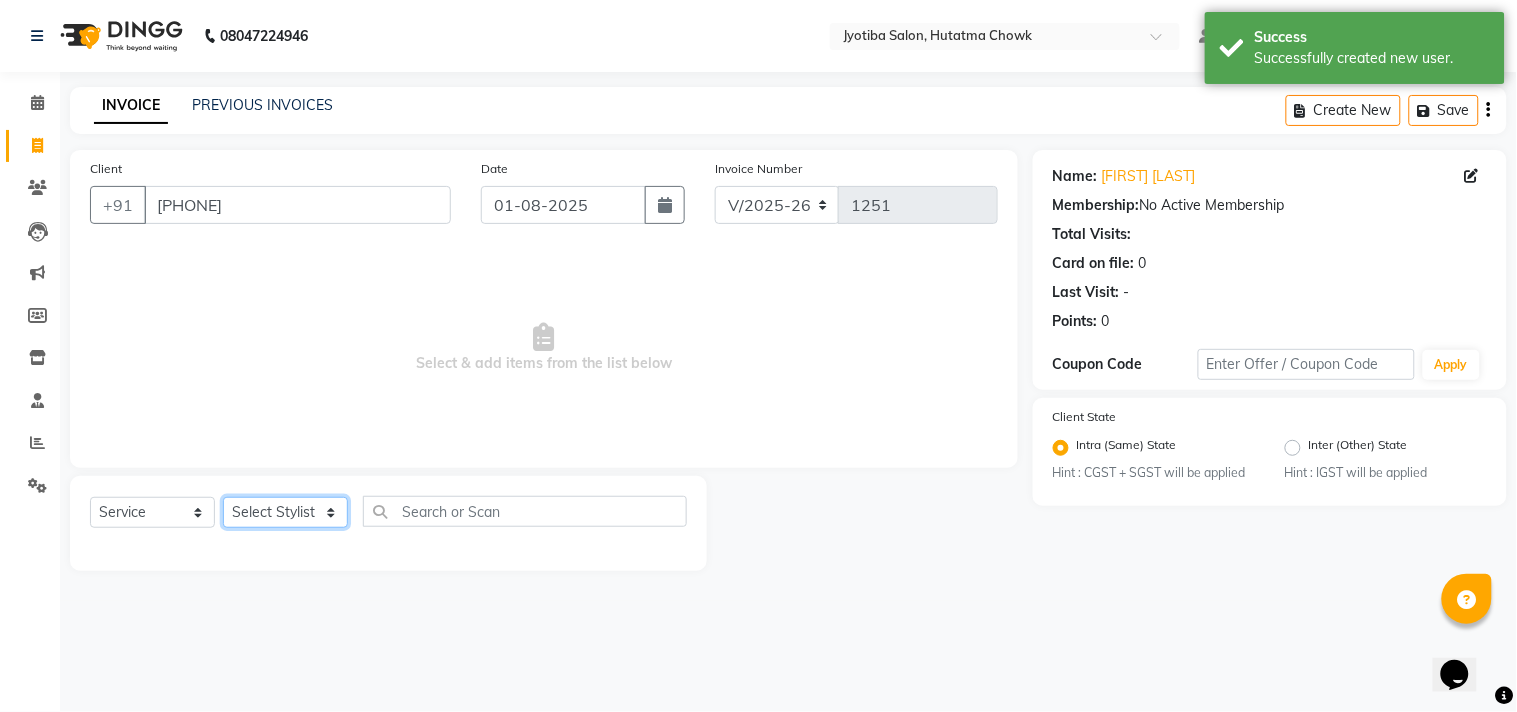 click on "Select Stylist Abdul Dinesh thakur Farman  Juned  mahadev Munna  prem RAHUL Sandip Suresh yasin" 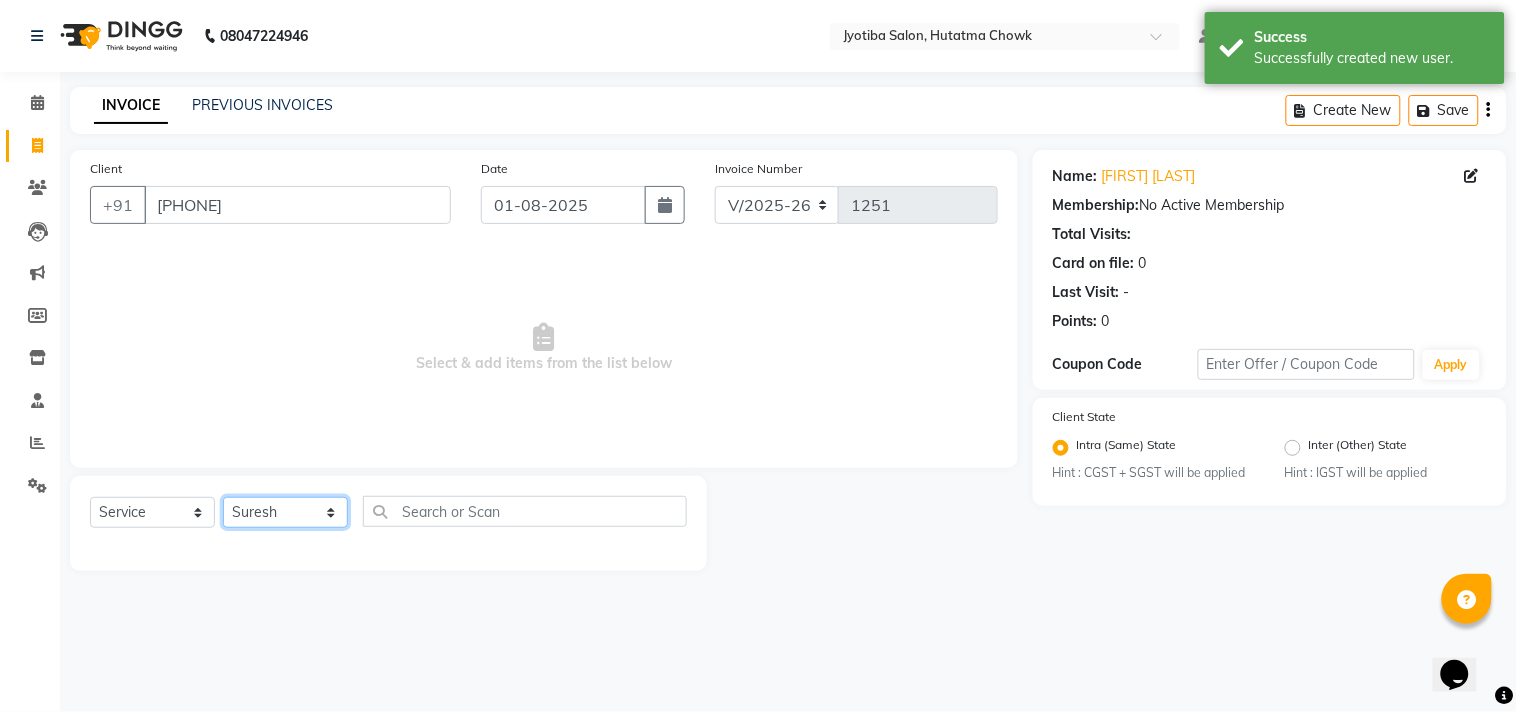 click on "Select Stylist Abdul Dinesh thakur Farman  Juned  mahadev Munna  prem RAHUL Sandip Suresh yasin" 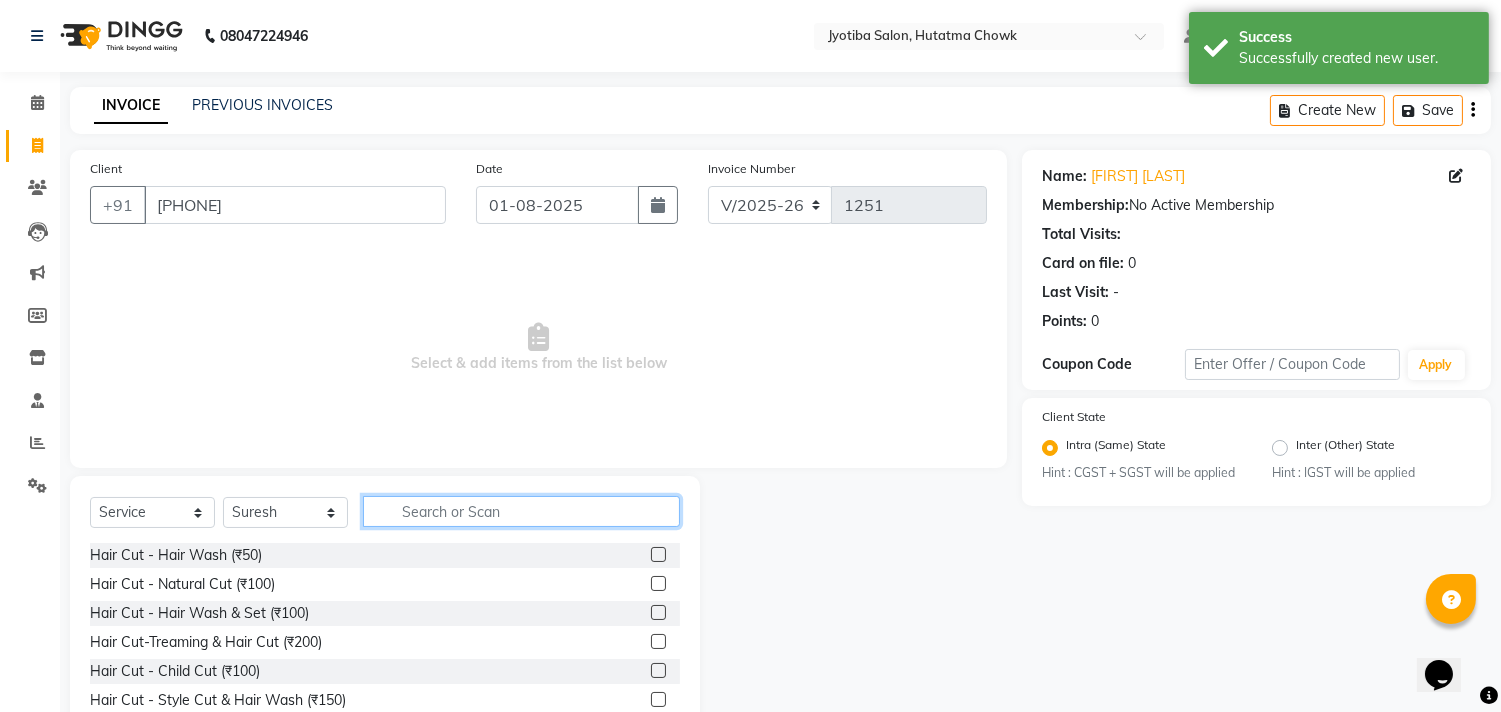 click 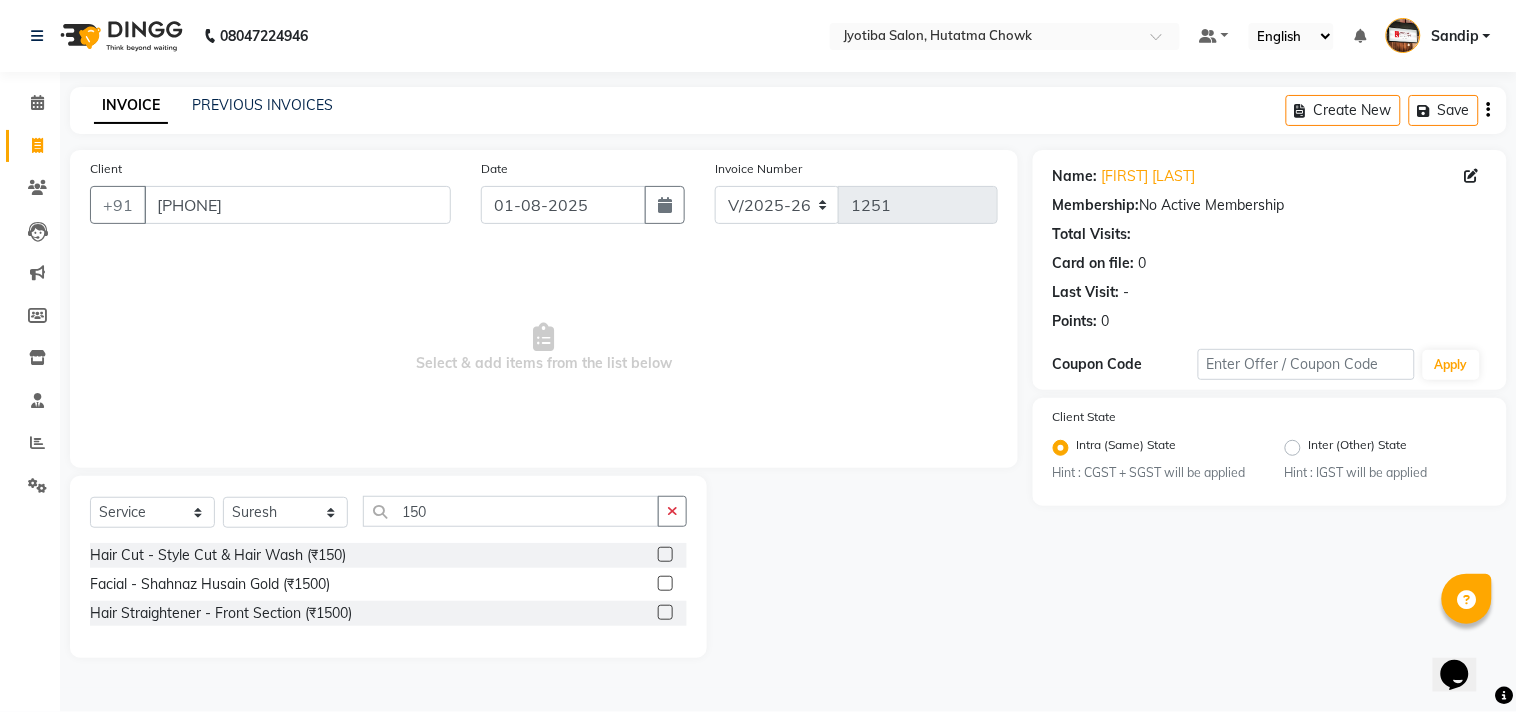 click on "Hair Cut - Style Cut & Hair Wash (₹150)" 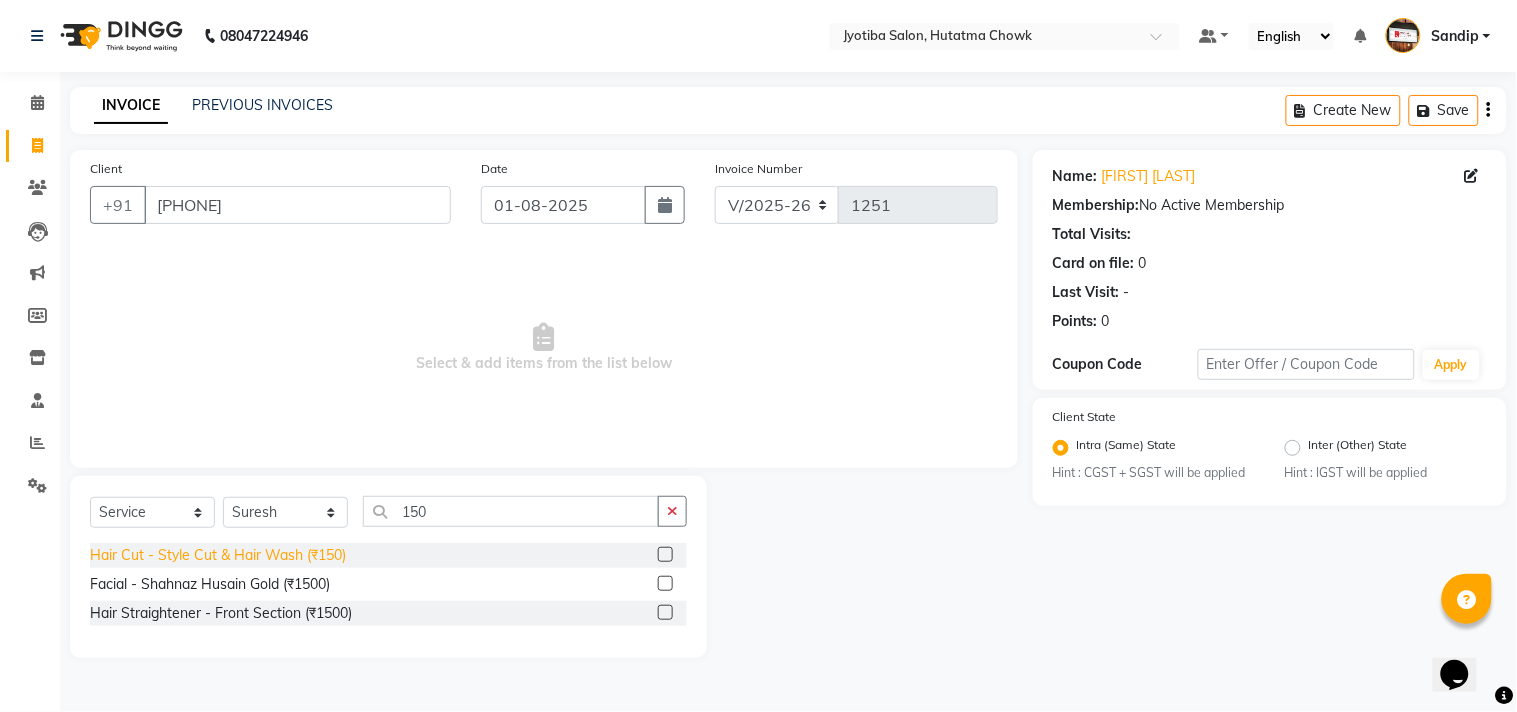 click on "Hair Cut - Style Cut & Hair Wash (₹150)" 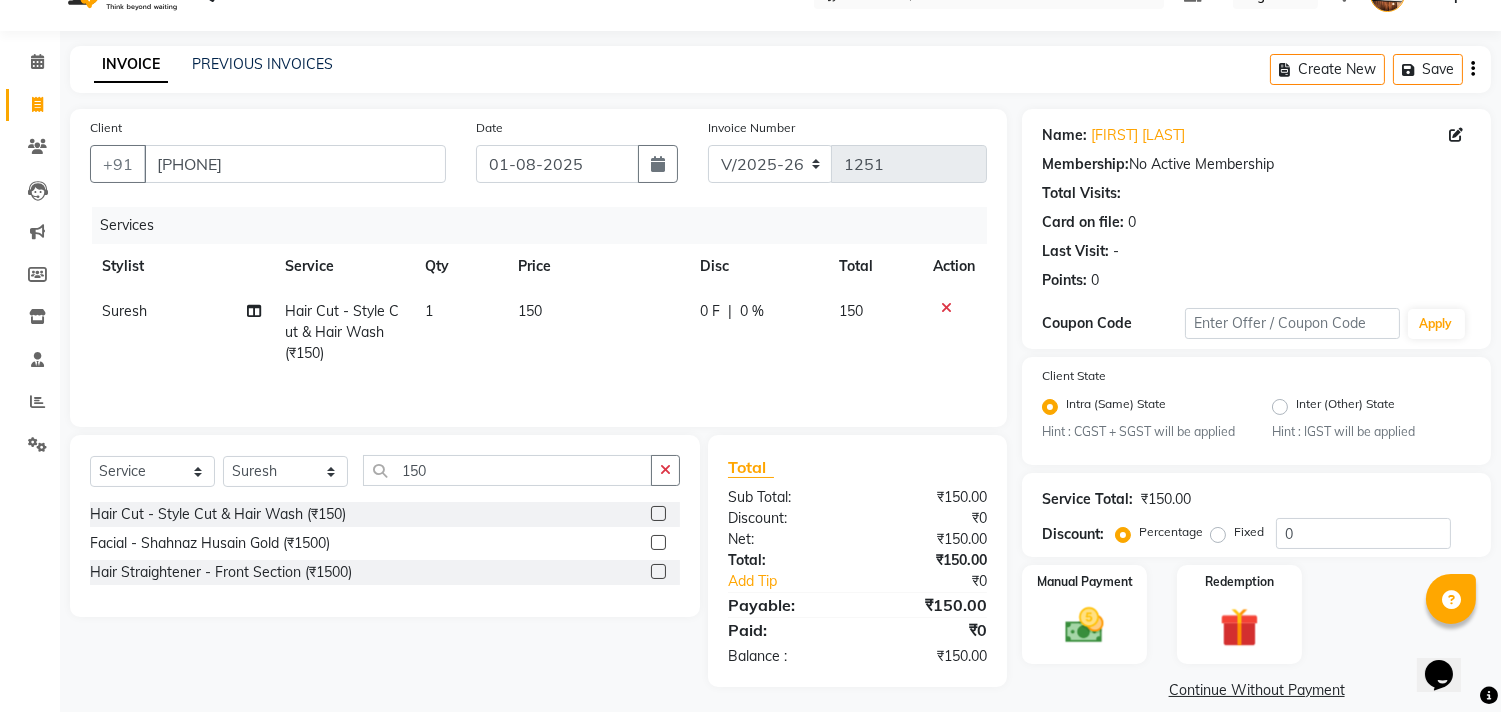 scroll, scrollTop: 63, scrollLeft: 0, axis: vertical 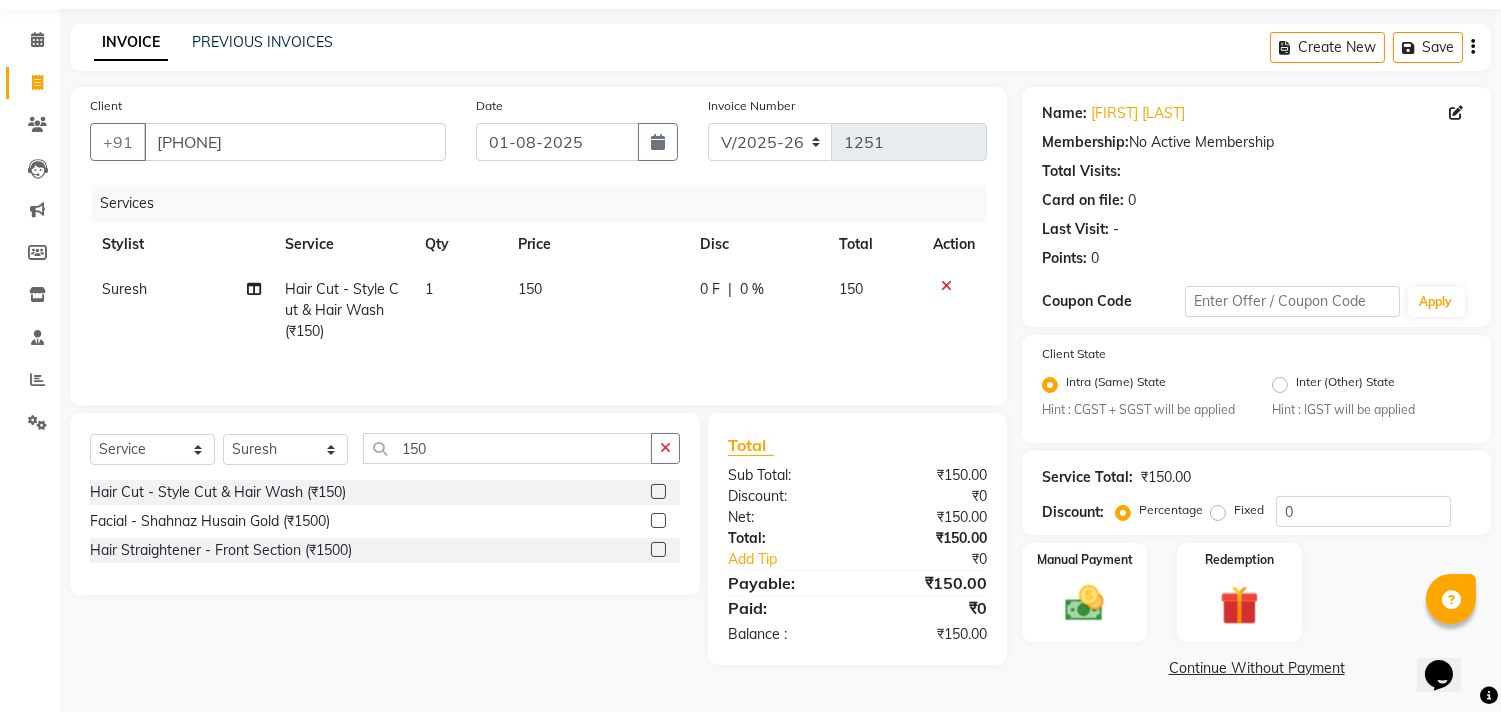 click on "Continue Without Payment" 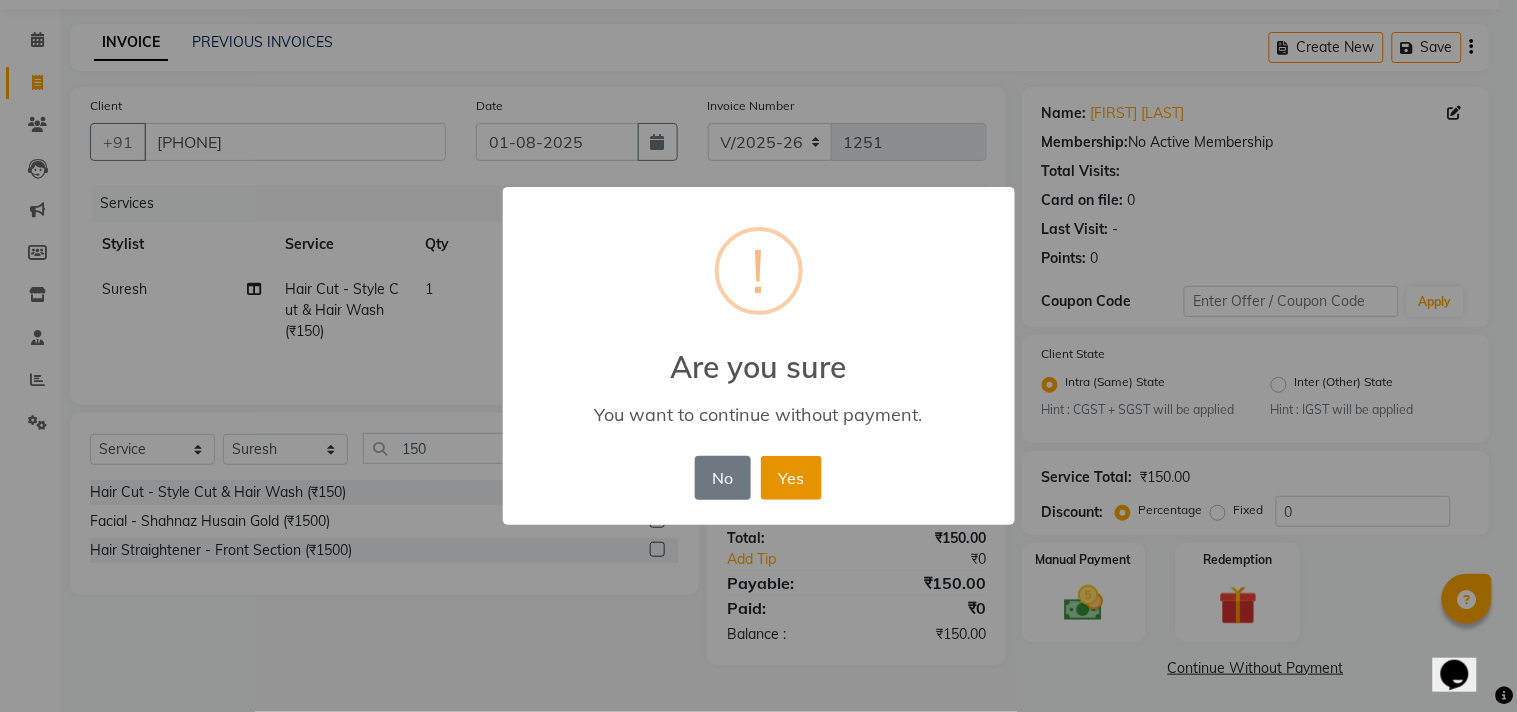 click on "Yes" at bounding box center (791, 478) 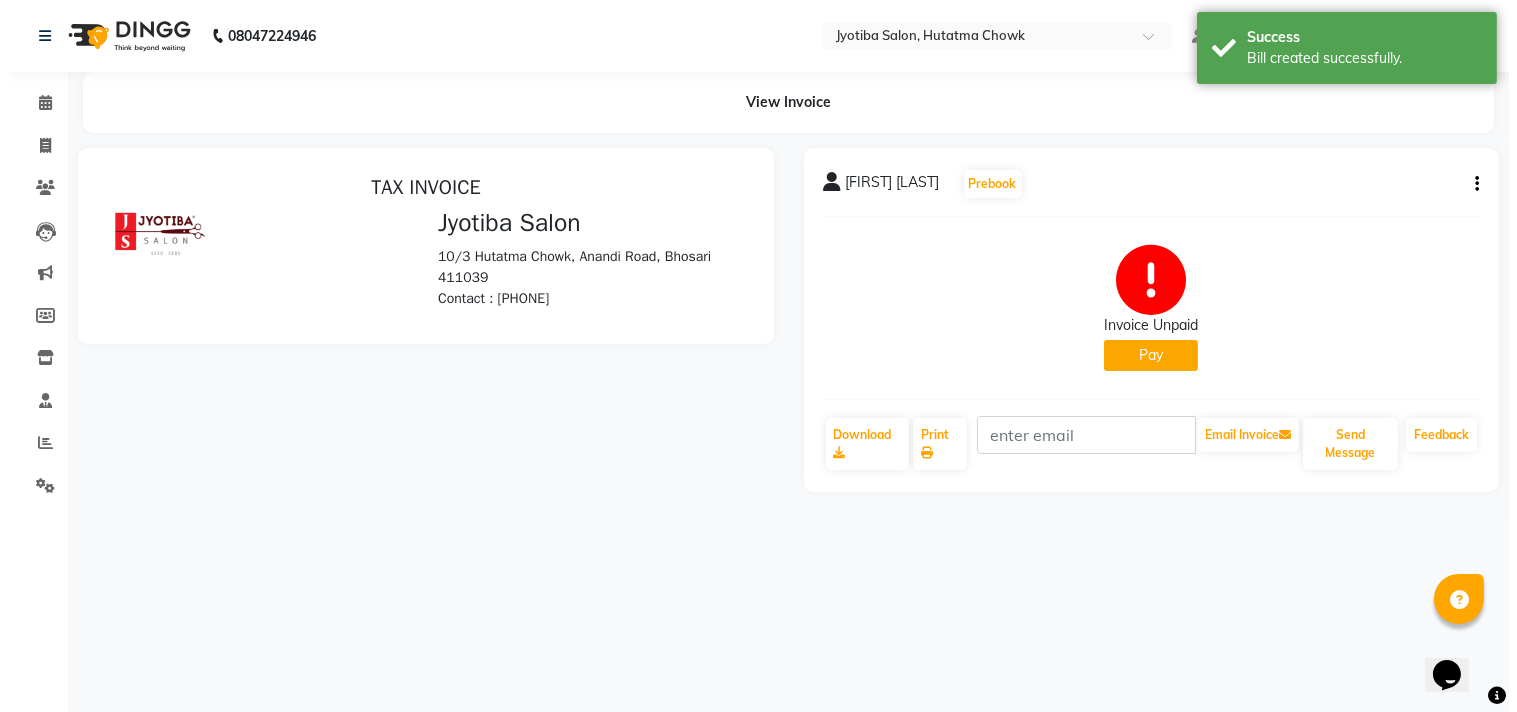 scroll, scrollTop: 0, scrollLeft: 0, axis: both 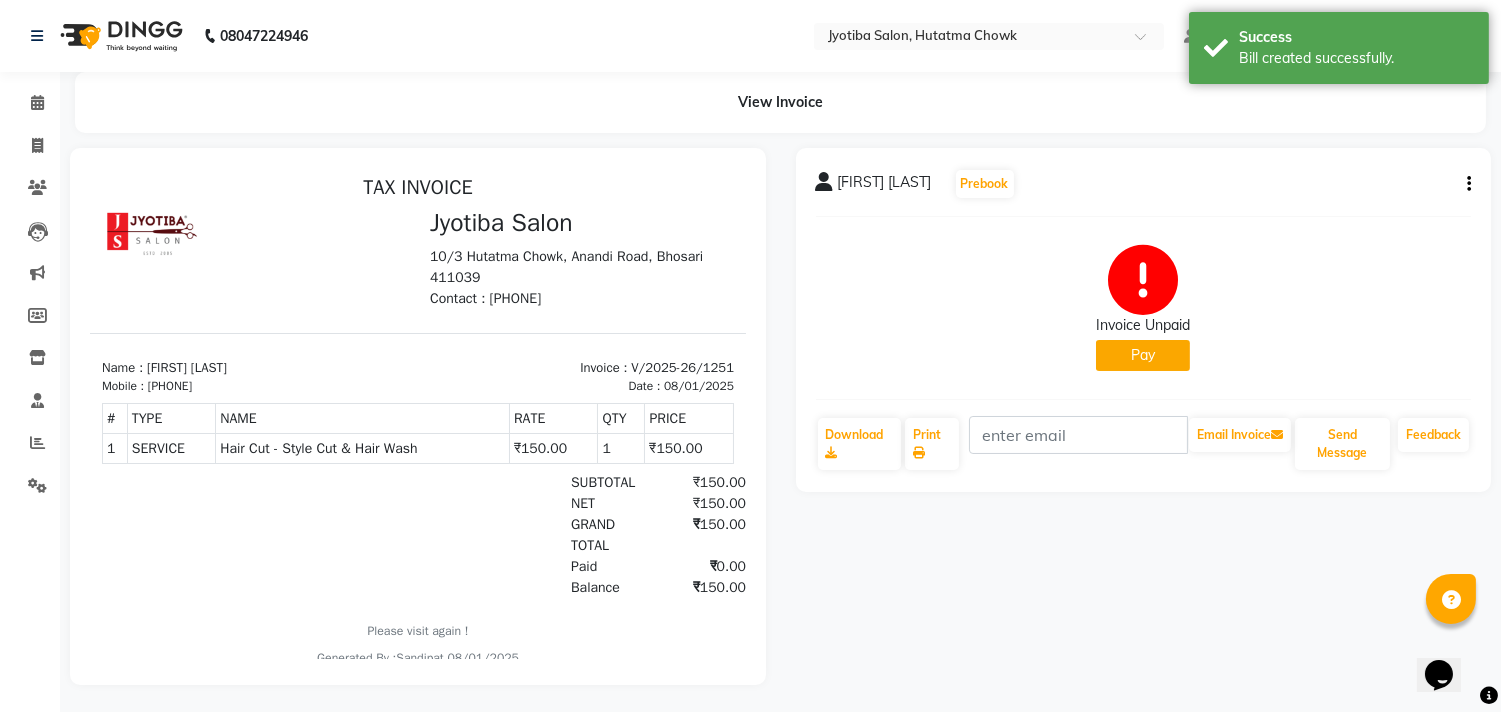 click on "Pay" 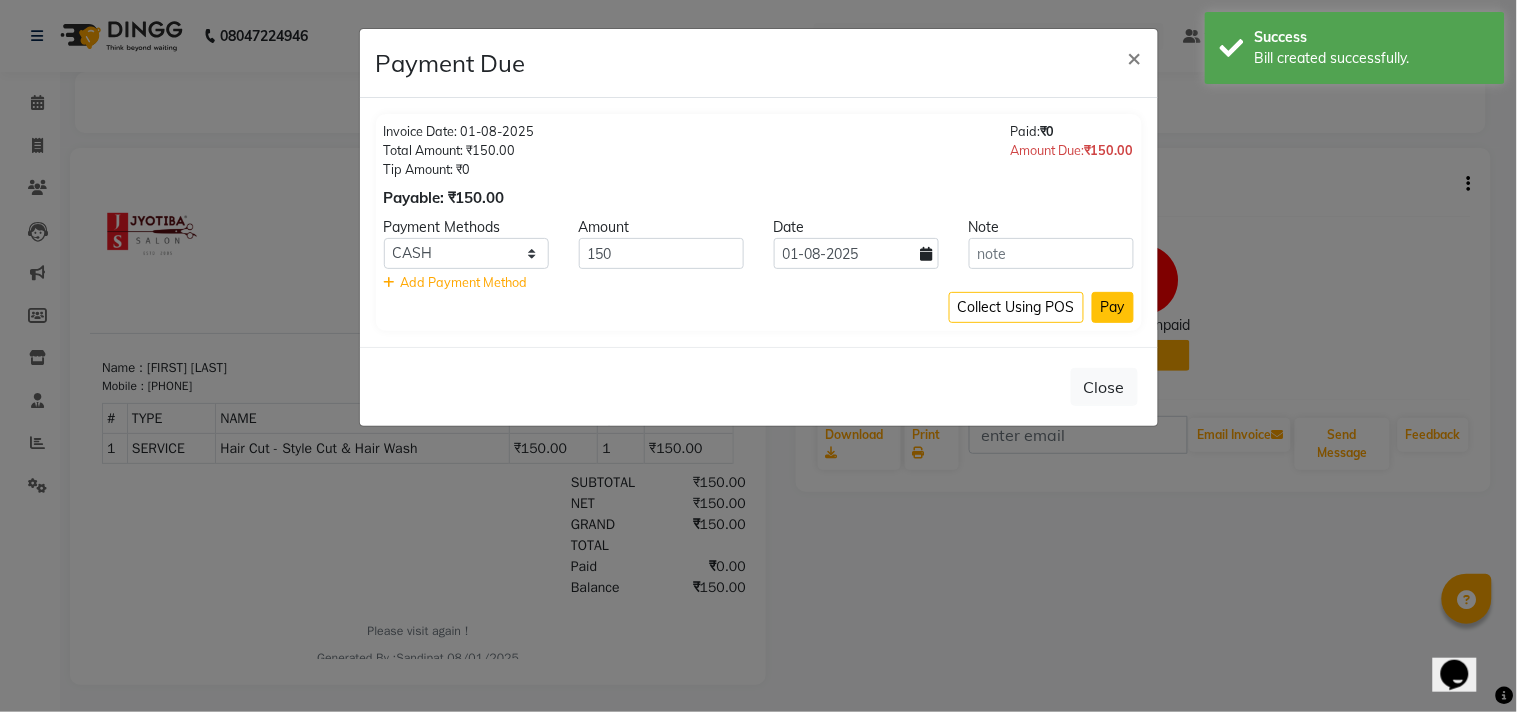 click on "Pay" 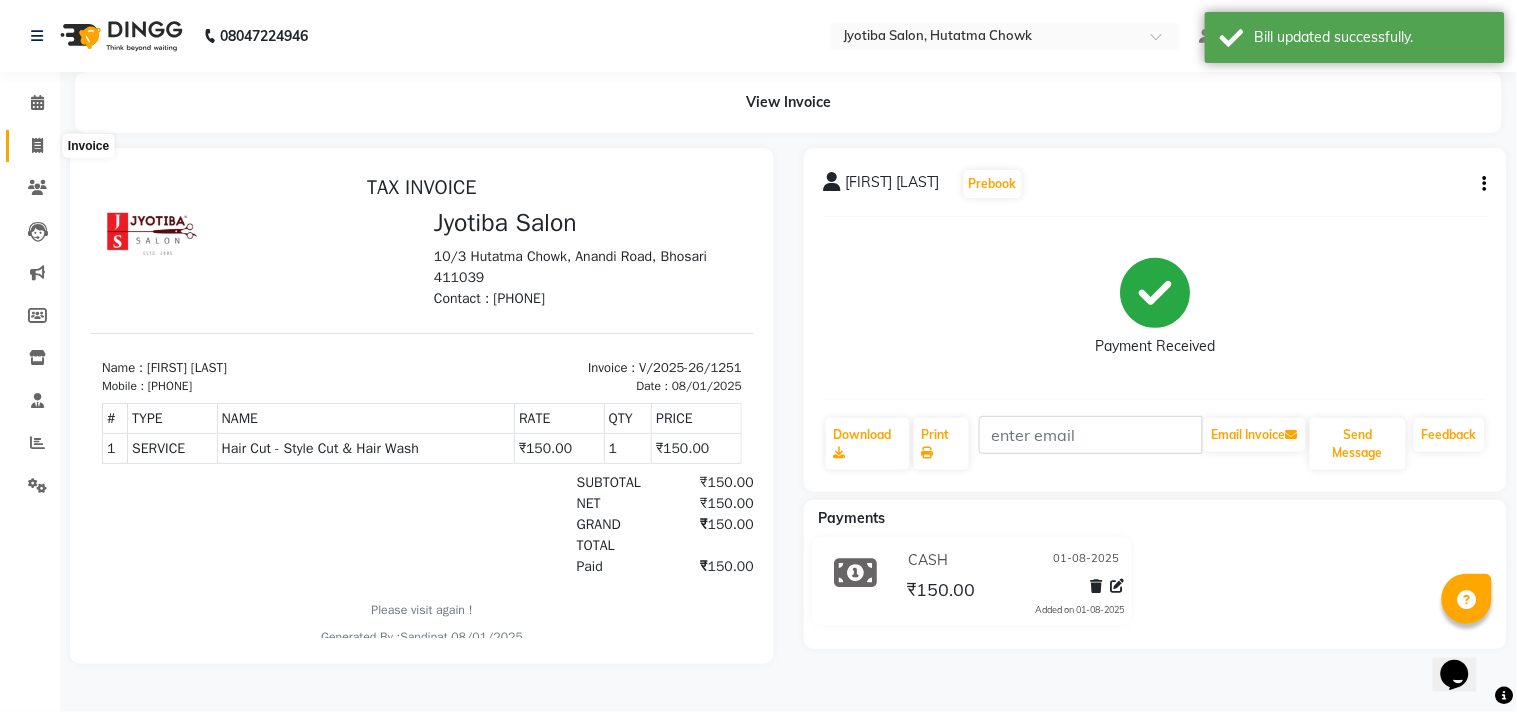 click 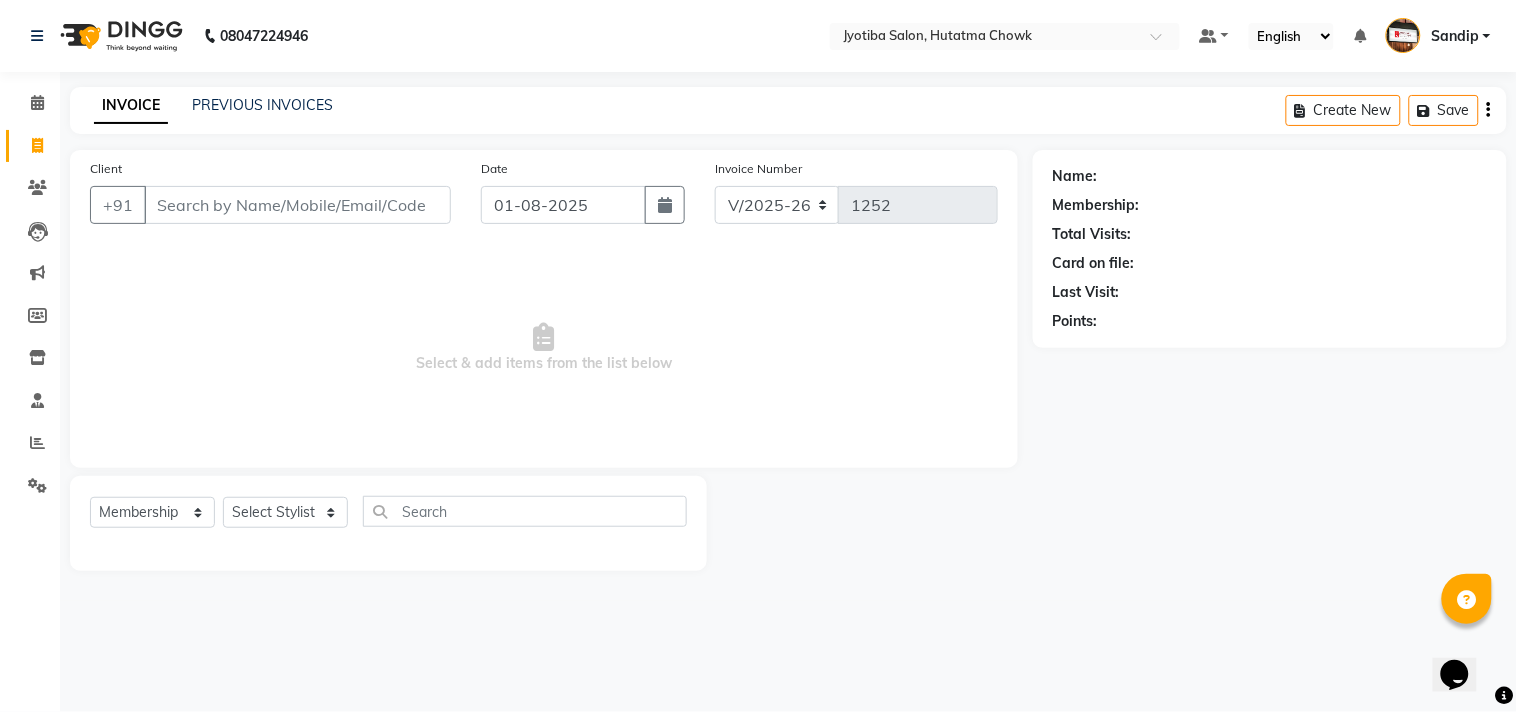 click 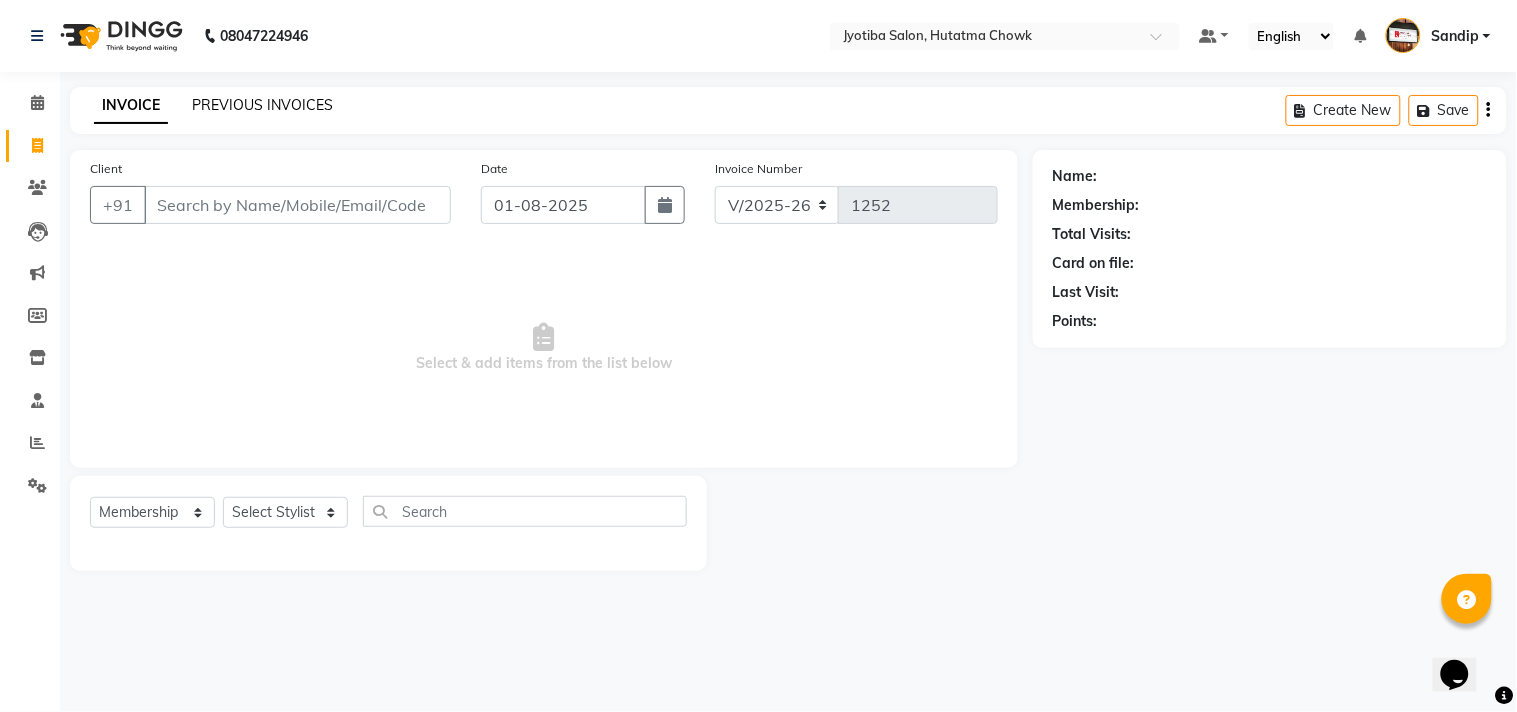 click on "PREVIOUS INVOICES" 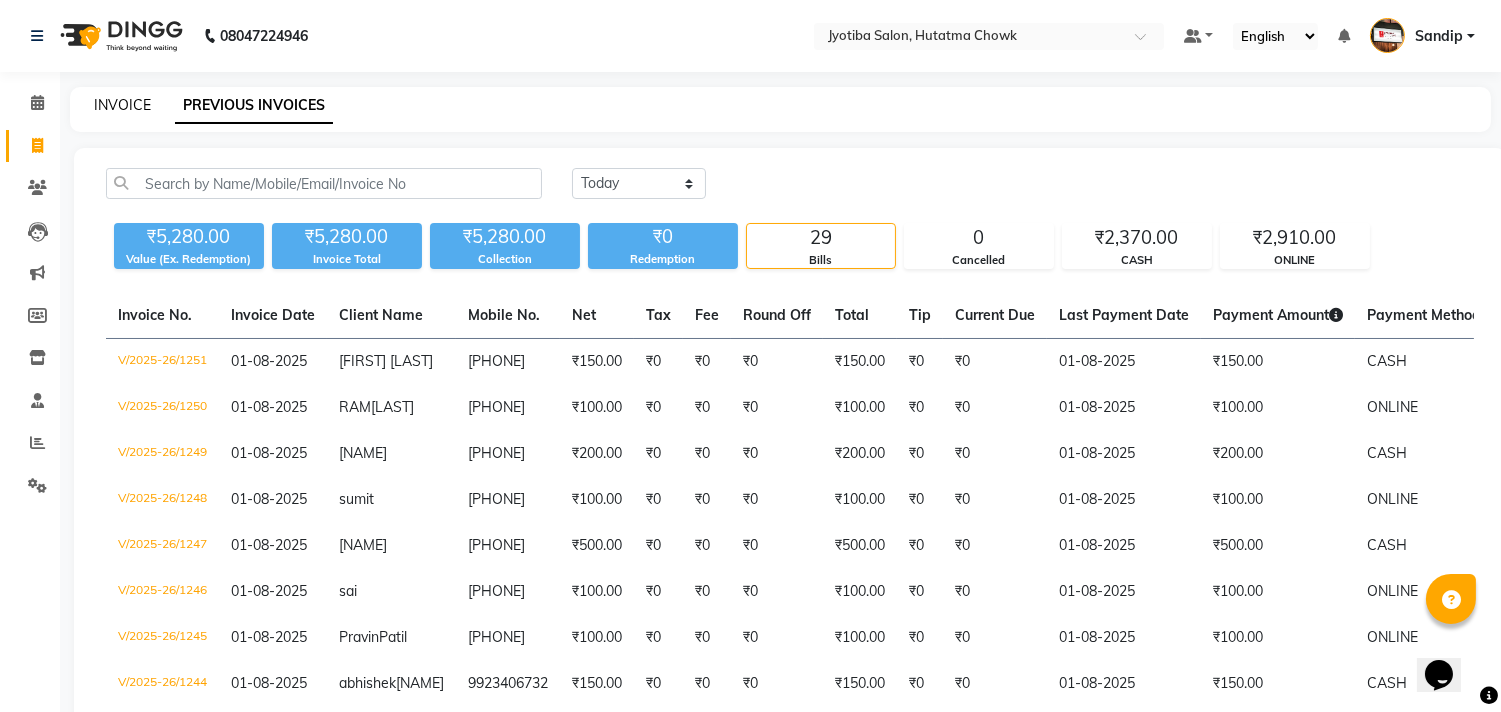 click on "INVOICE" 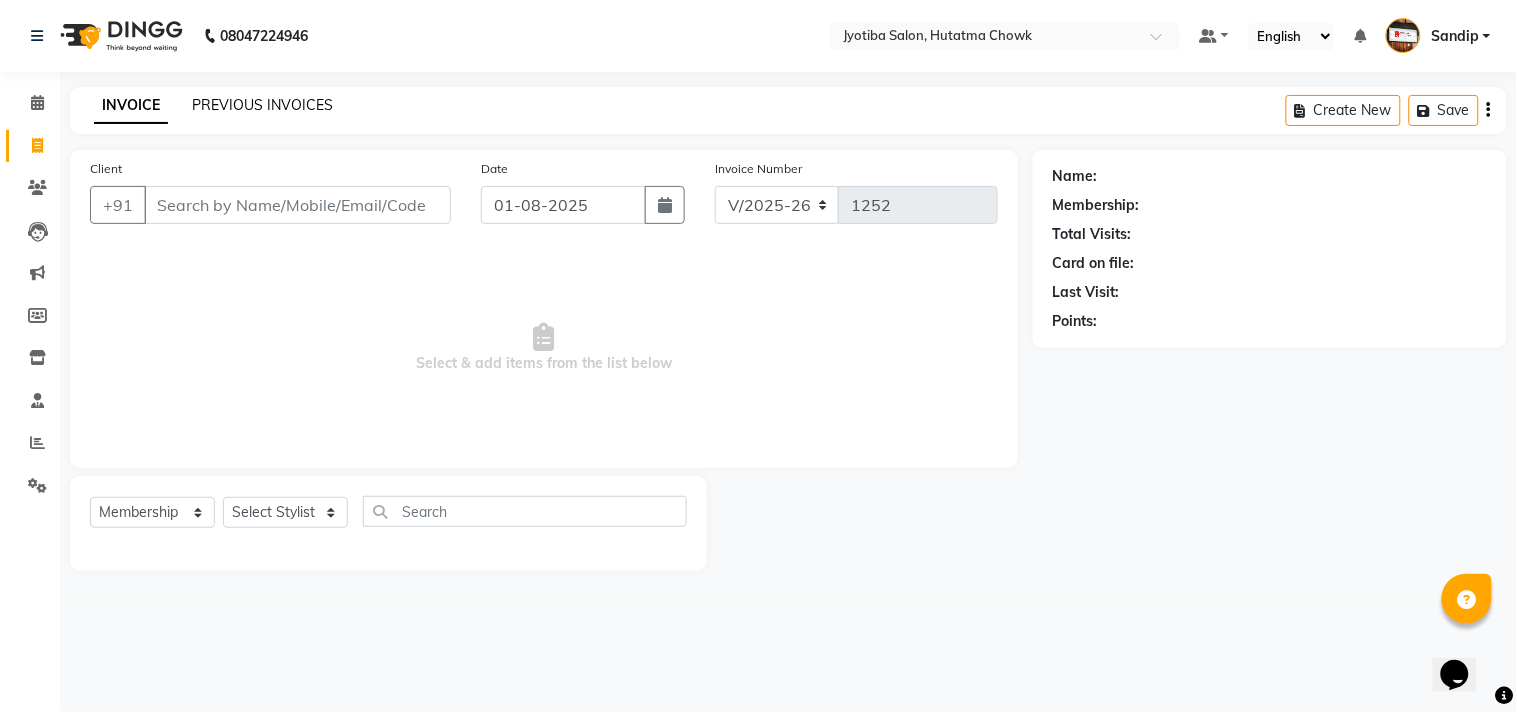 click on "PREVIOUS INVOICES" 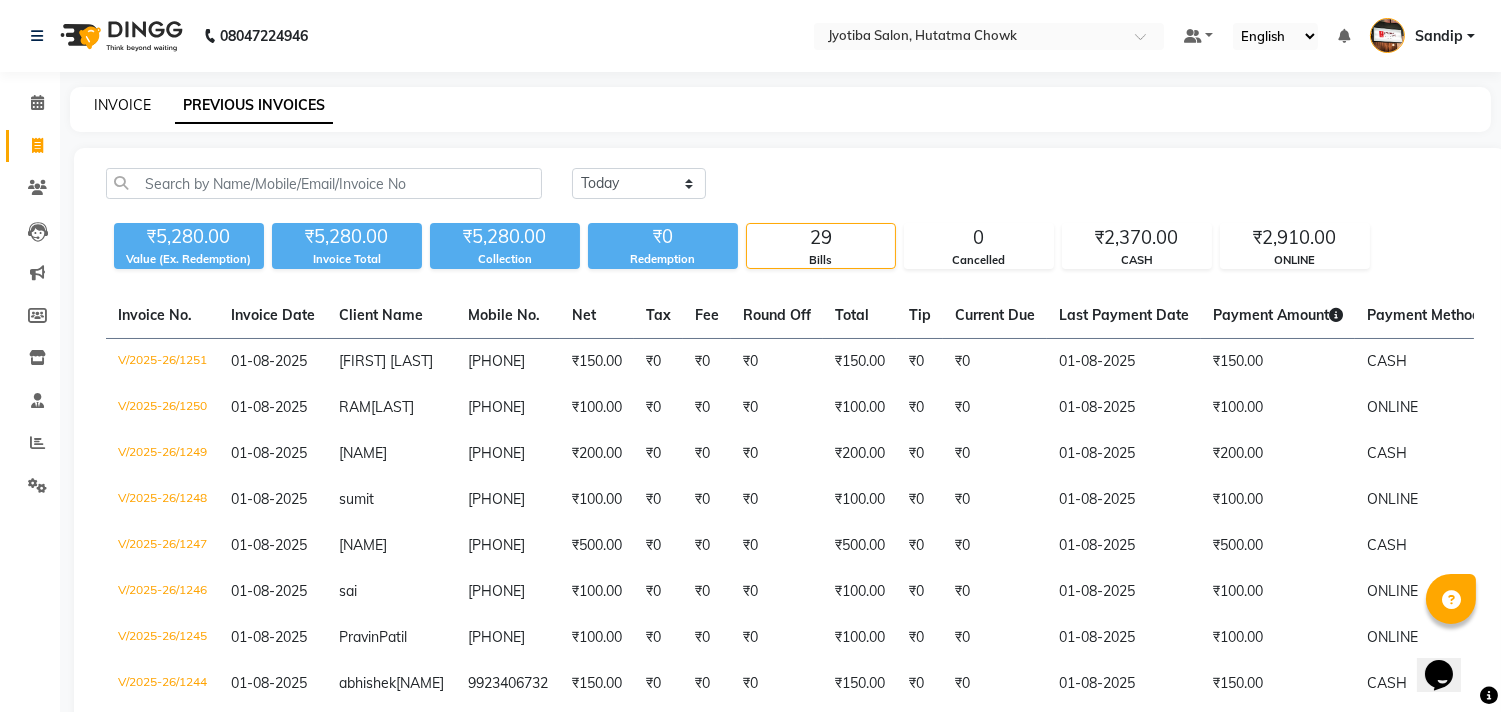 click on "INVOICE" 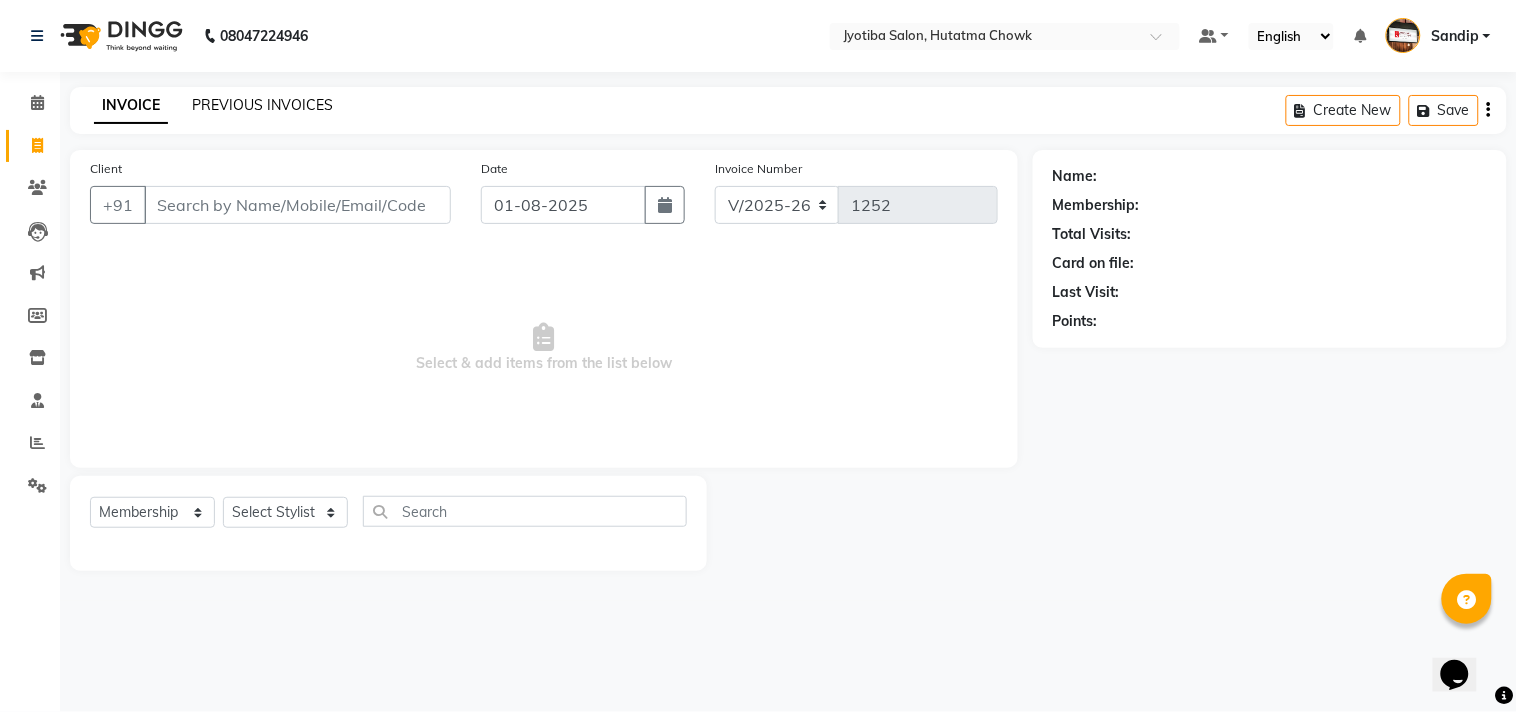 click on "PREVIOUS INVOICES" 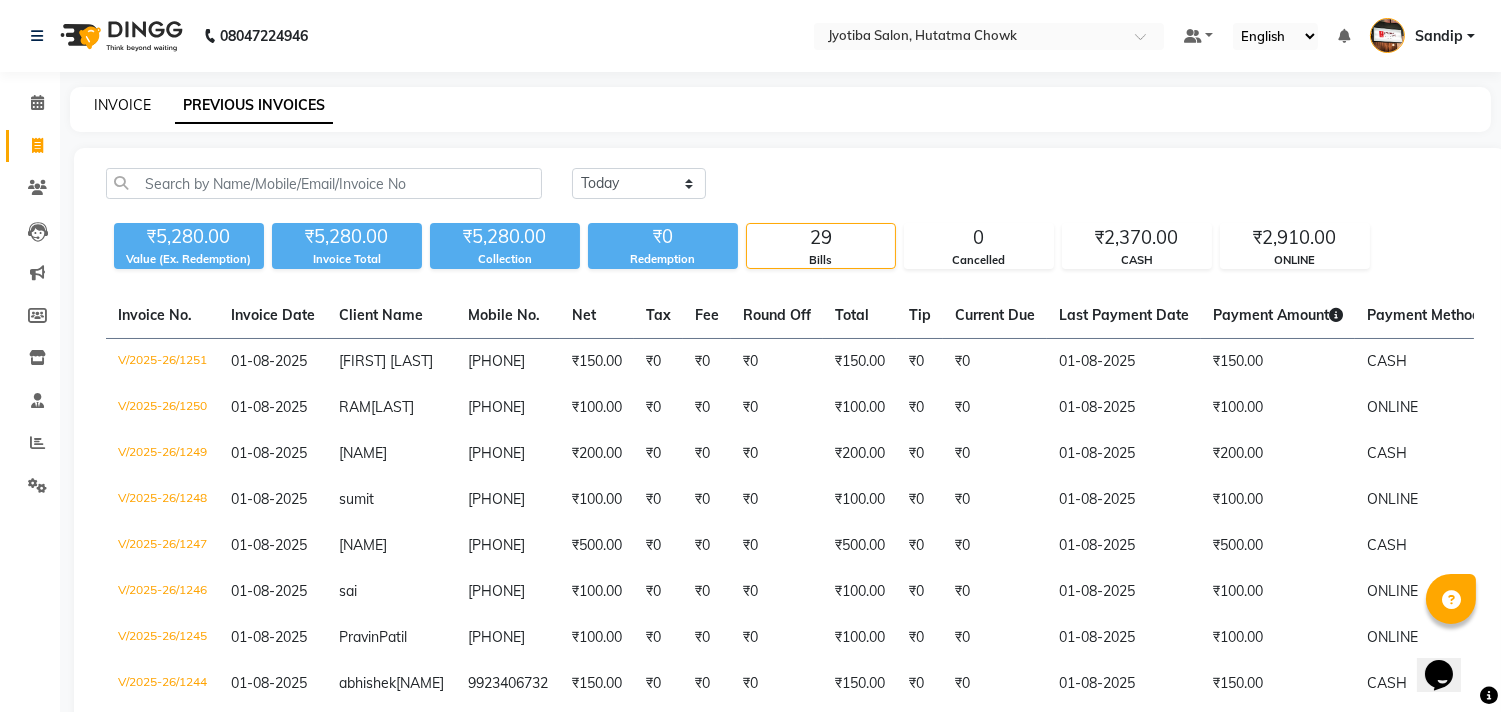 click on "INVOICE" 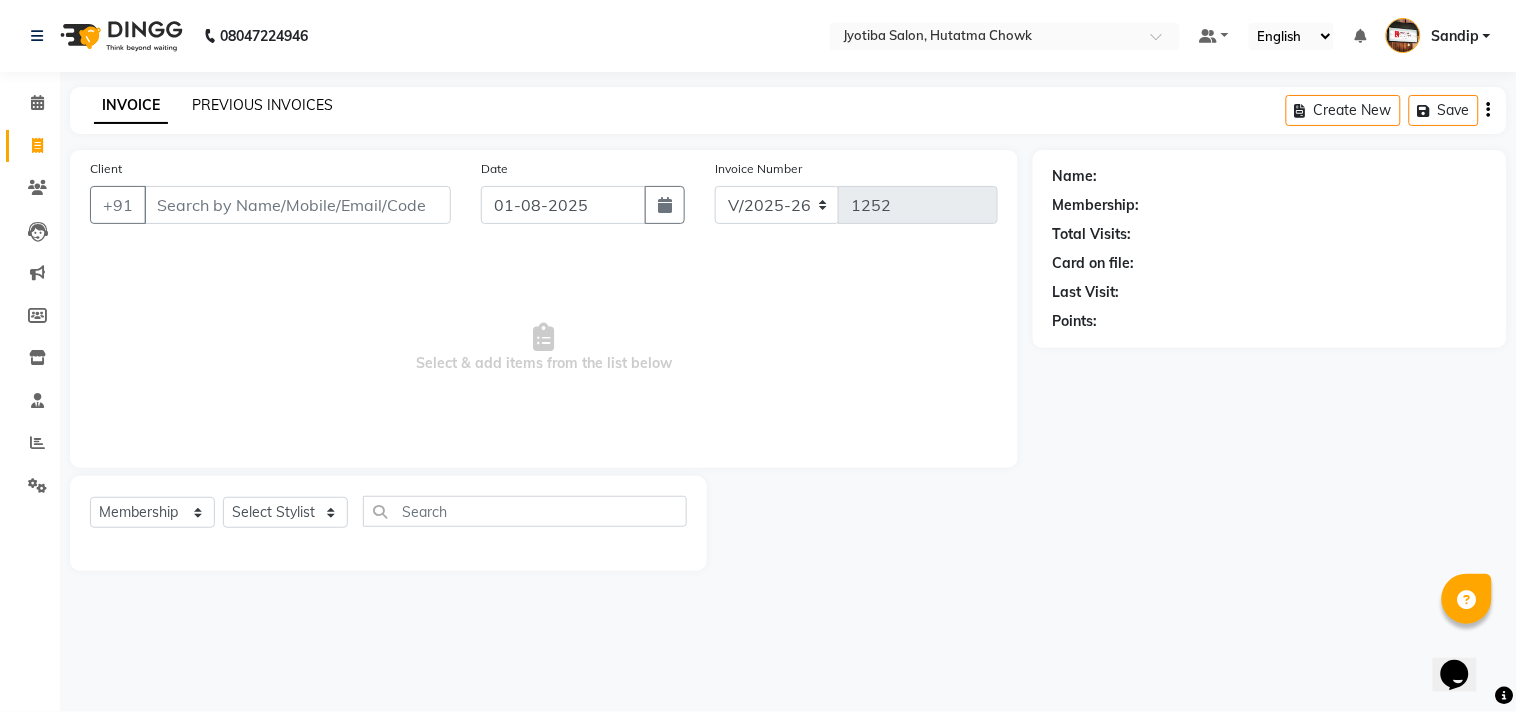 click on "PREVIOUS INVOICES" 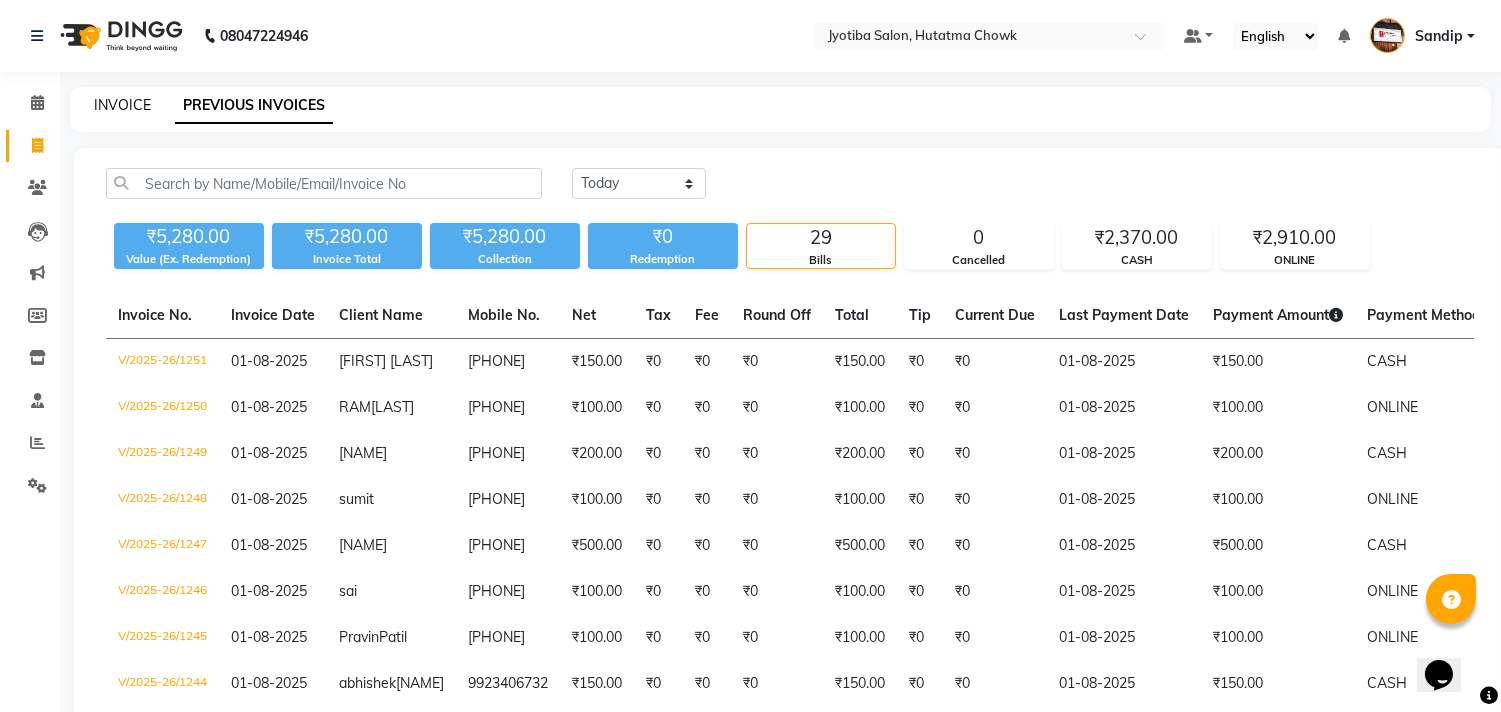 click on "INVOICE" 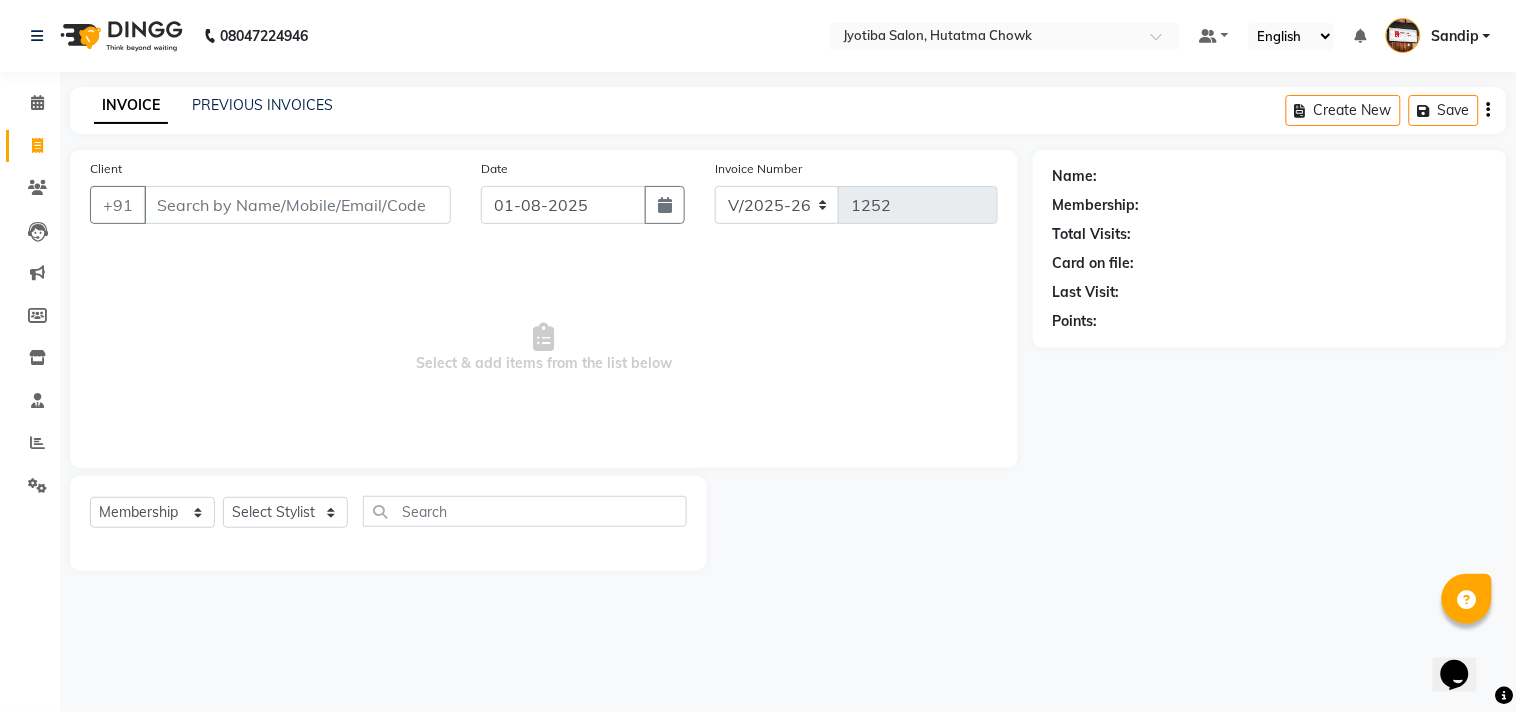 click on "Leads" 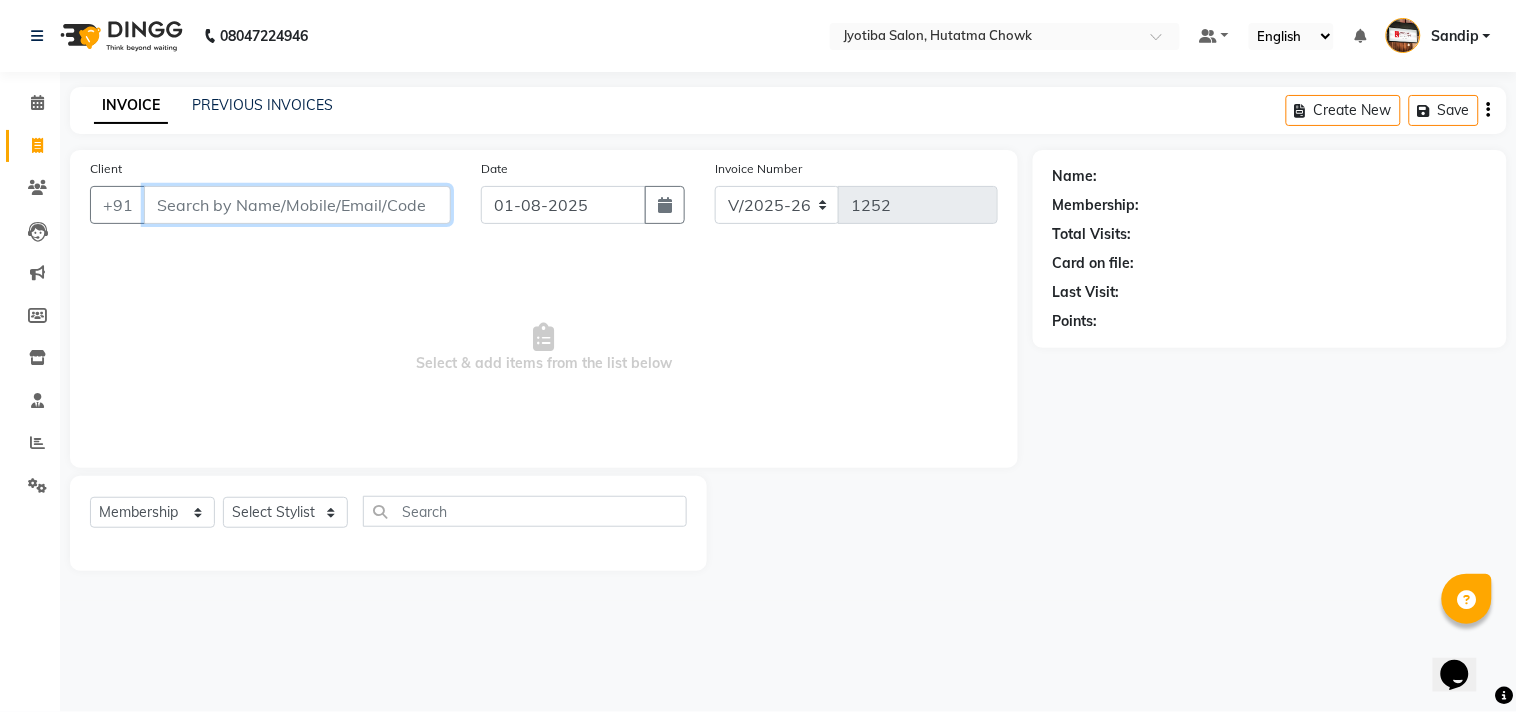 click on "Client" at bounding box center [297, 205] 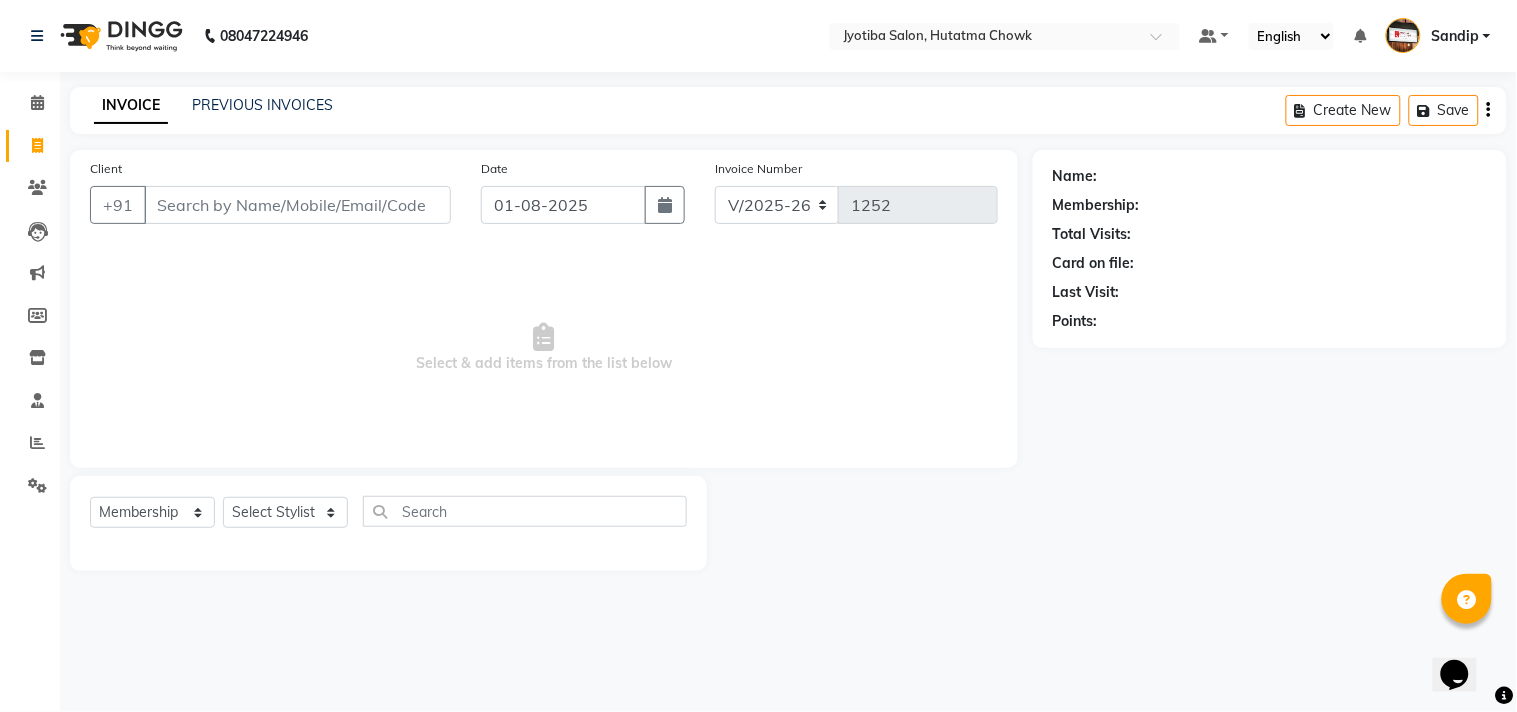 click on "Select & add items from the list below" at bounding box center (544, 348) 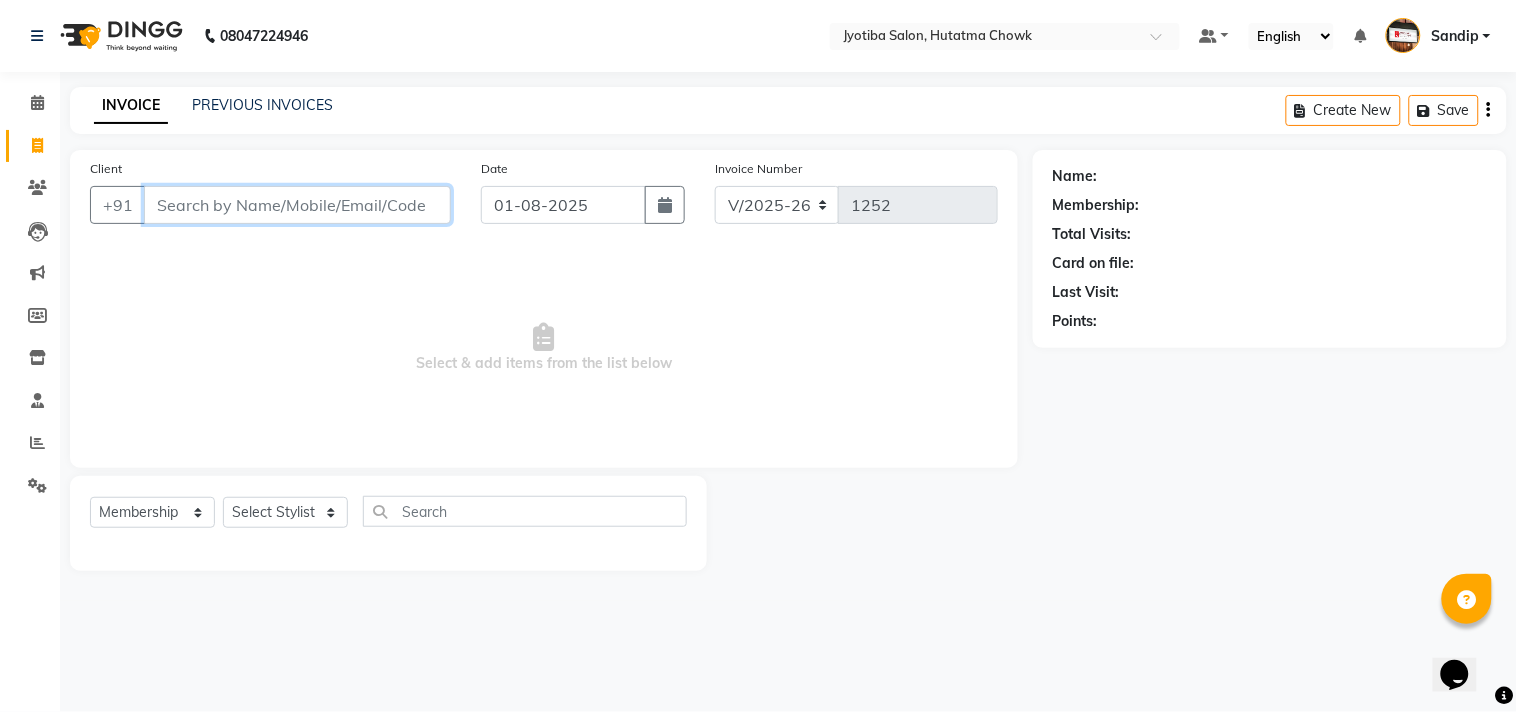 click on "Client" at bounding box center (297, 205) 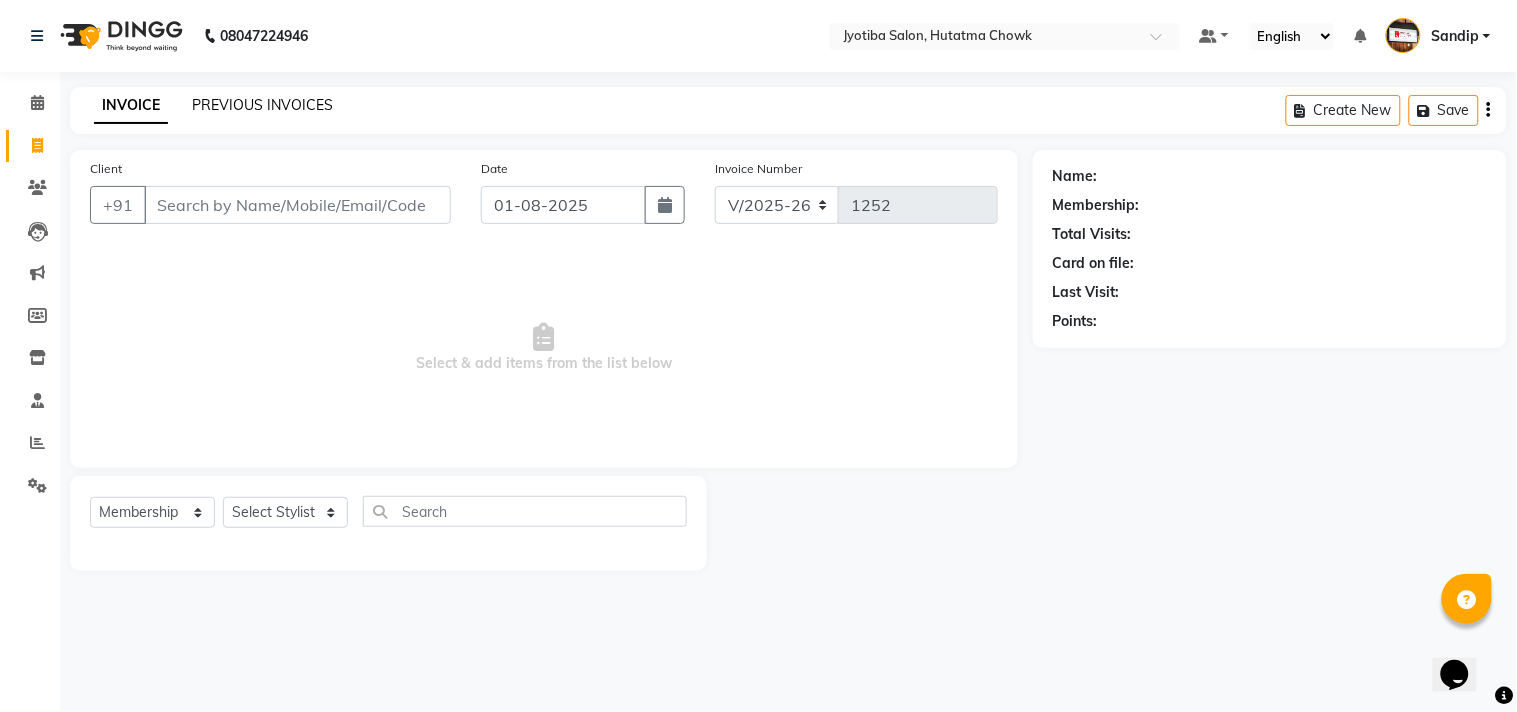 click on "PREVIOUS INVOICES" 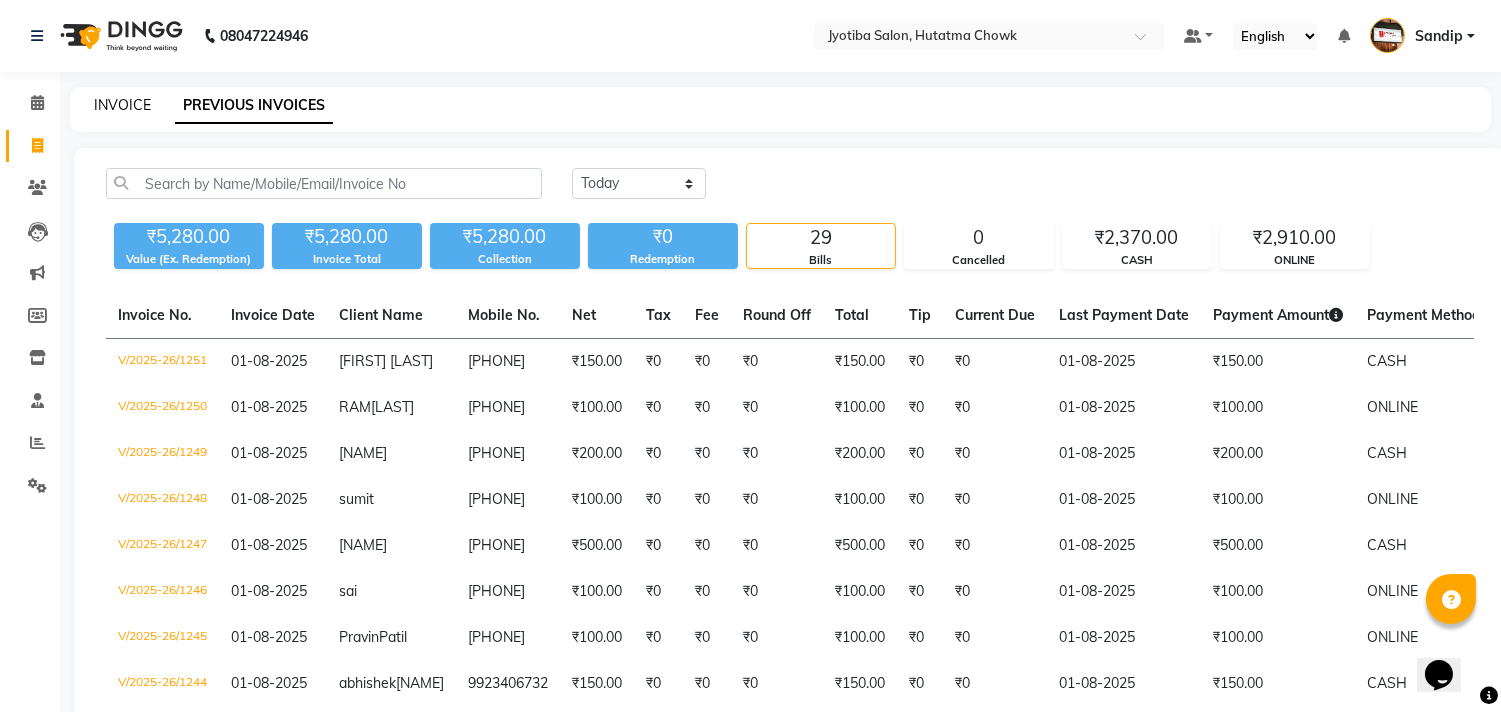 click on "INVOICE" 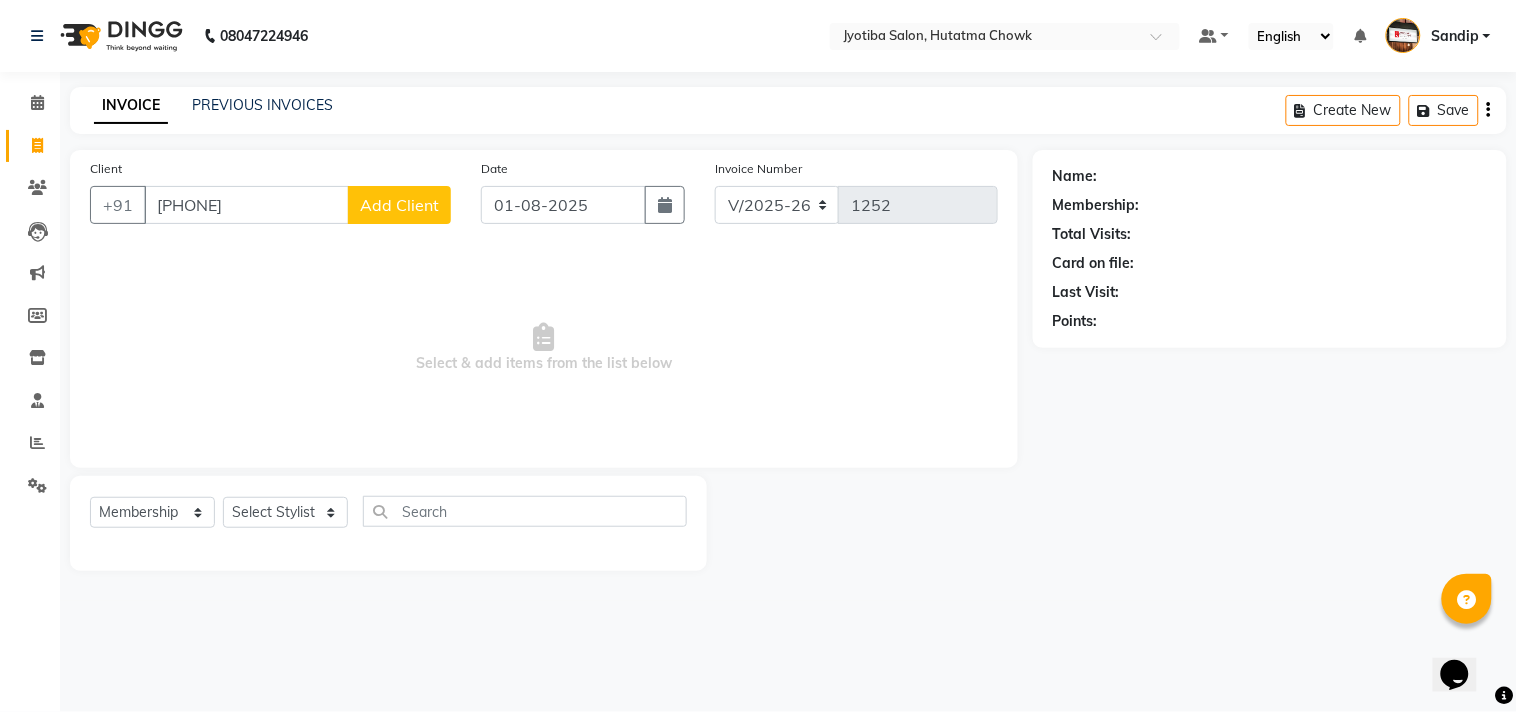 click on "Add Client" 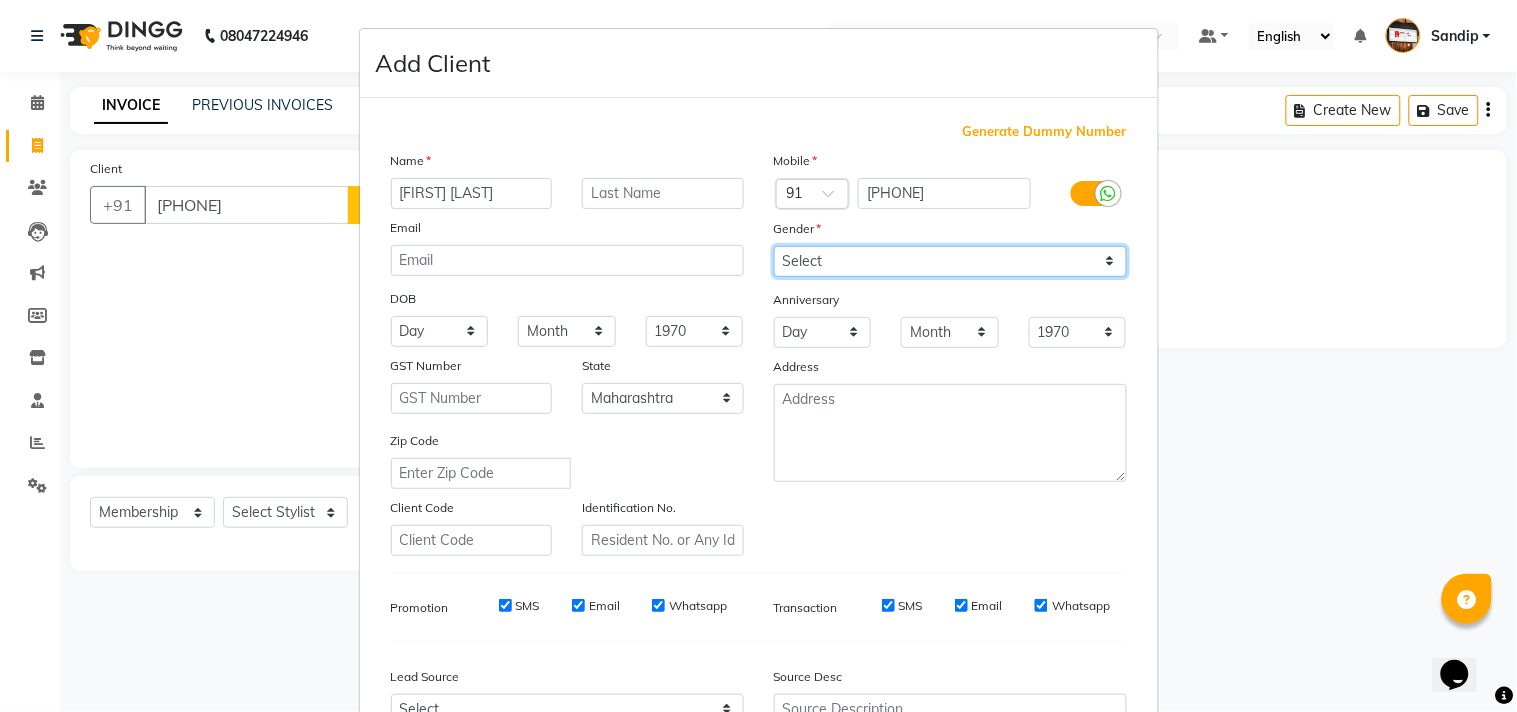 click on "Select Male Female Other Prefer Not To Say" at bounding box center (950, 261) 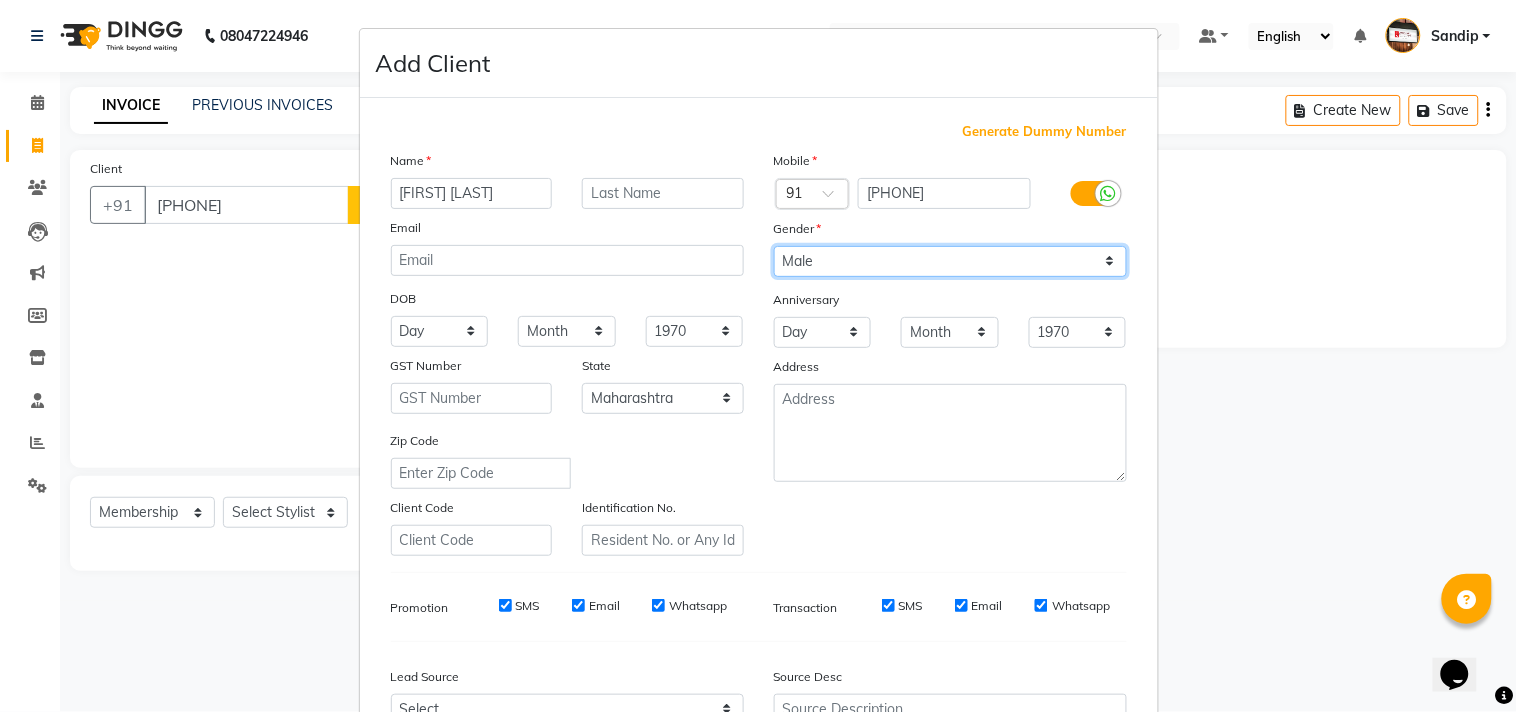 click on "Select Male Female Other Prefer Not To Say" at bounding box center (950, 261) 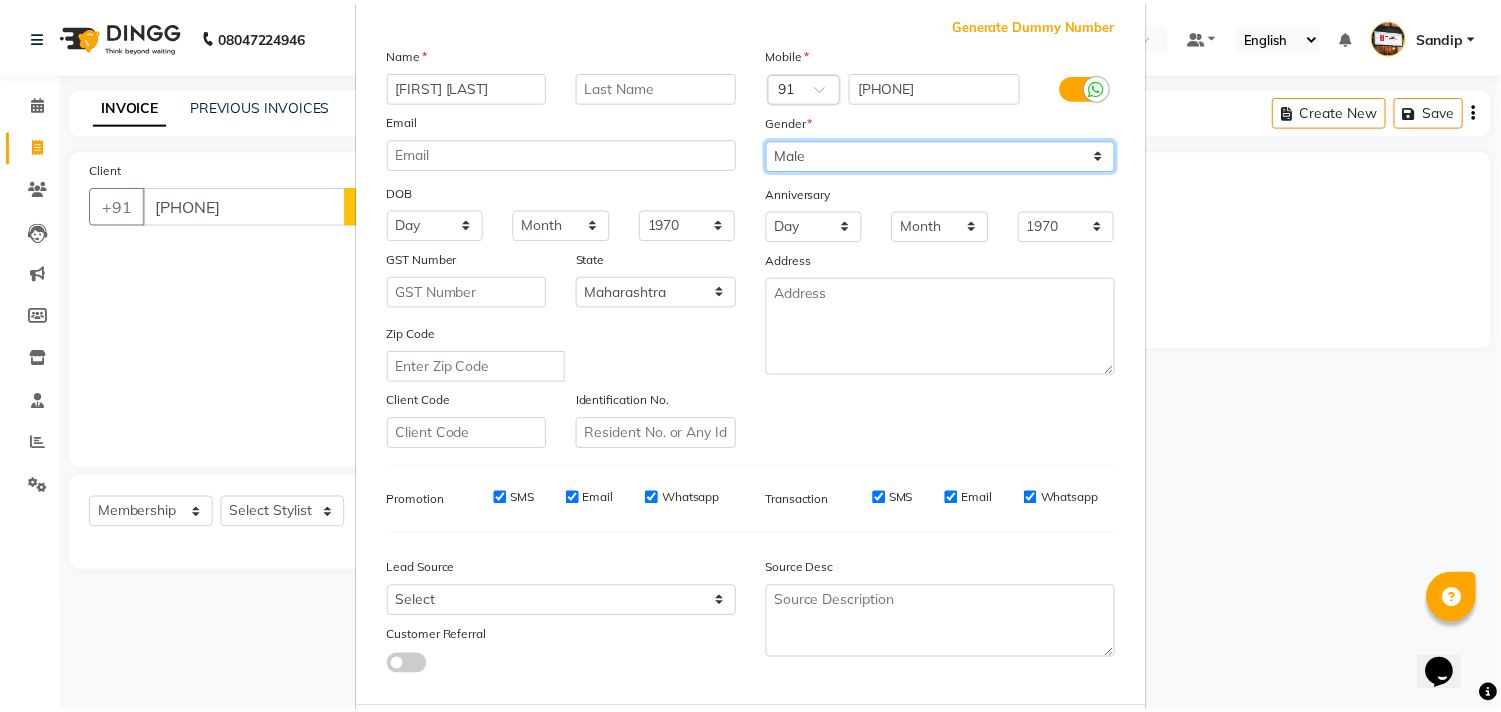 scroll, scrollTop: 212, scrollLeft: 0, axis: vertical 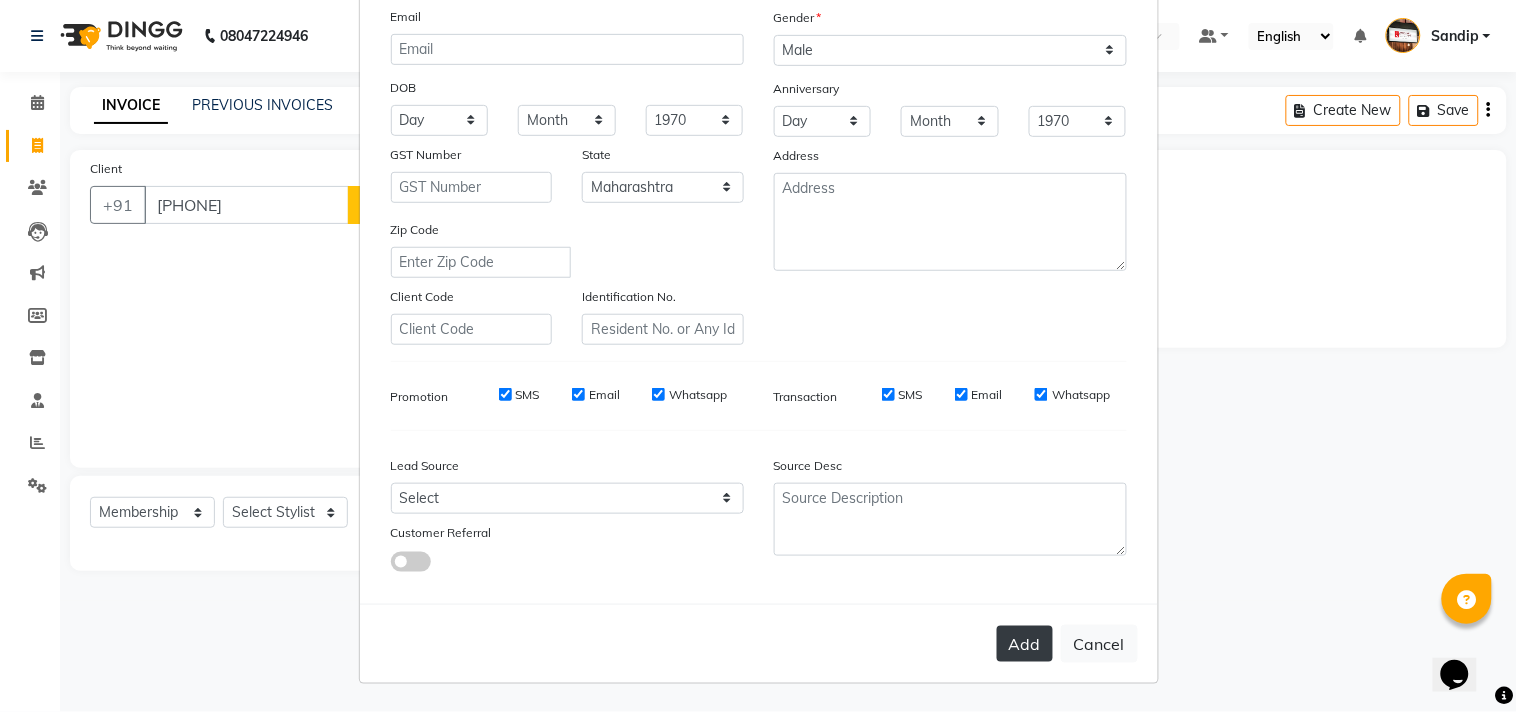 click on "Add" at bounding box center (1025, 644) 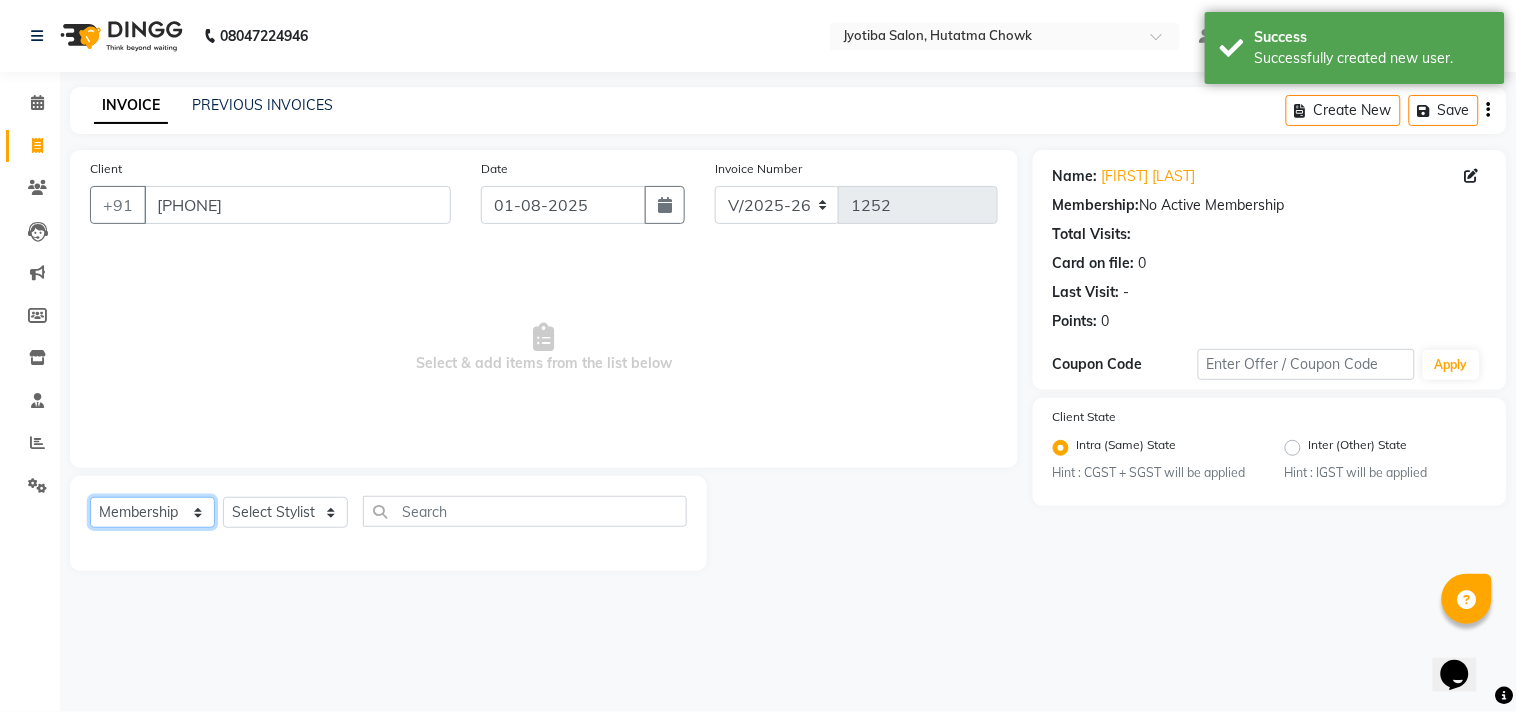 click on "Select  Service  Product  Membership  Package Voucher Prepaid Gift Card" 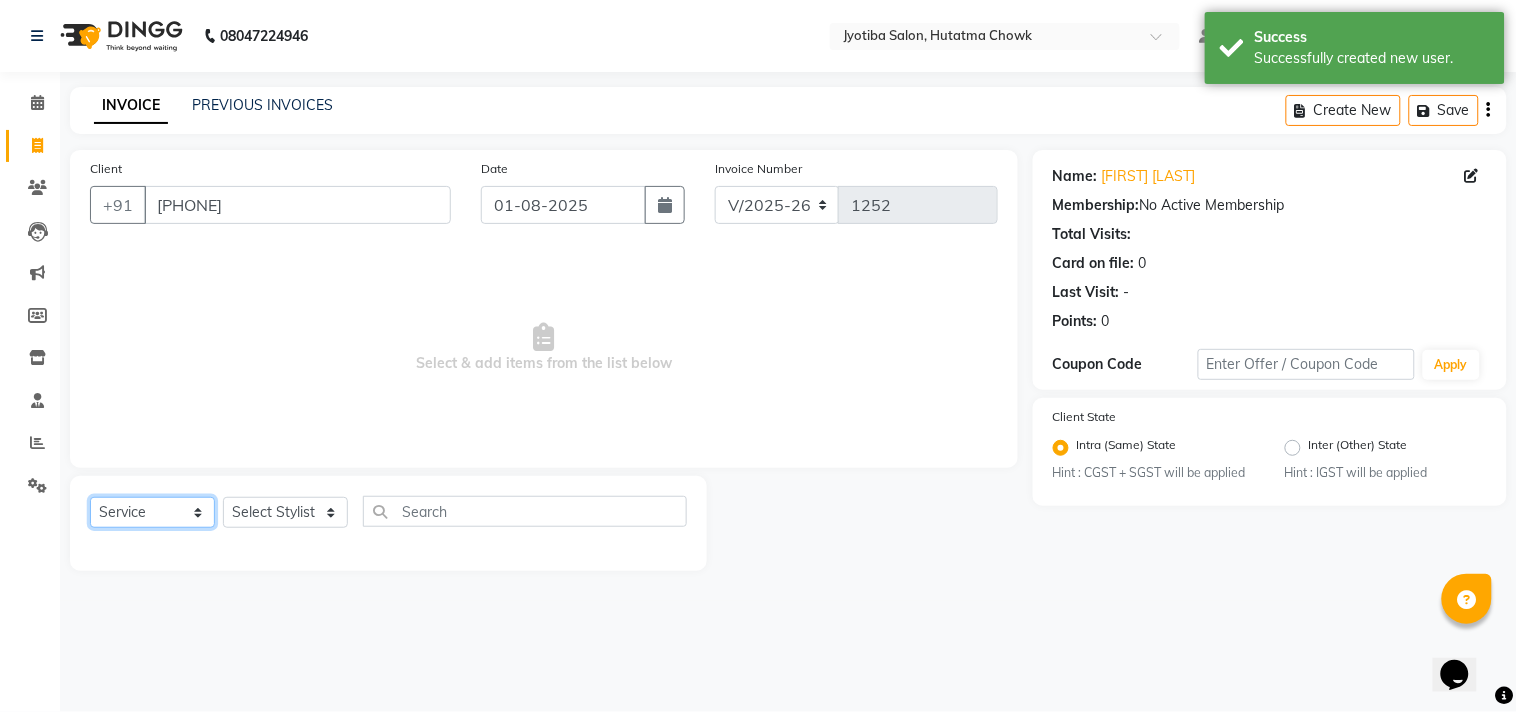 click on "Select  Service  Product  Membership  Package Voucher Prepaid Gift Card" 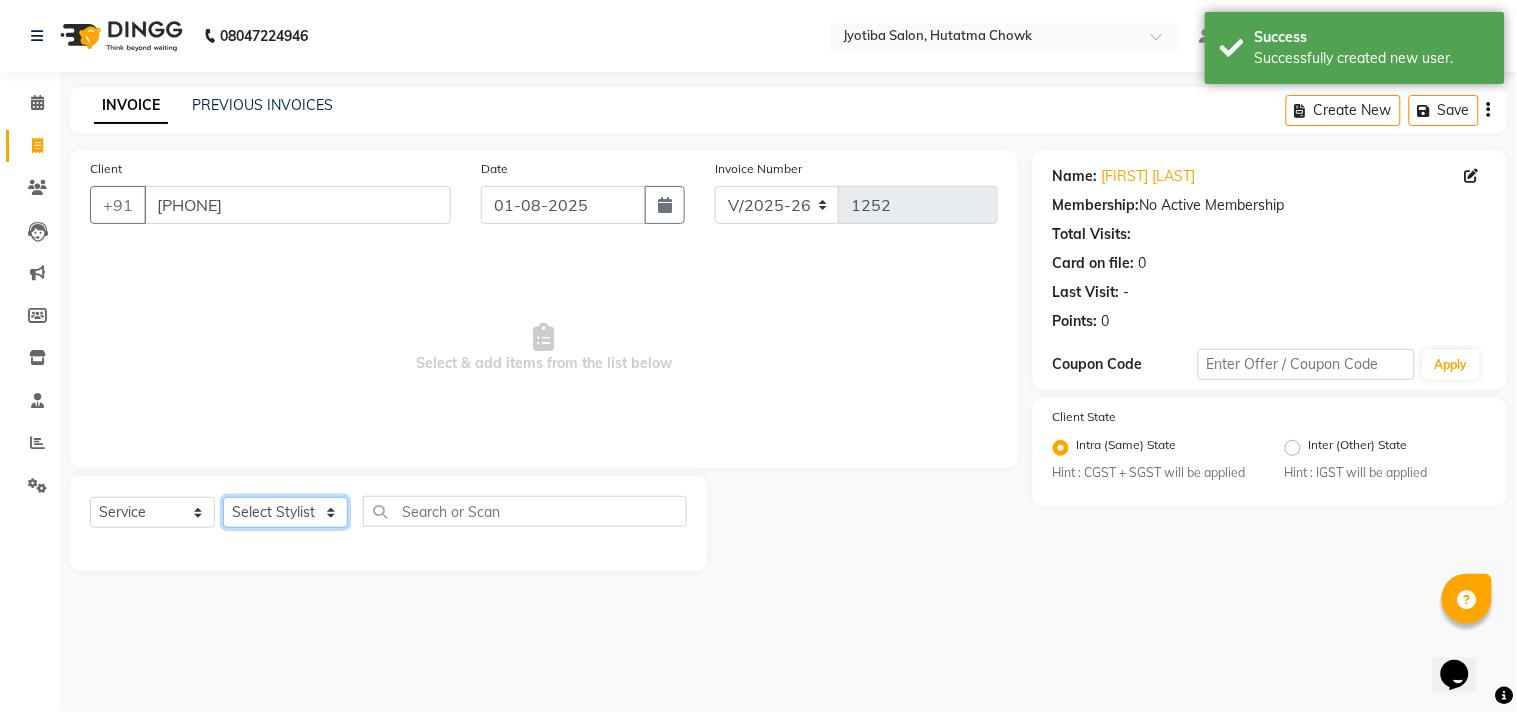 click on "Select Stylist Abdul Dinesh thakur Farman  Juned  mahadev Munna  prem RAHUL Sandip Suresh yasin" 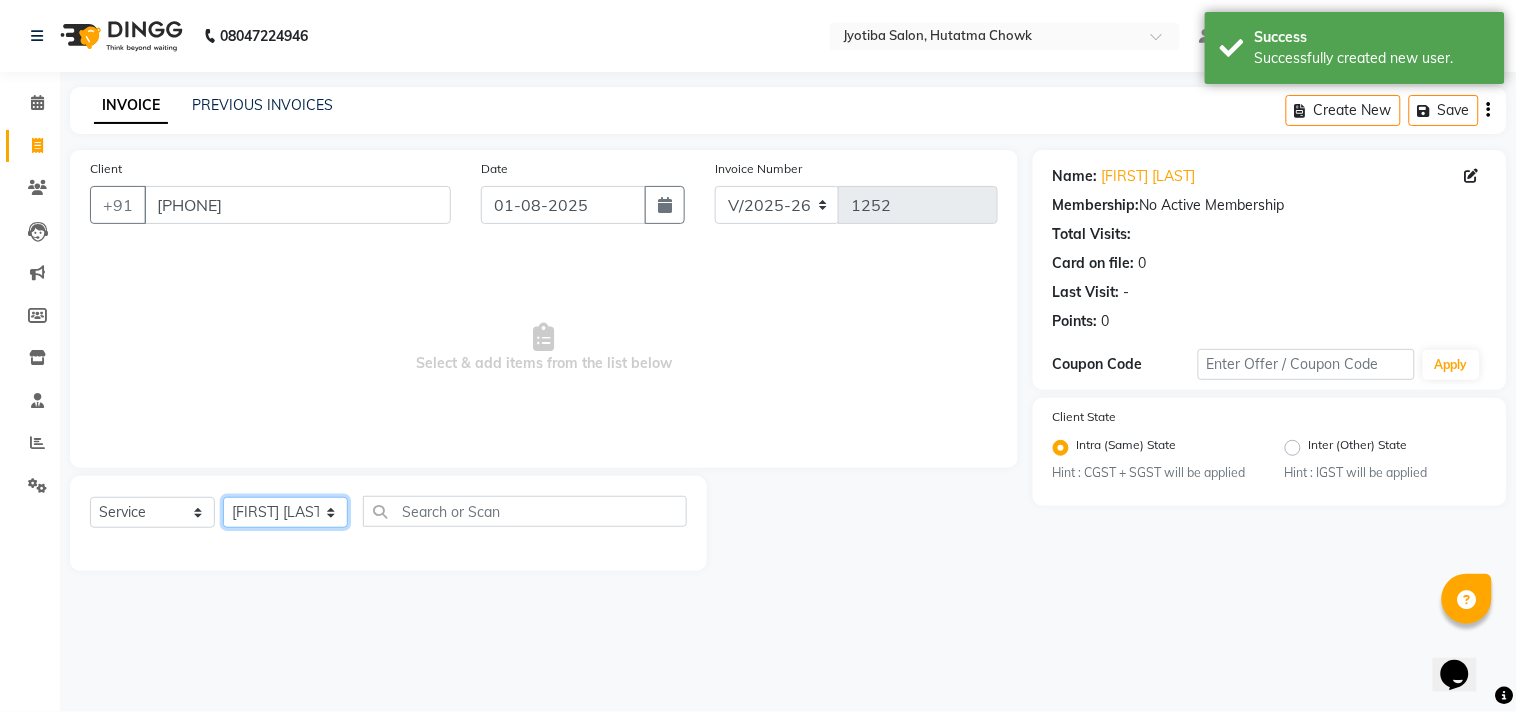 click on "Select Stylist Abdul Dinesh thakur Farman  Juned  mahadev Munna  prem RAHUL Sandip Suresh yasin" 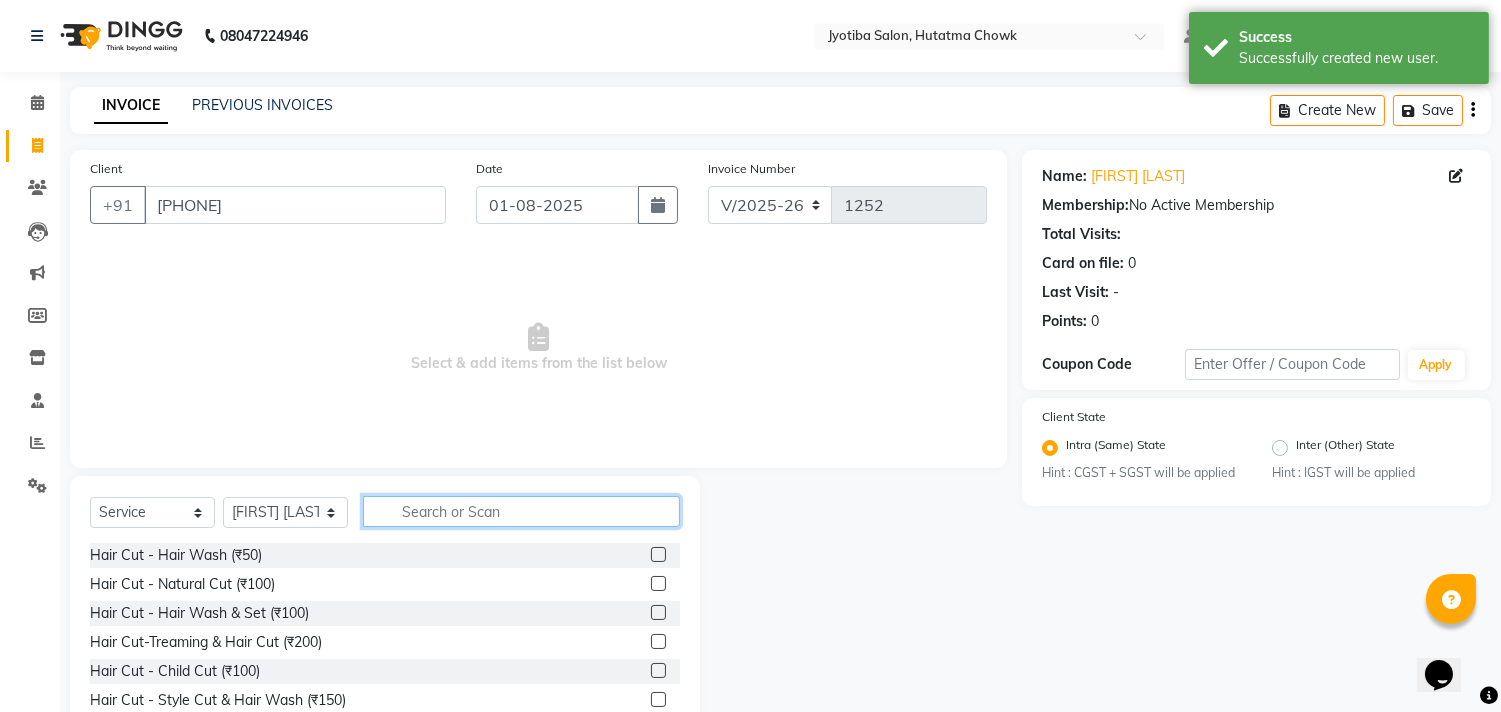 click 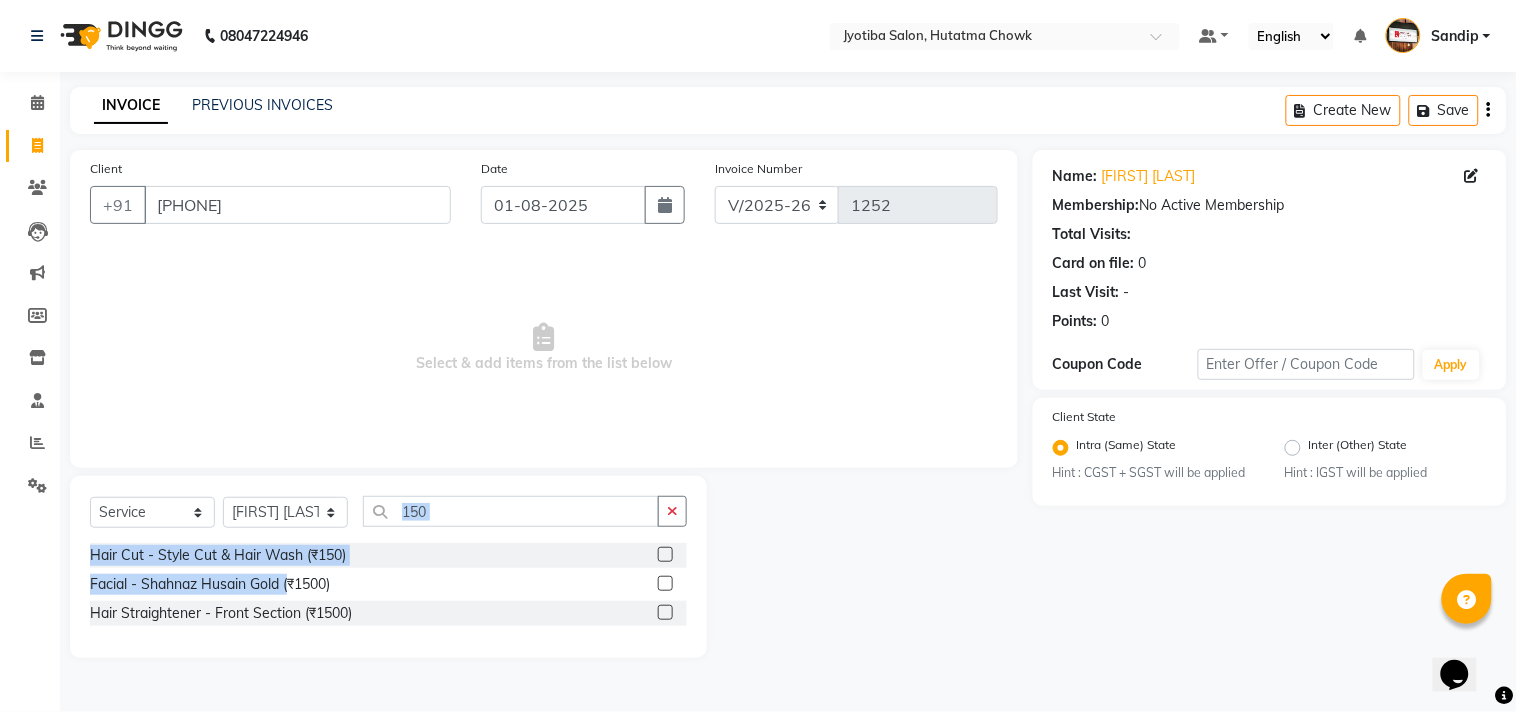 drag, startPoint x: 293, startPoint y: 573, endPoint x: 565, endPoint y: 537, distance: 274.372 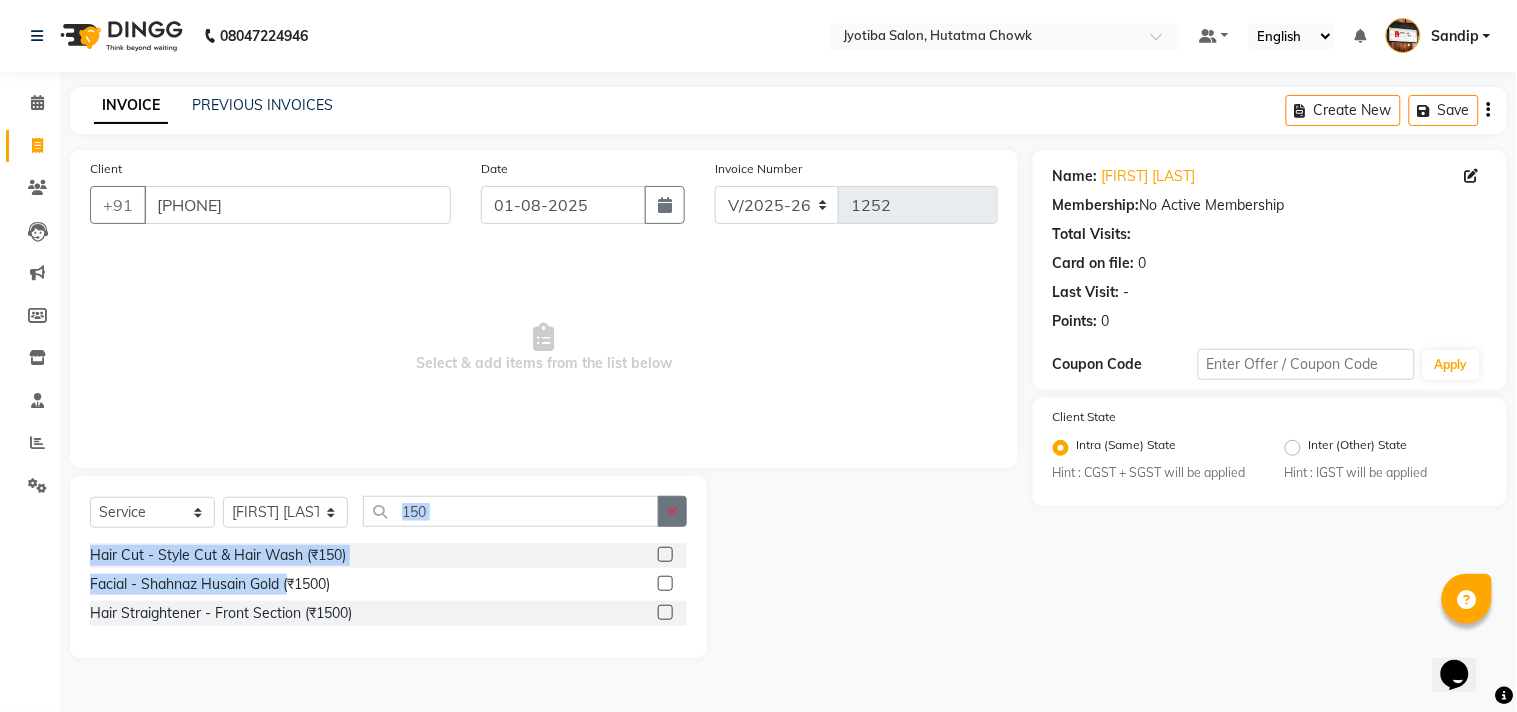 click 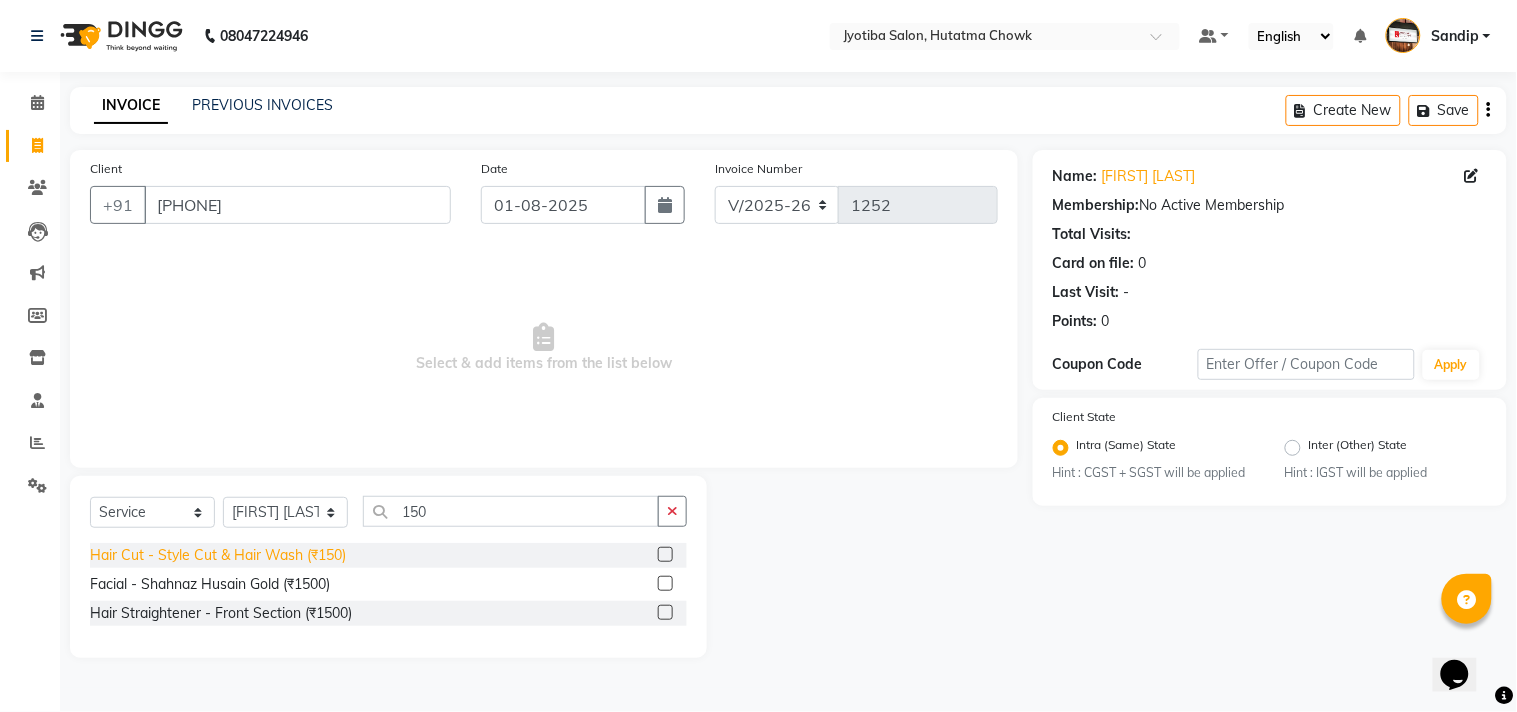 click on "Hair Cut - Style Cut & Hair Wash (₹150)" 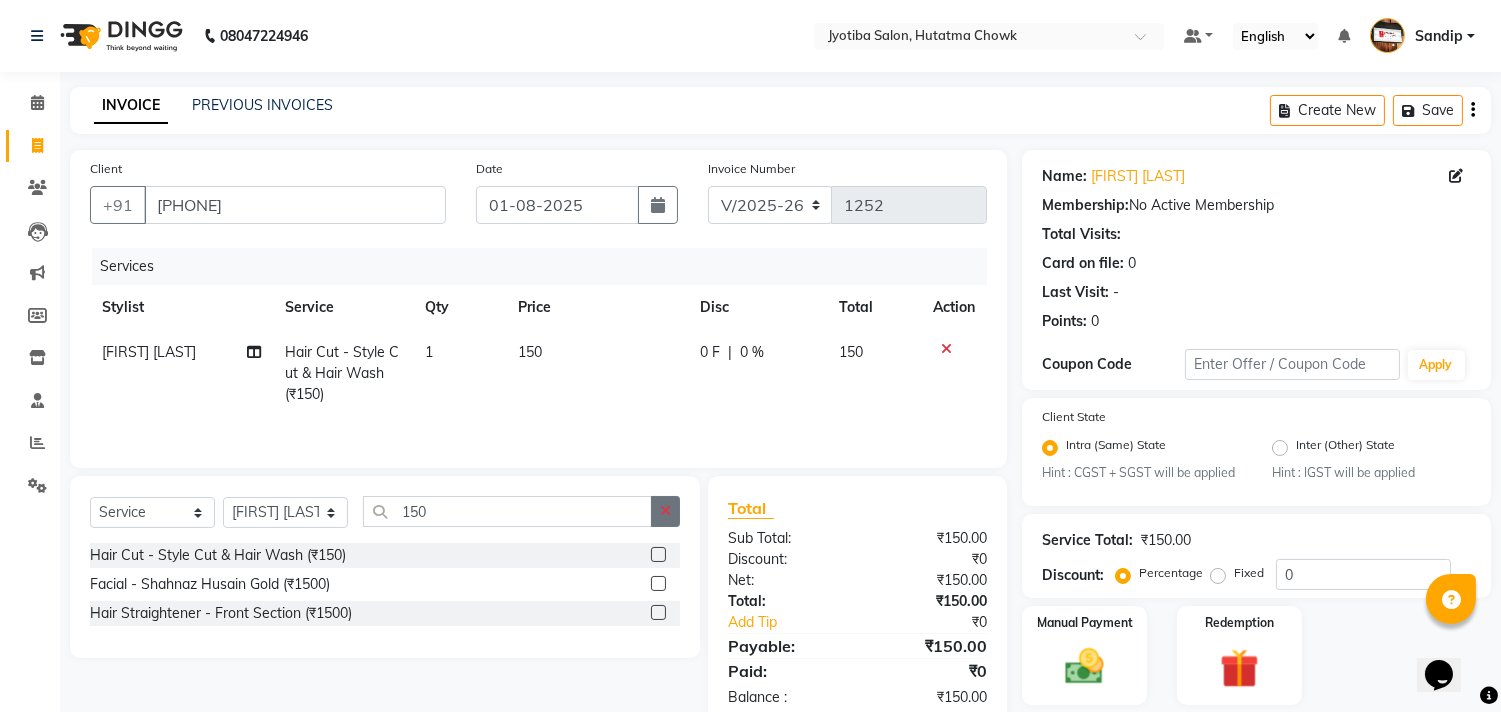click 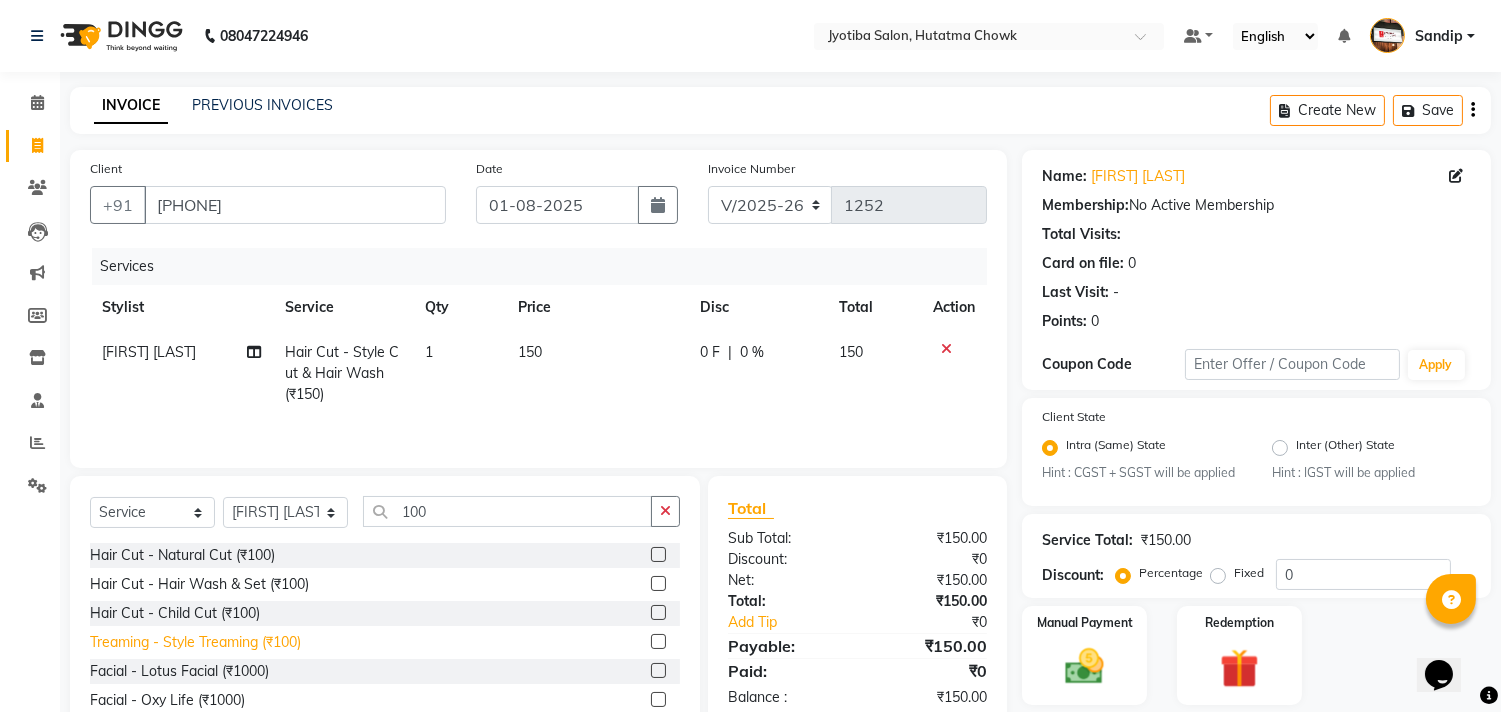 click on "Treaming - Style Treaming (₹100)" 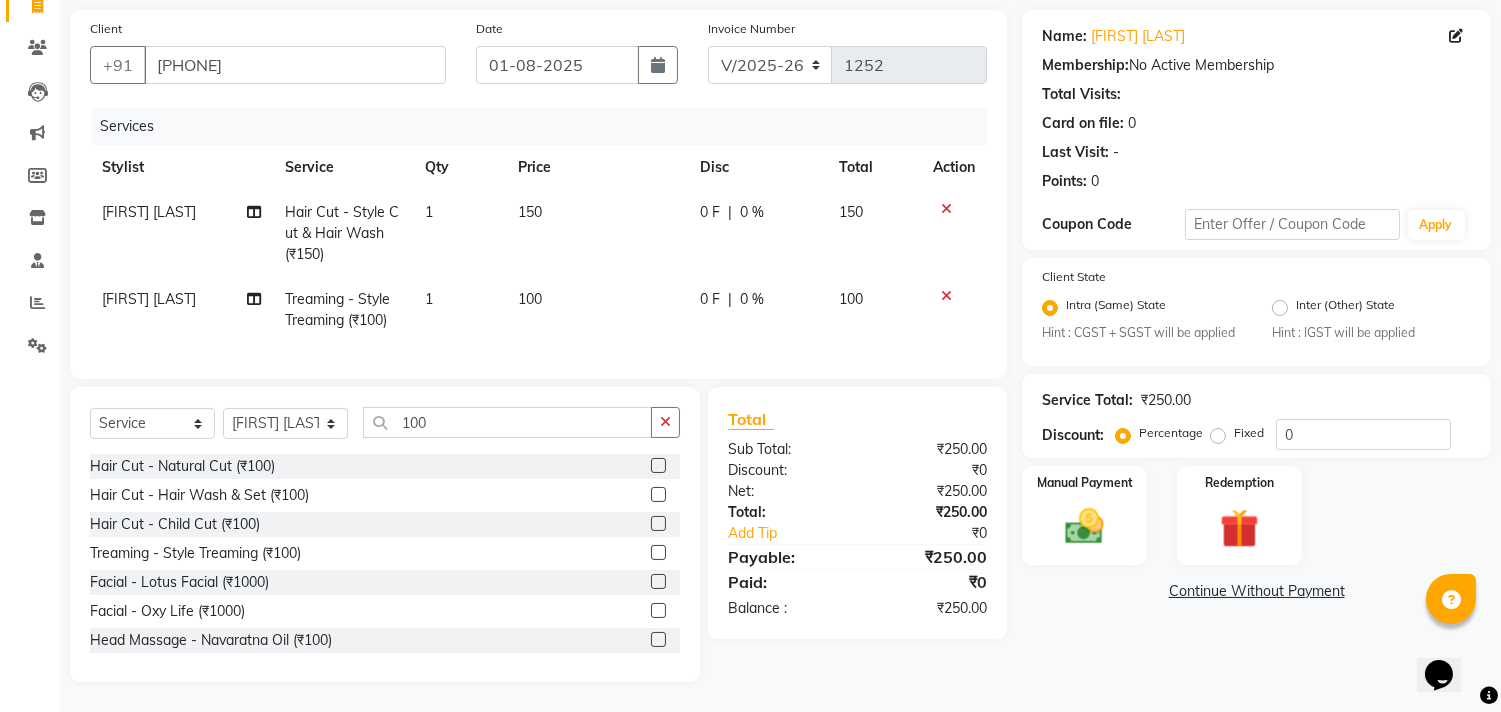 scroll, scrollTop: 156, scrollLeft: 0, axis: vertical 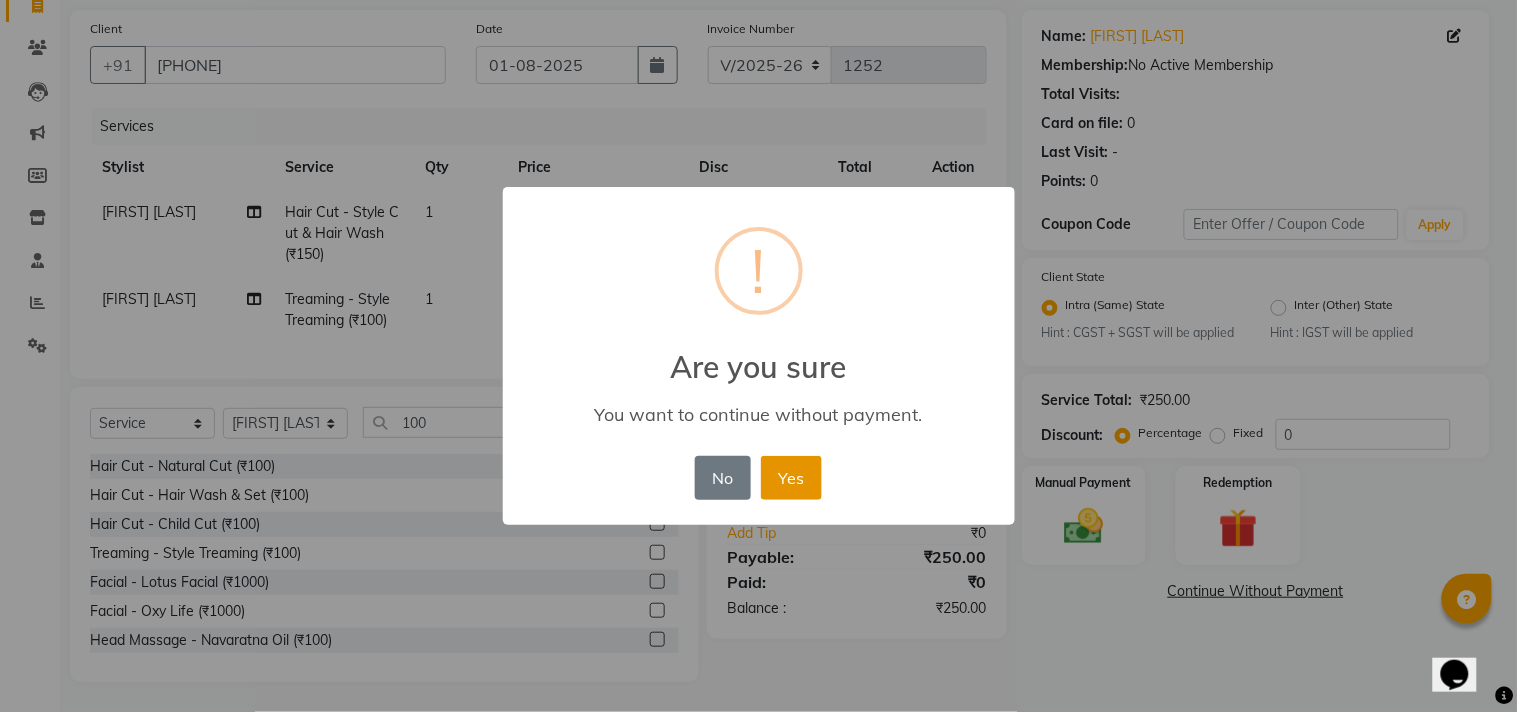 click on "Yes" at bounding box center (791, 478) 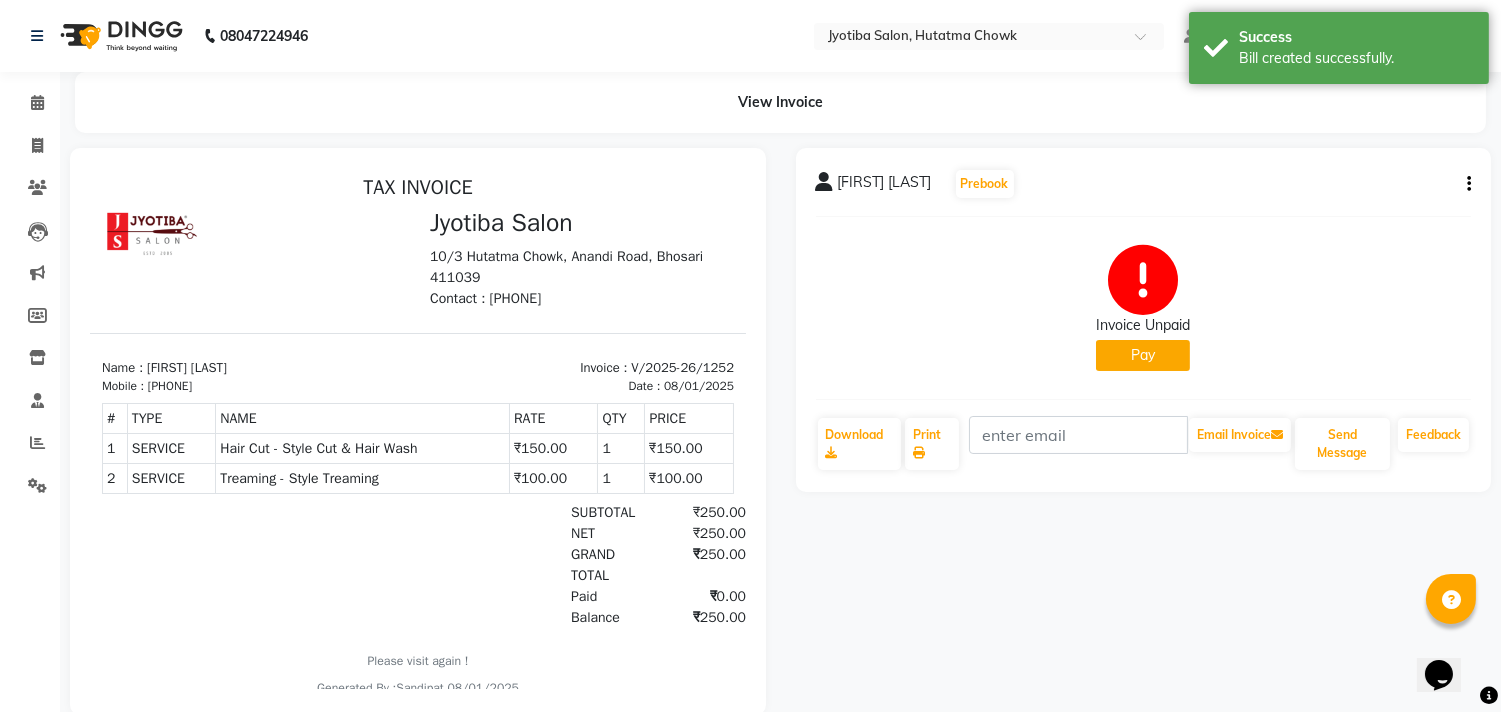 scroll, scrollTop: 0, scrollLeft: 0, axis: both 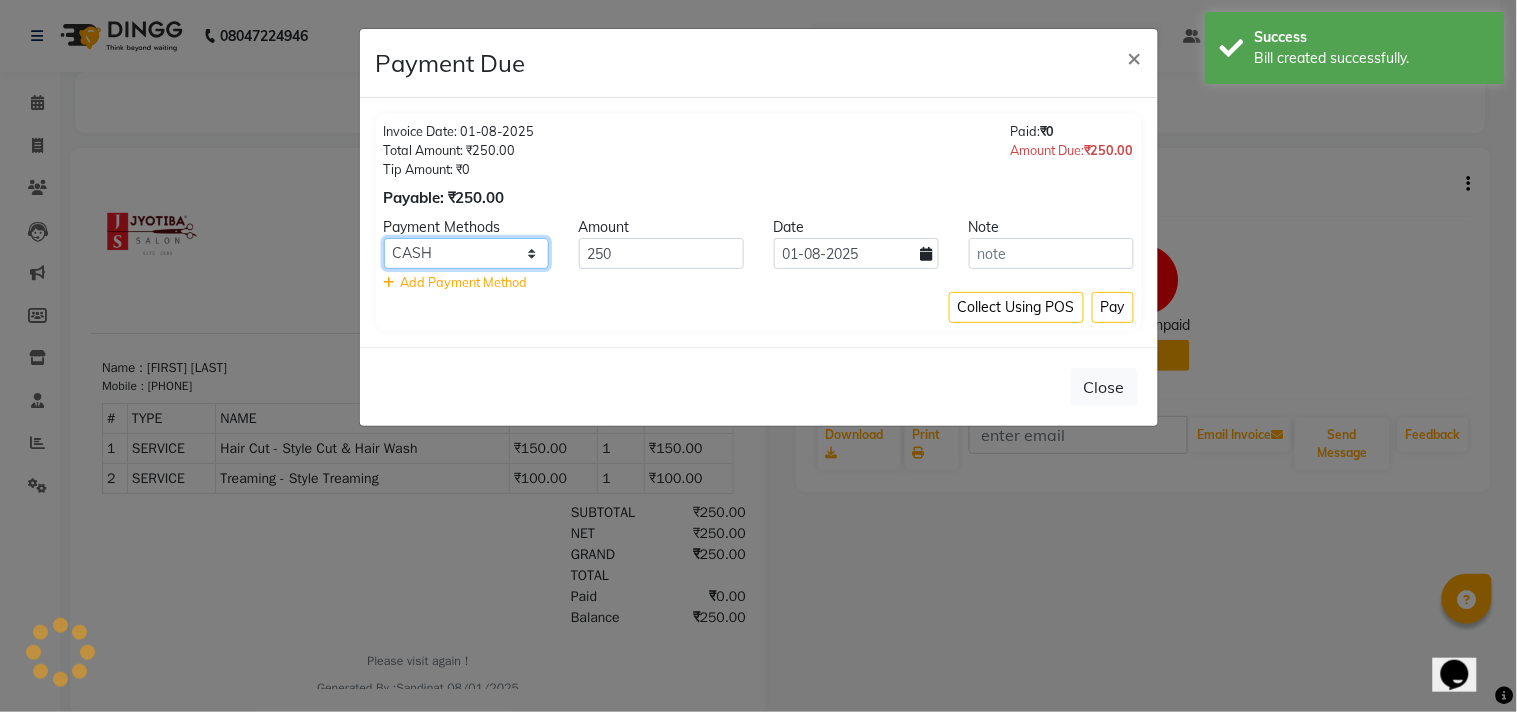click on "CASH ONLINE CARD" 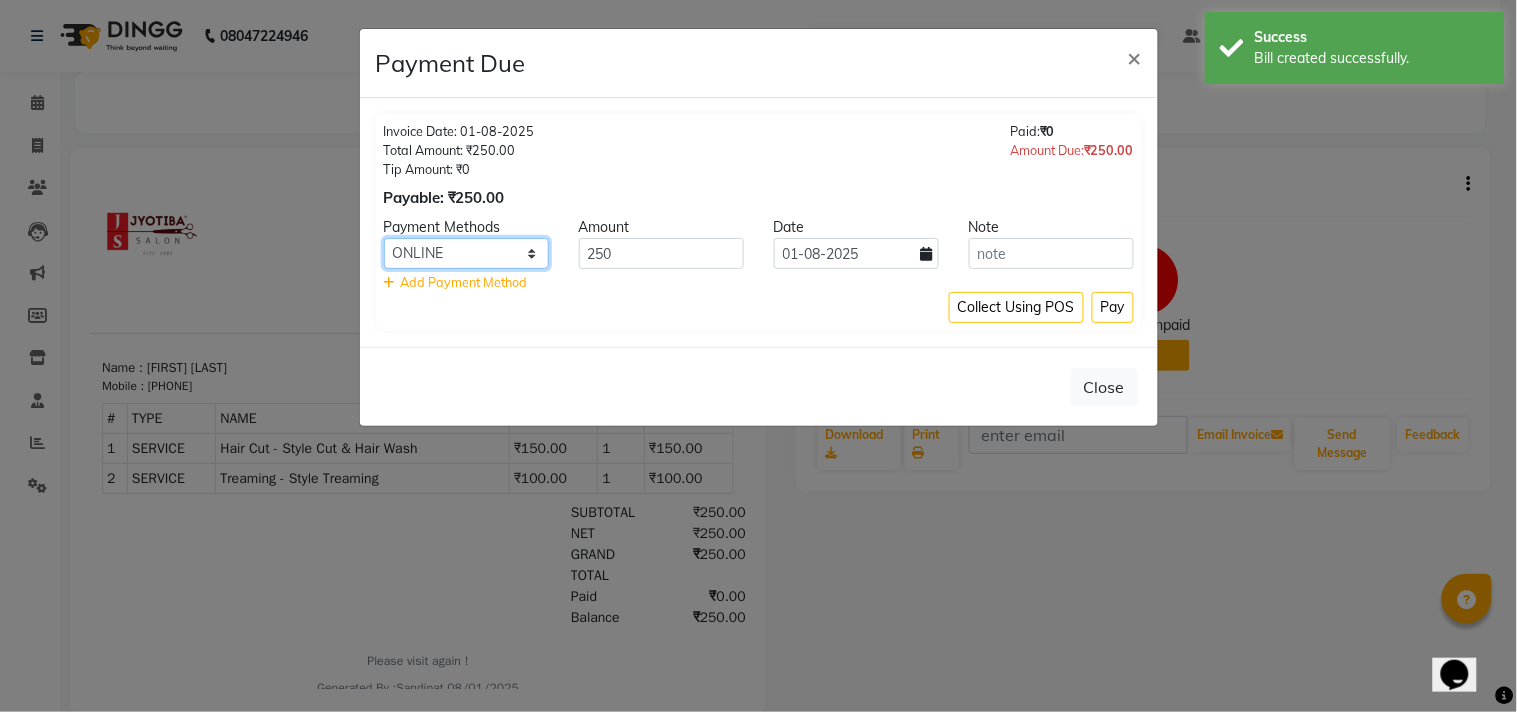 click on "CASH ONLINE CARD" 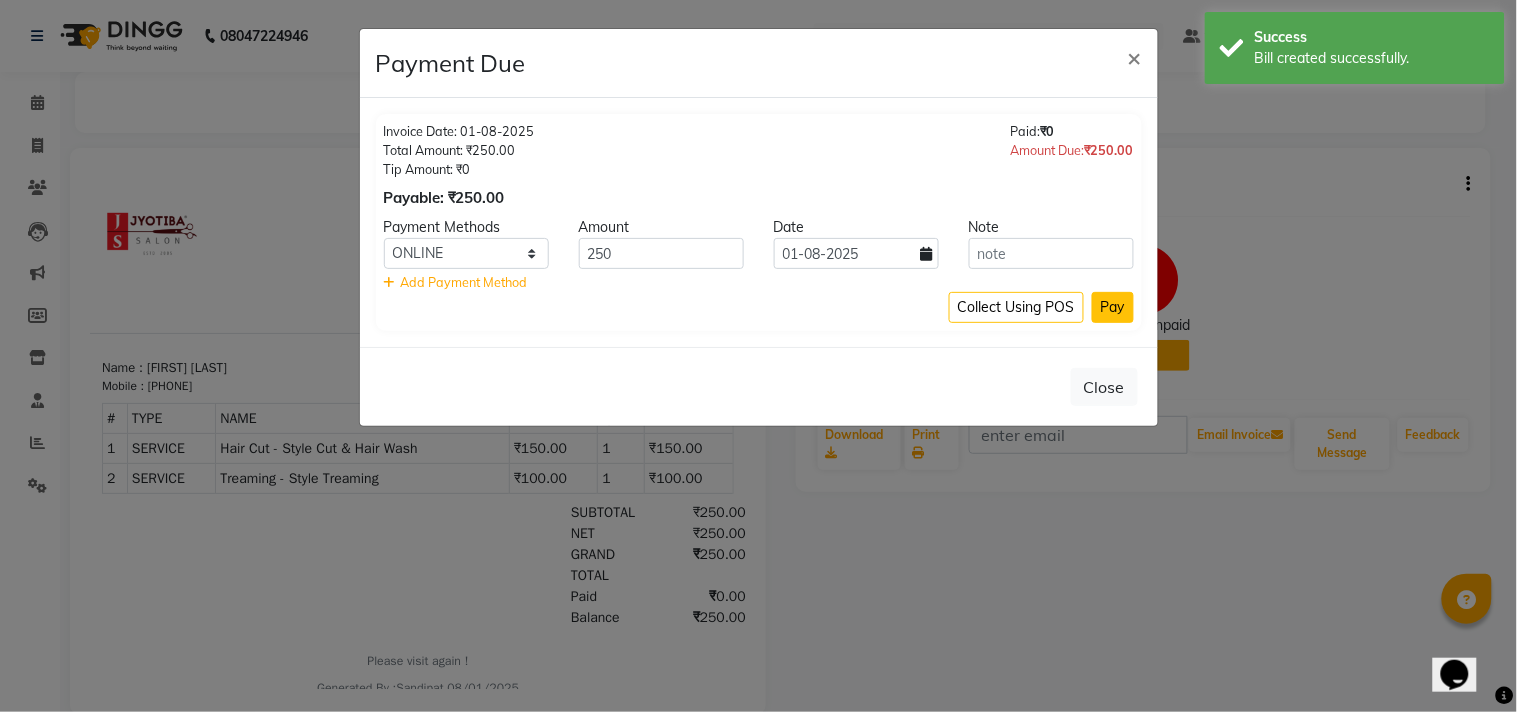 click on "Pay" 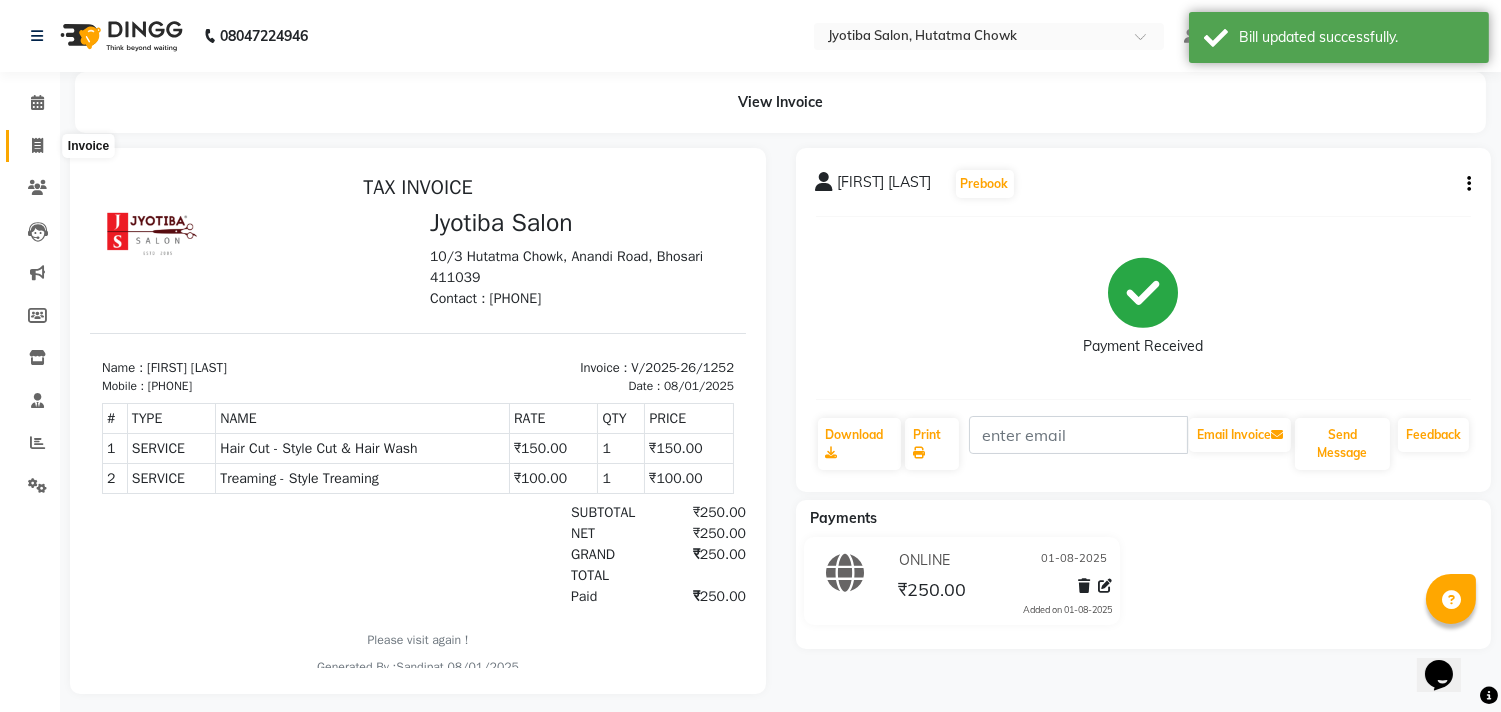 click 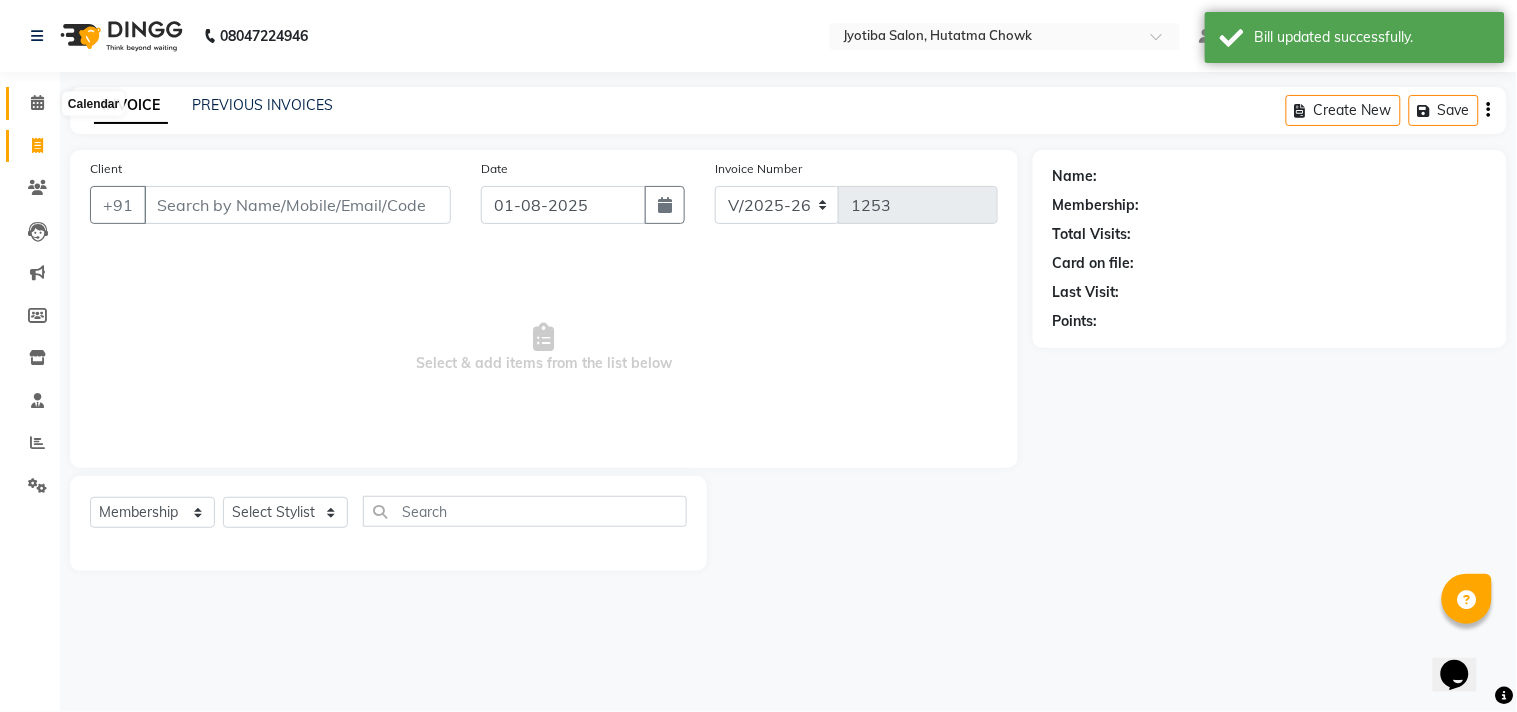 click 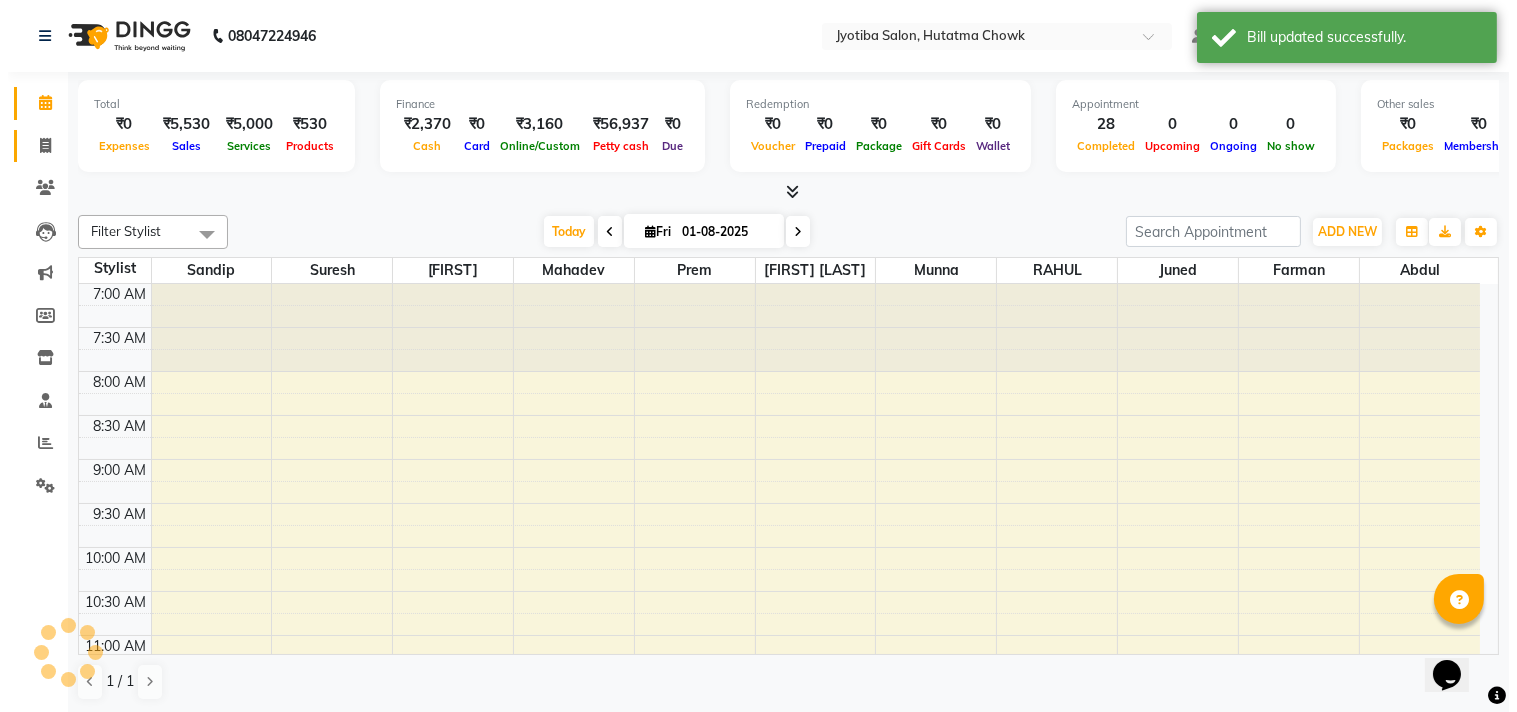 scroll, scrollTop: 917, scrollLeft: 0, axis: vertical 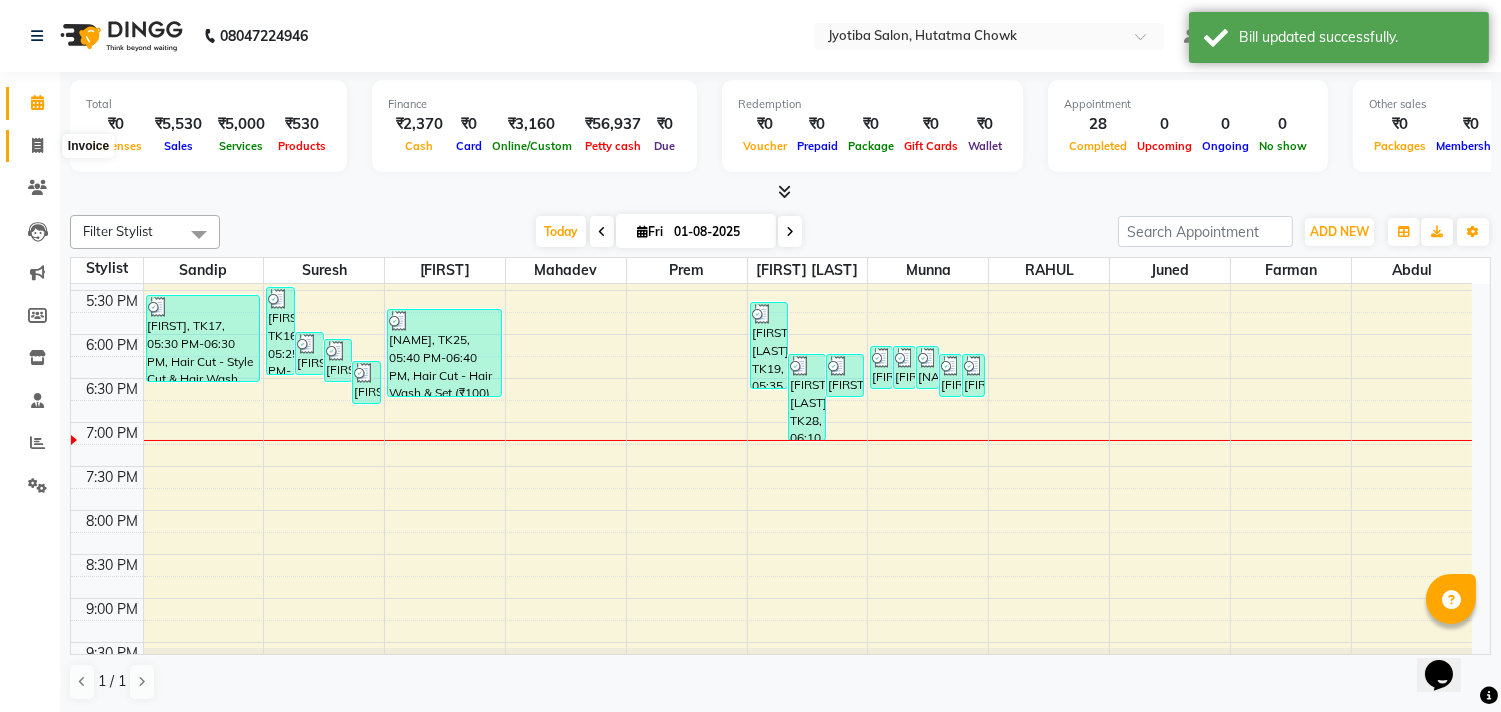 click 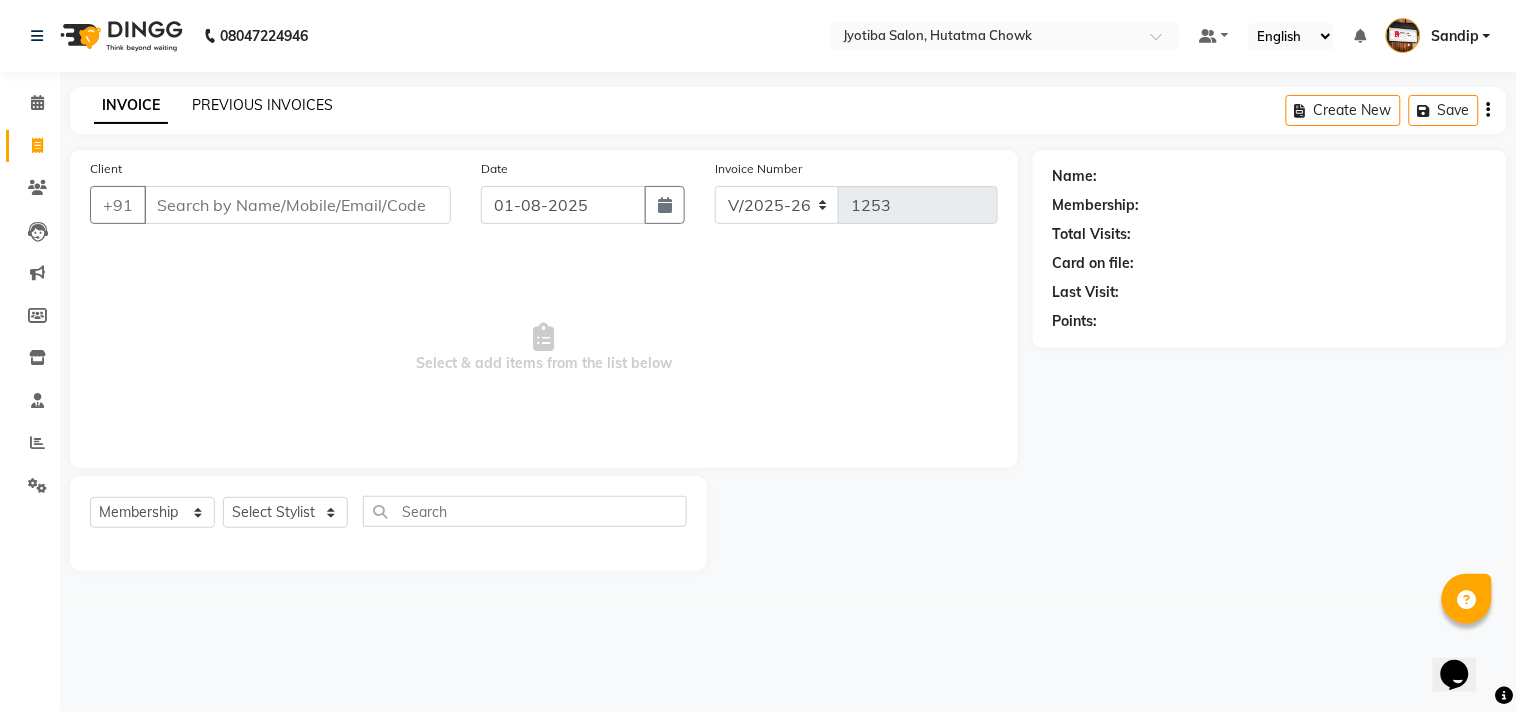 click on "PREVIOUS INVOICES" 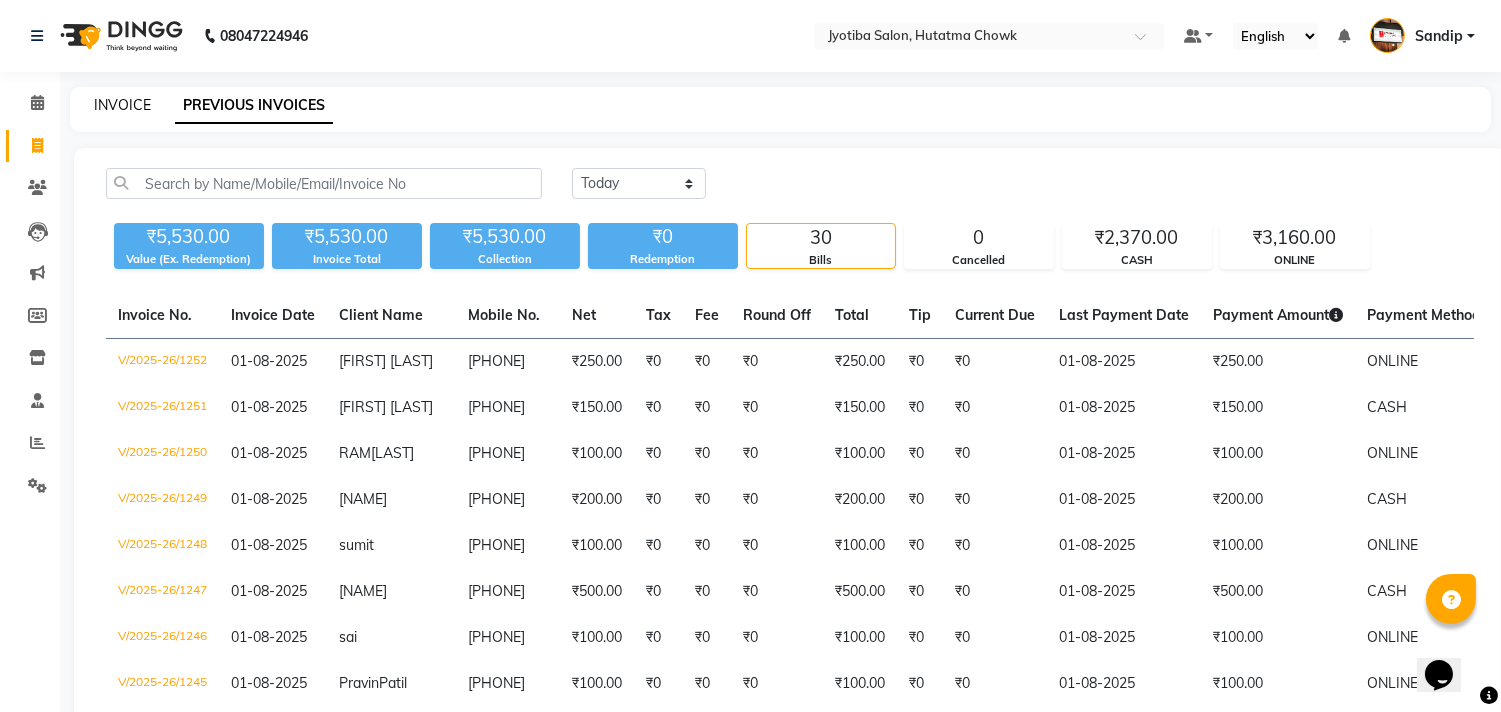 click on "INVOICE" 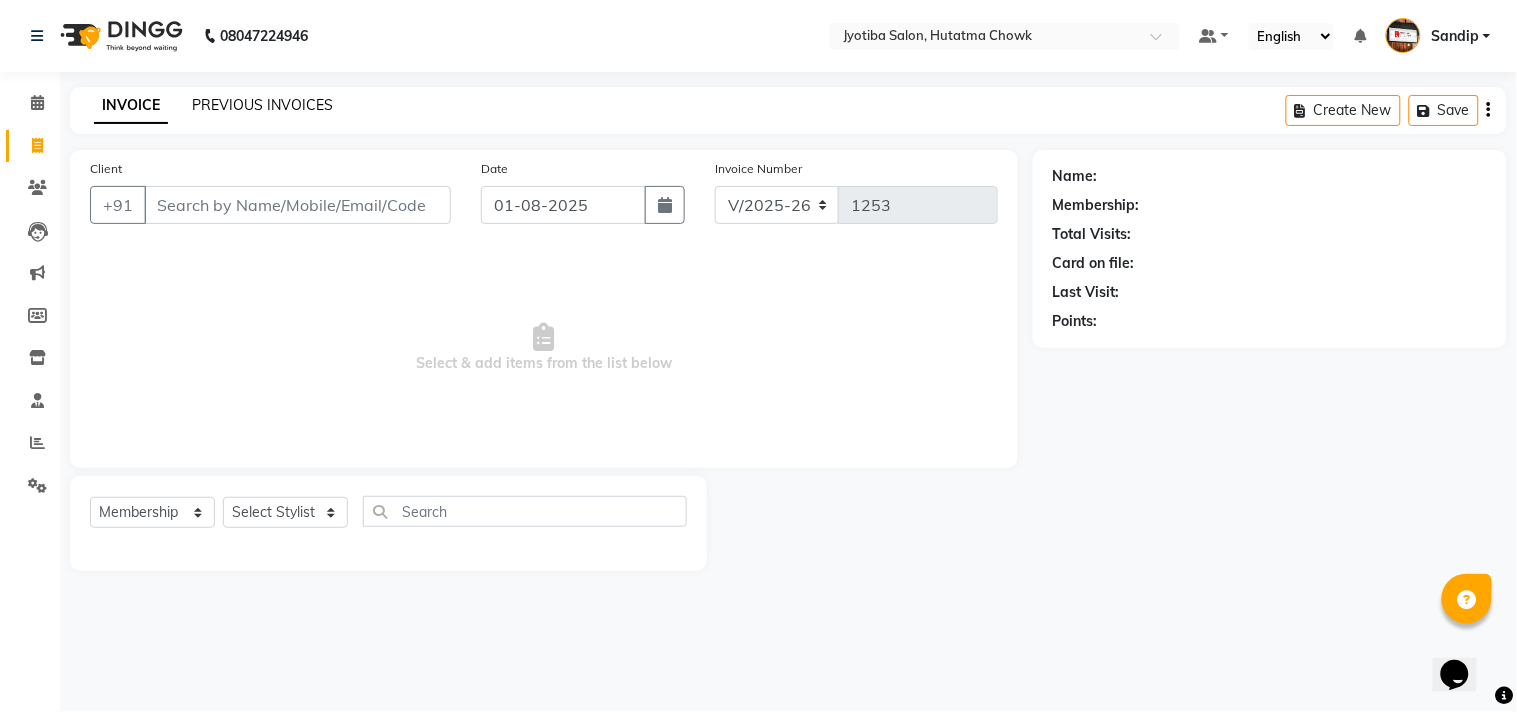 click on "PREVIOUS INVOICES" 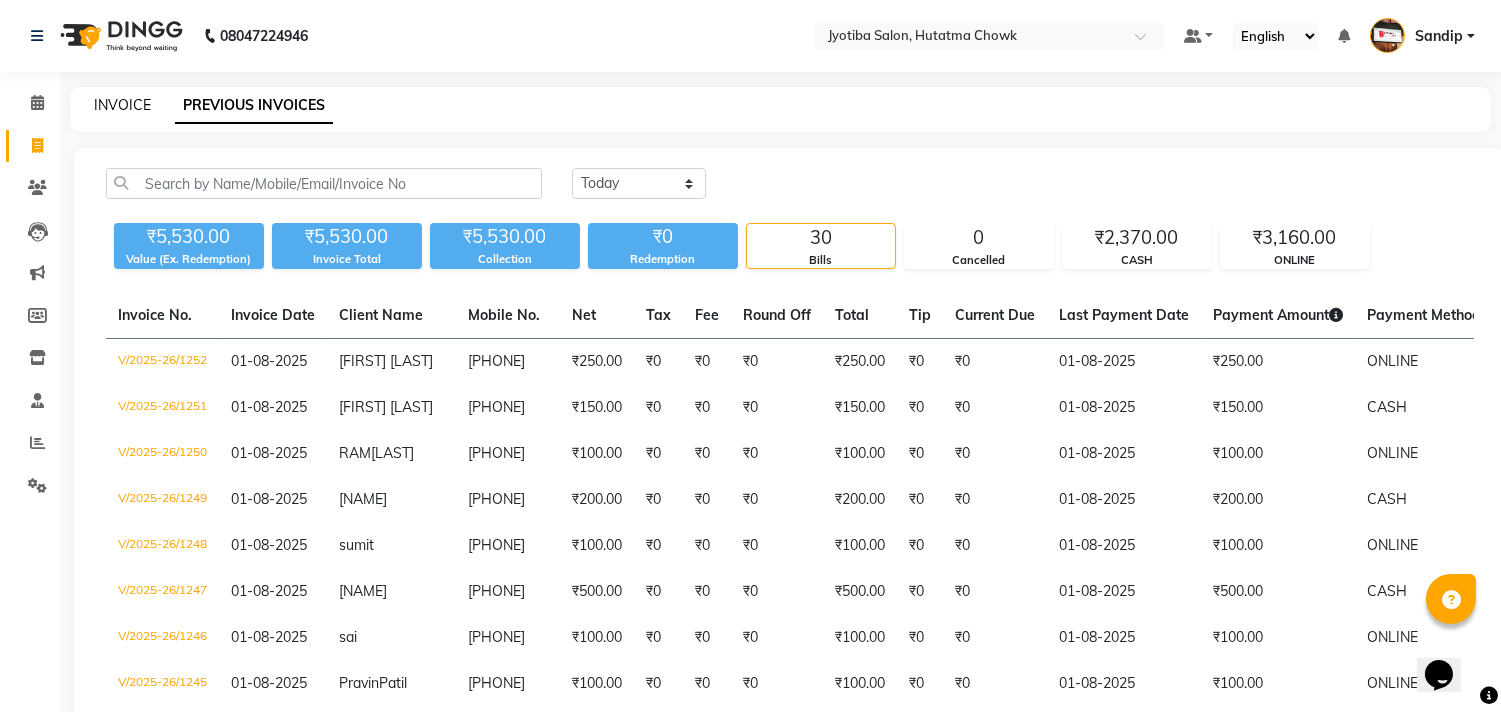 click on "INVOICE" 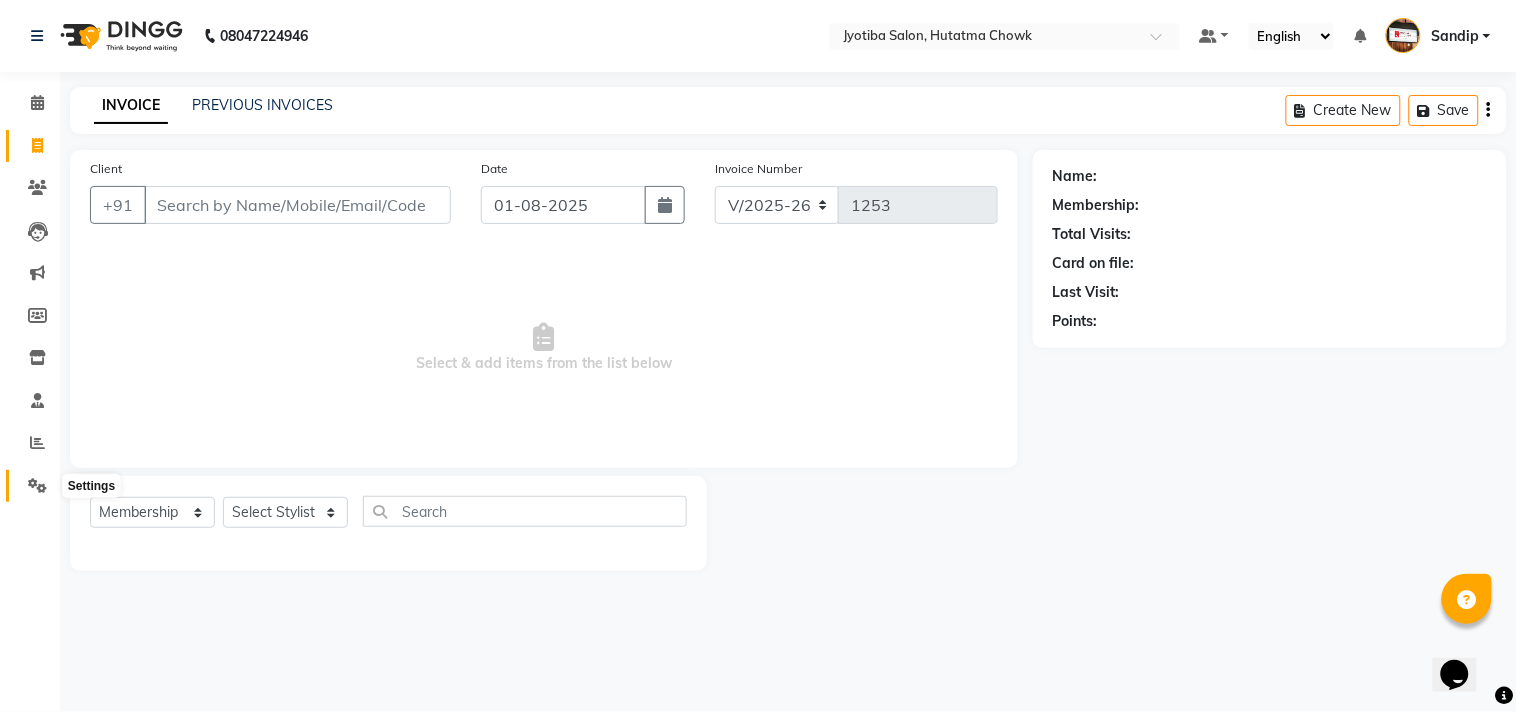 click 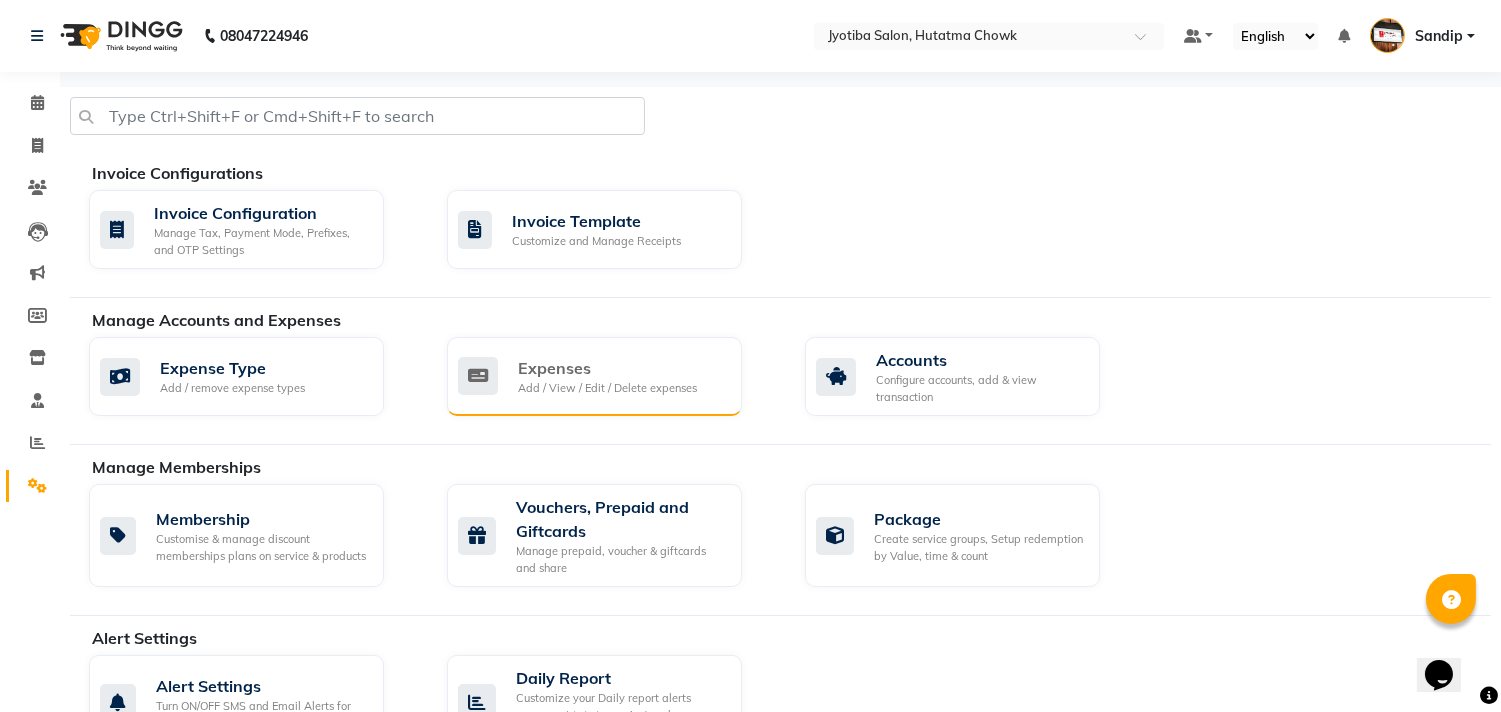 click on "Expenses Add / View / Edit / Delete expenses" 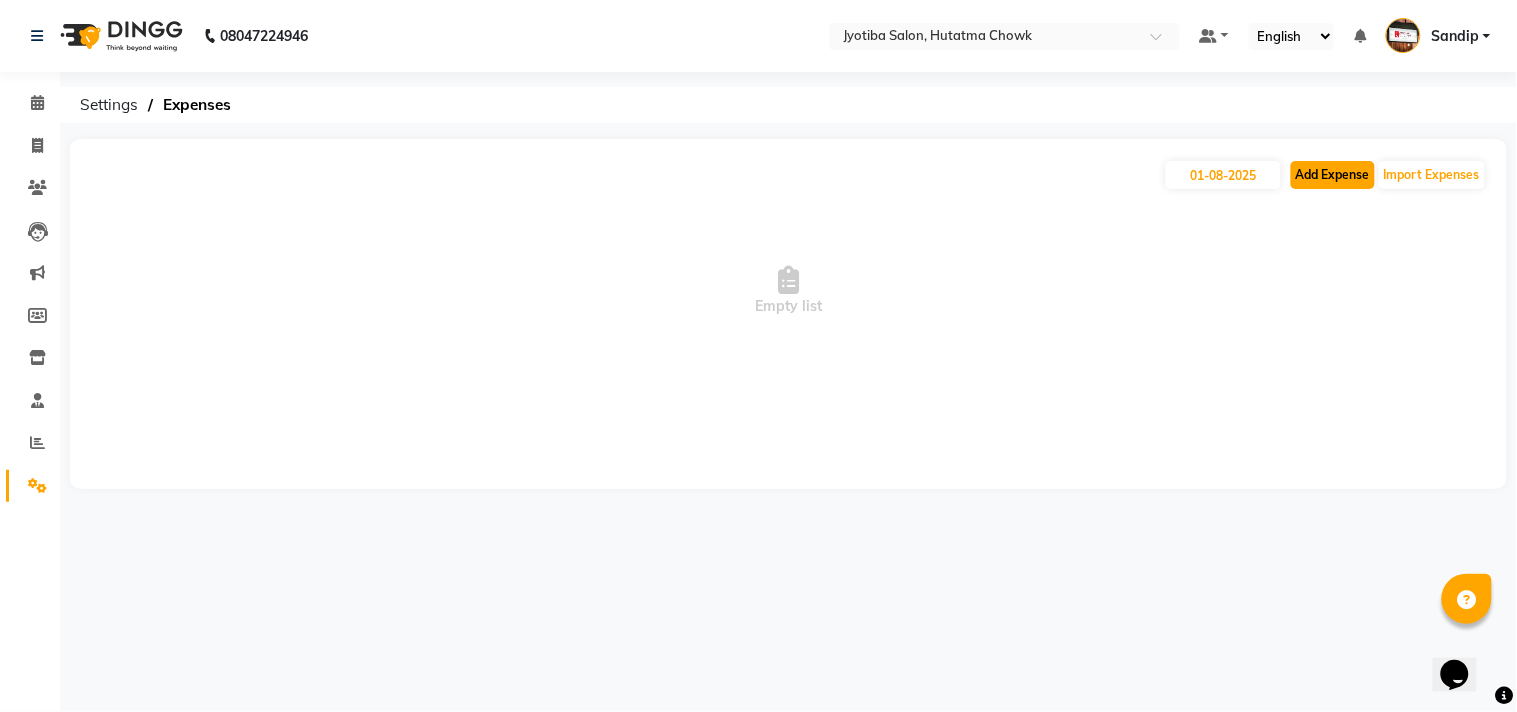 click on "Add Expense" 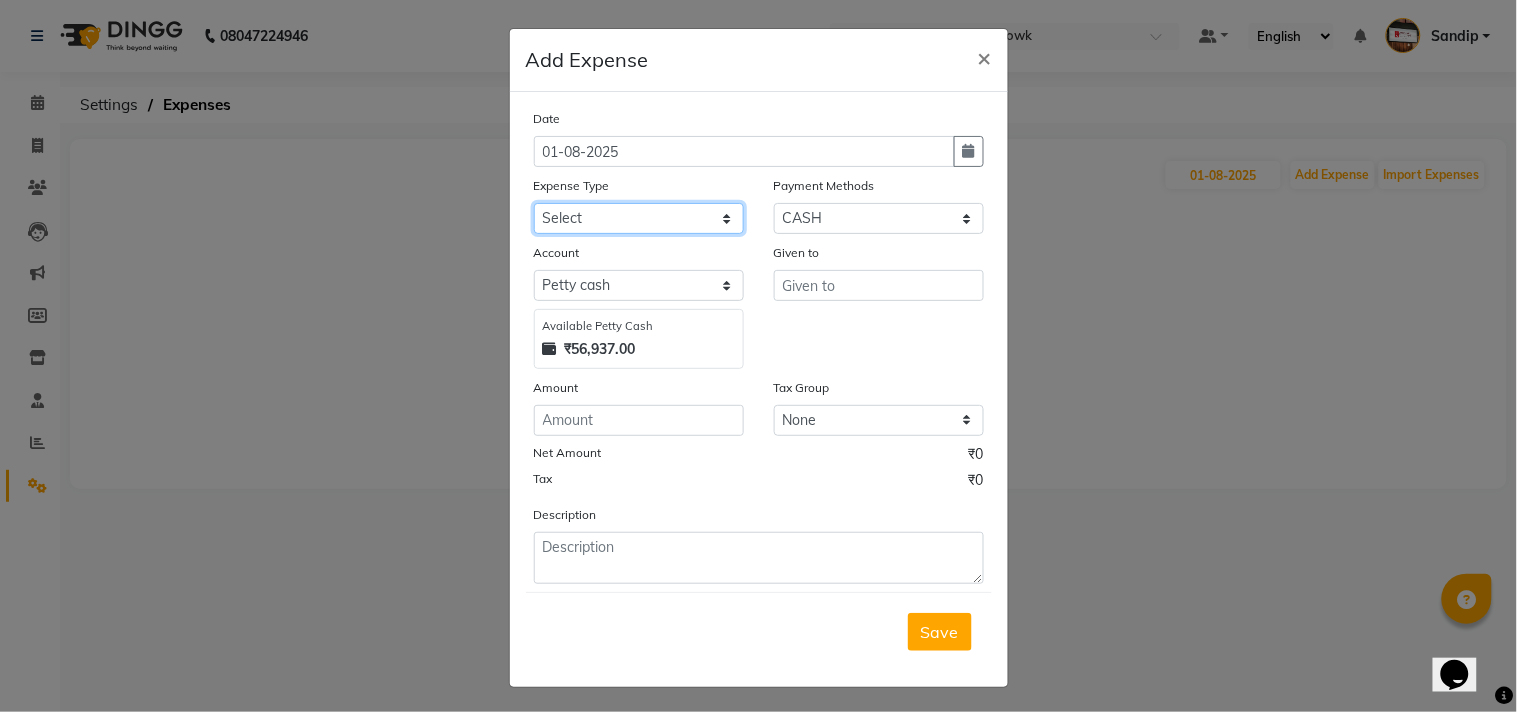 click on "Select Advance salary Advance salary ajaj Bank charges Car maintenance  Cash transfer to bank Cash transfer to hub Client Snacks Clinical charges Equipment Fuel Govt fee home Incentive Insurance International purchase Loan Repayment Maintenance Marketing Miscellaneous MRA Other Over times Pantry Product Rent Salary shop shop Staff Snacks Tax Tea & Refreshment TIP Utilities Wifi recharge" 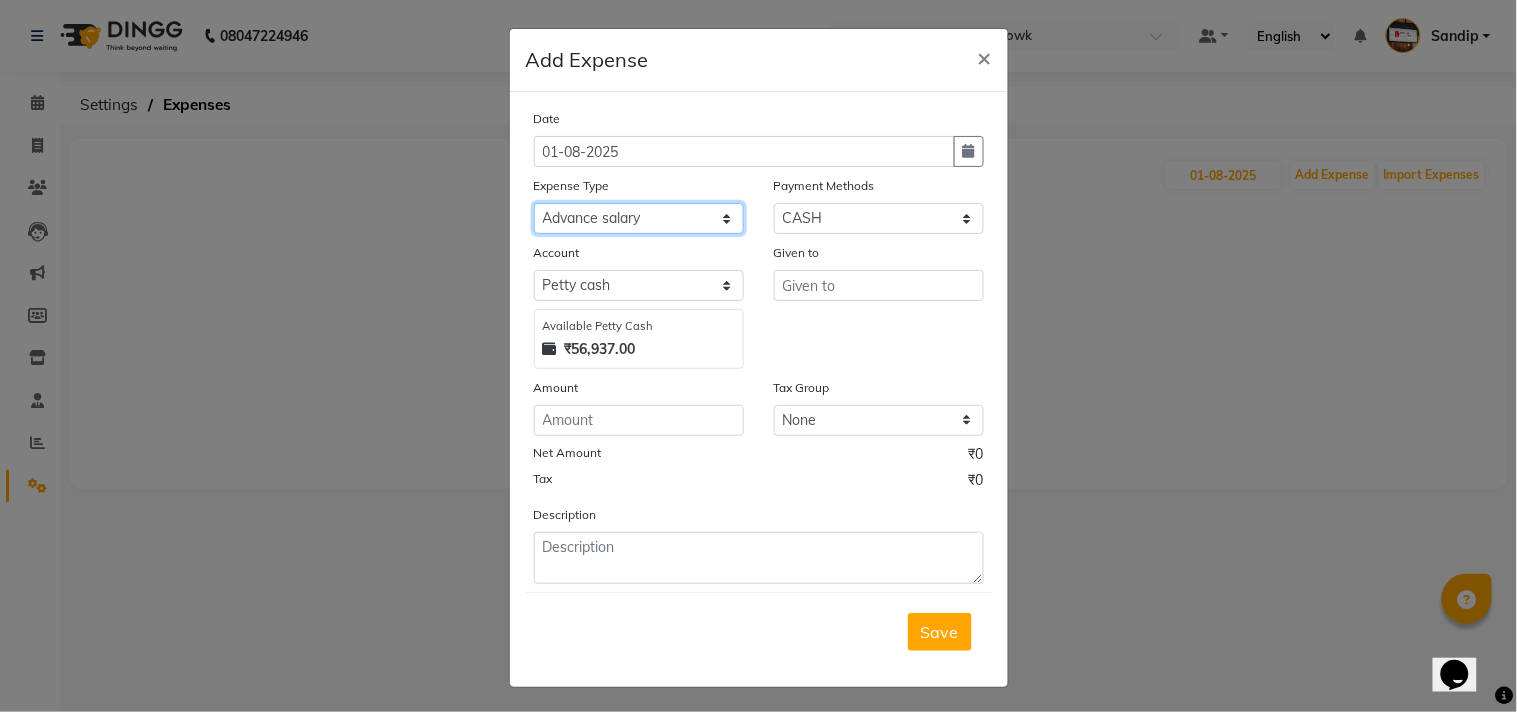 click on "Select Advance salary Advance salary ajaj Bank charges Car maintenance  Cash transfer to bank Cash transfer to hub Client Snacks Clinical charges Equipment Fuel Govt fee home Incentive Insurance International purchase Loan Repayment Maintenance Marketing Miscellaneous MRA Other Over times Pantry Product Rent Salary shop shop Staff Snacks Tax Tea & Refreshment TIP Utilities Wifi recharge" 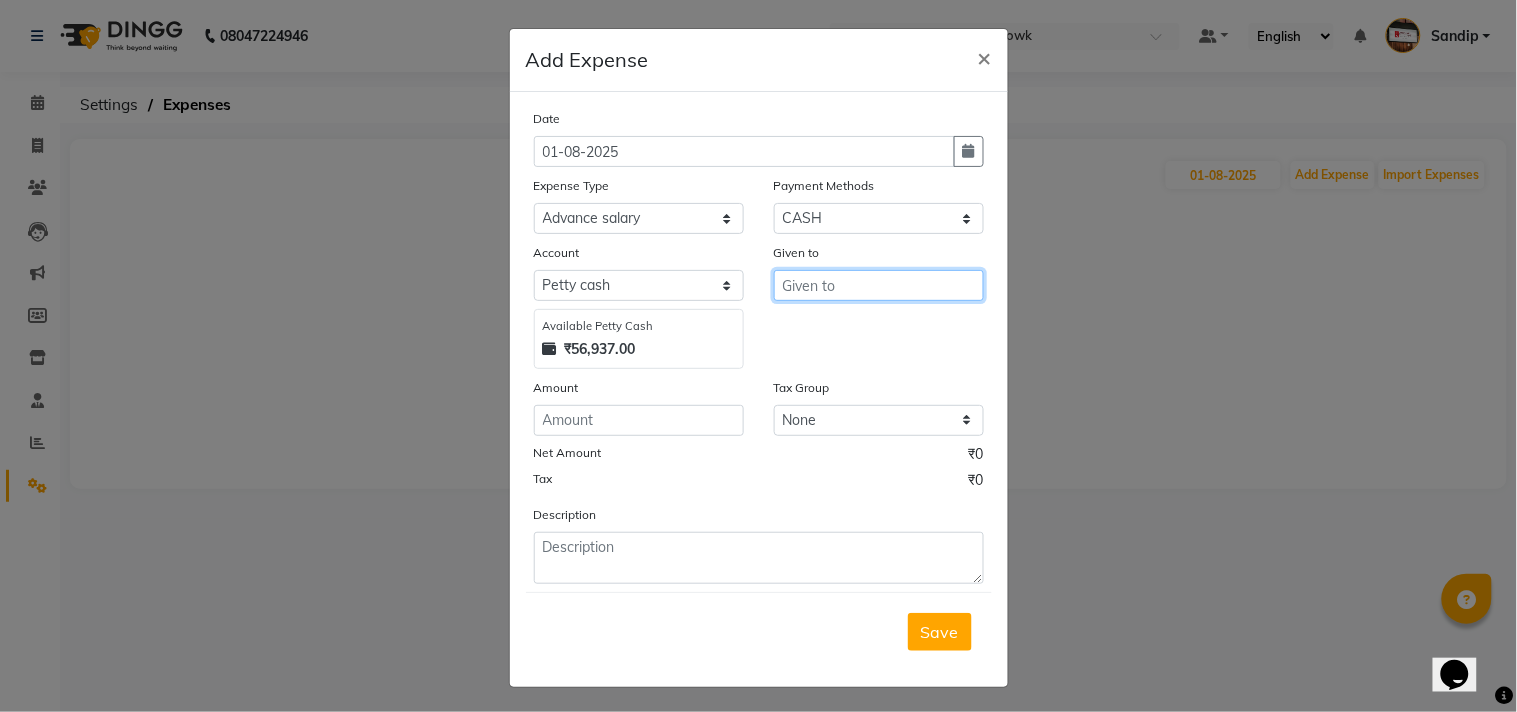 click at bounding box center [879, 285] 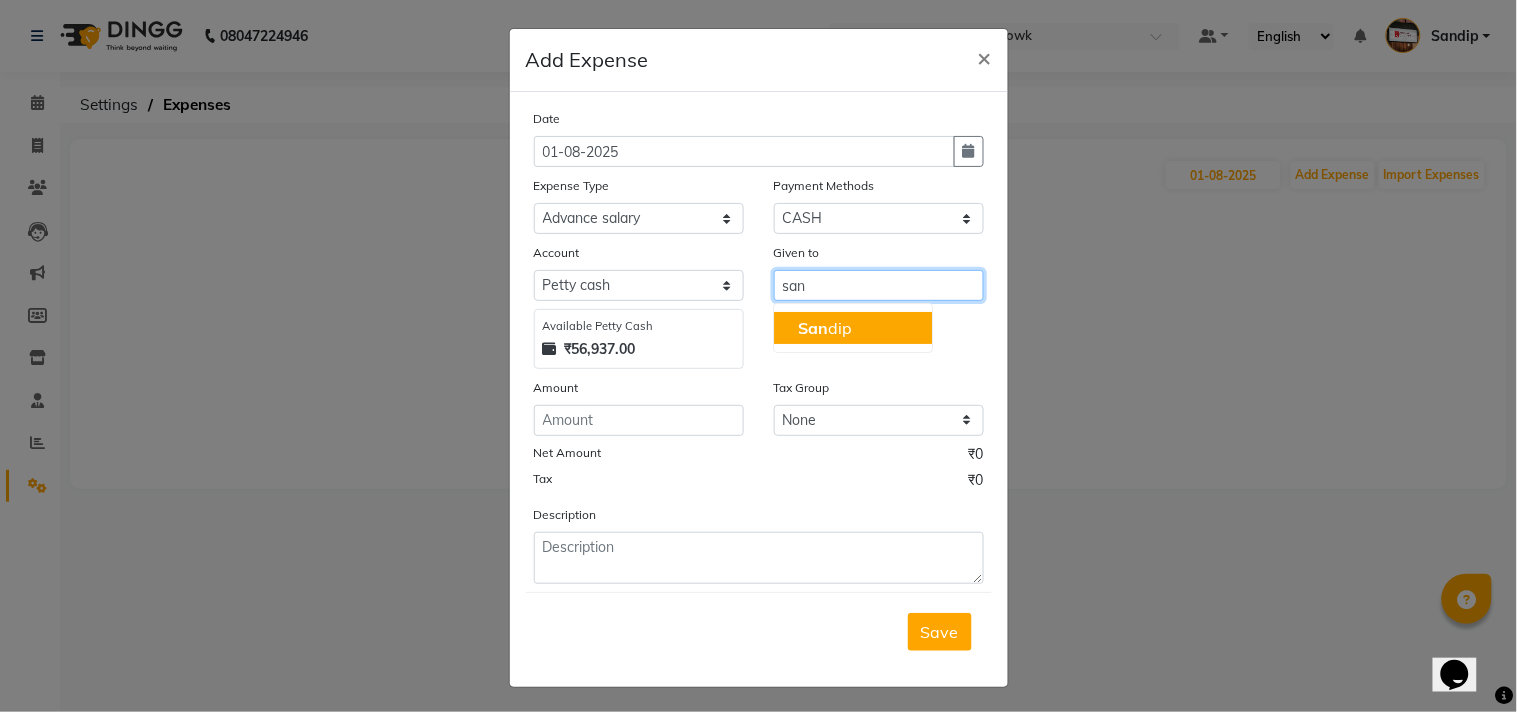 click on "[FIRST] [LAST]" at bounding box center [853, 328] 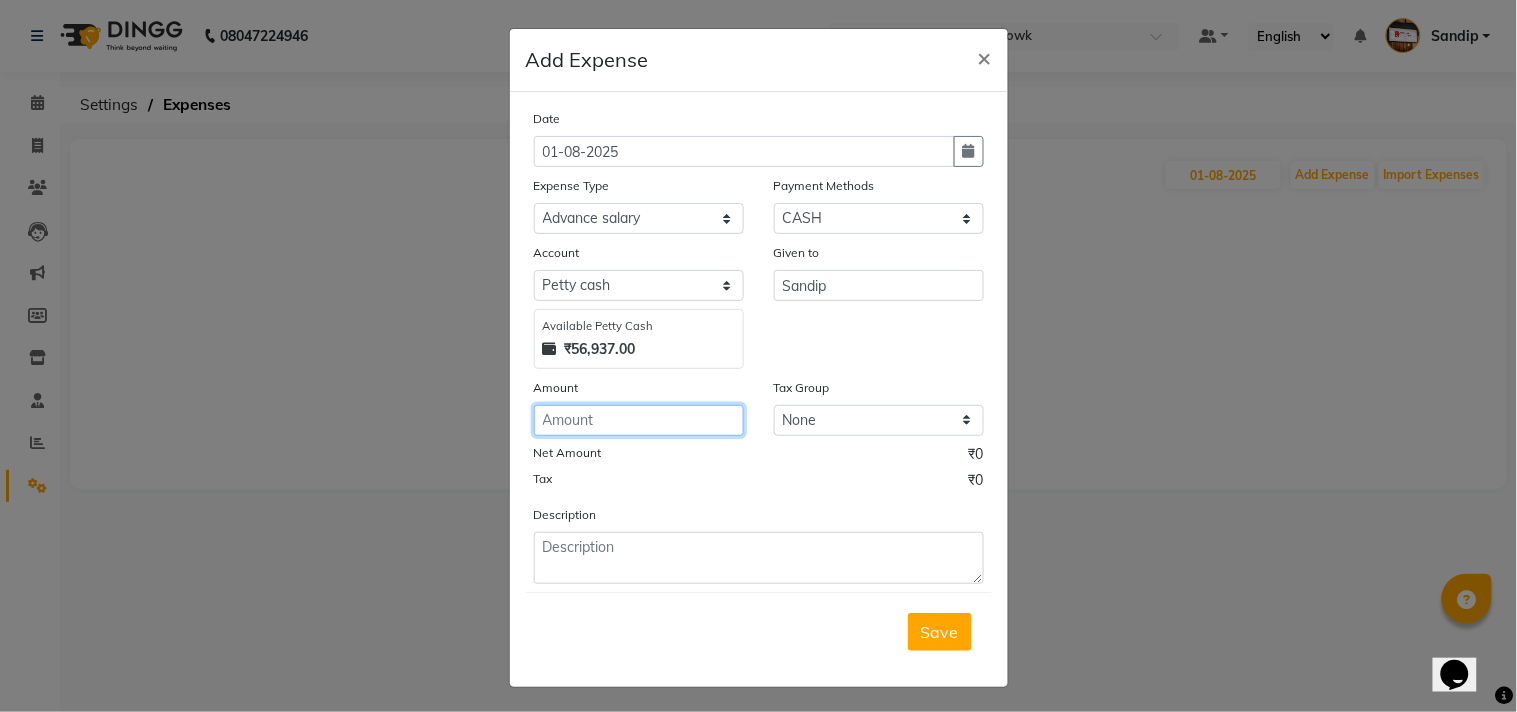 click 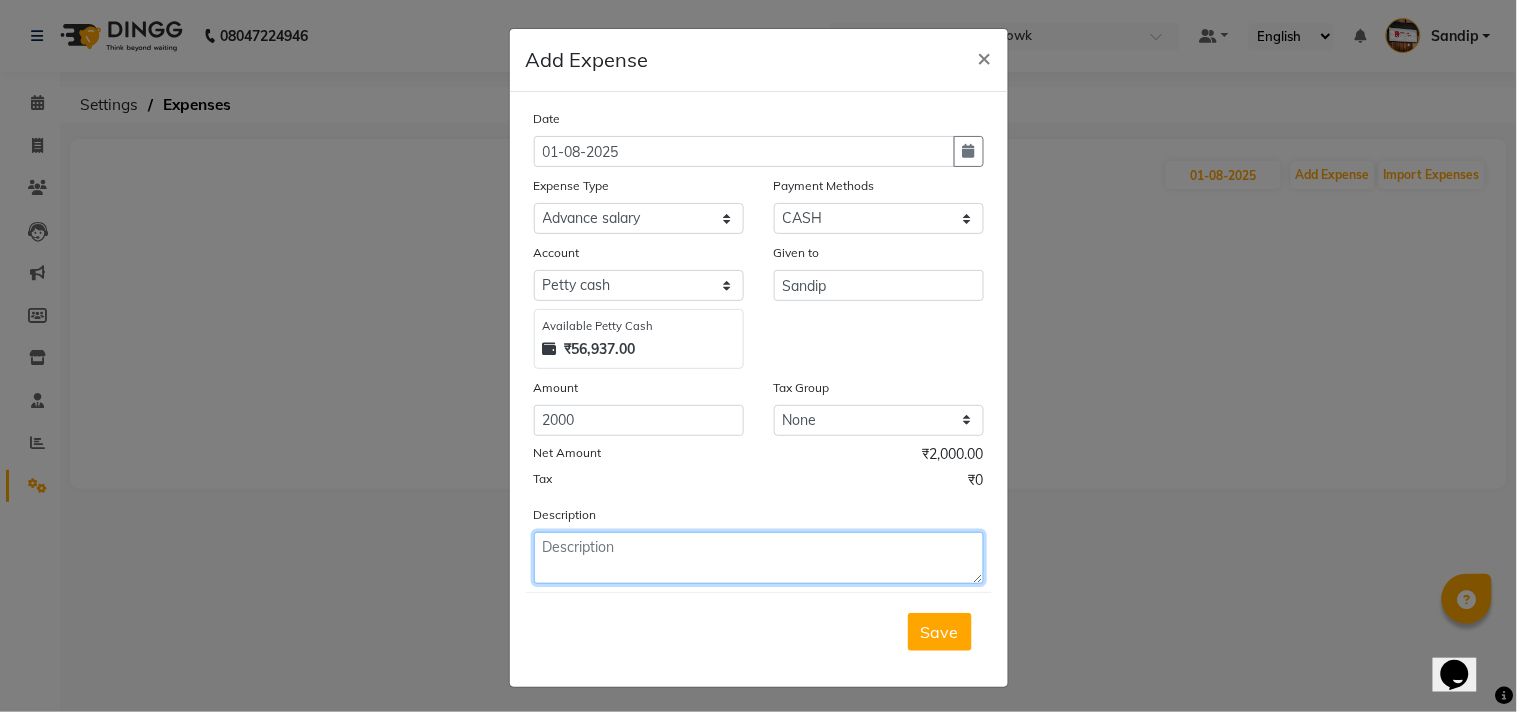 click 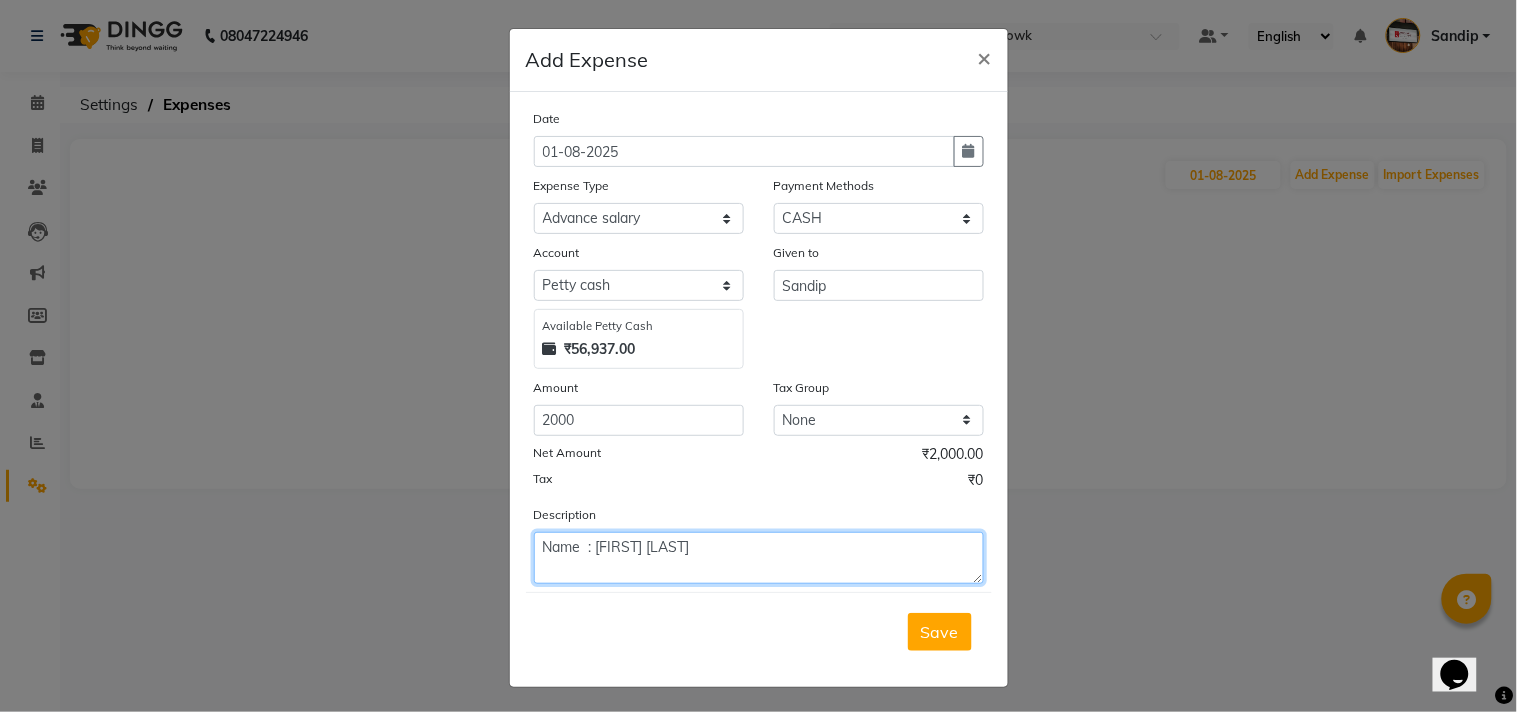 click on "Name  : [FIRST] [LAST]" 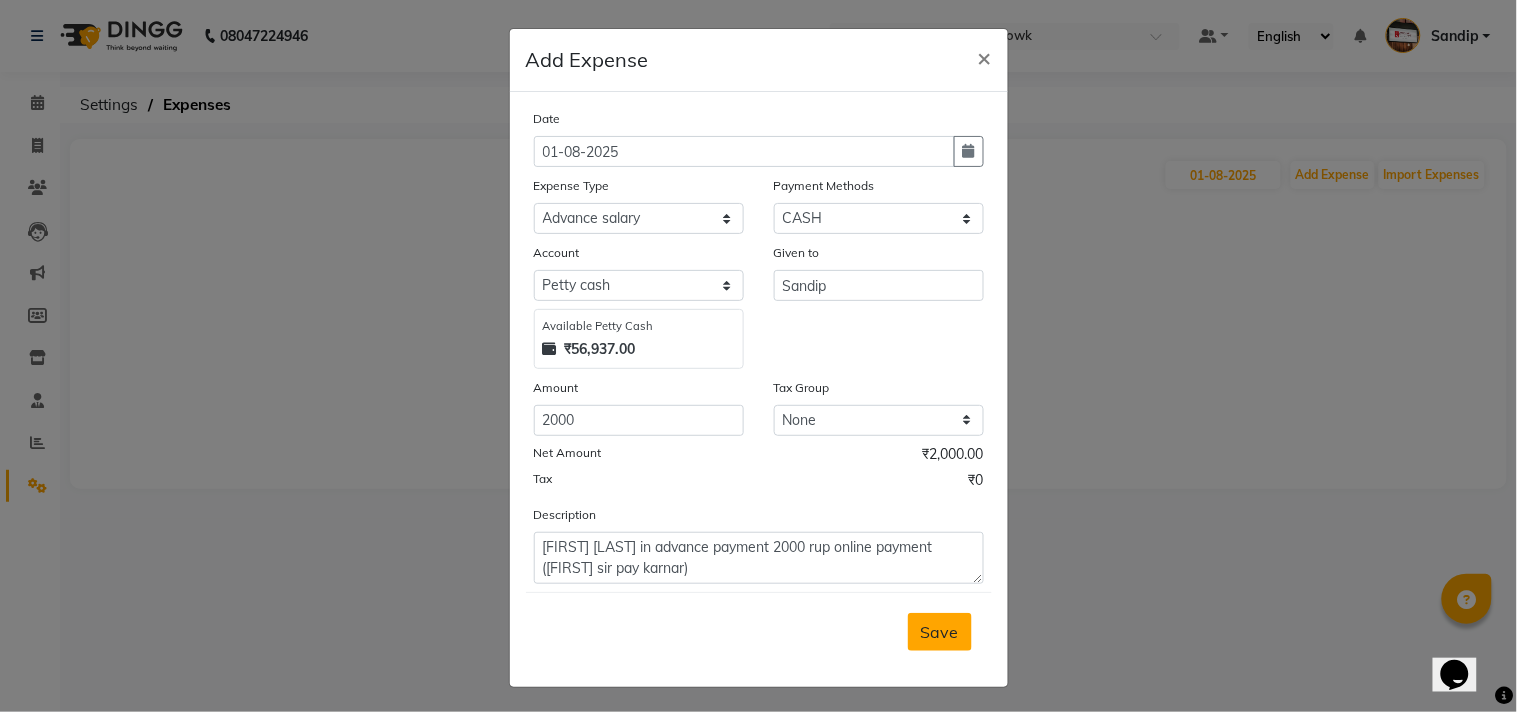 click on "Save" at bounding box center [940, 632] 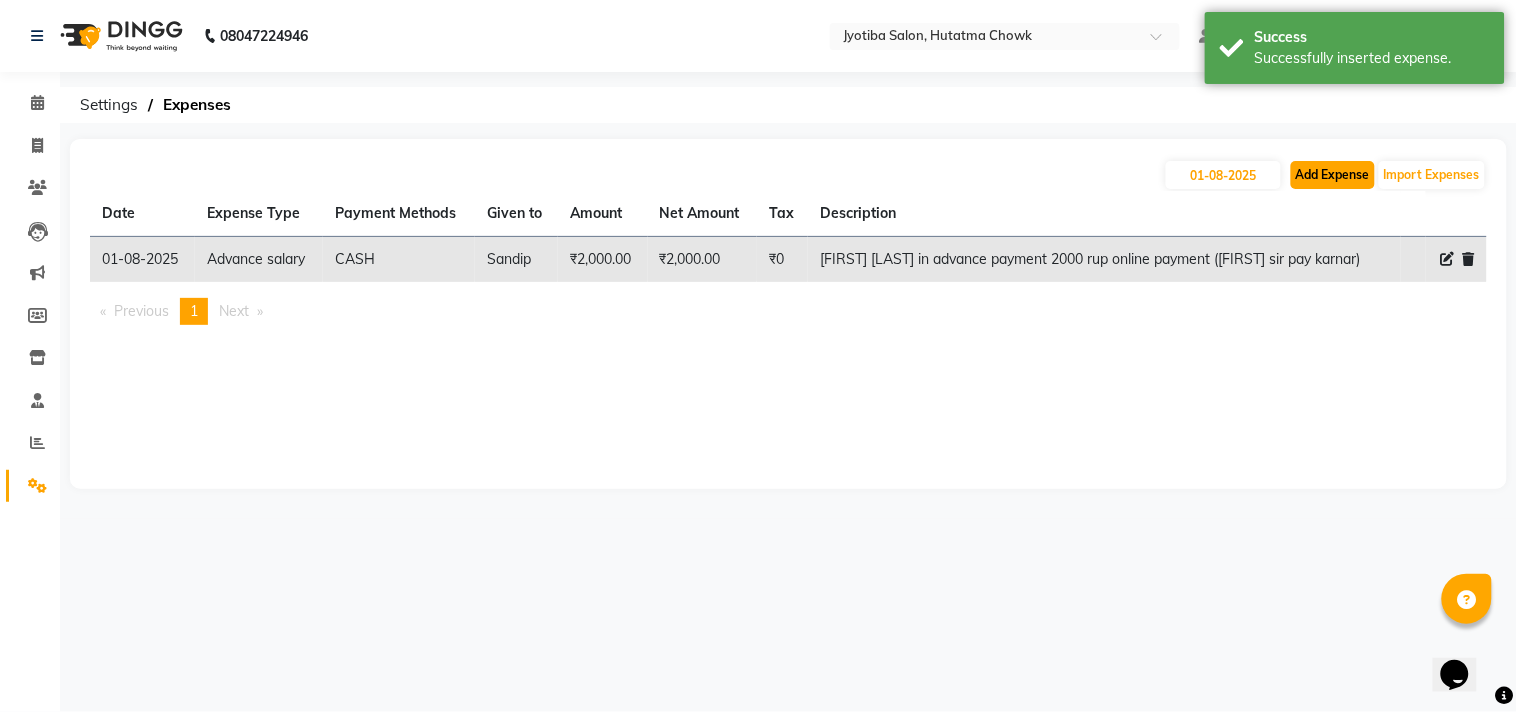 click on "Add Expense" 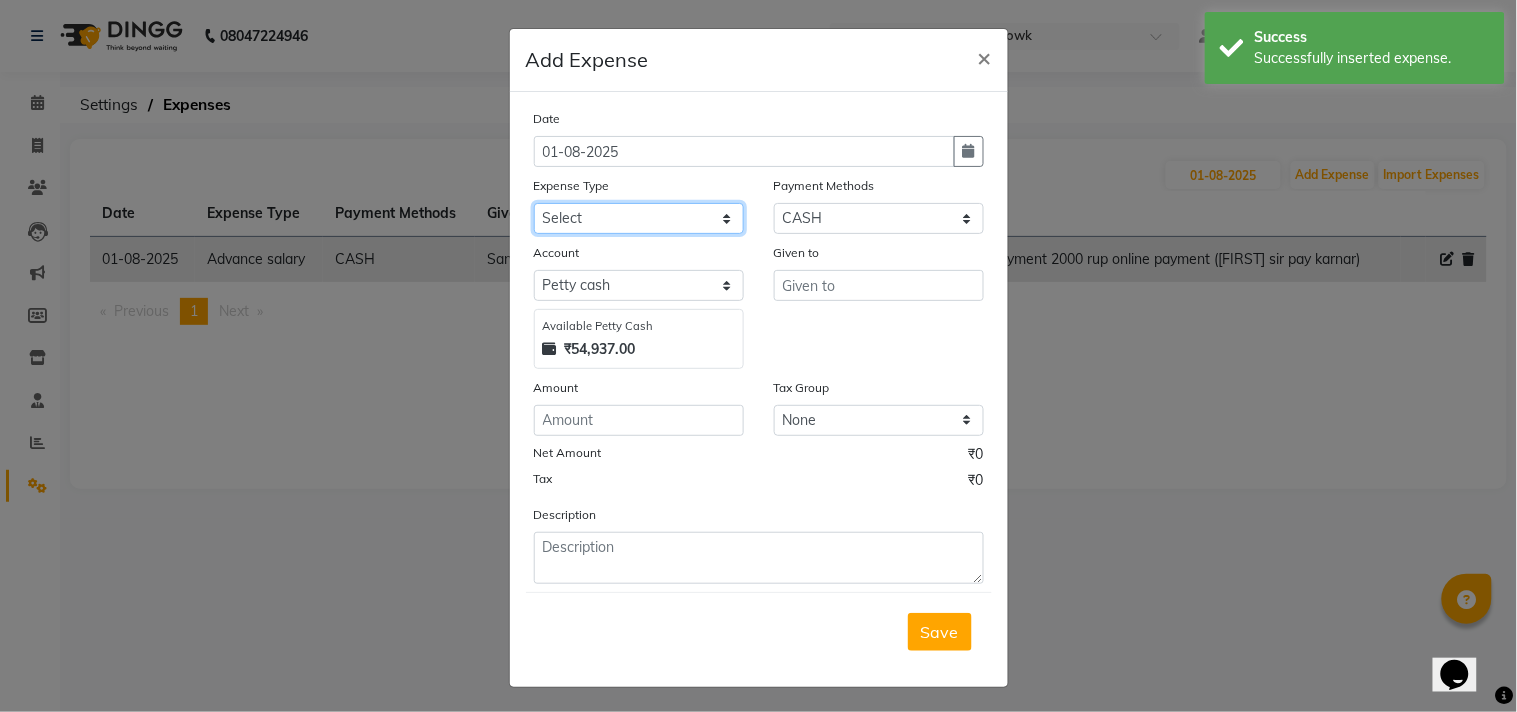 click on "Select Advance salary Advance salary ajaj Bank charges Car maintenance  Cash transfer to bank Cash transfer to hub Client Snacks Clinical charges Equipment Fuel Govt fee home Incentive Insurance International purchase Loan Repayment Maintenance Marketing Miscellaneous MRA Other Over times Pantry Product Rent Salary shop shop Staff Snacks Tax Tea & Refreshment TIP Utilities Wifi recharge" 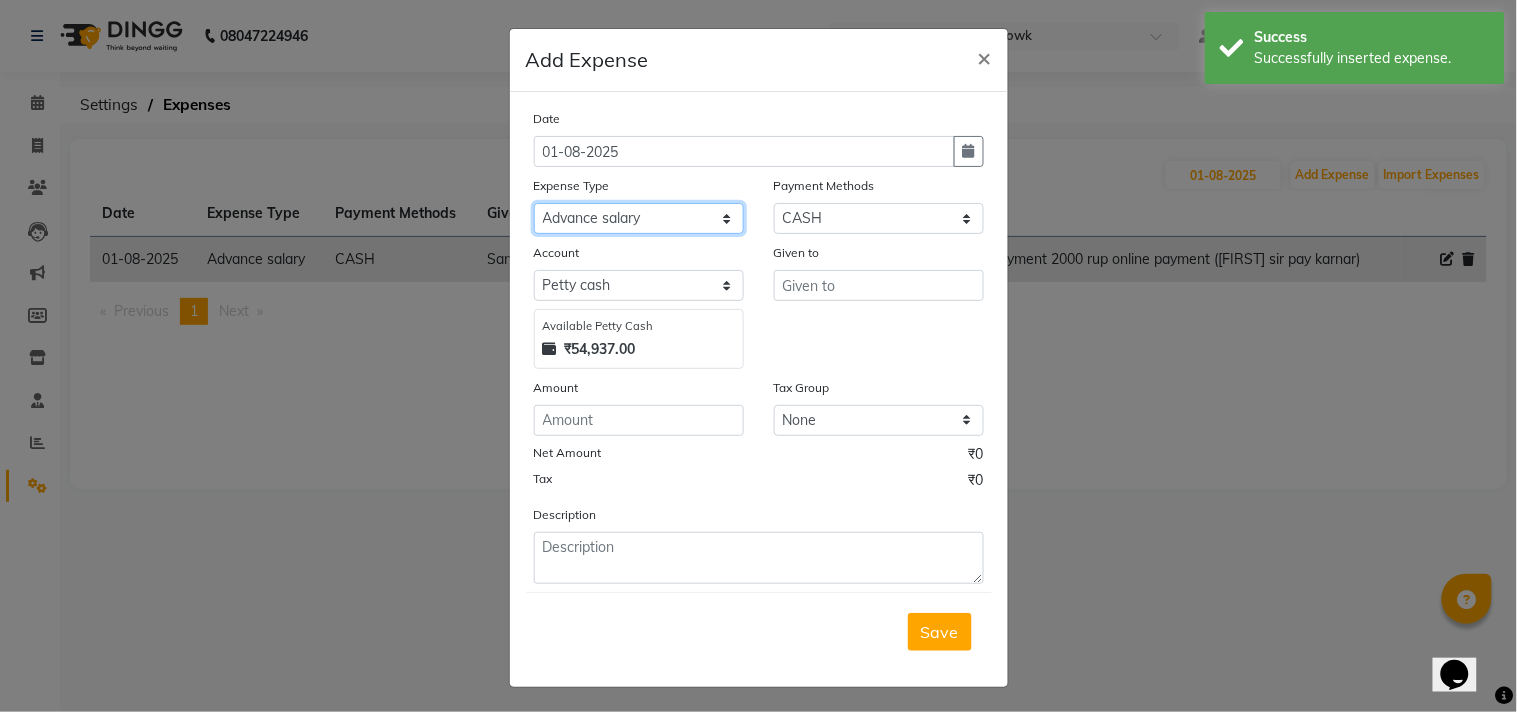 click on "Select Advance salary Advance salary ajaj Bank charges Car maintenance  Cash transfer to bank Cash transfer to hub Client Snacks Clinical charges Equipment Fuel Govt fee home Incentive Insurance International purchase Loan Repayment Maintenance Marketing Miscellaneous MRA Other Over times Pantry Product Rent Salary shop shop Staff Snacks Tax Tea & Refreshment TIP Utilities Wifi recharge" 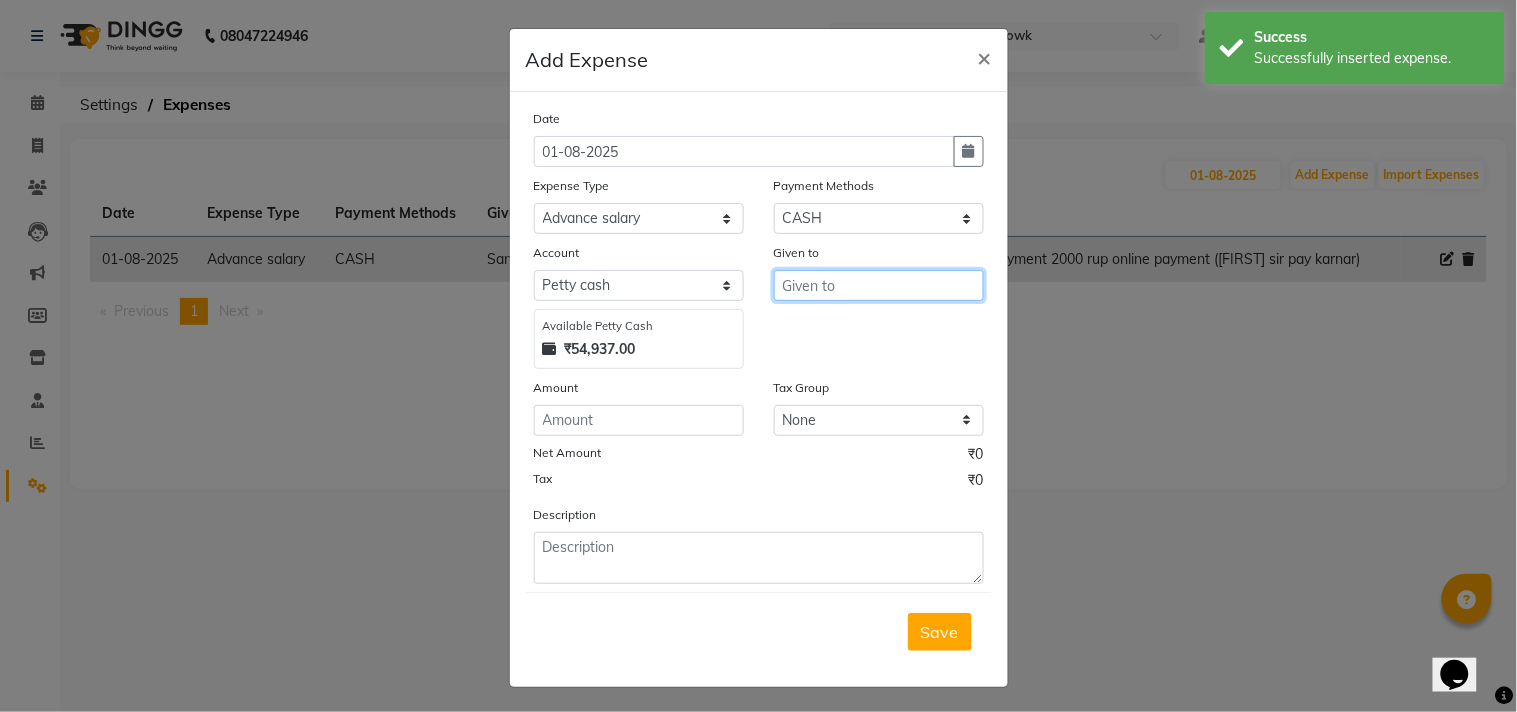 click at bounding box center (879, 285) 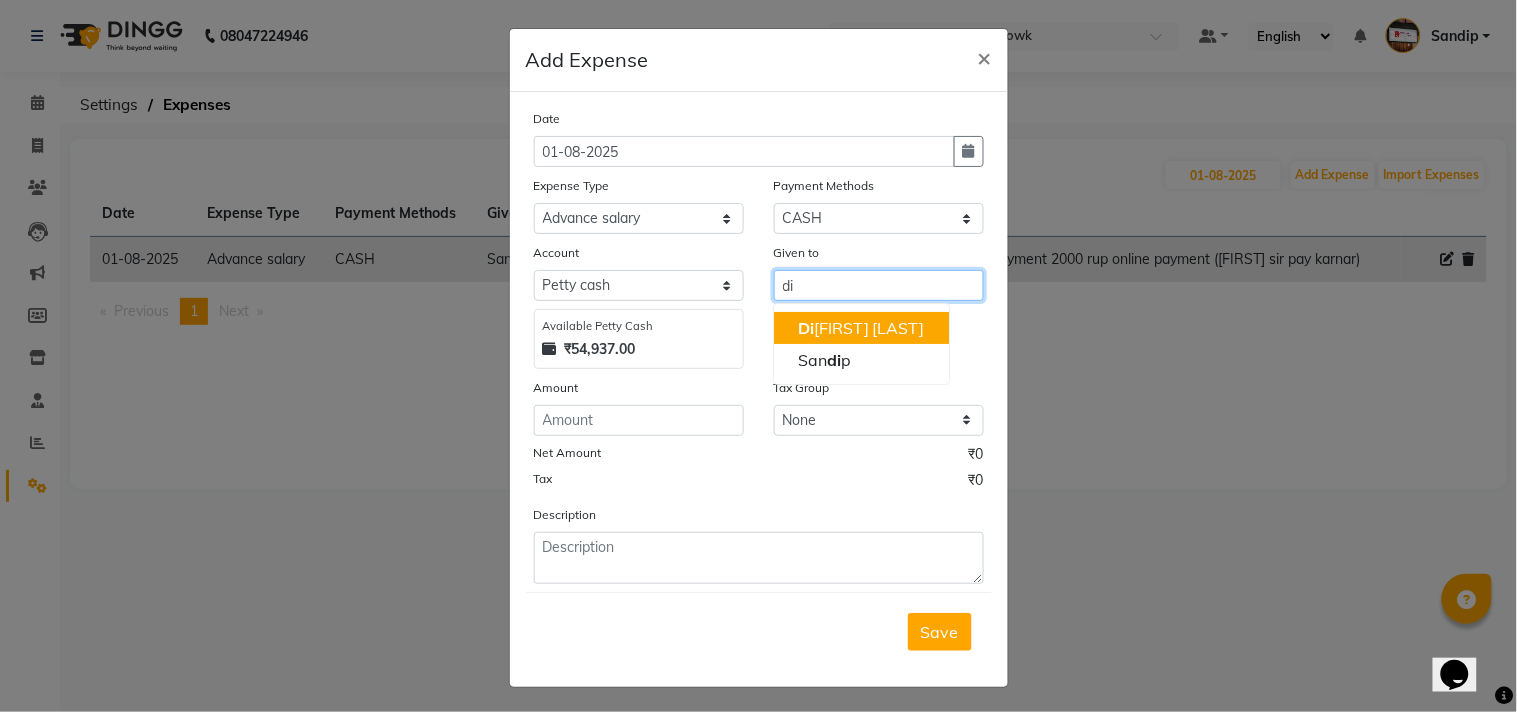click on "Di nesh thakur" at bounding box center [861, 328] 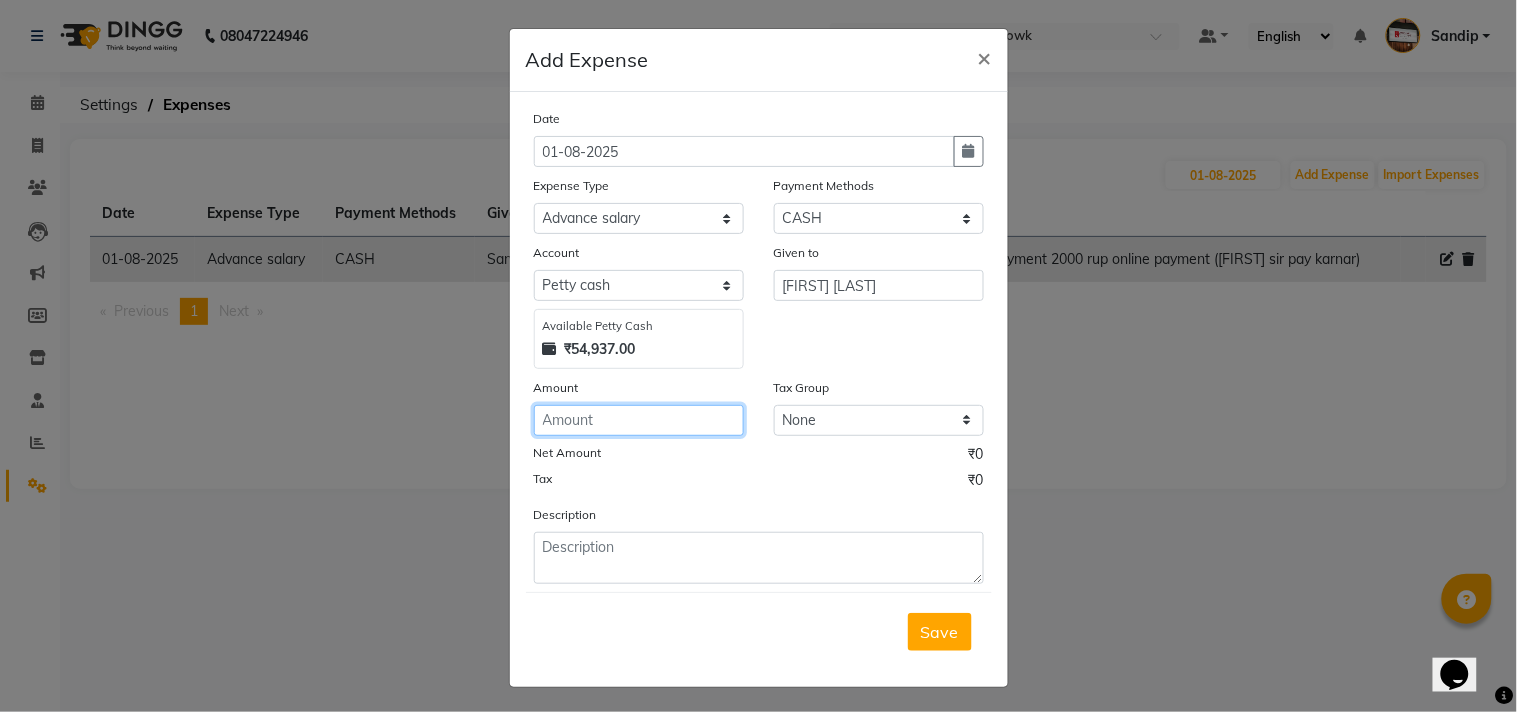 click 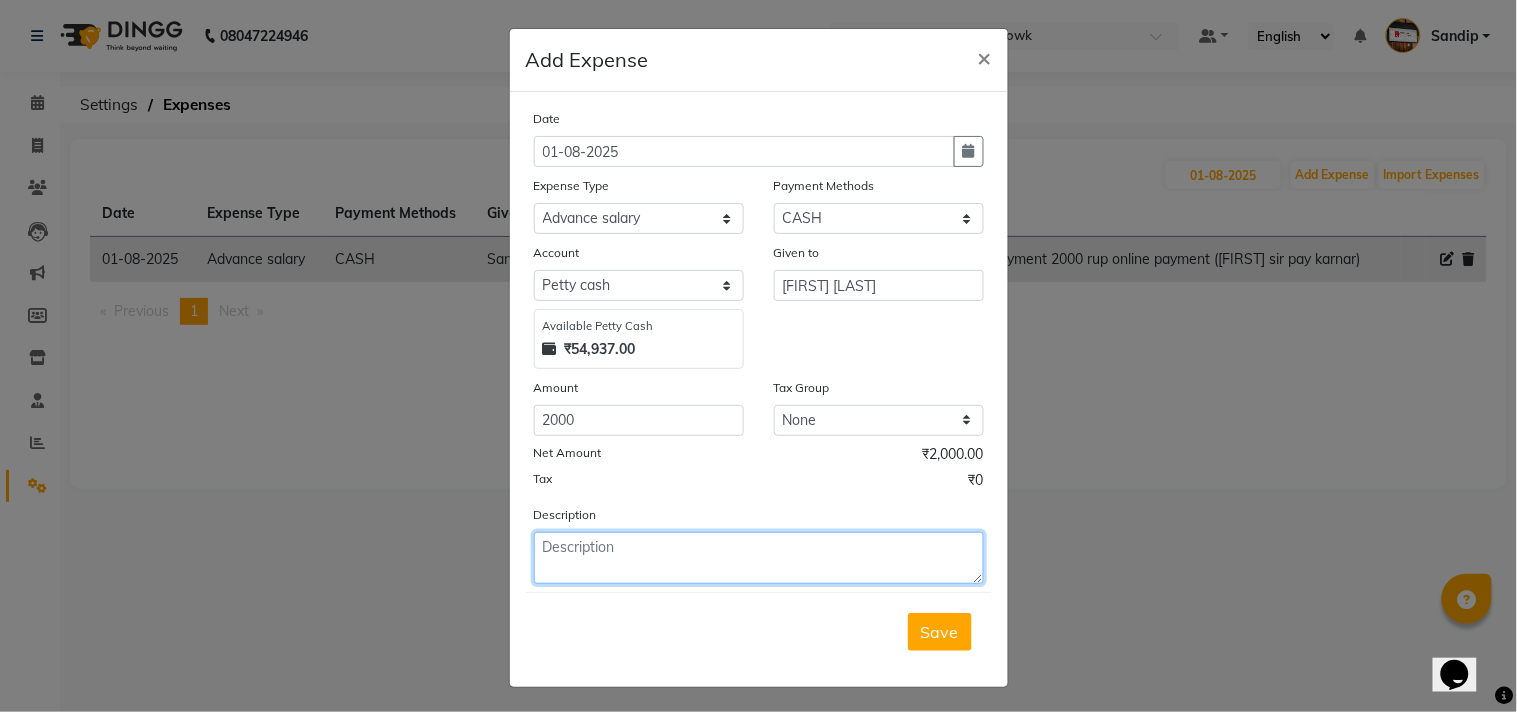 click 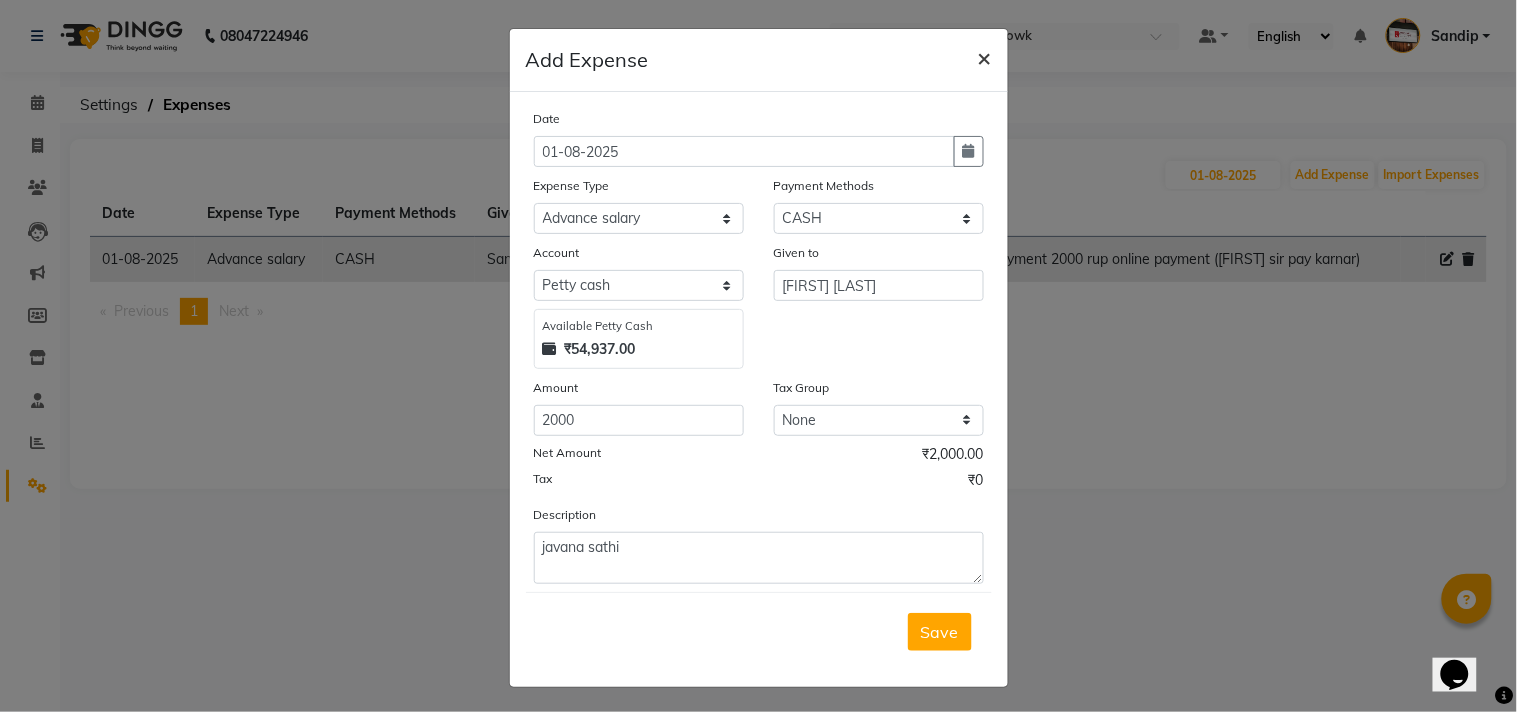 click on "×" 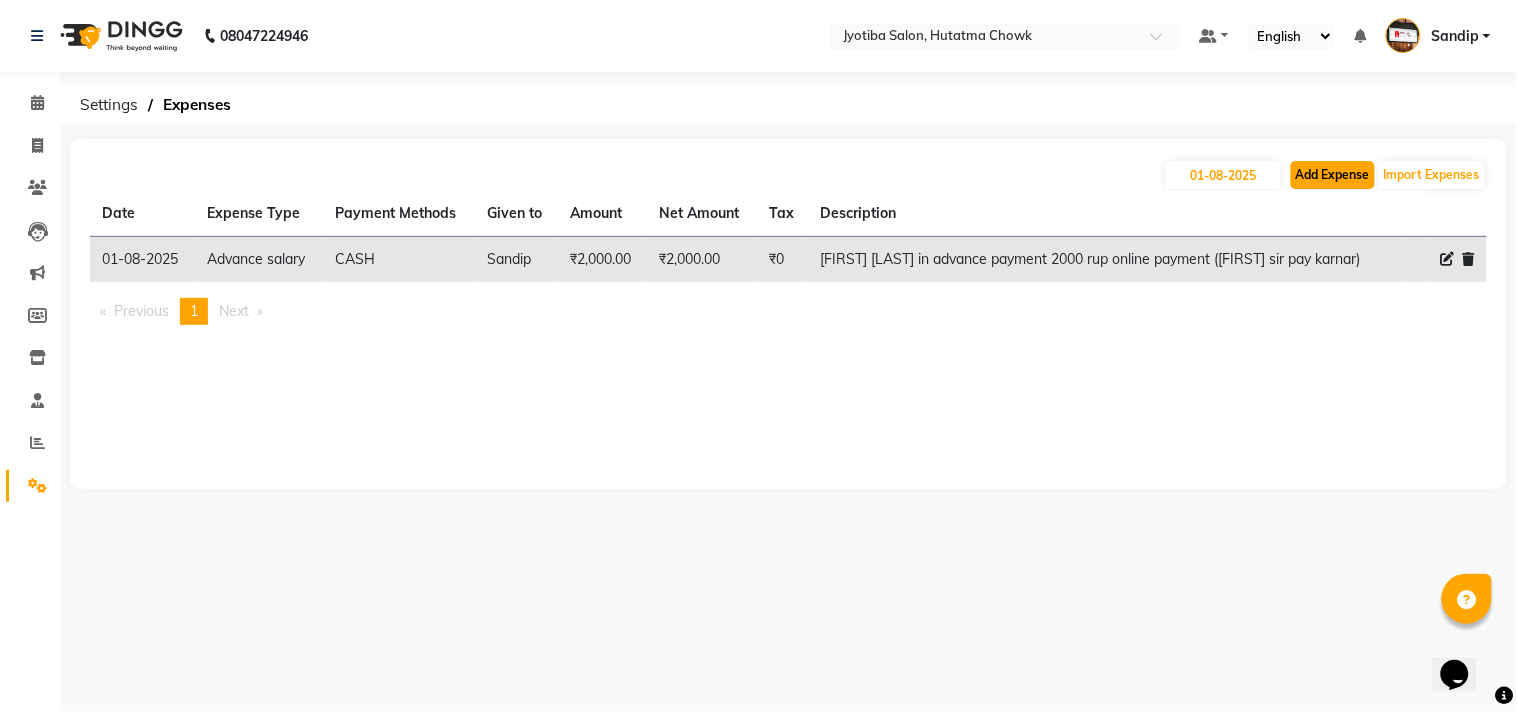 click on "Add Expense" 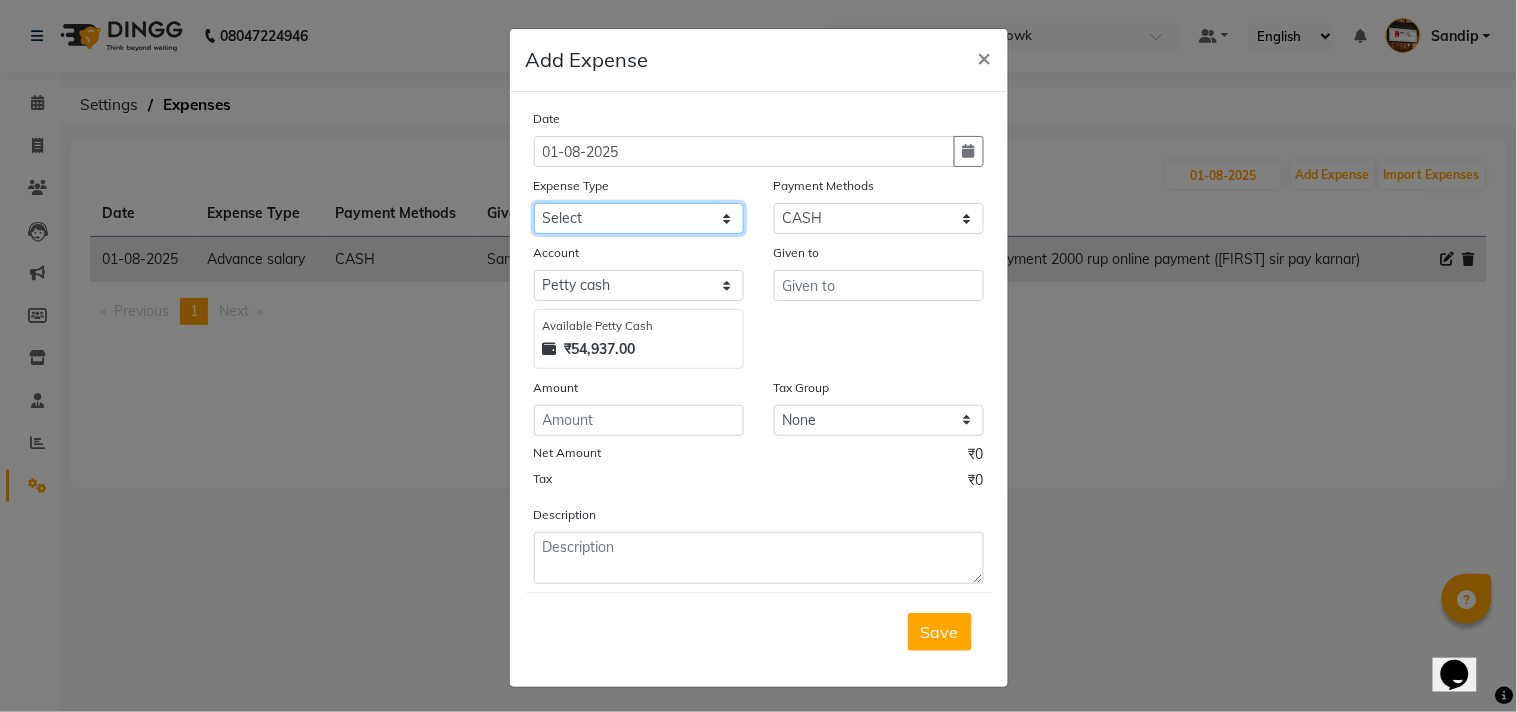 click on "Select Advance salary Advance salary ajaj Bank charges Car maintenance  Cash transfer to bank Cash transfer to hub Client Snacks Clinical charges Equipment Fuel Govt fee home Incentive Insurance International purchase Loan Repayment Maintenance Marketing Miscellaneous MRA Other Over times Pantry Product Rent Salary shop shop Staff Snacks Tax Tea & Refreshment TIP Utilities Wifi recharge" 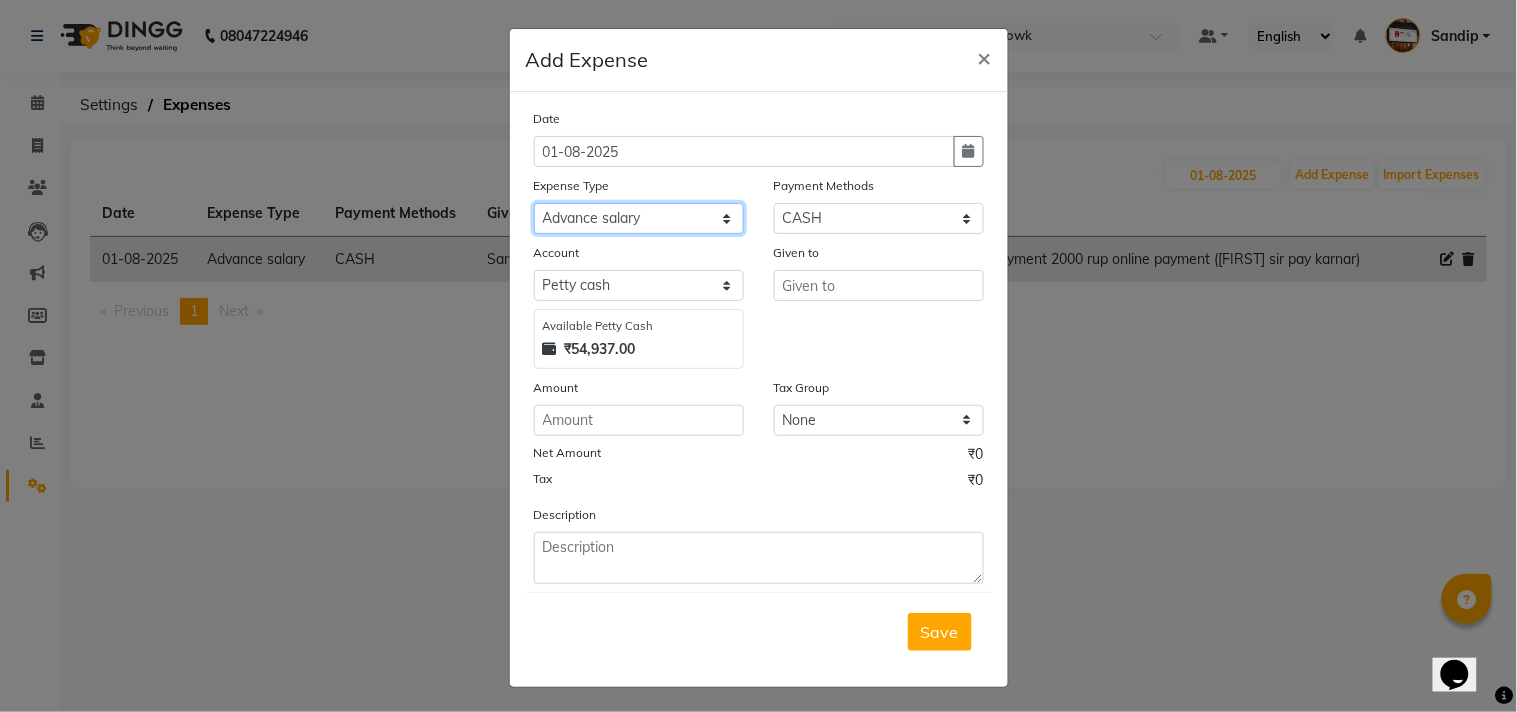 click on "Select Advance salary Advance salary ajaj Bank charges Car maintenance  Cash transfer to bank Cash transfer to hub Client Snacks Clinical charges Equipment Fuel Govt fee home Incentive Insurance International purchase Loan Repayment Maintenance Marketing Miscellaneous MRA Other Over times Pantry Product Rent Salary shop shop Staff Snacks Tax Tea & Refreshment TIP Utilities Wifi recharge" 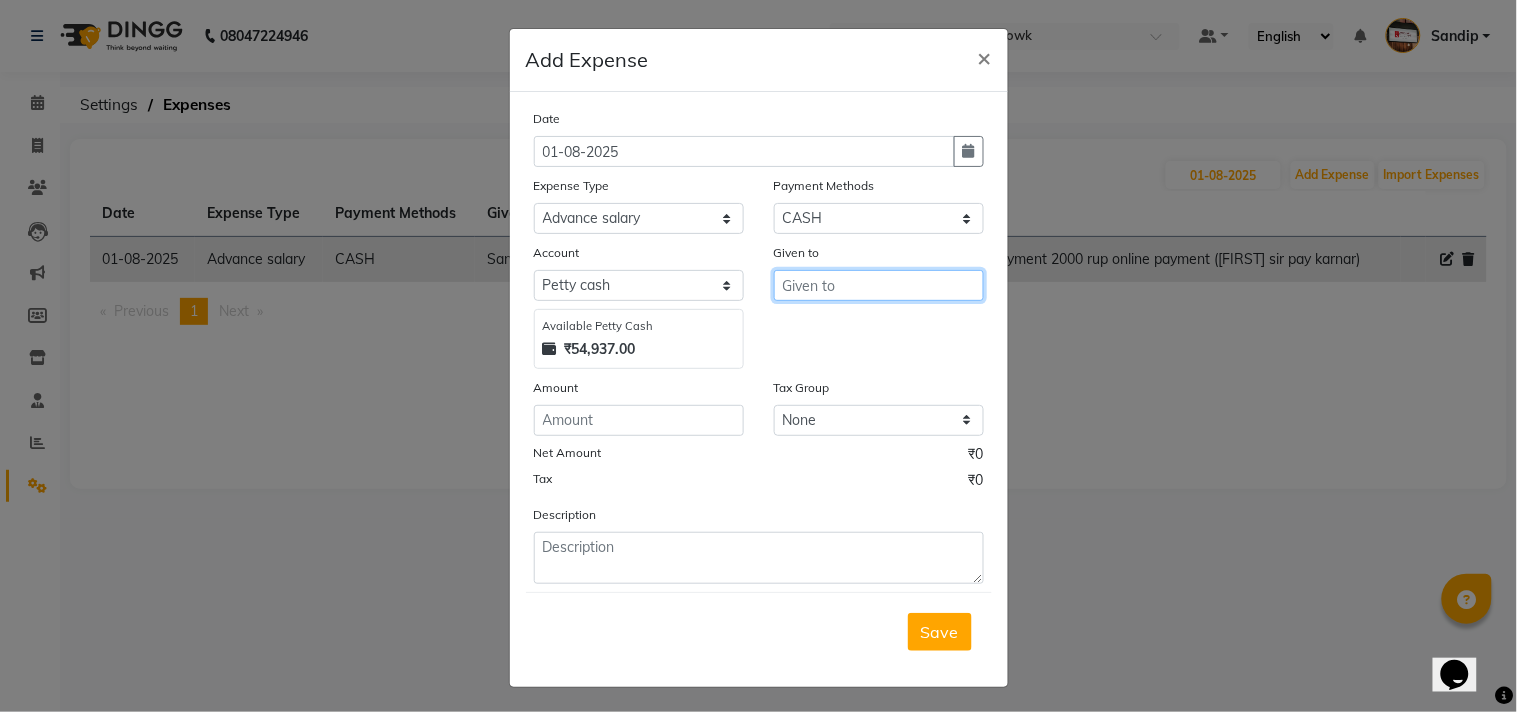 click at bounding box center (879, 285) 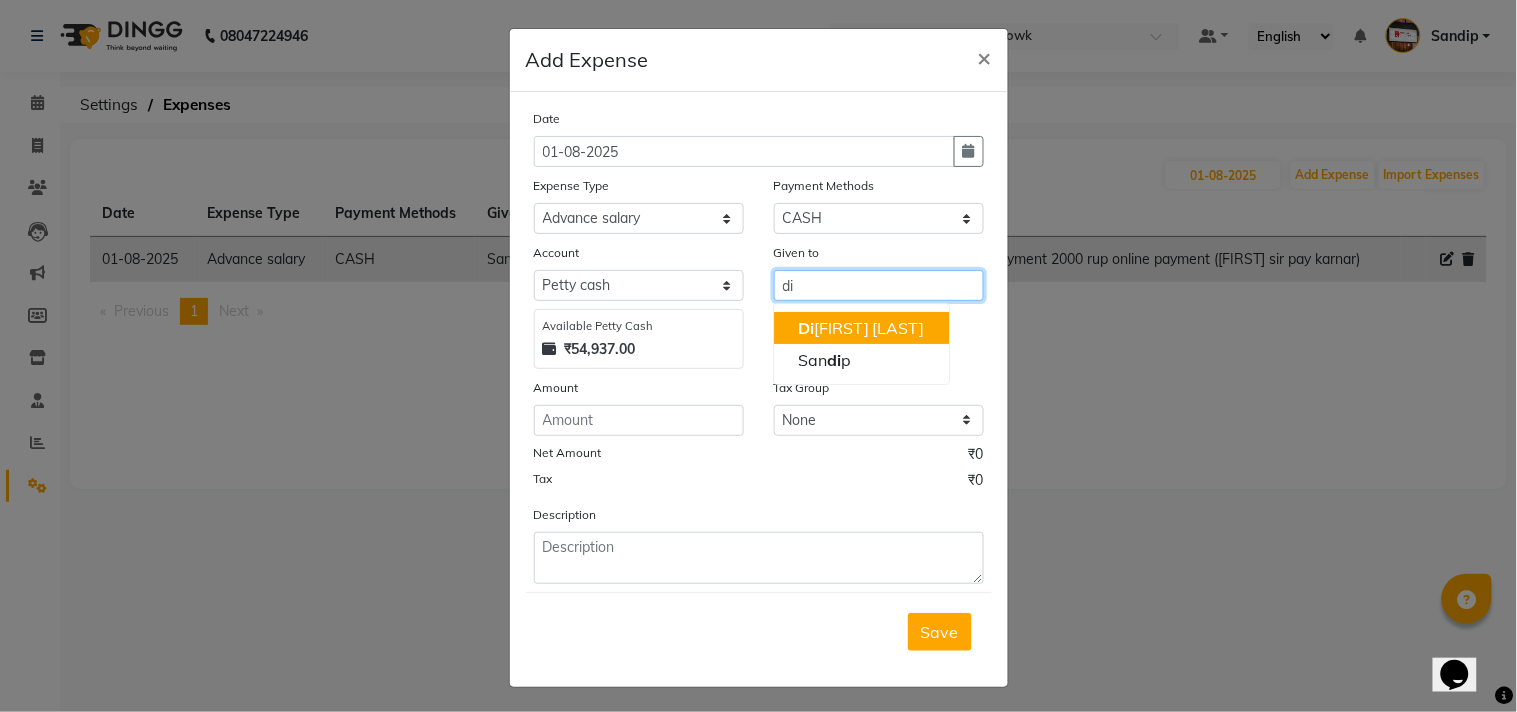 click on "Di" 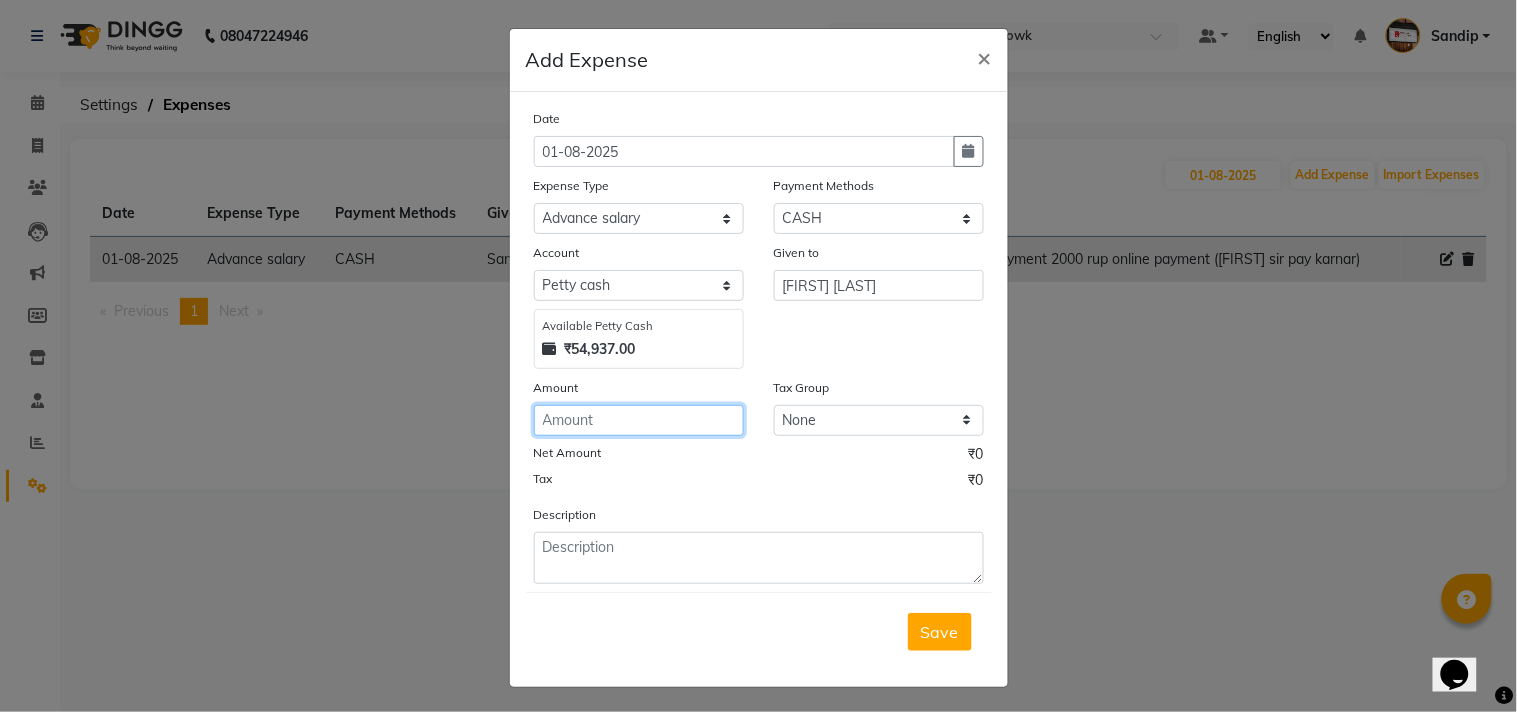 click 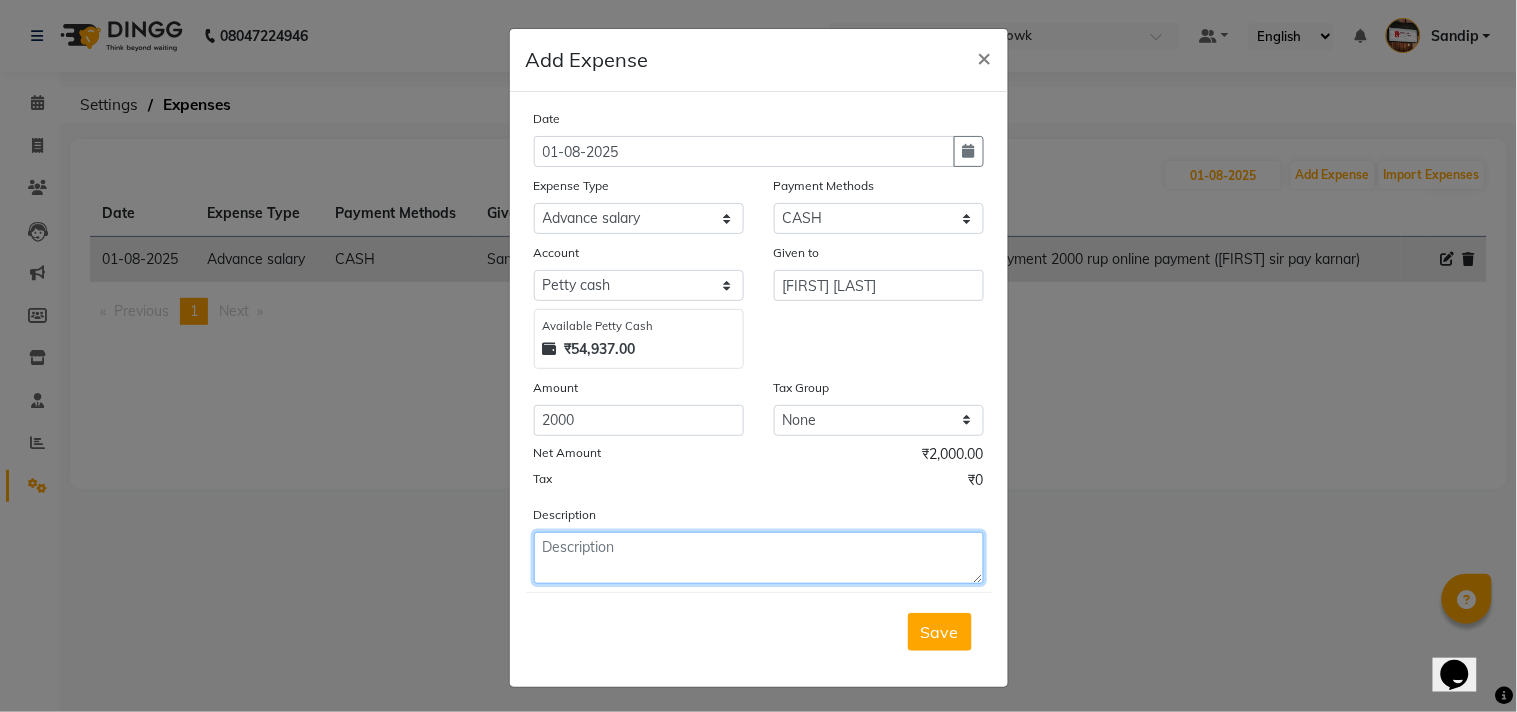 click 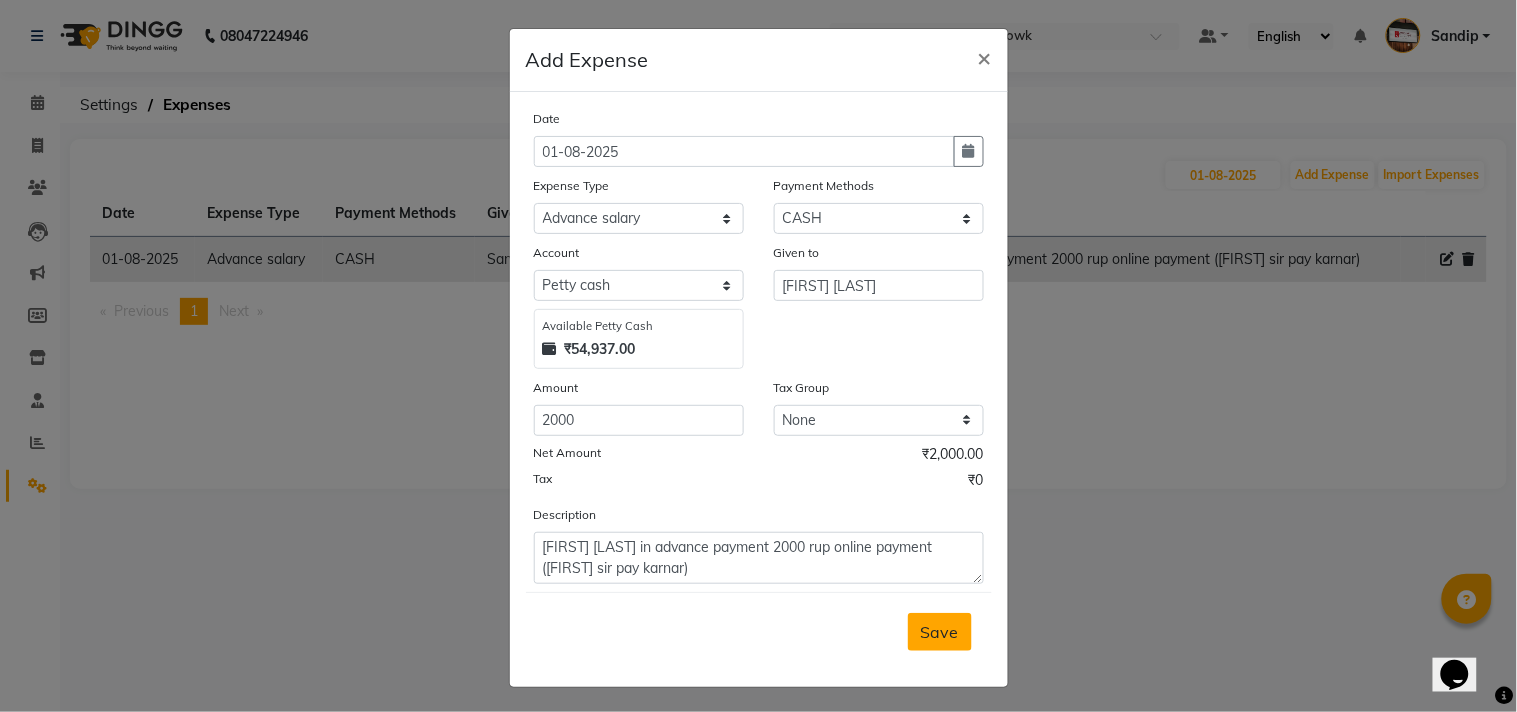 click on "Save" at bounding box center (940, 632) 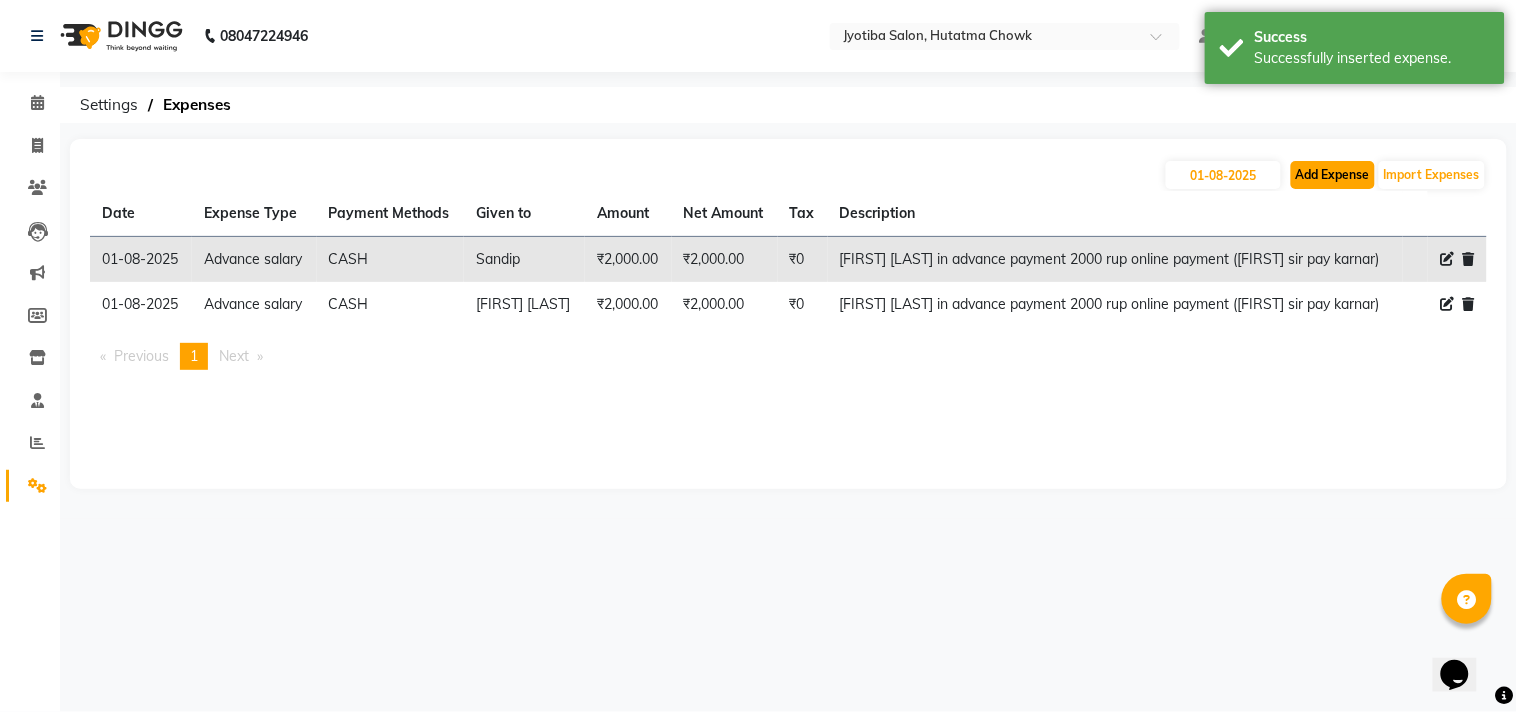 click on "Add Expense" 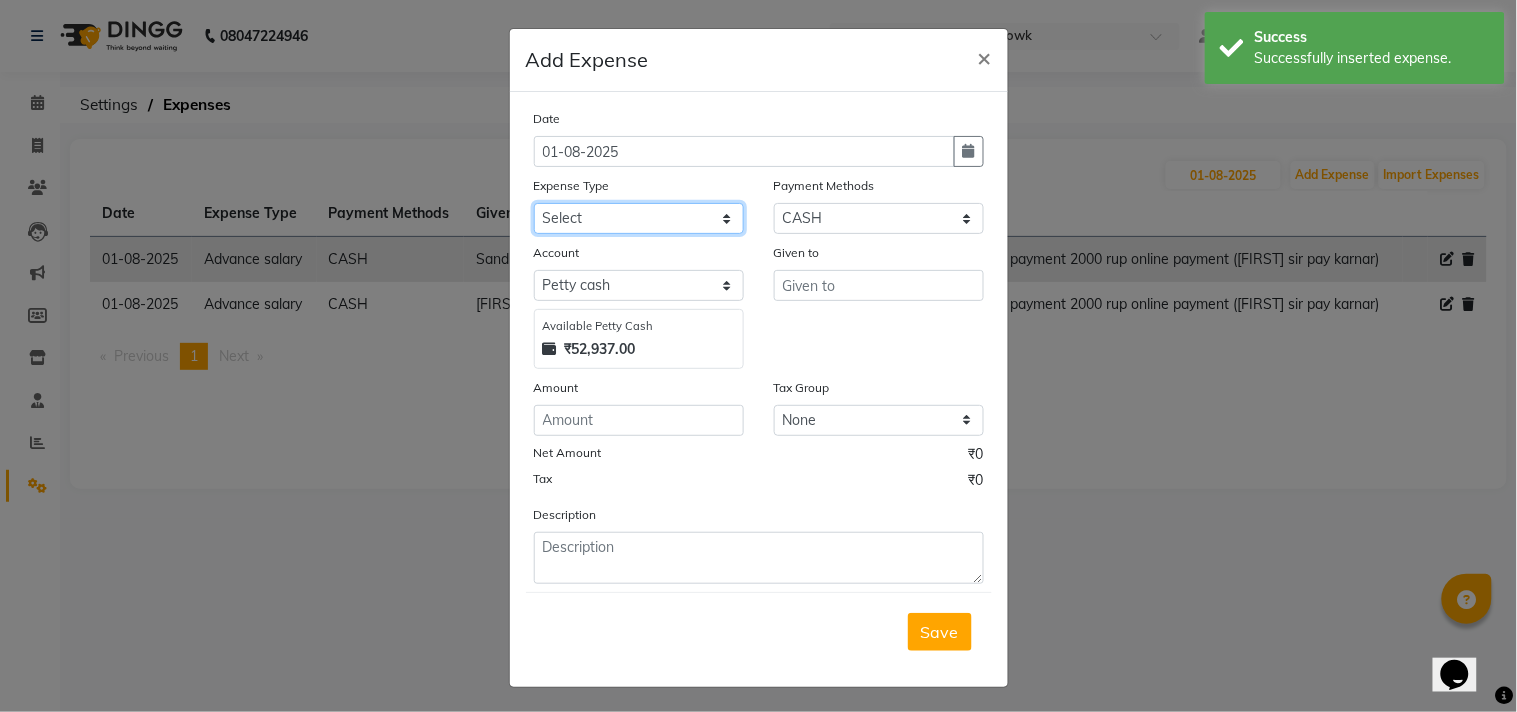 click on "Select Advance salary Advance salary ajaj Bank charges Car maintenance  Cash transfer to bank Cash transfer to hub Client Snacks Clinical charges Equipment Fuel Govt fee home Incentive Insurance International purchase Loan Repayment Maintenance Marketing Miscellaneous MRA Other Over times Pantry Product Rent Salary shop shop Staff Snacks Tax Tea & Refreshment TIP Utilities Wifi recharge" 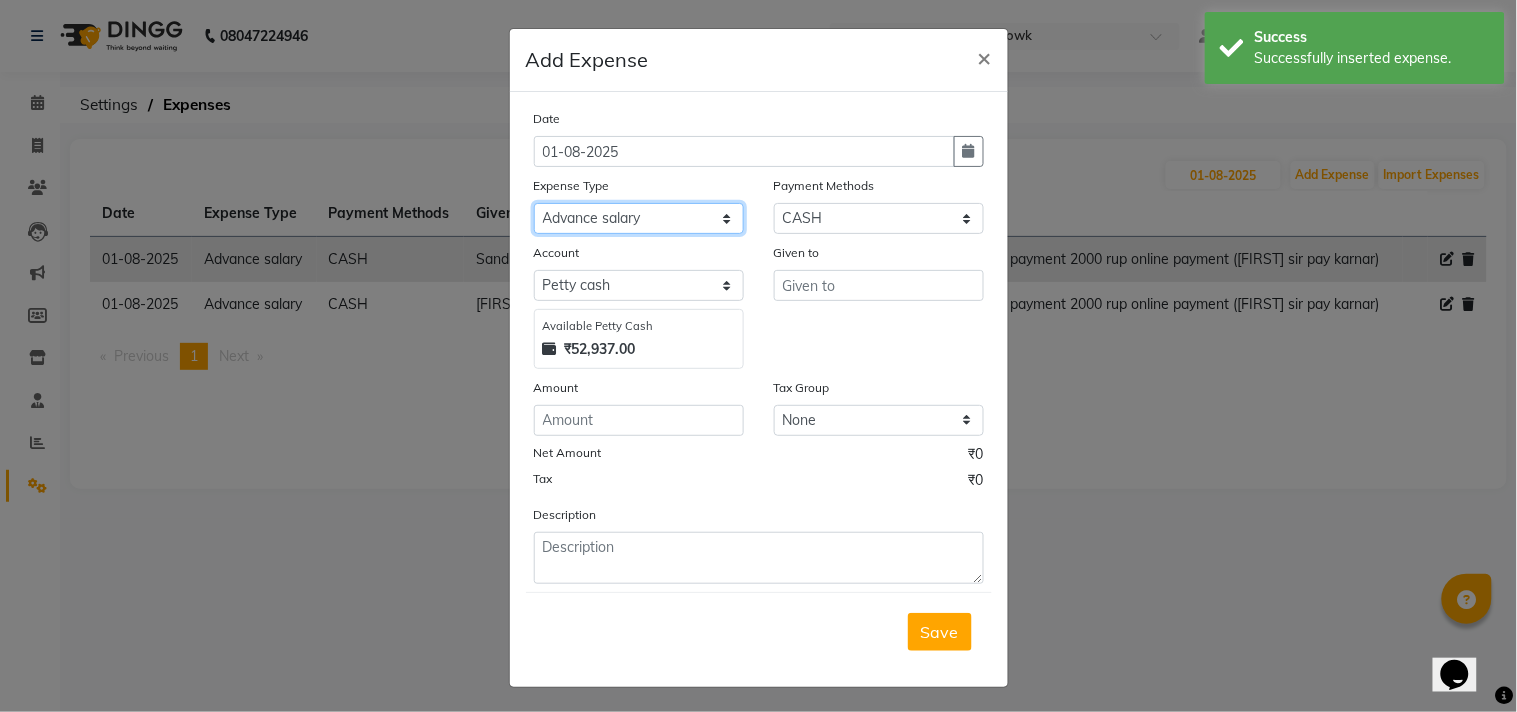 click on "Select Advance salary Advance salary ajaj Bank charges Car maintenance  Cash transfer to bank Cash transfer to hub Client Snacks Clinical charges Equipment Fuel Govt fee home Incentive Insurance International purchase Loan Repayment Maintenance Marketing Miscellaneous MRA Other Over times Pantry Product Rent Salary shop shop Staff Snacks Tax Tea & Refreshment TIP Utilities Wifi recharge" 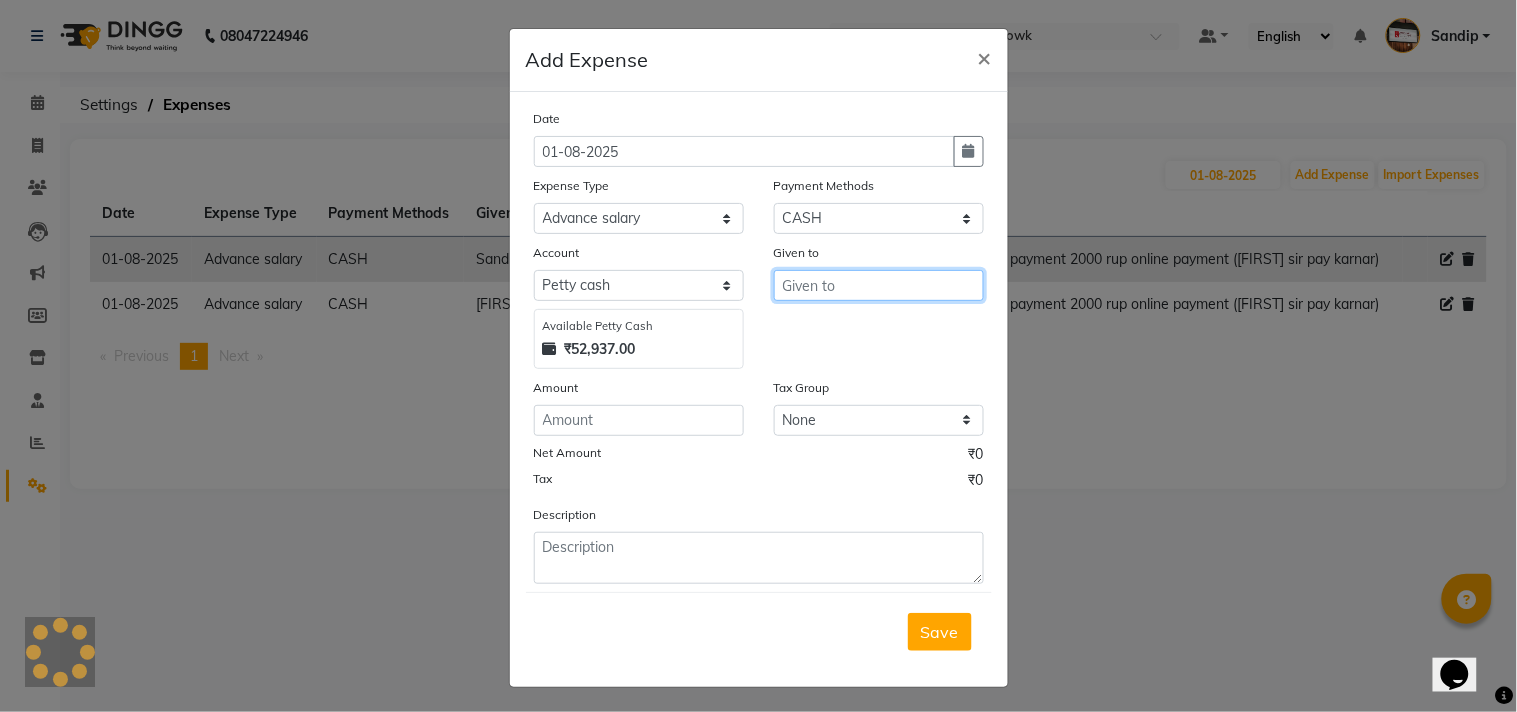 click at bounding box center [879, 285] 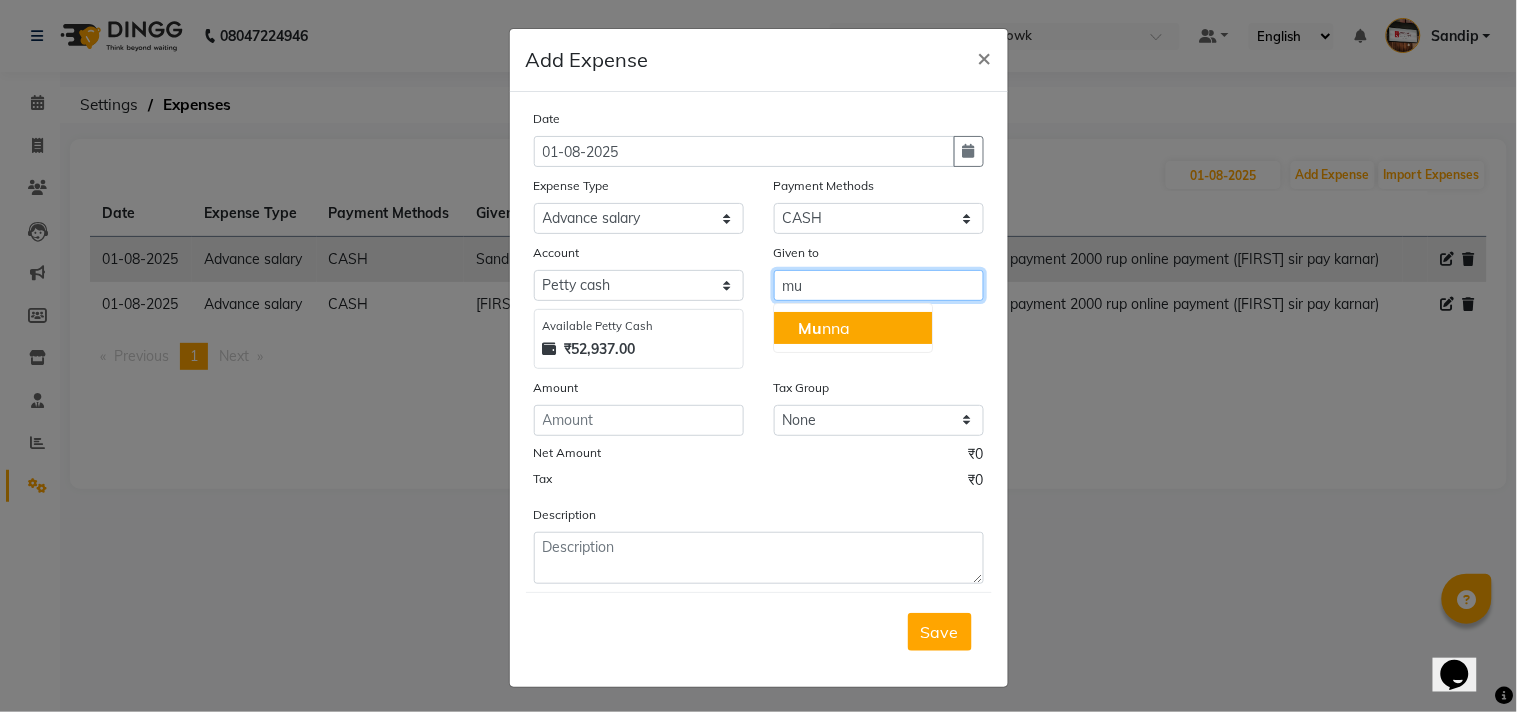 click on "Mu nna" at bounding box center [824, 328] 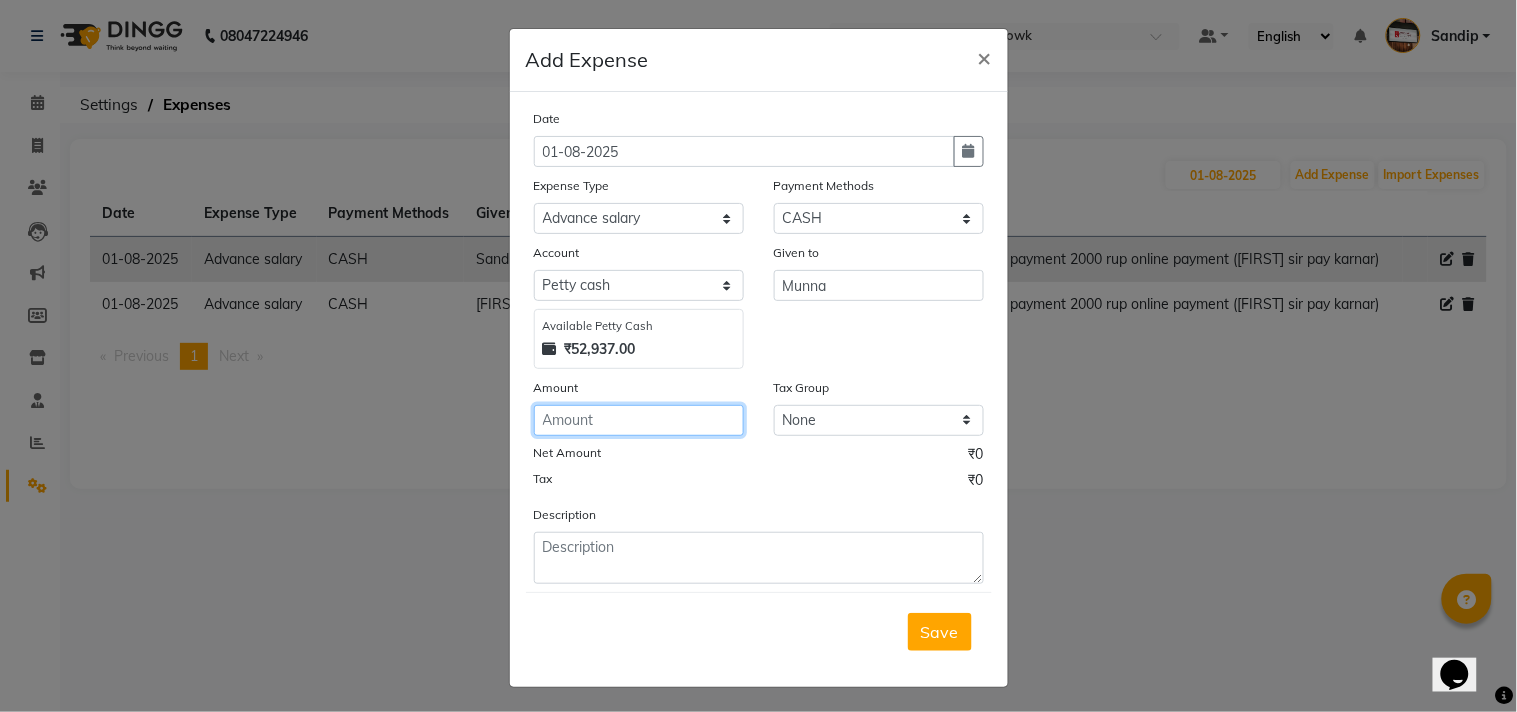 click 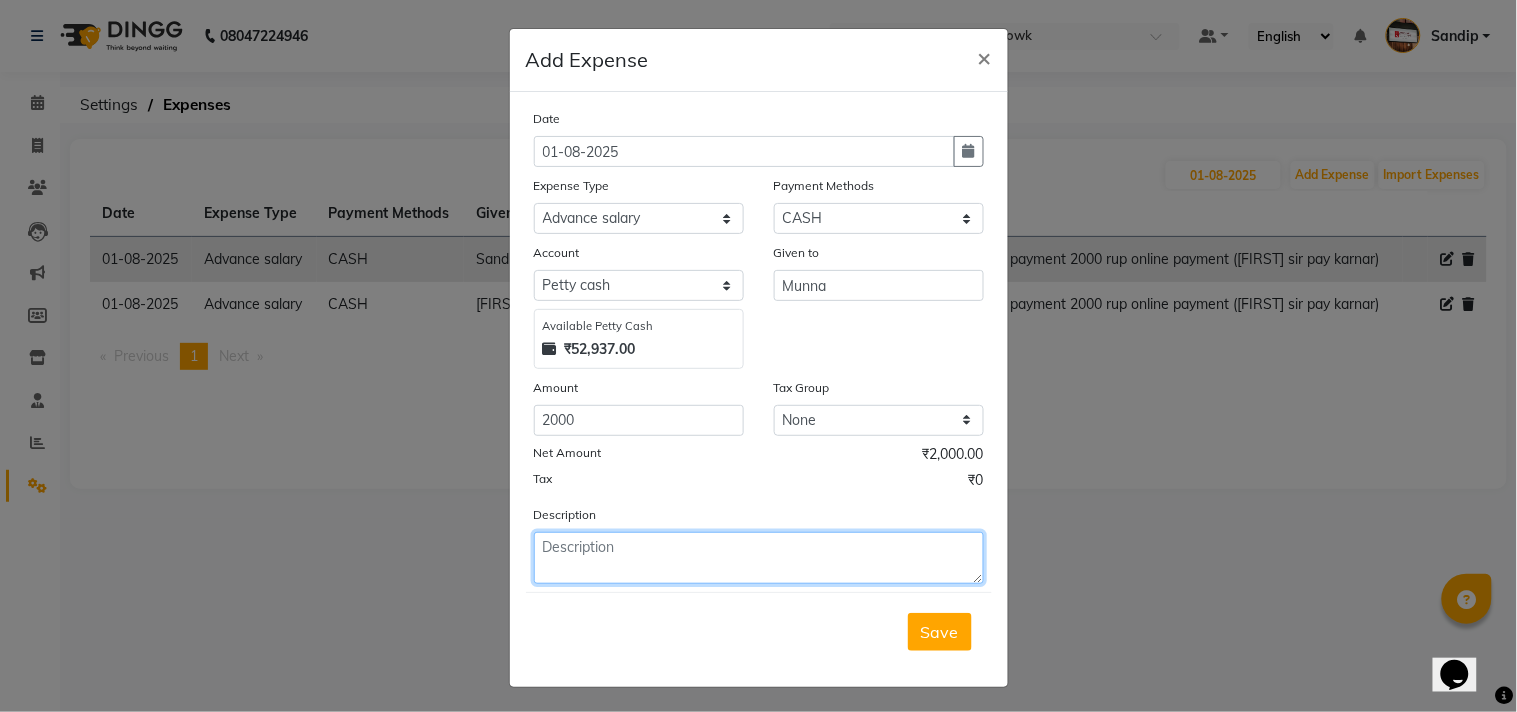 click 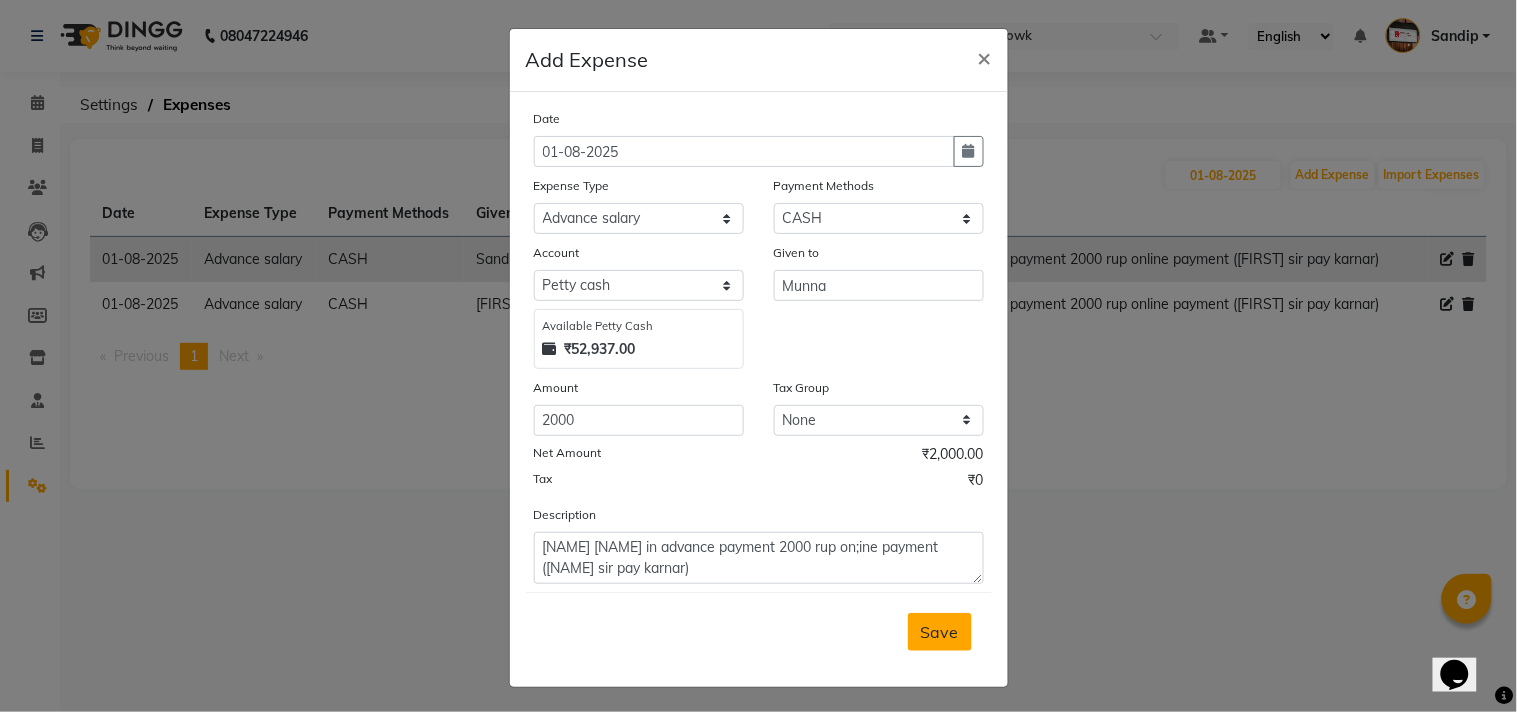 click on "Save" at bounding box center [940, 632] 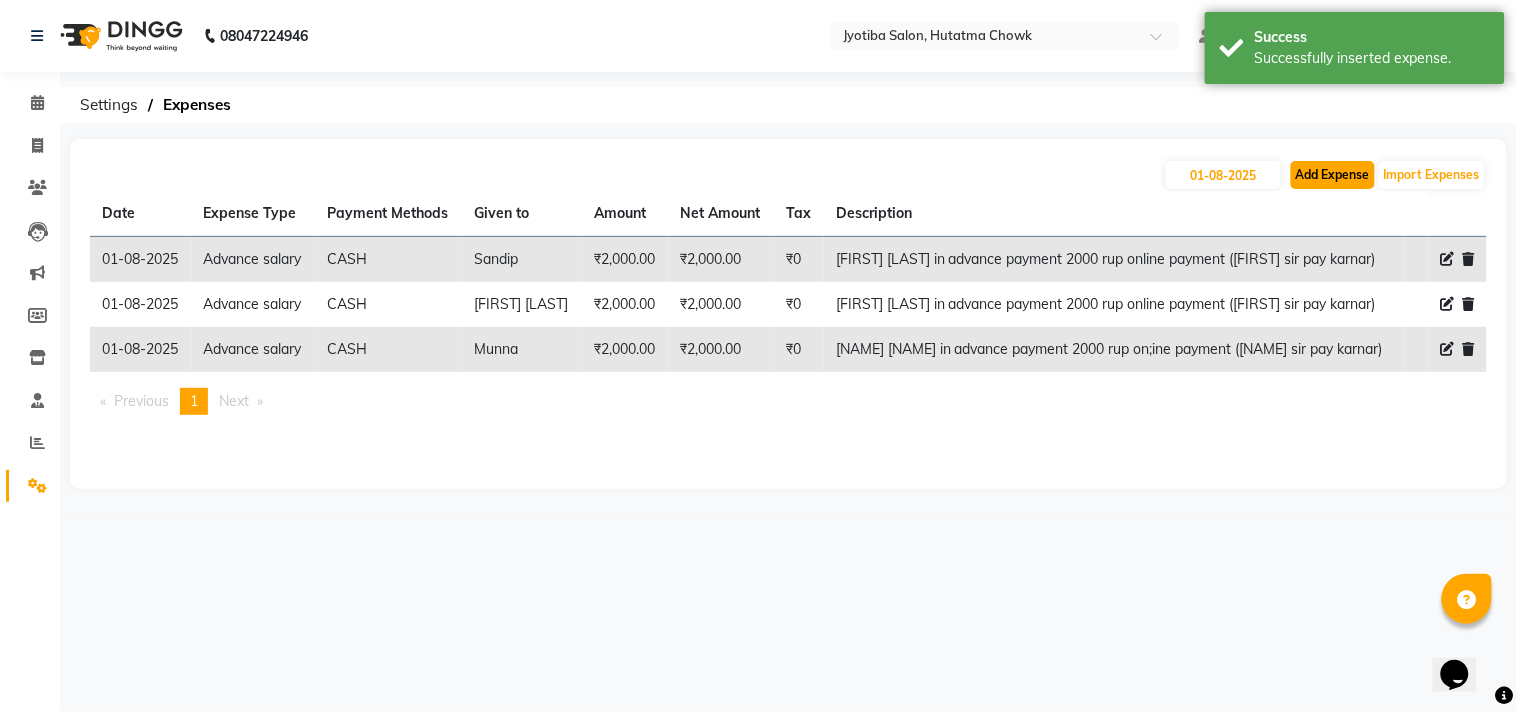 click on "Add Expense" 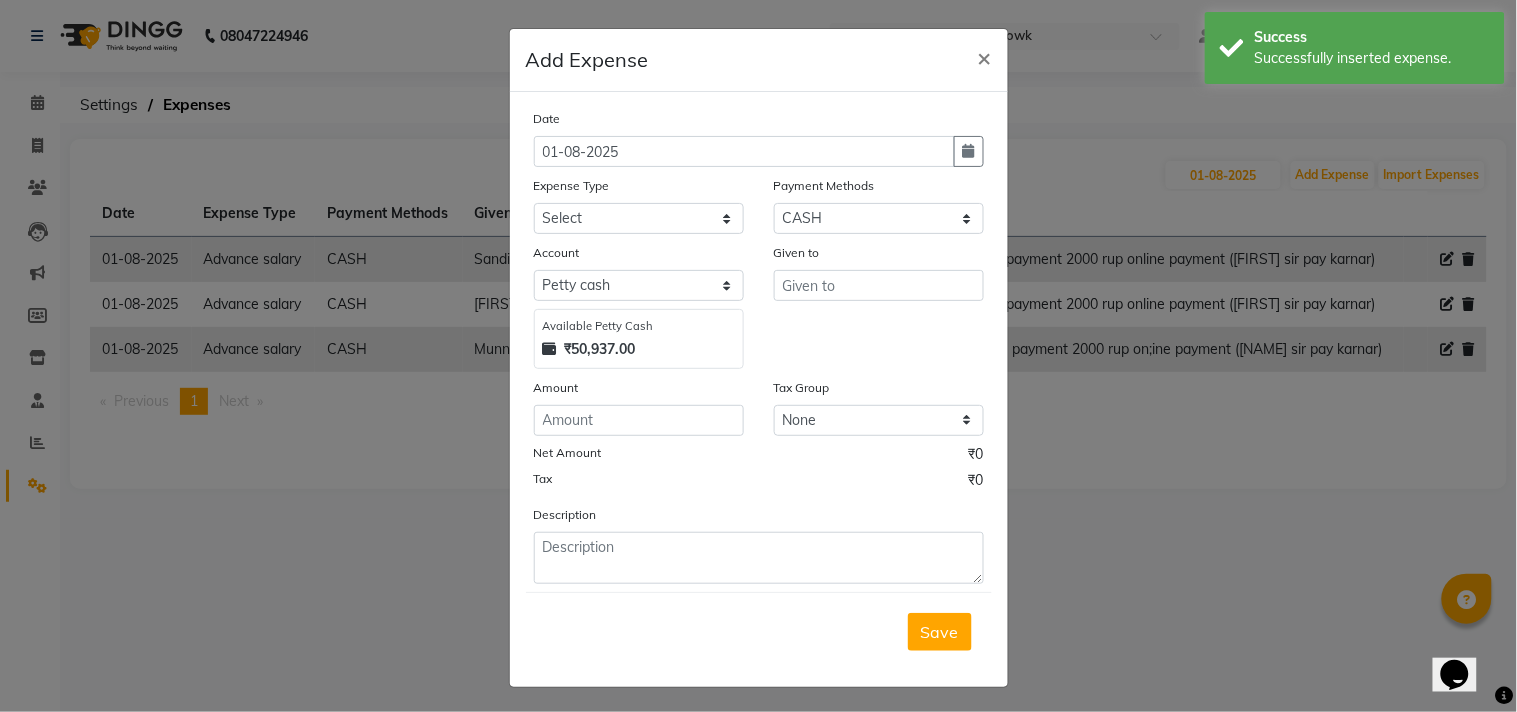 click on "Date 01-08-2025 Expense Type Select Advance salary Advance salary ajaj Bank charges Car maintenance  Cash transfer to bank Cash transfer to hub Client Snacks Clinical charges Equipment Fuel Govt fee home Incentive Insurance International purchase Loan Repayment Maintenance Marketing Miscellaneous MRA Other Over times Pantry Product Rent Salary shop shop Staff Snacks Tax Tea & Refreshment TIP Utilities Wifi recharge Payment Methods Select CASH ONLINE CARD Account Select Default account Petty cash Available Petty Cash ₹50,937.00 Given to Amount Tax Group None Net Amount ₹0 Tax ₹0 Description" 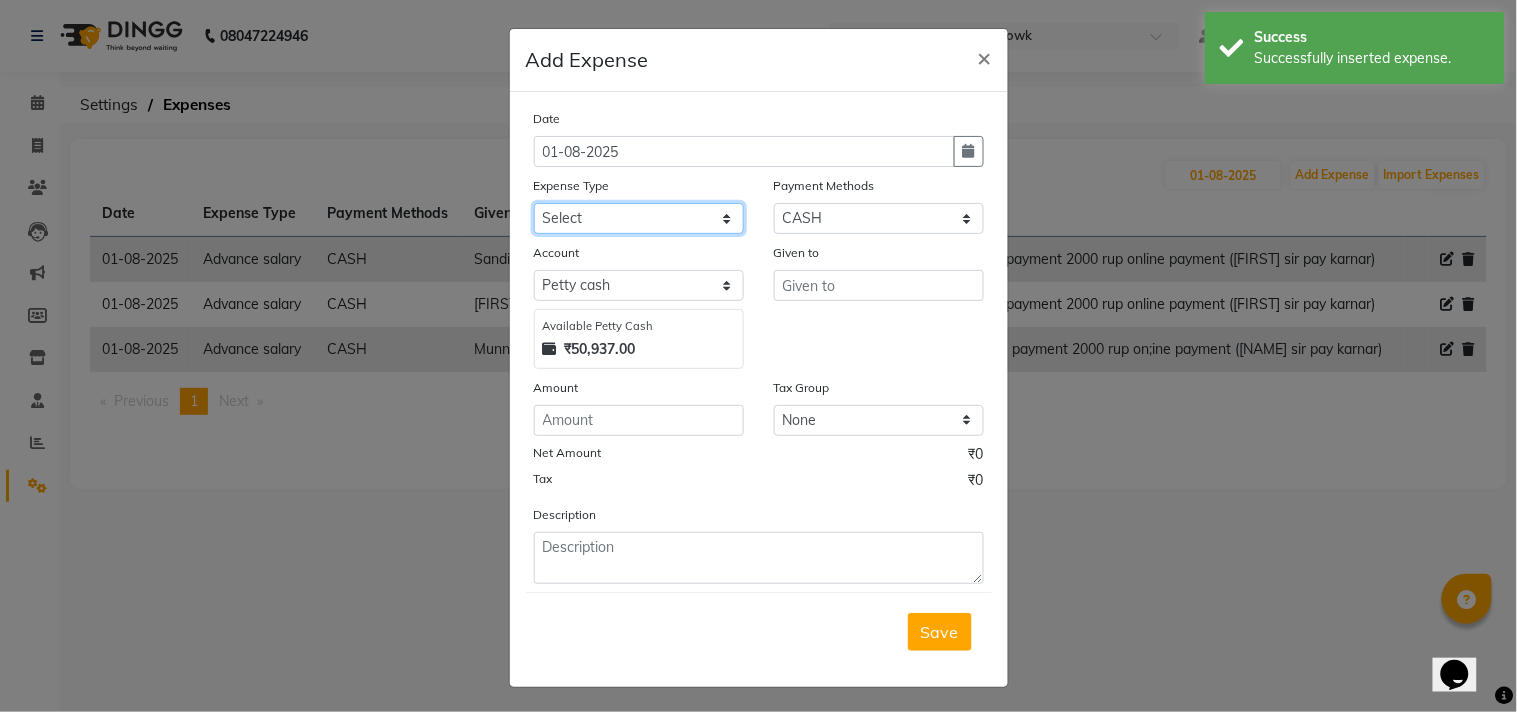 click on "Select Advance salary Advance salary ajaj Bank charges Car maintenance  Cash transfer to bank Cash transfer to hub Client Snacks Clinical charges Equipment Fuel Govt fee home Incentive Insurance International purchase Loan Repayment Maintenance Marketing Miscellaneous MRA Other Over times Pantry Product Rent Salary shop shop Staff Snacks Tax Tea & Refreshment TIP Utilities Wifi recharge" 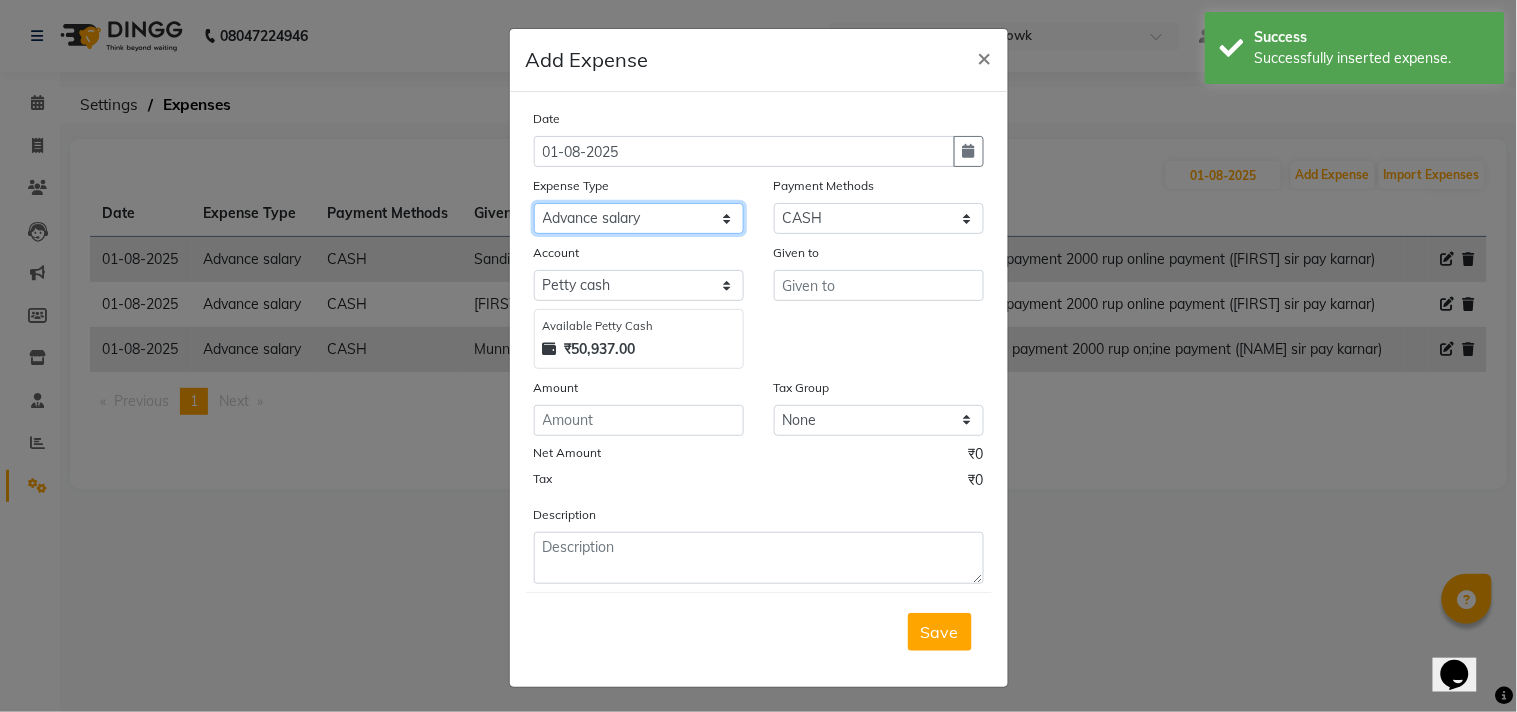 click on "Select Advance salary Advance salary ajaj Bank charges Car maintenance  Cash transfer to bank Cash transfer to hub Client Snacks Clinical charges Equipment Fuel Govt fee home Incentive Insurance International purchase Loan Repayment Maintenance Marketing Miscellaneous MRA Other Over times Pantry Product Rent Salary shop shop Staff Snacks Tax Tea & Refreshment TIP Utilities Wifi recharge" 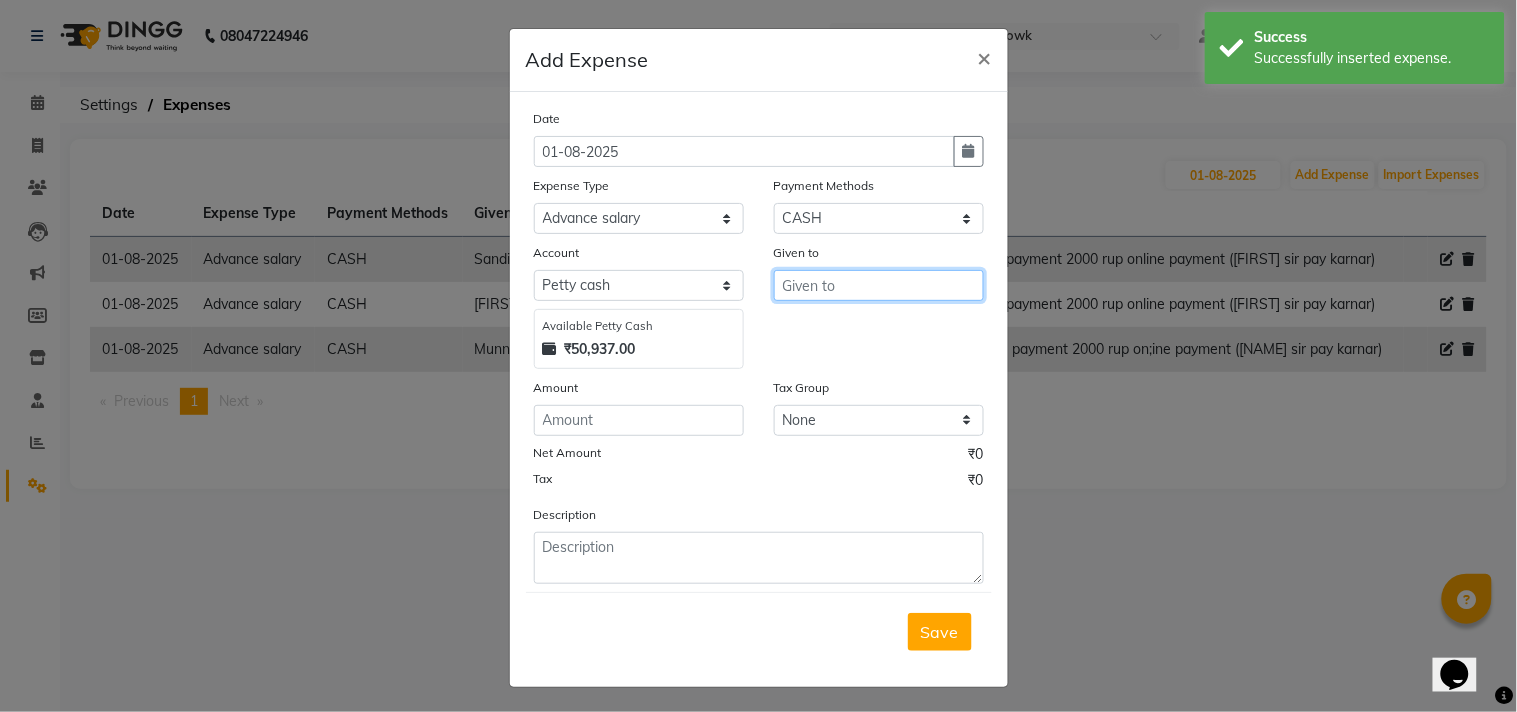 click at bounding box center (879, 285) 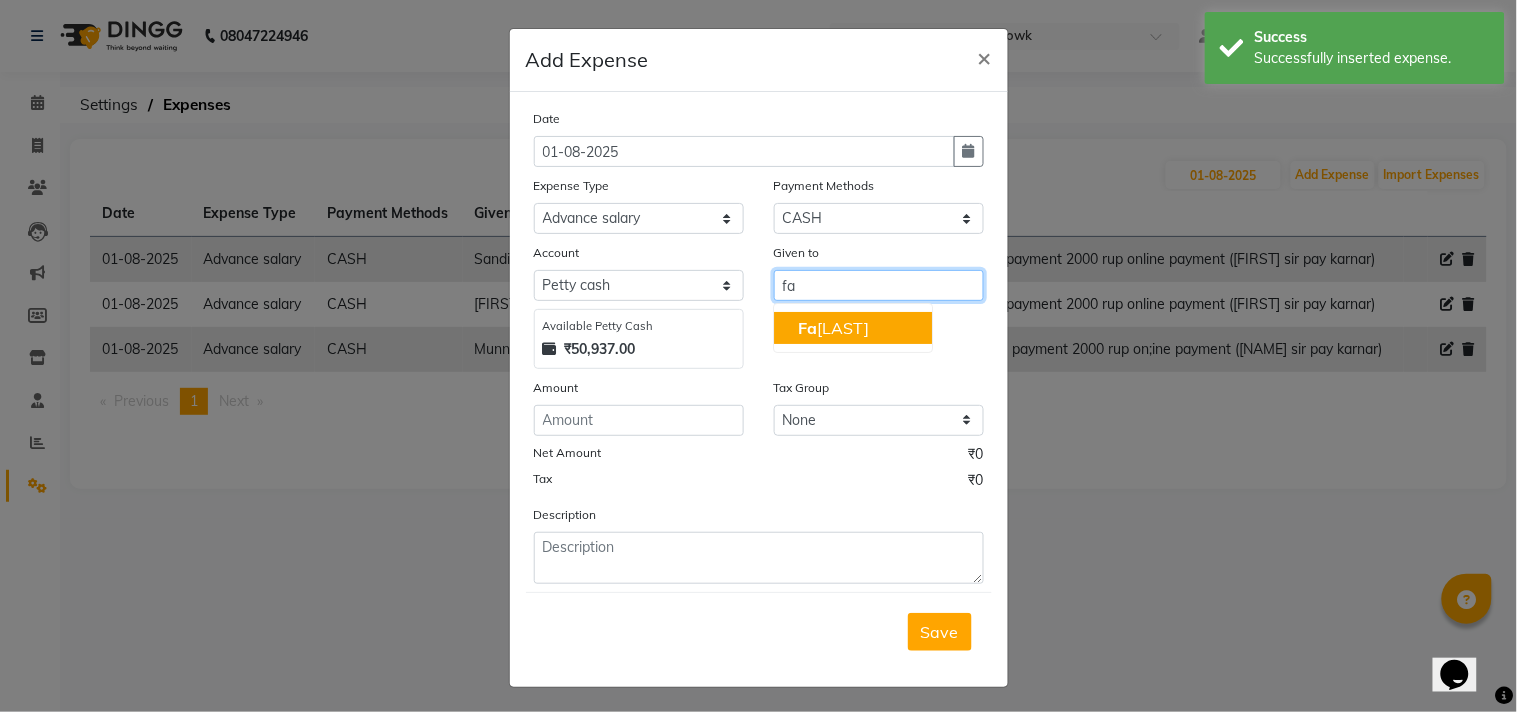 click on "[FIRST]" at bounding box center [833, 328] 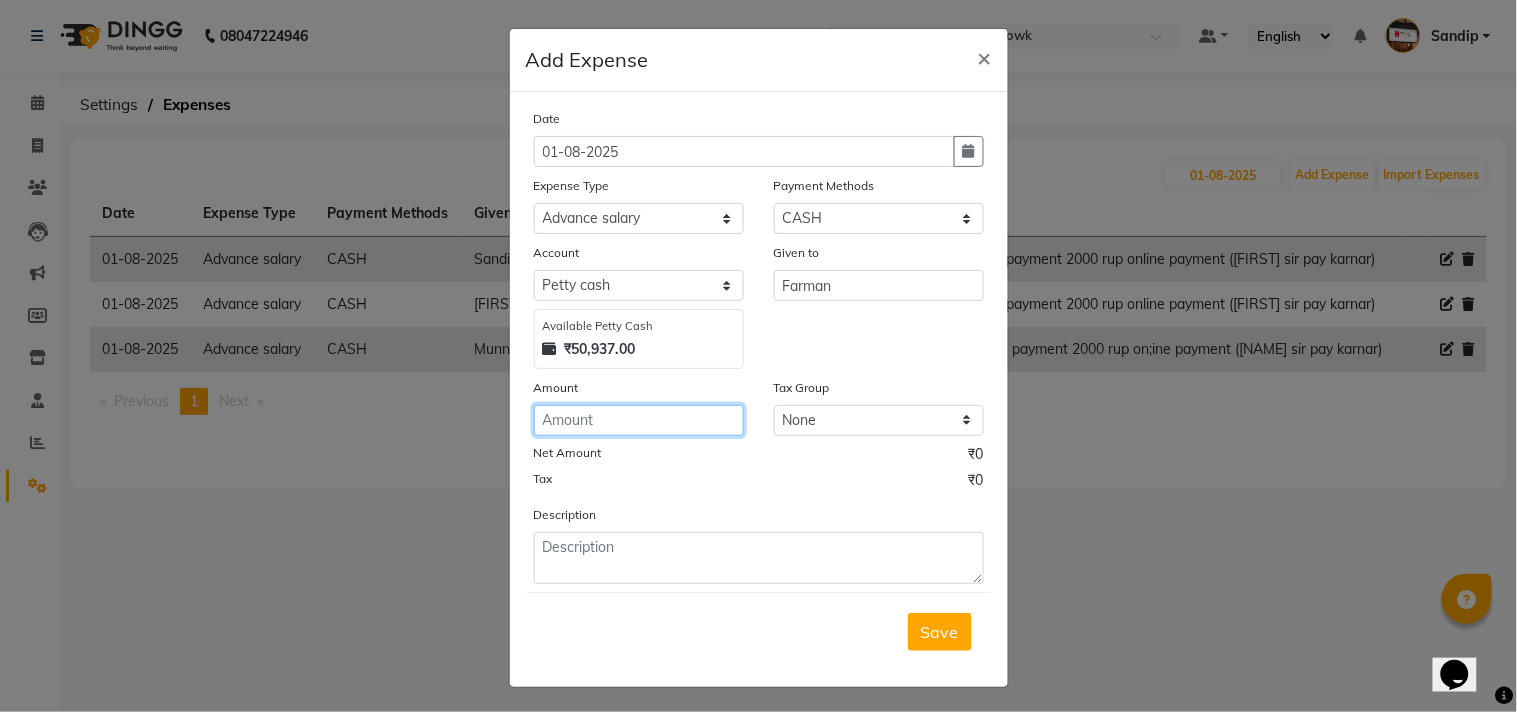 click 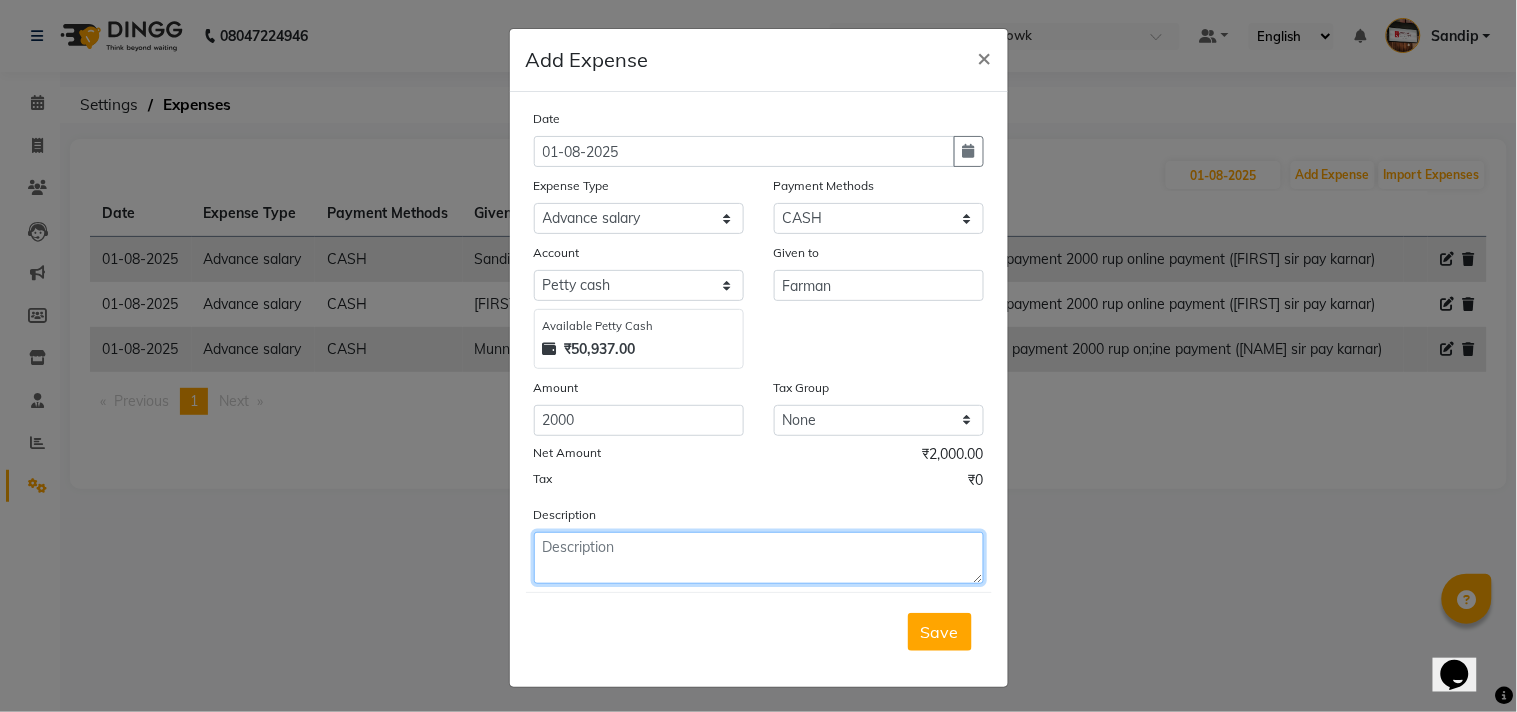 click 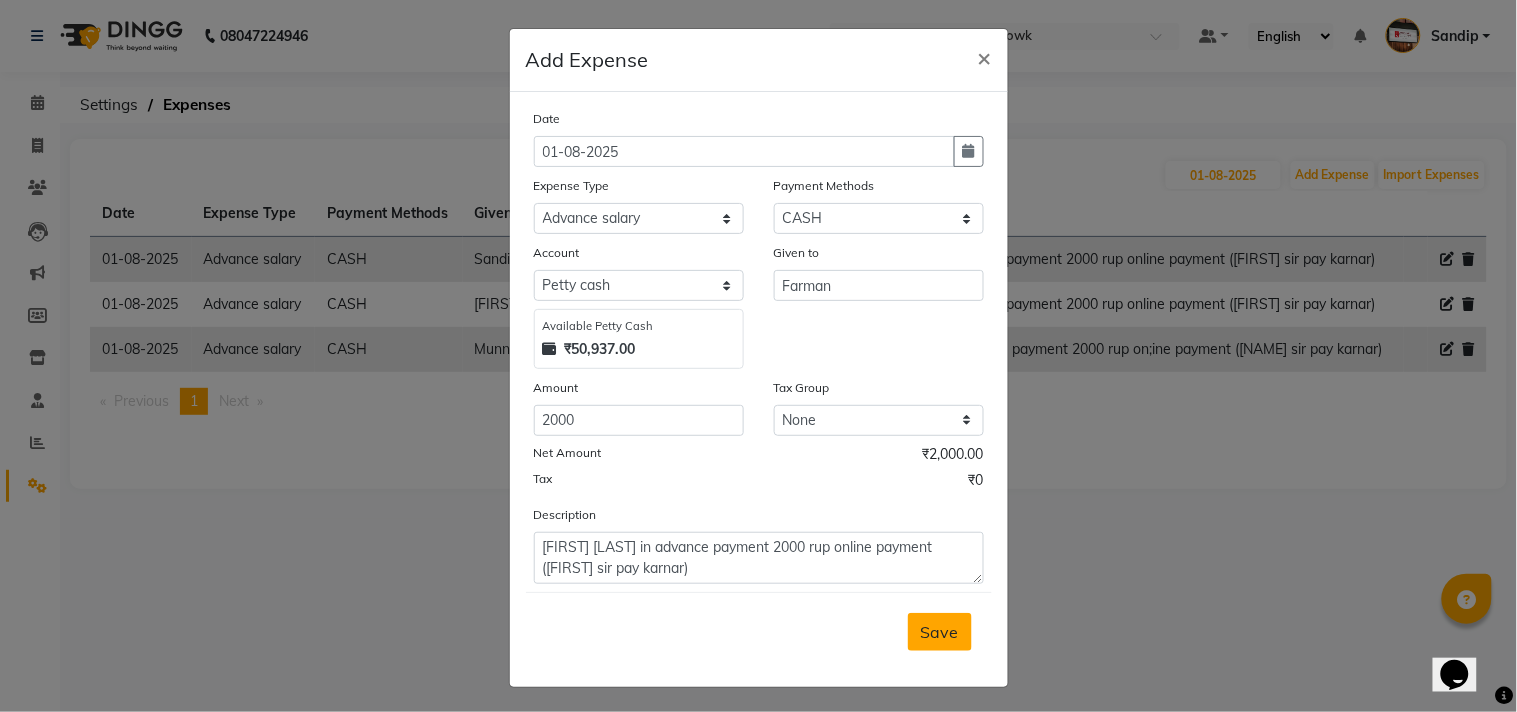 click on "Save" at bounding box center (940, 632) 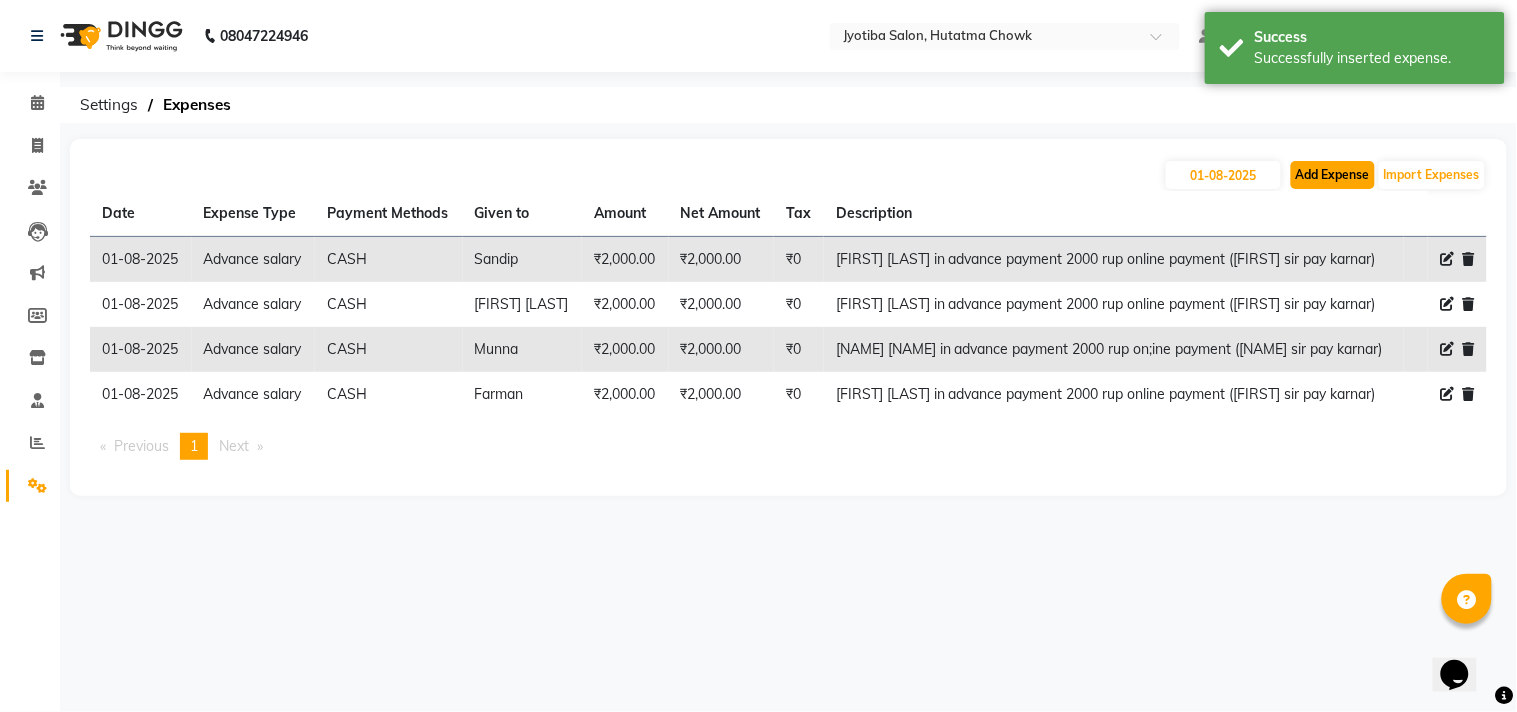 click on "Add Expense" 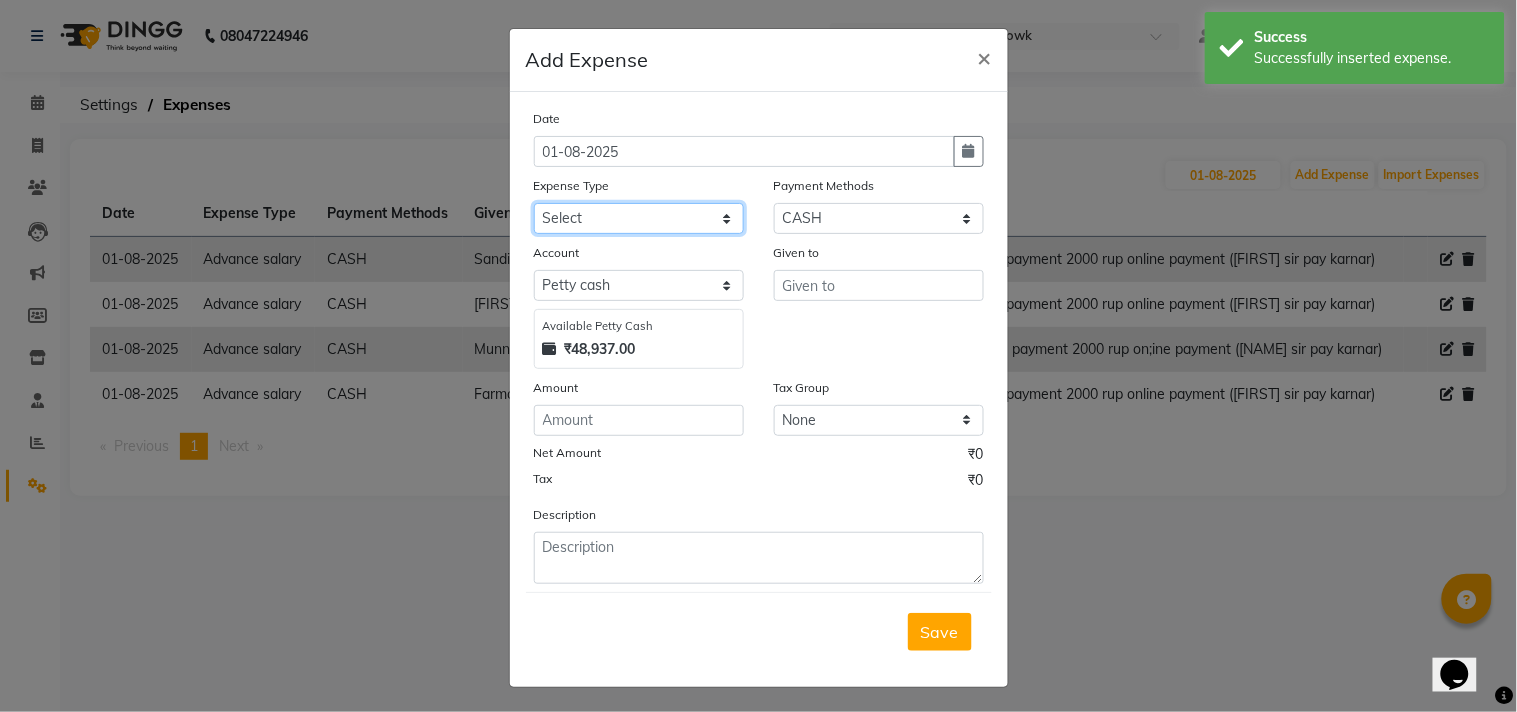 click on "Select Advance salary Advance salary ajaj Bank charges Car maintenance  Cash transfer to bank Cash transfer to hub Client Snacks Clinical charges Equipment Fuel Govt fee home Incentive Insurance International purchase Loan Repayment Maintenance Marketing Miscellaneous MRA Other Over times Pantry Product Rent Salary shop shop Staff Snacks Tax Tea & Refreshment TIP Utilities Wifi recharge" 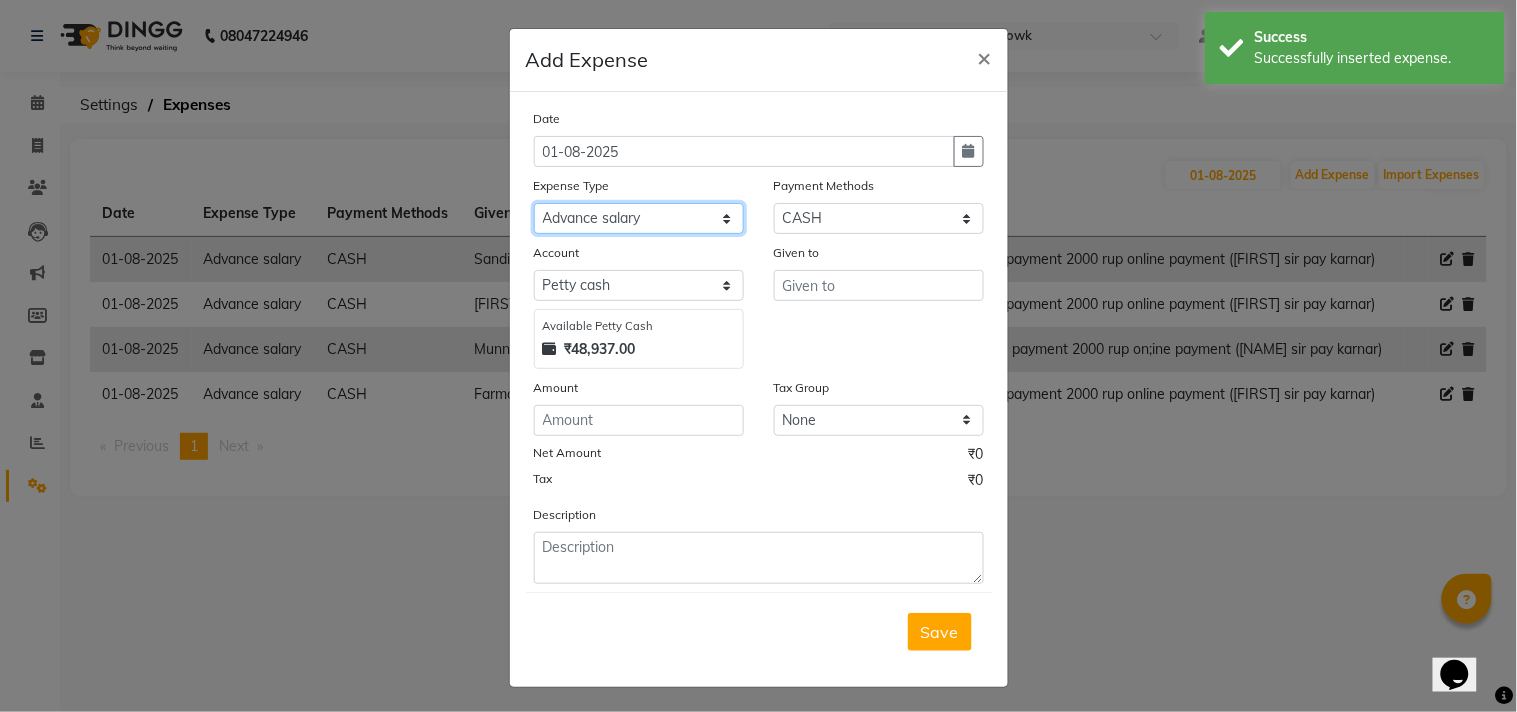click on "Select Advance salary Advance salary ajaj Bank charges Car maintenance  Cash transfer to bank Cash transfer to hub Client Snacks Clinical charges Equipment Fuel Govt fee home Incentive Insurance International purchase Loan Repayment Maintenance Marketing Miscellaneous MRA Other Over times Pantry Product Rent Salary shop shop Staff Snacks Tax Tea & Refreshment TIP Utilities Wifi recharge" 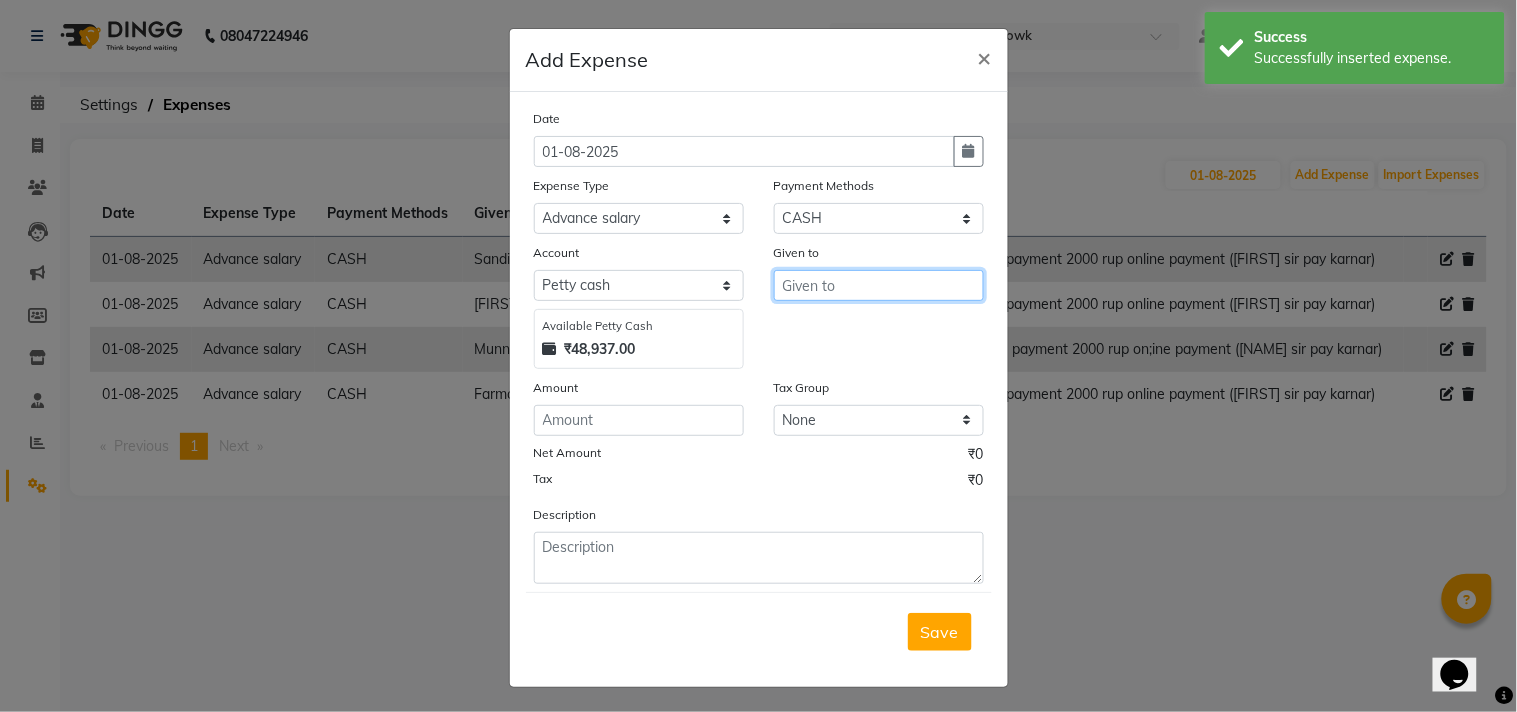 click at bounding box center [879, 285] 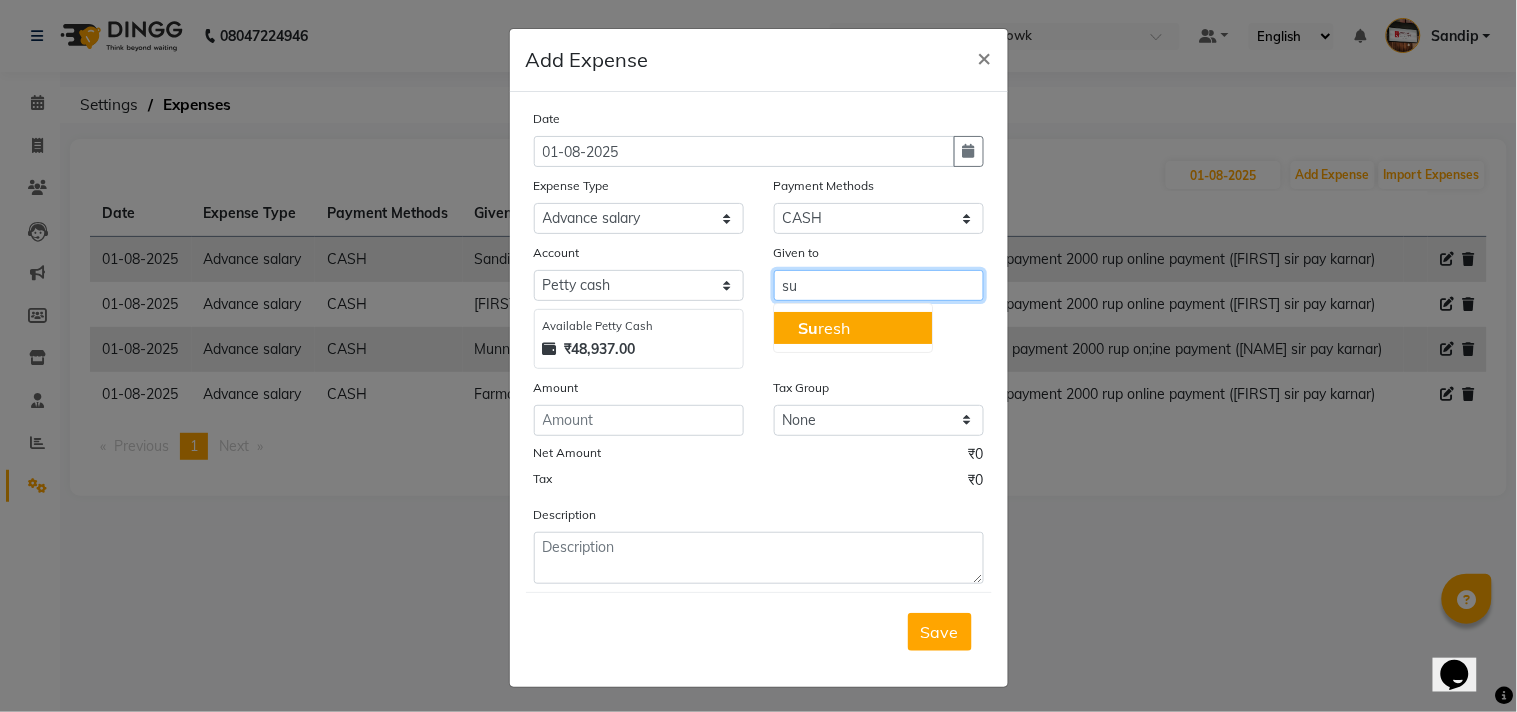 click on "[FIRST] [LAST]" at bounding box center (824, 328) 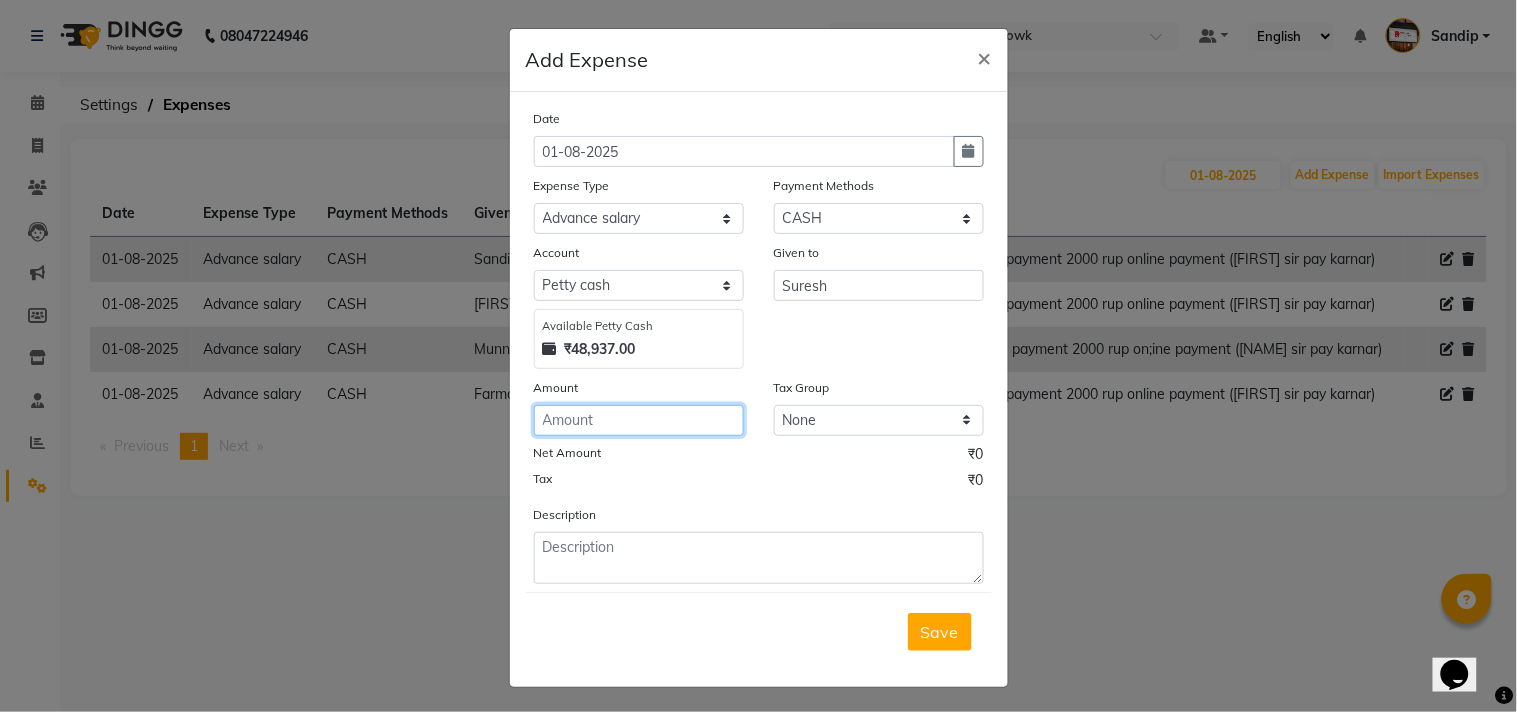 click 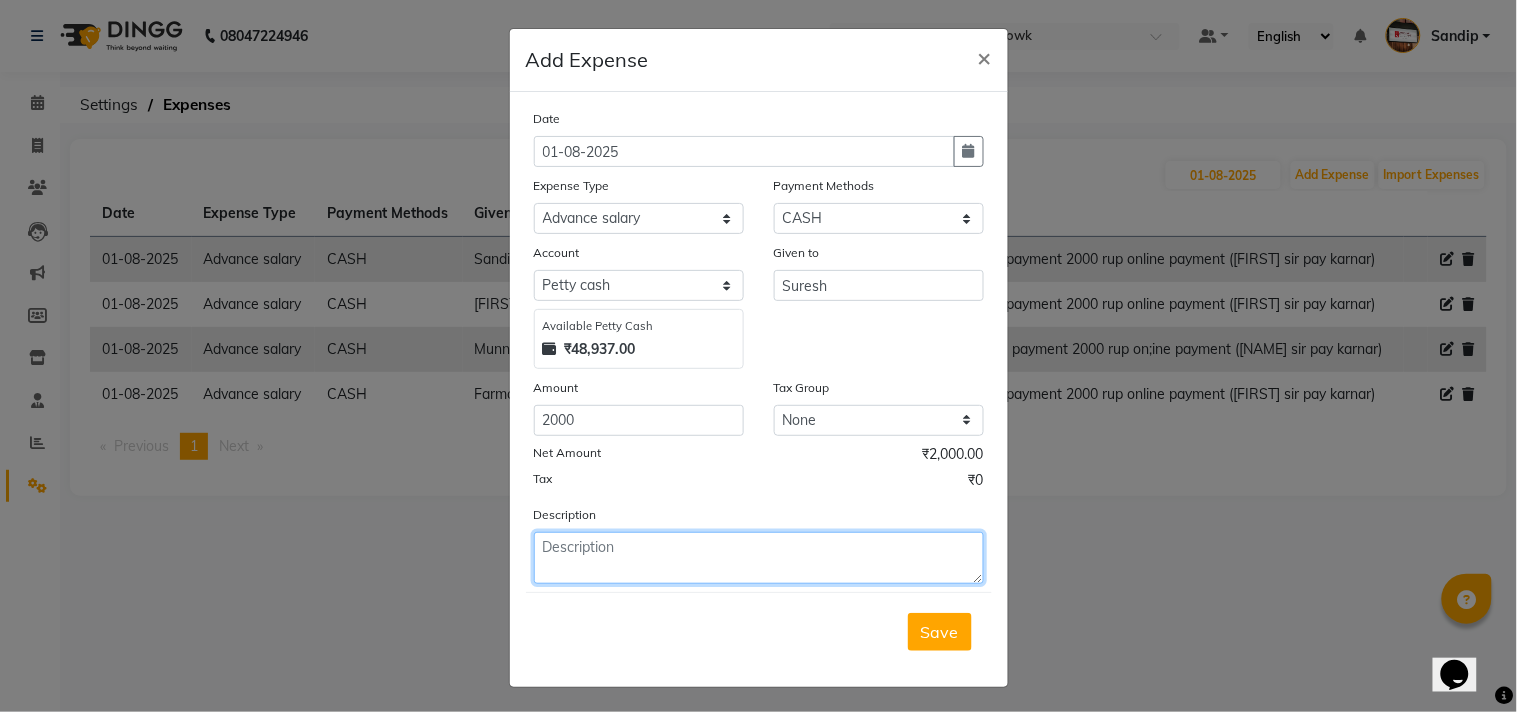 click 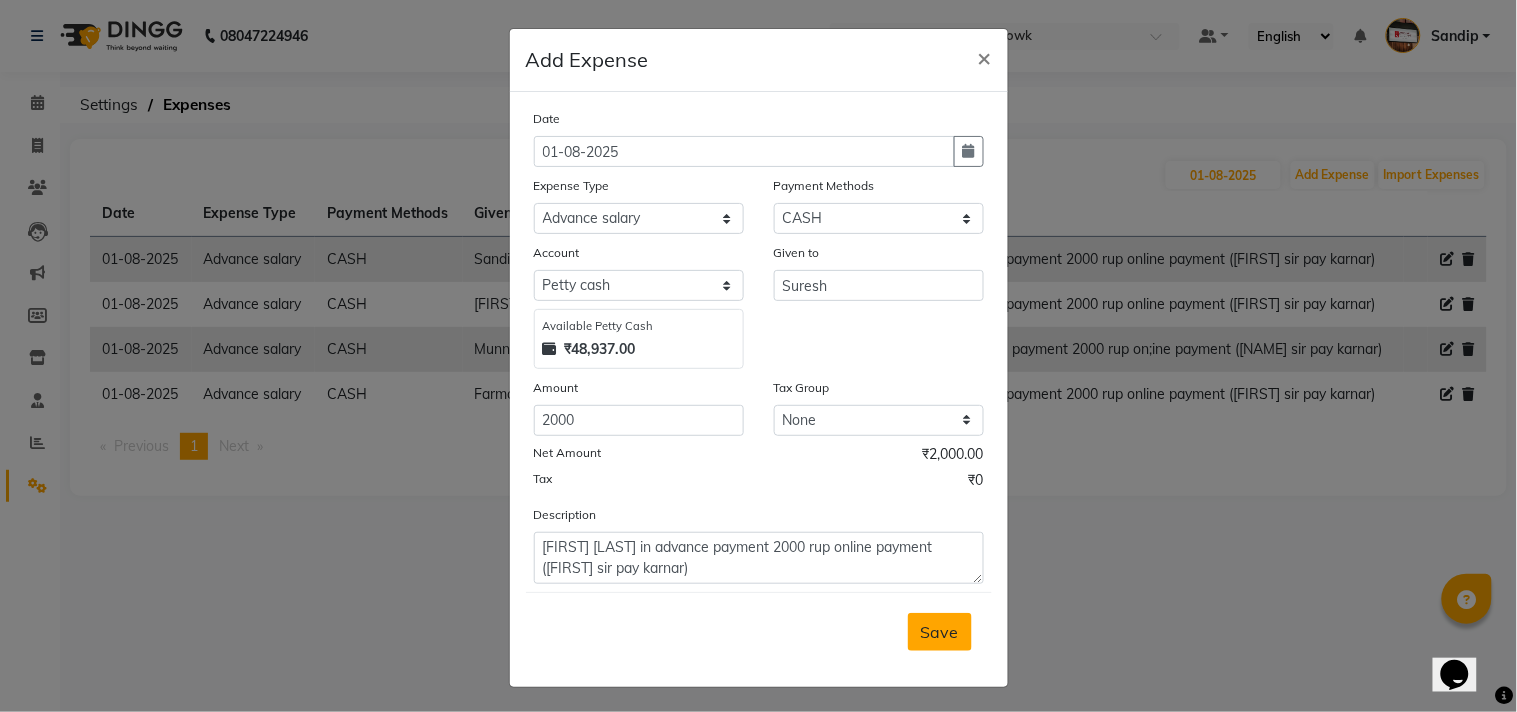 click on "Save" at bounding box center (940, 632) 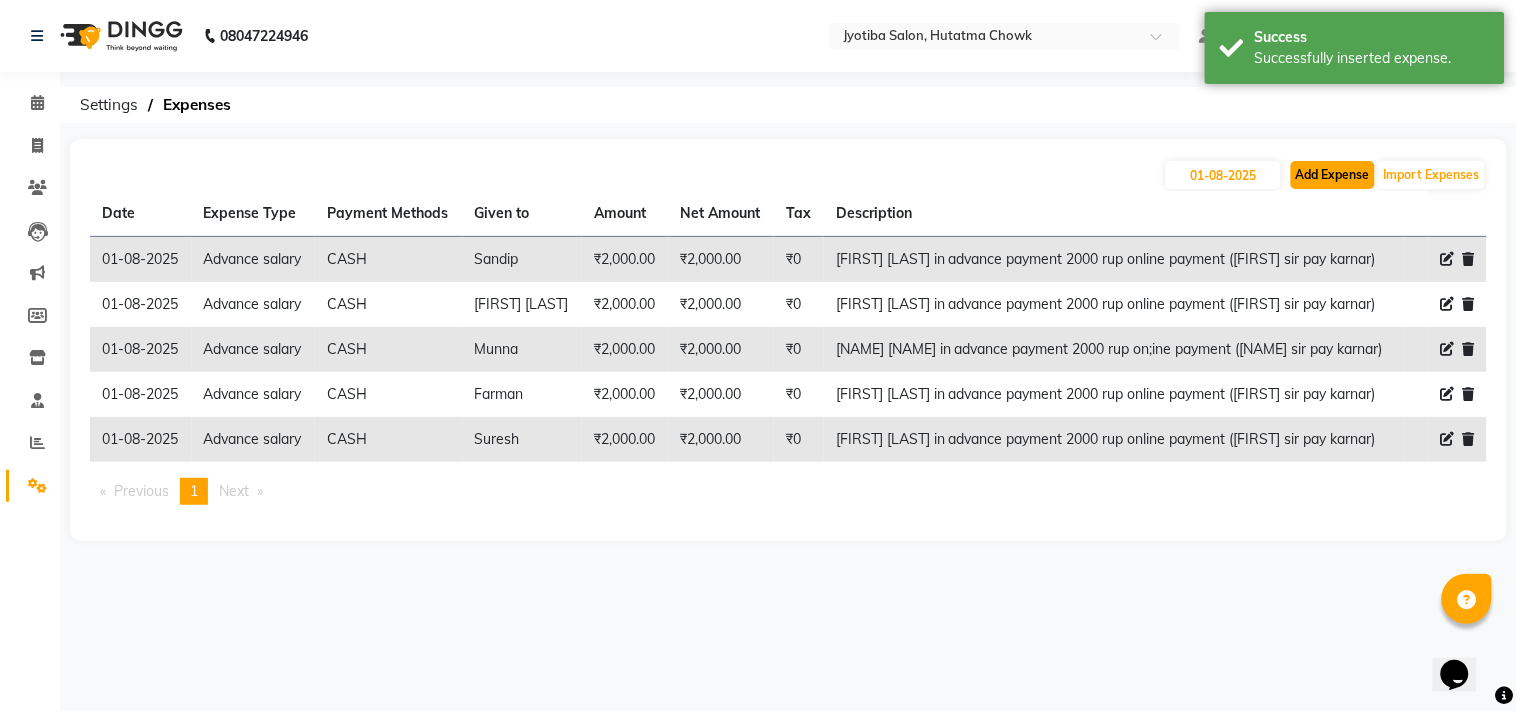 click on "Add Expense" 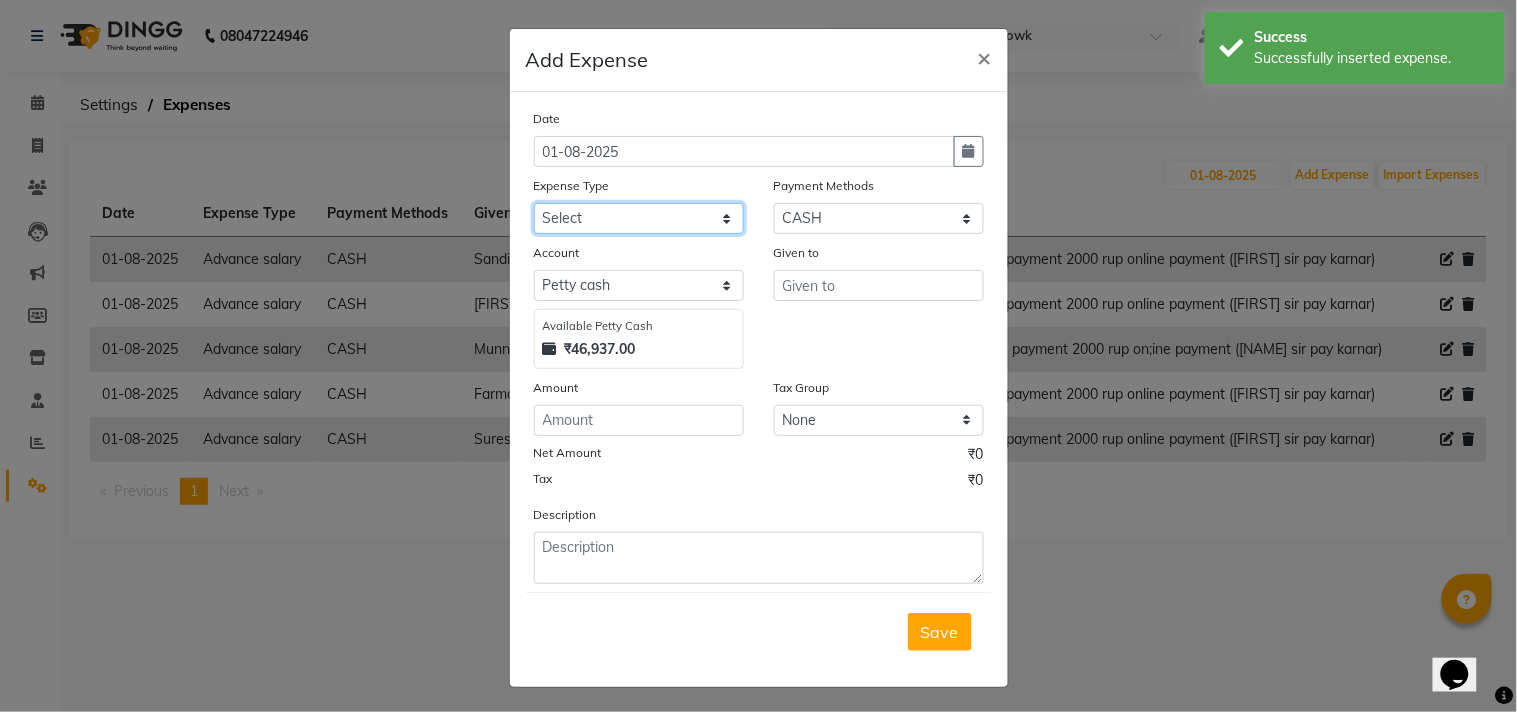 click on "Select Advance salary Advance salary ajaj Bank charges Car maintenance  Cash transfer to bank Cash transfer to hub Client Snacks Clinical charges Equipment Fuel Govt fee home Incentive Insurance International purchase Loan Repayment Maintenance Marketing Miscellaneous MRA Other Over times Pantry Product Rent Salary shop shop Staff Snacks Tax Tea & Refreshment TIP Utilities Wifi recharge" 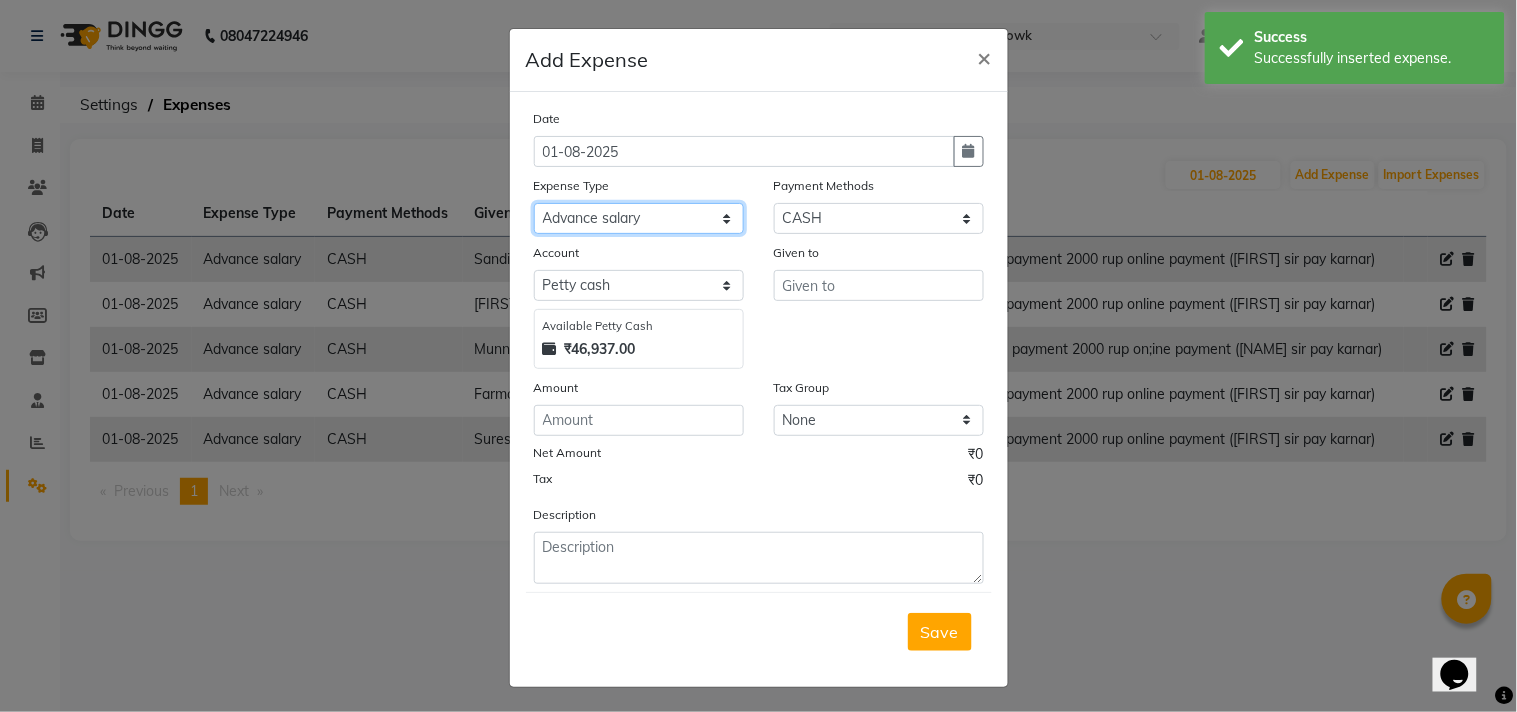 click on "Select Advance salary Advance salary ajaj Bank charges Car maintenance  Cash transfer to bank Cash transfer to hub Client Snacks Clinical charges Equipment Fuel Govt fee home Incentive Insurance International purchase Loan Repayment Maintenance Marketing Miscellaneous MRA Other Over times Pantry Product Rent Salary shop shop Staff Snacks Tax Tea & Refreshment TIP Utilities Wifi recharge" 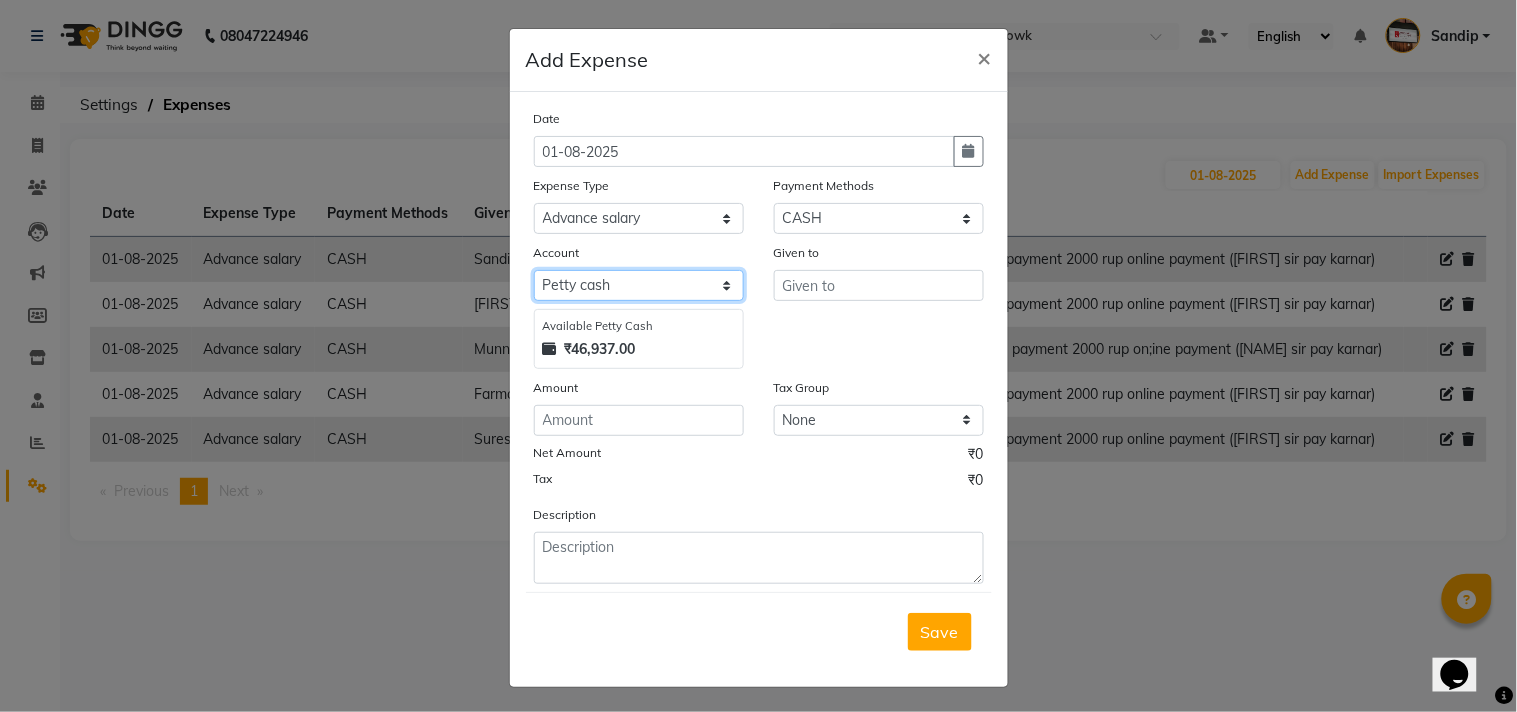 click on "Select Default account Petty cash" 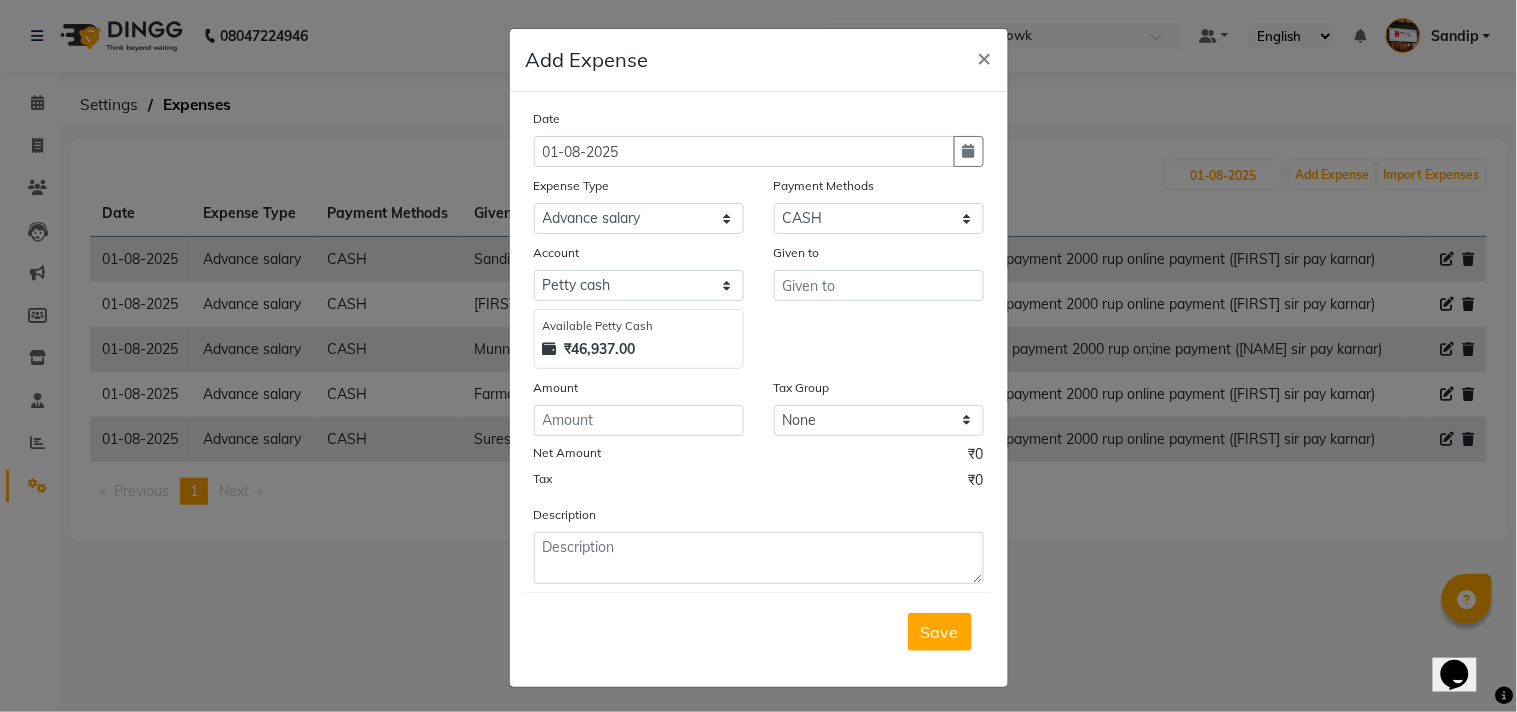 click on "Given to" 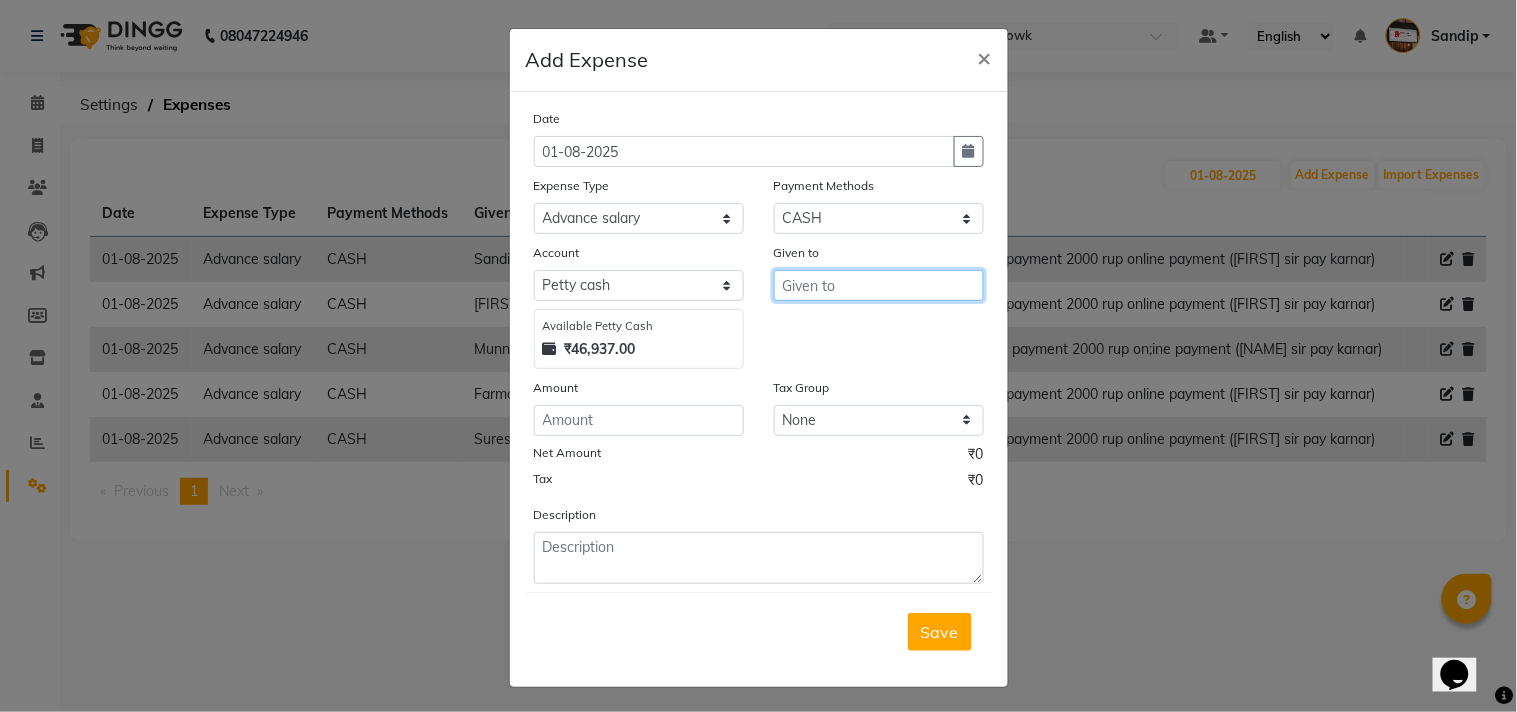 click at bounding box center [879, 285] 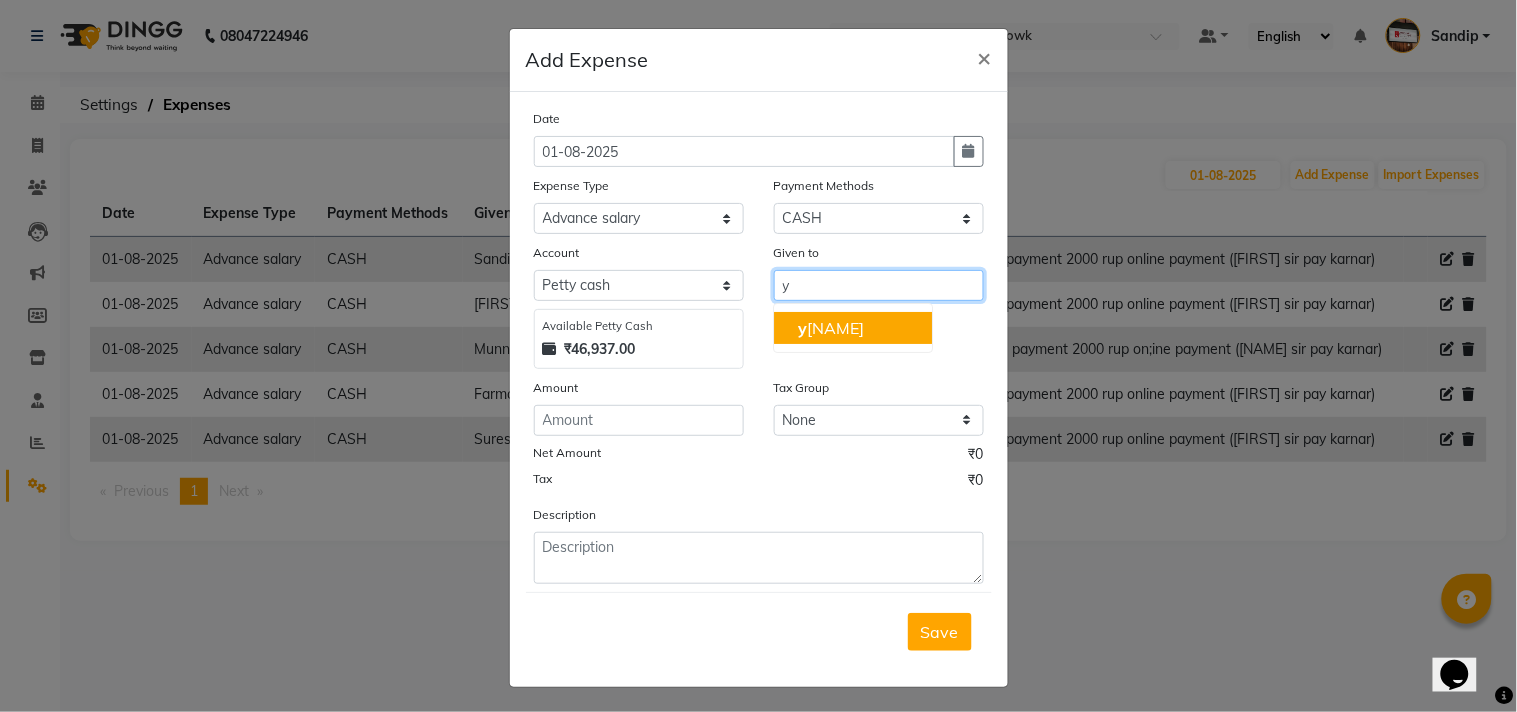 click on "[NAME]" at bounding box center [853, 328] 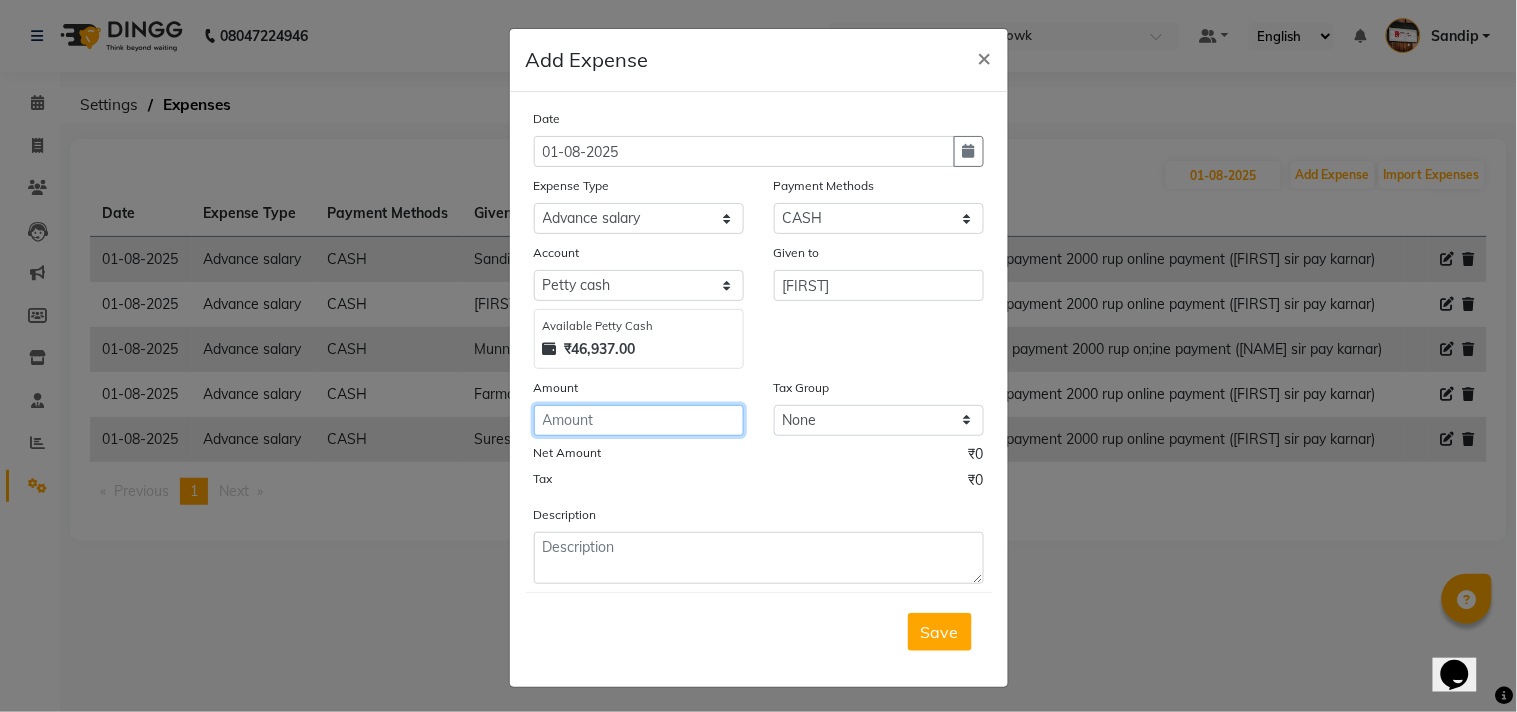 click 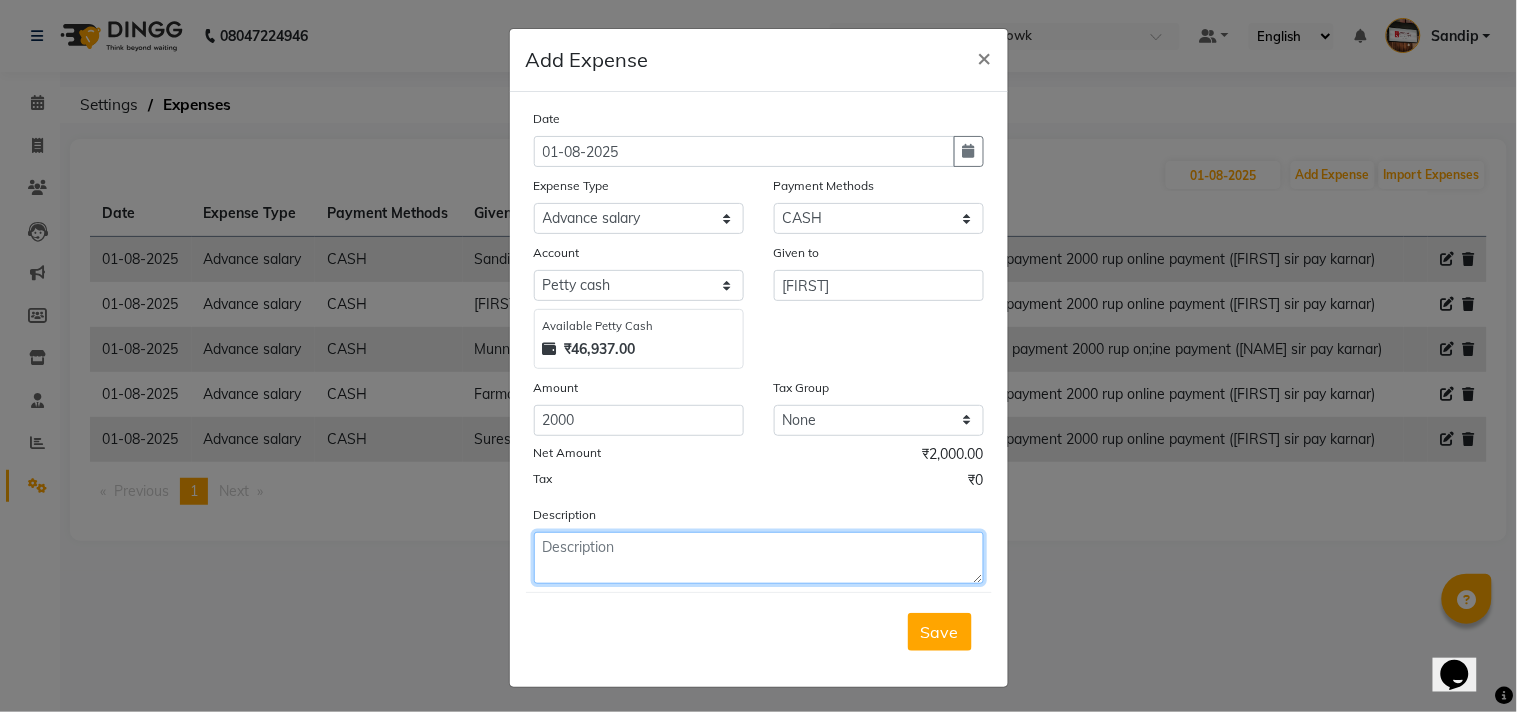 click 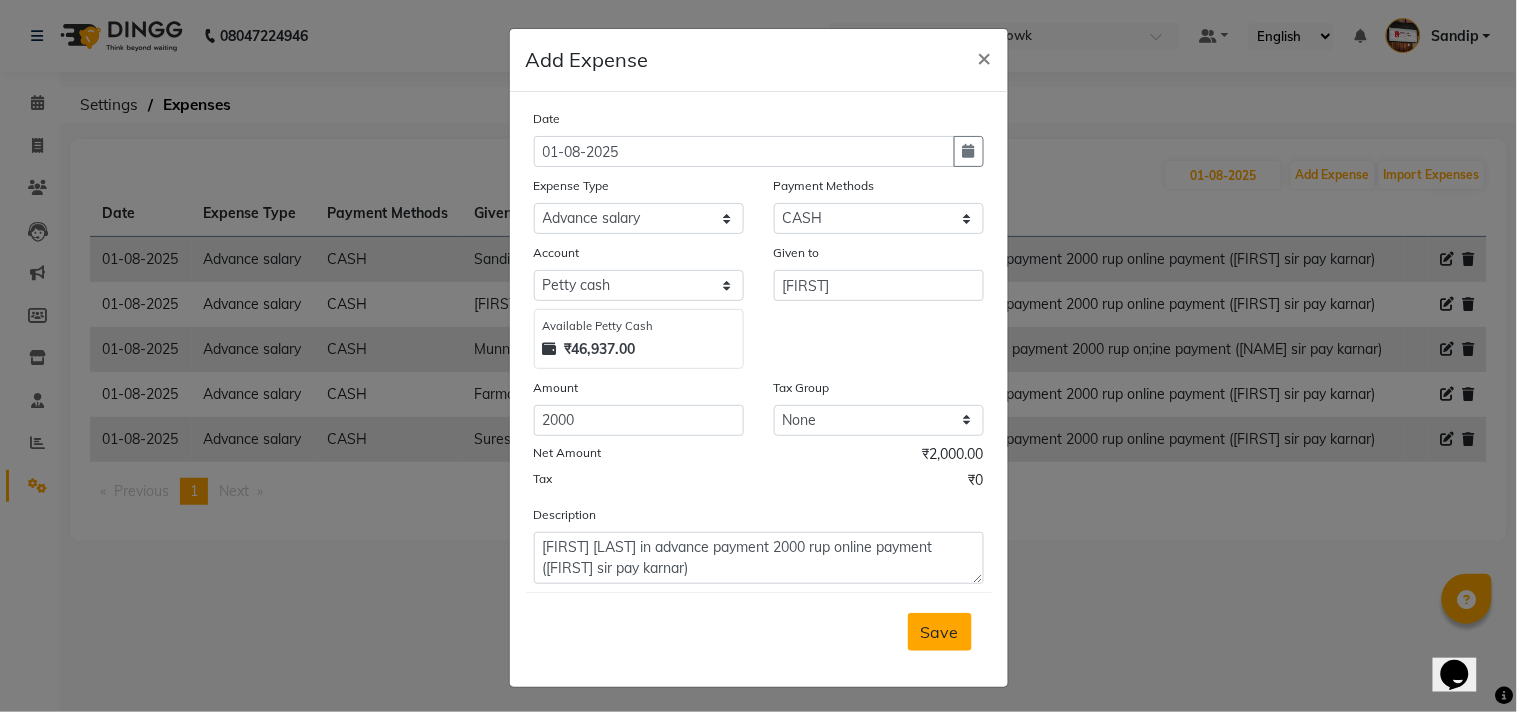 click on "Save" at bounding box center [940, 632] 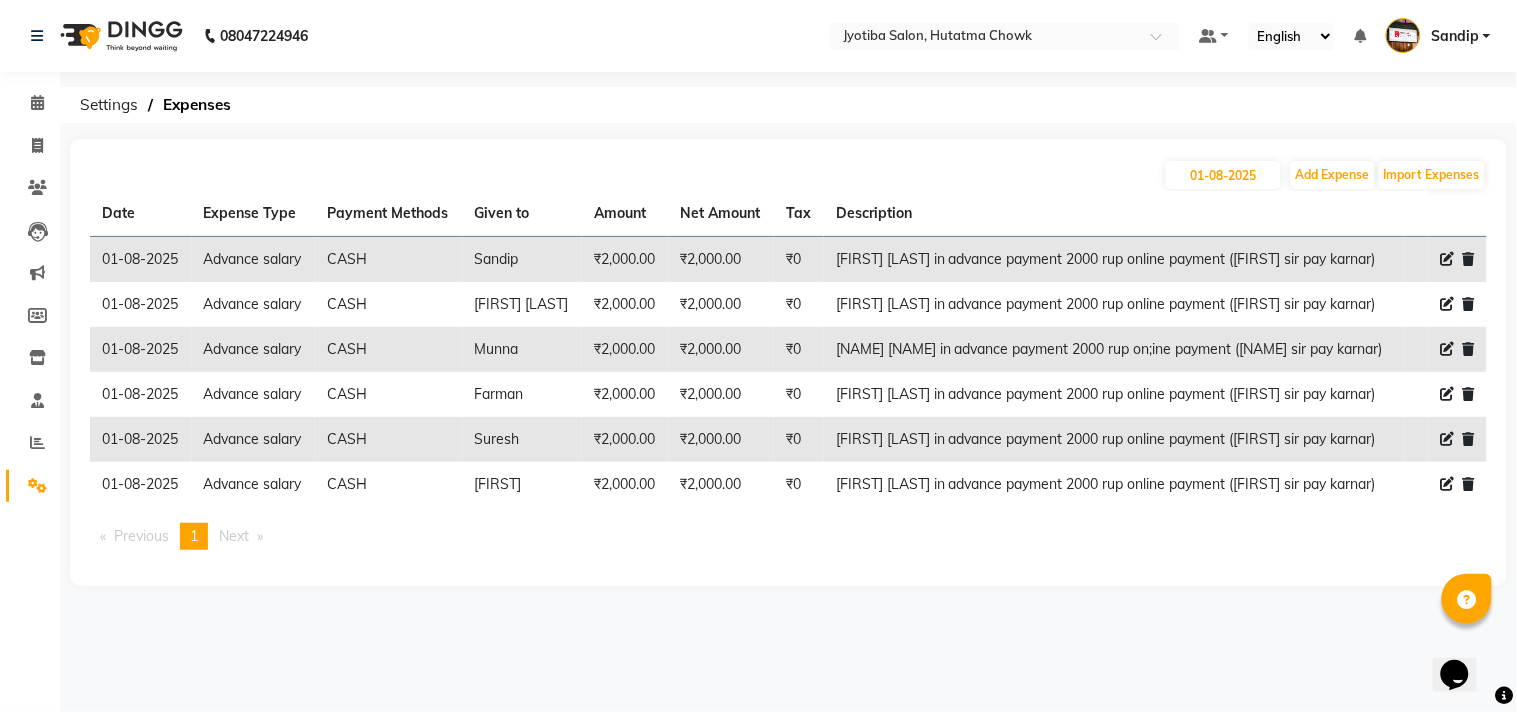 click on "Select Location × Jyotiba Salon, Hutatma Chowk Default Panel My Panel English ENGLISH Español العربية मराठी हिंदी ગુજરાતી தமிழ் 中文 Notifications nothing to show Sandip Manage Profile Change Password Sign out  Version:3.15.11" 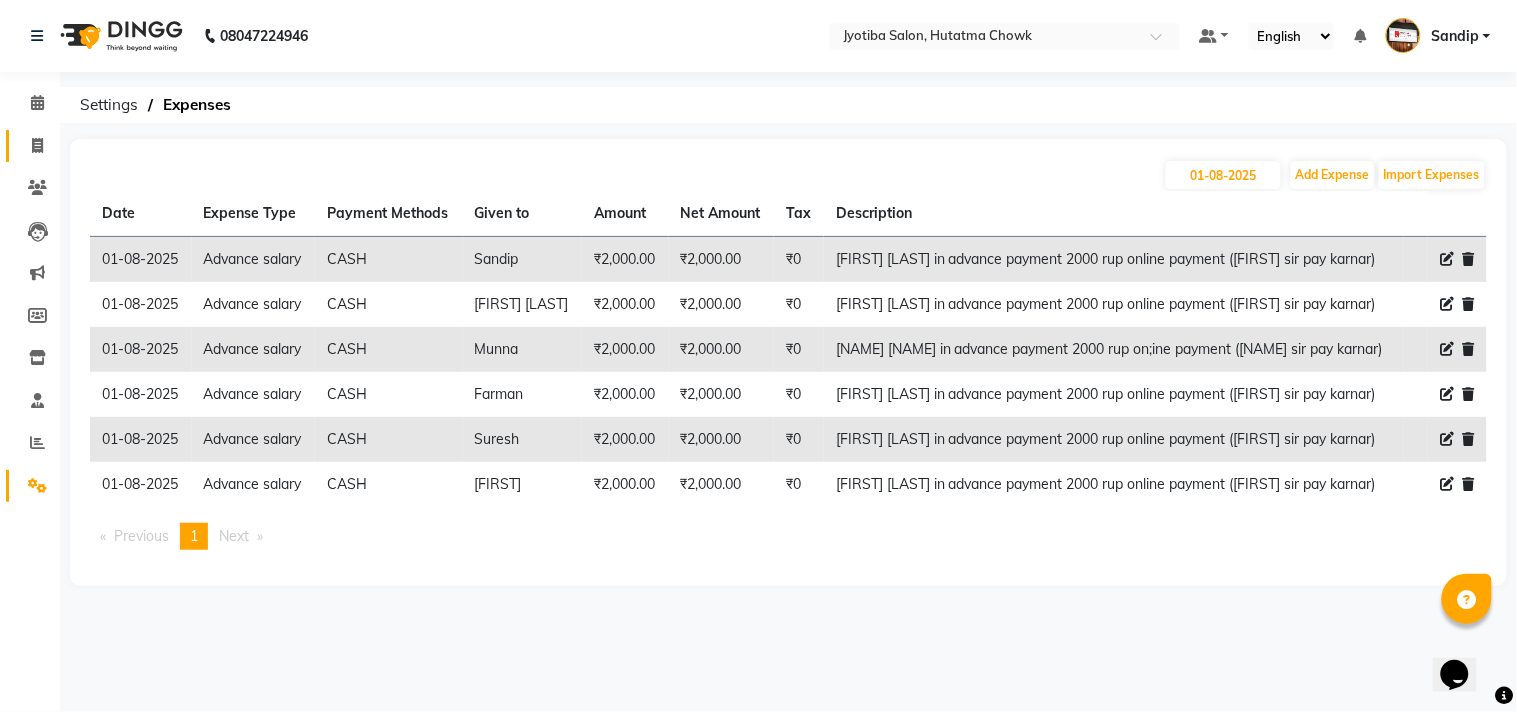 click 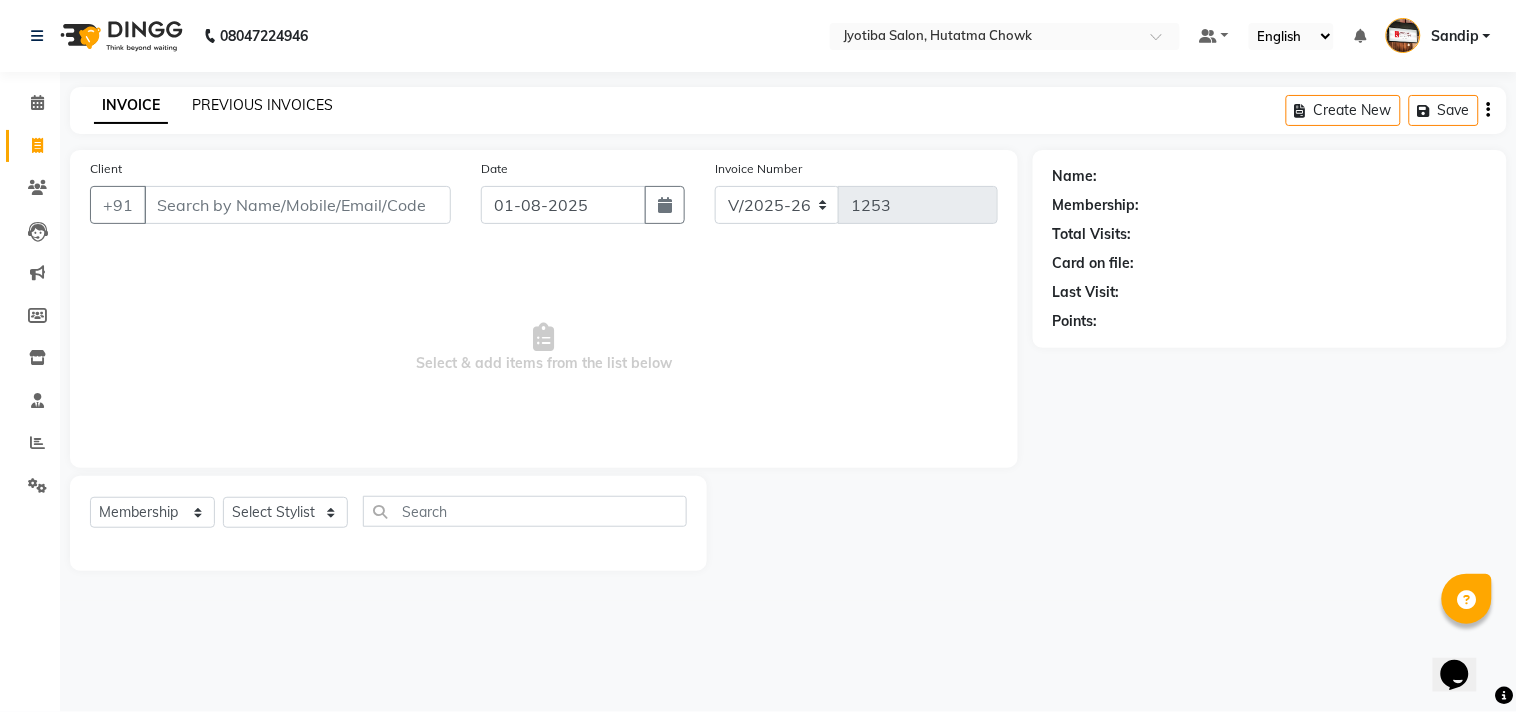 click on "PREVIOUS INVOICES" 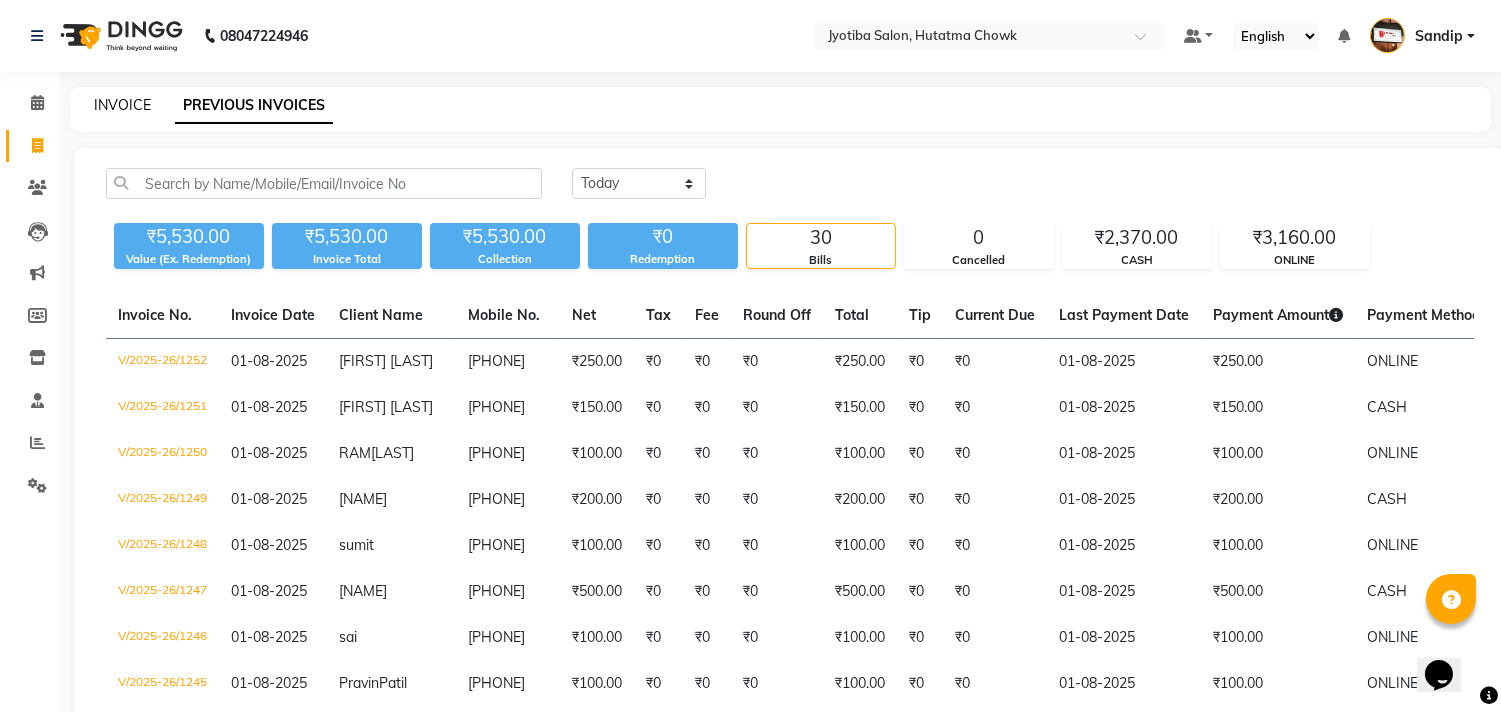 click on "INVOICE" 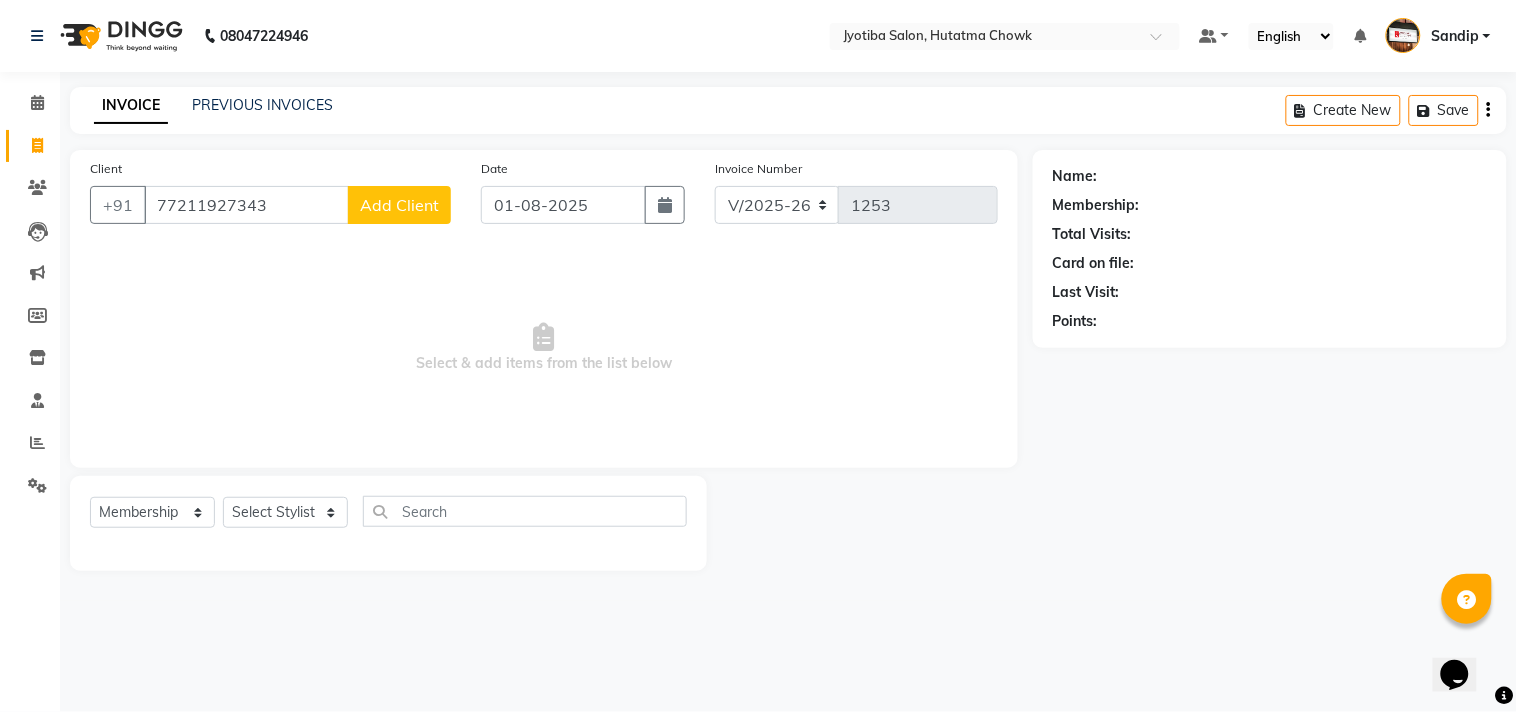 click on "Add Client" 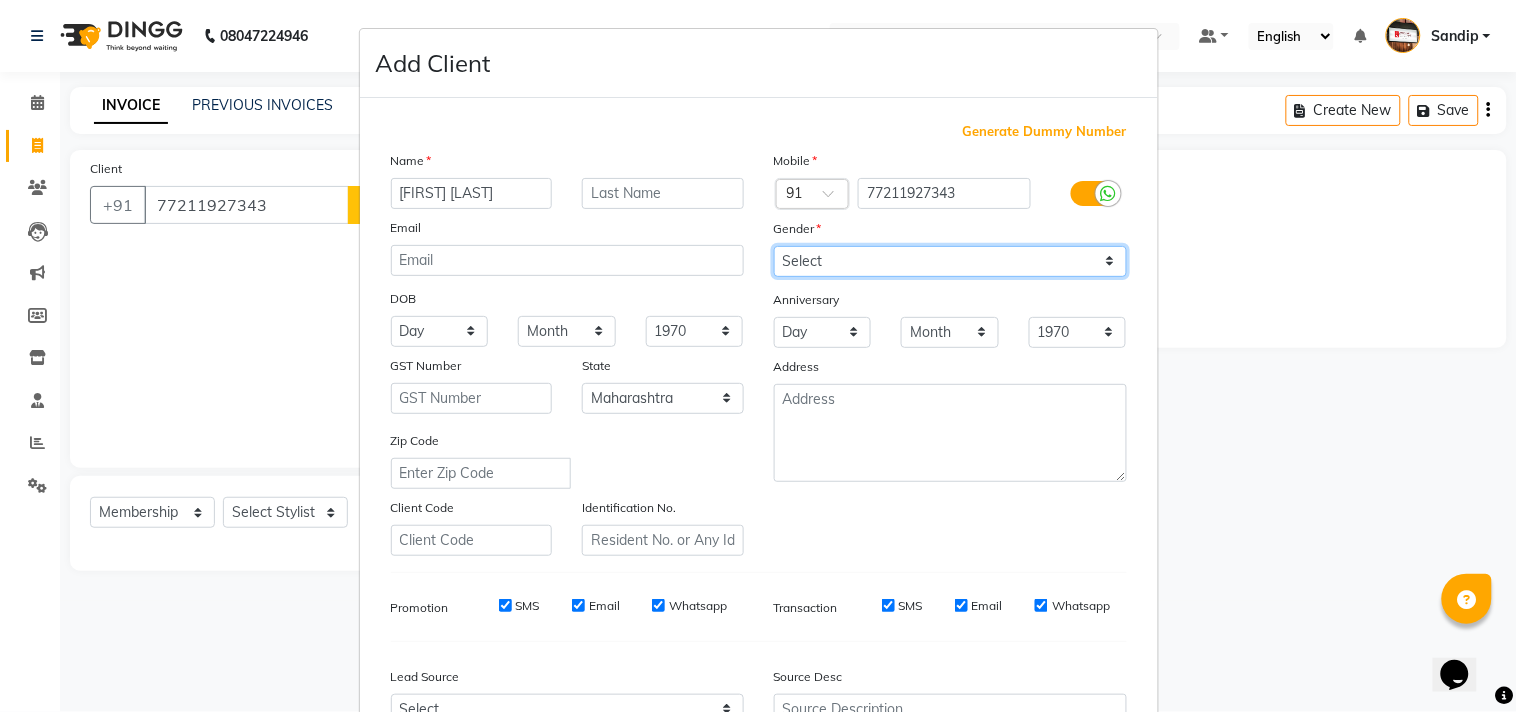 click on "Select Male Female Other Prefer Not To Say" at bounding box center [950, 261] 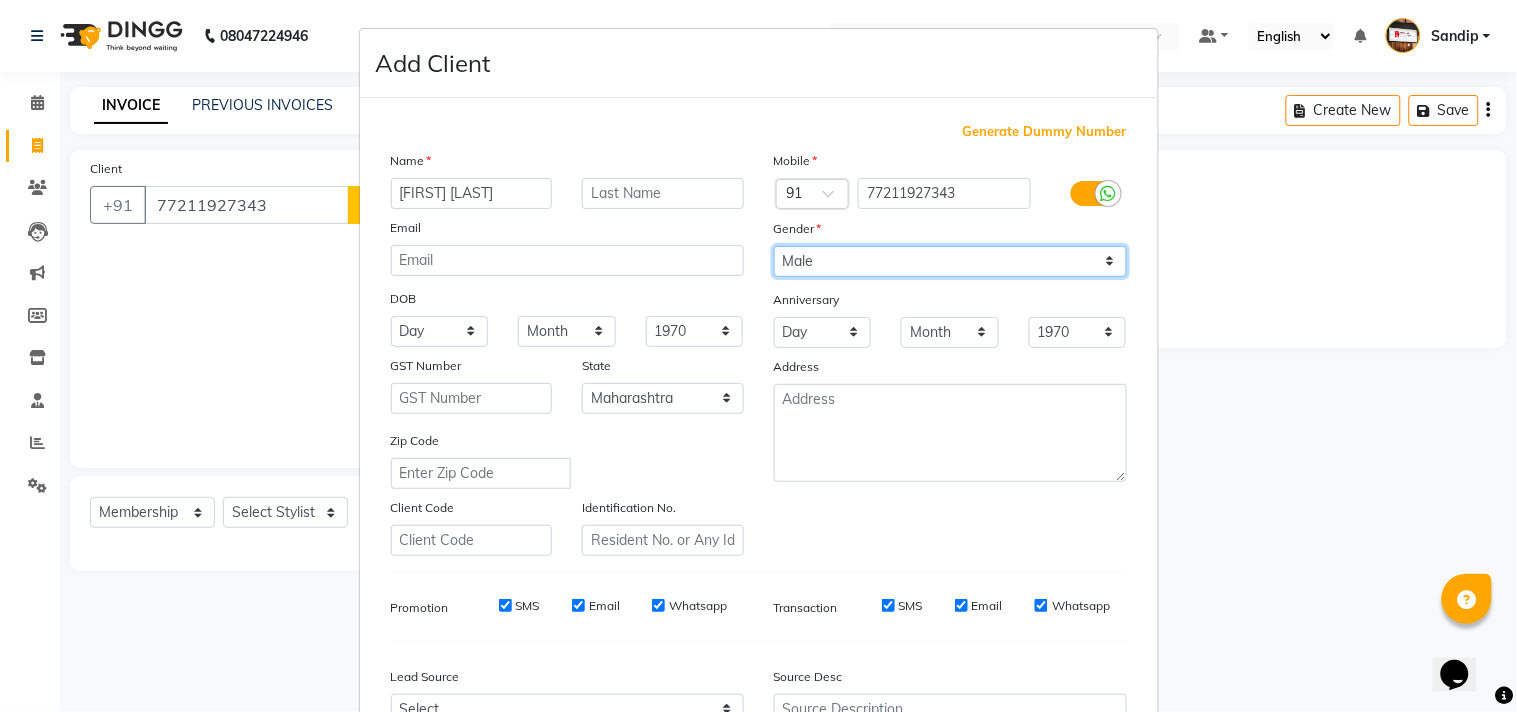 click on "Select Male Female Other Prefer Not To Say" at bounding box center (950, 261) 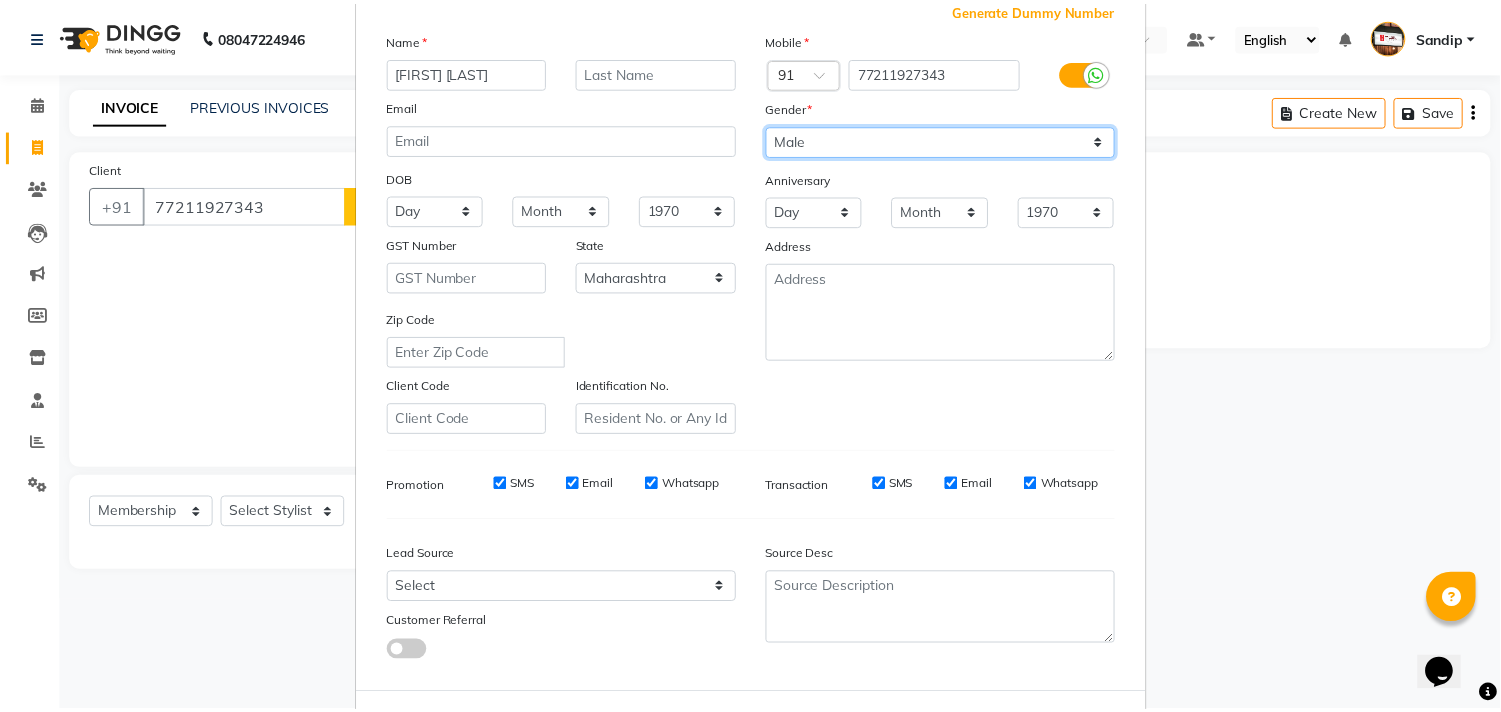 scroll, scrollTop: 212, scrollLeft: 0, axis: vertical 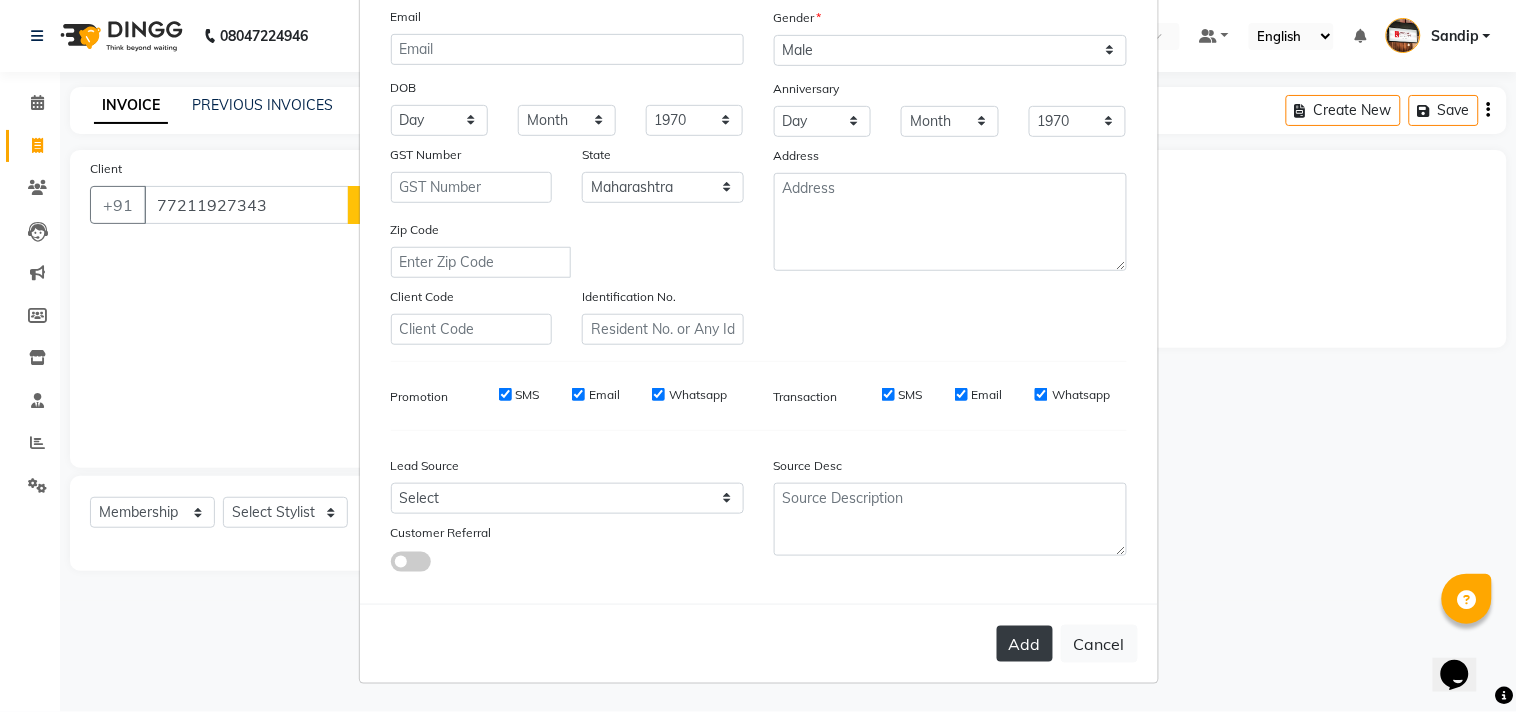 click on "Add" at bounding box center [1025, 644] 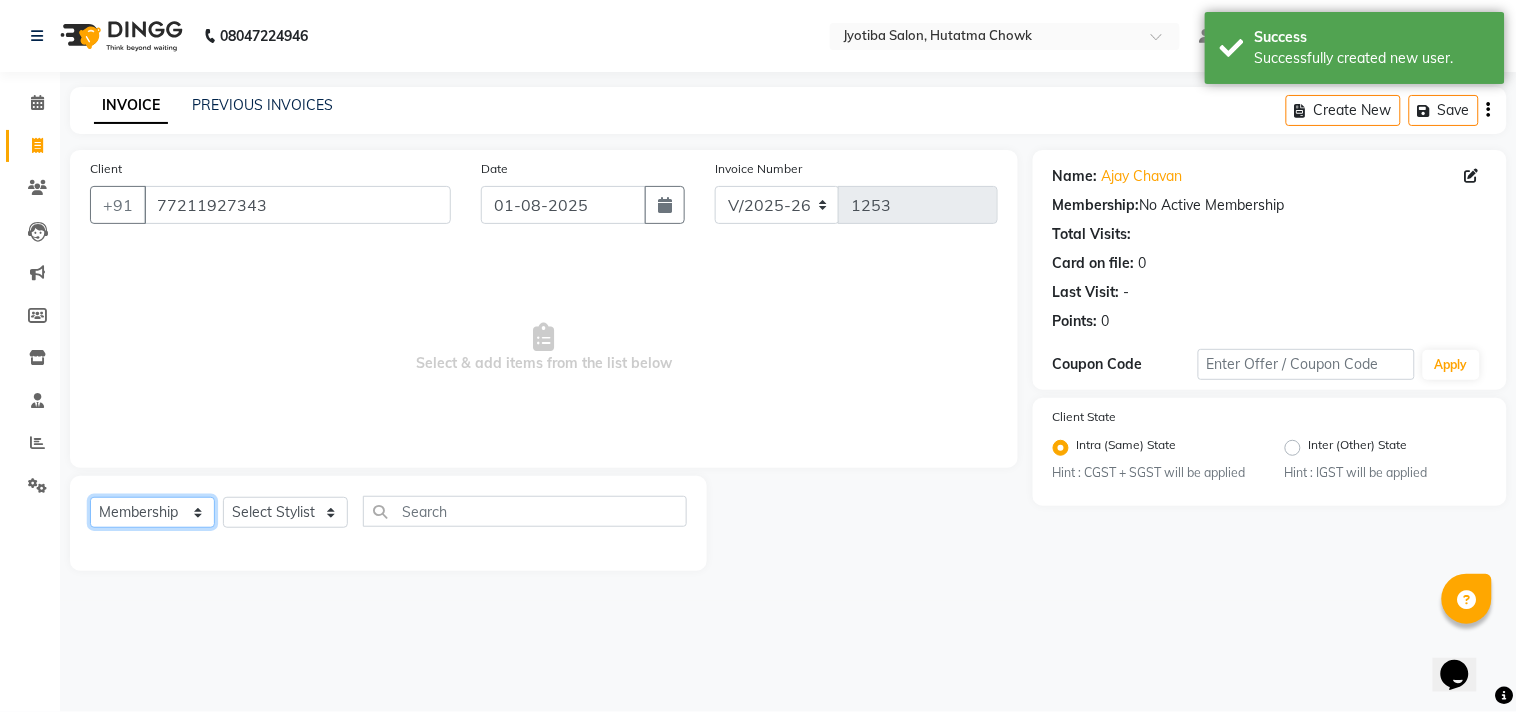 click on "Select  Service  Product  Membership  Package Voucher Prepaid Gift Card" 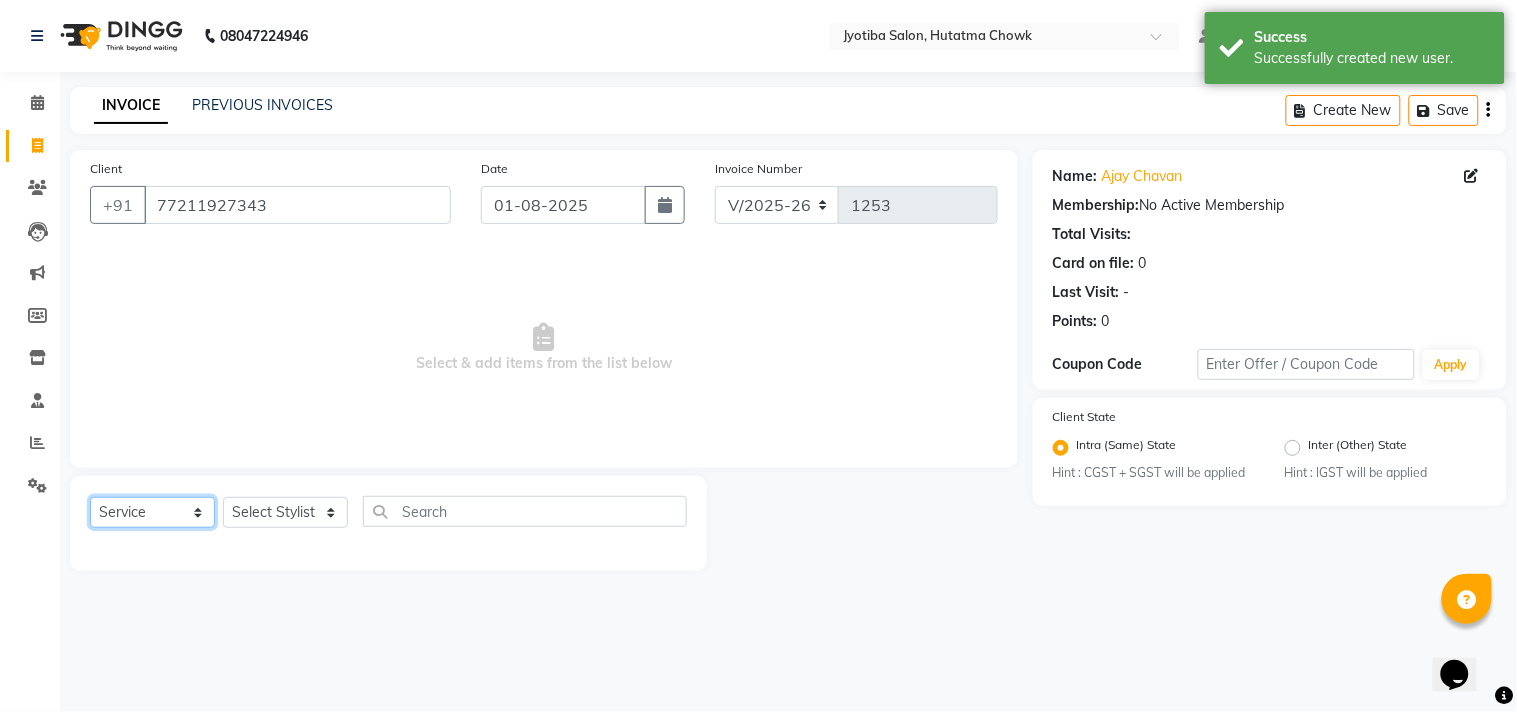 click on "Select  Service  Product  Membership  Package Voucher Prepaid Gift Card" 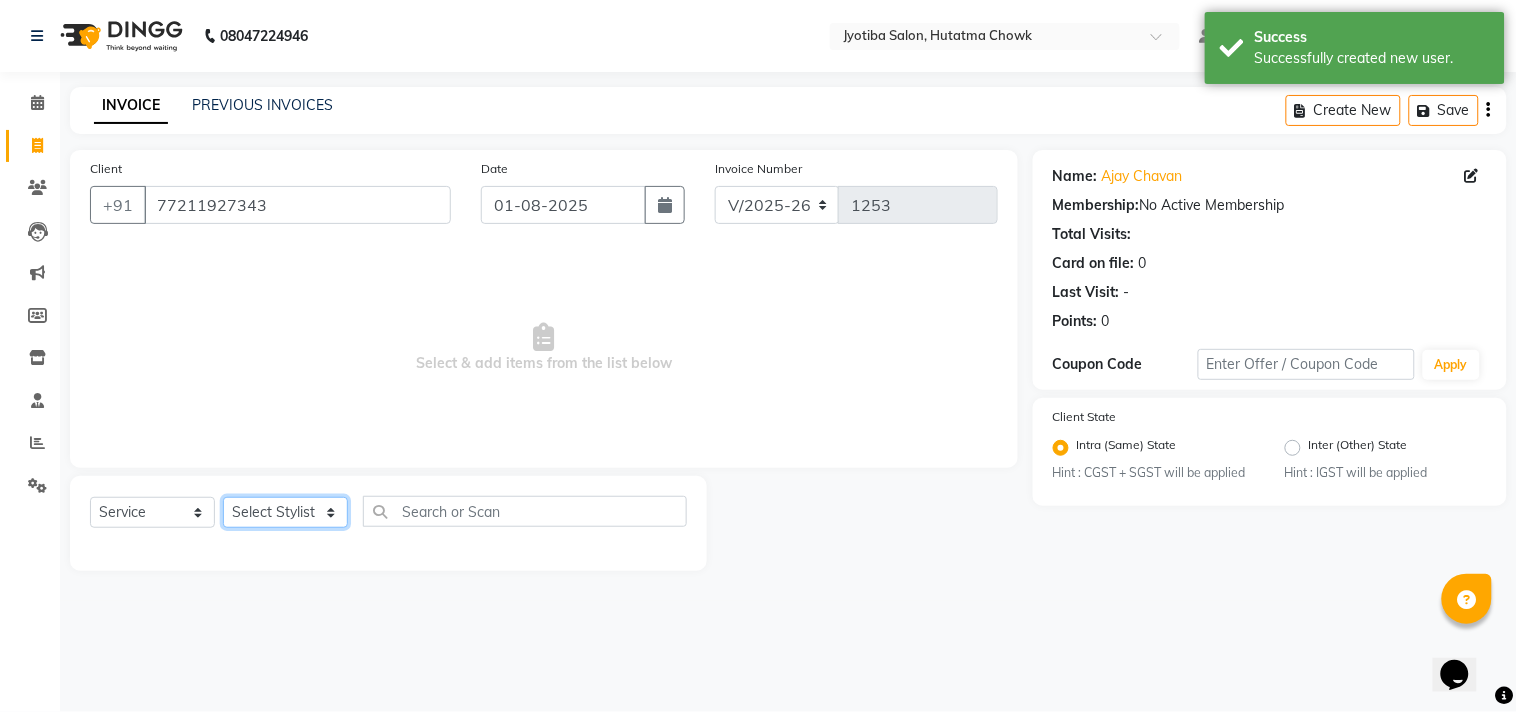 click on "Select Stylist Abdul Dinesh thakur Farman  Juned  mahadev Munna  prem RAHUL Sandip Suresh yasin" 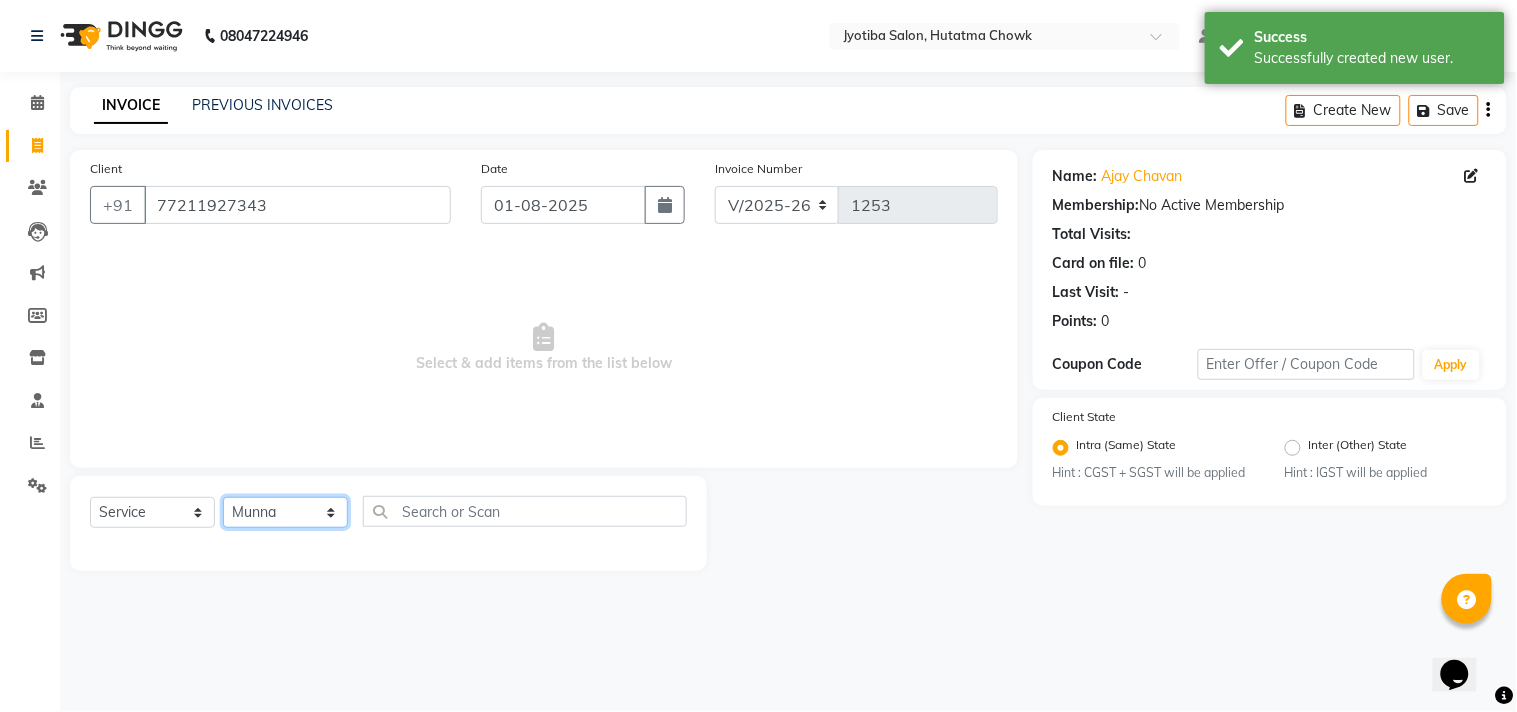 click on "Select Stylist Abdul Dinesh thakur Farman  Juned  mahadev Munna  prem RAHUL Sandip Suresh yasin" 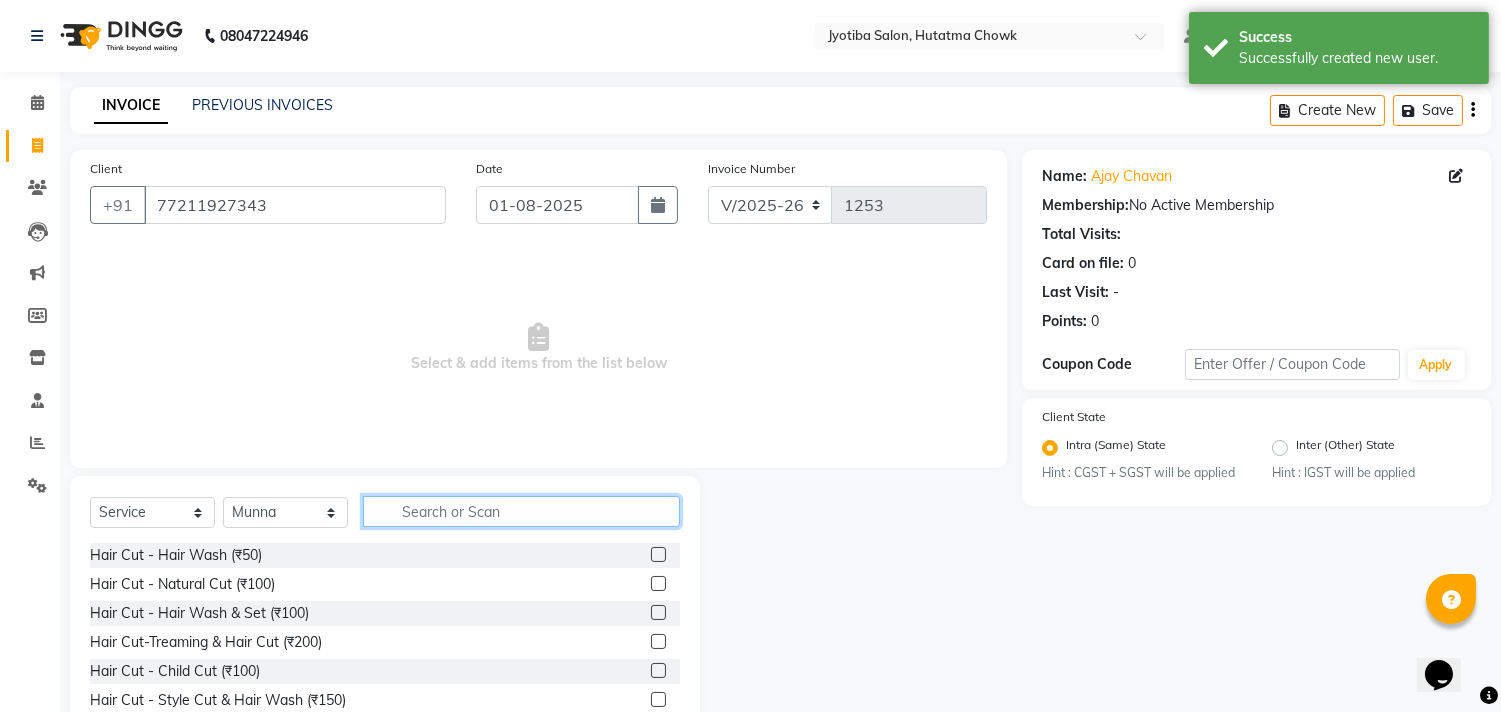 click 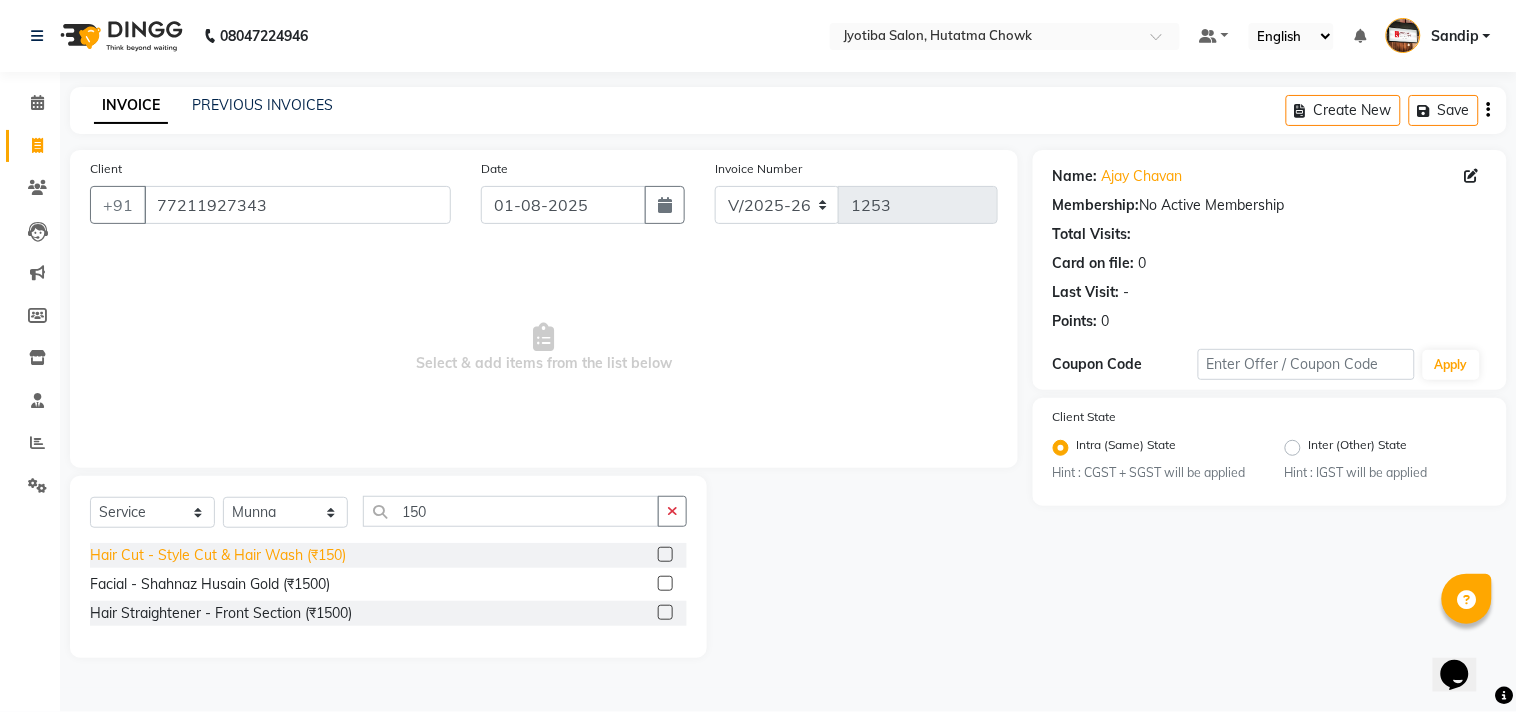 click on "Hair Cut - Style Cut & Hair Wash (₹150)" 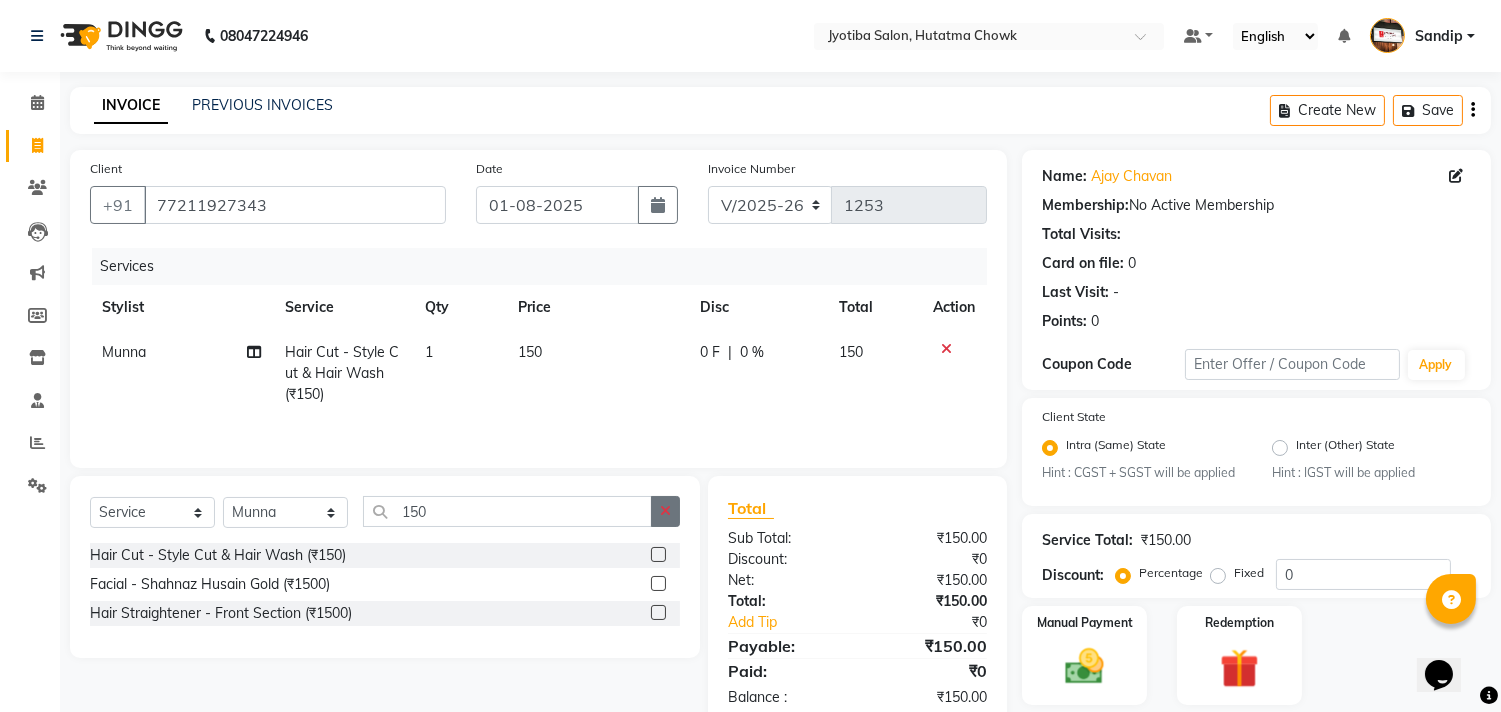 click 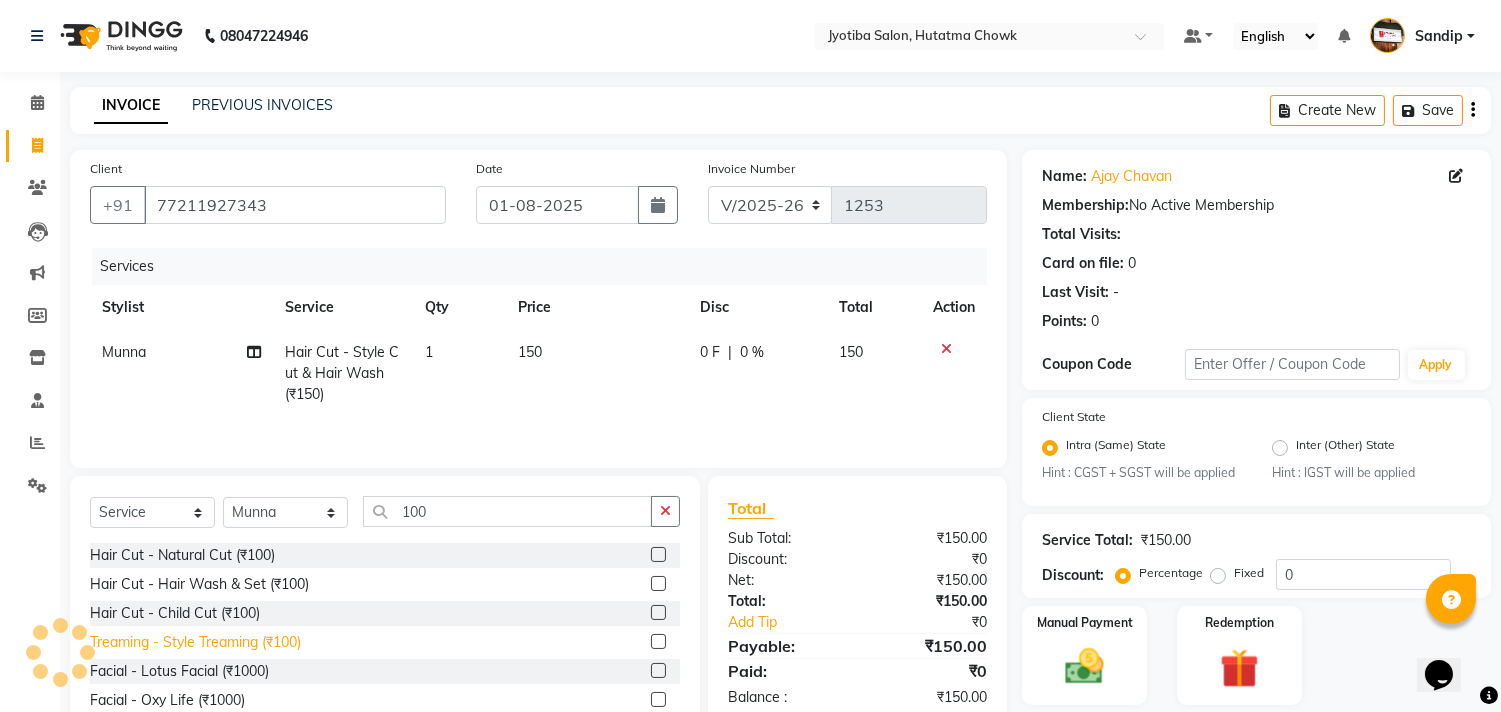 click on "Treaming - Style Treaming (₹100)" 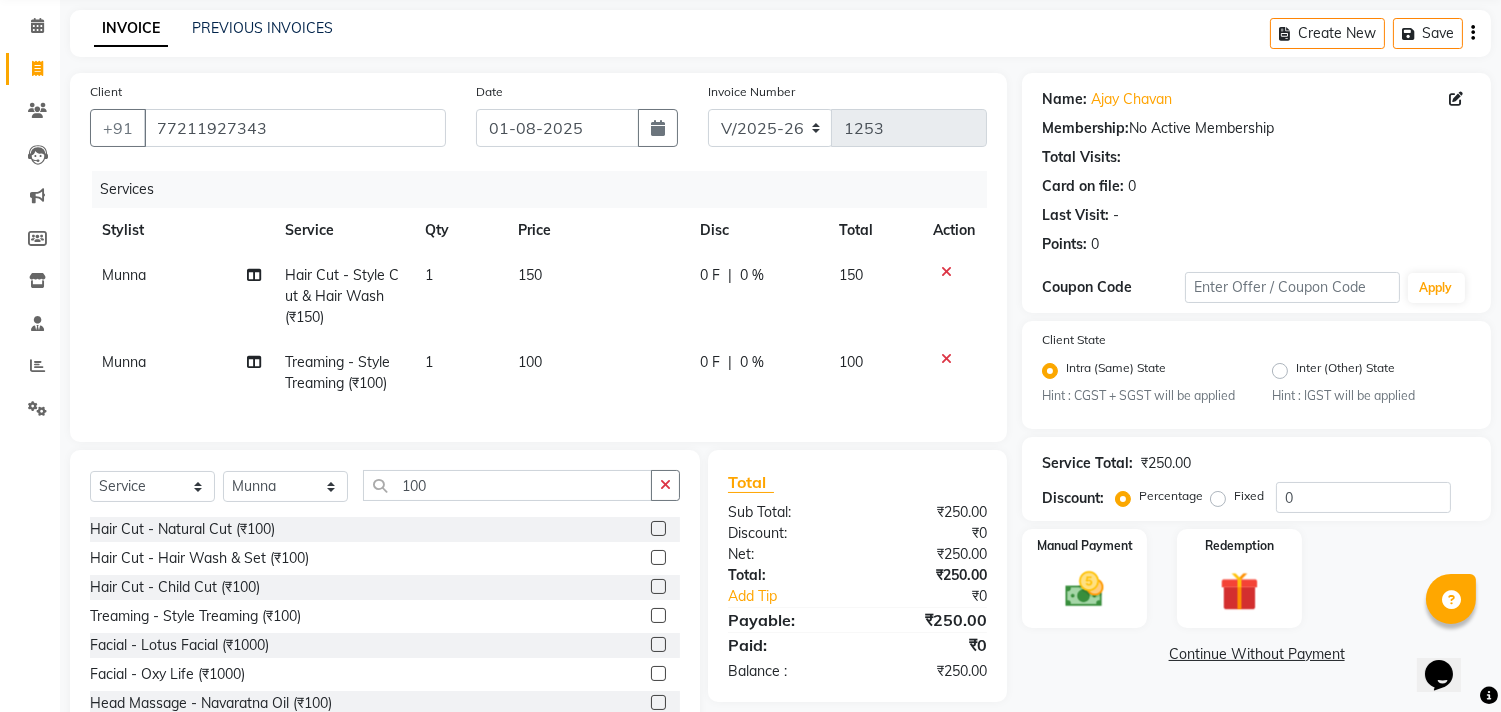 scroll, scrollTop: 156, scrollLeft: 0, axis: vertical 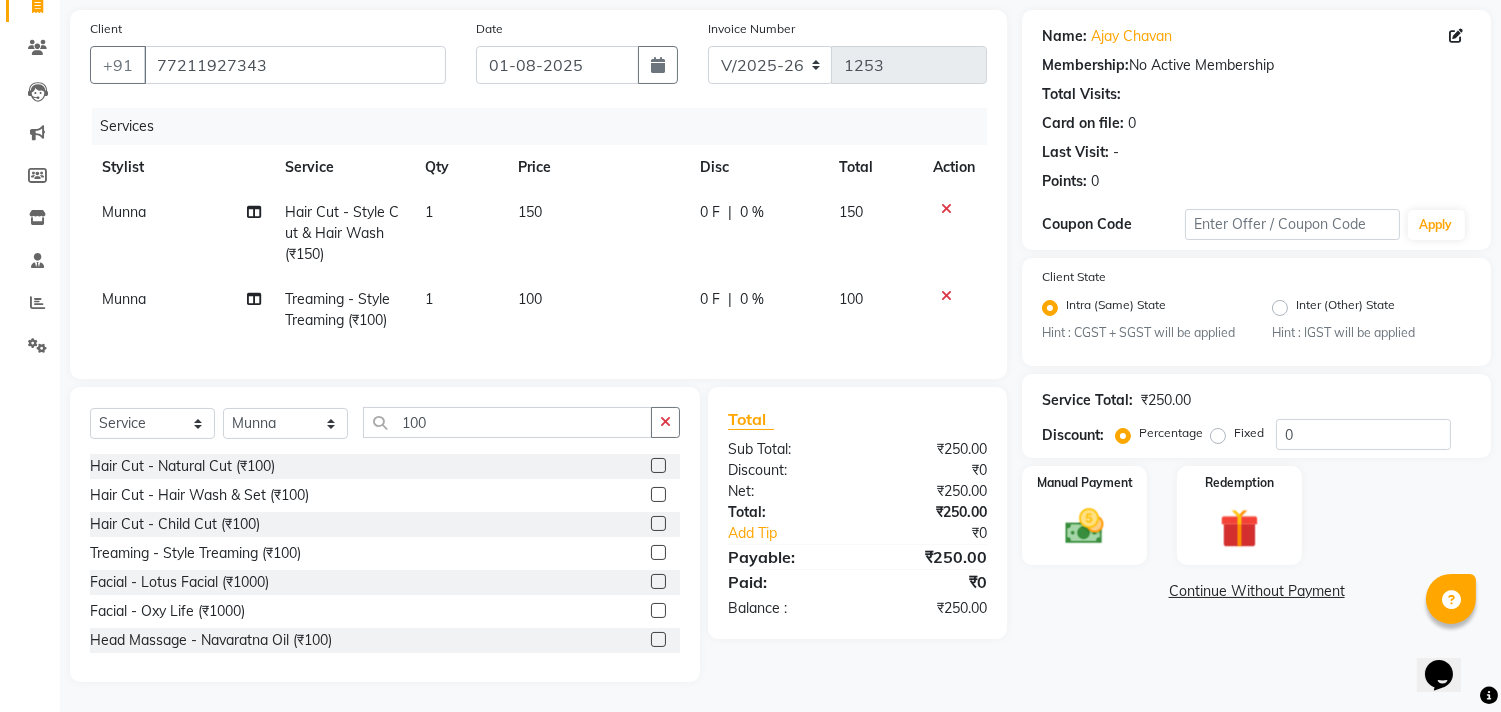 click on "Continue Without Payment" 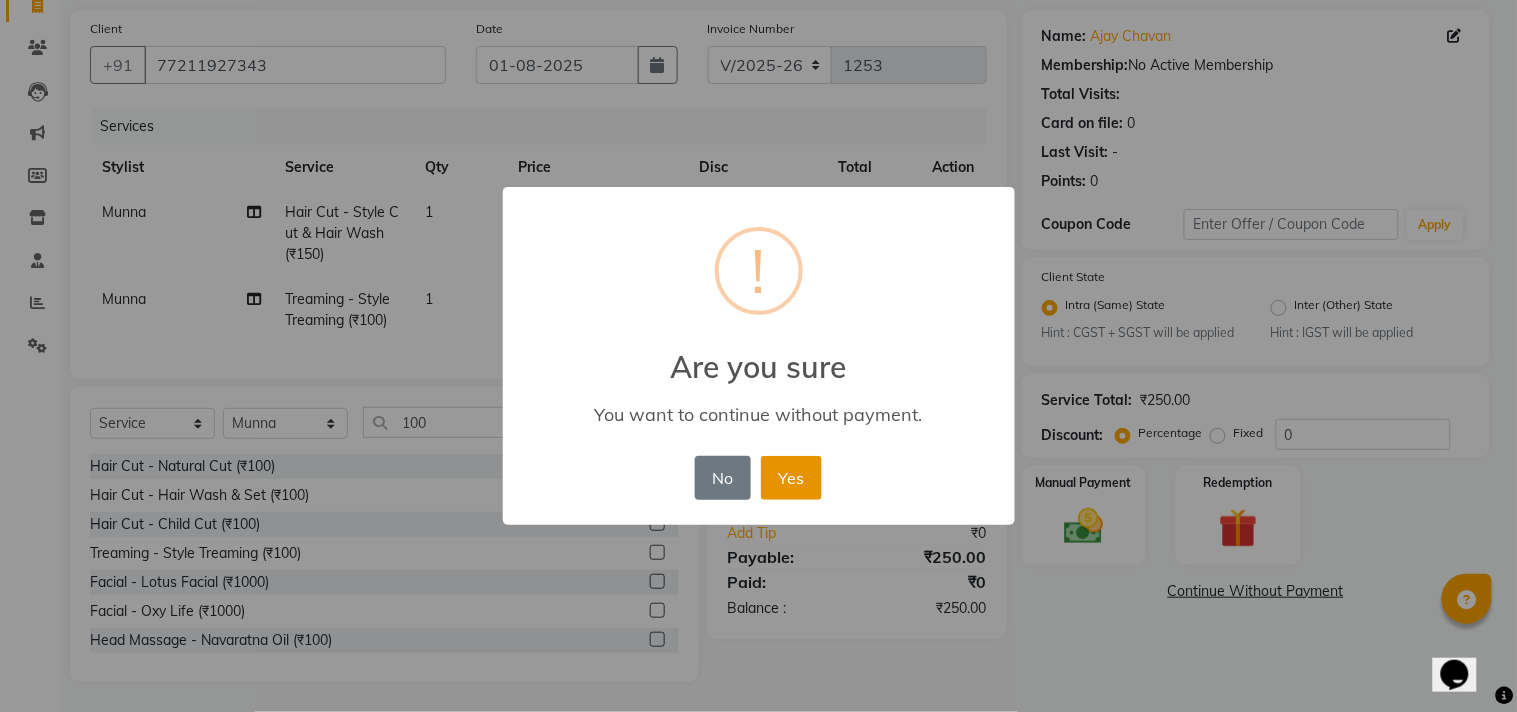click on "Yes" at bounding box center [791, 478] 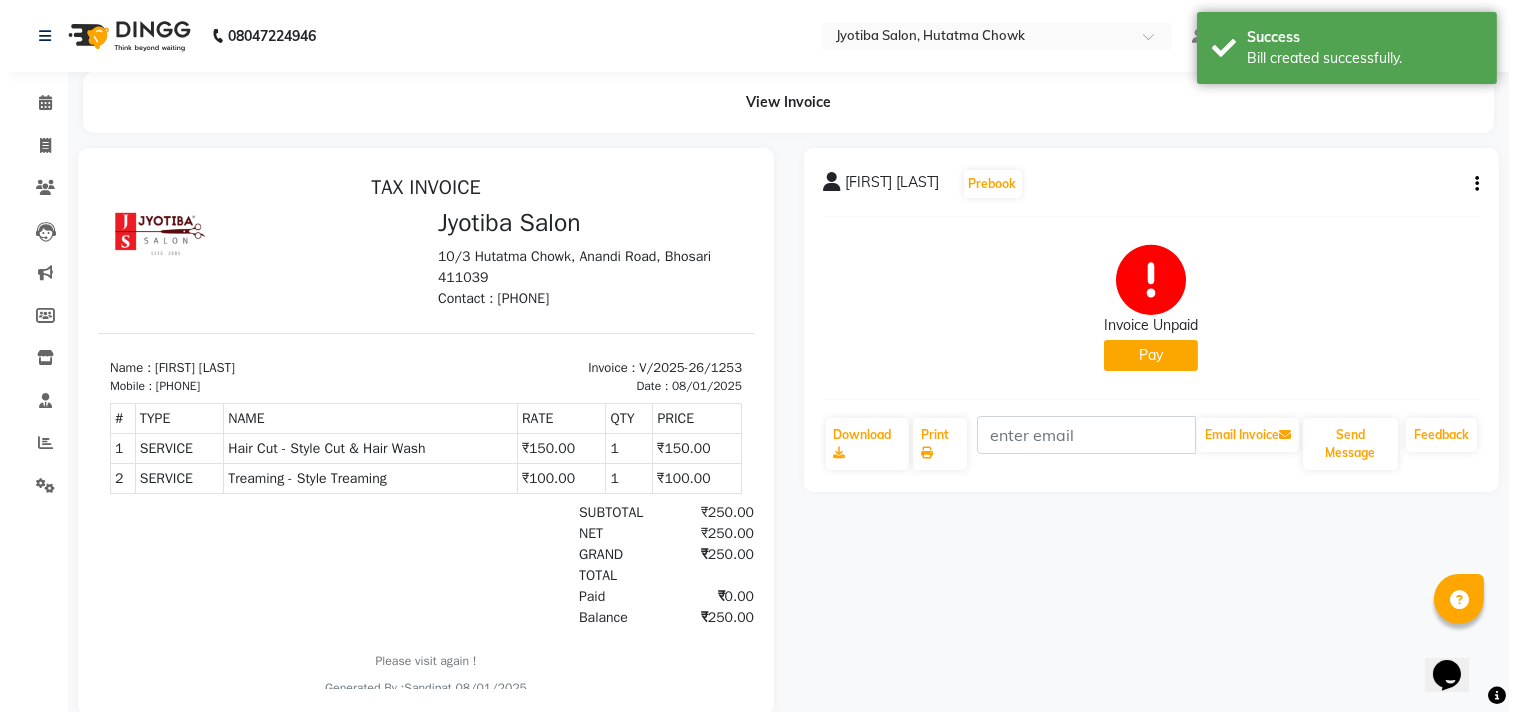 scroll, scrollTop: 0, scrollLeft: 0, axis: both 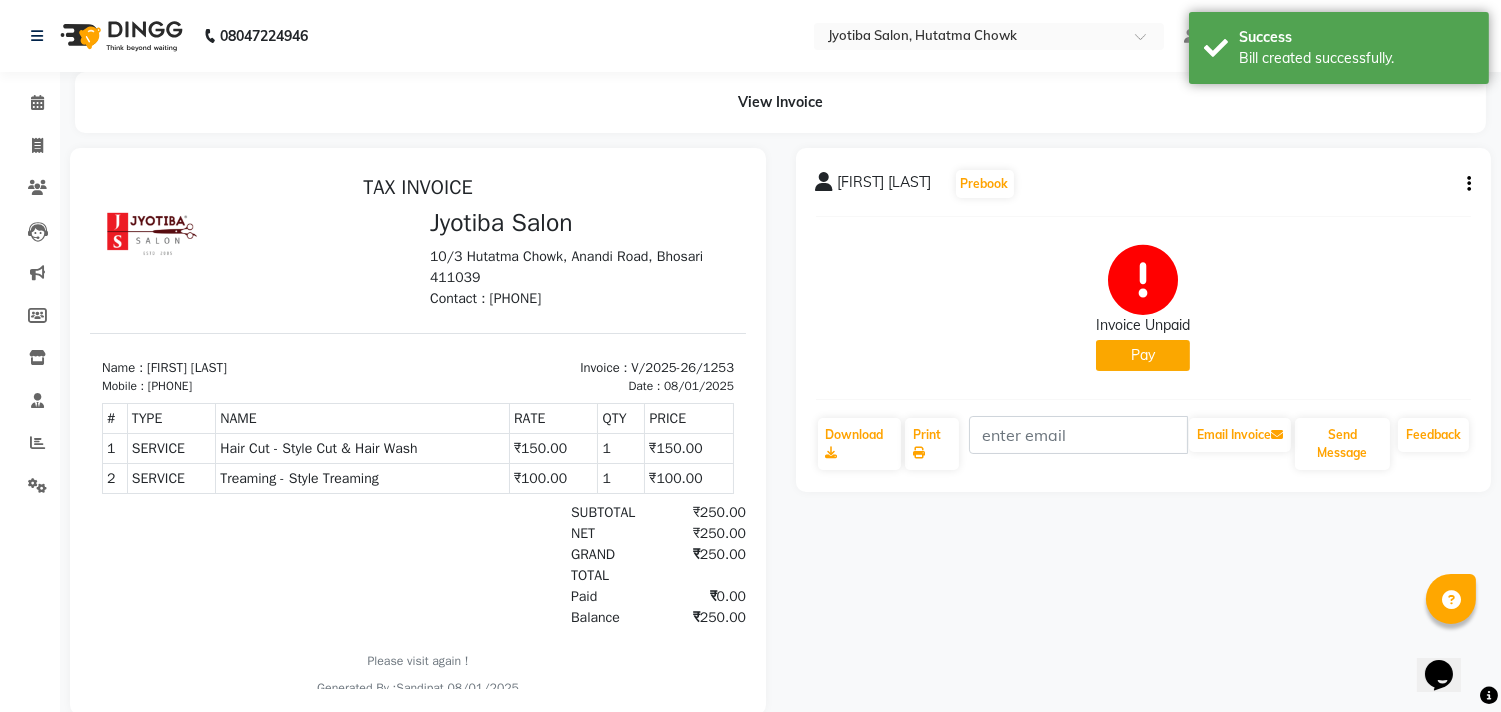 click on "Pay" 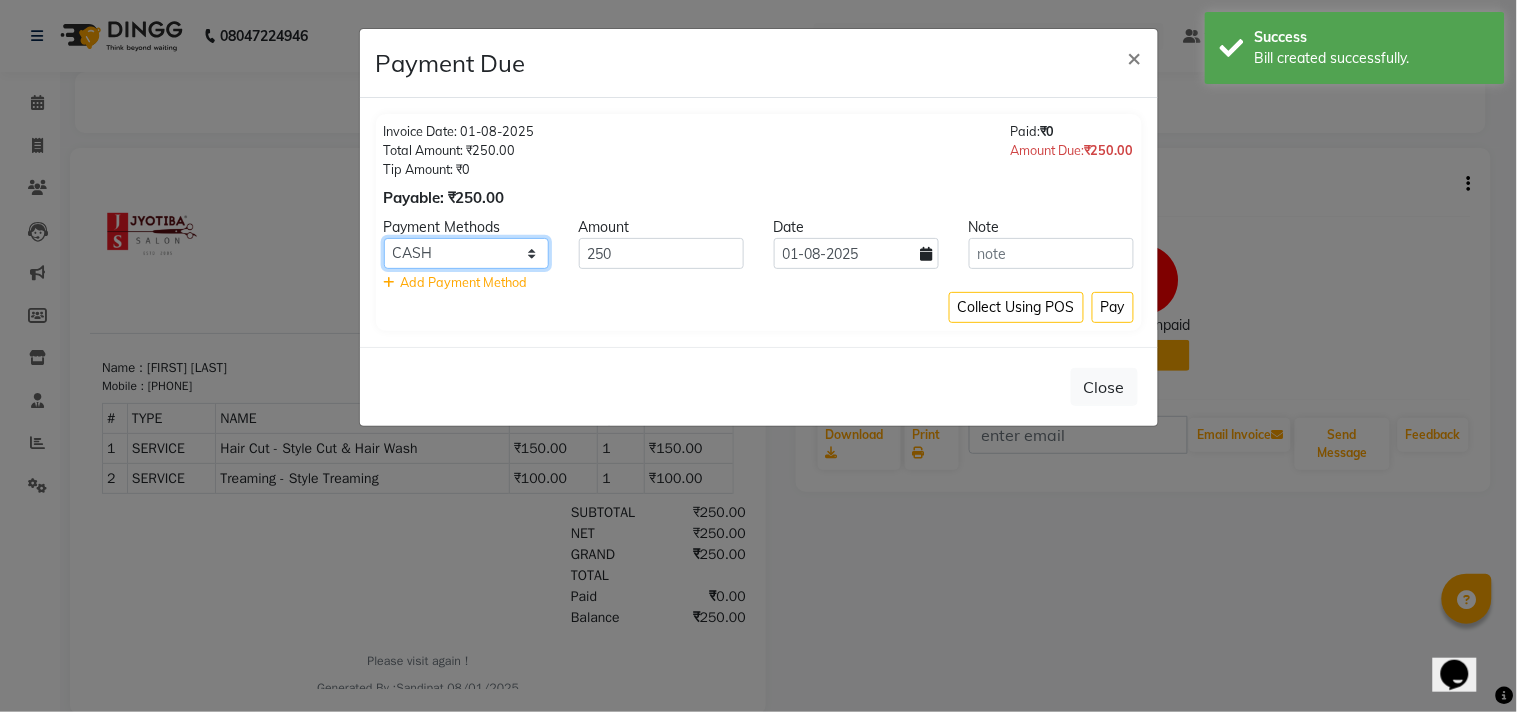 click on "CASH ONLINE CARD" 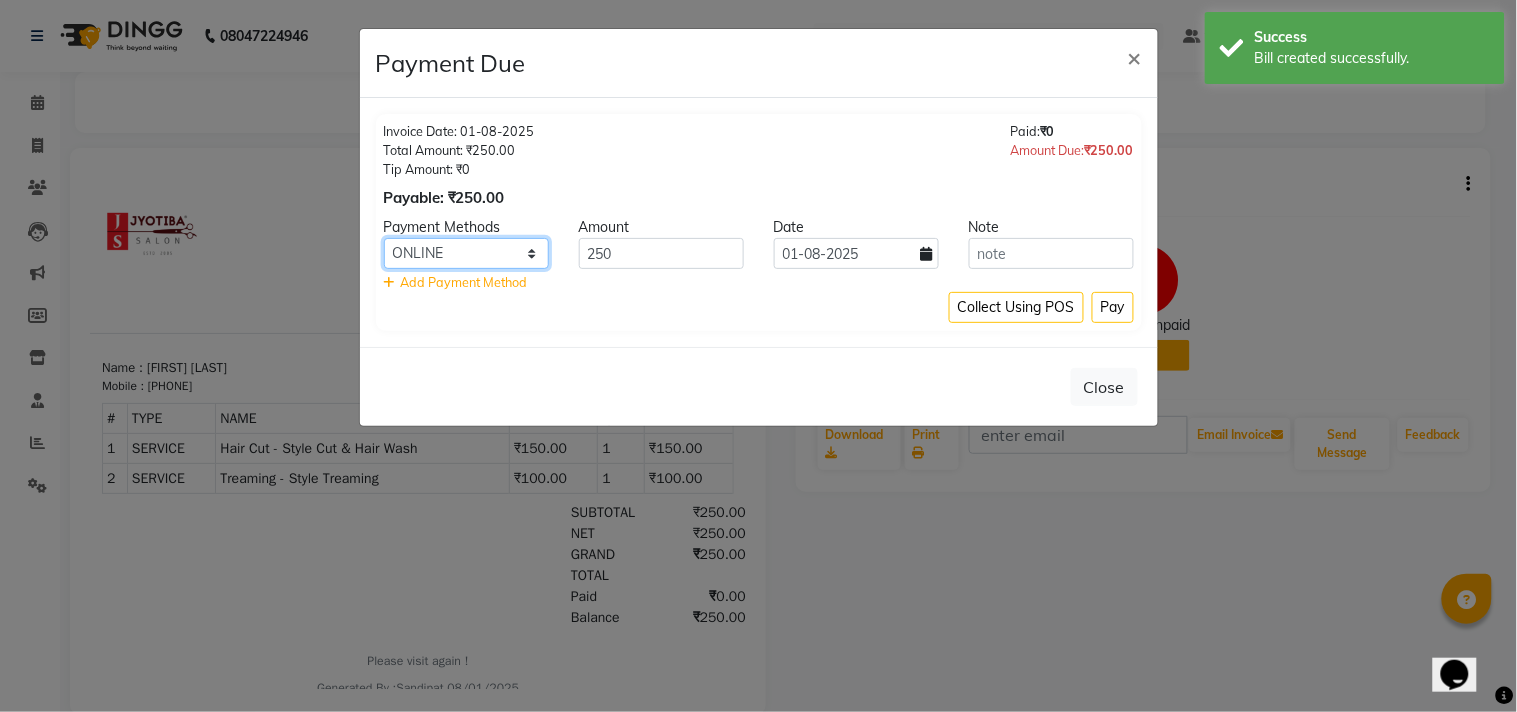 click on "CASH ONLINE CARD" 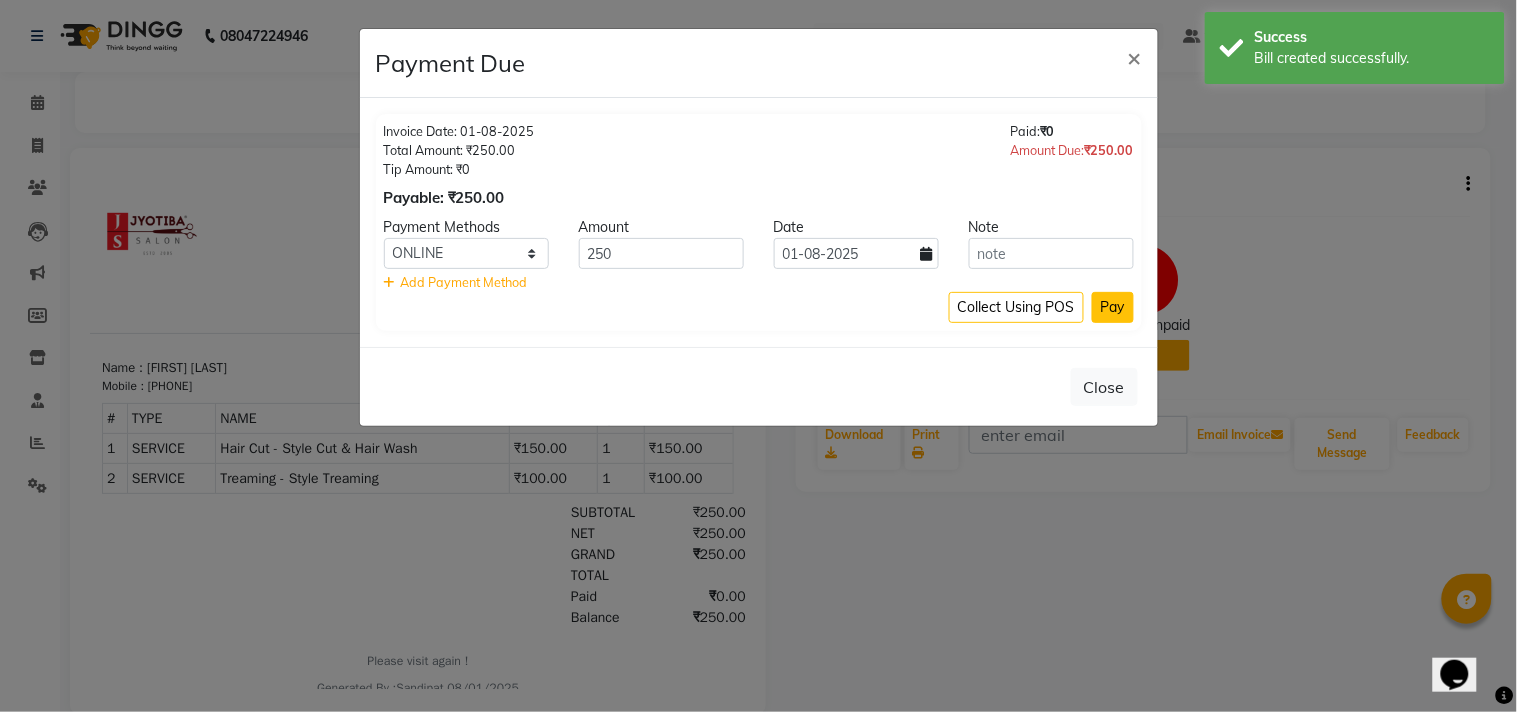 click on "Pay" 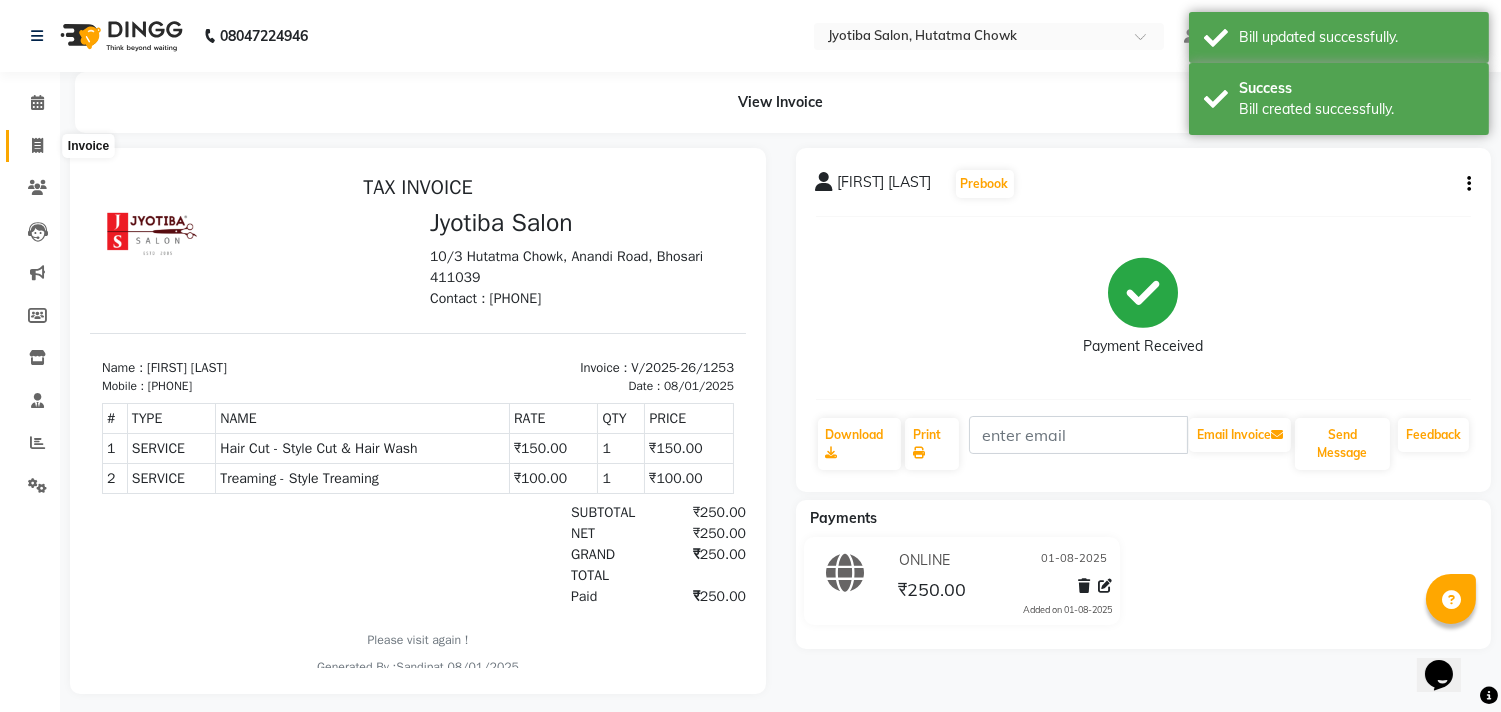 click 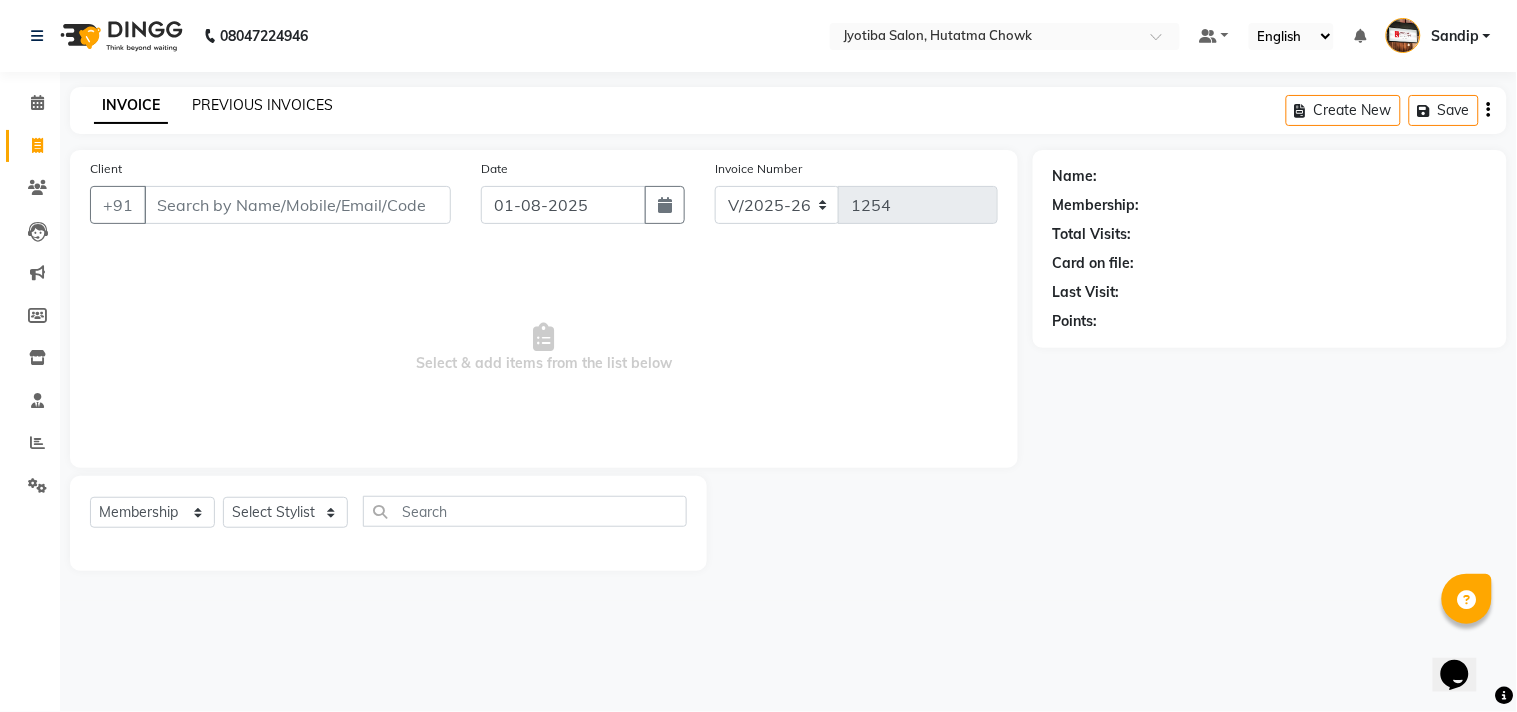click on "PREVIOUS INVOICES" 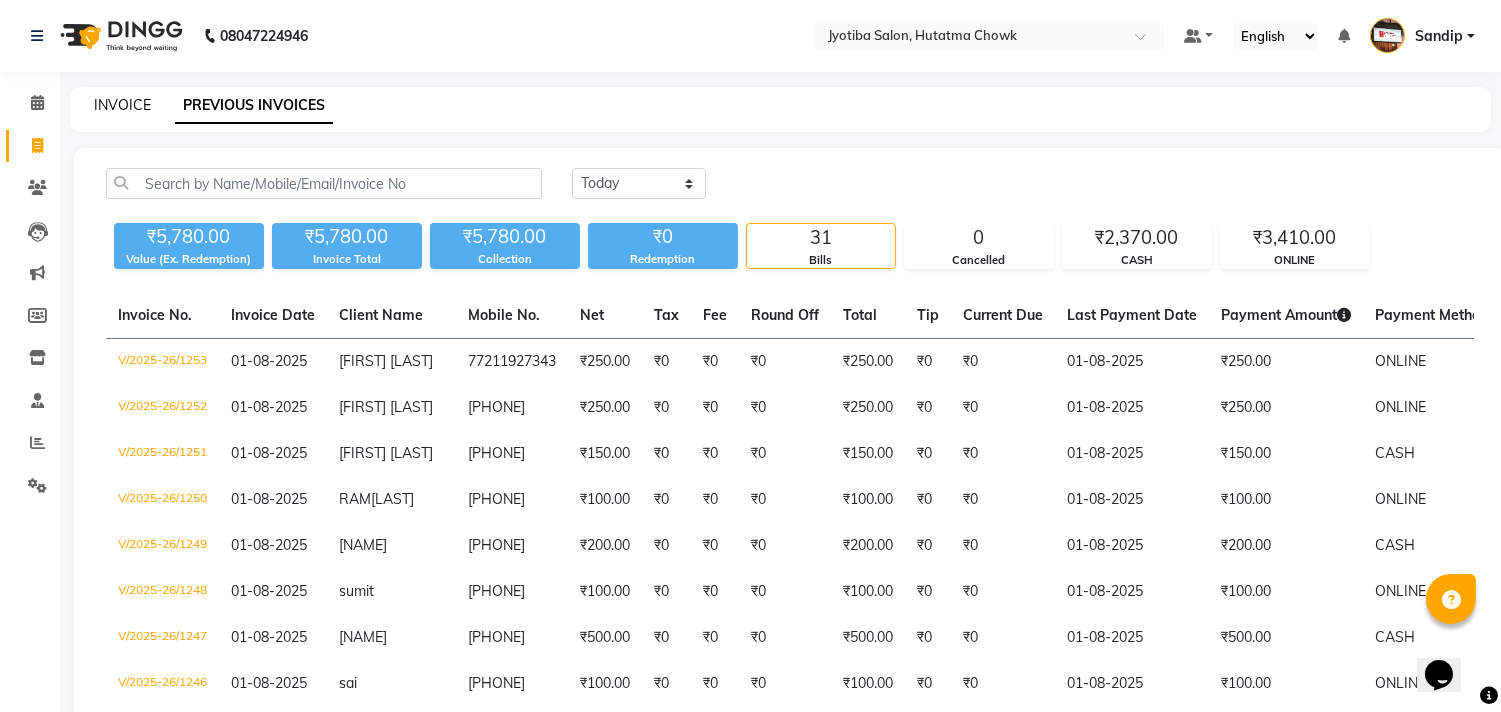 click on "INVOICE" 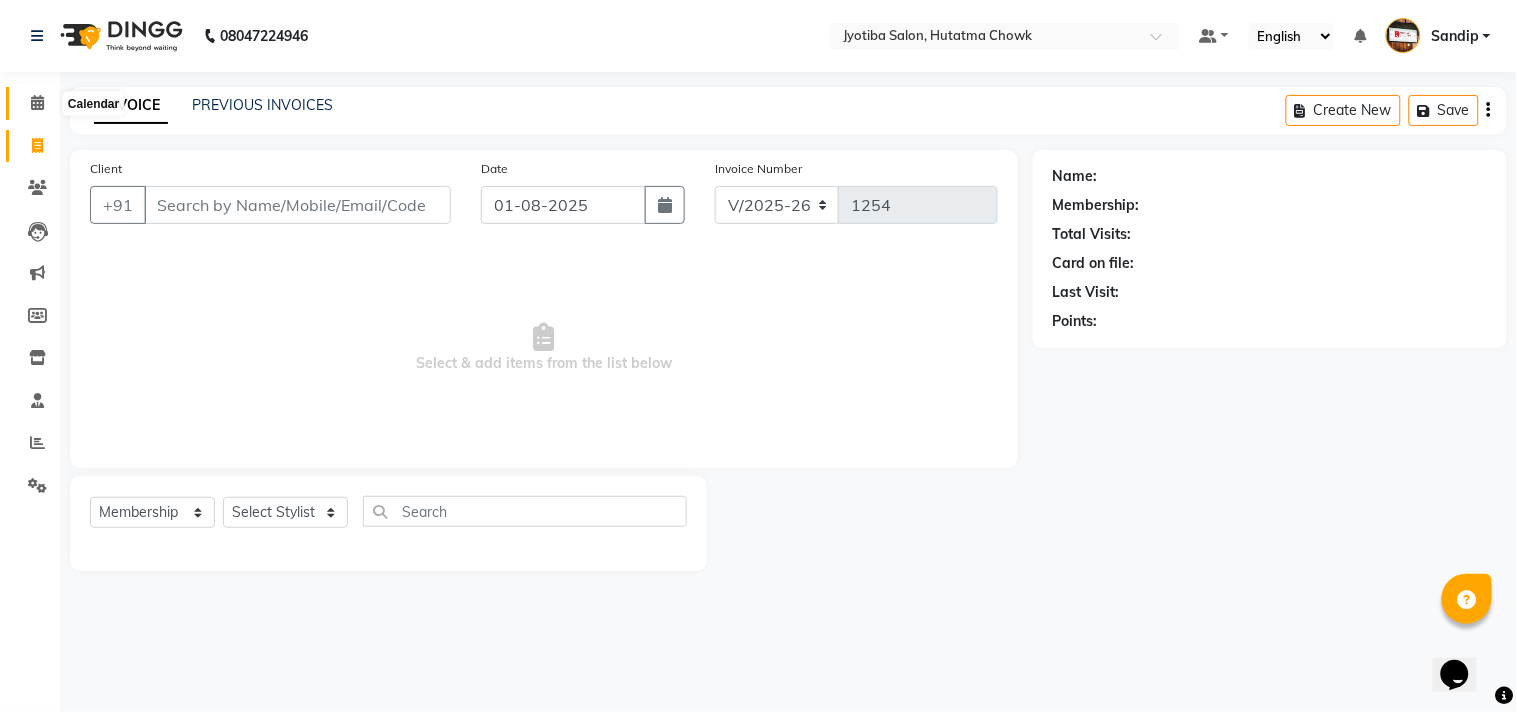 click 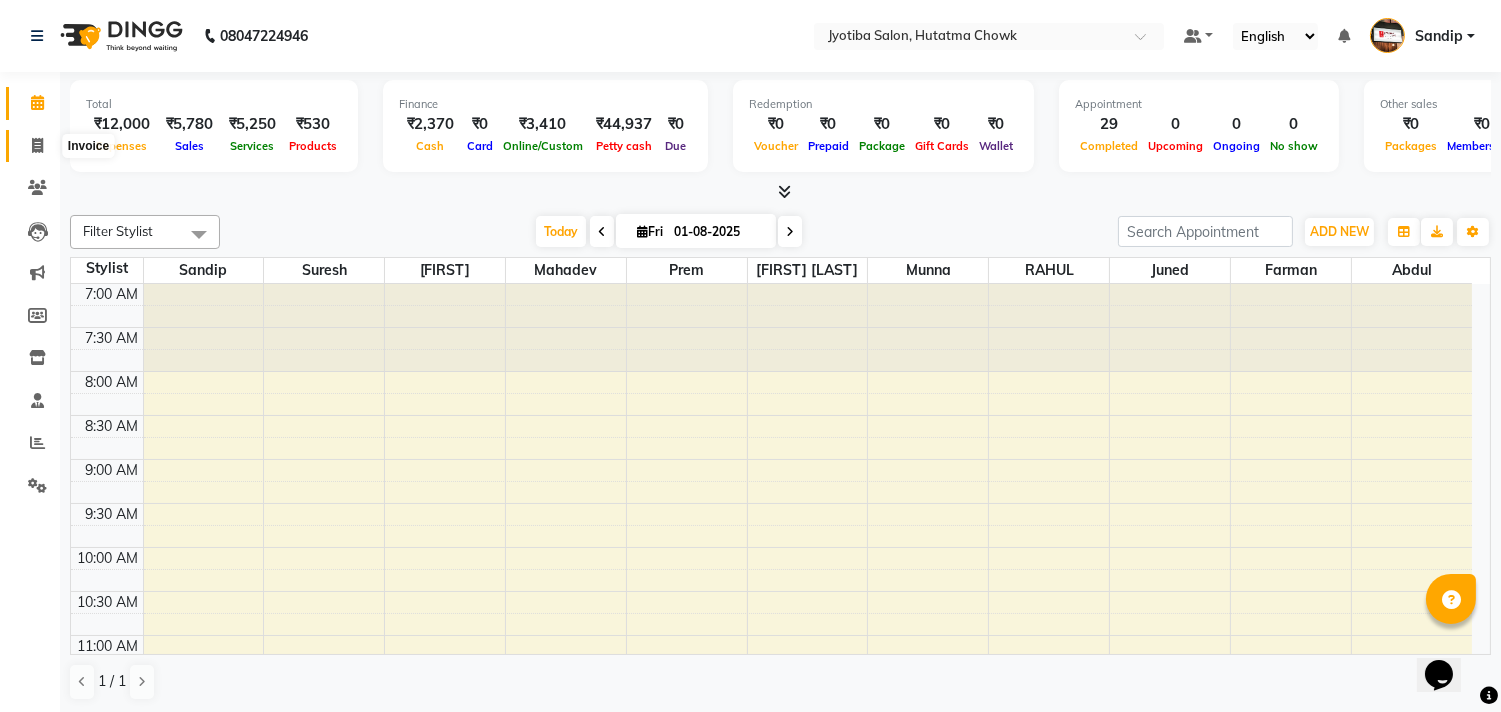 click 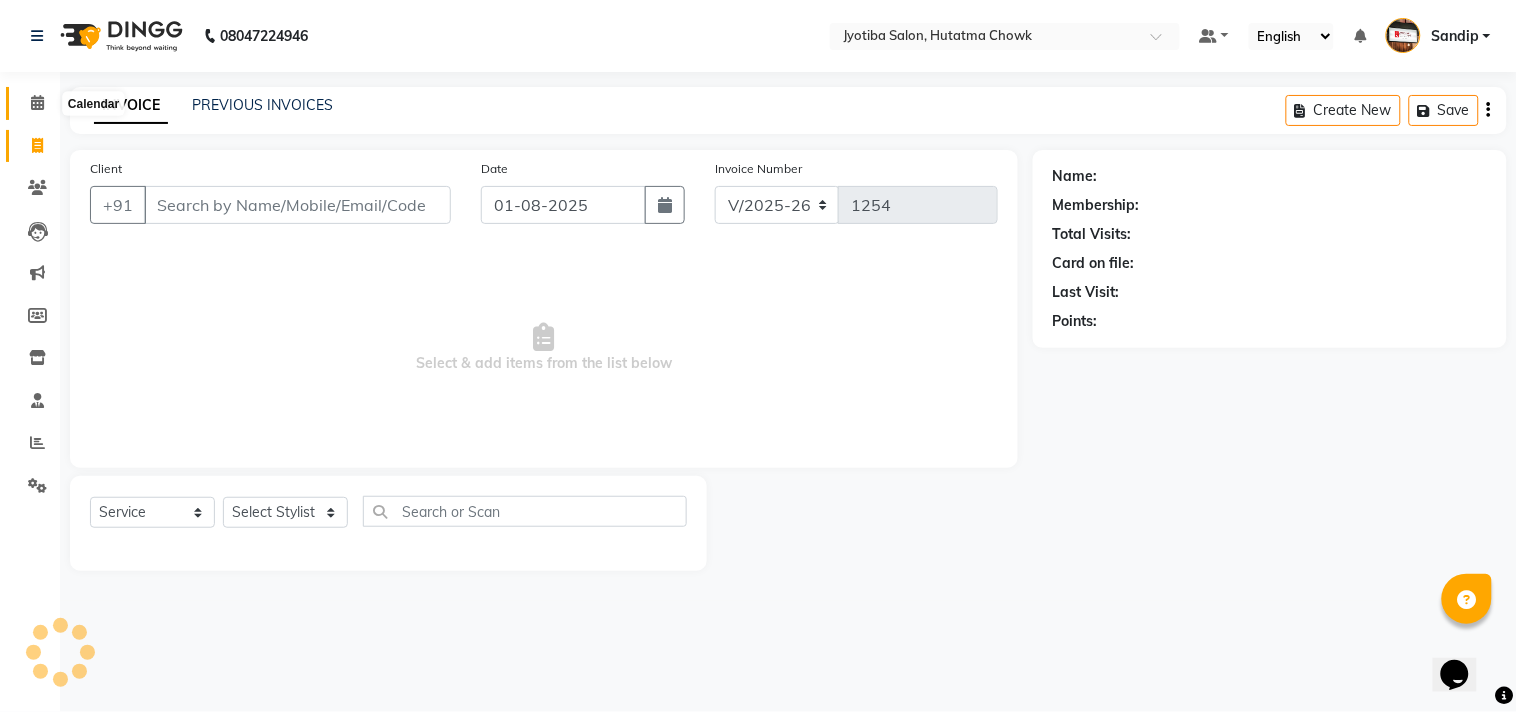 click 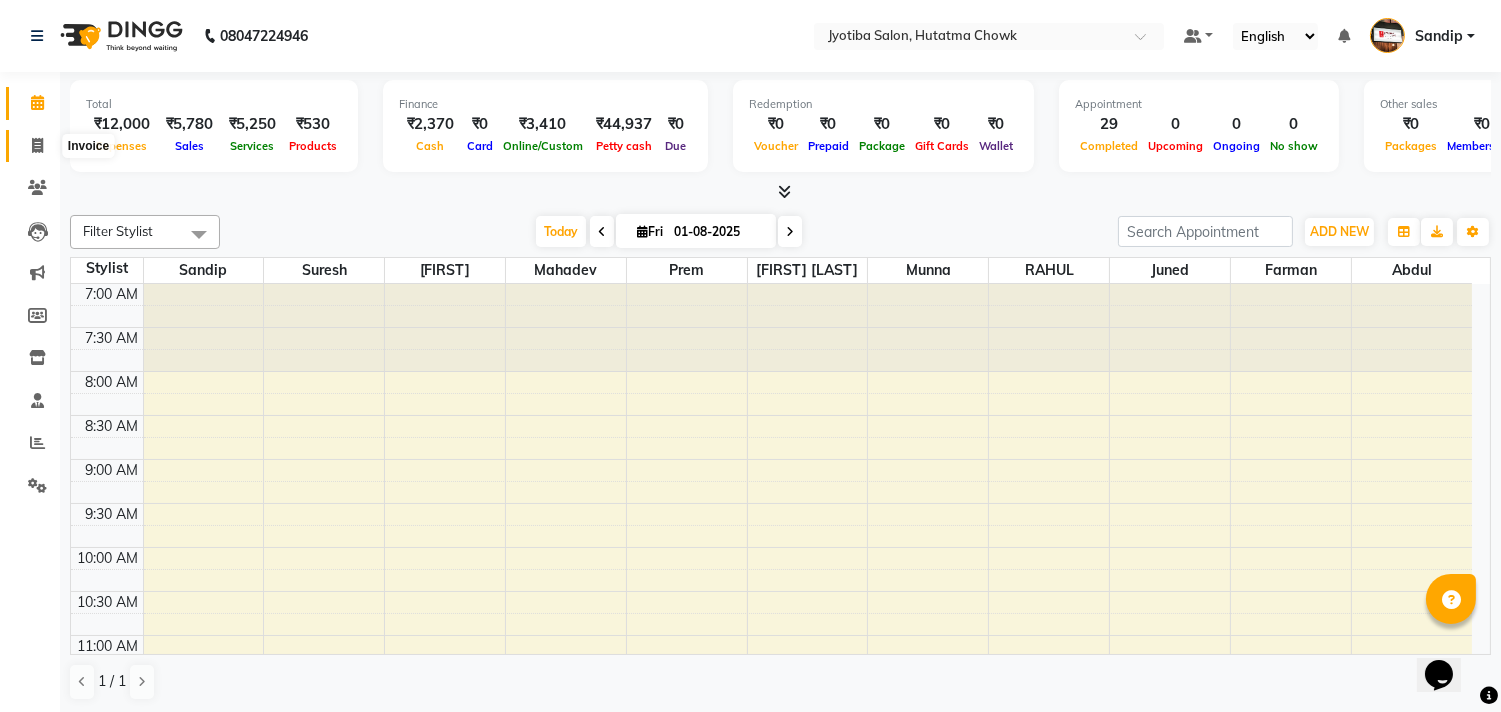 click 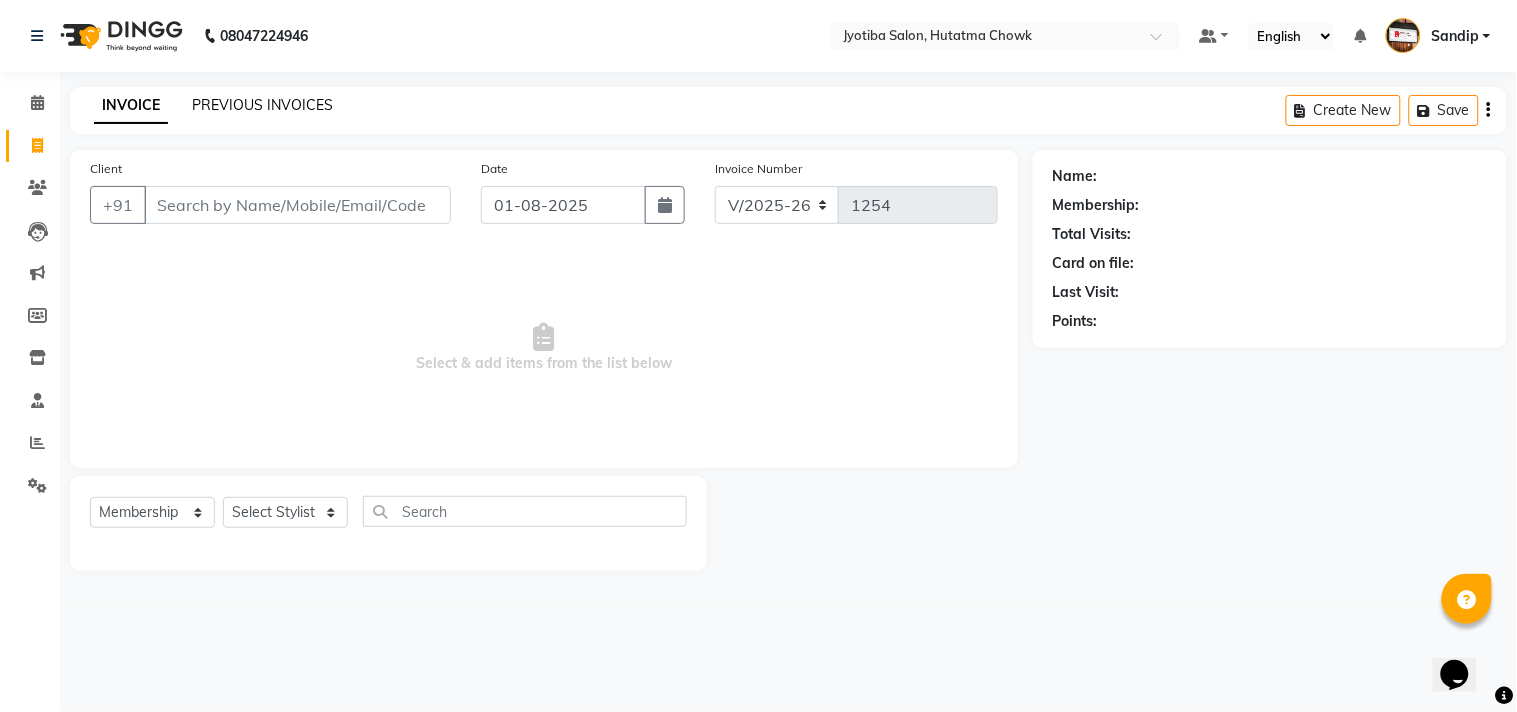 click on "PREVIOUS INVOICES" 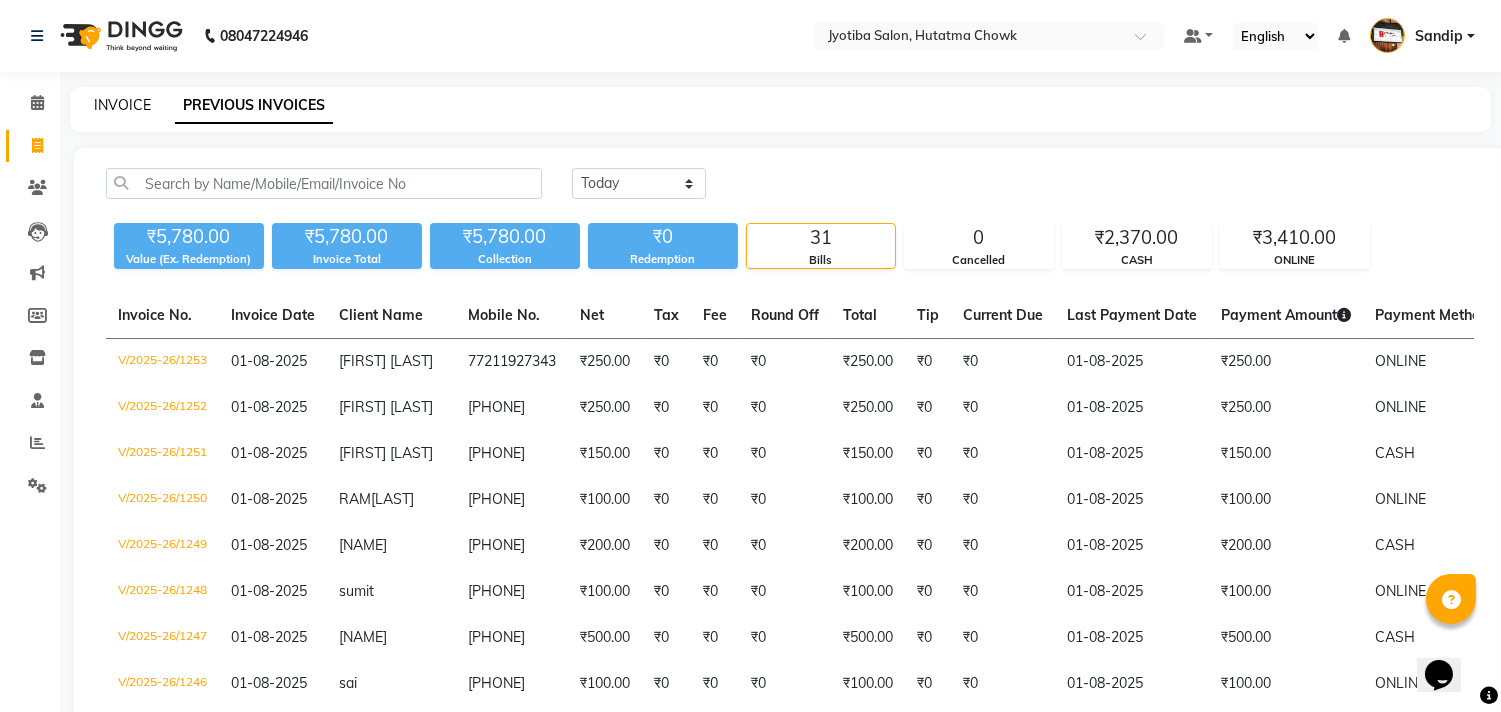 click on "INVOICE" 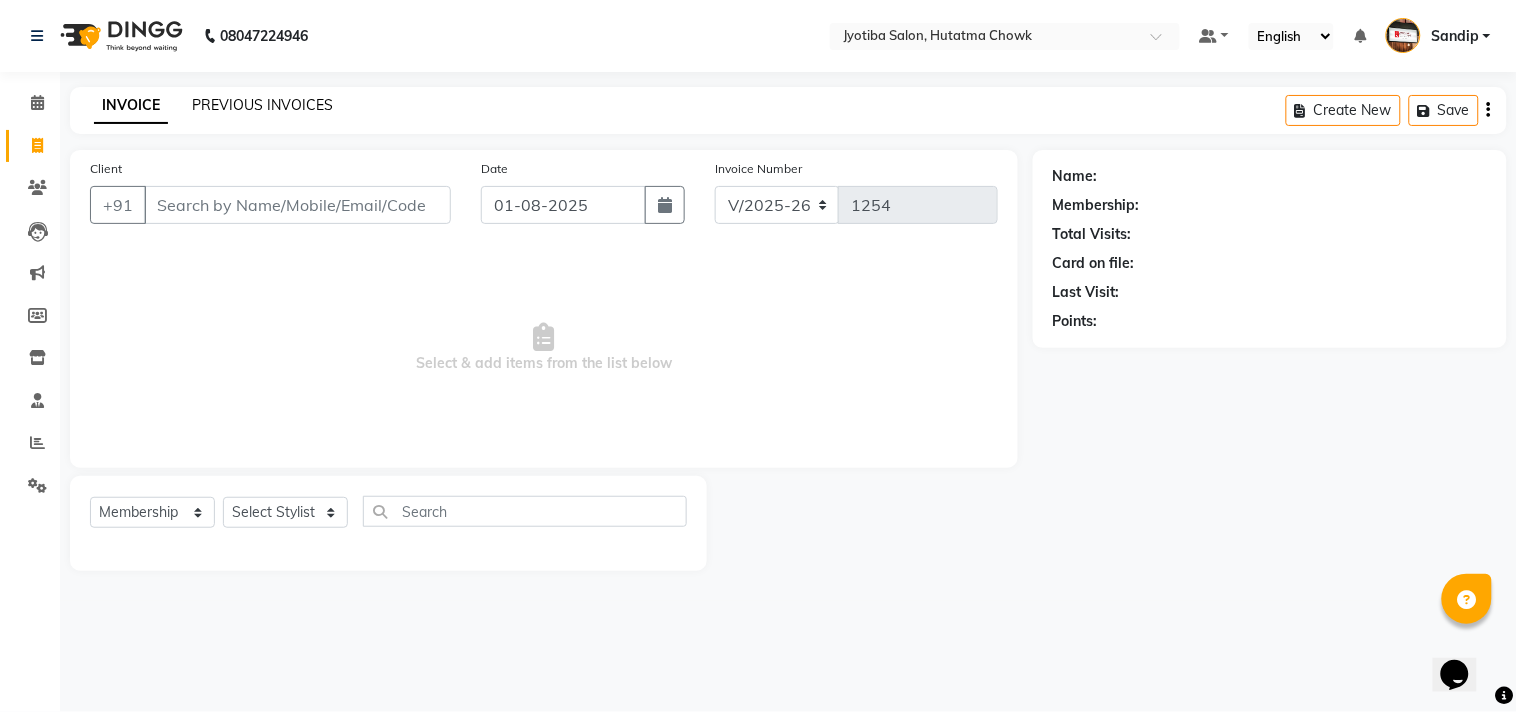 click on "PREVIOUS INVOICES" 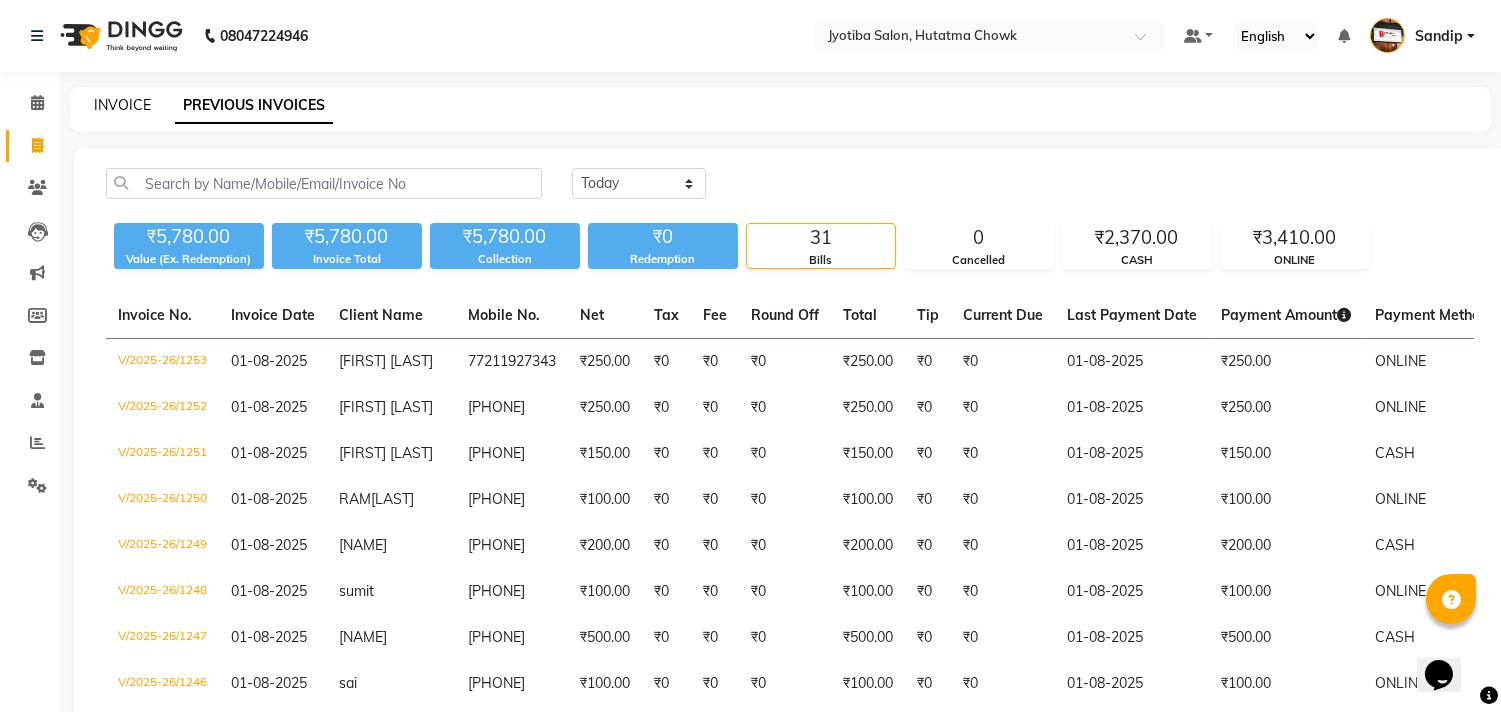 click on "INVOICE" 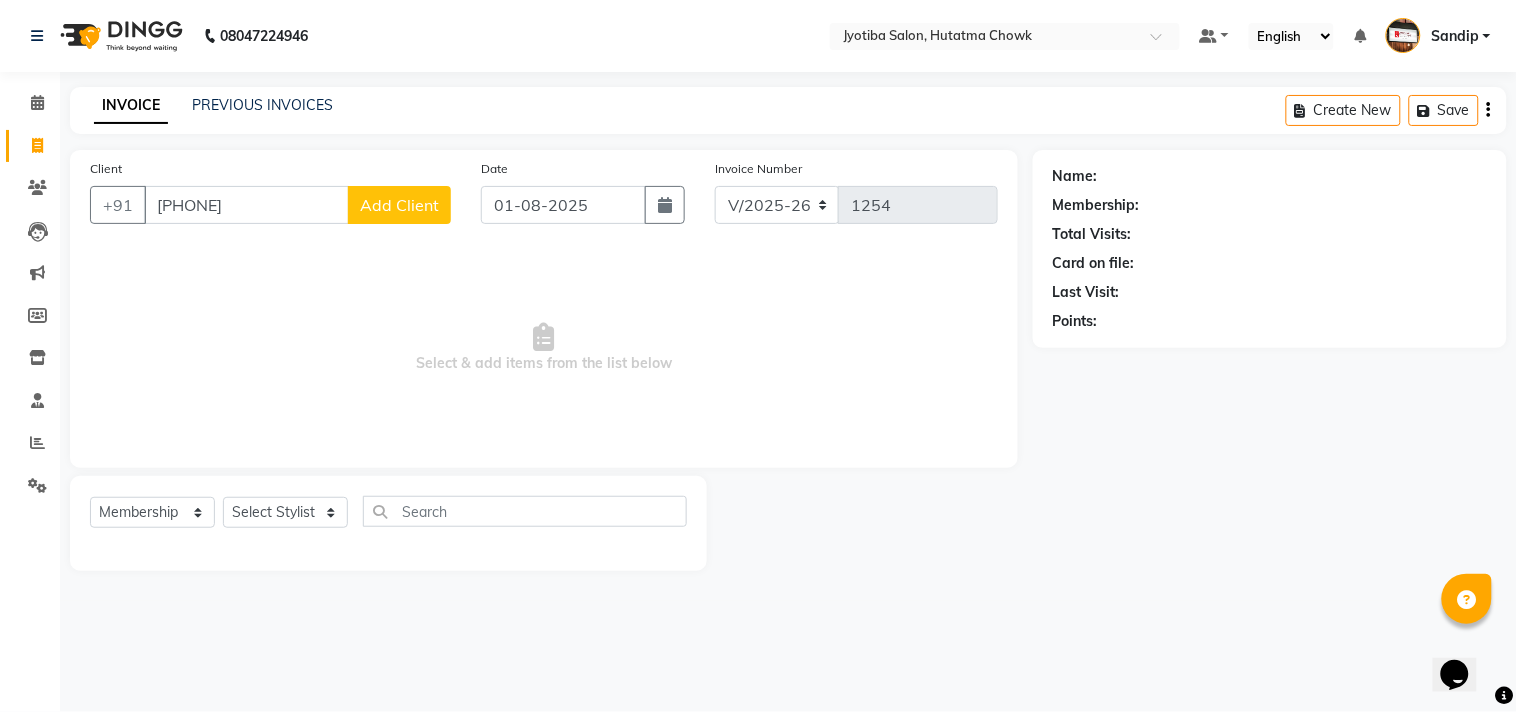 click on "Add Client" 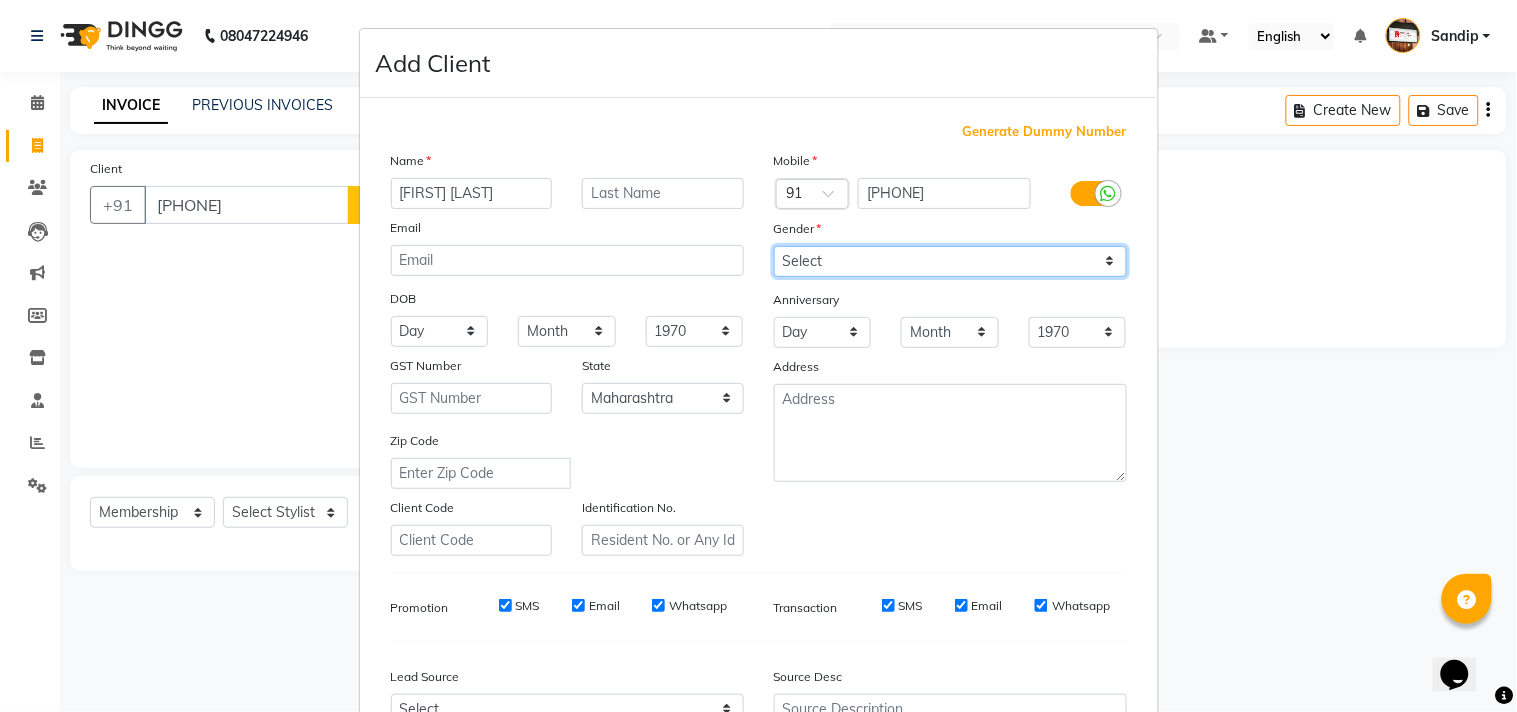click on "Select Male Female Other Prefer Not To Say" at bounding box center (950, 261) 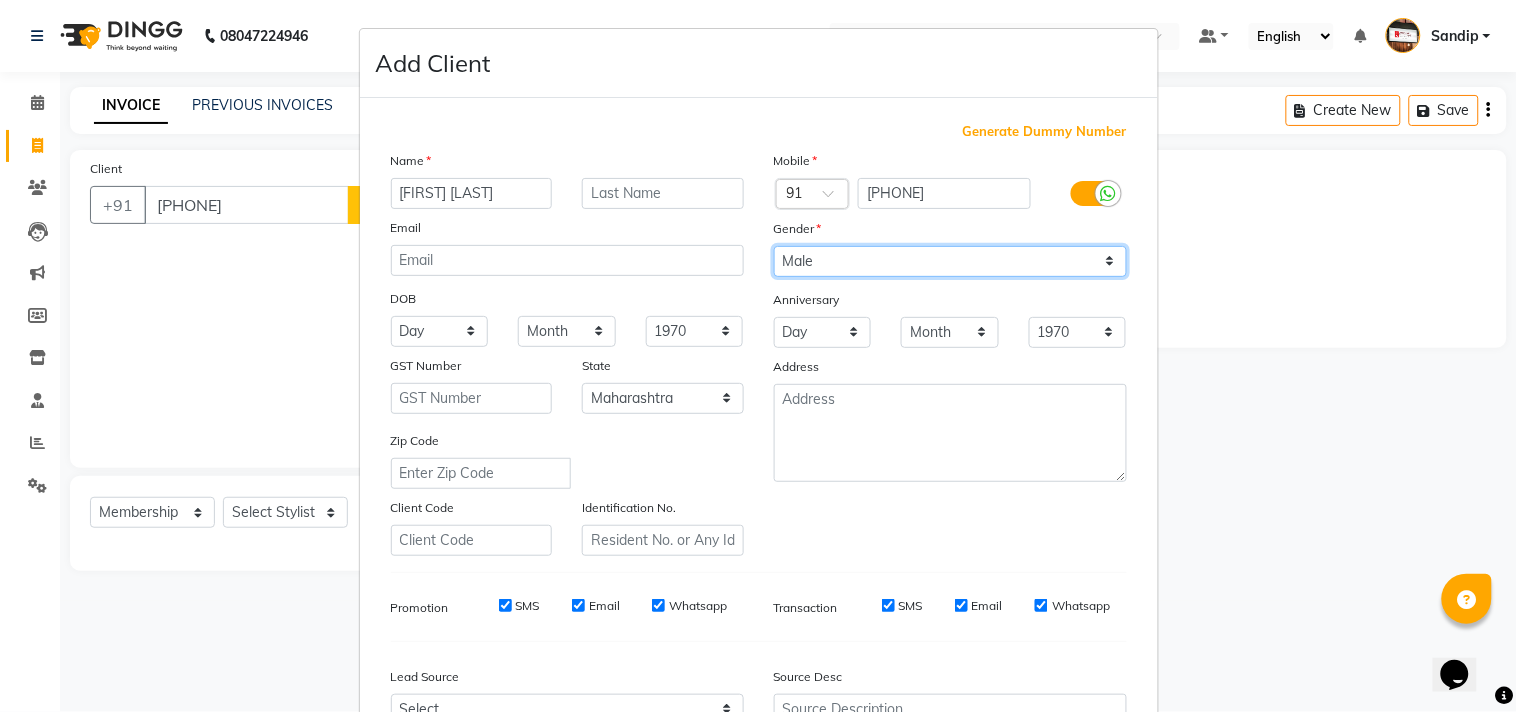 click on "Select Male Female Other Prefer Not To Say" at bounding box center (950, 261) 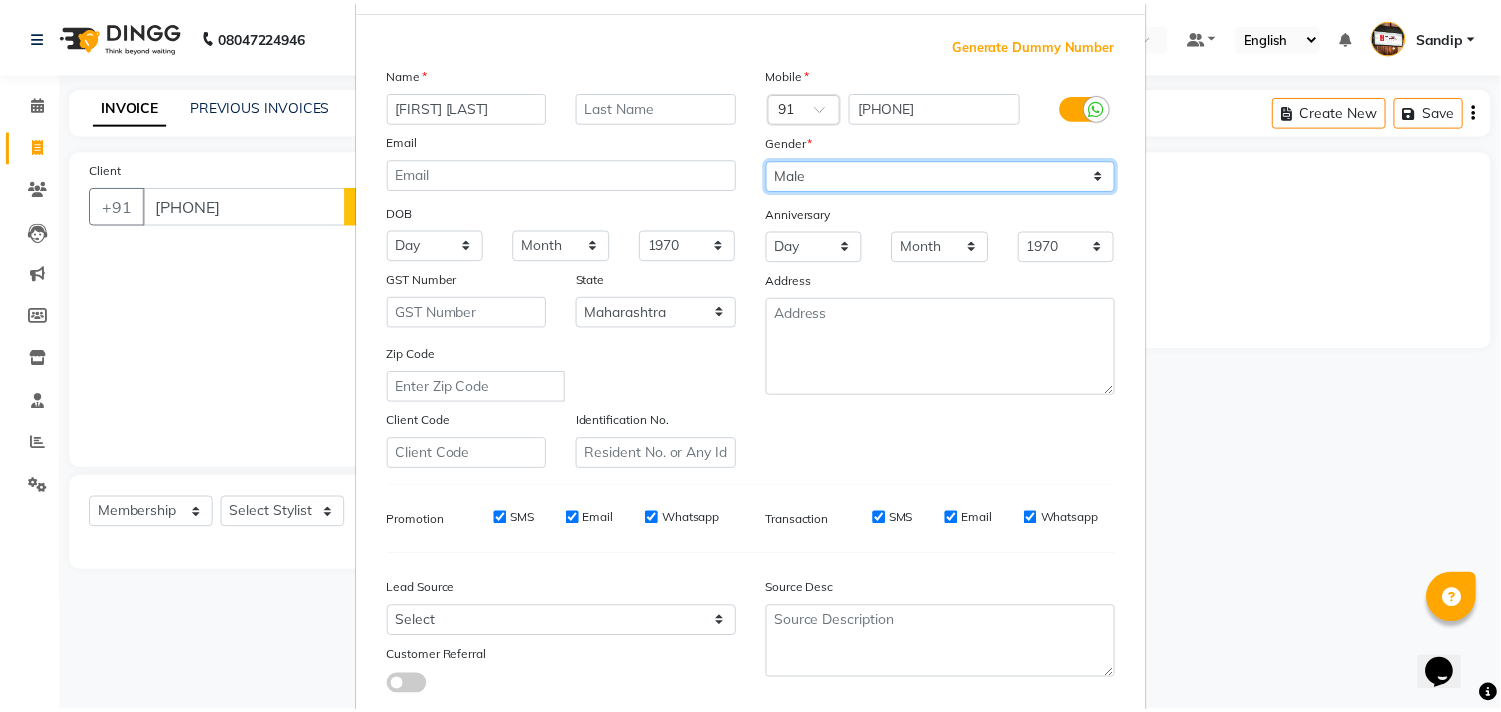 scroll, scrollTop: 212, scrollLeft: 0, axis: vertical 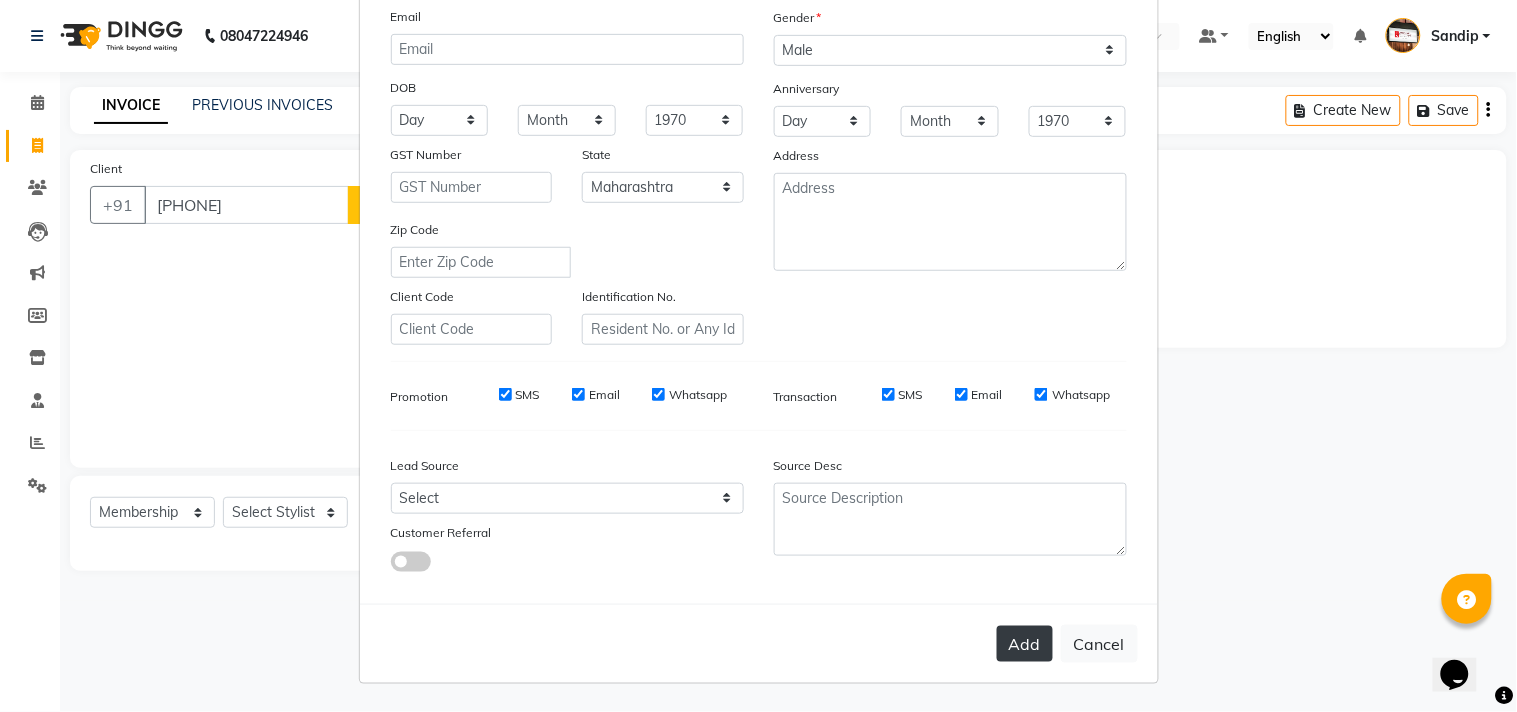 click on "Add" at bounding box center (1025, 644) 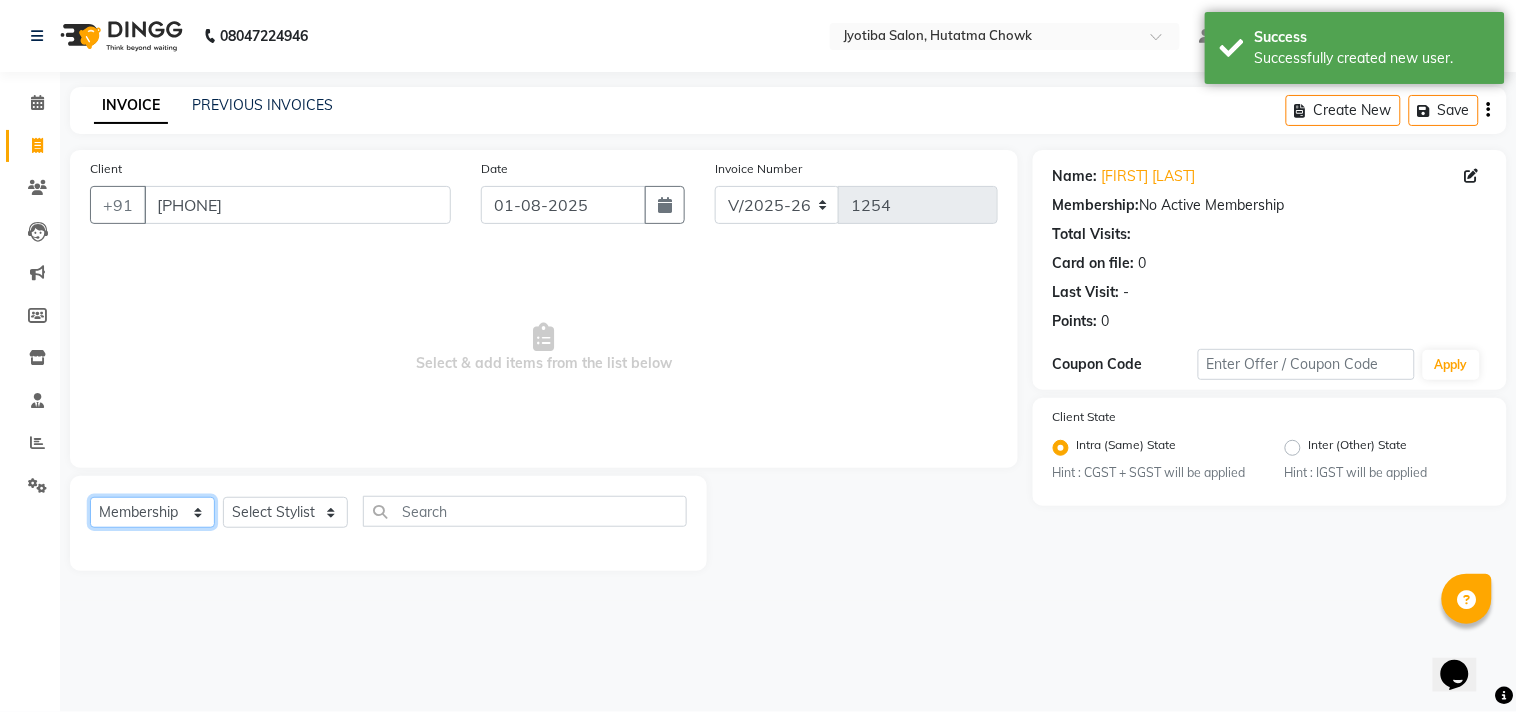 click on "Select  Service  Product  Membership  Package Voucher Prepaid Gift Card" 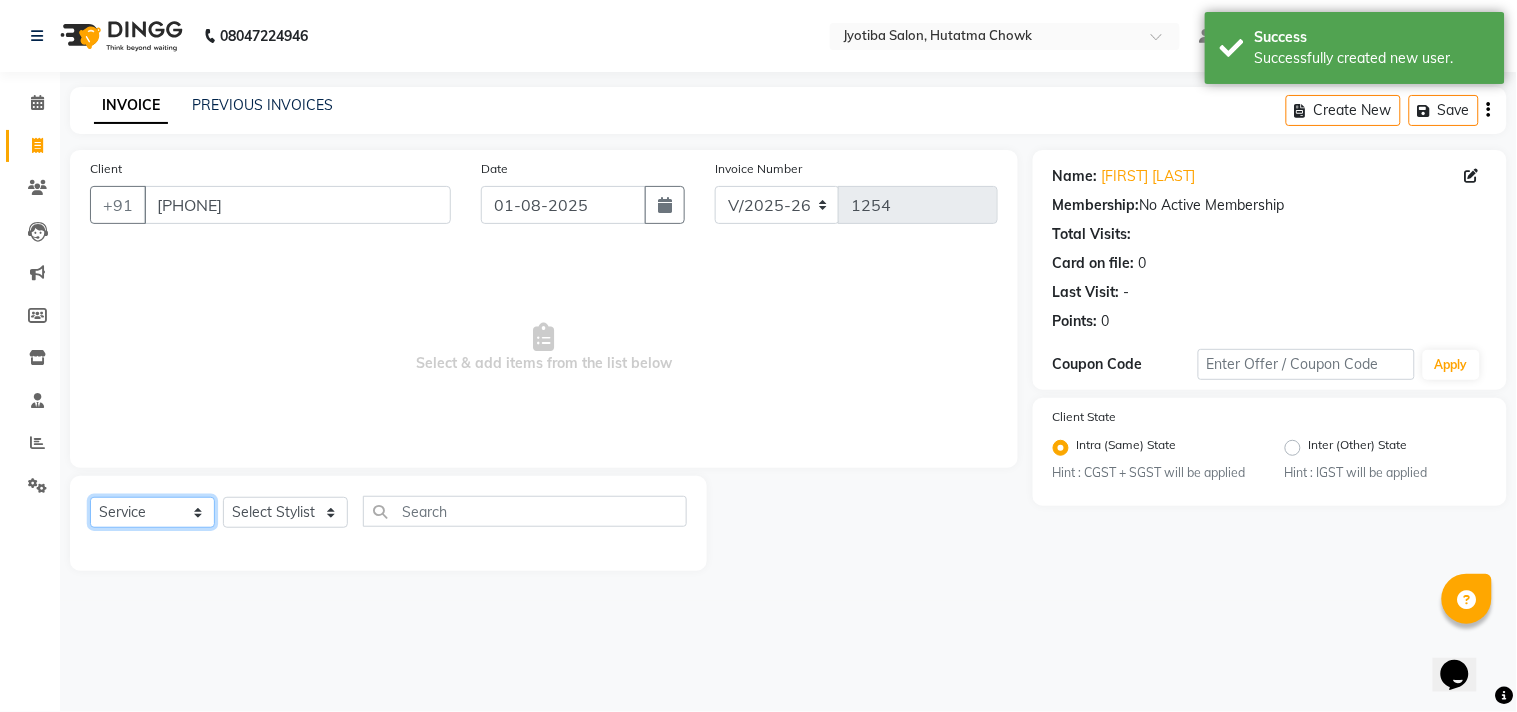 click on "Select  Service  Product  Membership  Package Voucher Prepaid Gift Card" 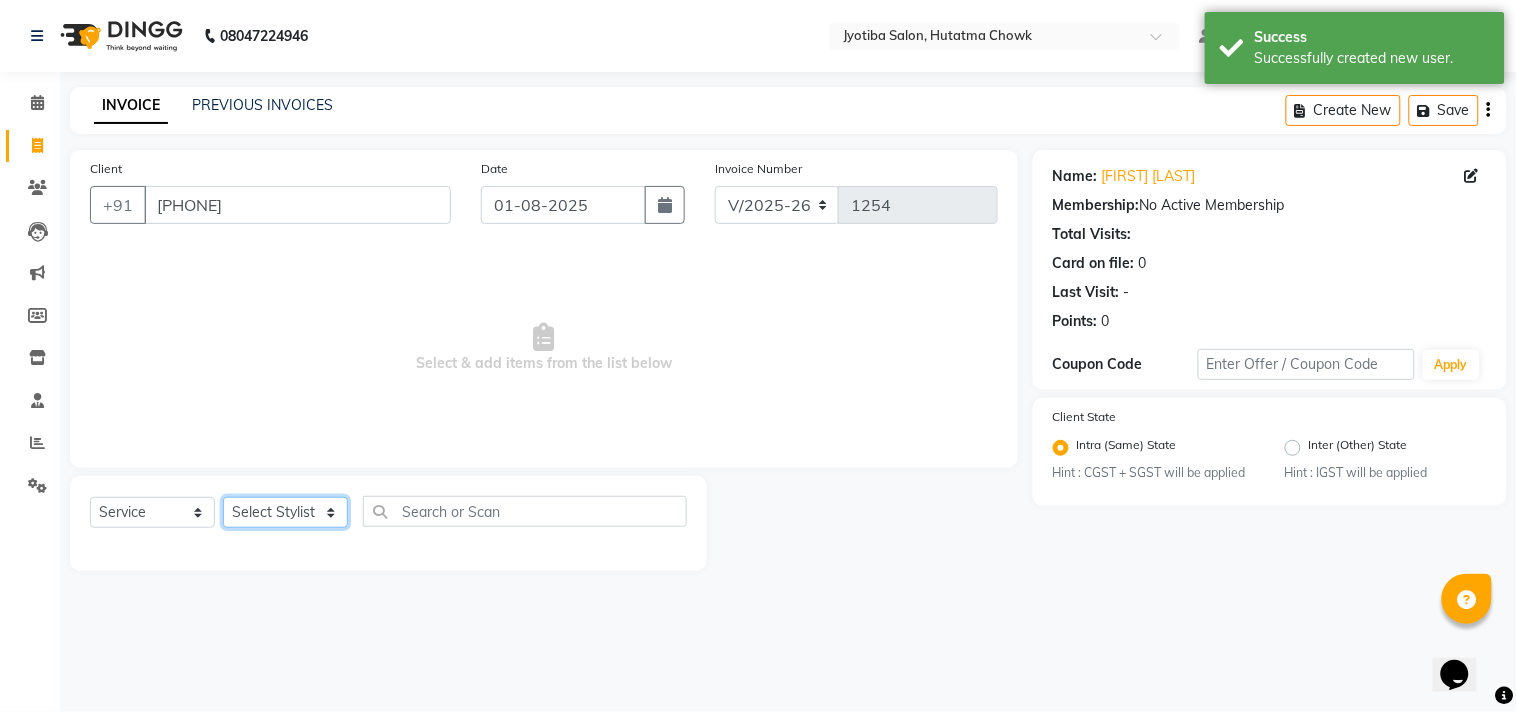 click on "Select Stylist Abdul Dinesh thakur Farman  Juned  mahadev Munna  prem RAHUL Sandip Suresh yasin" 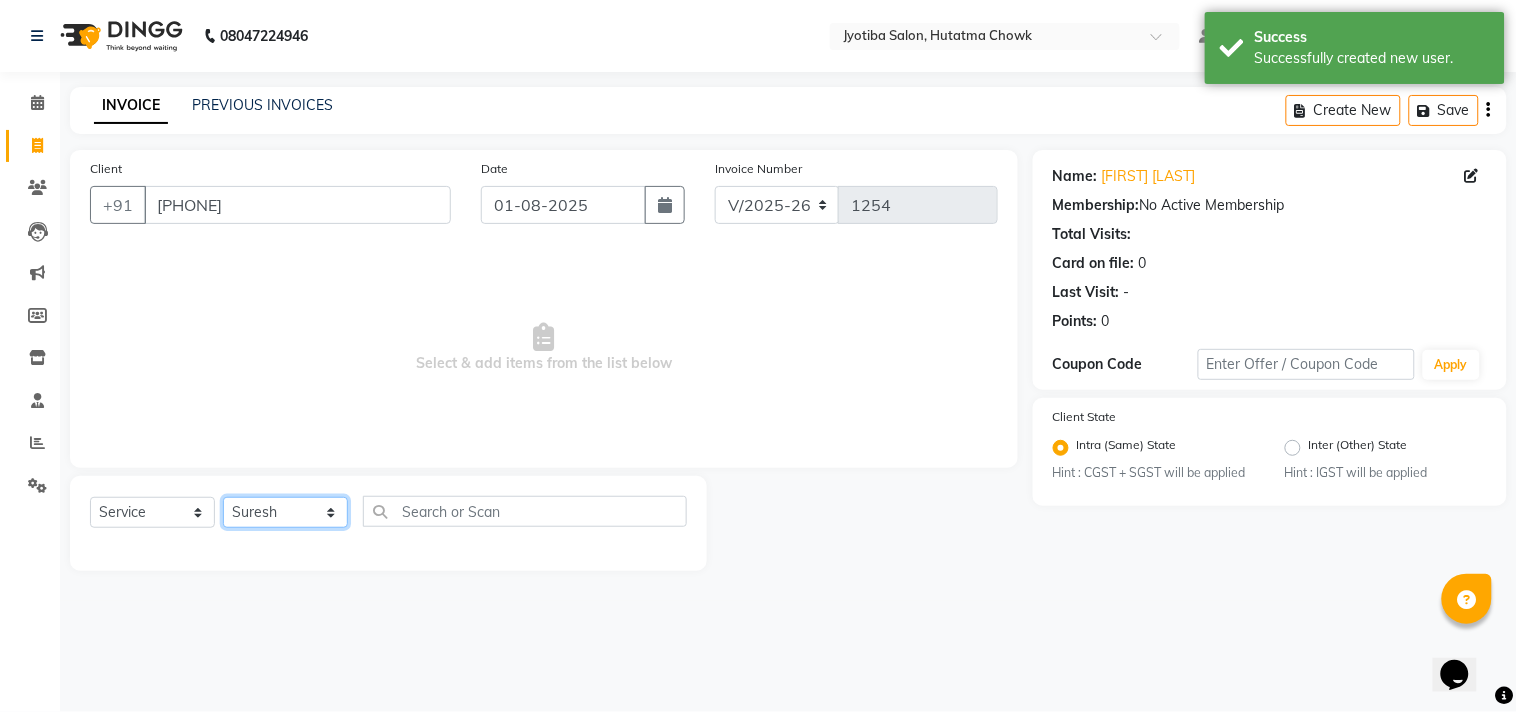 click on "Select Stylist Abdul Dinesh thakur Farman  Juned  mahadev Munna  prem RAHUL Sandip Suresh yasin" 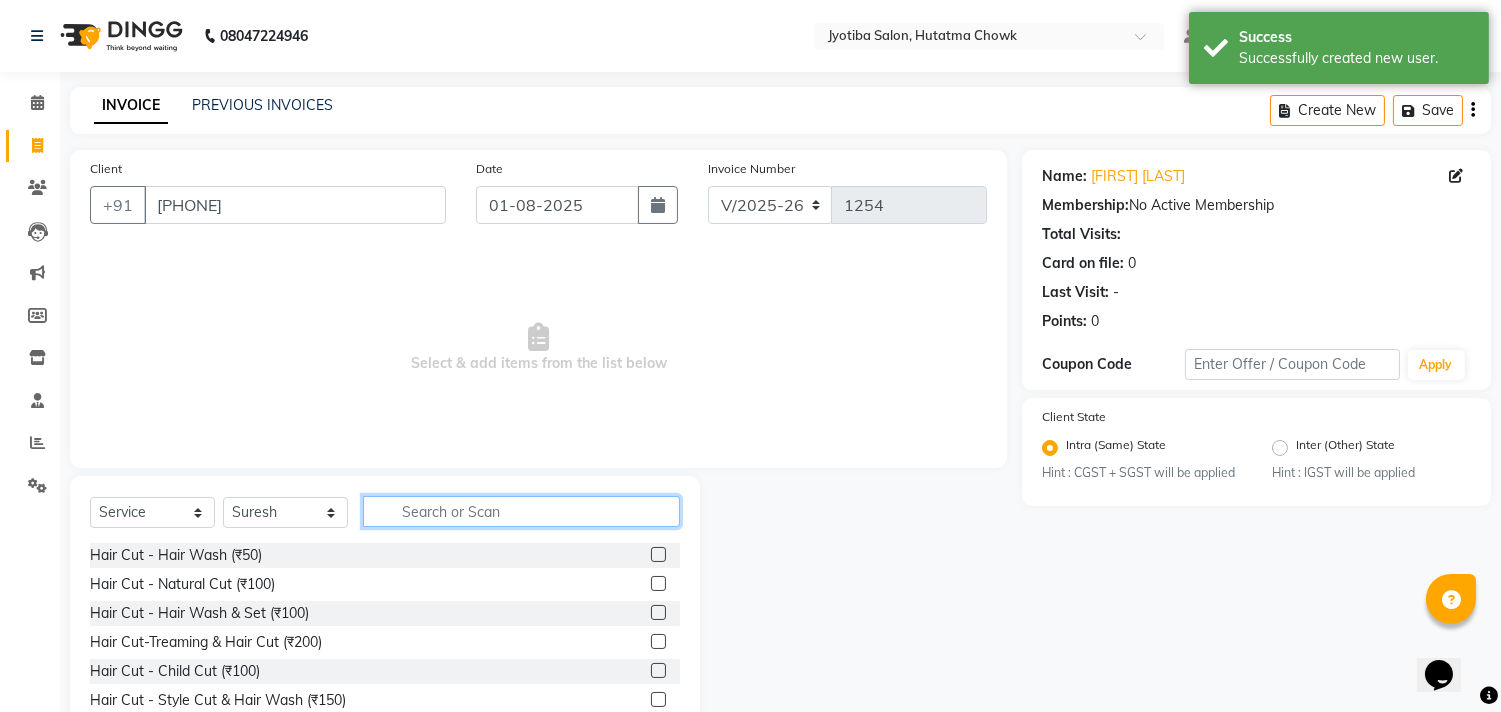 click 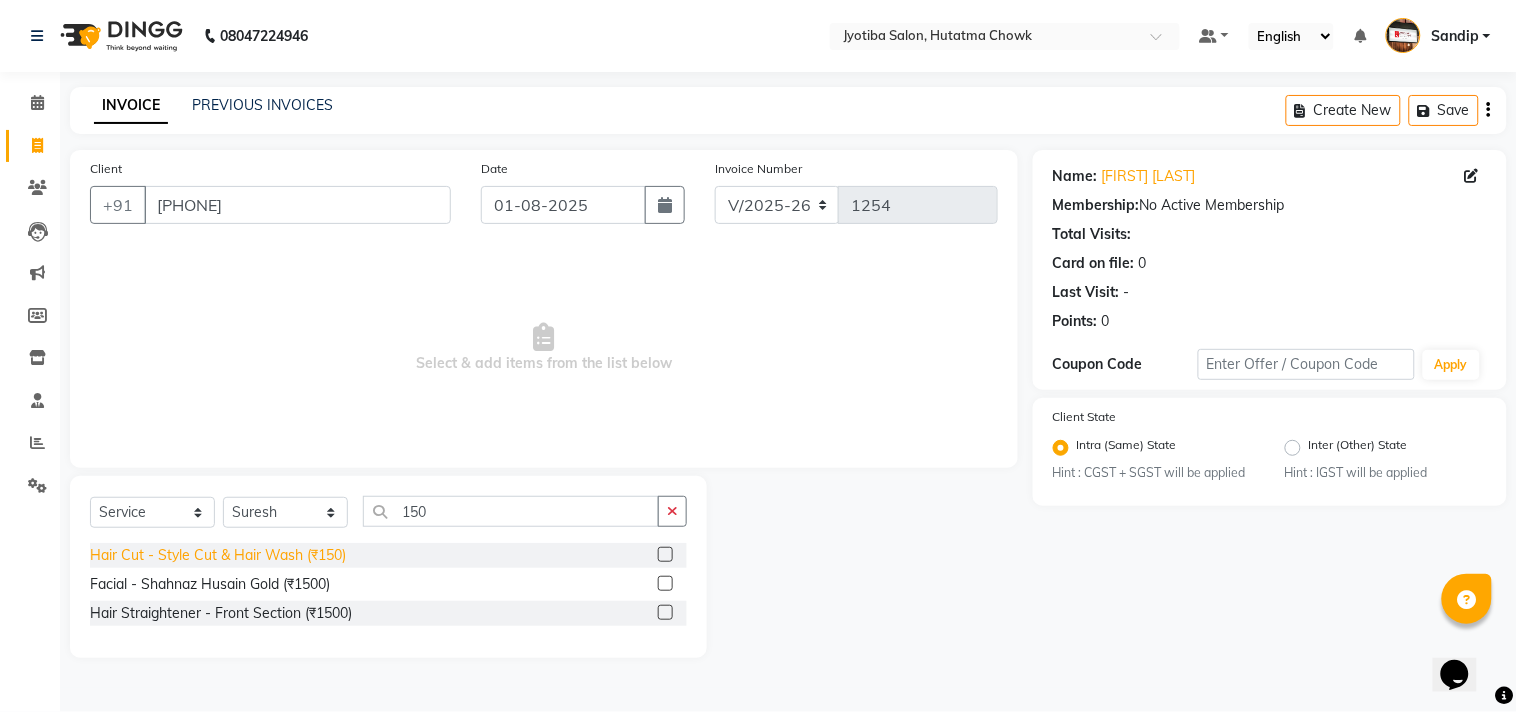 click on "Hair Cut - Style Cut & Hair Wash (₹150)" 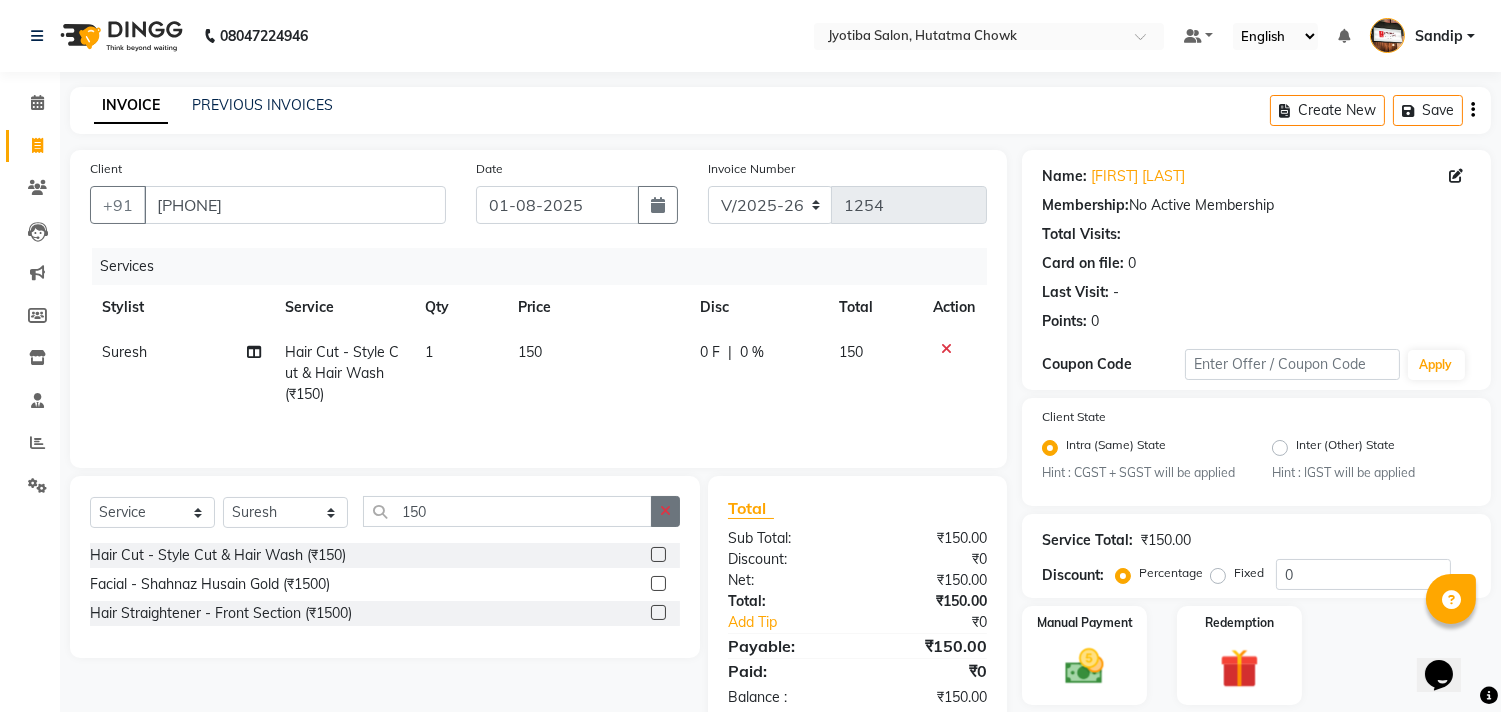 click 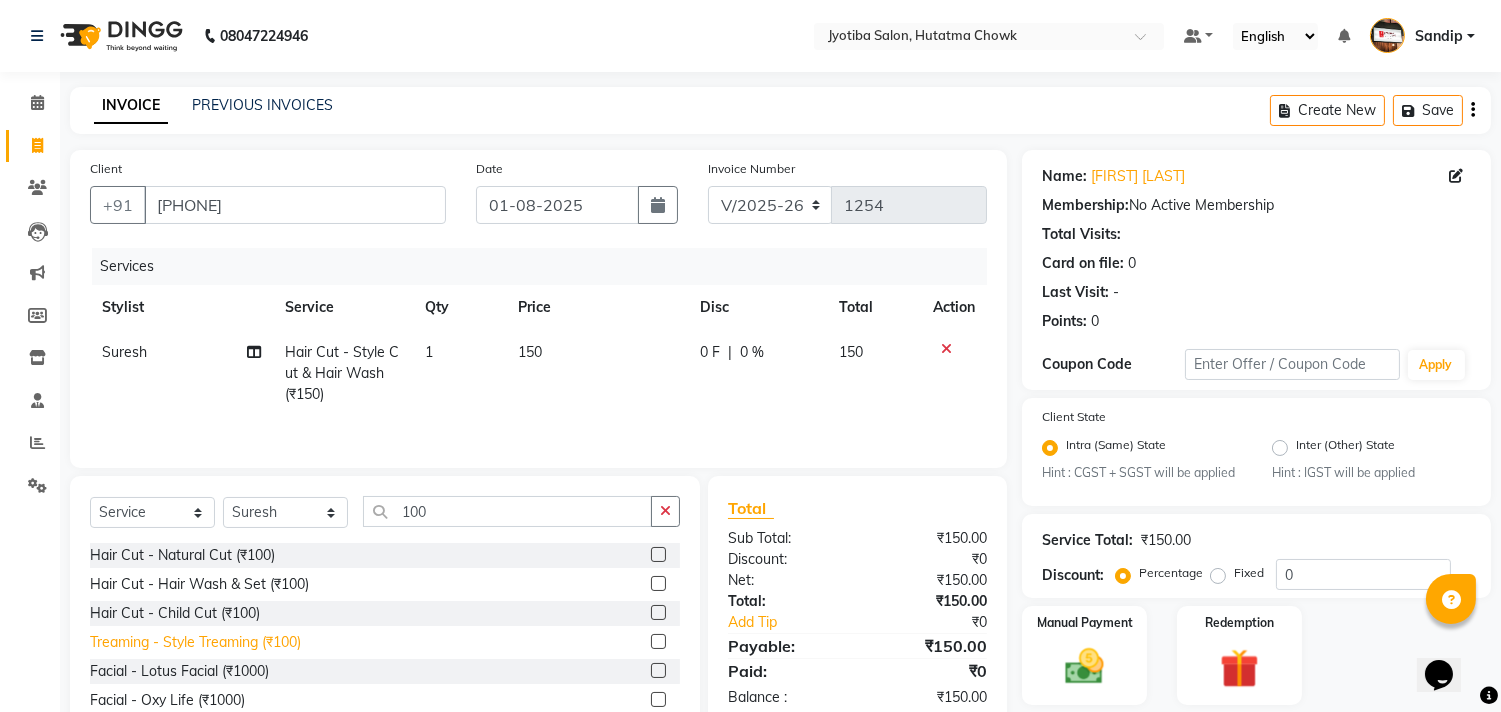 click on "Treaming - Style Treaming (₹100)" 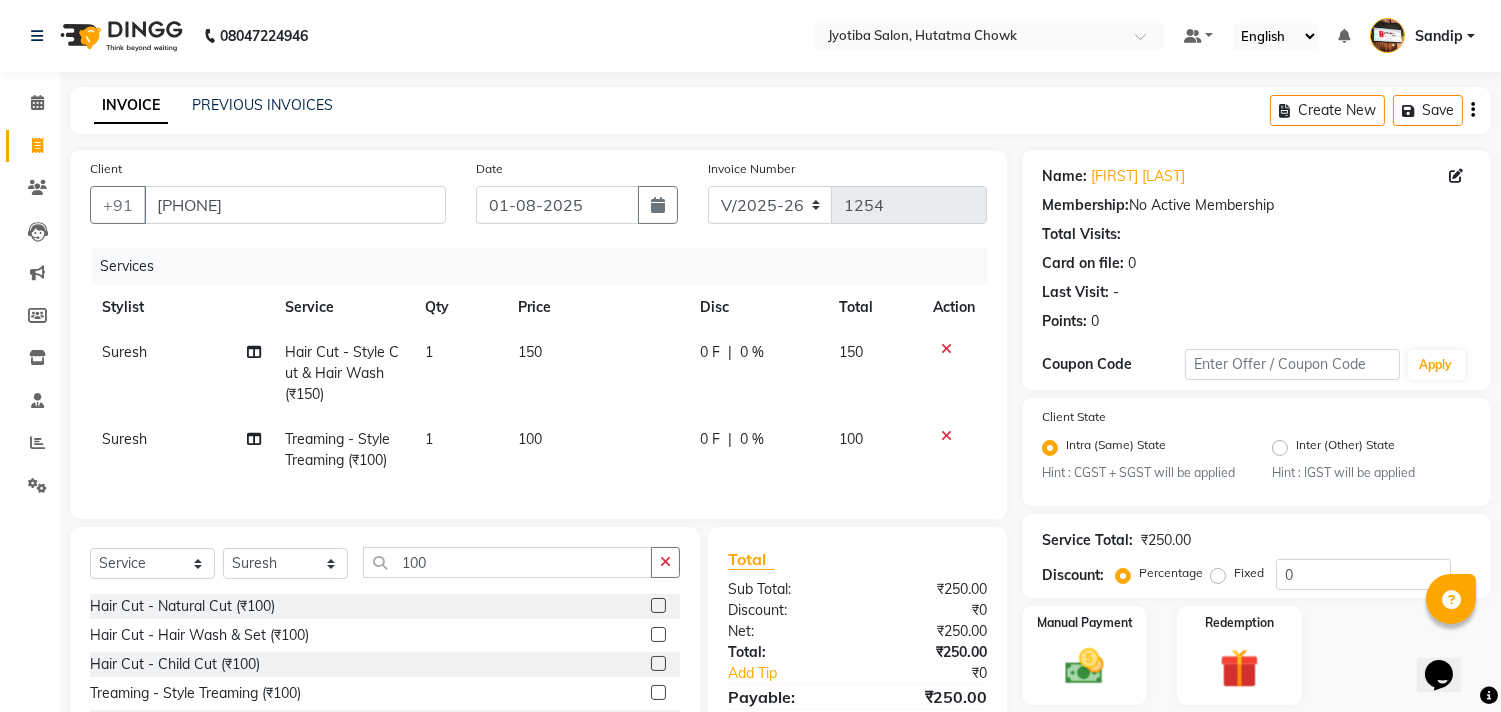scroll, scrollTop: 156, scrollLeft: 0, axis: vertical 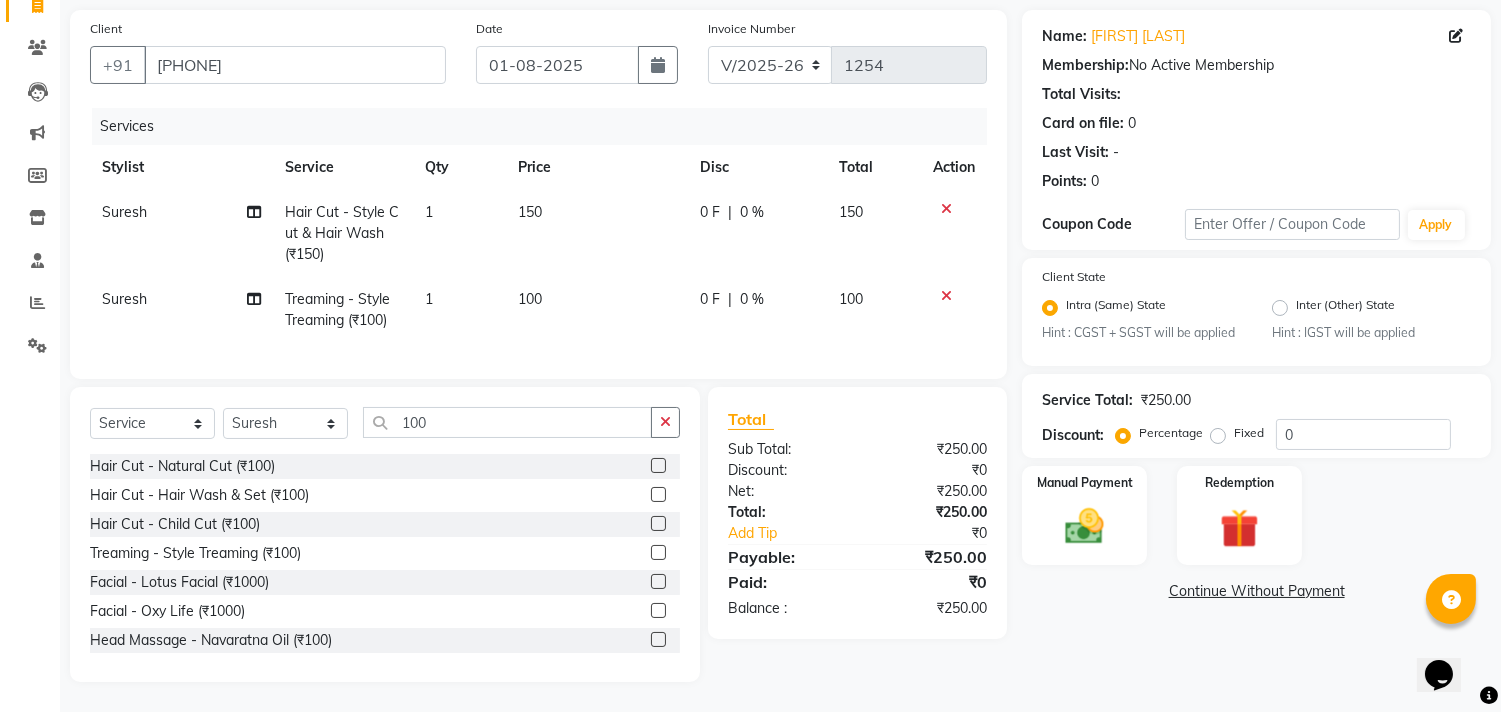 click on "Continue Without Payment" 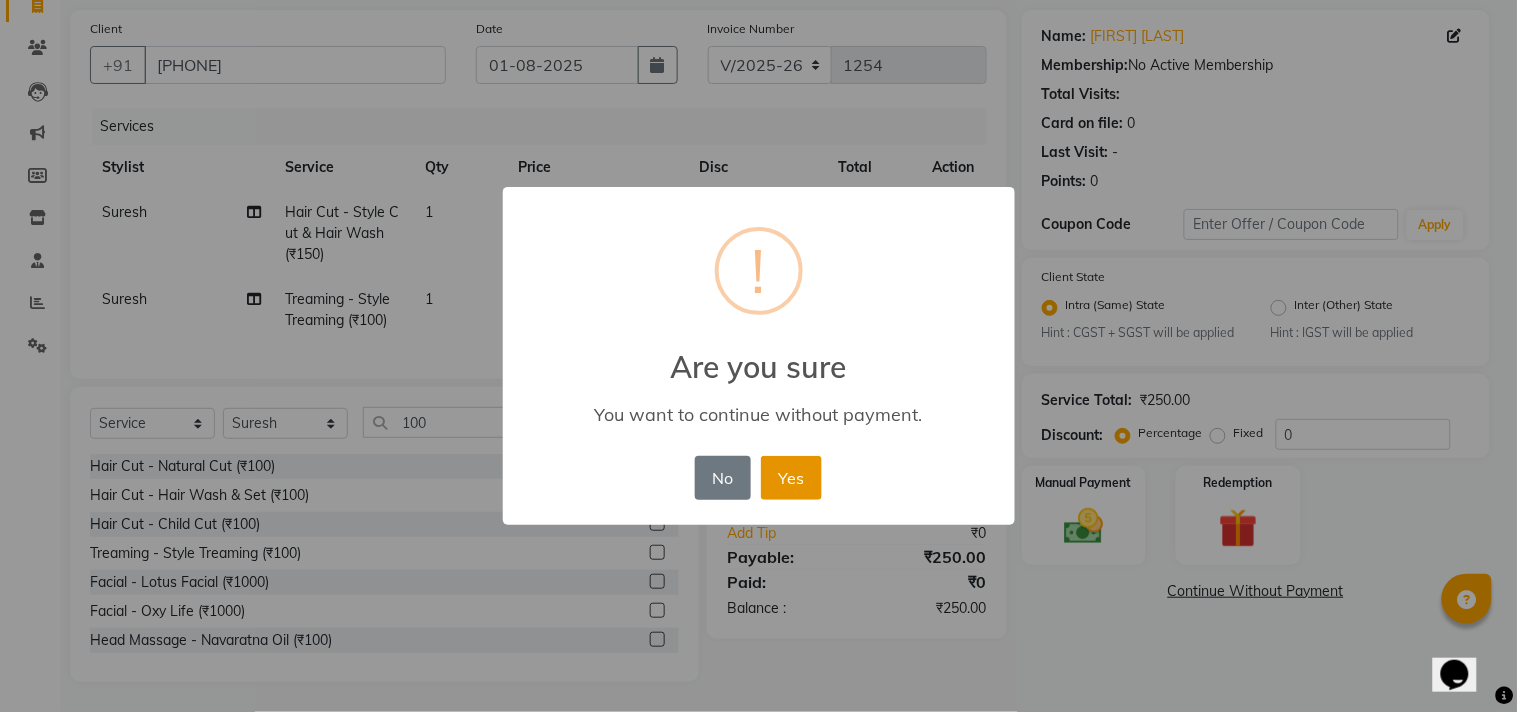 click on "Yes" at bounding box center [791, 478] 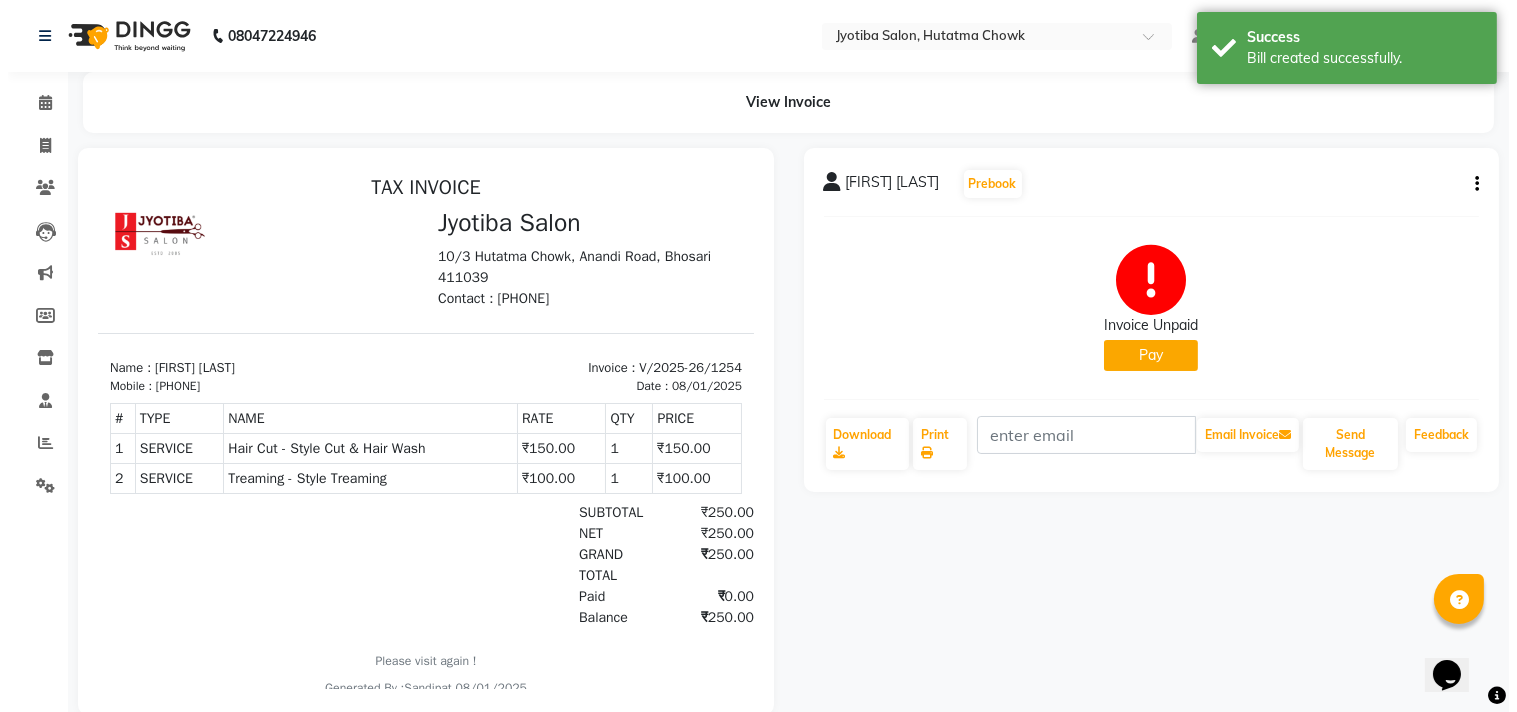 scroll, scrollTop: 0, scrollLeft: 0, axis: both 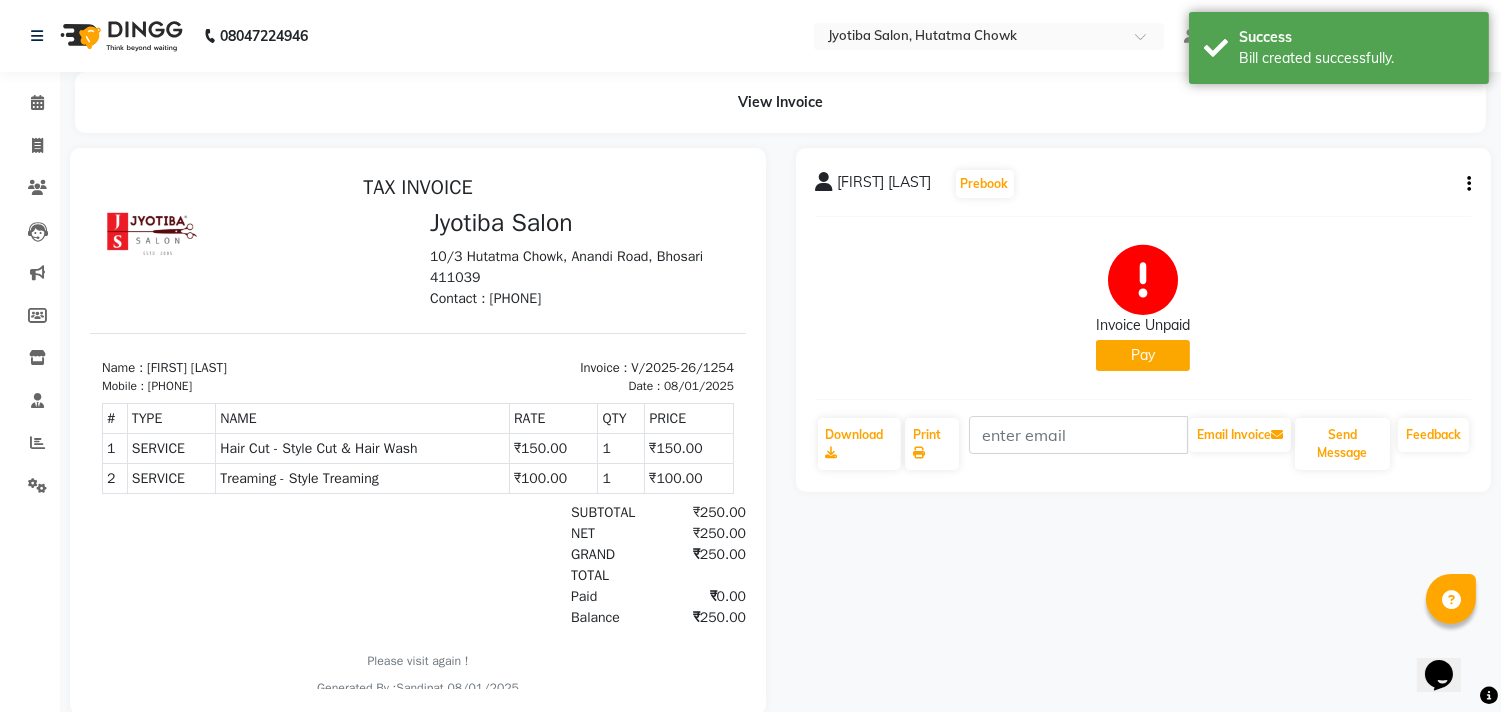 click on "Pay" 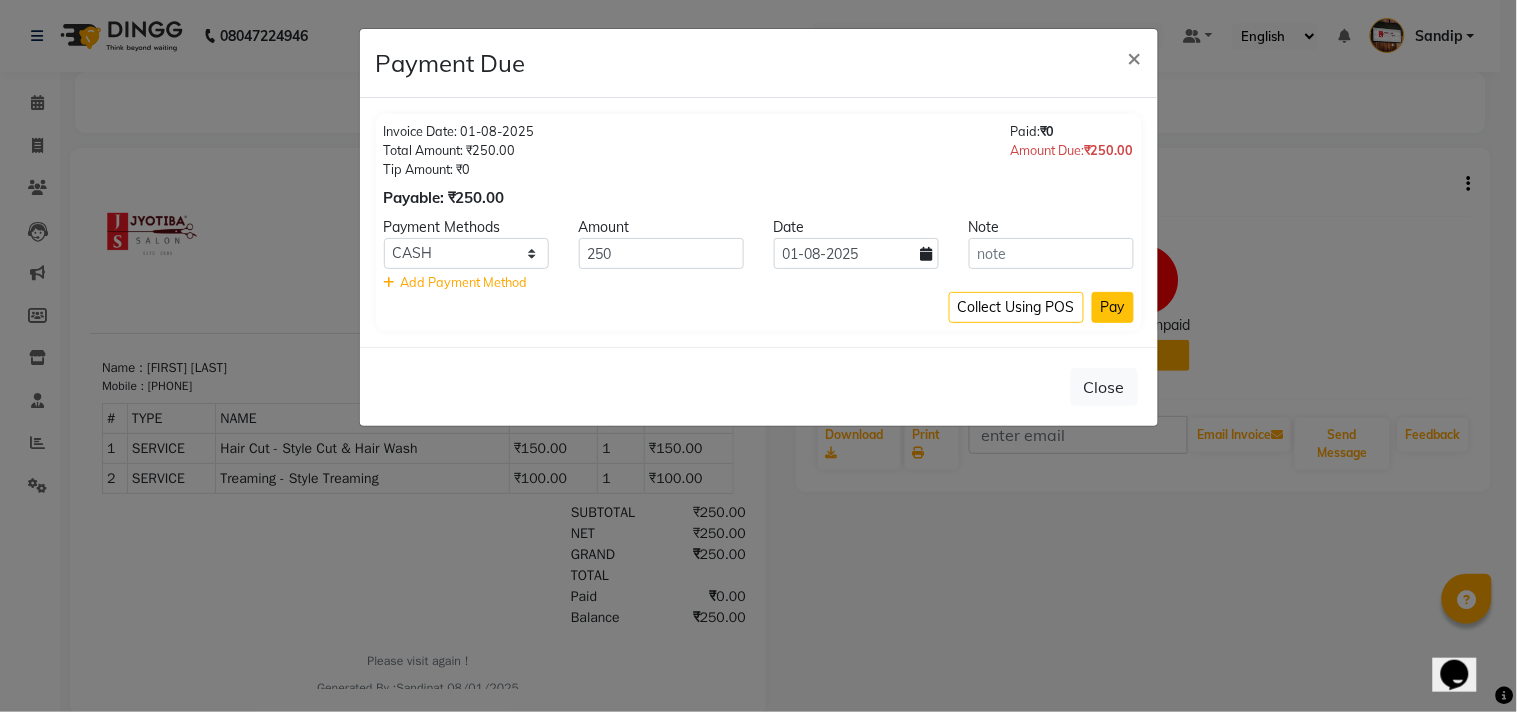 click on "Pay" 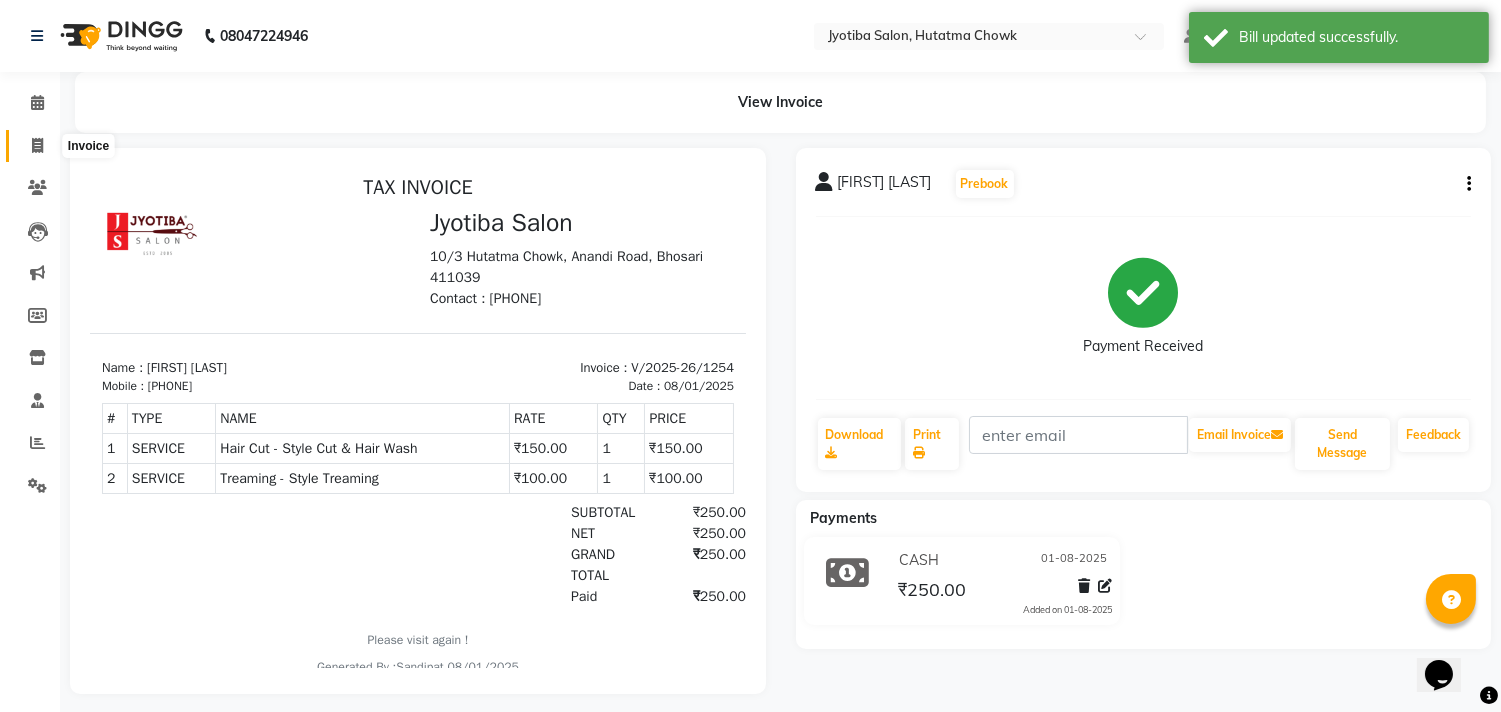 click 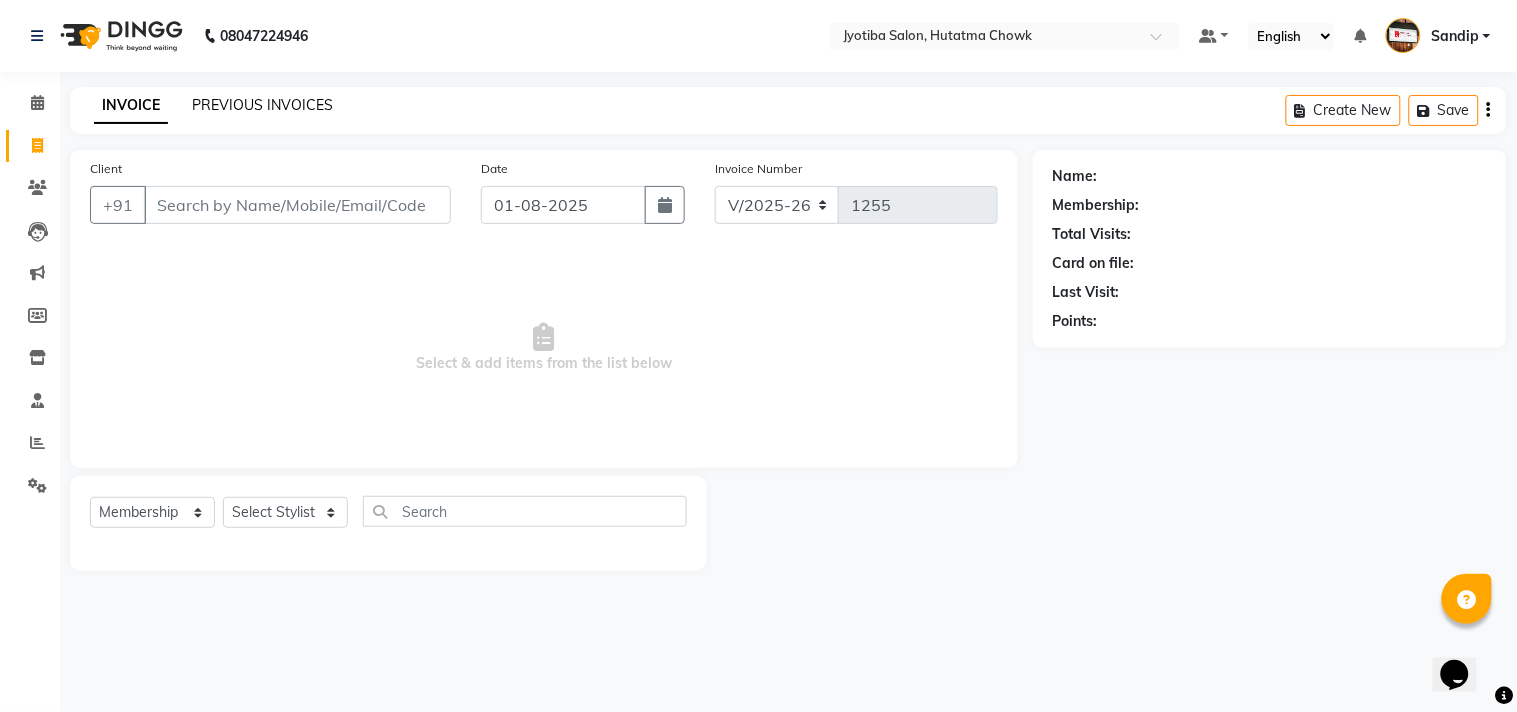 click on "PREVIOUS INVOICES" 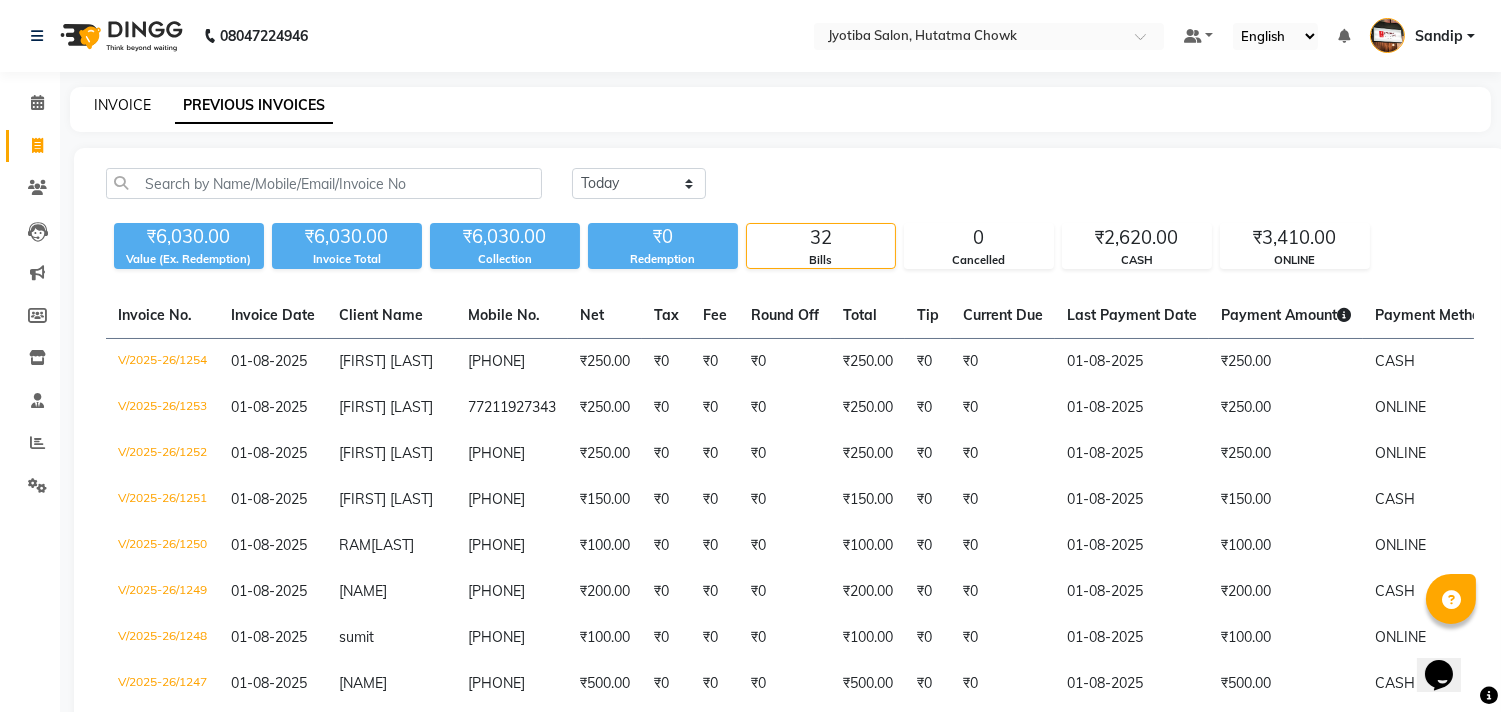 click on "INVOICE" 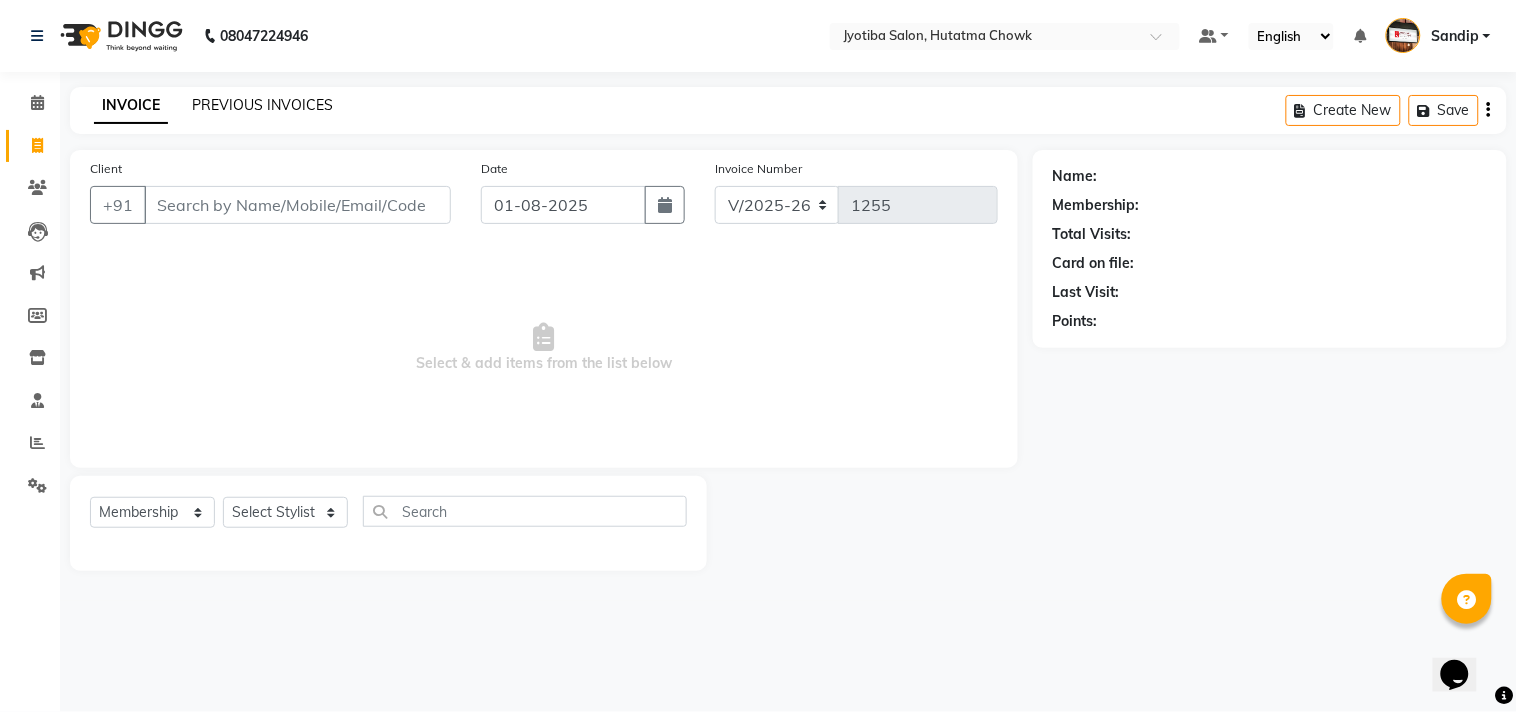 click on "PREVIOUS INVOICES" 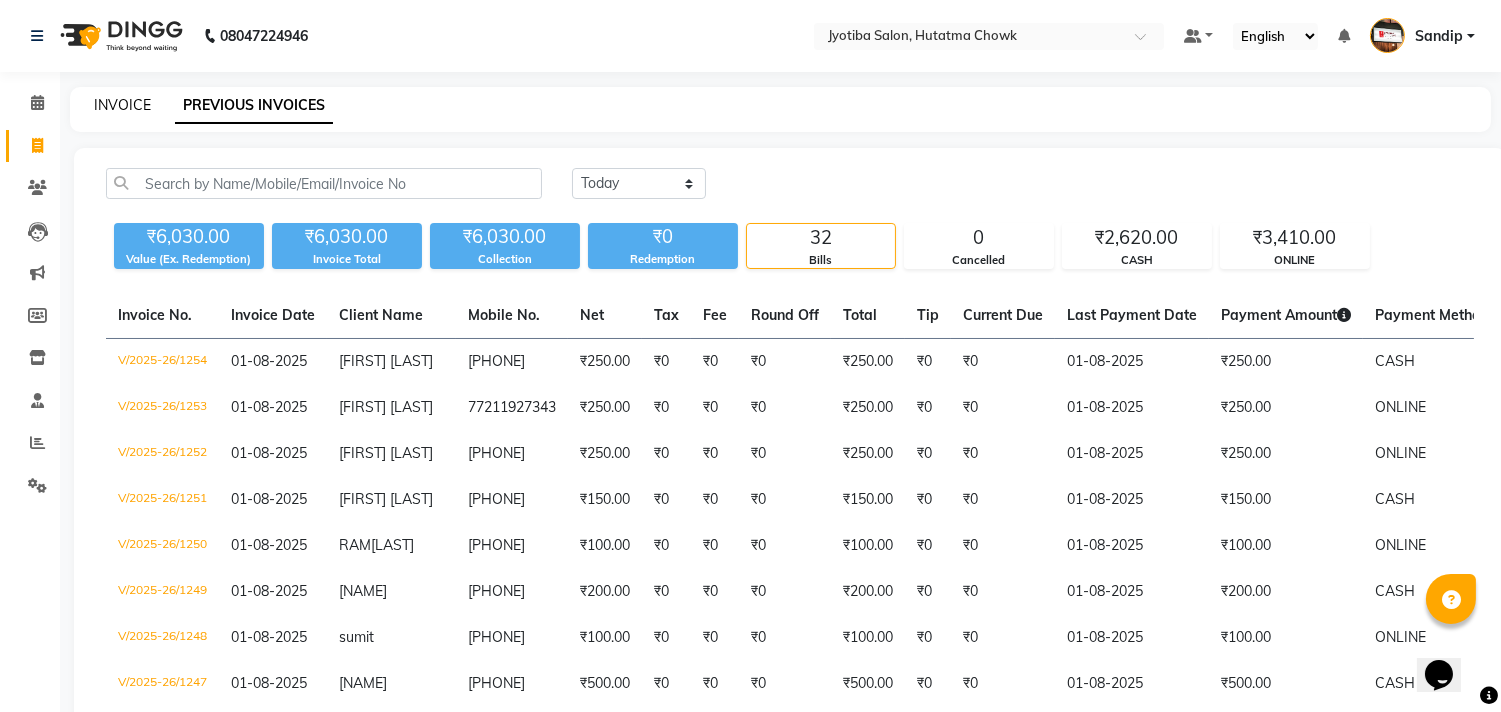 click on "INVOICE" 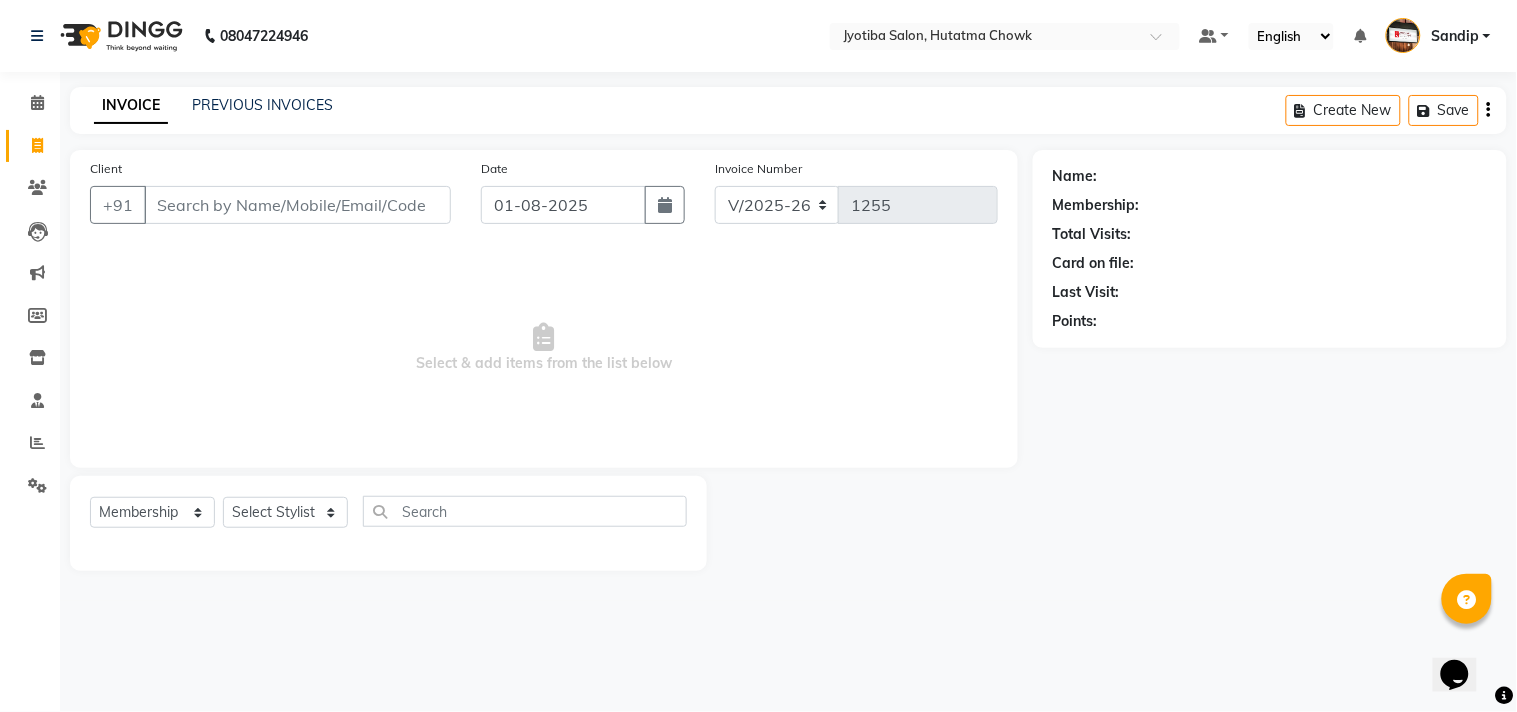click on "Select & add items from the list below" at bounding box center (544, 348) 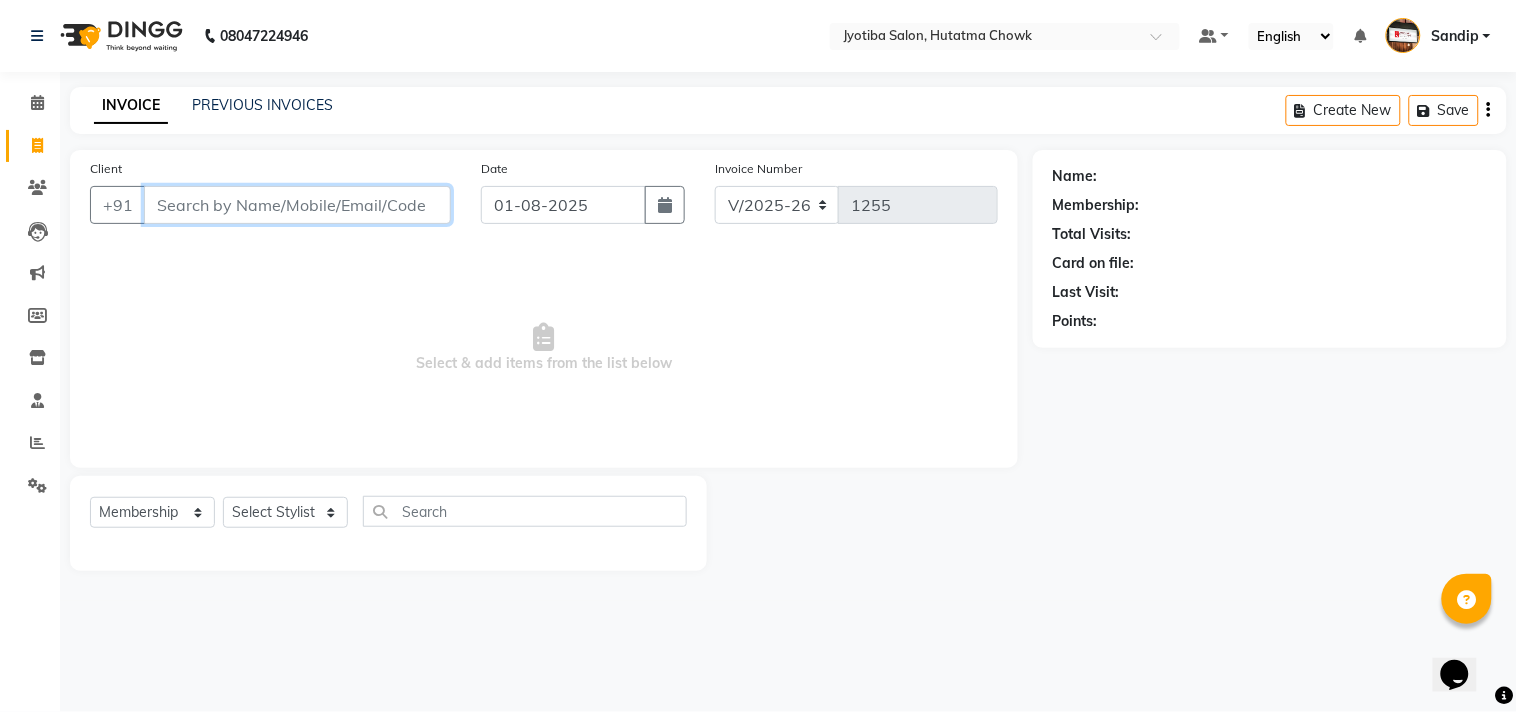 click on "Client" at bounding box center [297, 205] 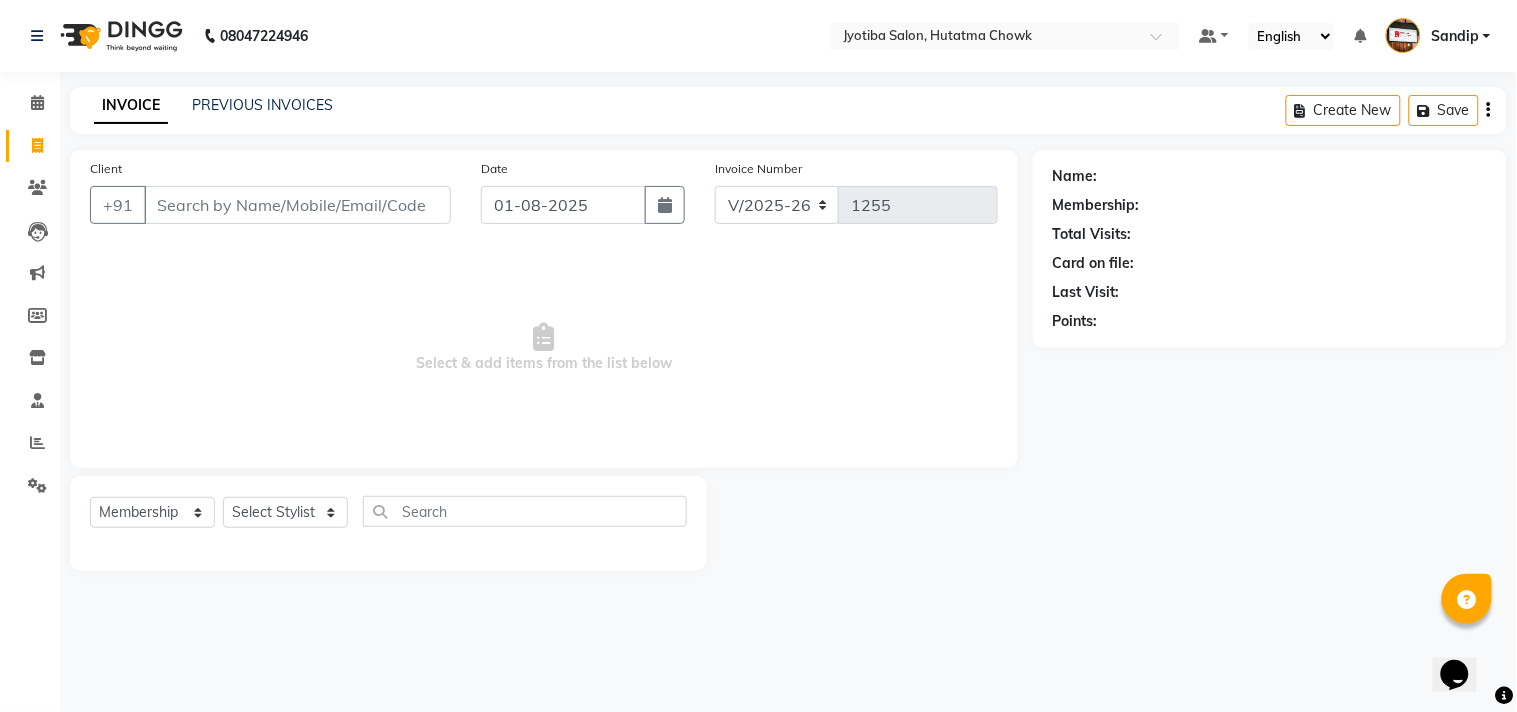 click on "Select & add items from the list below" at bounding box center [544, 348] 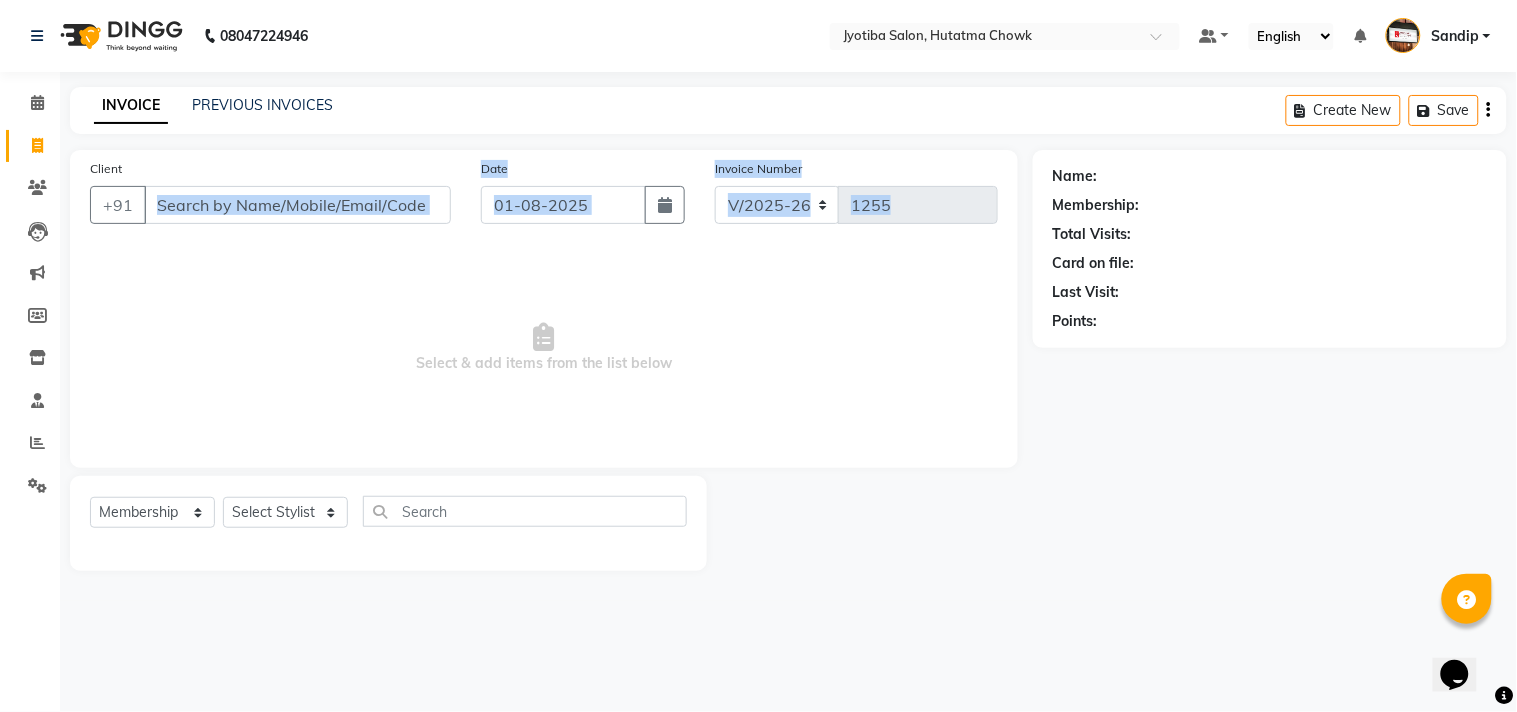 drag, startPoint x: 263, startPoint y: 247, endPoint x: 315, endPoint y: 228, distance: 55.362442 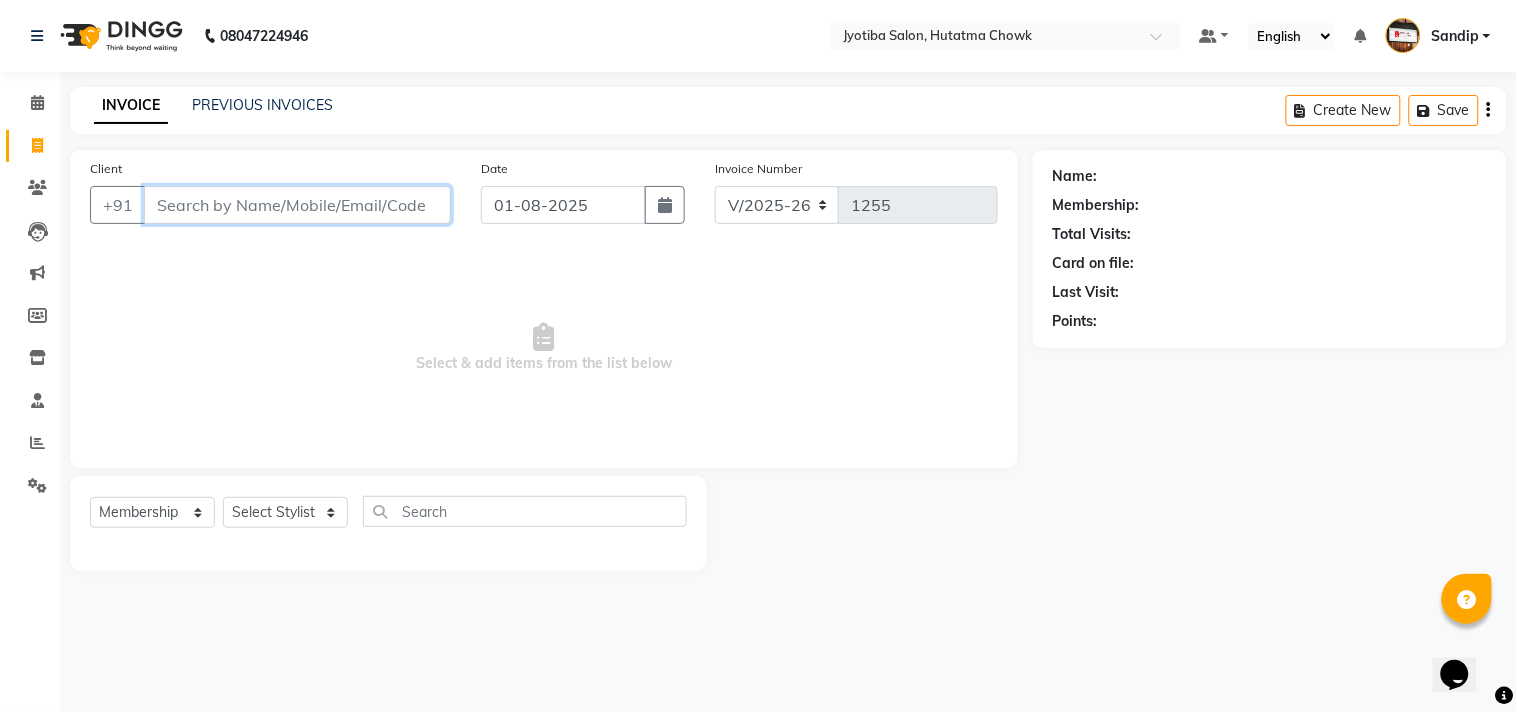 click on "Client" at bounding box center [297, 205] 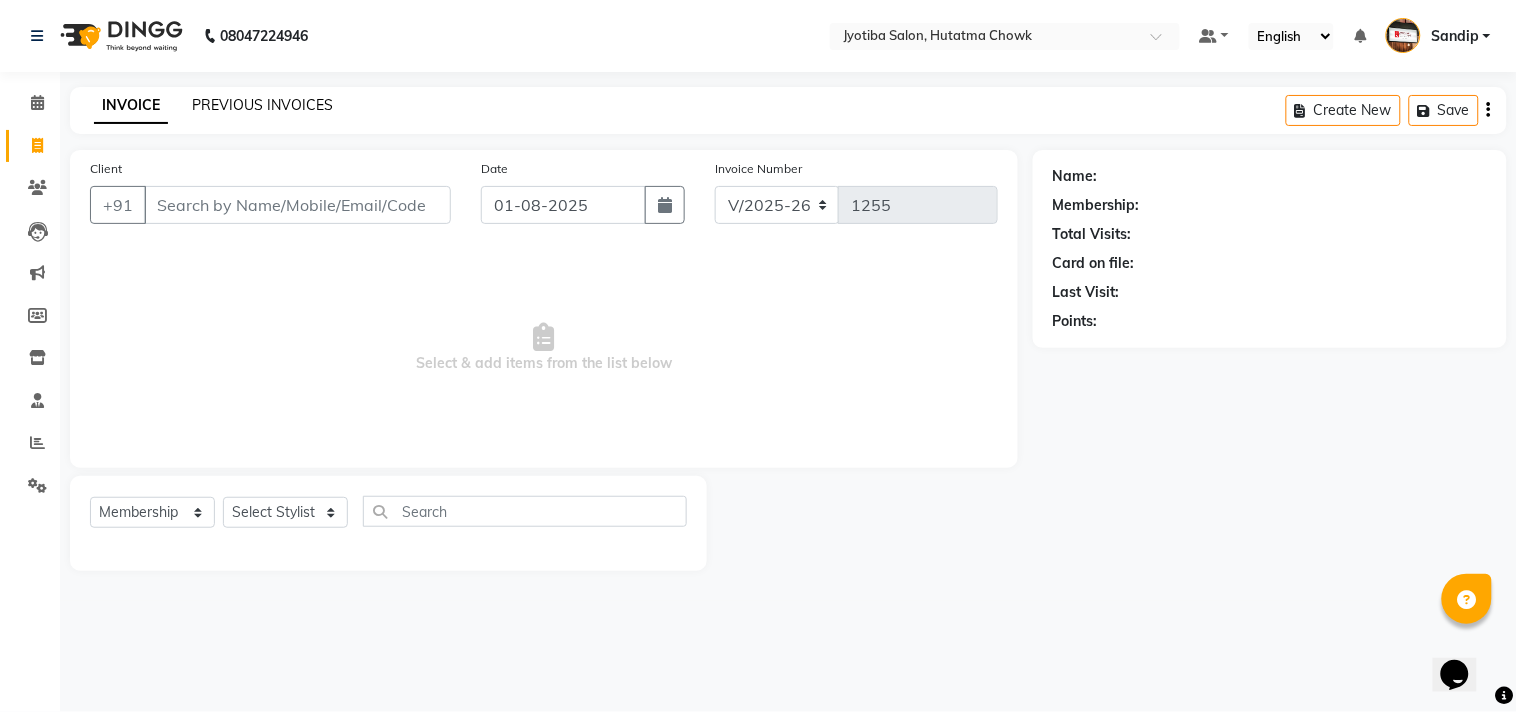 click on "PREVIOUS INVOICES" 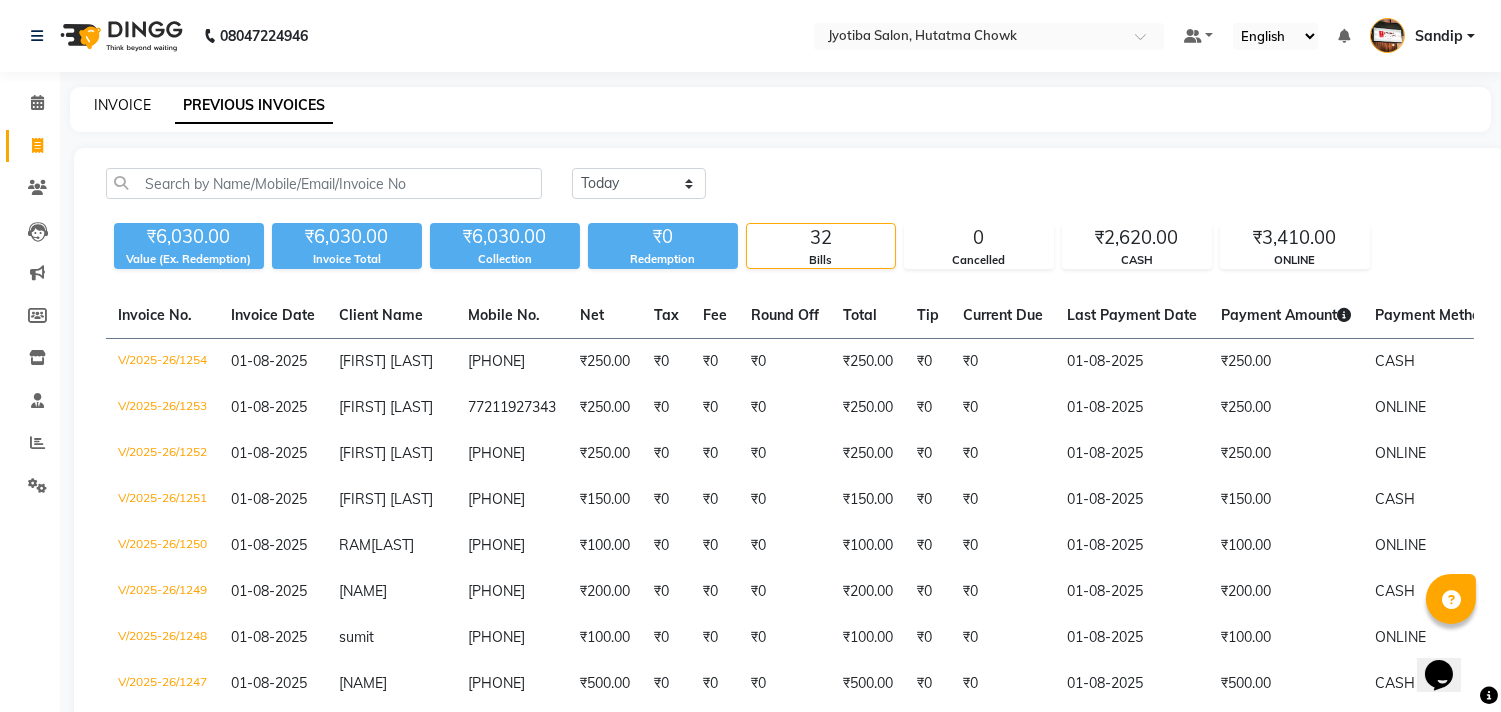 click on "INVOICE" 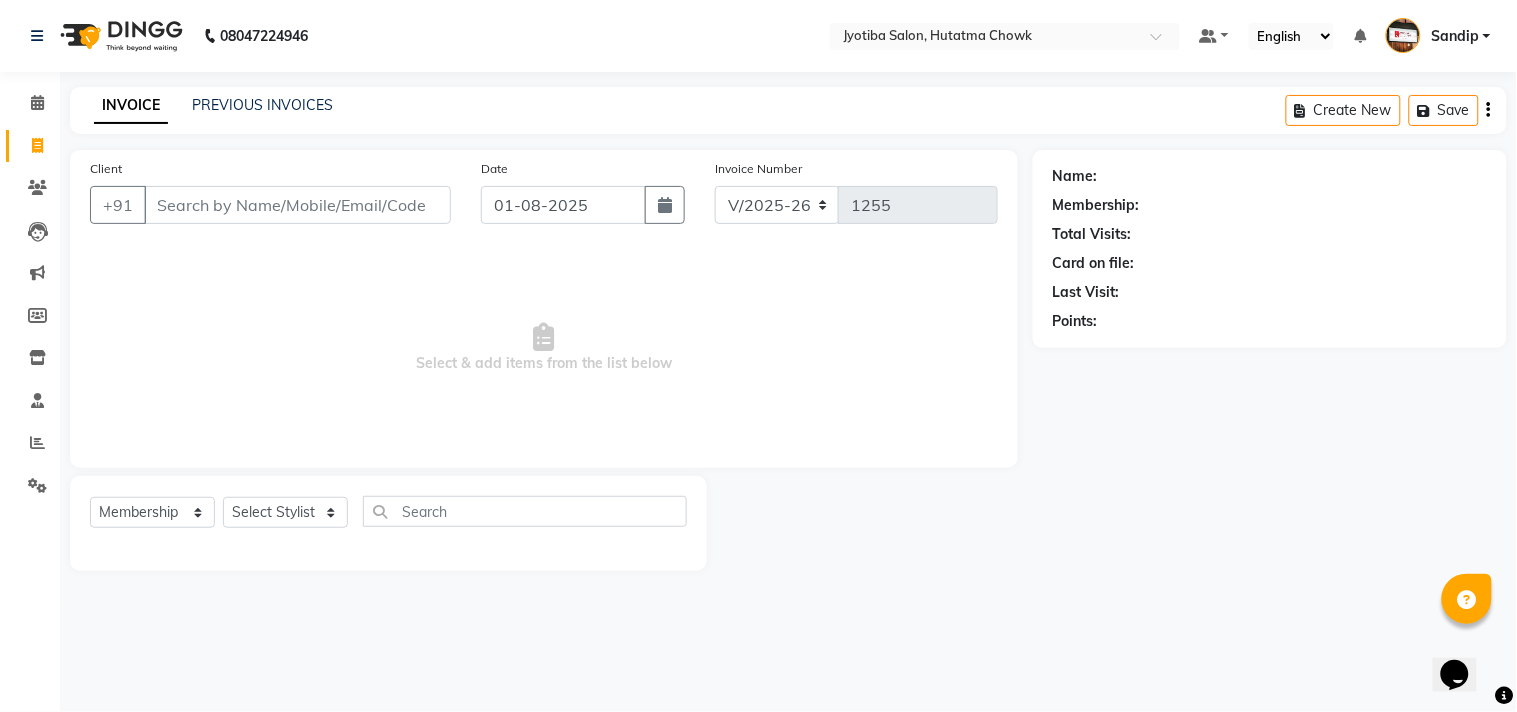 click on "Client +91 Date 01-08-2025 Invoice Number V/2025 V/2025-26 1255  Select & add items from the list below" 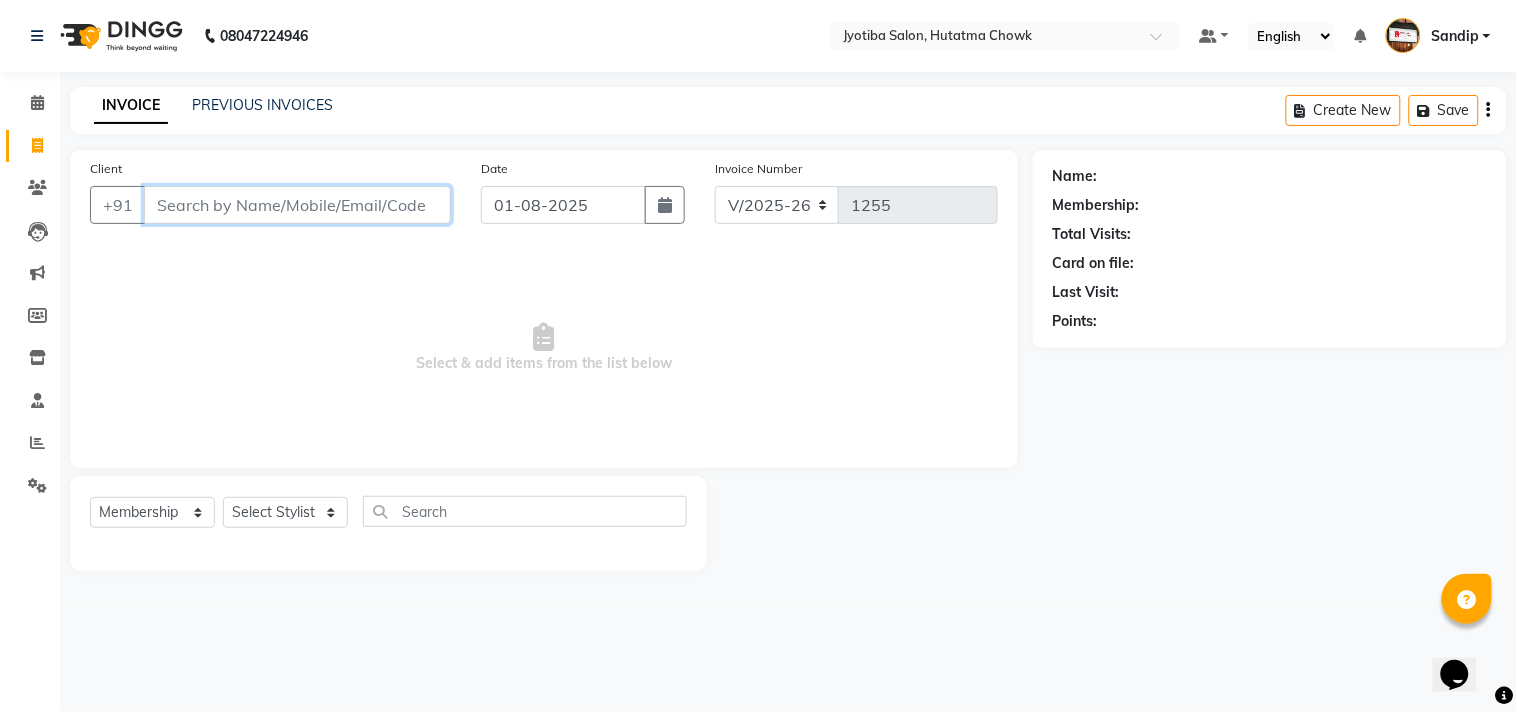 click on "Client" at bounding box center [297, 205] 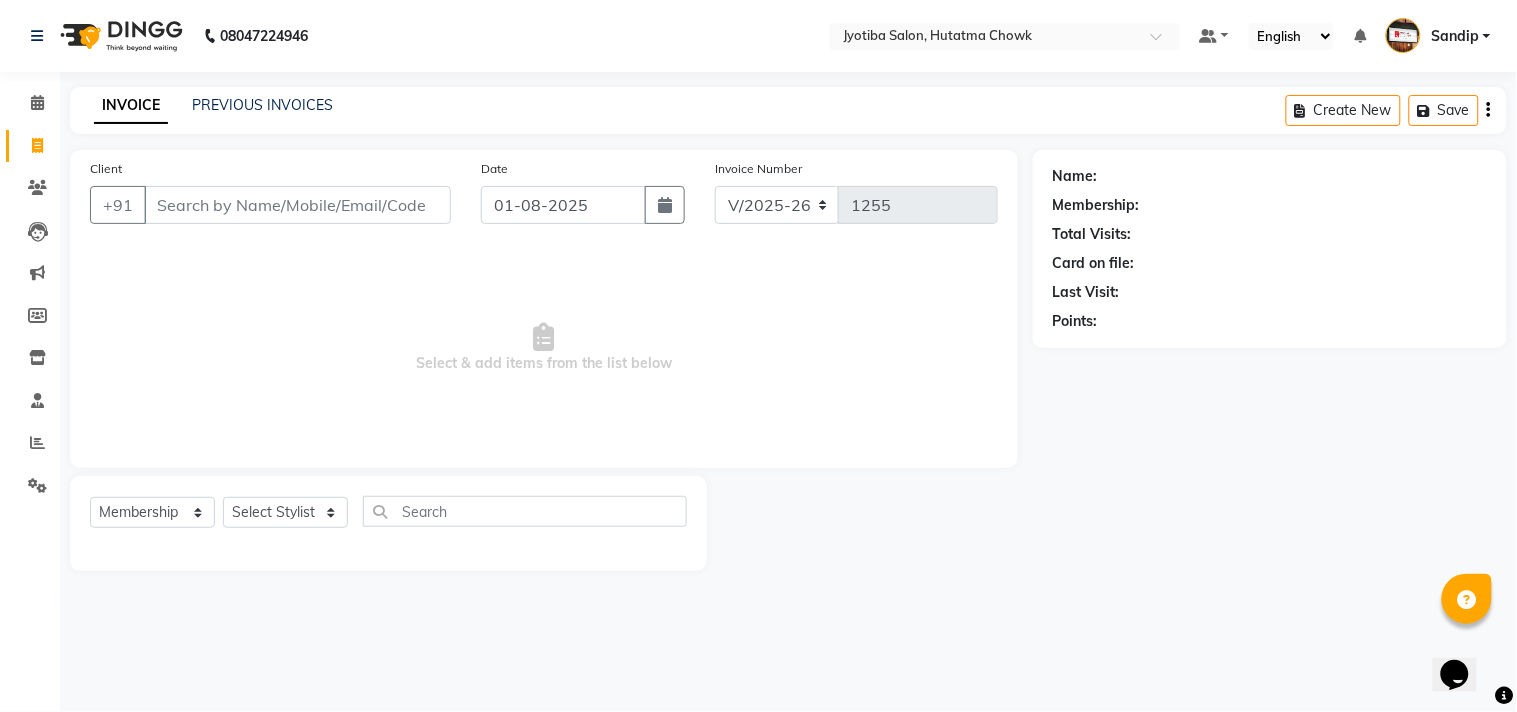click on "Select & add items from the list below" at bounding box center (544, 348) 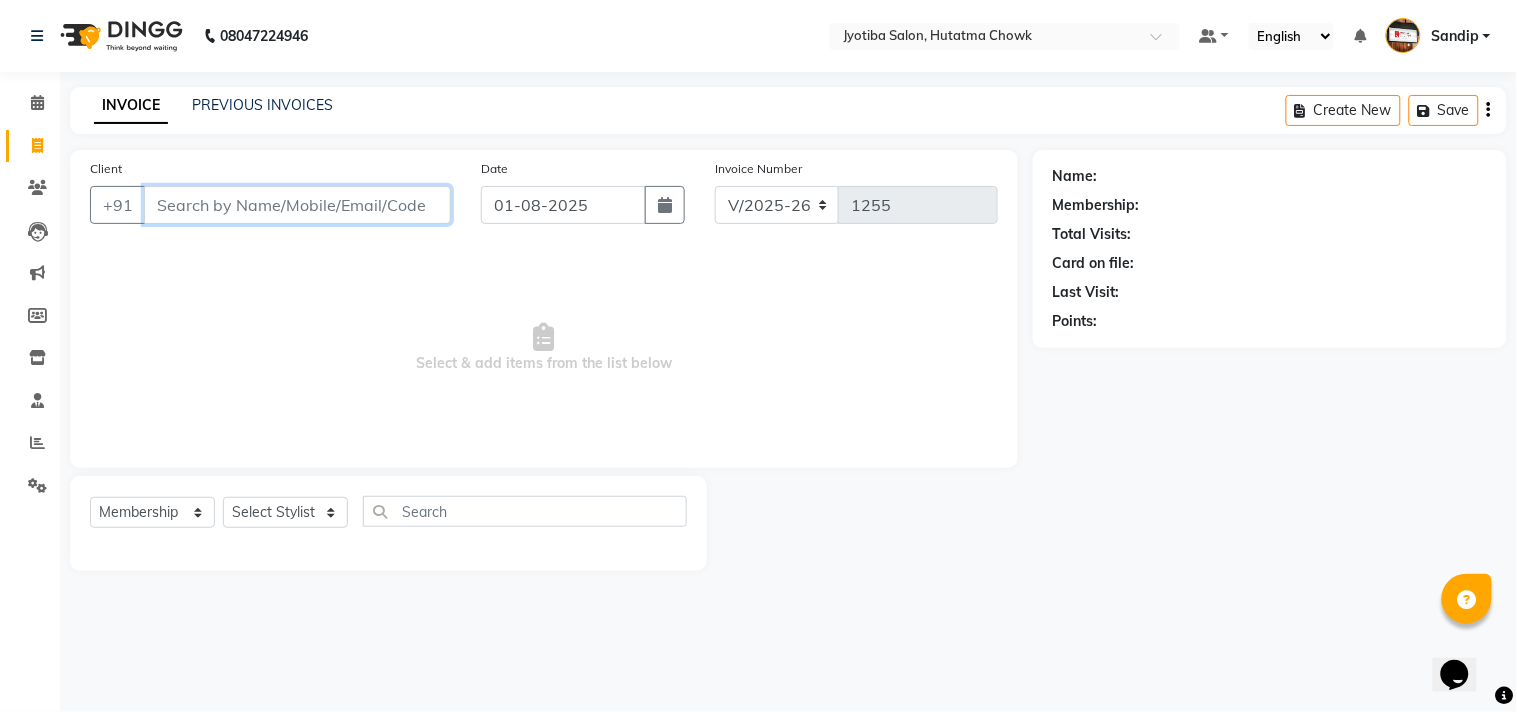 click on "Client" at bounding box center [297, 205] 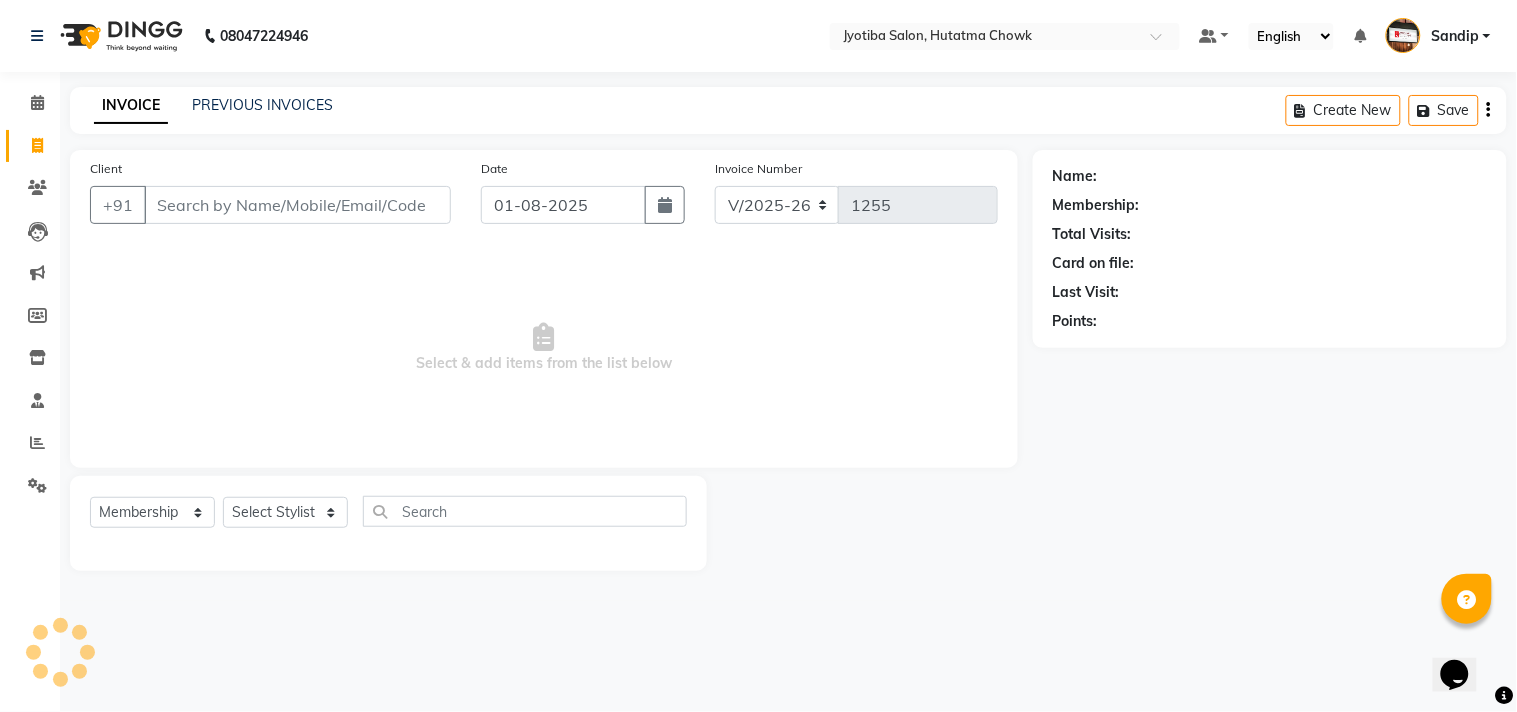 click on "Select & add items from the list below" at bounding box center (544, 348) 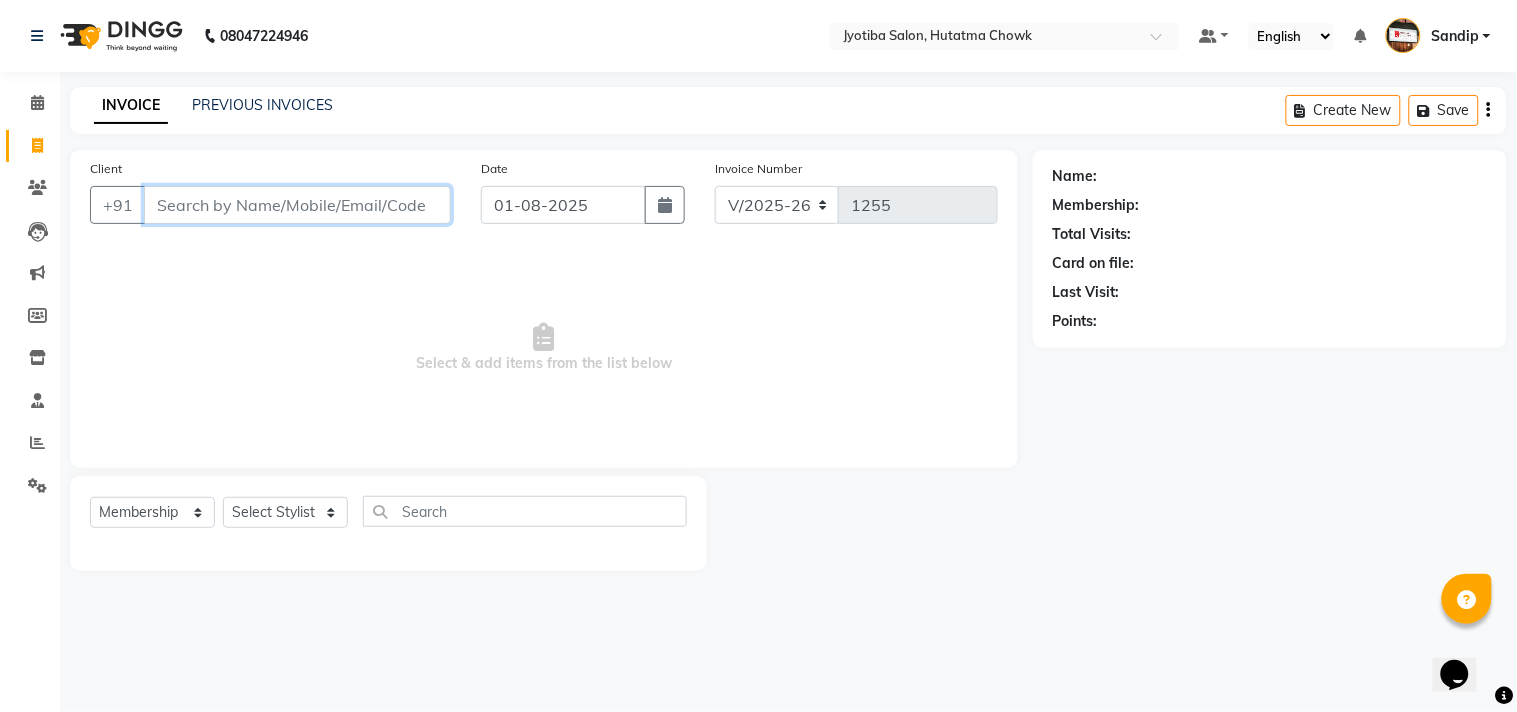 click on "Client" at bounding box center [297, 205] 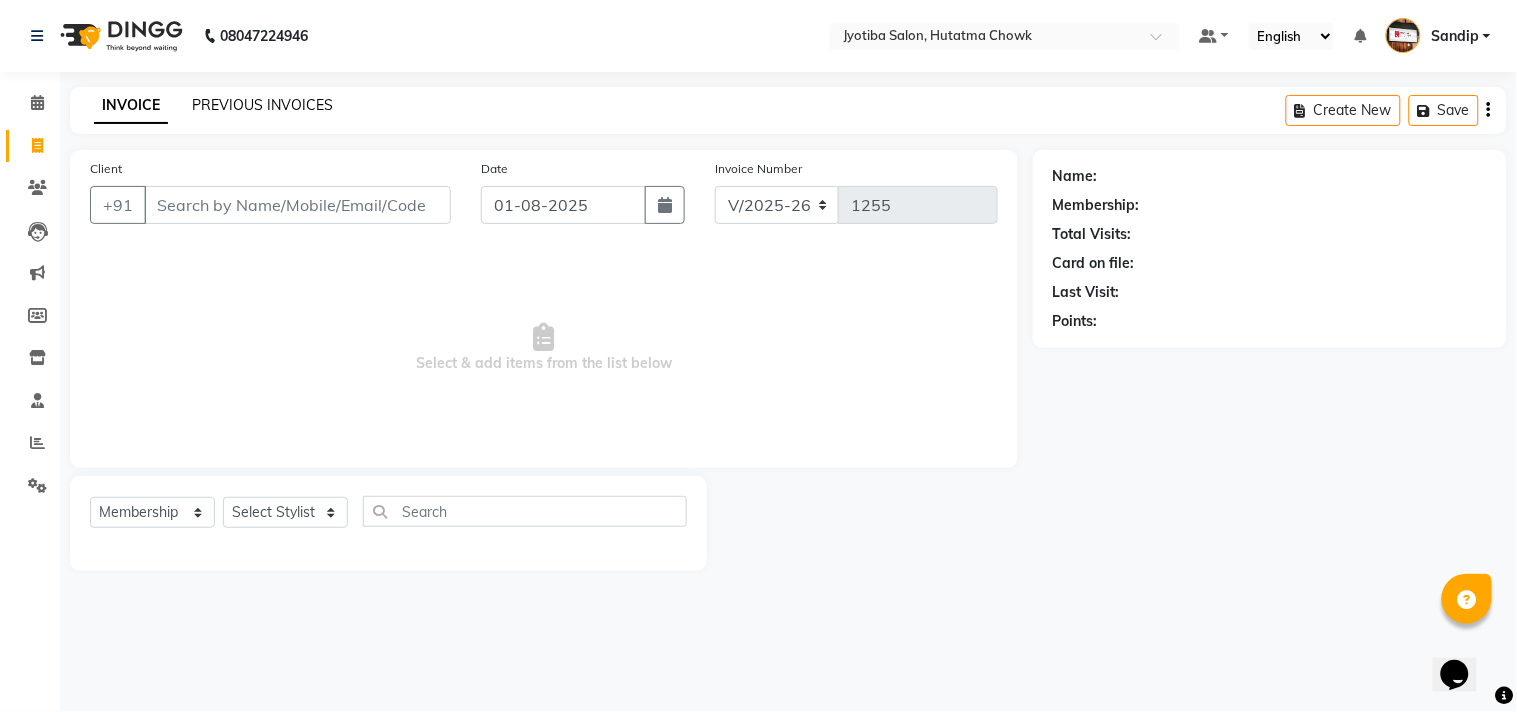 click on "PREVIOUS INVOICES" 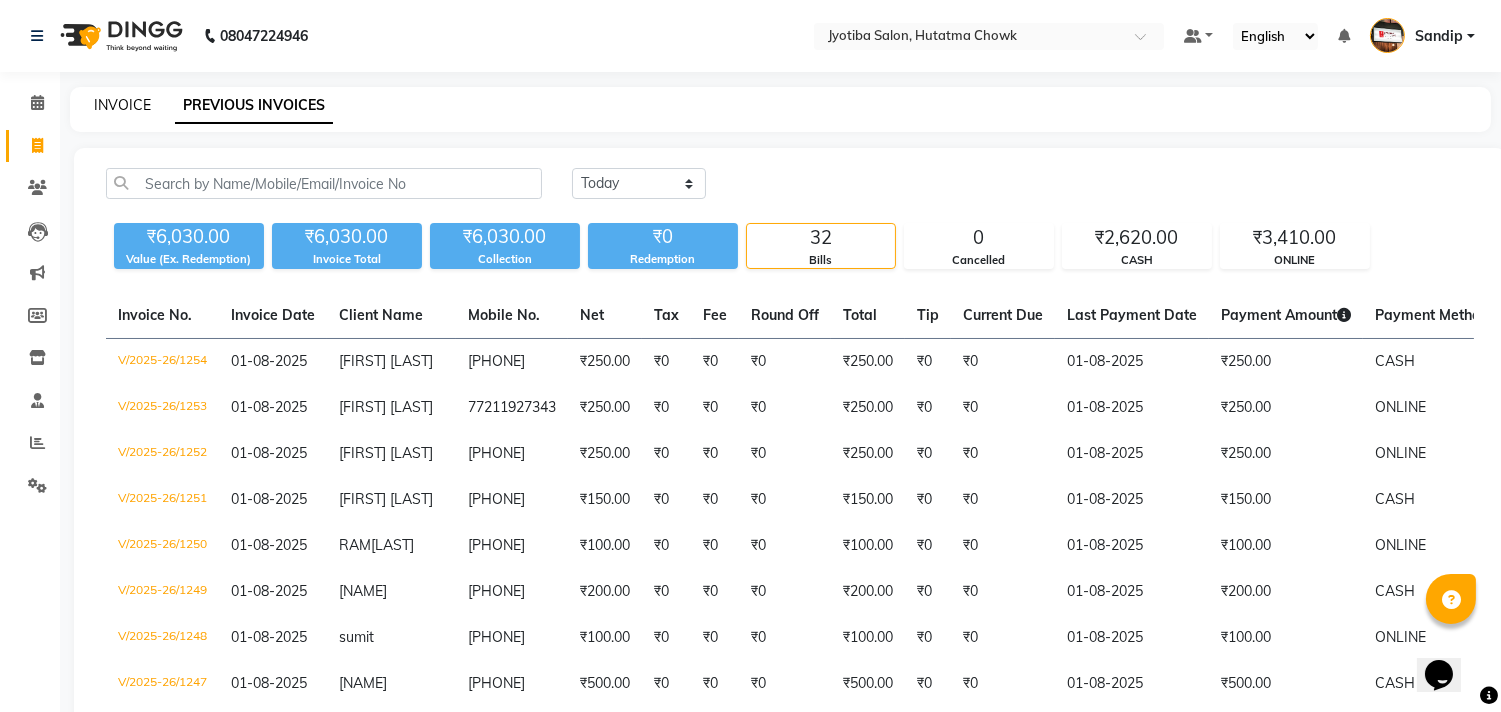 click on "INVOICE" 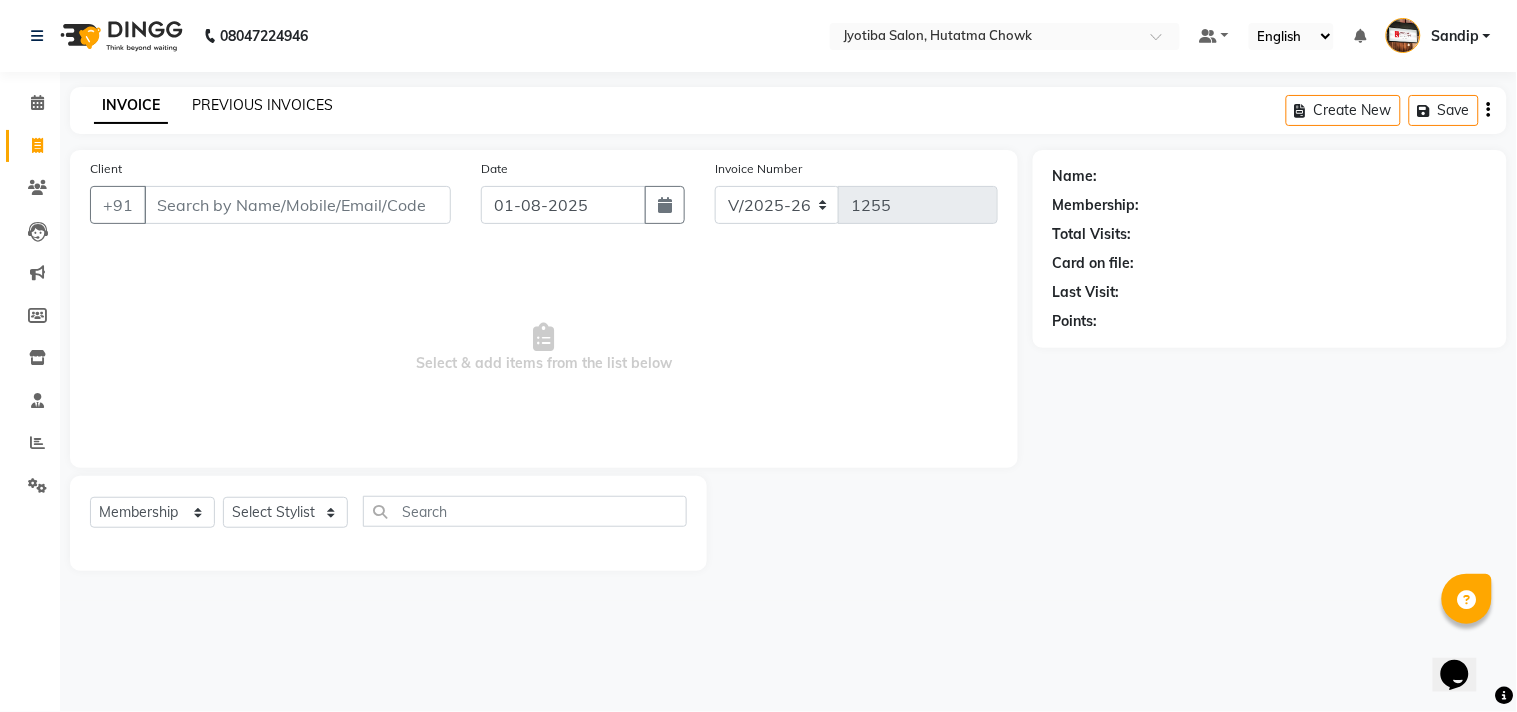 click on "PREVIOUS INVOICES" 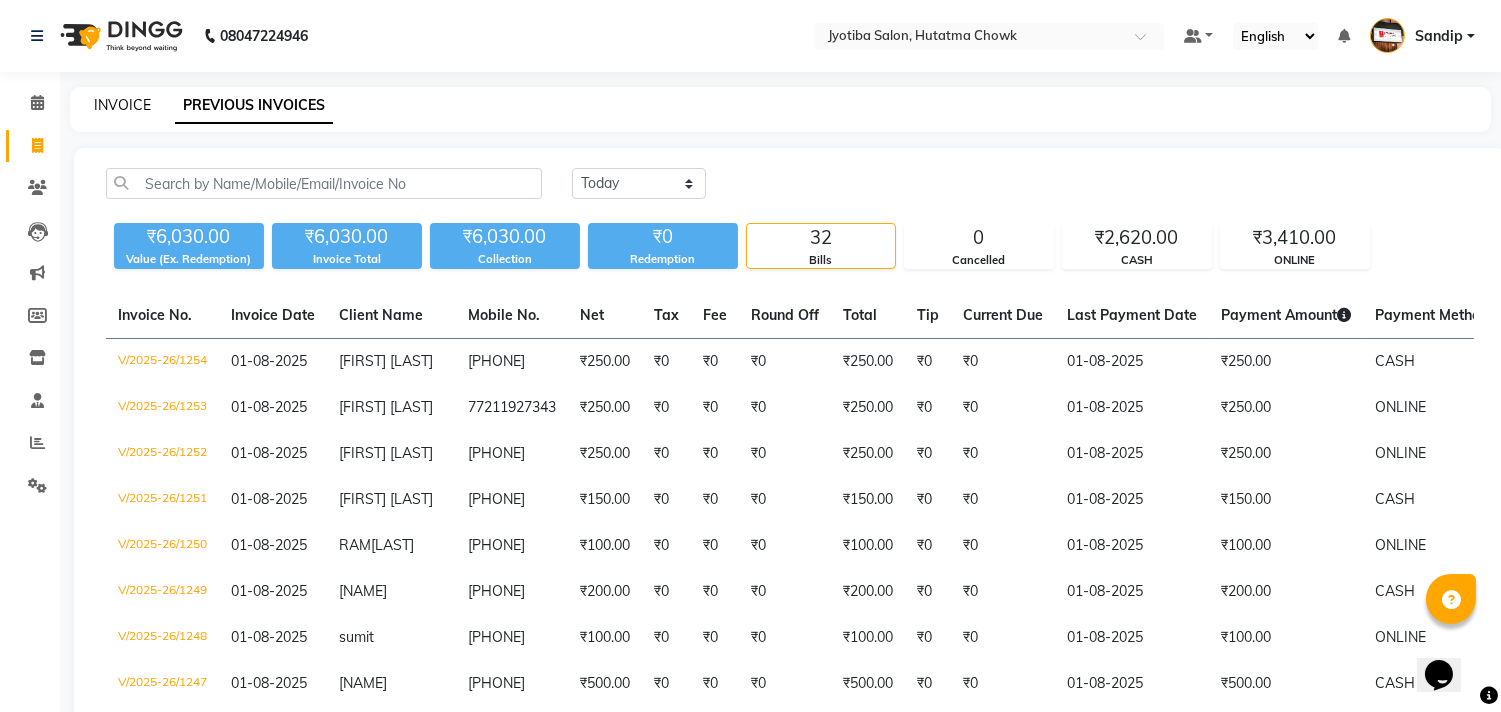 click on "INVOICE" 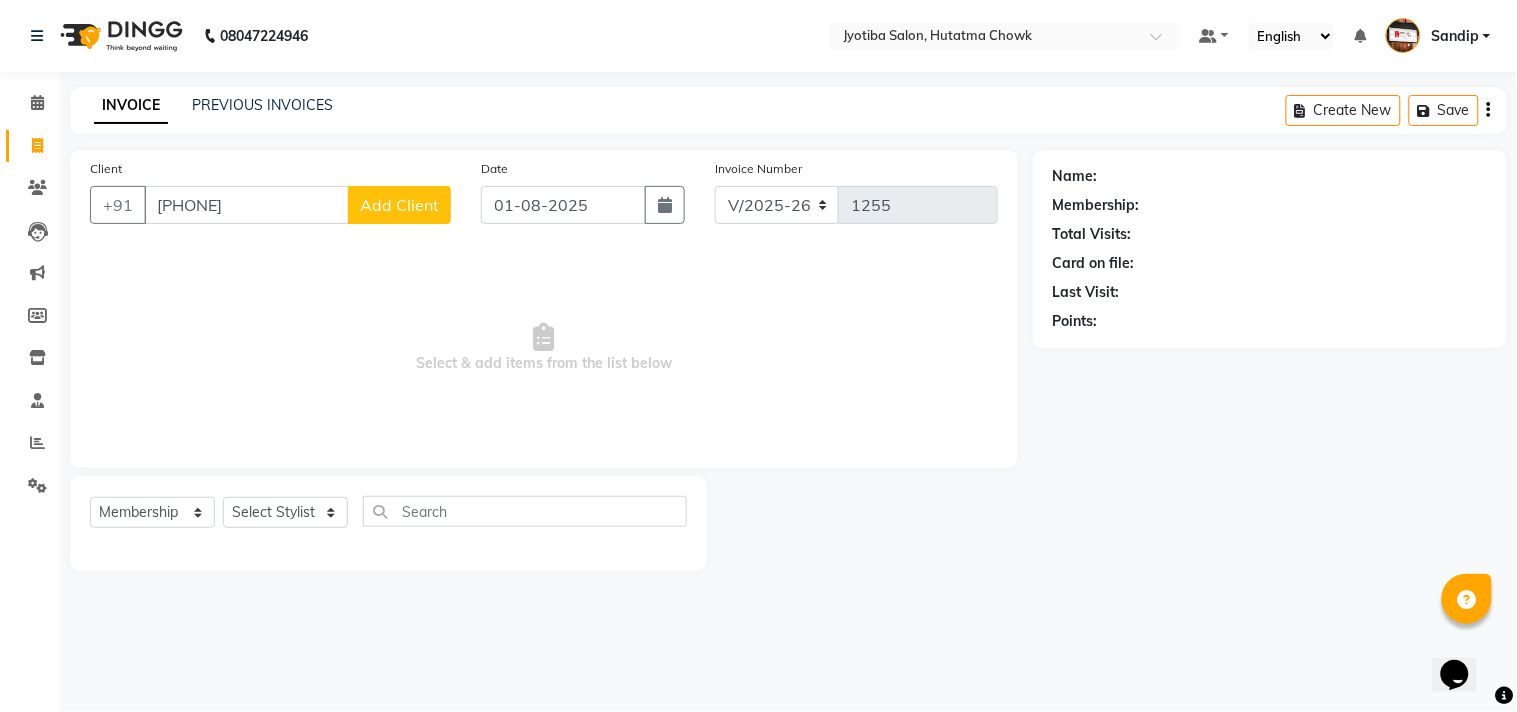 click on "Add Client" 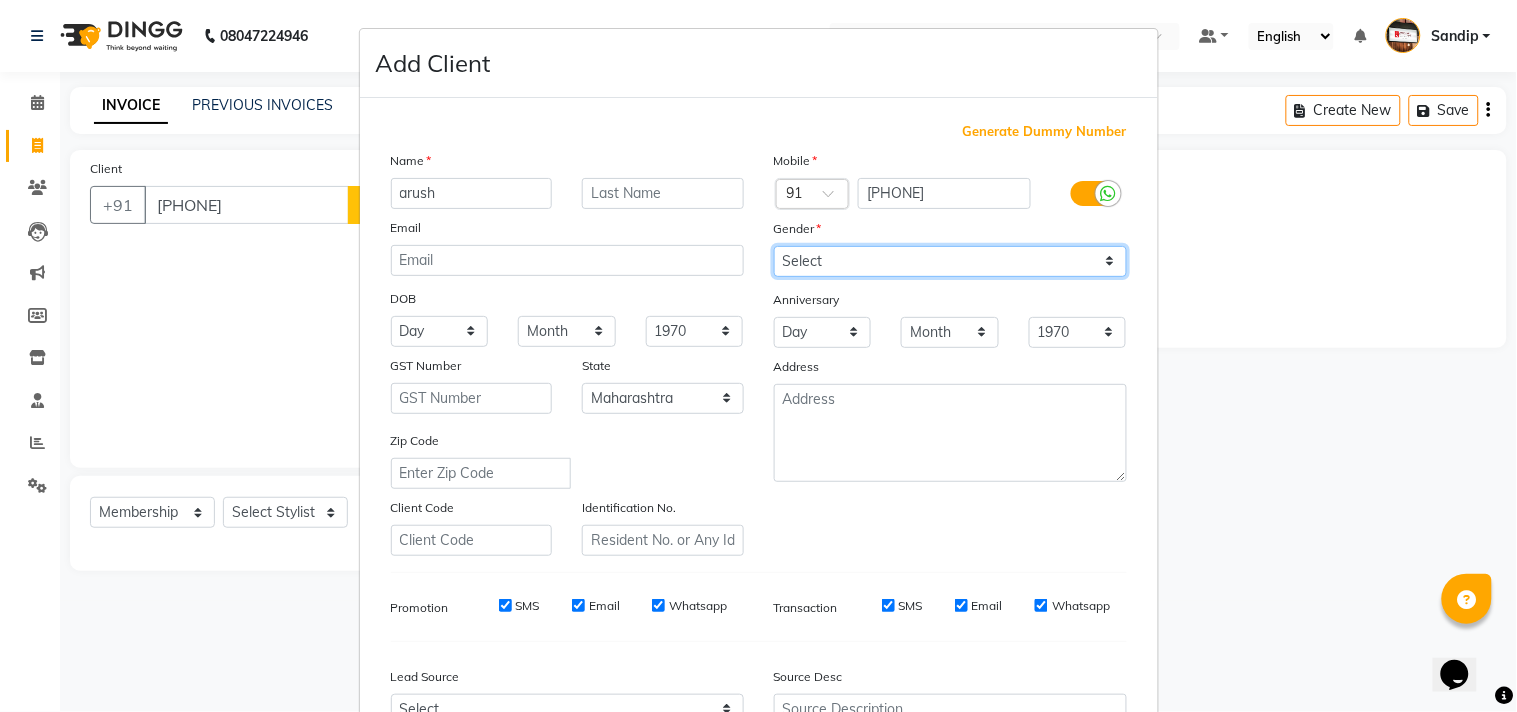click on "Select Male Female Other Prefer Not To Say" at bounding box center [950, 261] 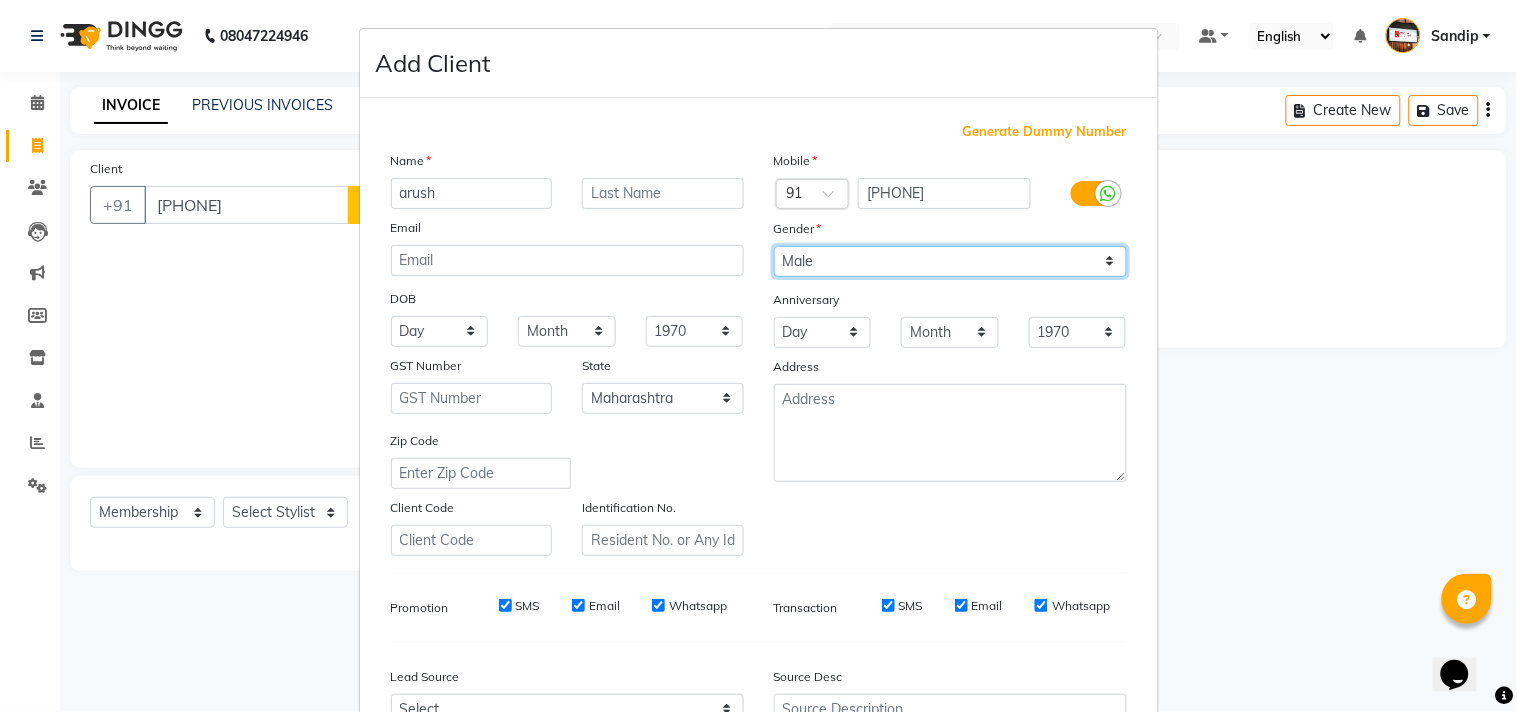 click on "Select Male Female Other Prefer Not To Say" at bounding box center (950, 261) 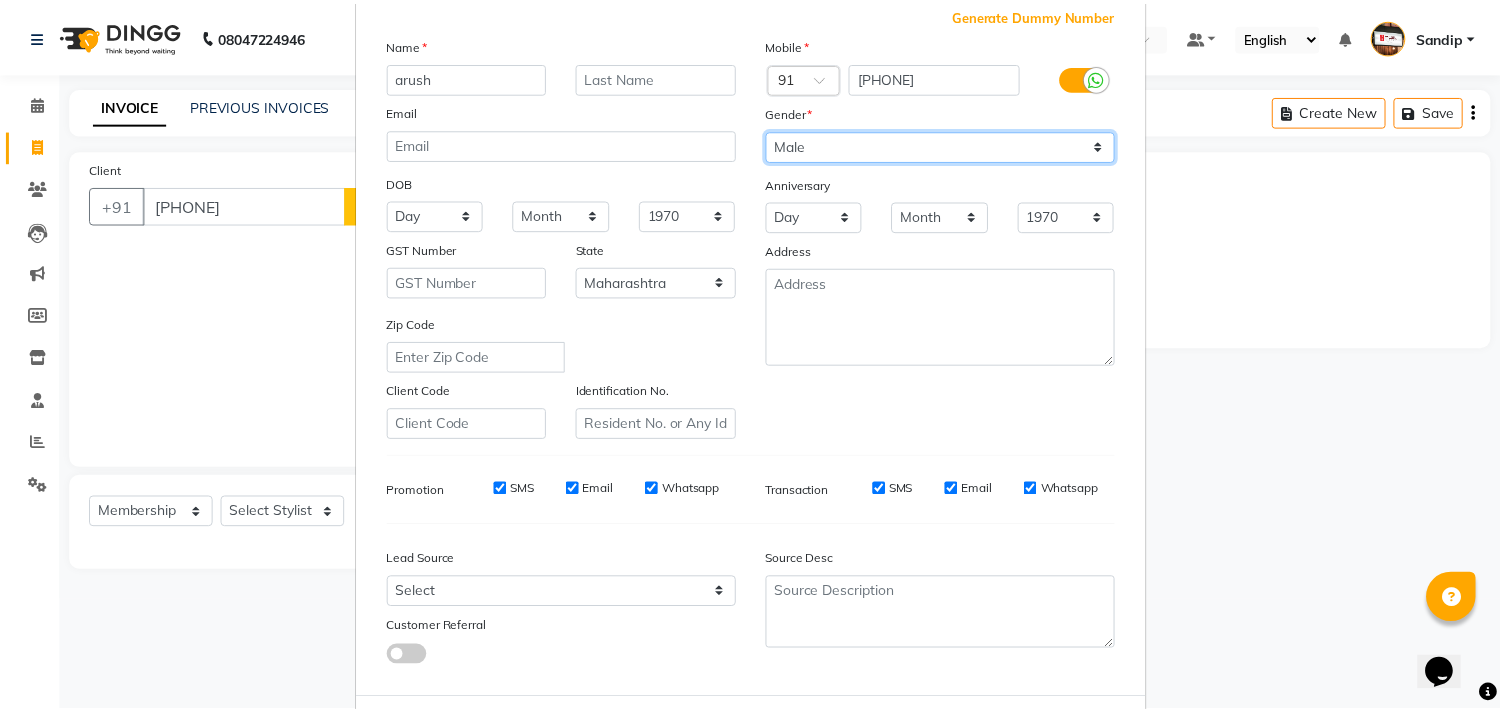 scroll, scrollTop: 212, scrollLeft: 0, axis: vertical 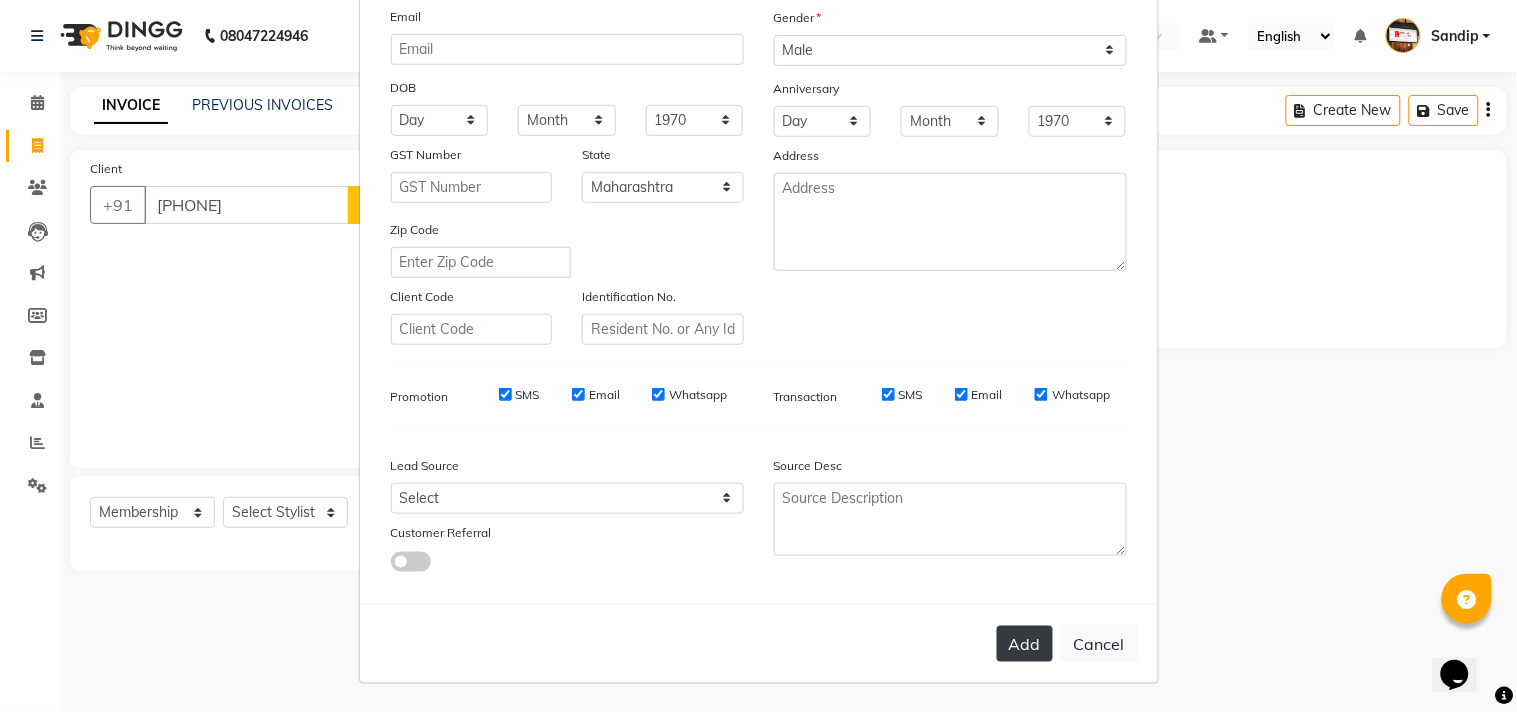 click on "Add" at bounding box center [1025, 644] 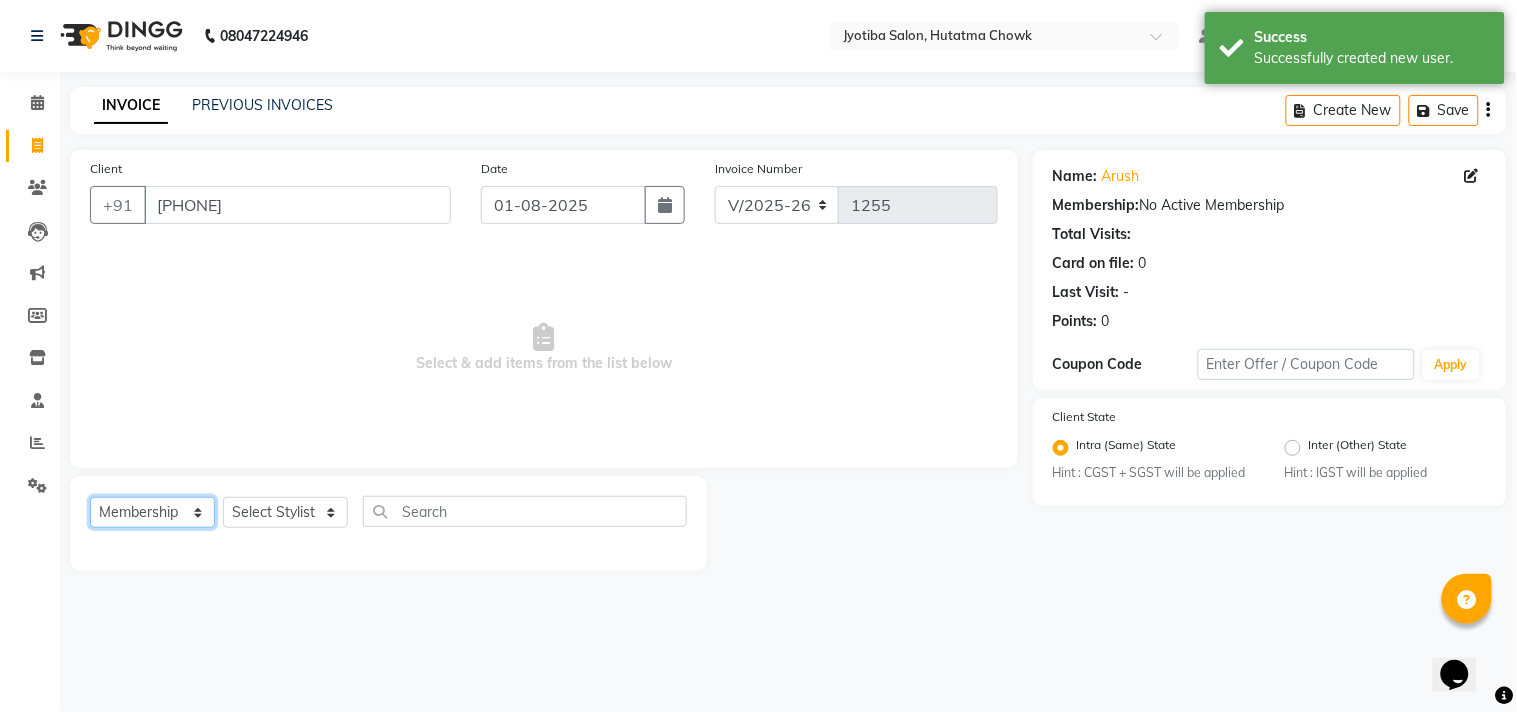 click on "Select  Service  Product  Membership  Package Voucher Prepaid Gift Card" 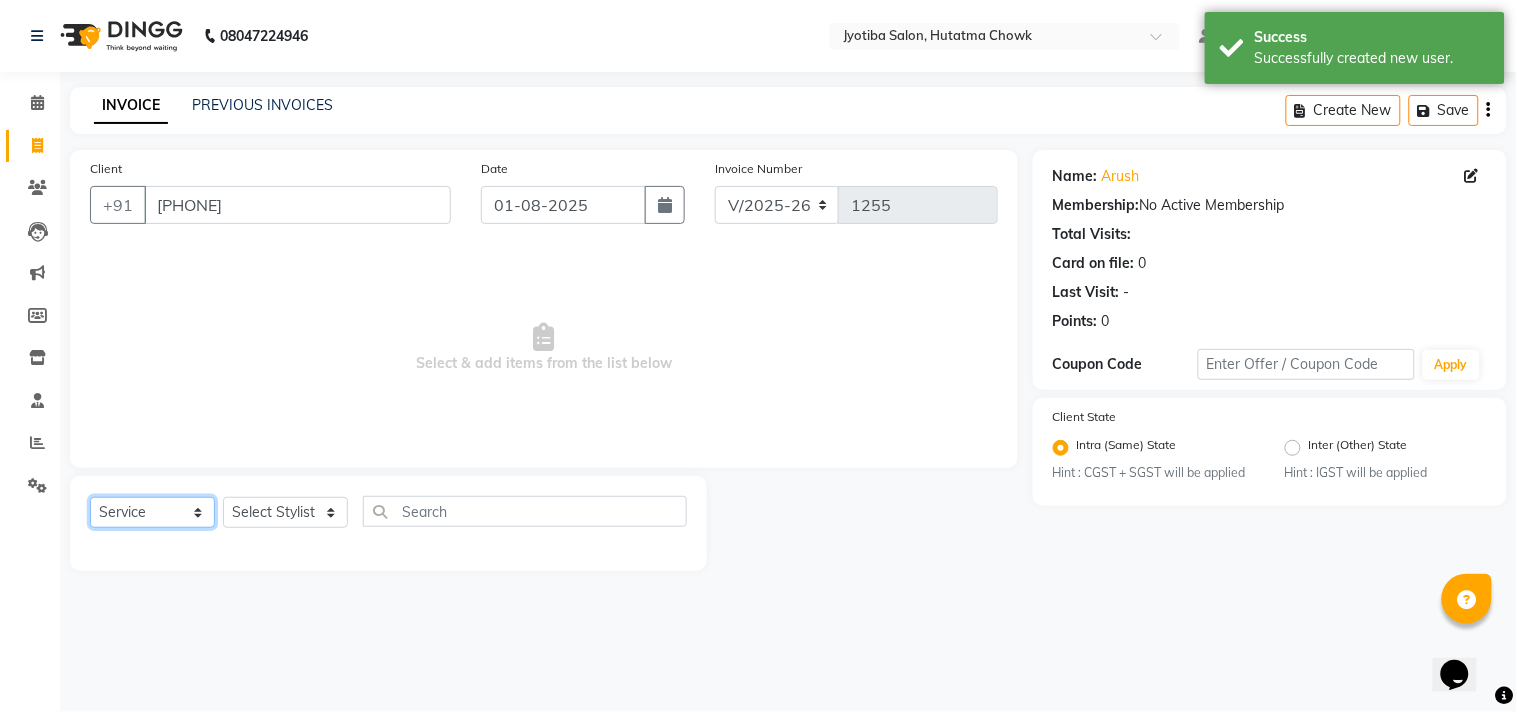 click on "Select  Service  Product  Membership  Package Voucher Prepaid Gift Card" 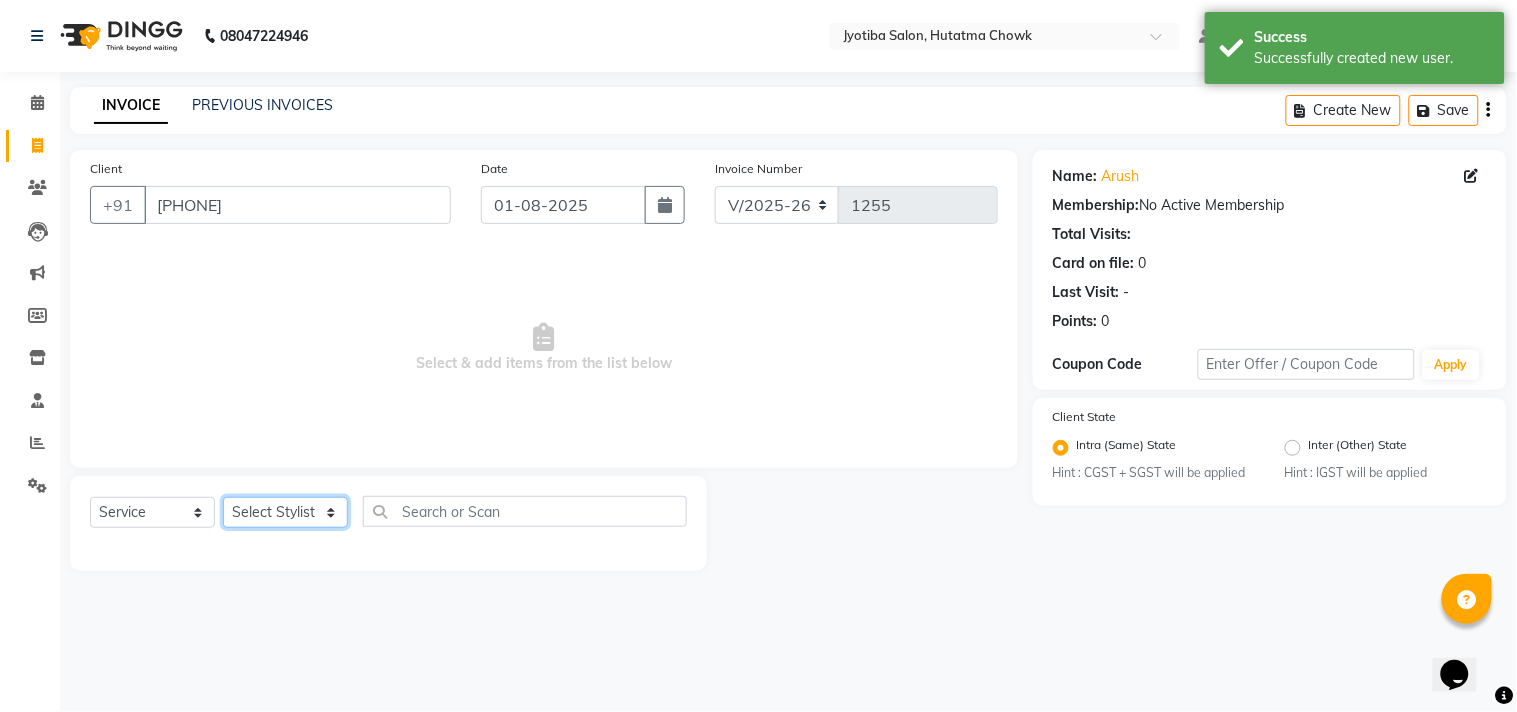 click on "Select Stylist Abdul Dinesh thakur Farman  Juned  mahadev Munna  prem RAHUL Sandip Suresh yasin" 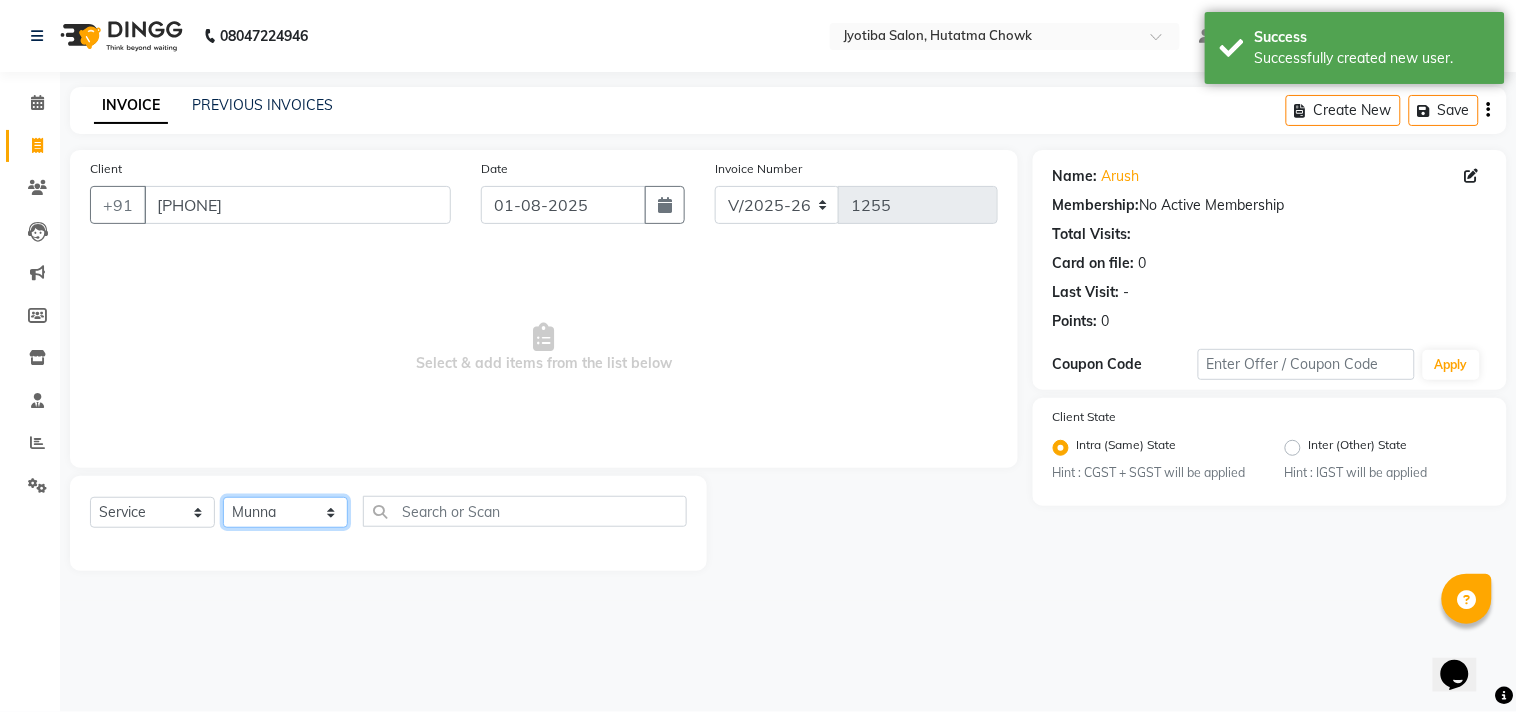 click on "Select Stylist Abdul Dinesh thakur Farman  Juned  mahadev Munna  prem RAHUL Sandip Suresh yasin" 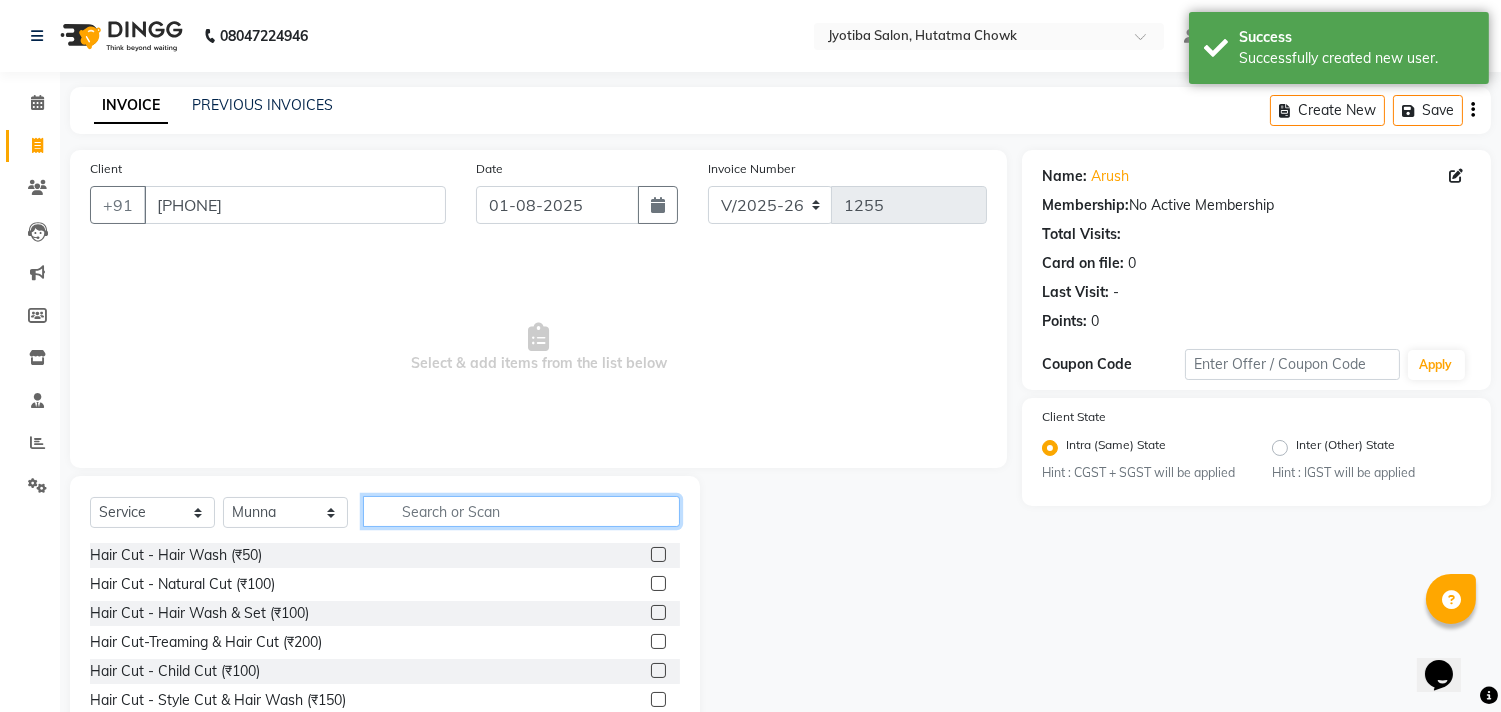click 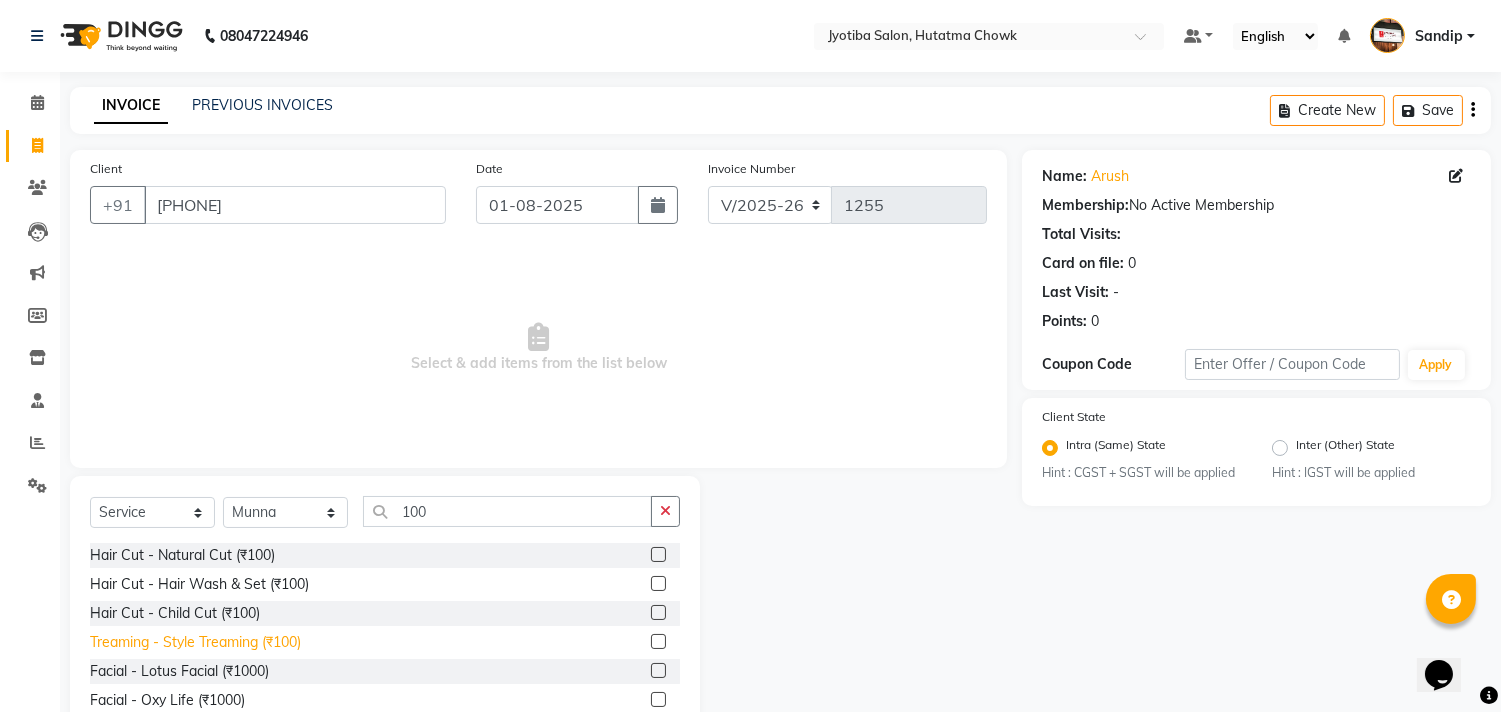 click on "Treaming - Style Treaming (₹100)" 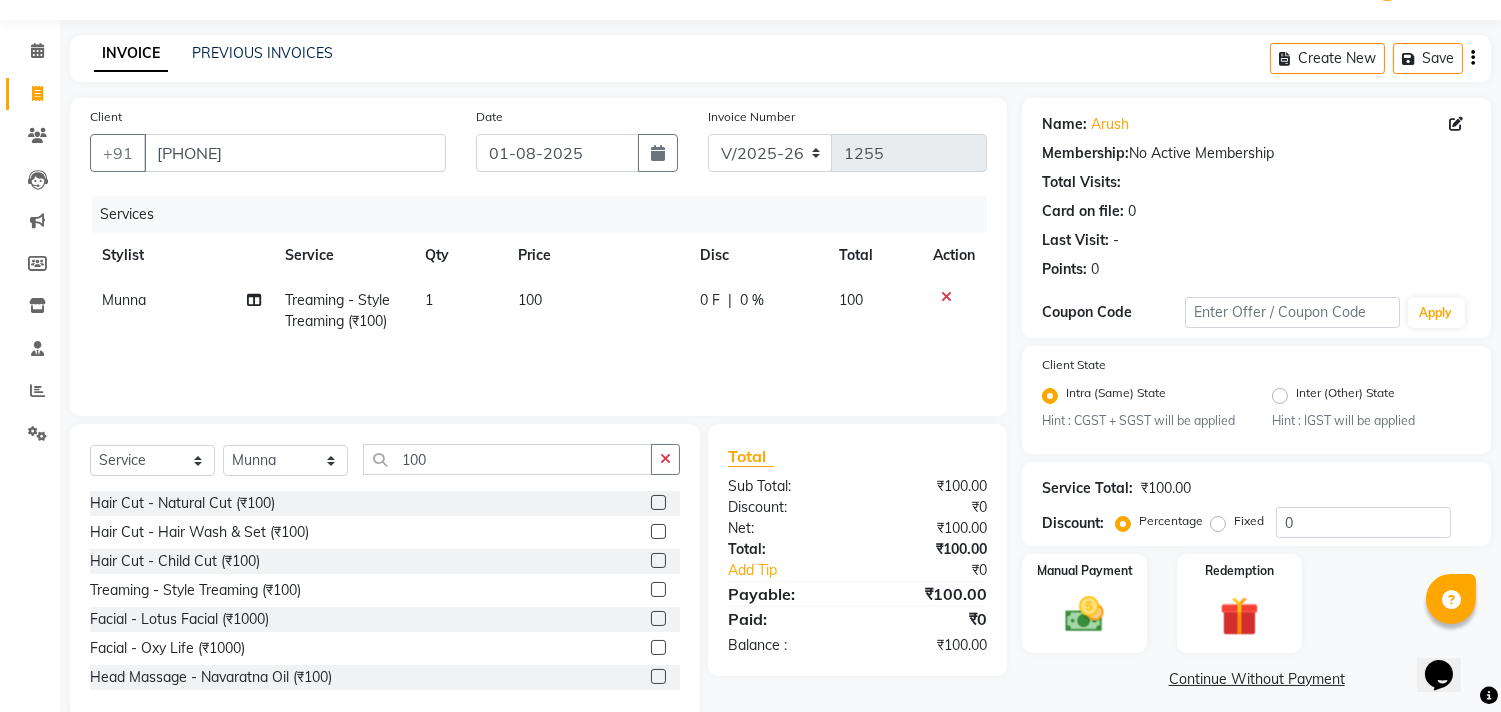 scroll, scrollTop: 88, scrollLeft: 0, axis: vertical 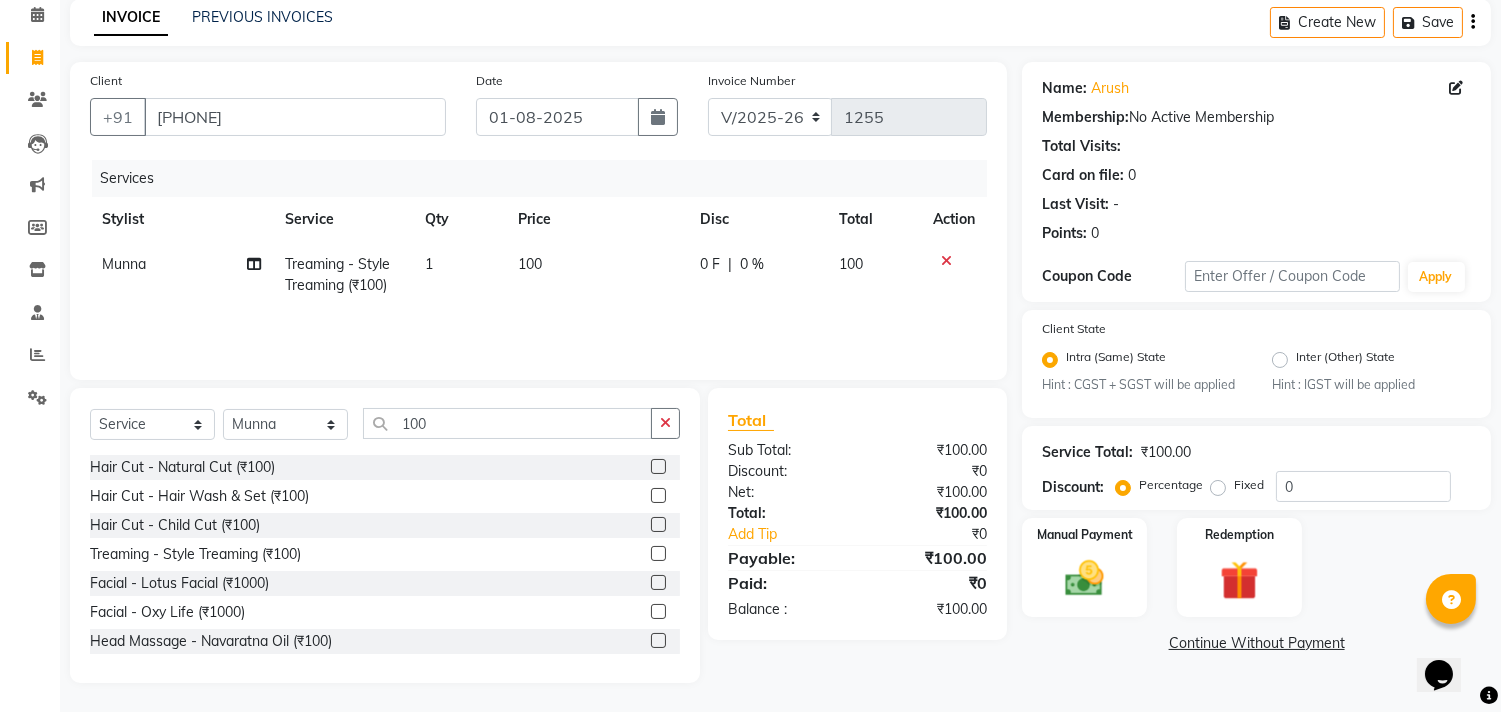 click on "Continue Without Payment" 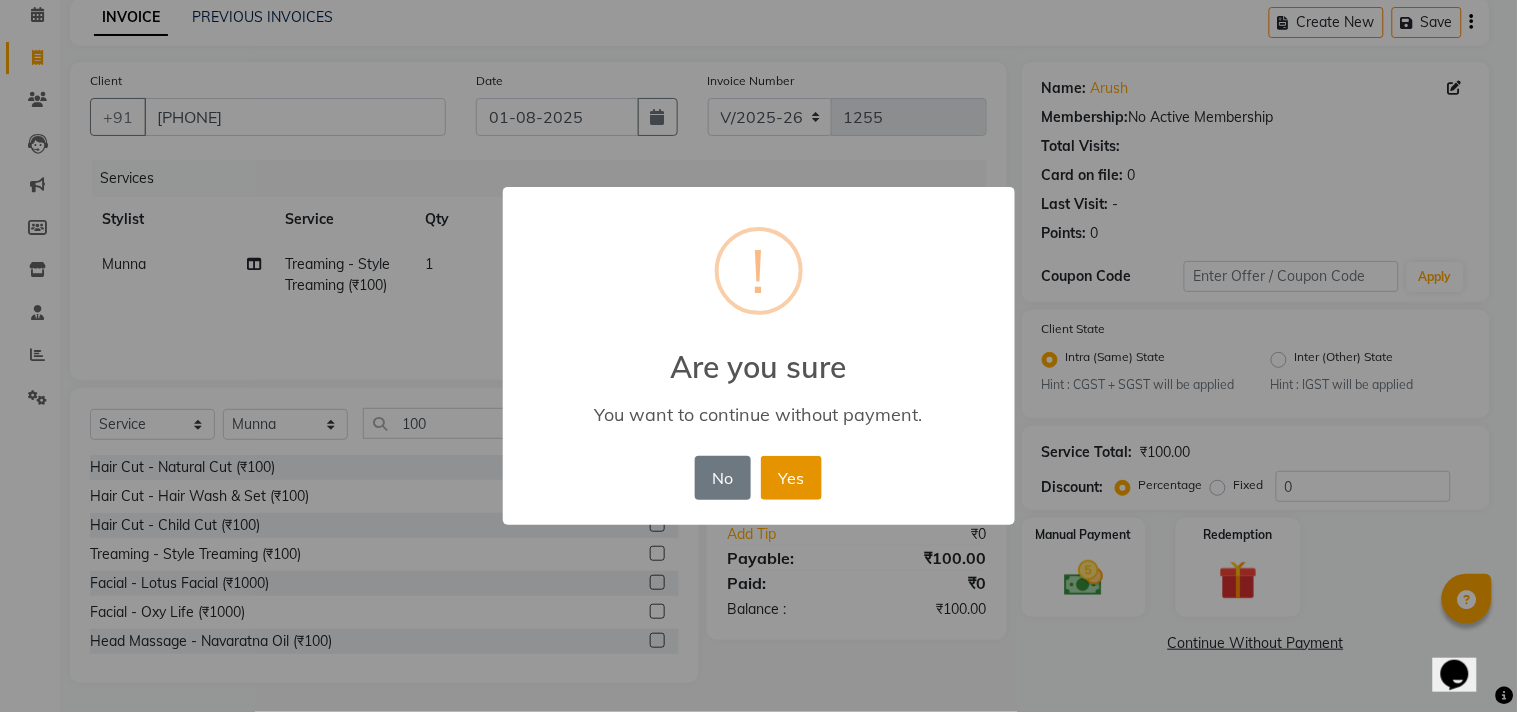 click on "Yes" at bounding box center (791, 478) 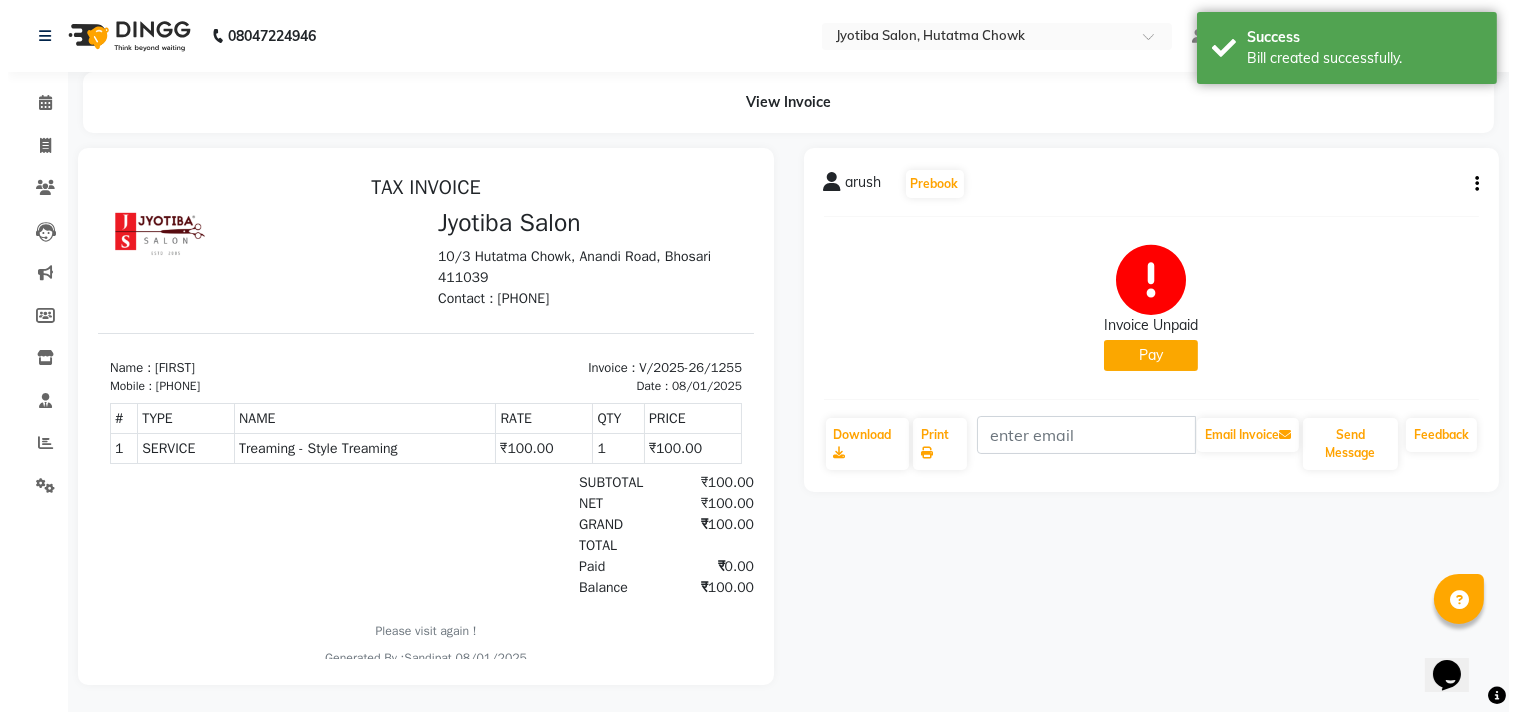 scroll, scrollTop: 0, scrollLeft: 0, axis: both 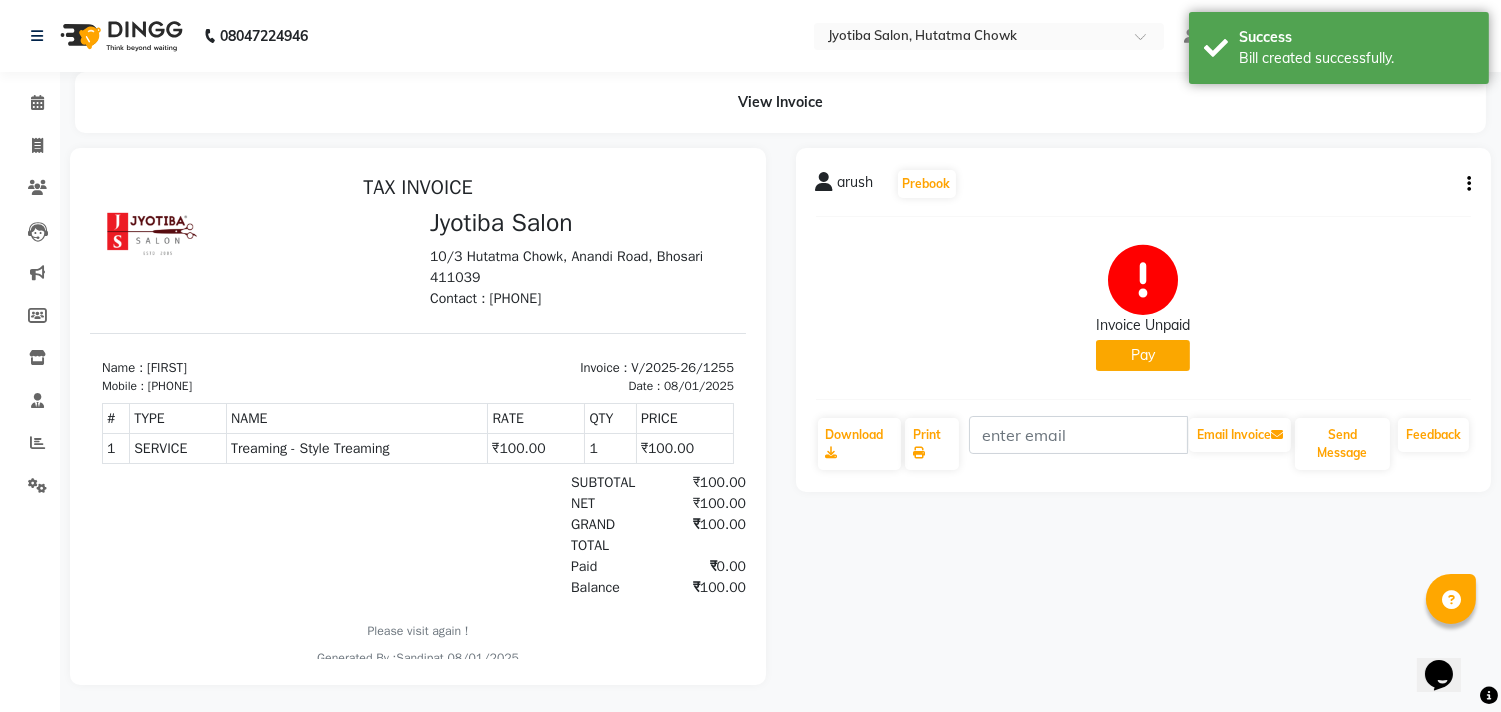 click on "Pay" 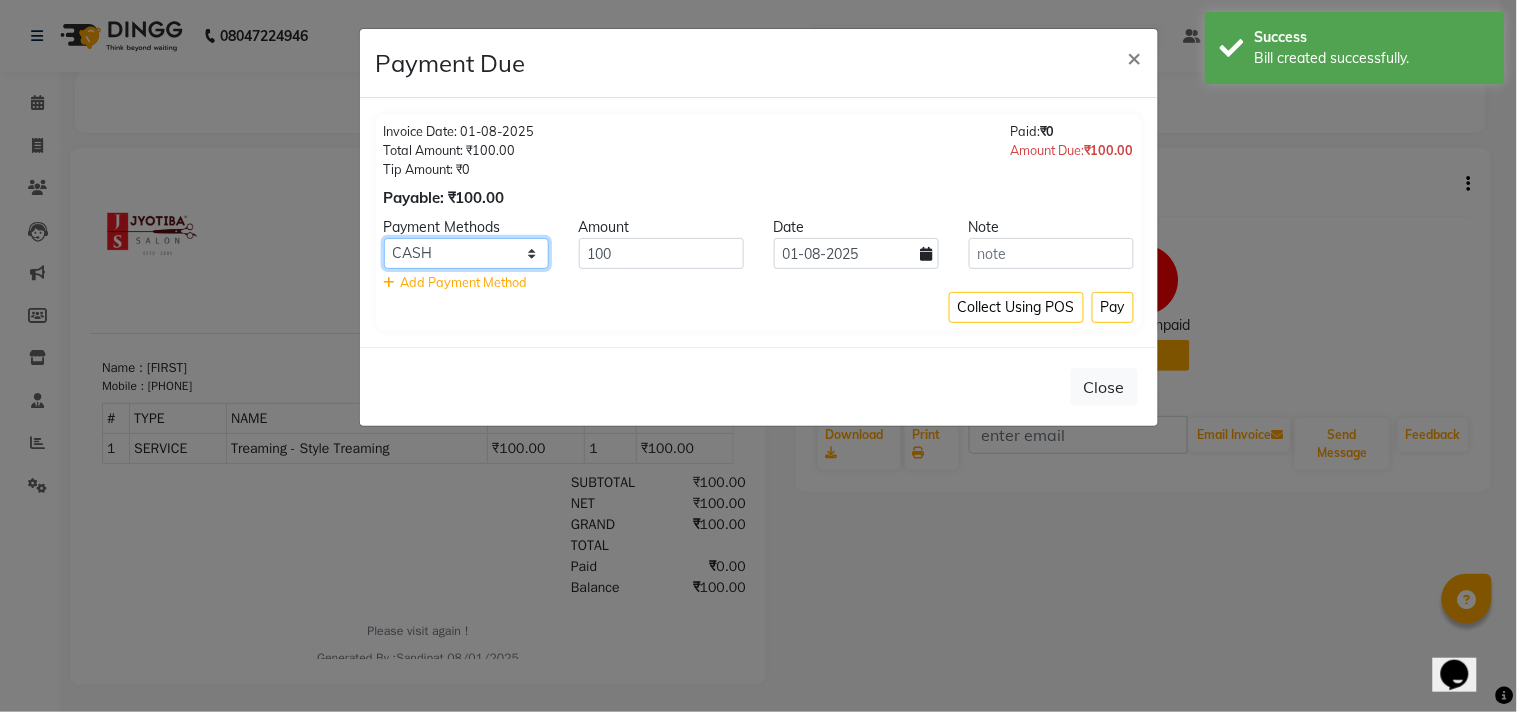 click on "CASH ONLINE CARD" 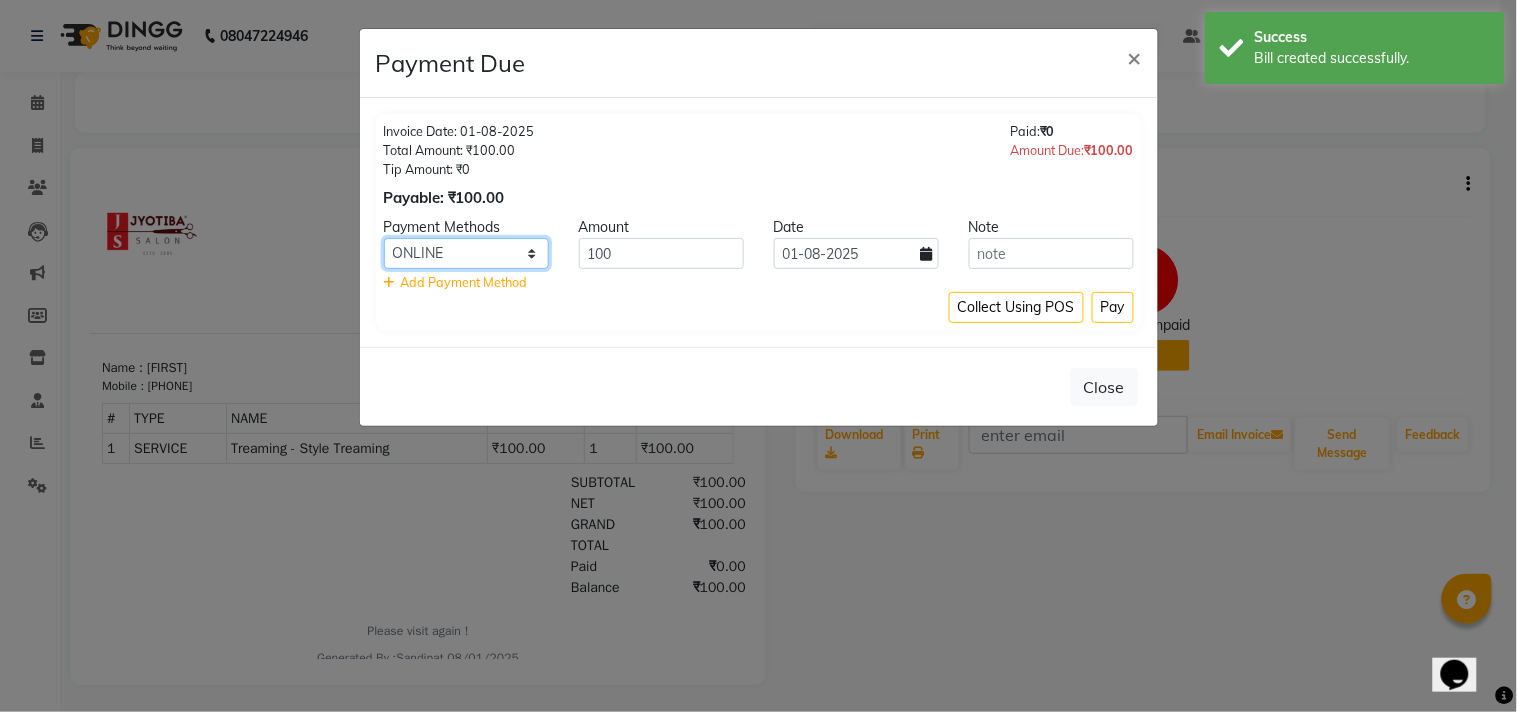 click on "CASH ONLINE CARD" 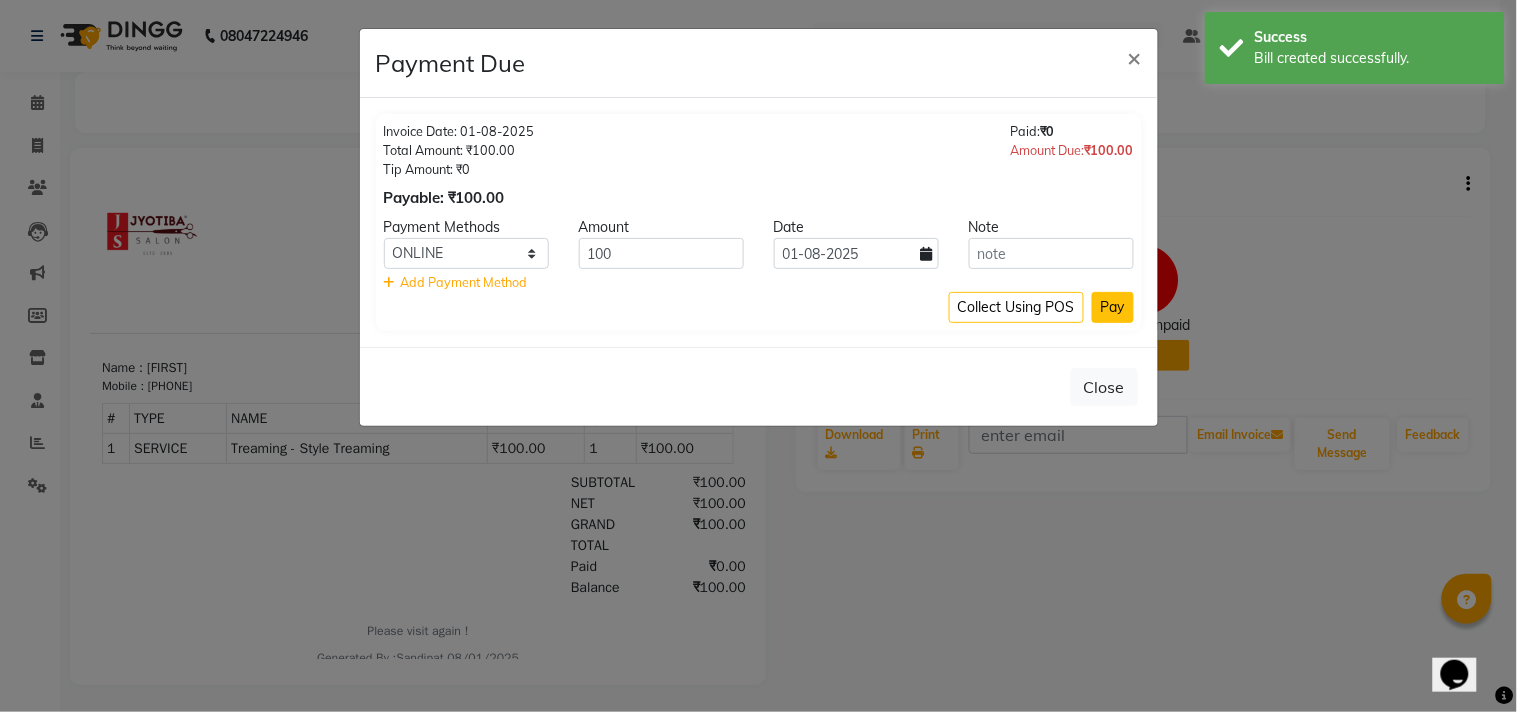 click on "Pay" 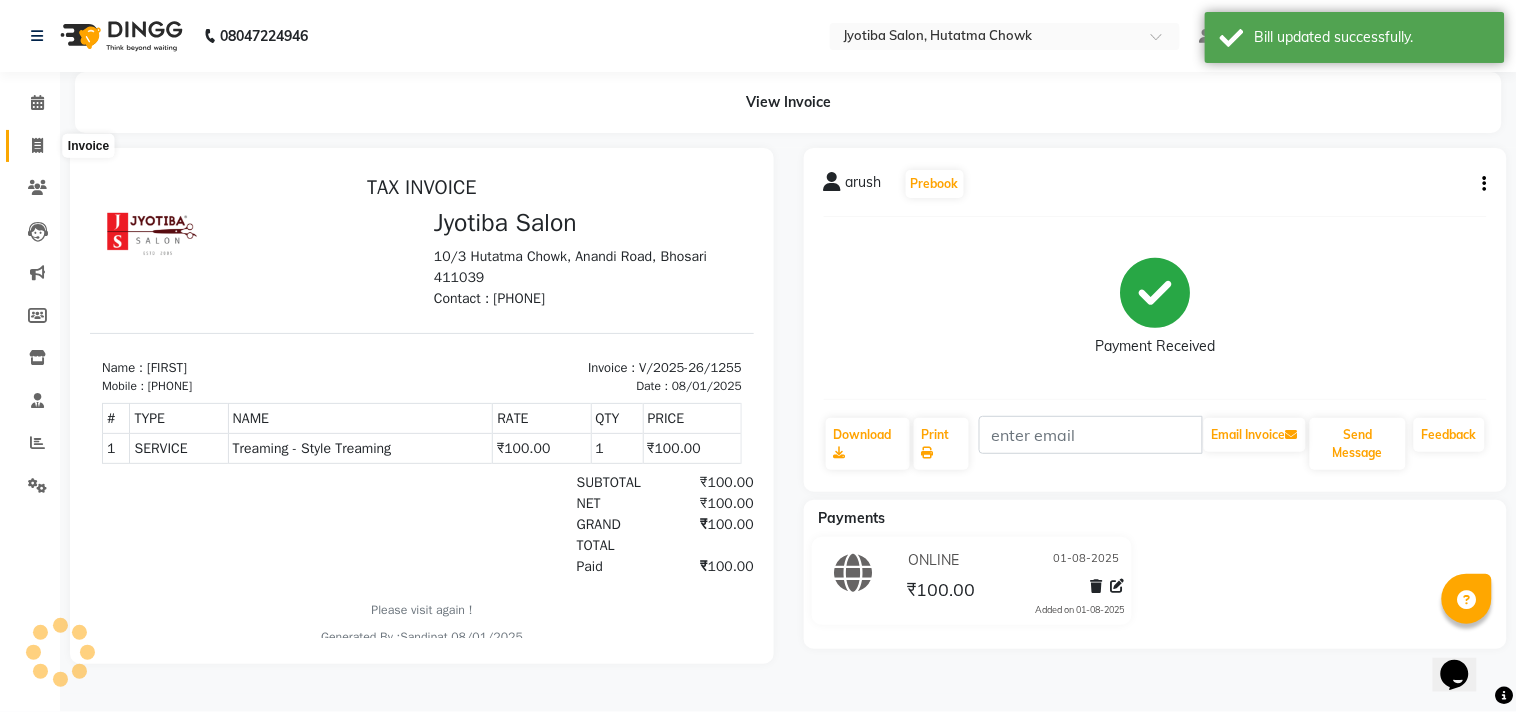 click 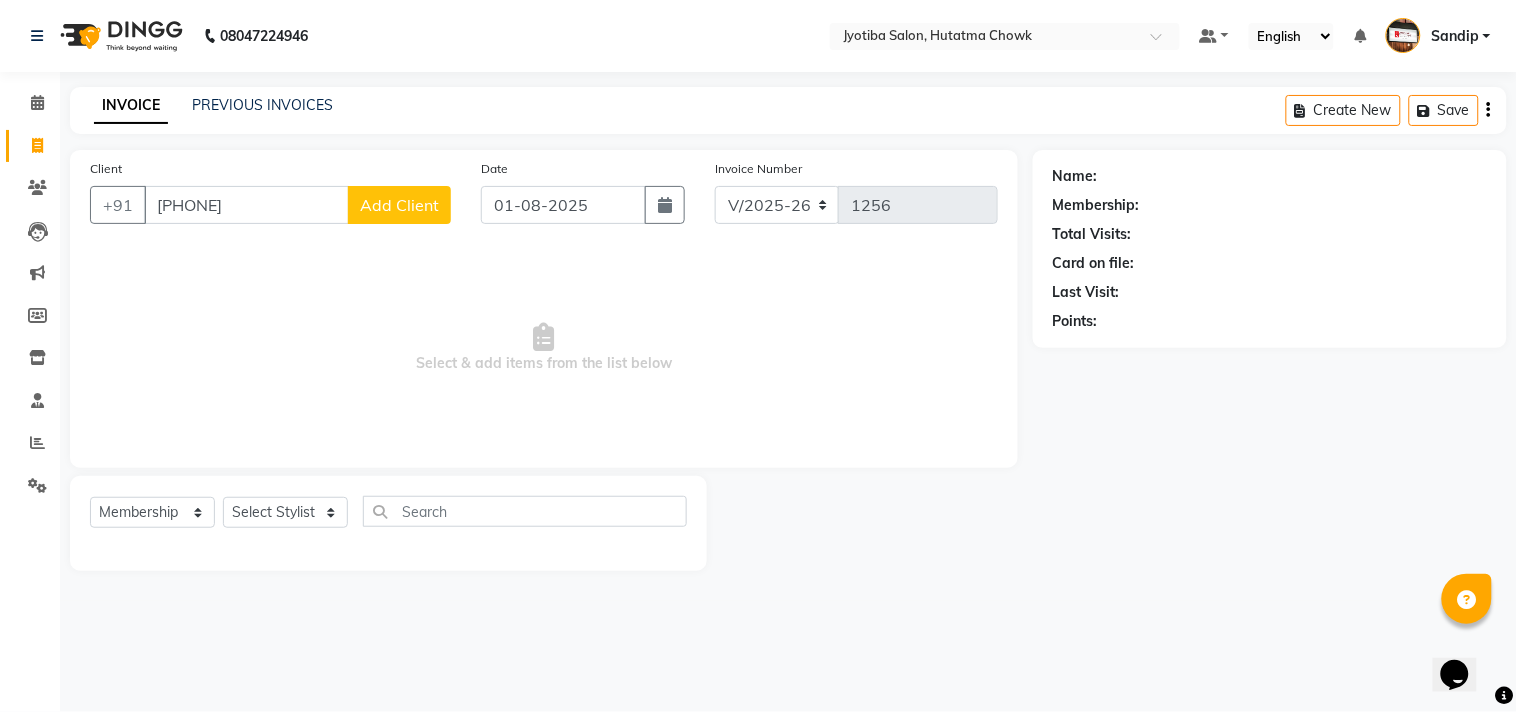 click on "Add Client" 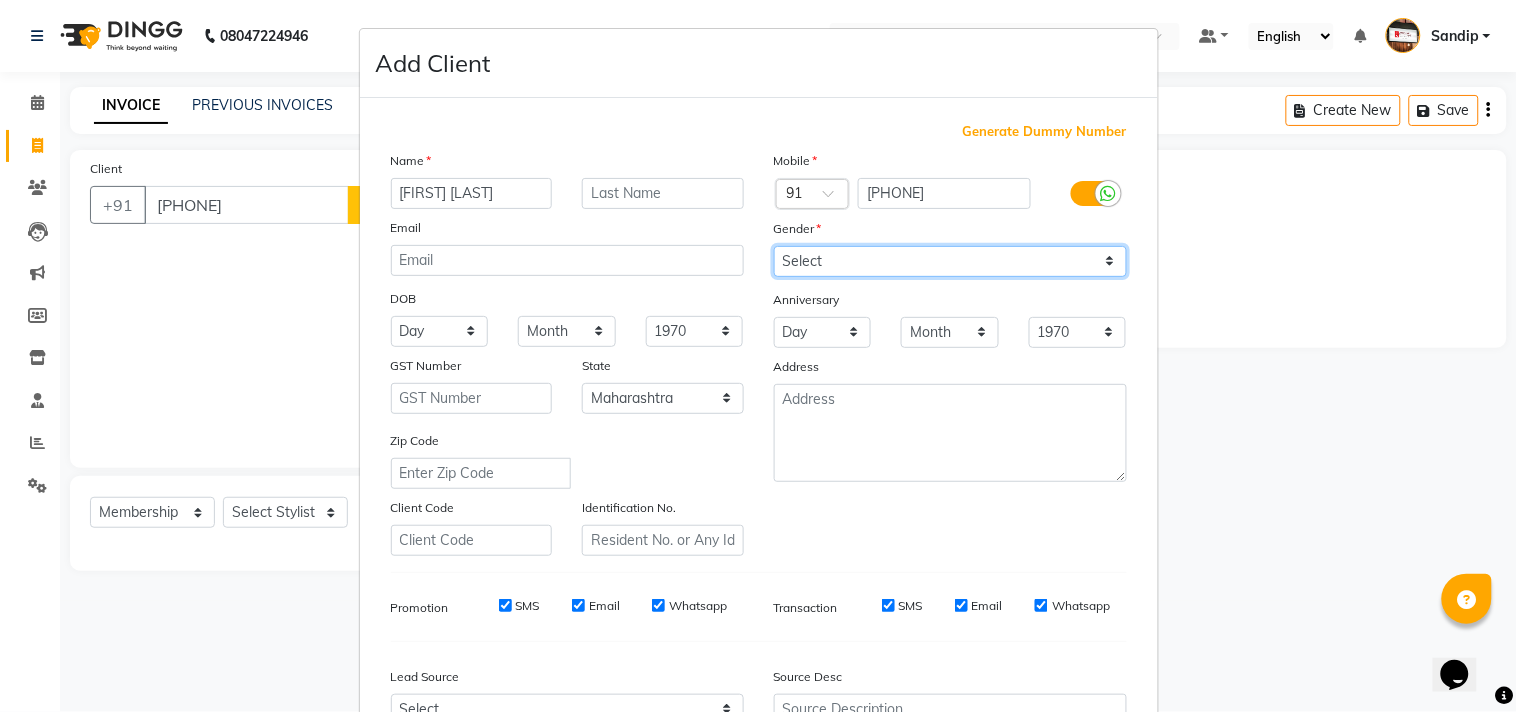 click on "Select Male Female Other Prefer Not To Say" at bounding box center (950, 261) 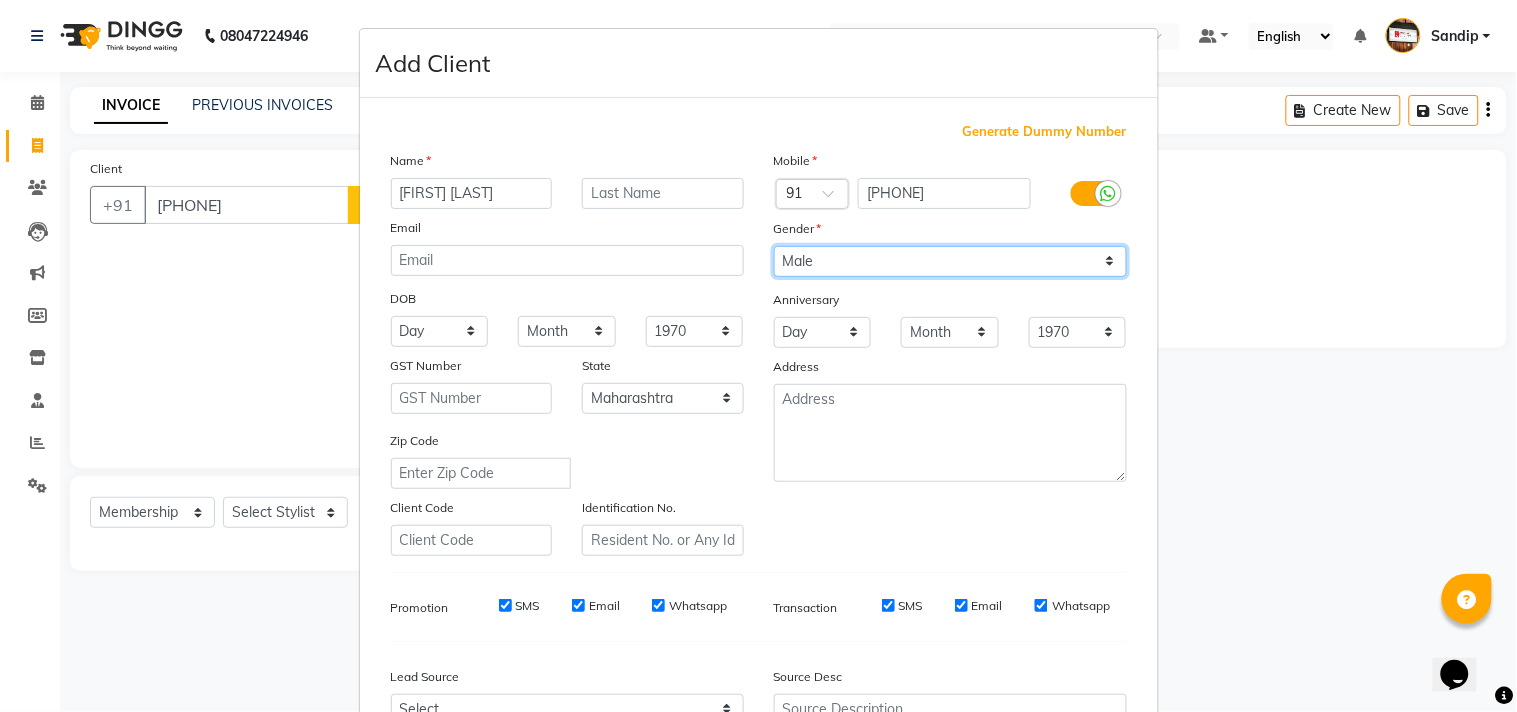 click on "Select Male Female Other Prefer Not To Say" at bounding box center (950, 261) 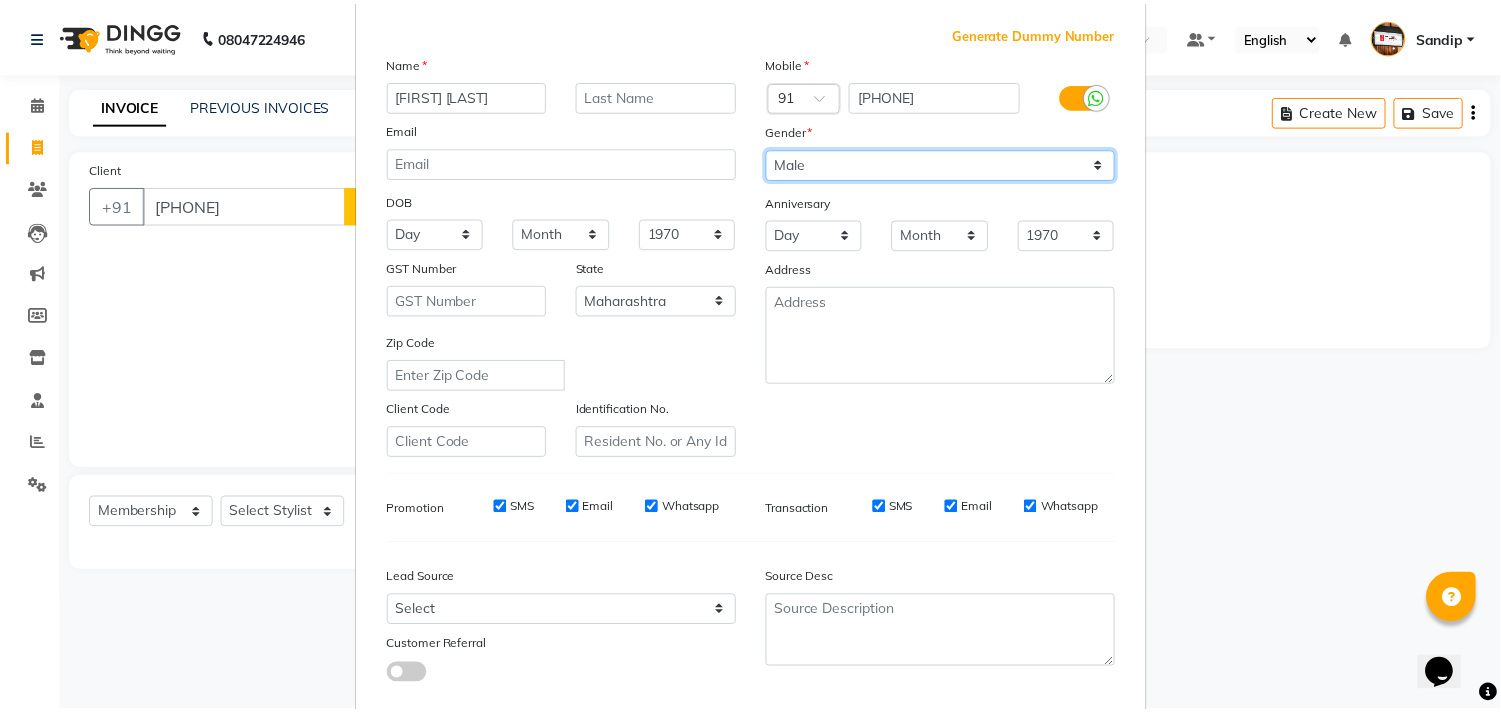 scroll, scrollTop: 212, scrollLeft: 0, axis: vertical 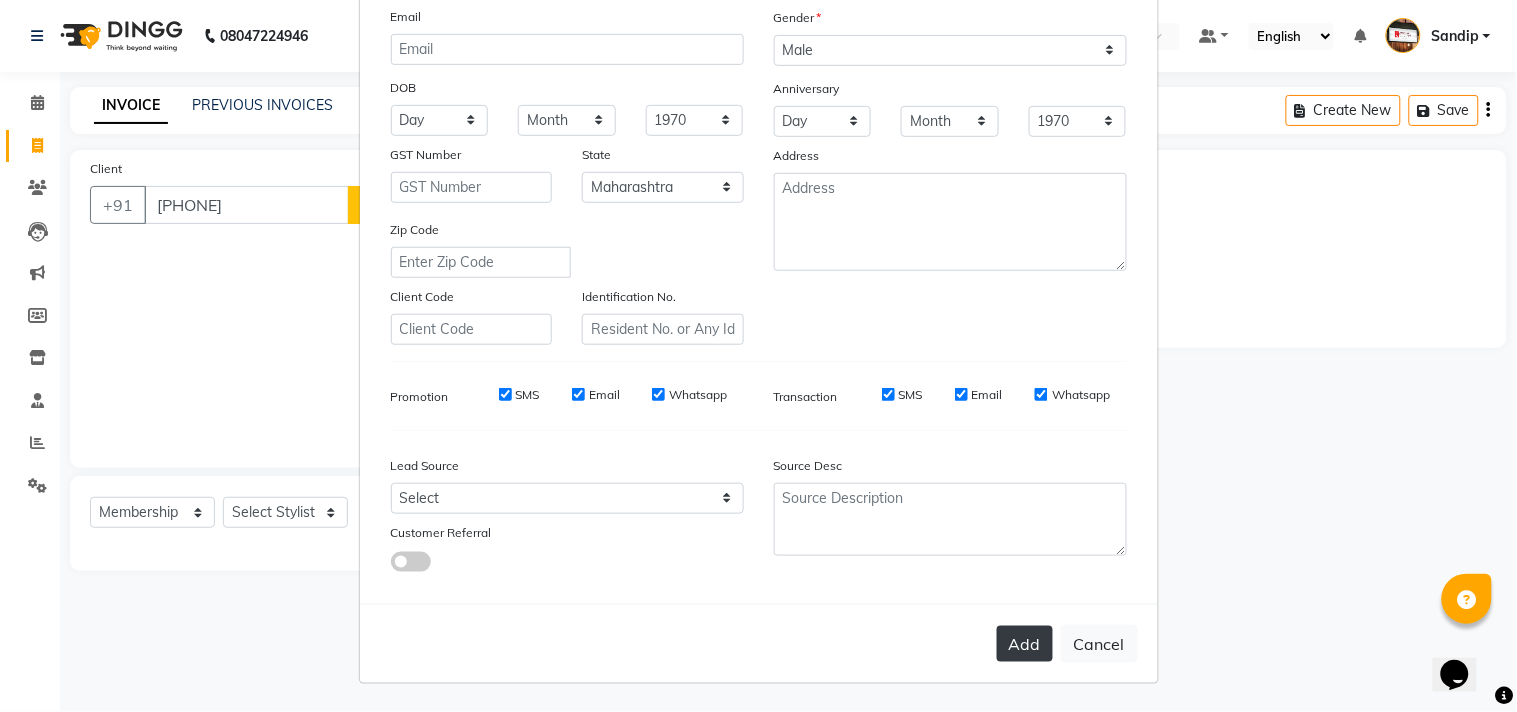 click on "Add" at bounding box center [1025, 644] 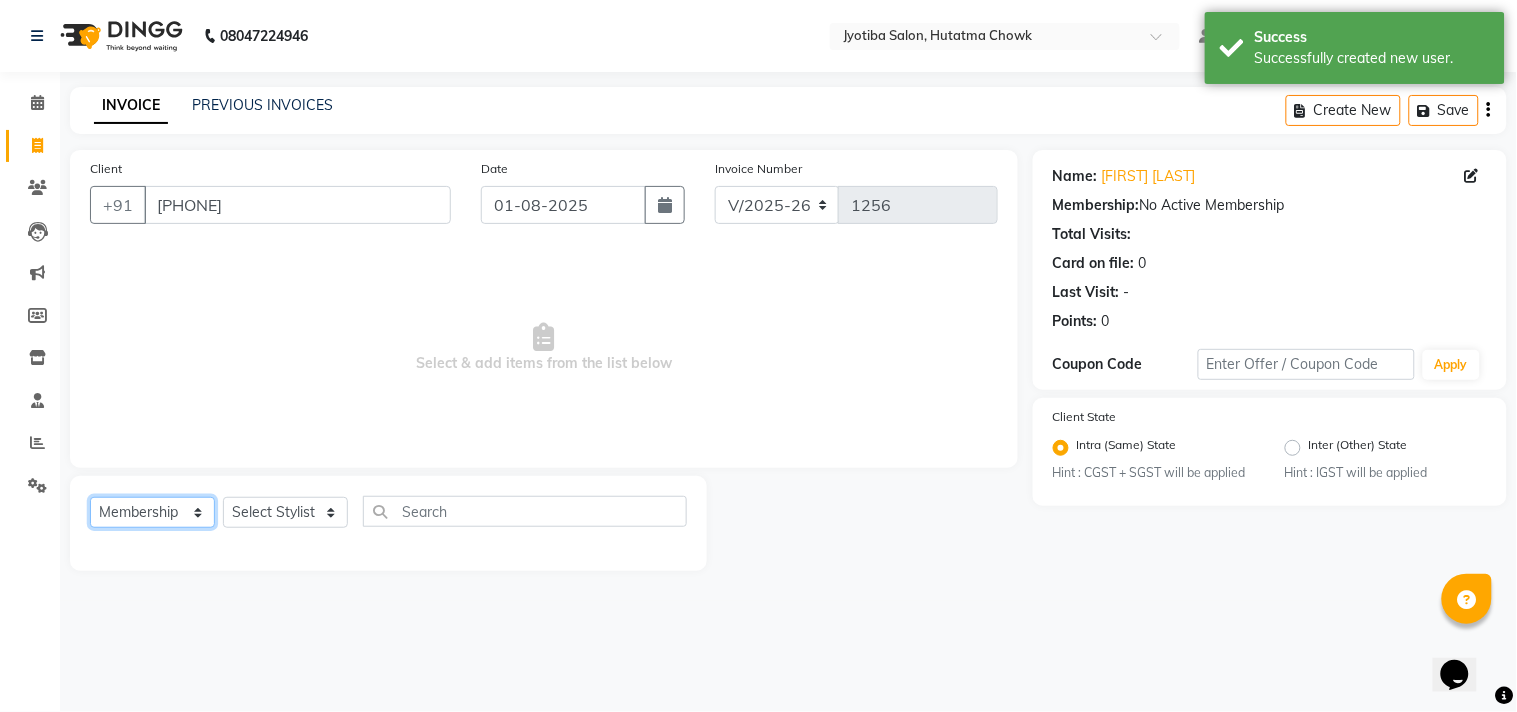 click on "Select  Service  Product  Membership  Package Voucher Prepaid Gift Card" 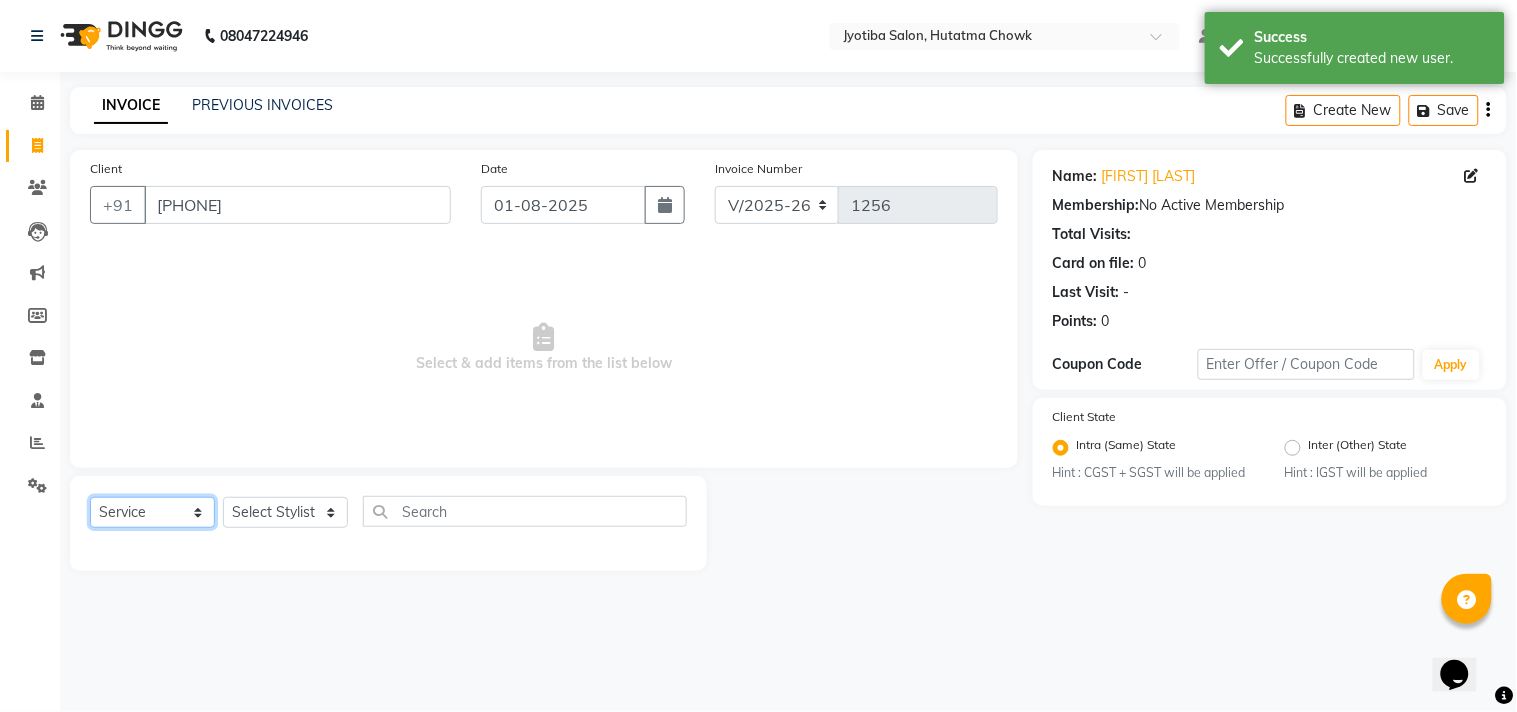 click on "Select  Service  Product  Membership  Package Voucher Prepaid Gift Card" 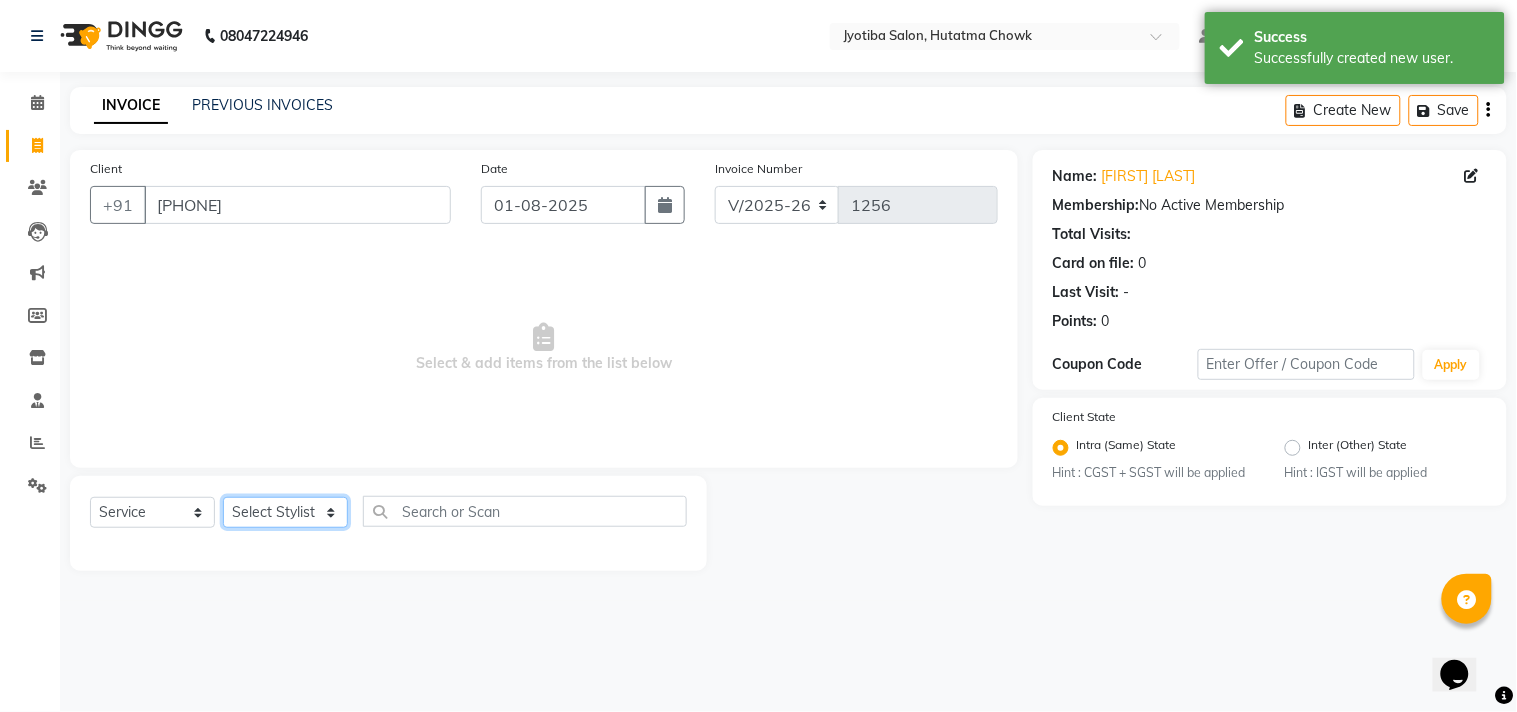 click on "Select Stylist Abdul Dinesh thakur Farman  Juned  mahadev Munna  prem RAHUL Sandip Suresh yasin" 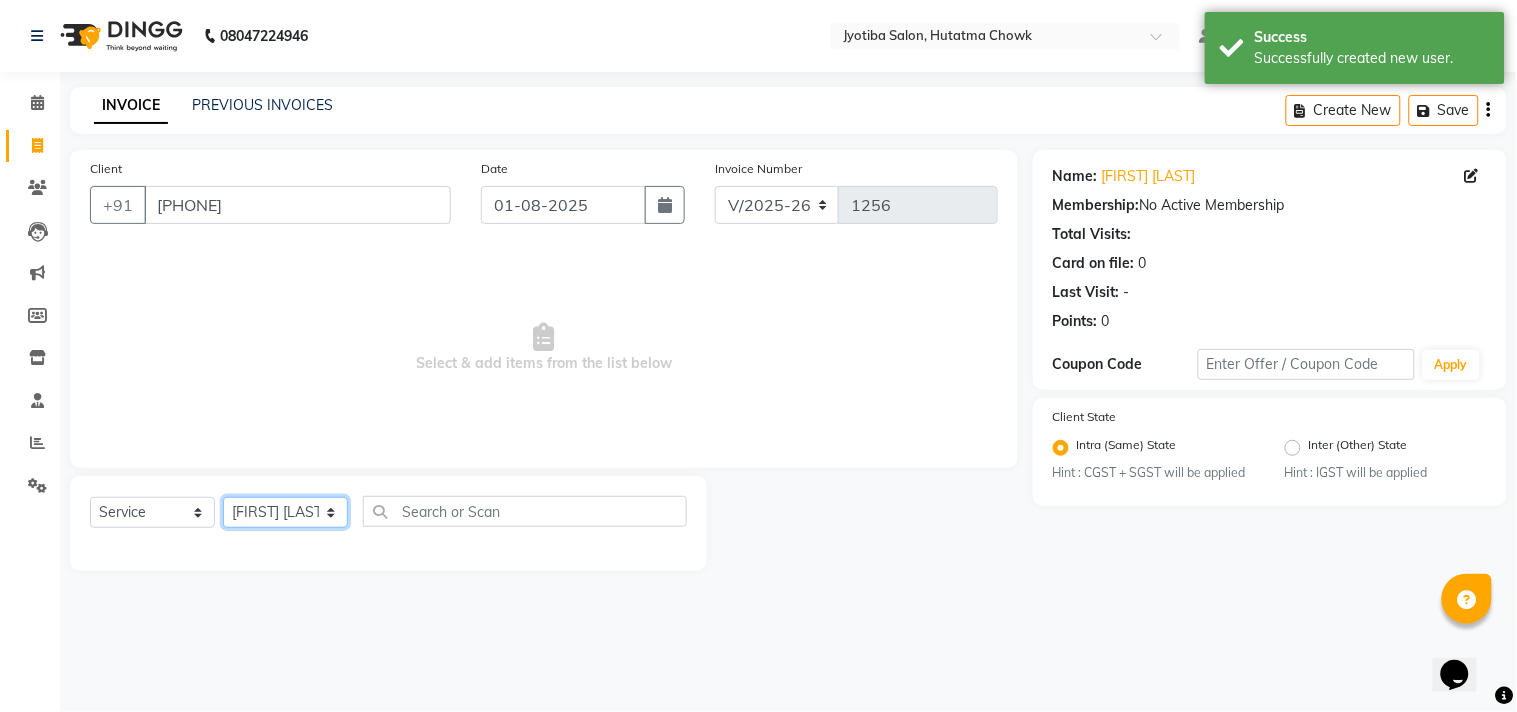 click on "Select Stylist Abdul Dinesh thakur Farman  Juned  mahadev Munna  prem RAHUL Sandip Suresh yasin" 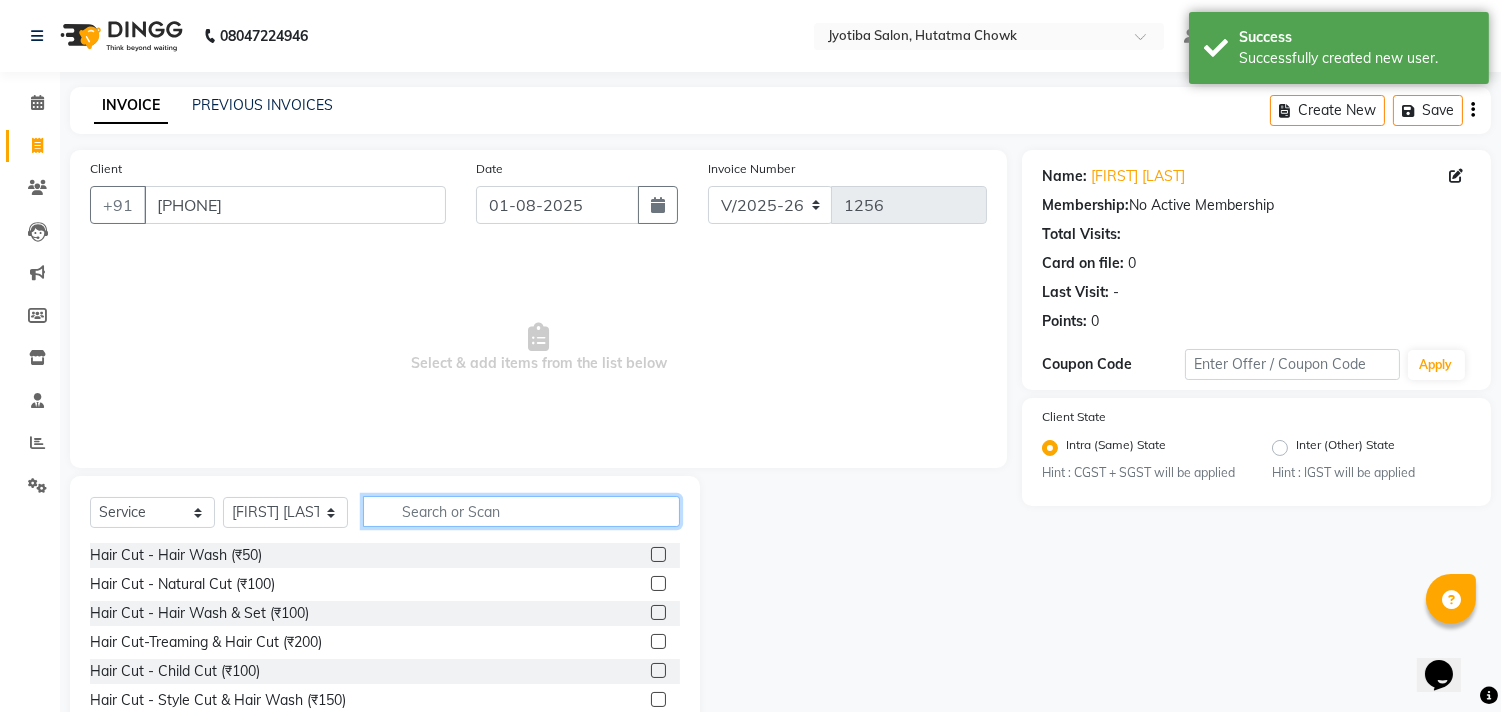 click 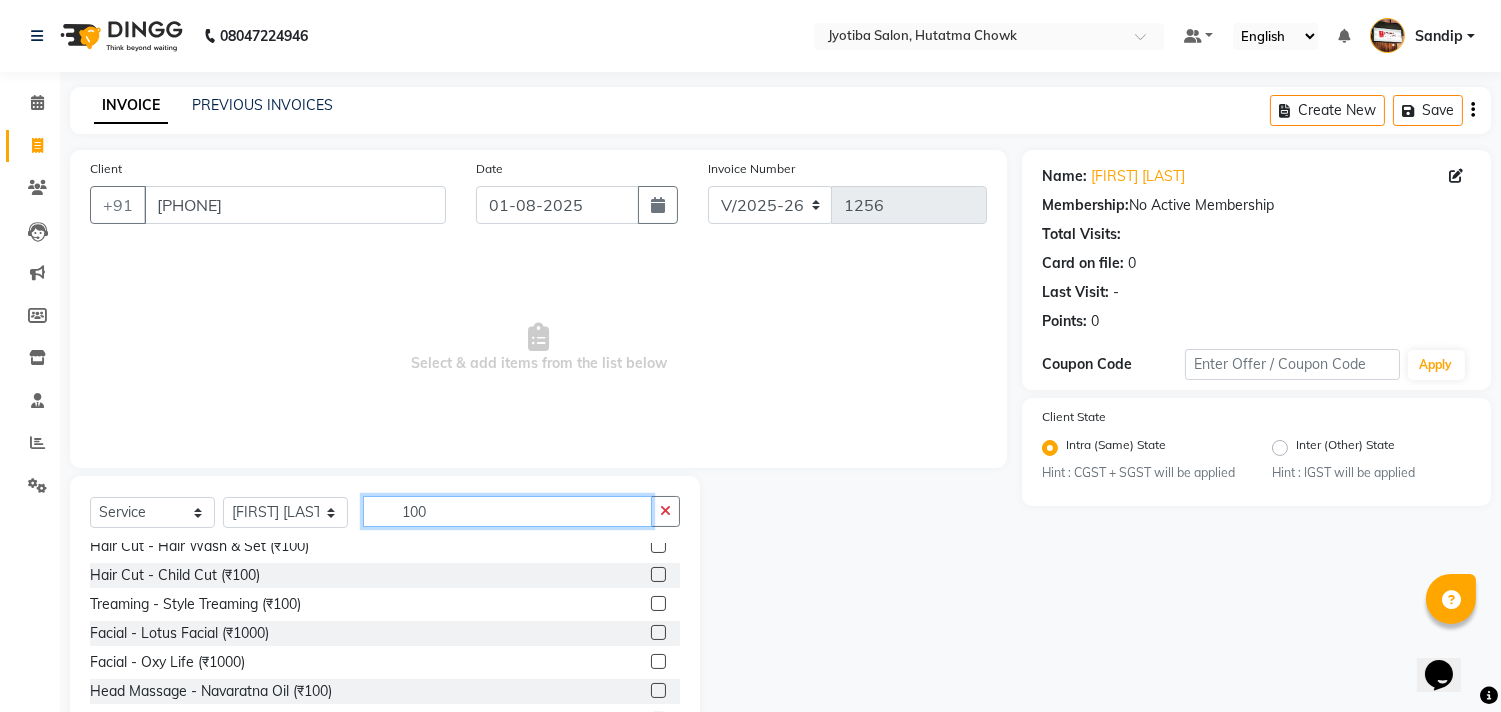 scroll, scrollTop: 61, scrollLeft: 0, axis: vertical 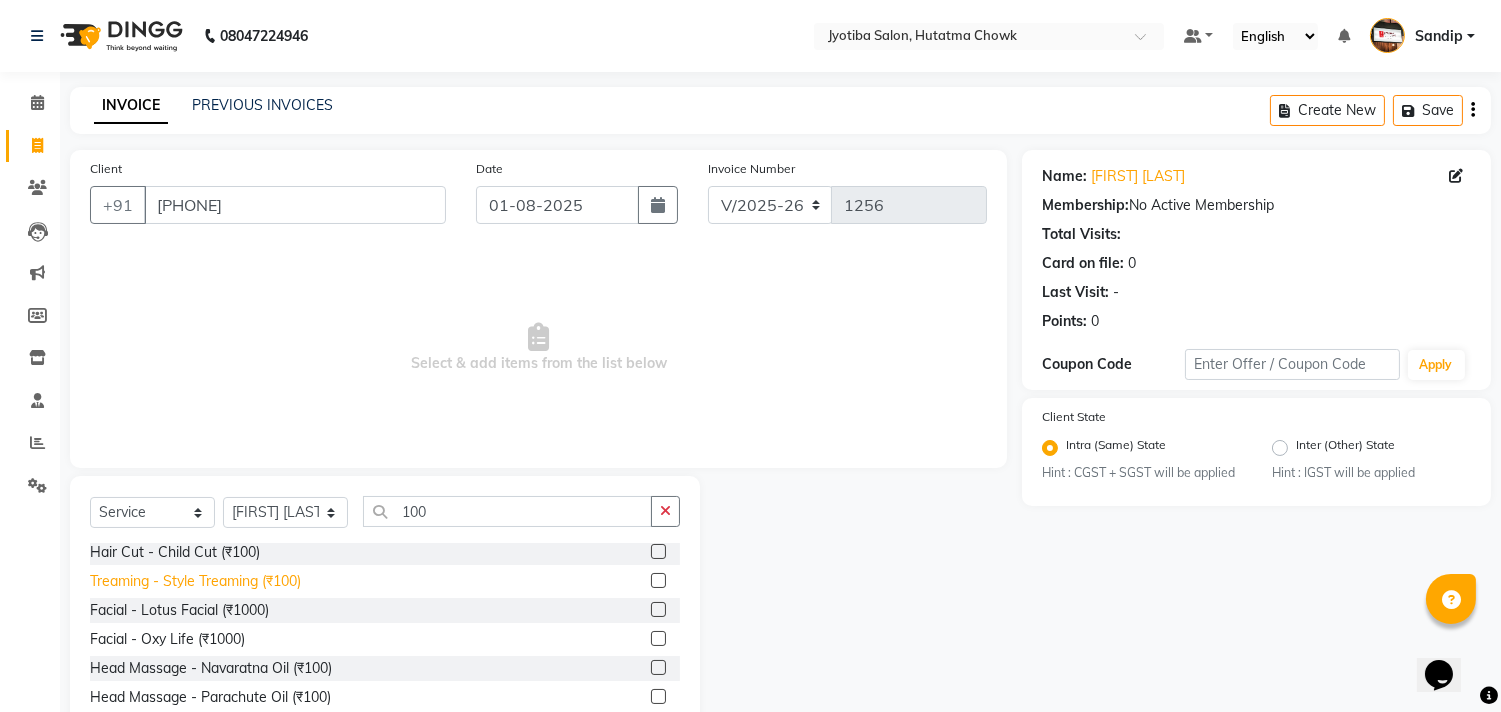 click on "Treaming - Style Treaming (₹100)" 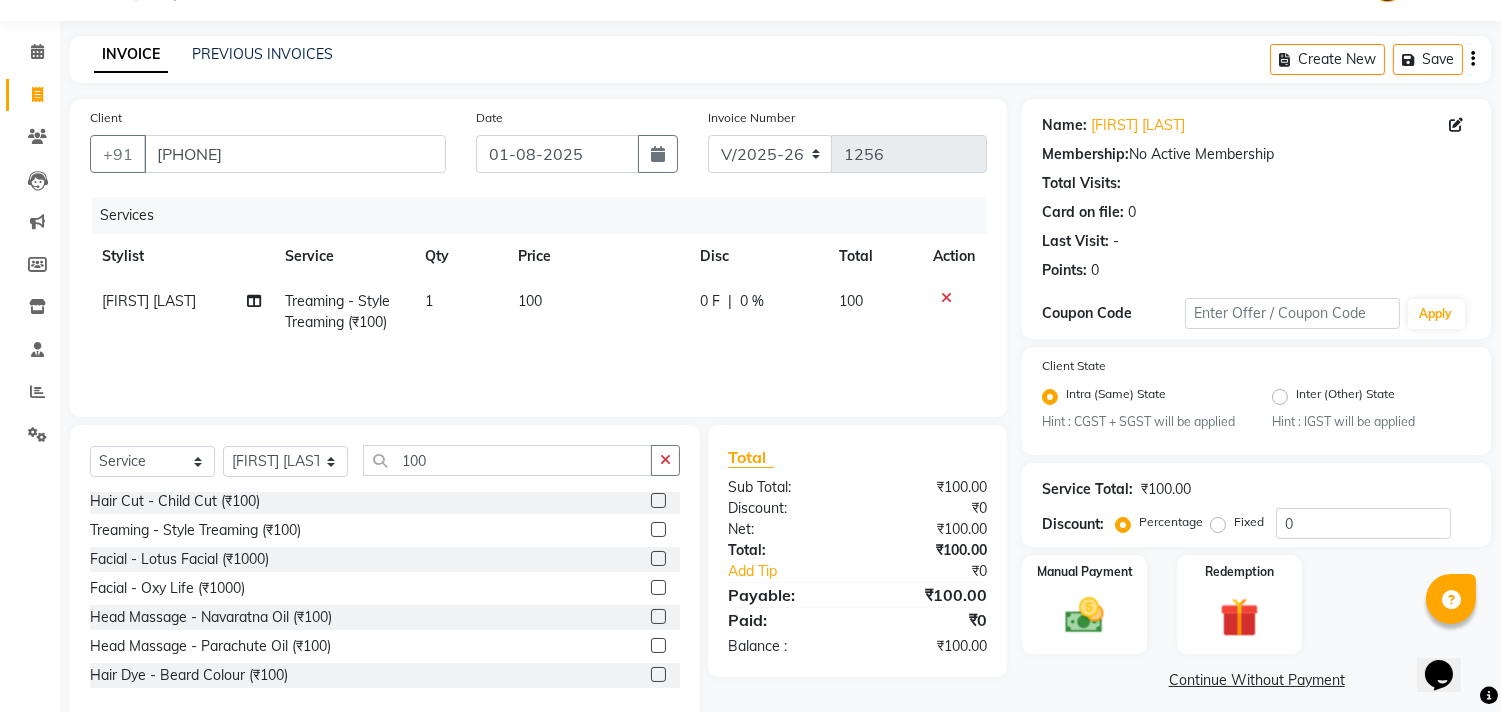 scroll, scrollTop: 88, scrollLeft: 0, axis: vertical 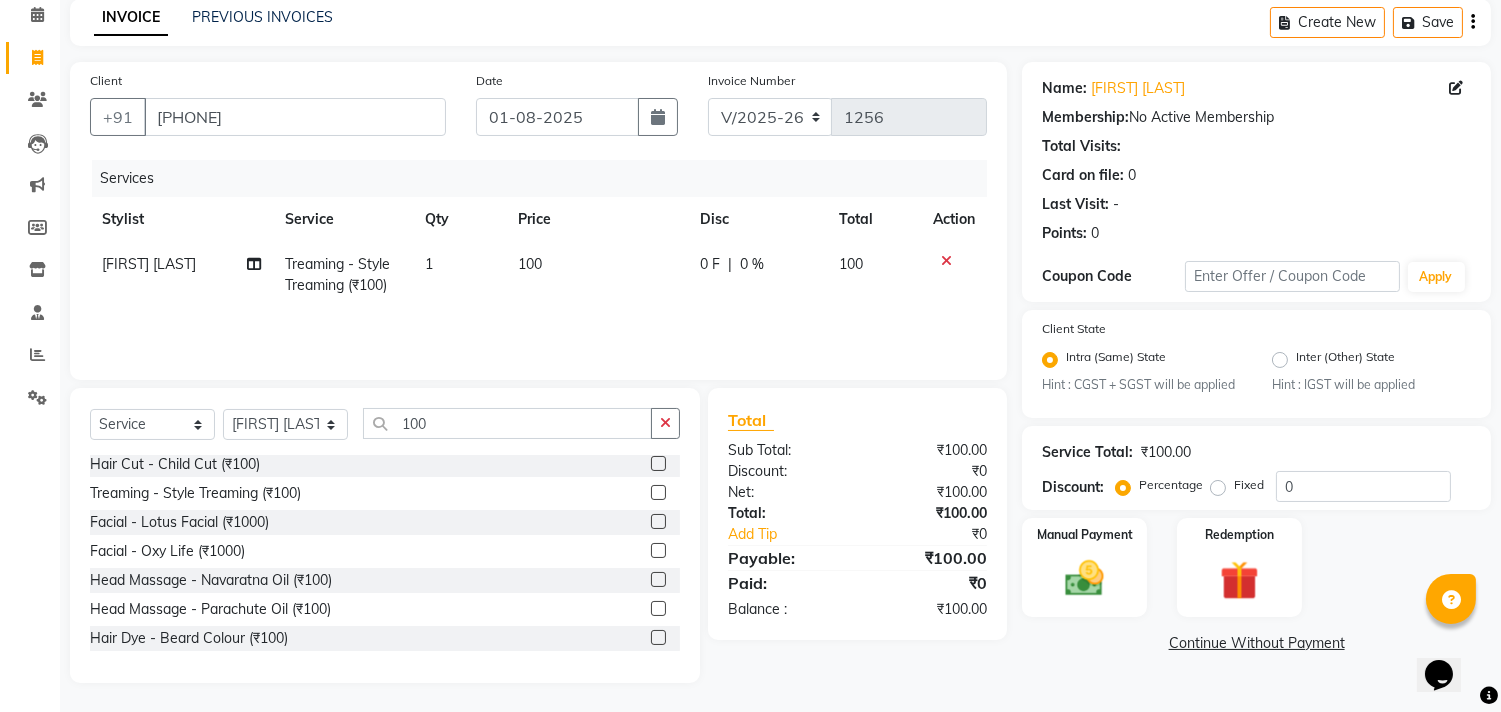 click on "Continue Without Payment" 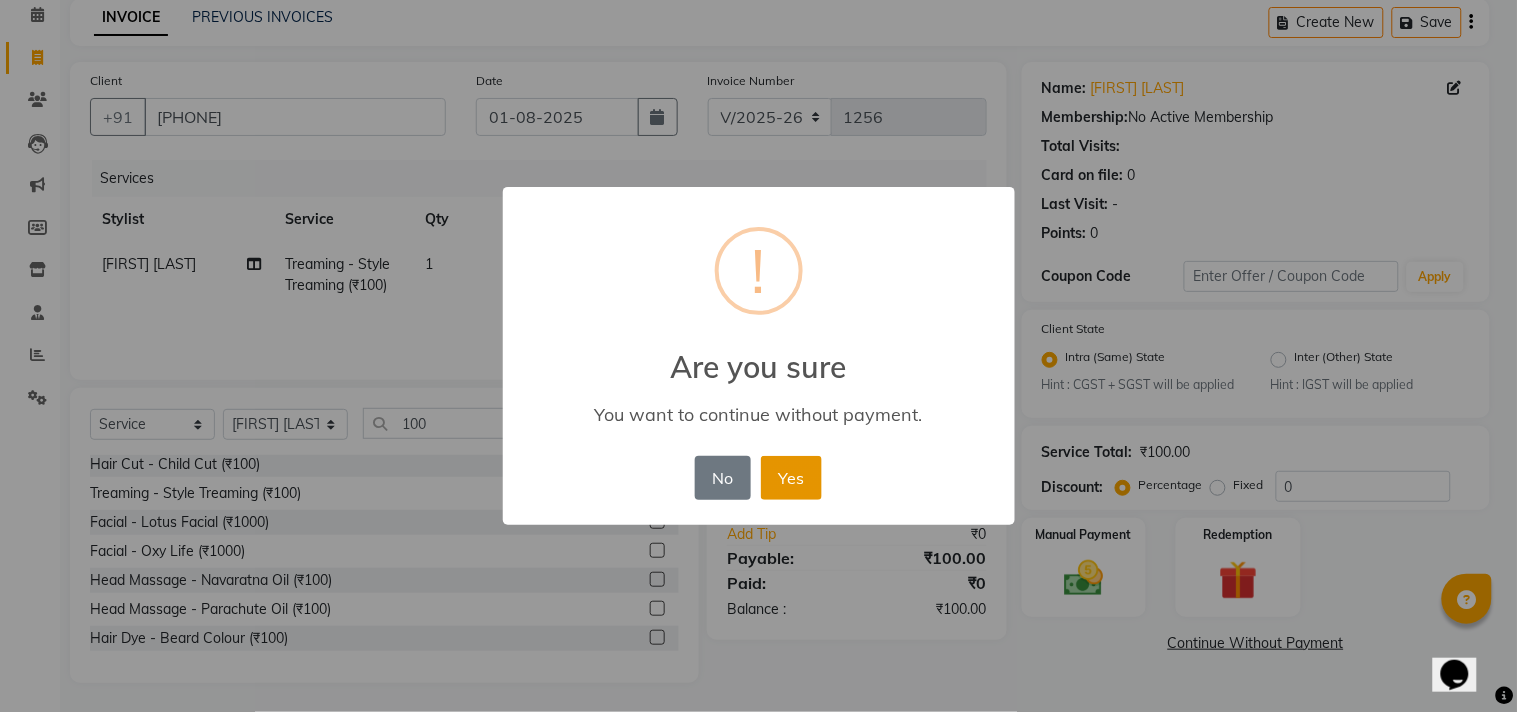 click on "Yes" at bounding box center [791, 478] 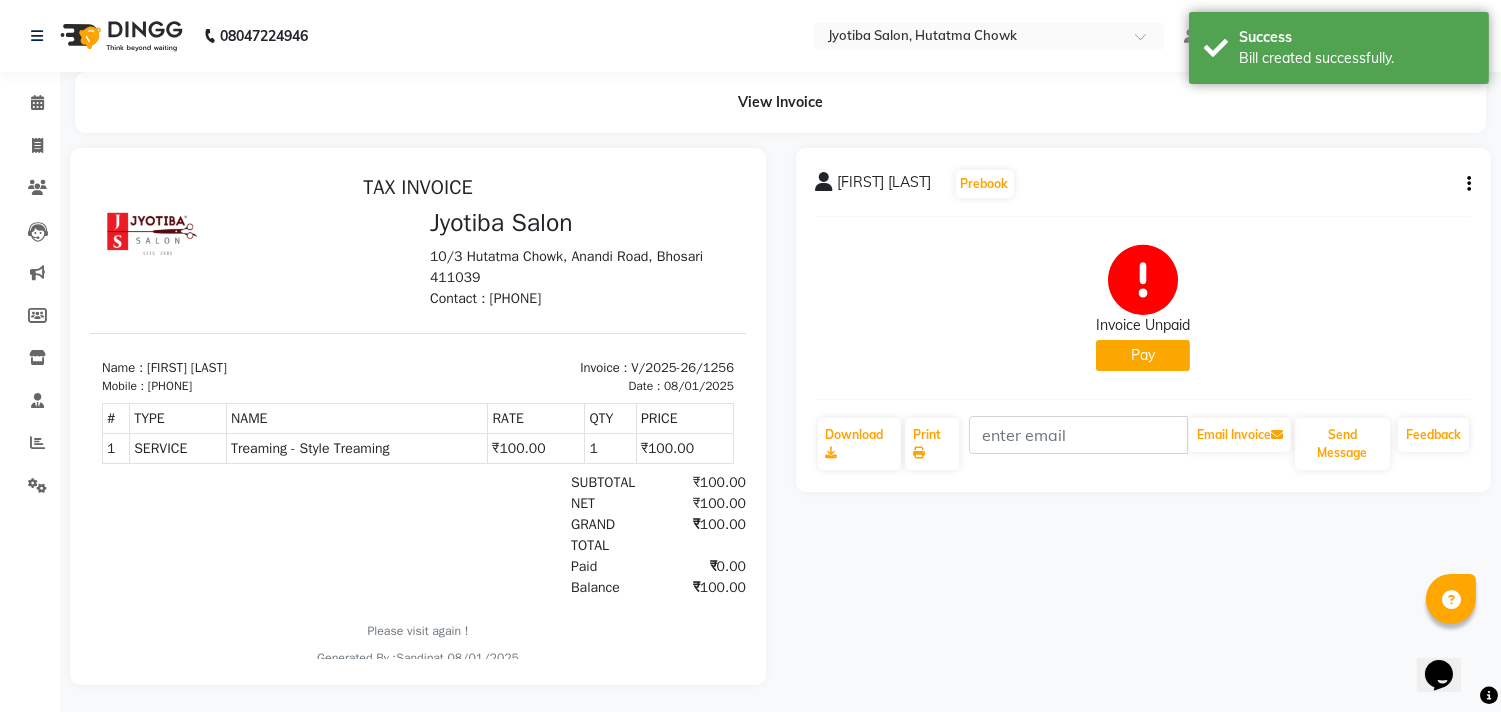 scroll, scrollTop: 0, scrollLeft: 0, axis: both 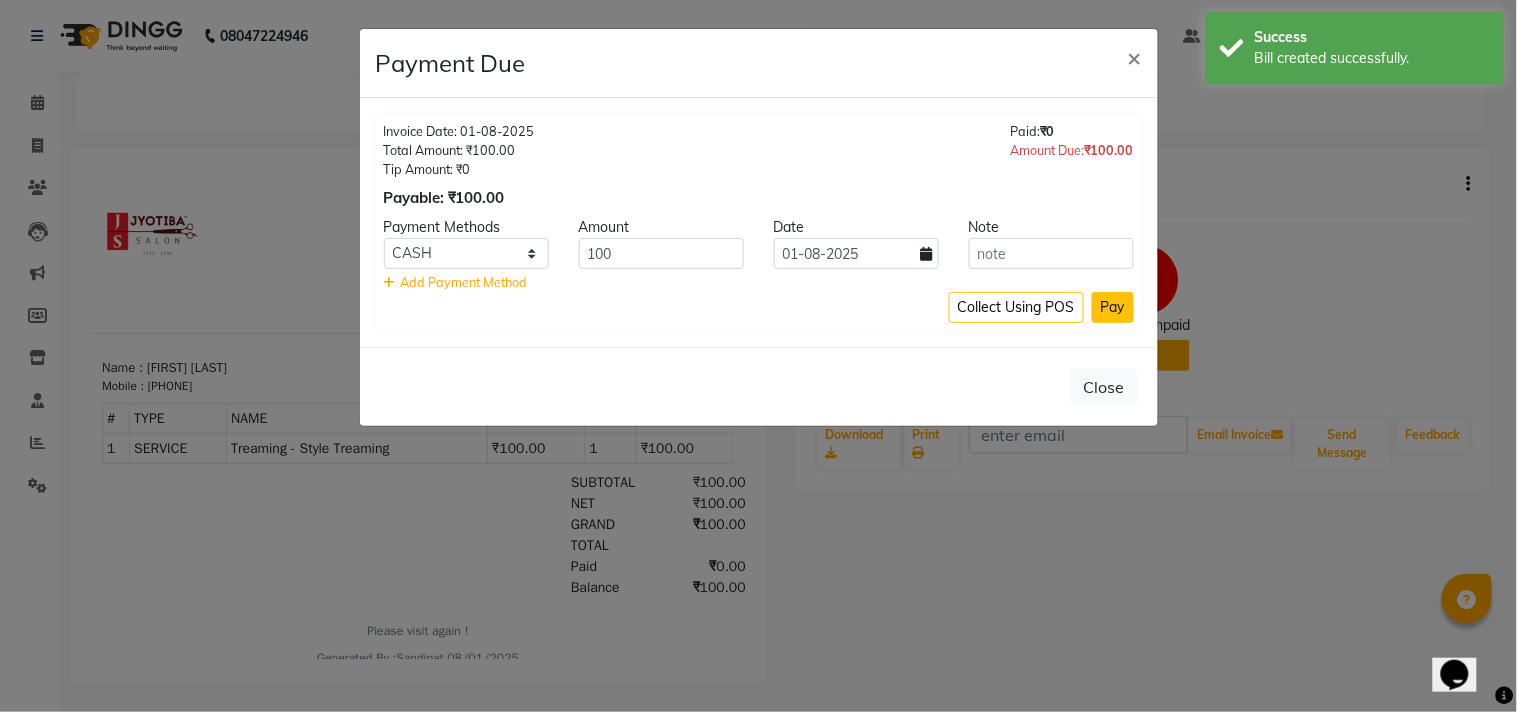 click on "Pay" 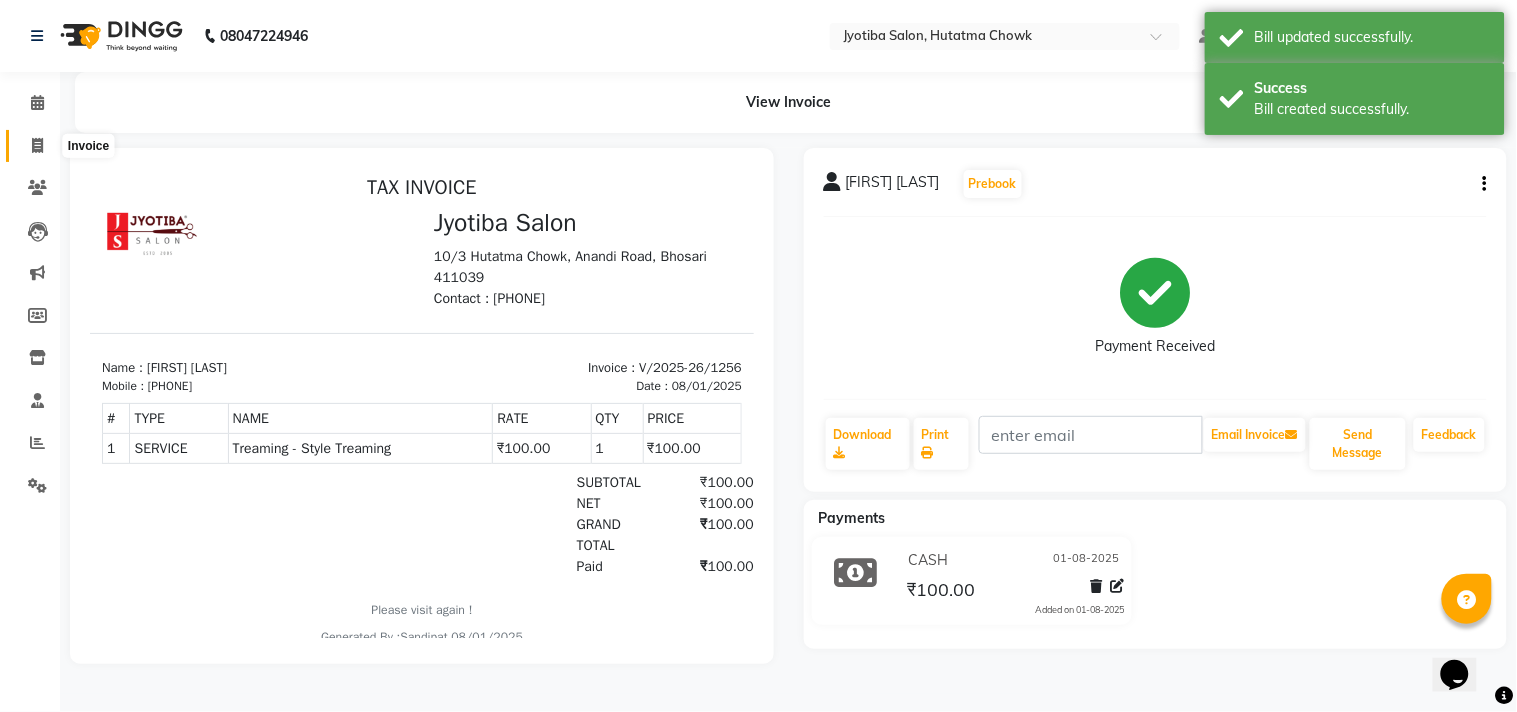 click 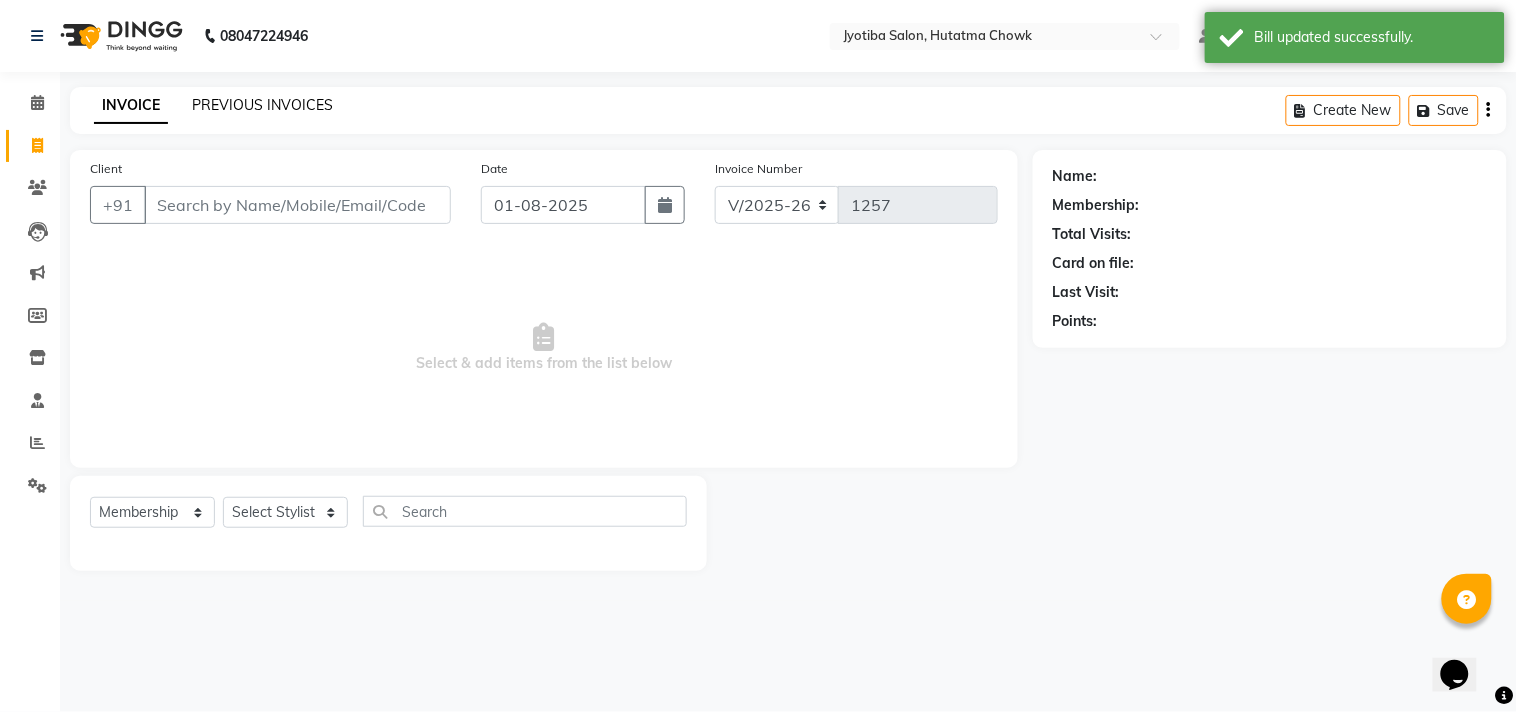 click on "PREVIOUS INVOICES" 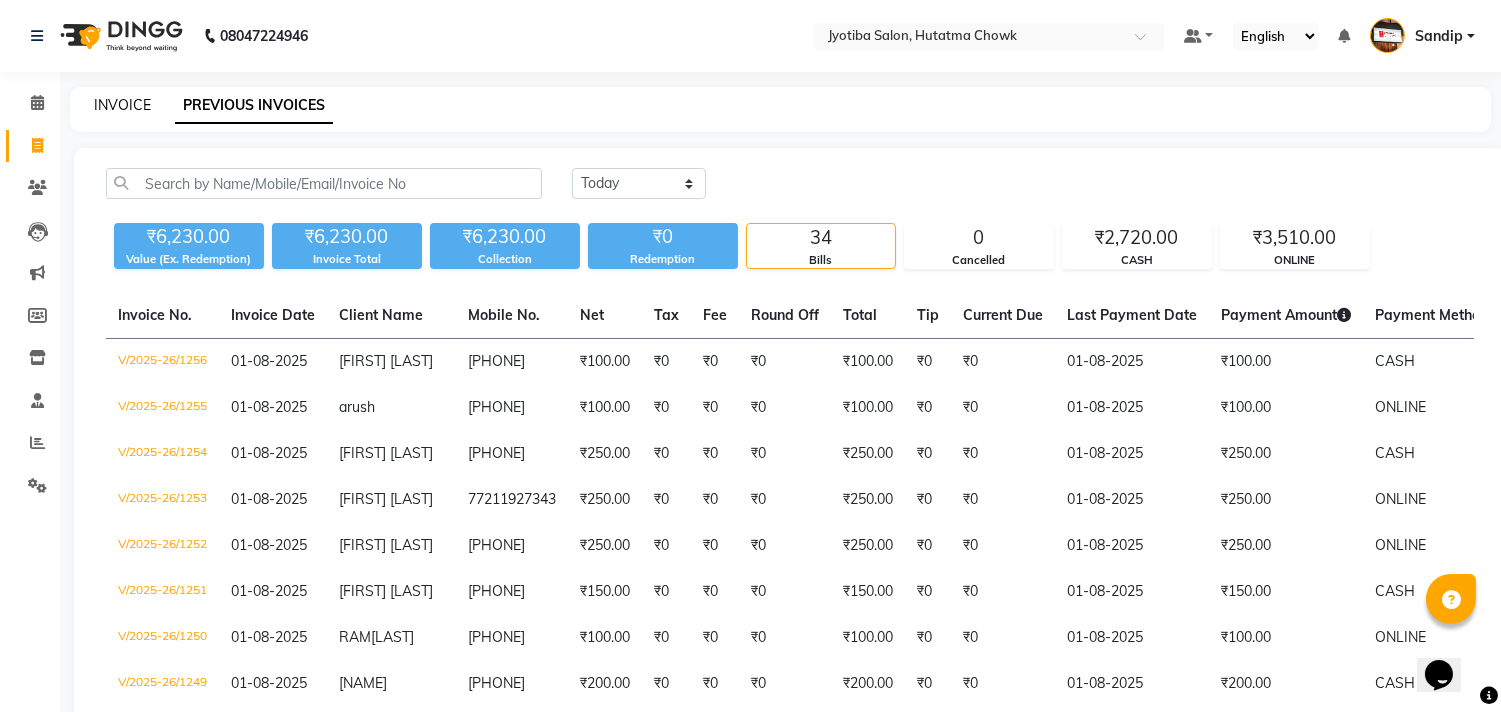 click on "INVOICE" 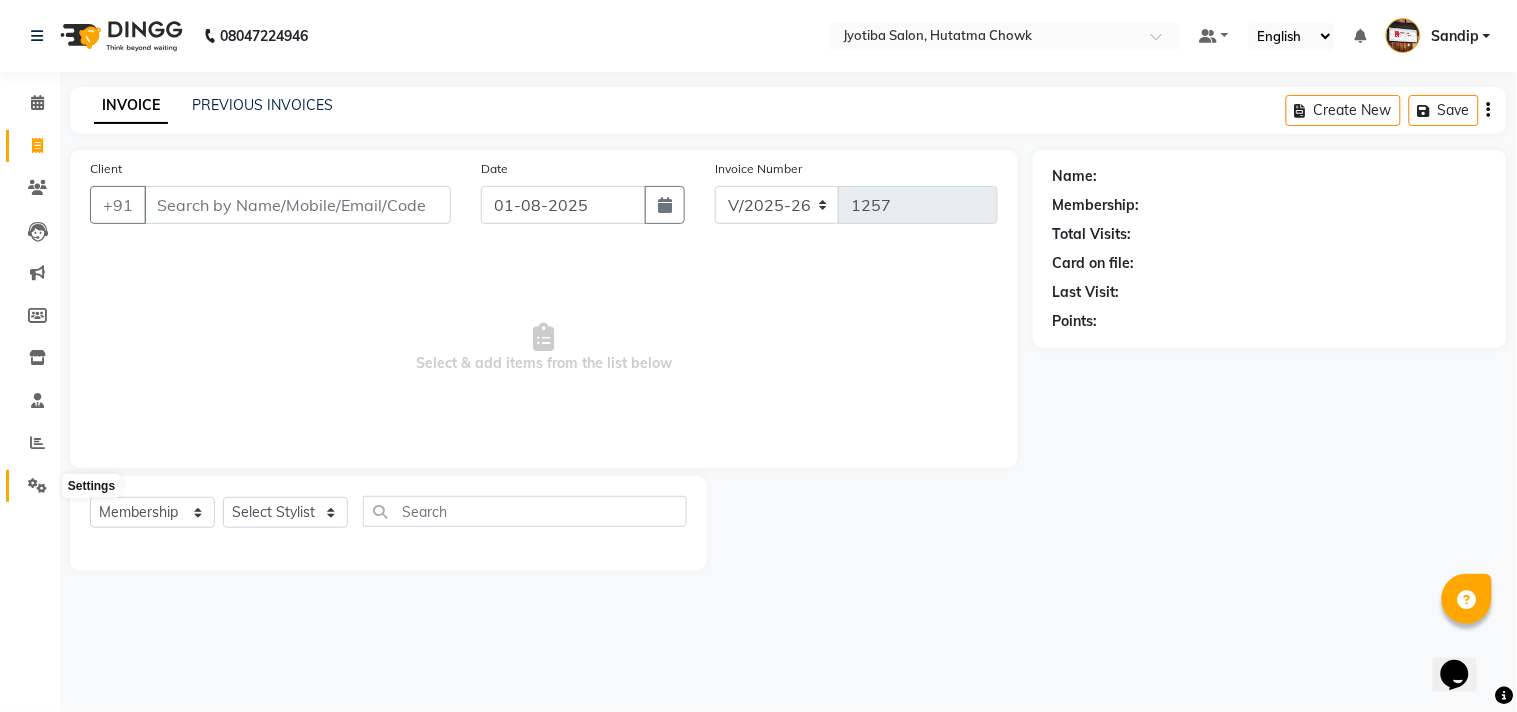 click 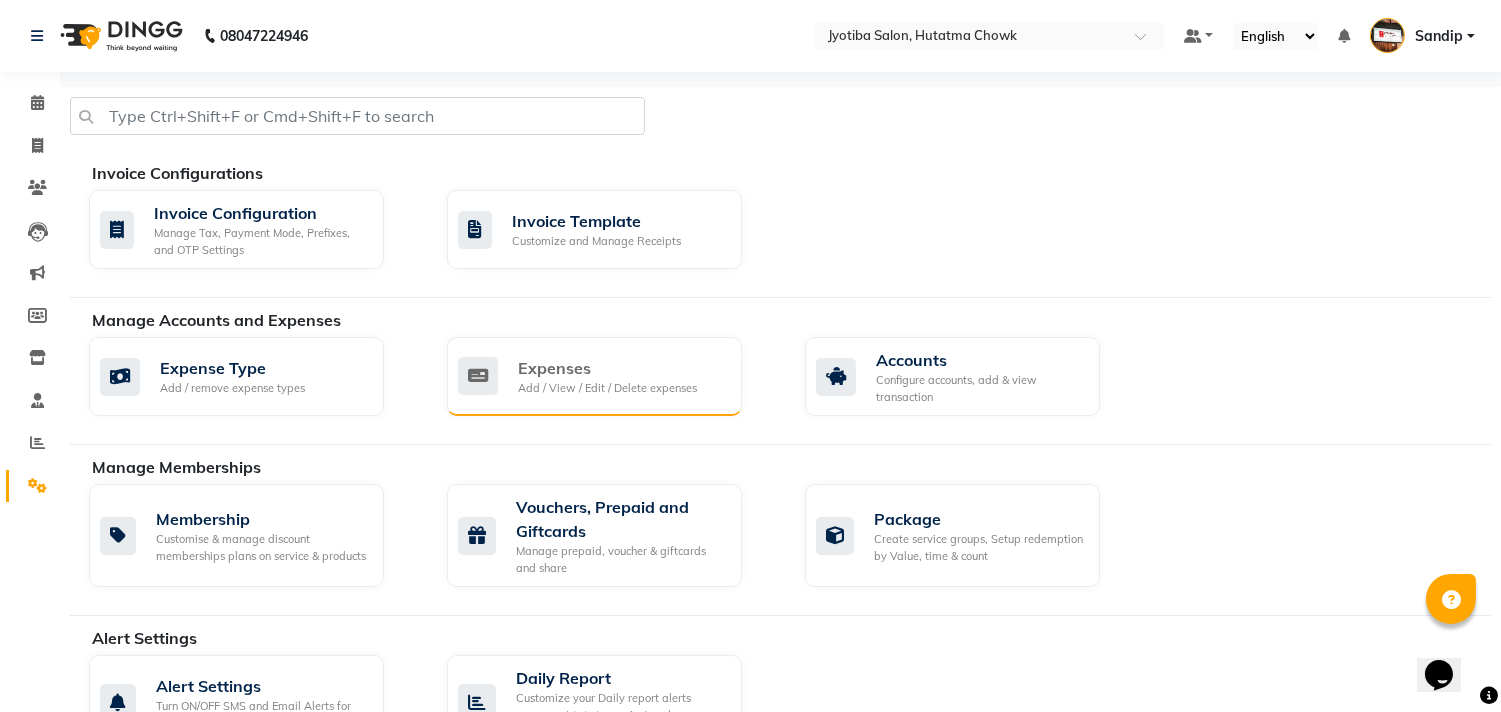click on "Expenses Add / View / Edit / Delete expenses" 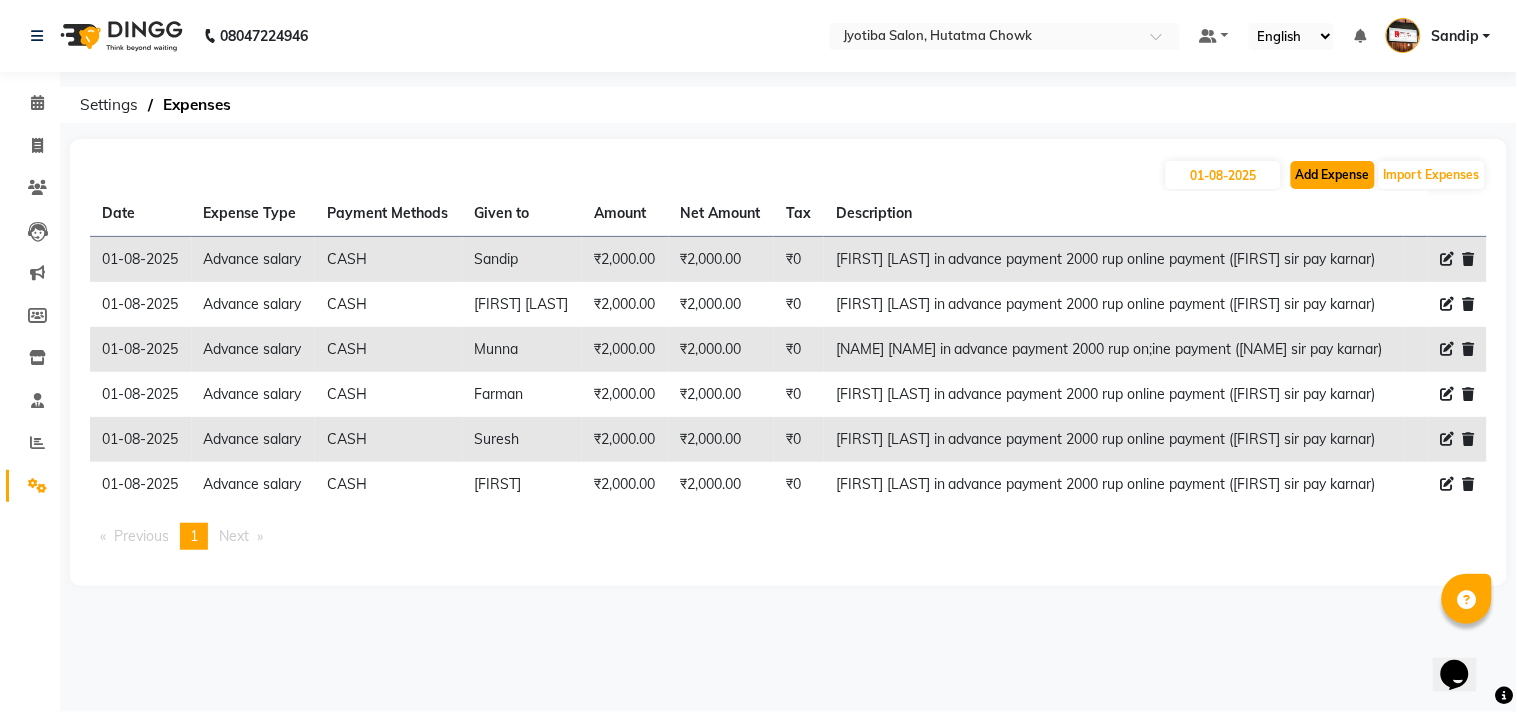 click on "Add Expense" 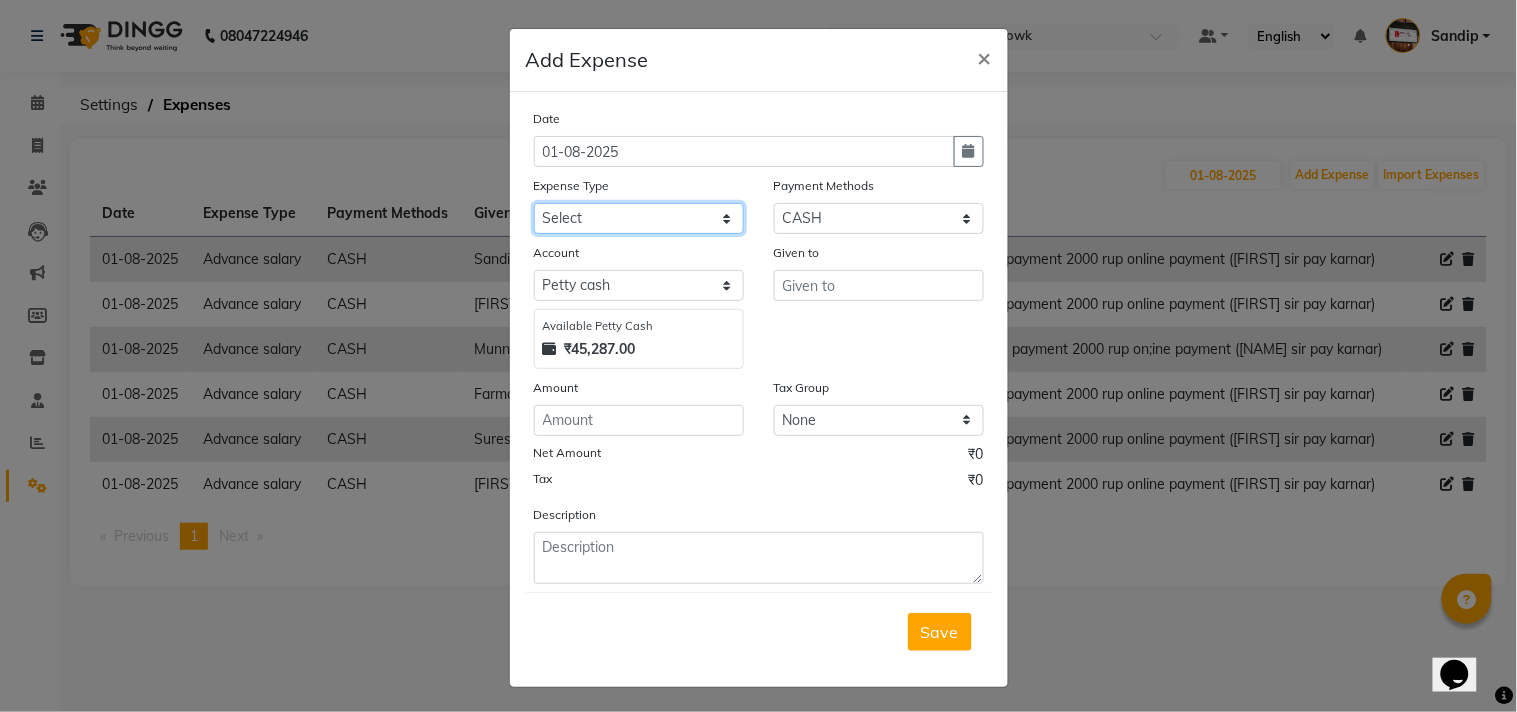 click on "Select Advance salary Advance salary ajaj Bank charges Car maintenance  Cash transfer to bank Cash transfer to hub Client Snacks Clinical charges Equipment Fuel Govt fee home Incentive Insurance International purchase Loan Repayment Maintenance Marketing Miscellaneous MRA Other Over times Pantry Product Rent Salary shop shop Staff Snacks Tax Tea & Refreshment TIP Utilities Wifi recharge" 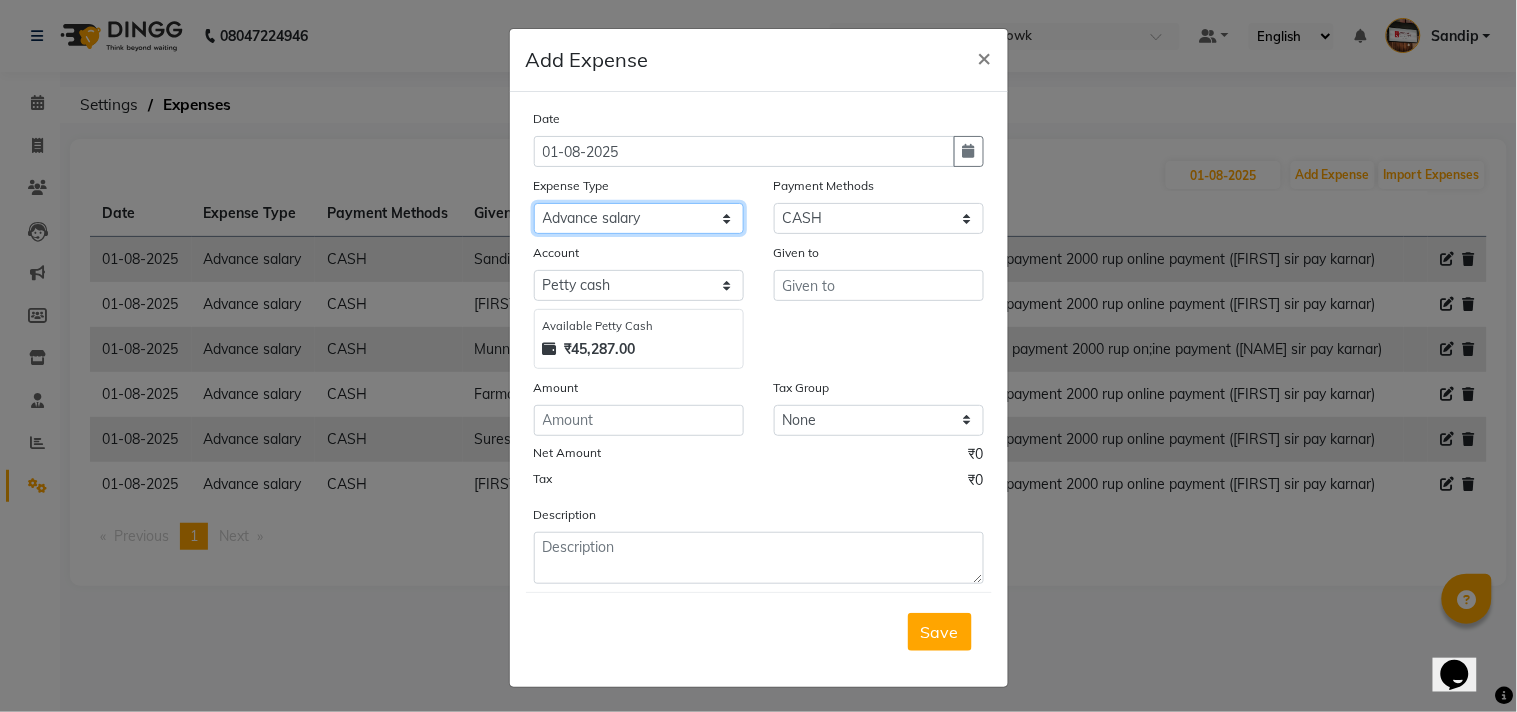 click on "Select Advance salary Advance salary ajaj Bank charges Car maintenance  Cash transfer to bank Cash transfer to hub Client Snacks Clinical charges Equipment Fuel Govt fee home Incentive Insurance International purchase Loan Repayment Maintenance Marketing Miscellaneous MRA Other Over times Pantry Product Rent Salary shop shop Staff Snacks Tax Tea & Refreshment TIP Utilities Wifi recharge" 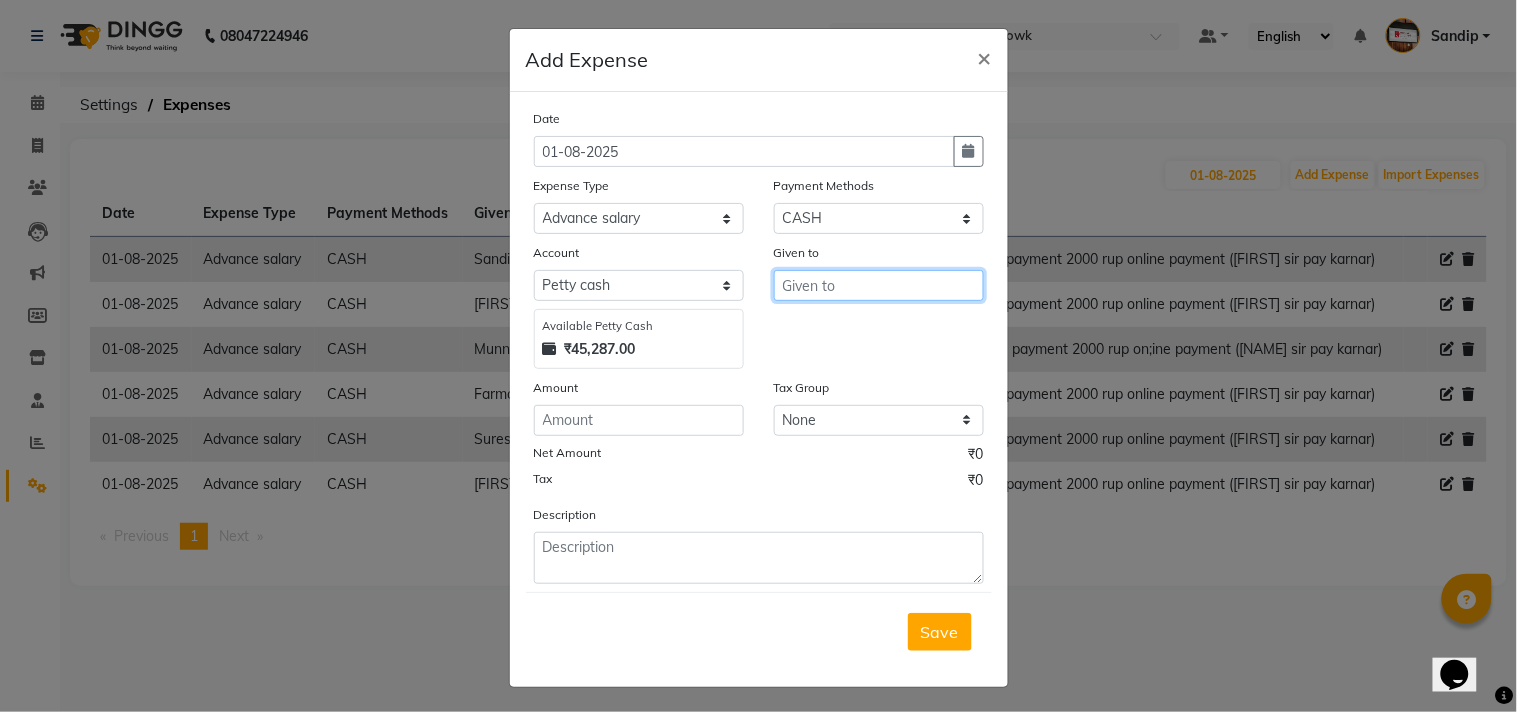 click at bounding box center [879, 285] 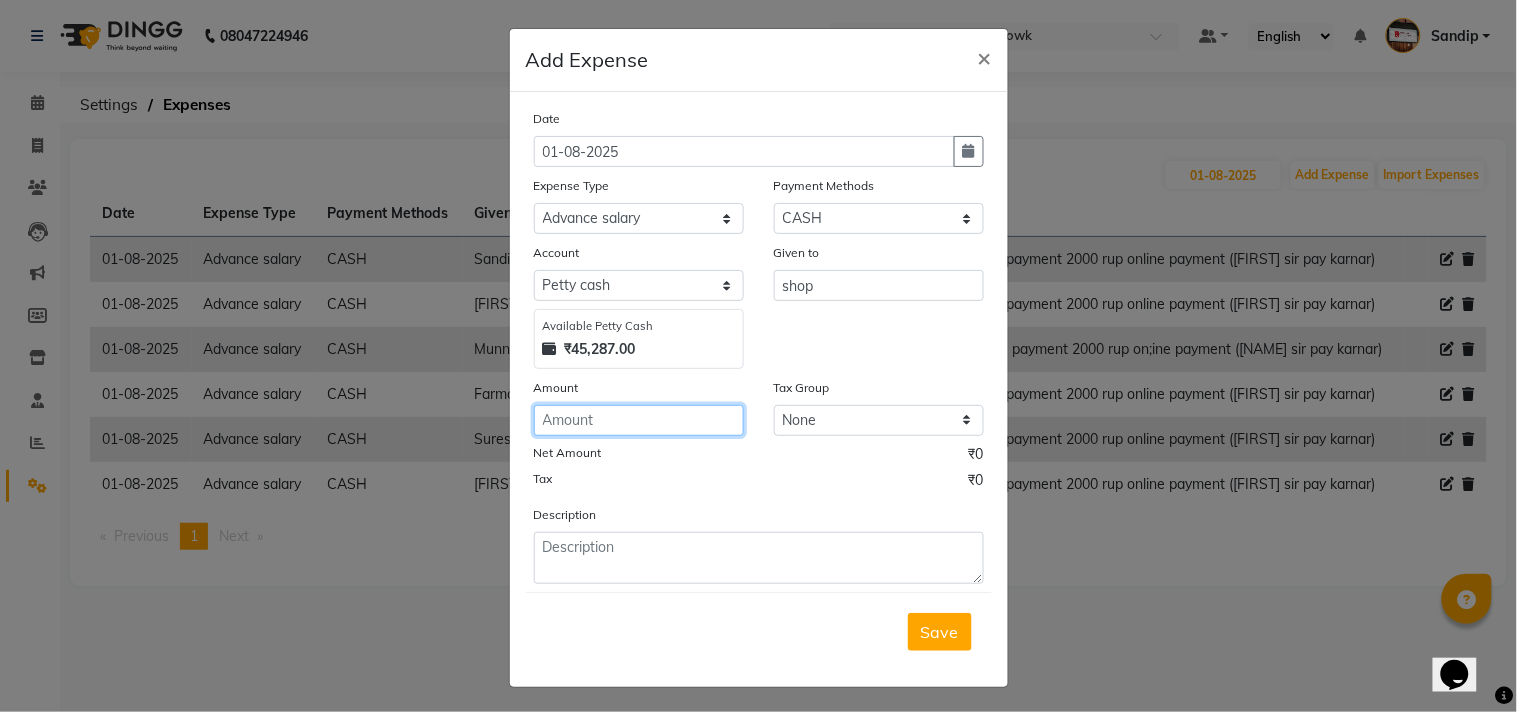 click 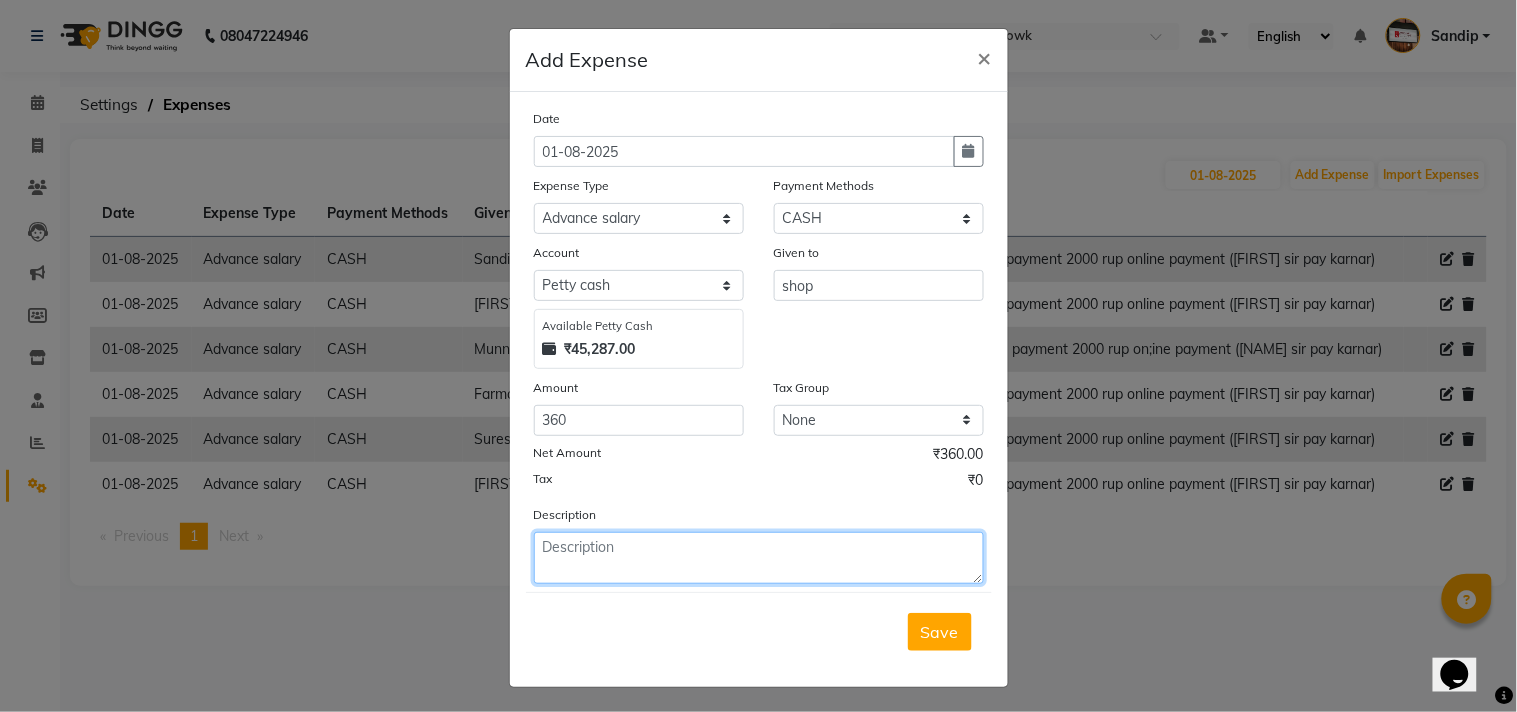 click 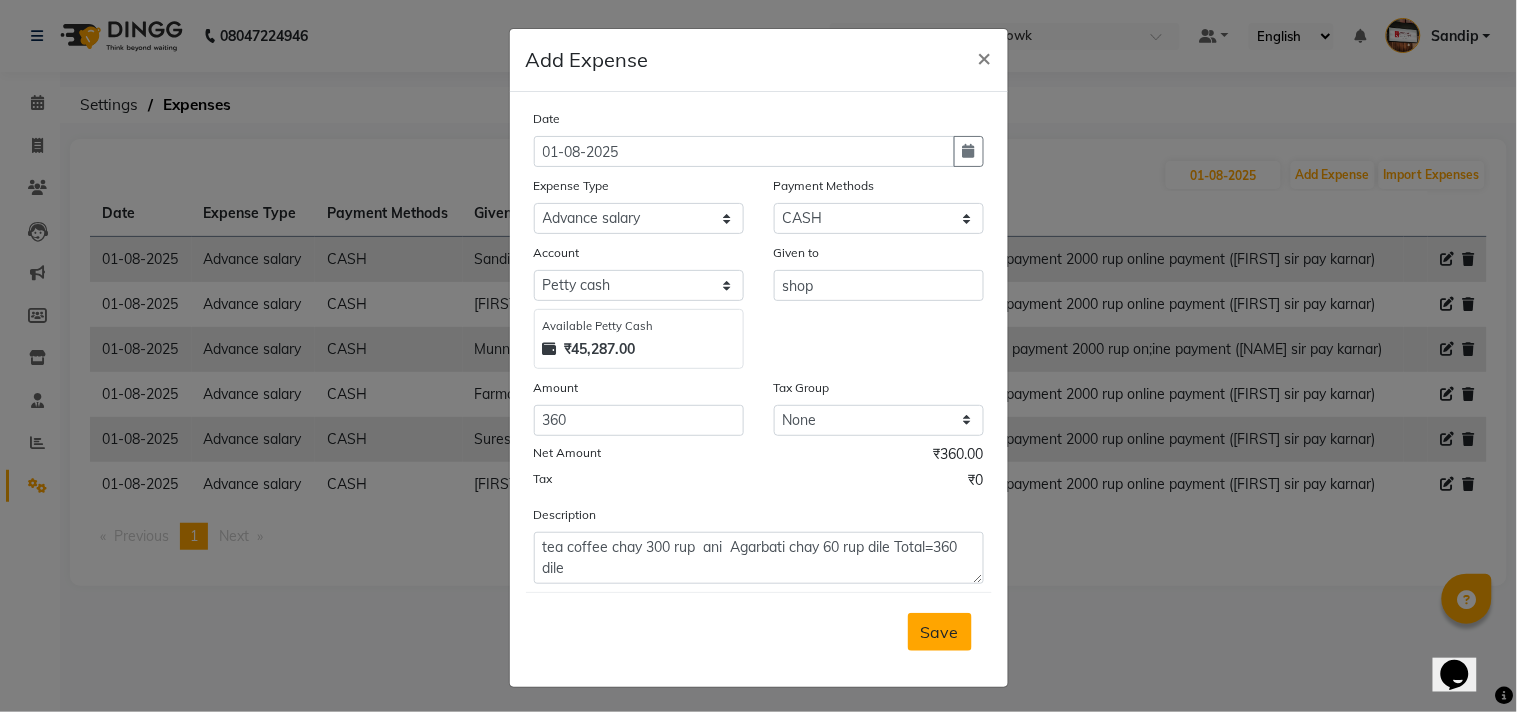 click on "Save" at bounding box center [940, 632] 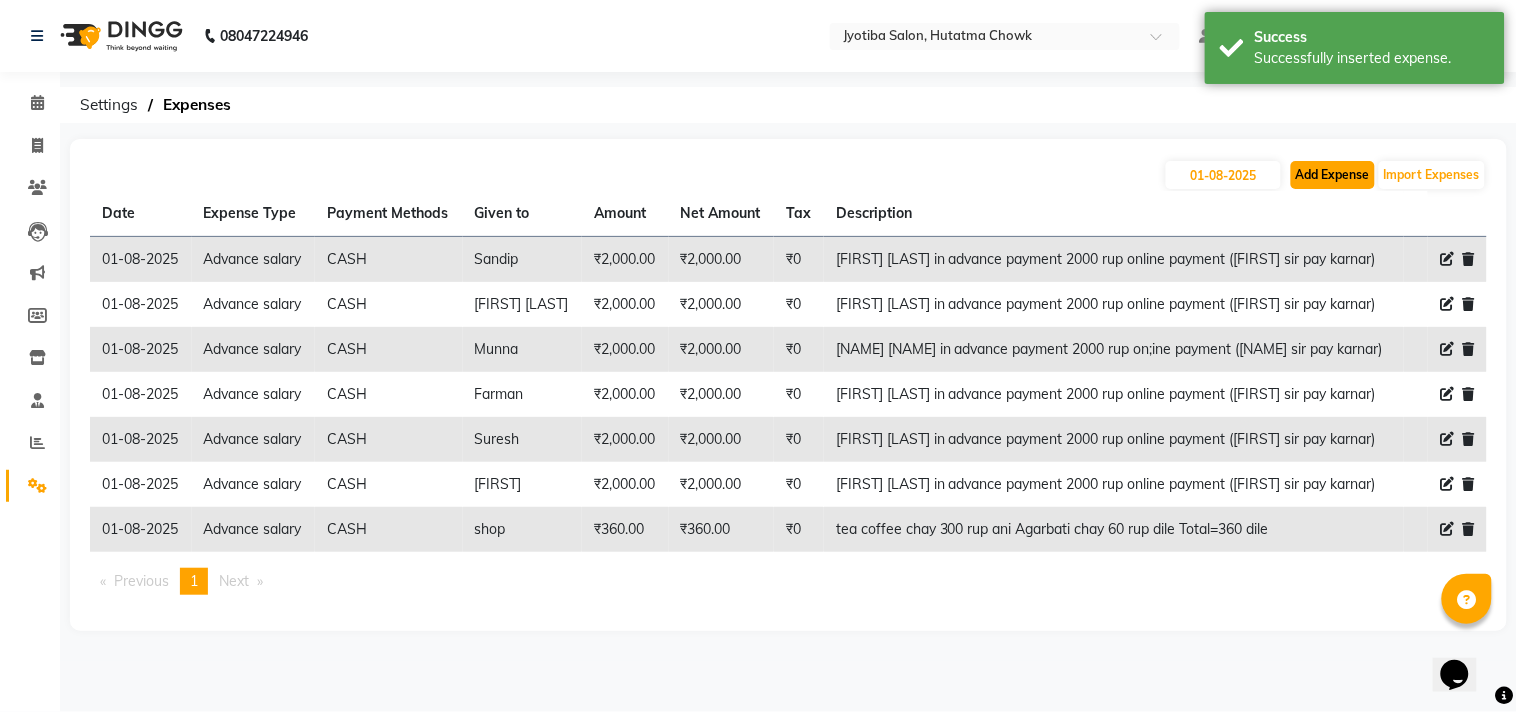 click on "Add Expense" 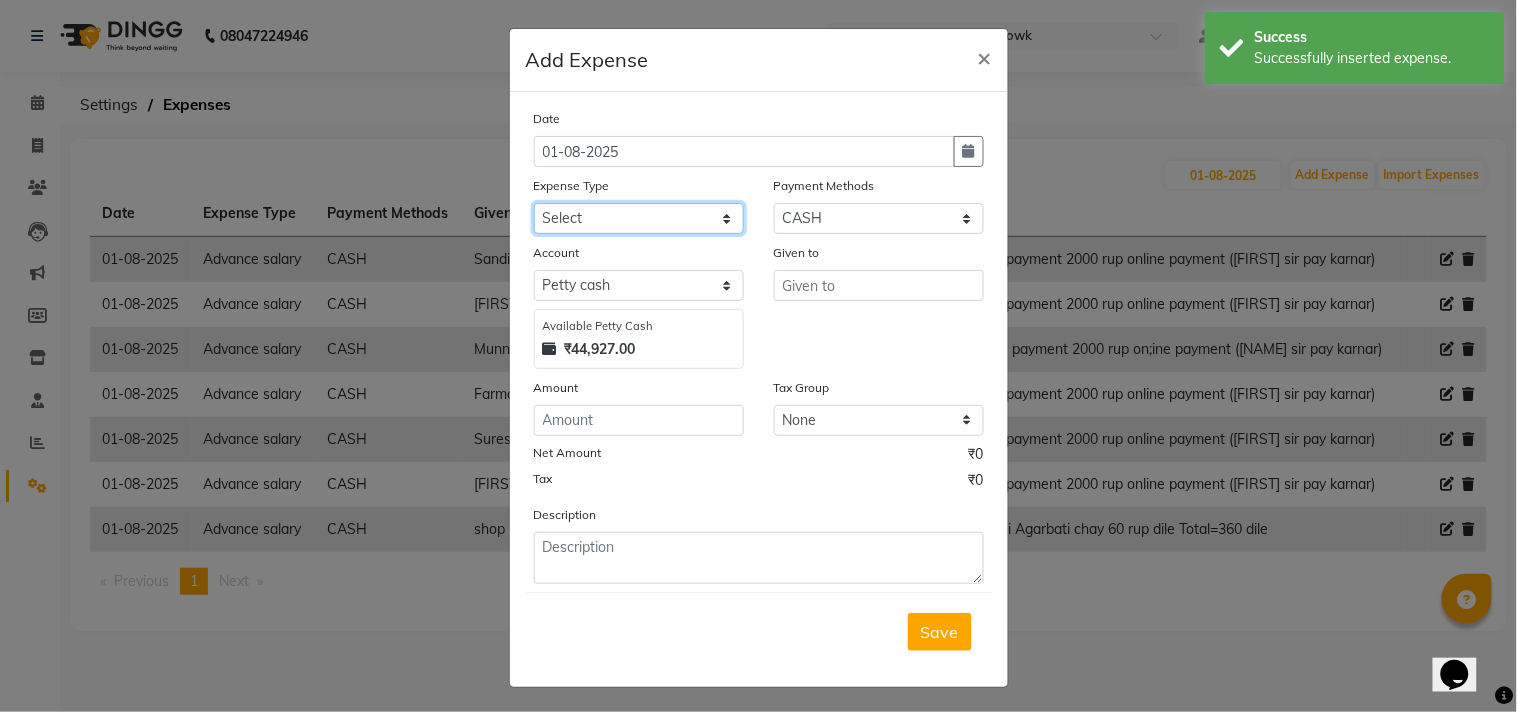click on "Select Advance salary Advance salary ajaj Bank charges Car maintenance  Cash transfer to bank Cash transfer to hub Client Snacks Clinical charges Equipment Fuel Govt fee home Incentive Insurance International purchase Loan Repayment Maintenance Marketing Miscellaneous MRA Other Over times Pantry Product Rent Salary shop shop Staff Snacks Tax Tea & Refreshment TIP Utilities Wifi recharge" 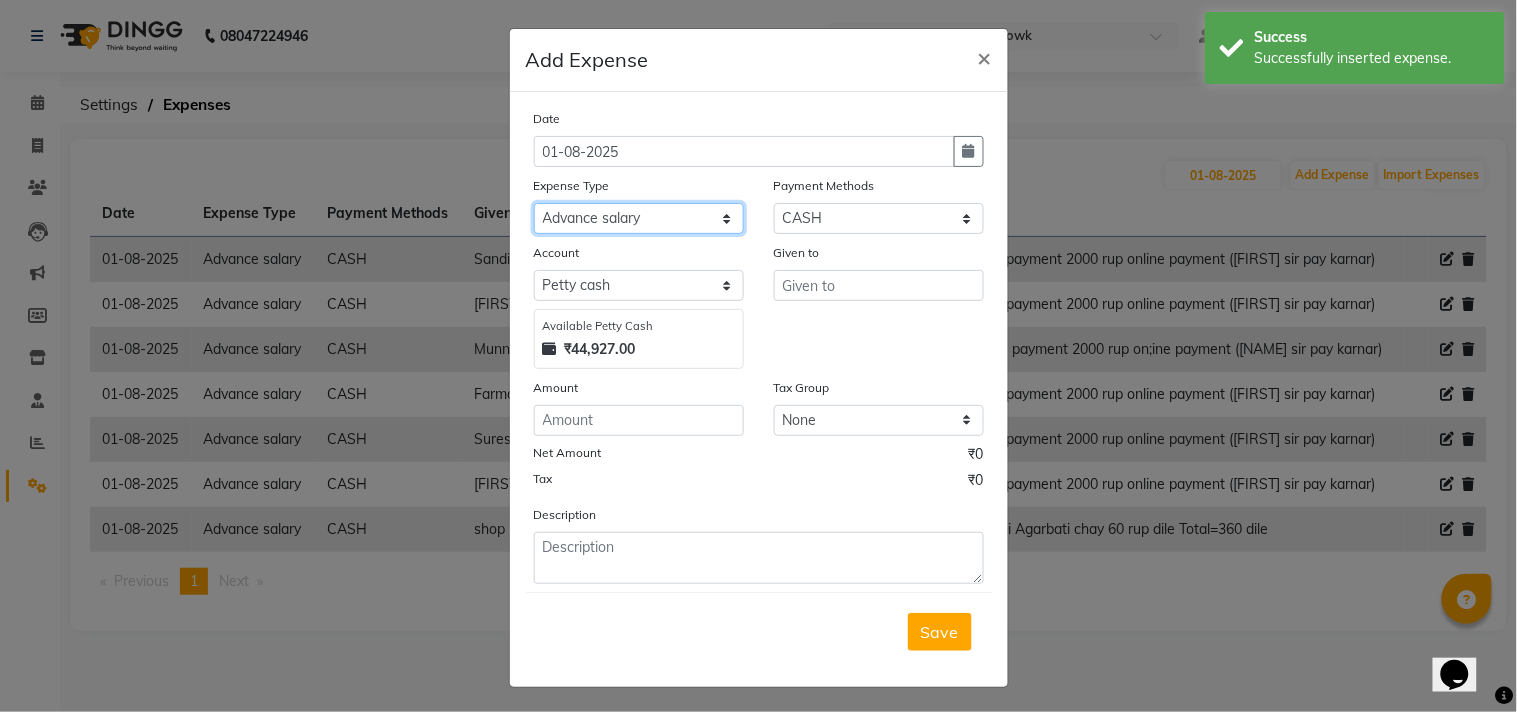 click on "Select Advance salary Advance salary ajaj Bank charges Car maintenance  Cash transfer to bank Cash transfer to hub Client Snacks Clinical charges Equipment Fuel Govt fee home Incentive Insurance International purchase Loan Repayment Maintenance Marketing Miscellaneous MRA Other Over times Pantry Product Rent Salary shop shop Staff Snacks Tax Tea & Refreshment TIP Utilities Wifi recharge" 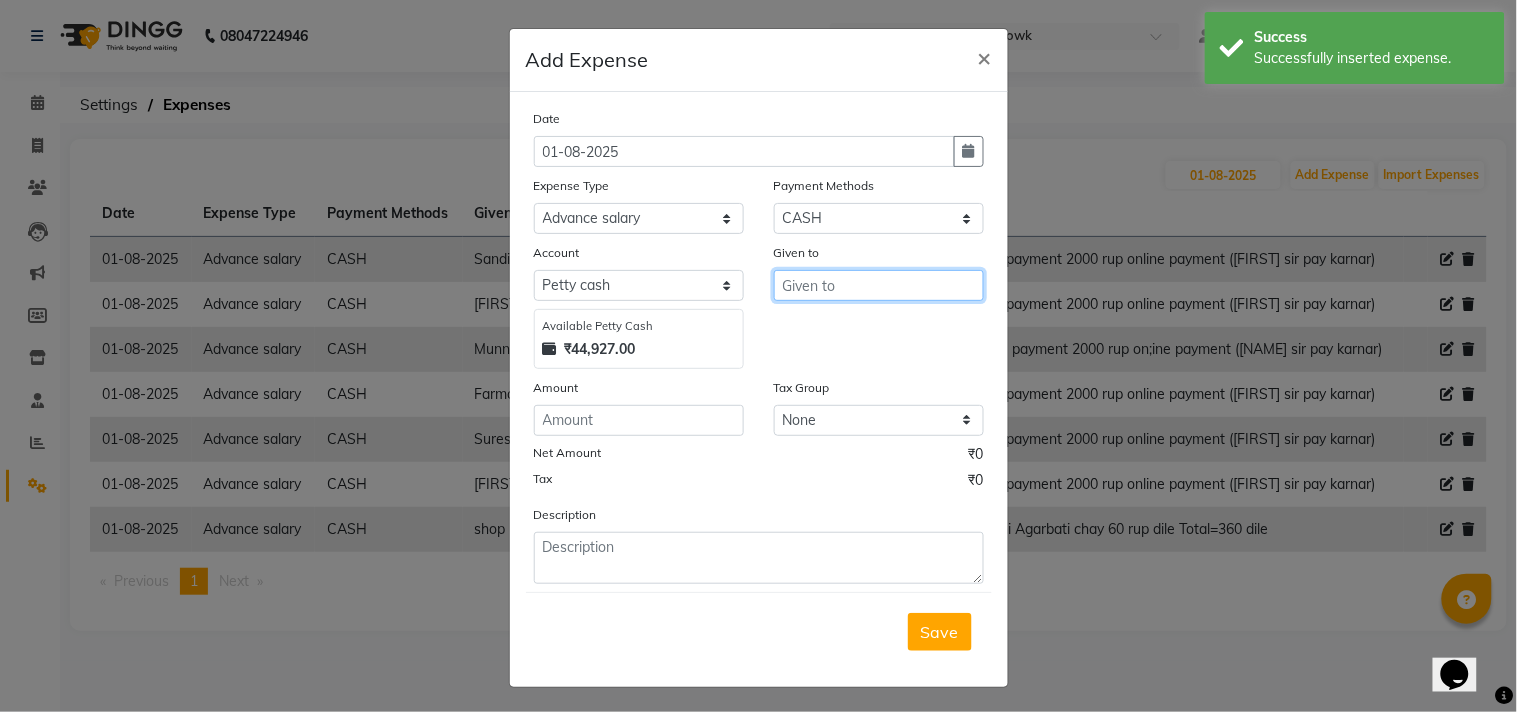 click at bounding box center [879, 285] 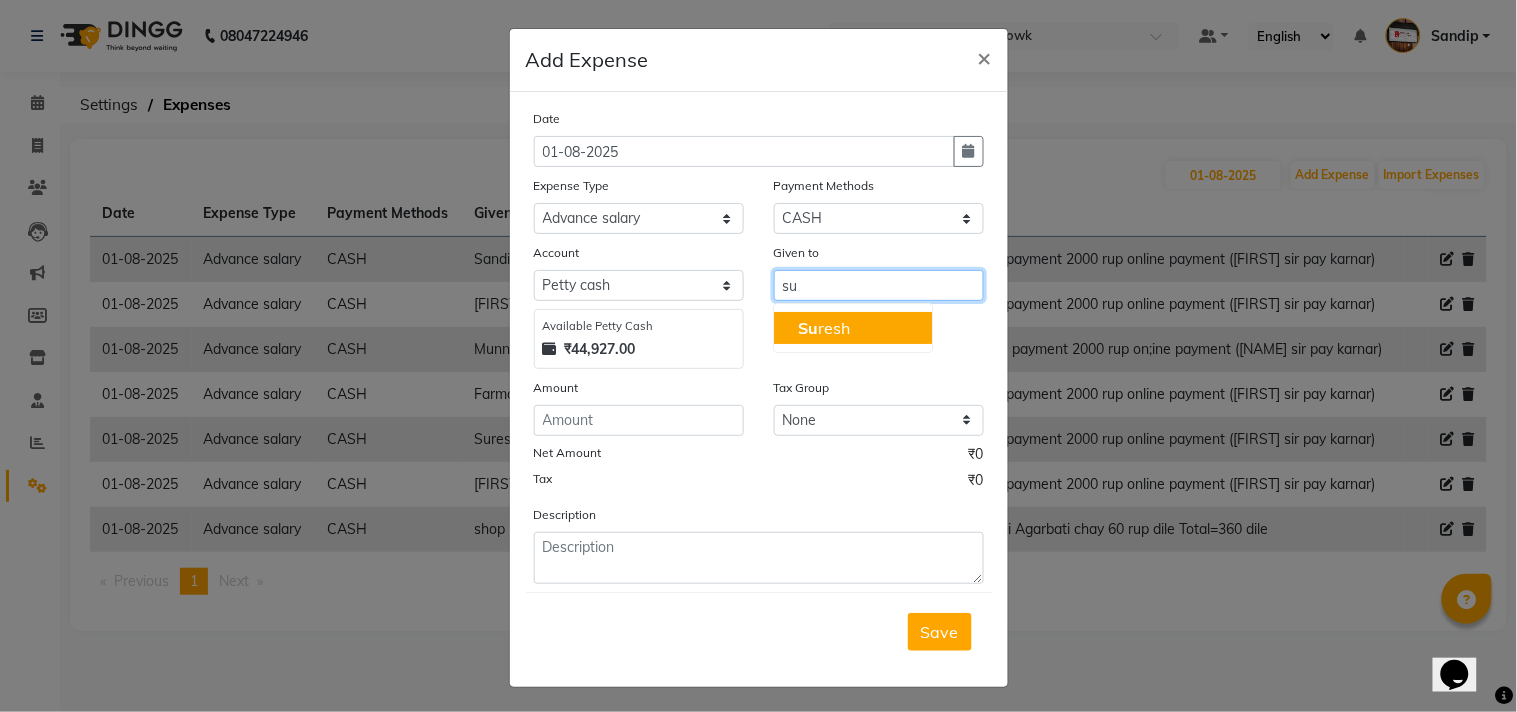 click on "[FIRST] [LAST]" at bounding box center [853, 328] 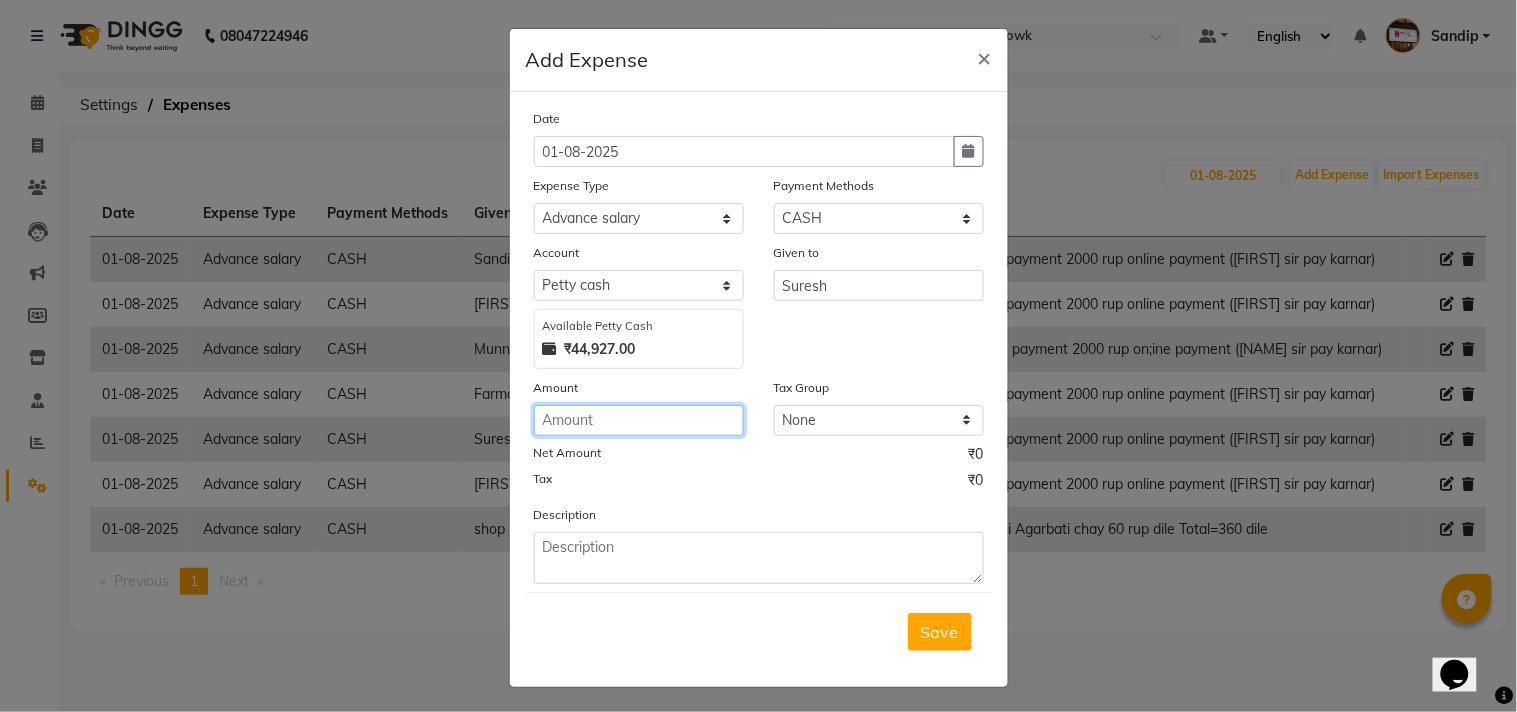 click 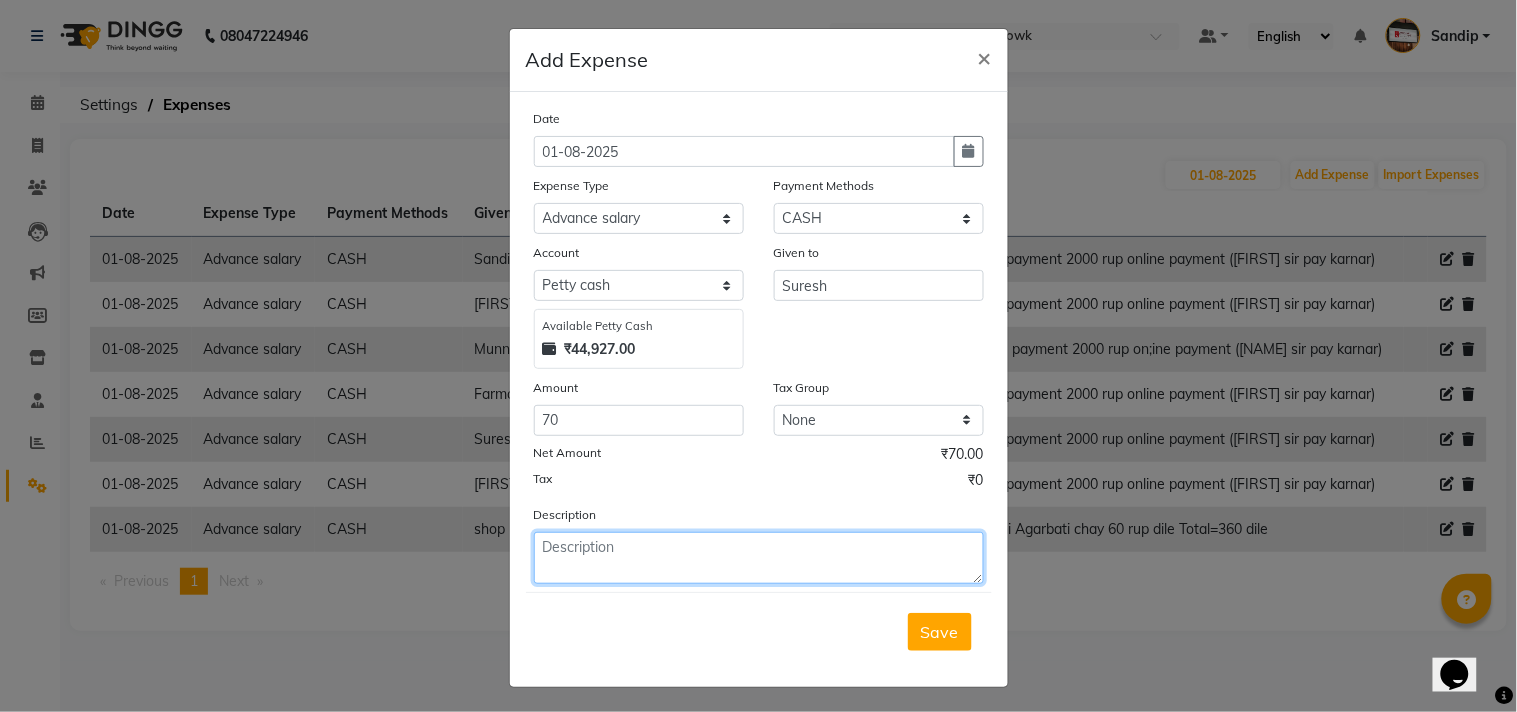 click 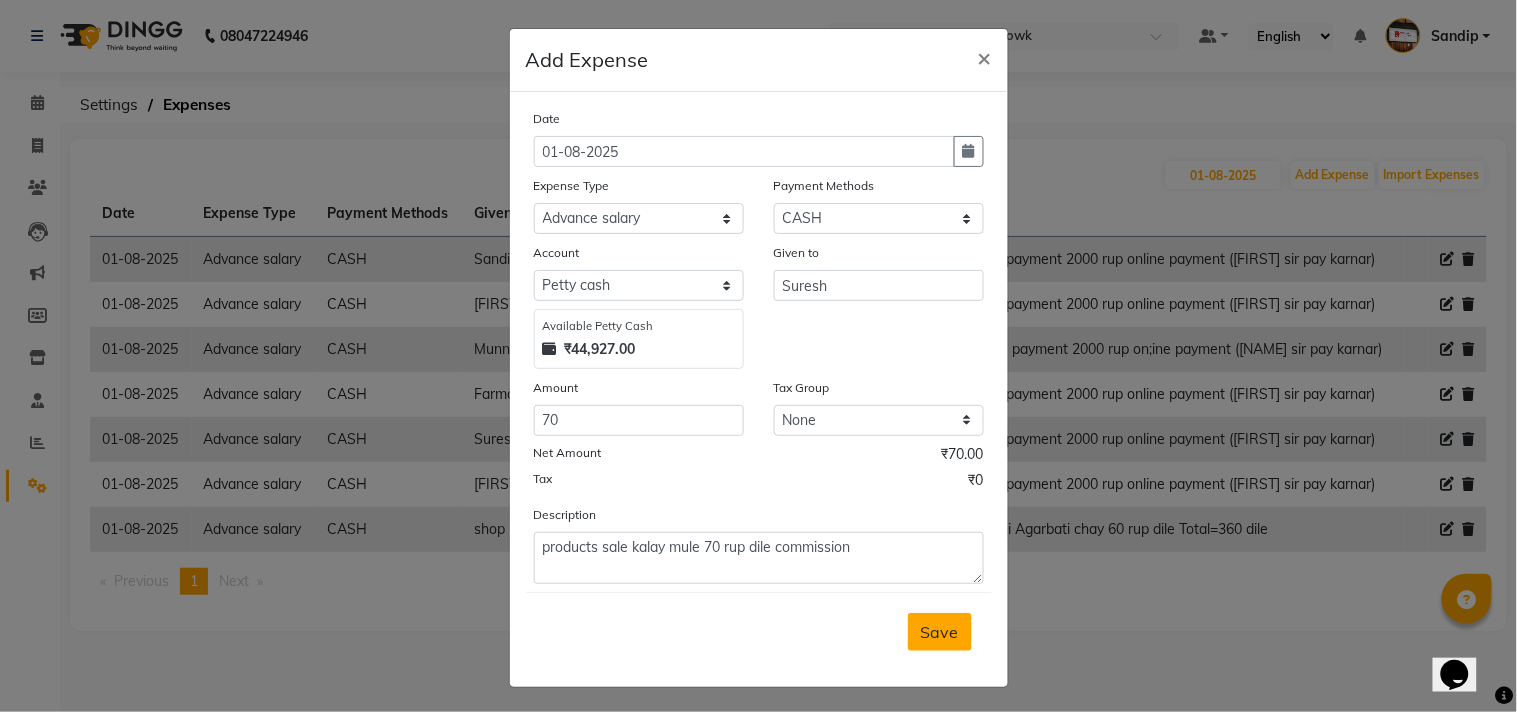 click on "Save" at bounding box center [940, 632] 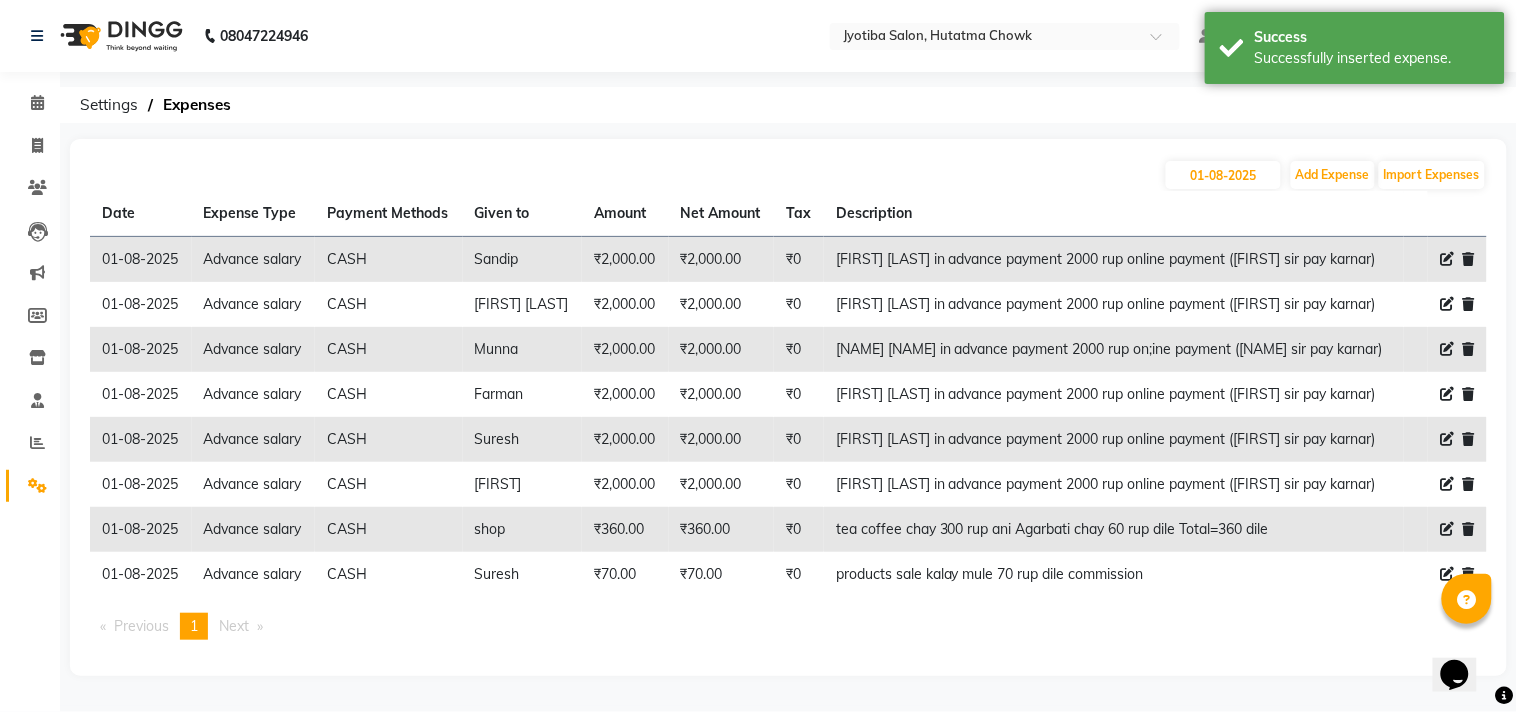 click on "Description" 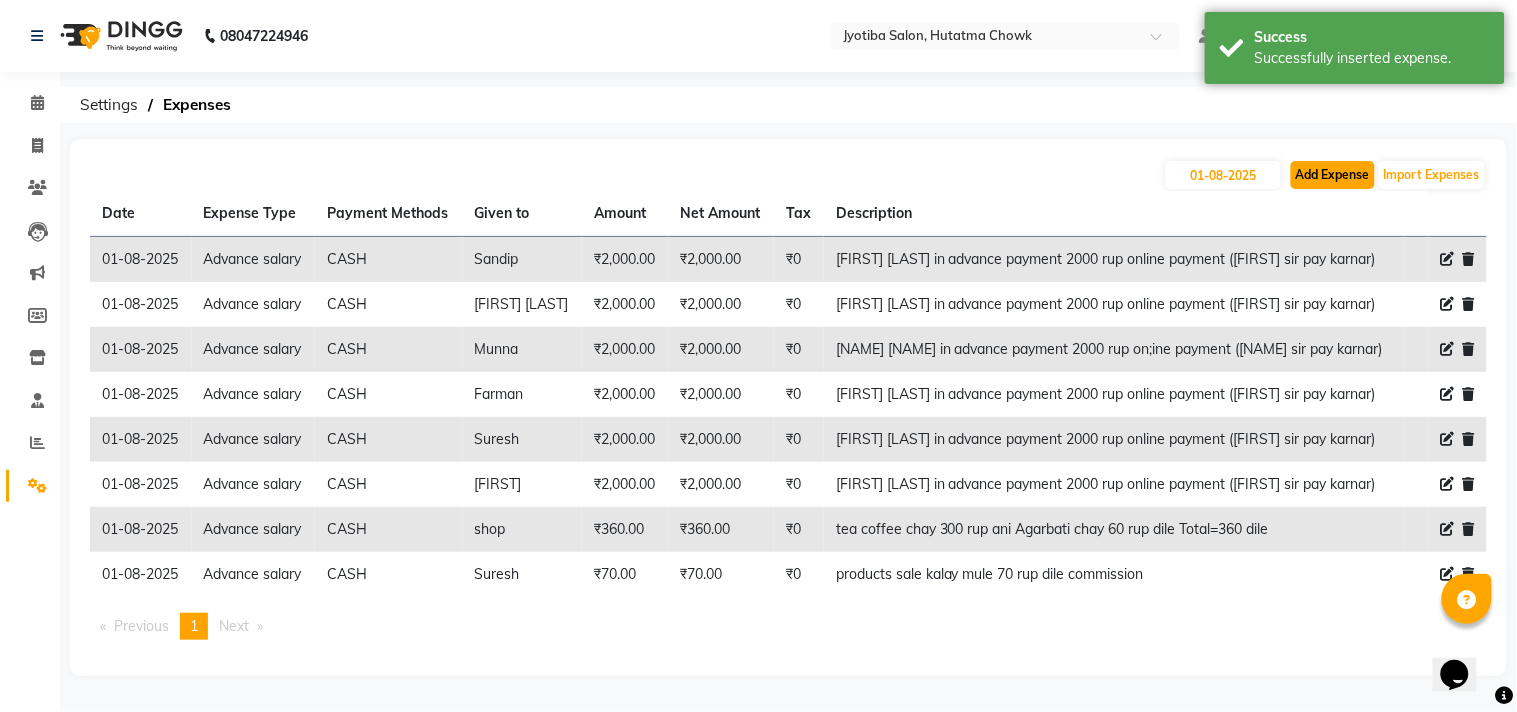 click on "Add Expense" 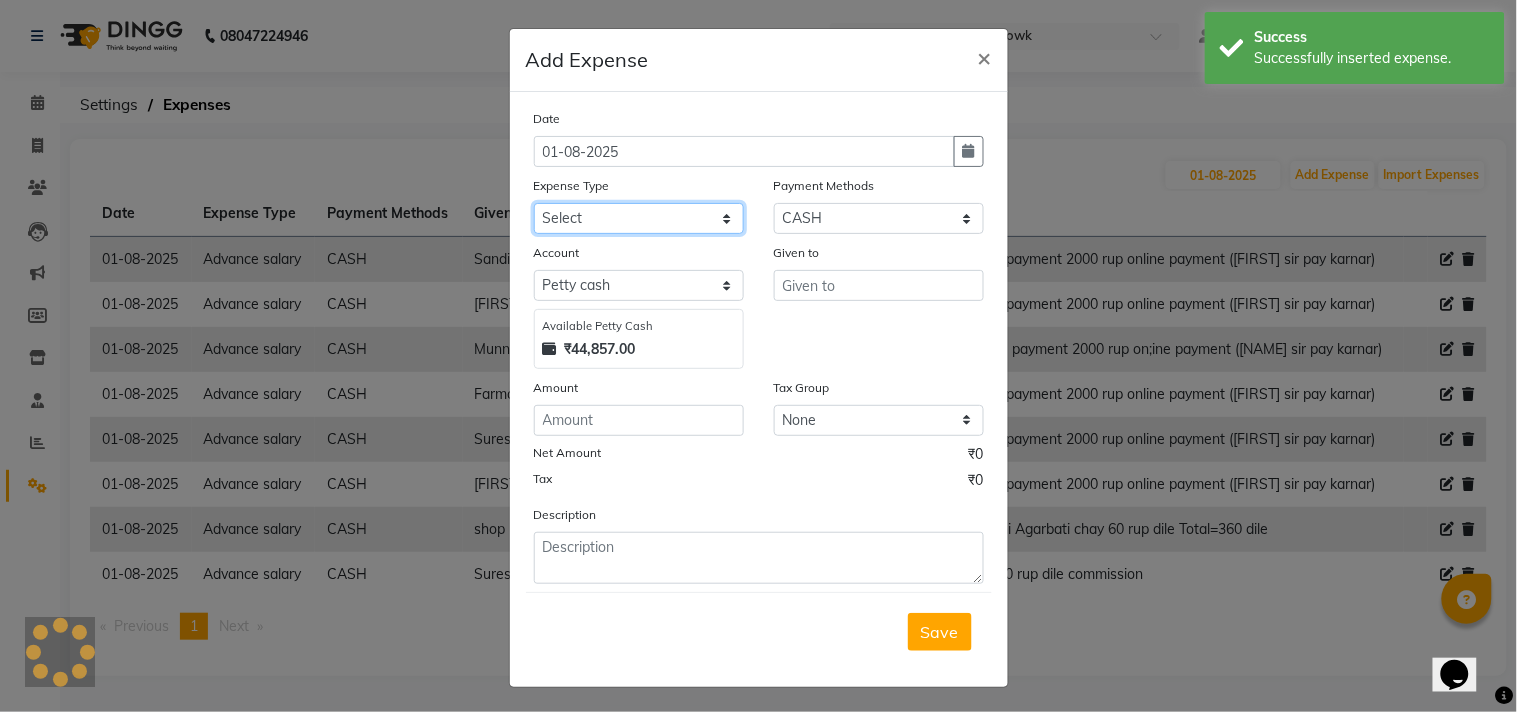 click on "Select Advance salary Advance salary ajaj Bank charges Car maintenance  Cash transfer to bank Cash transfer to hub Client Snacks Clinical charges Equipment Fuel Govt fee home Incentive Insurance International purchase Loan Repayment Maintenance Marketing Miscellaneous MRA Other Over times Pantry Product Rent Salary shop shop Staff Snacks Tax Tea & Refreshment TIP Utilities Wifi recharge" 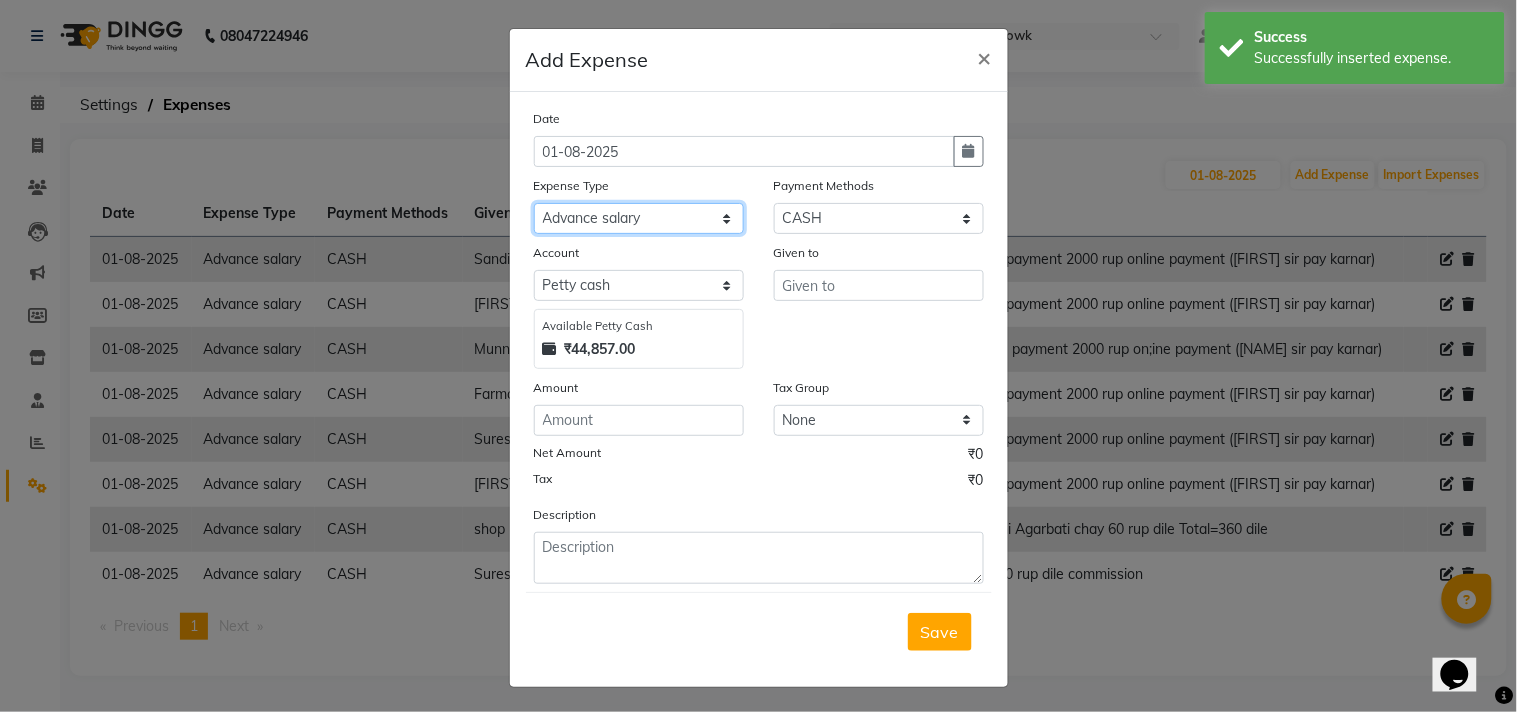click on "Select Advance salary Advance salary ajaj Bank charges Car maintenance  Cash transfer to bank Cash transfer to hub Client Snacks Clinical charges Equipment Fuel Govt fee home Incentive Insurance International purchase Loan Repayment Maintenance Marketing Miscellaneous MRA Other Over times Pantry Product Rent Salary shop shop Staff Snacks Tax Tea & Refreshment TIP Utilities Wifi recharge" 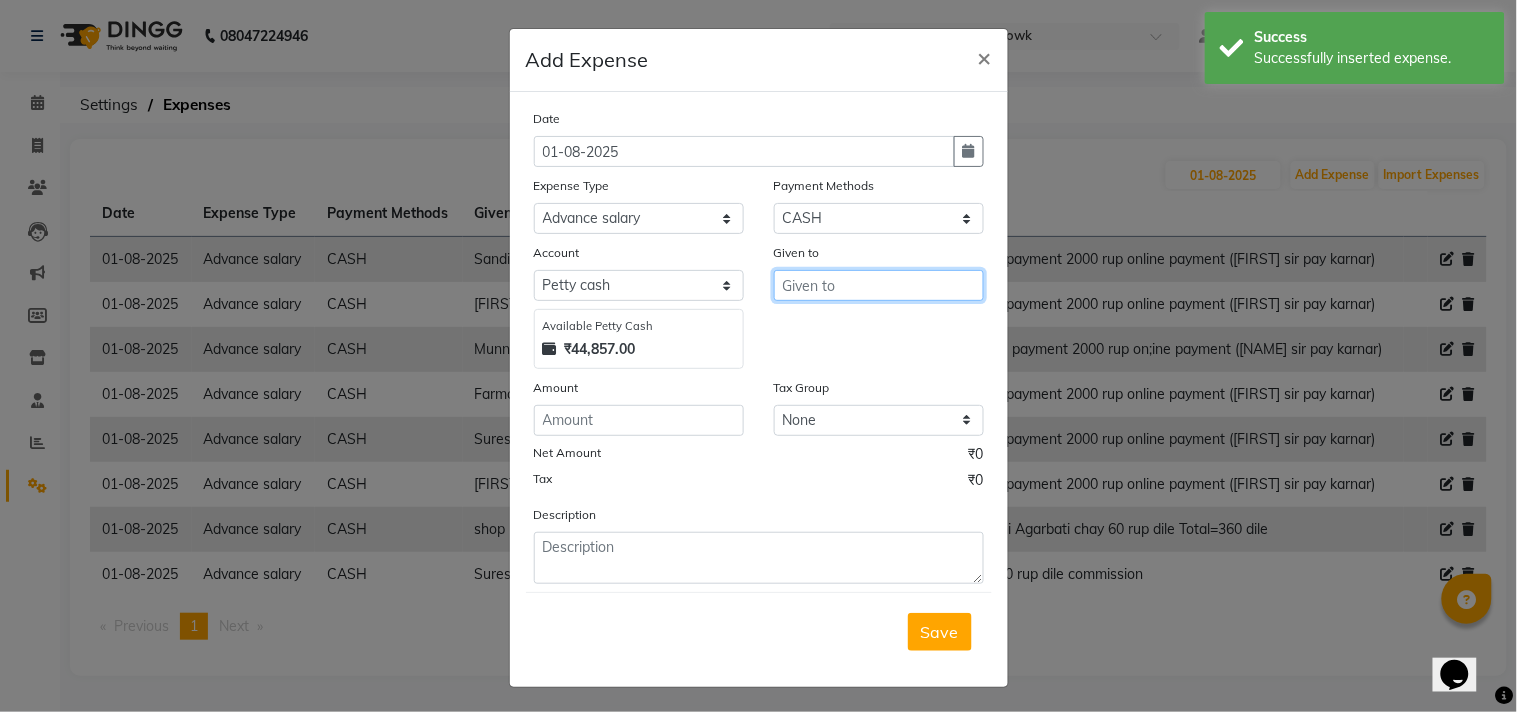 click at bounding box center (879, 285) 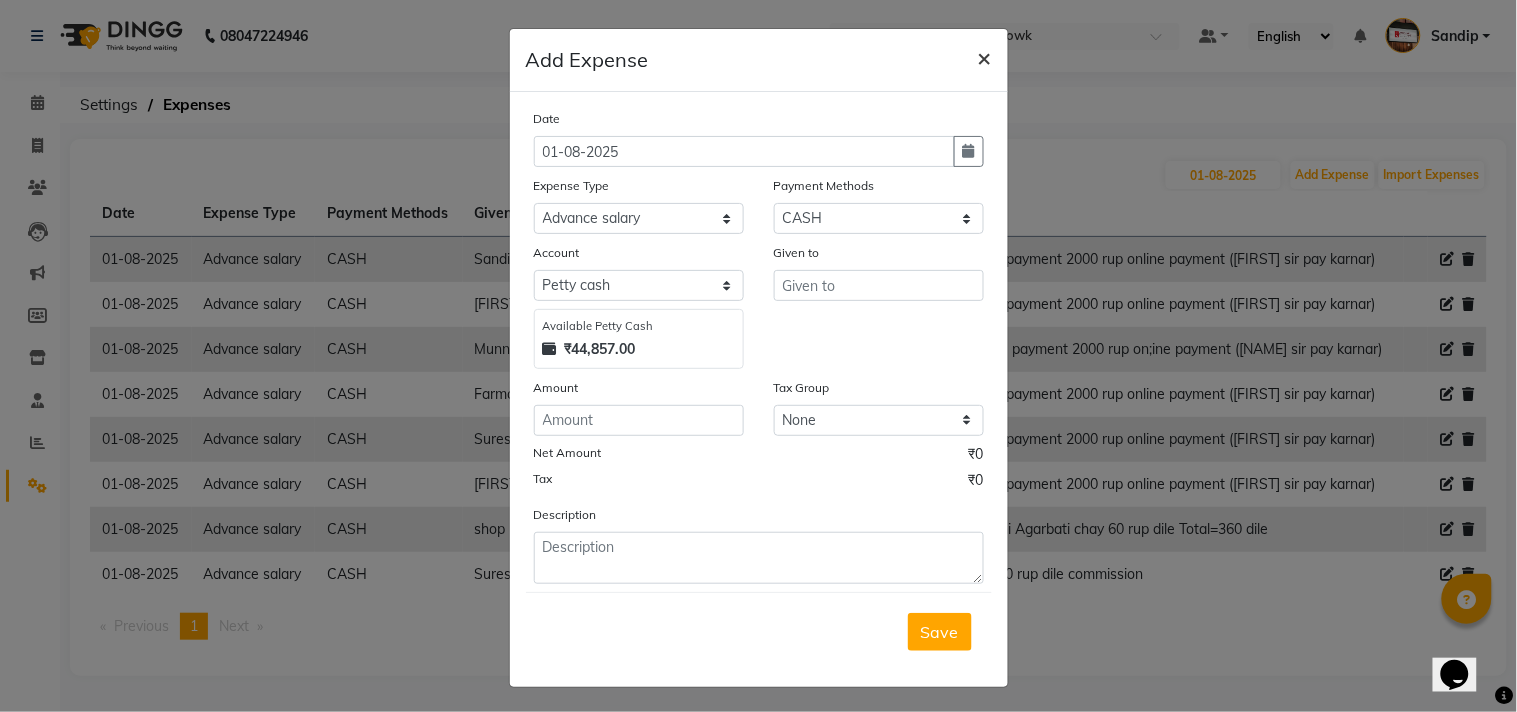 click on "×" 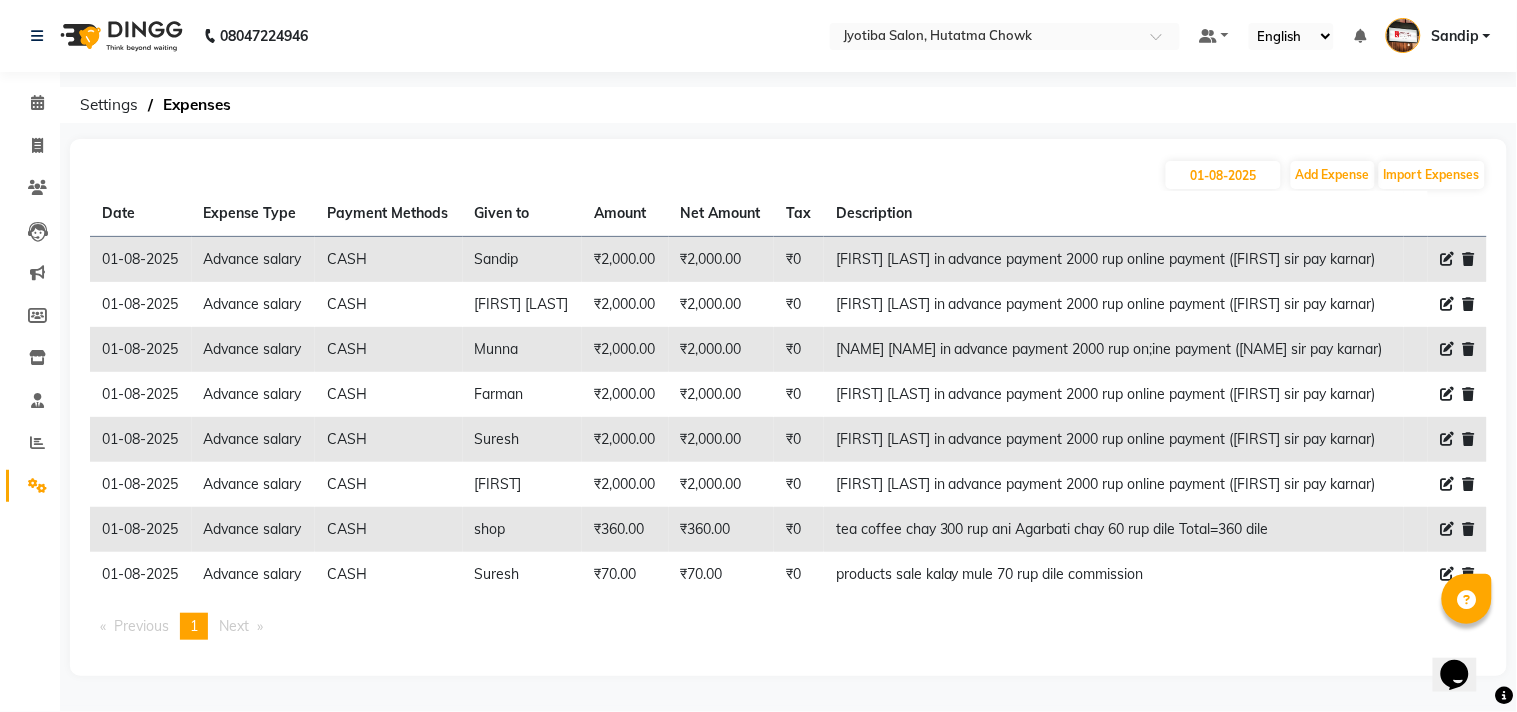 click 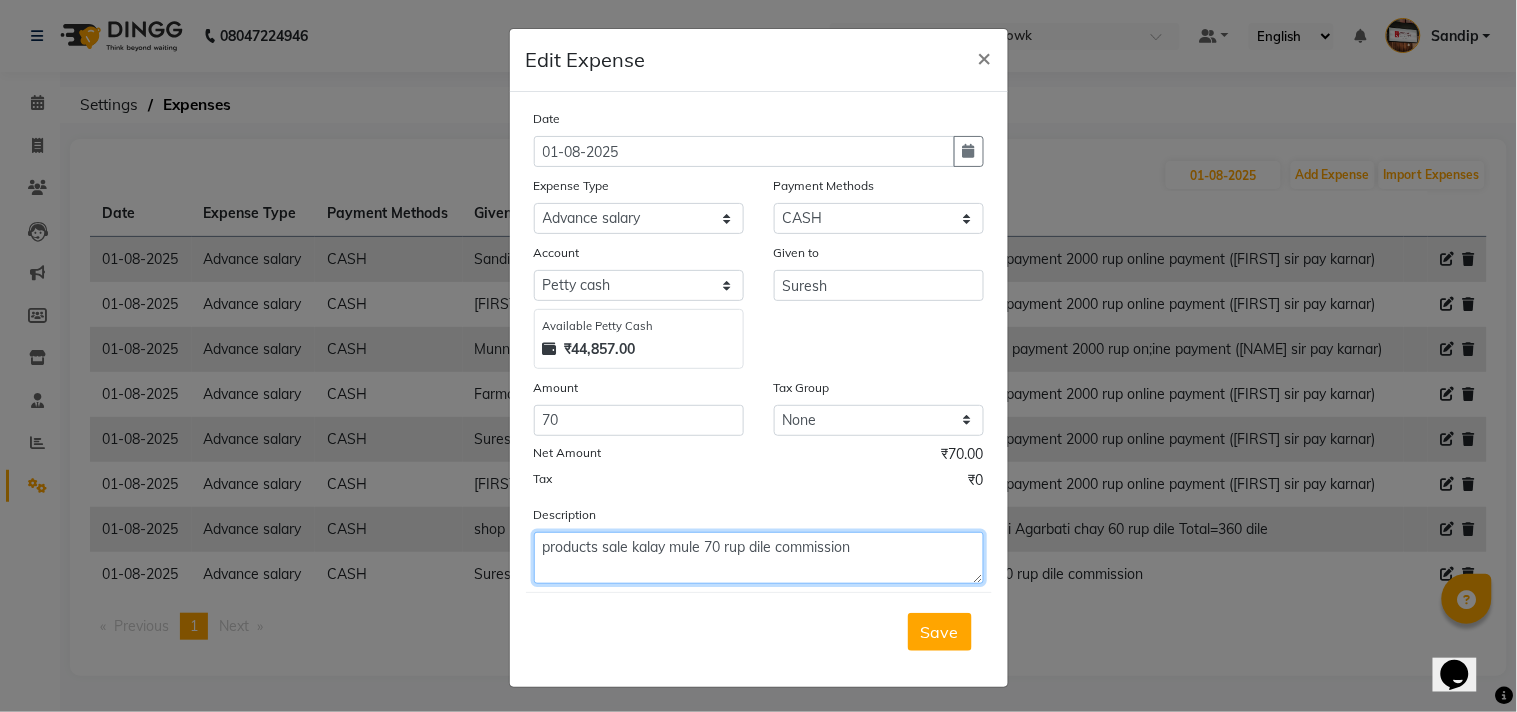 click on "products sale kalay mule 70 rup dile commission" 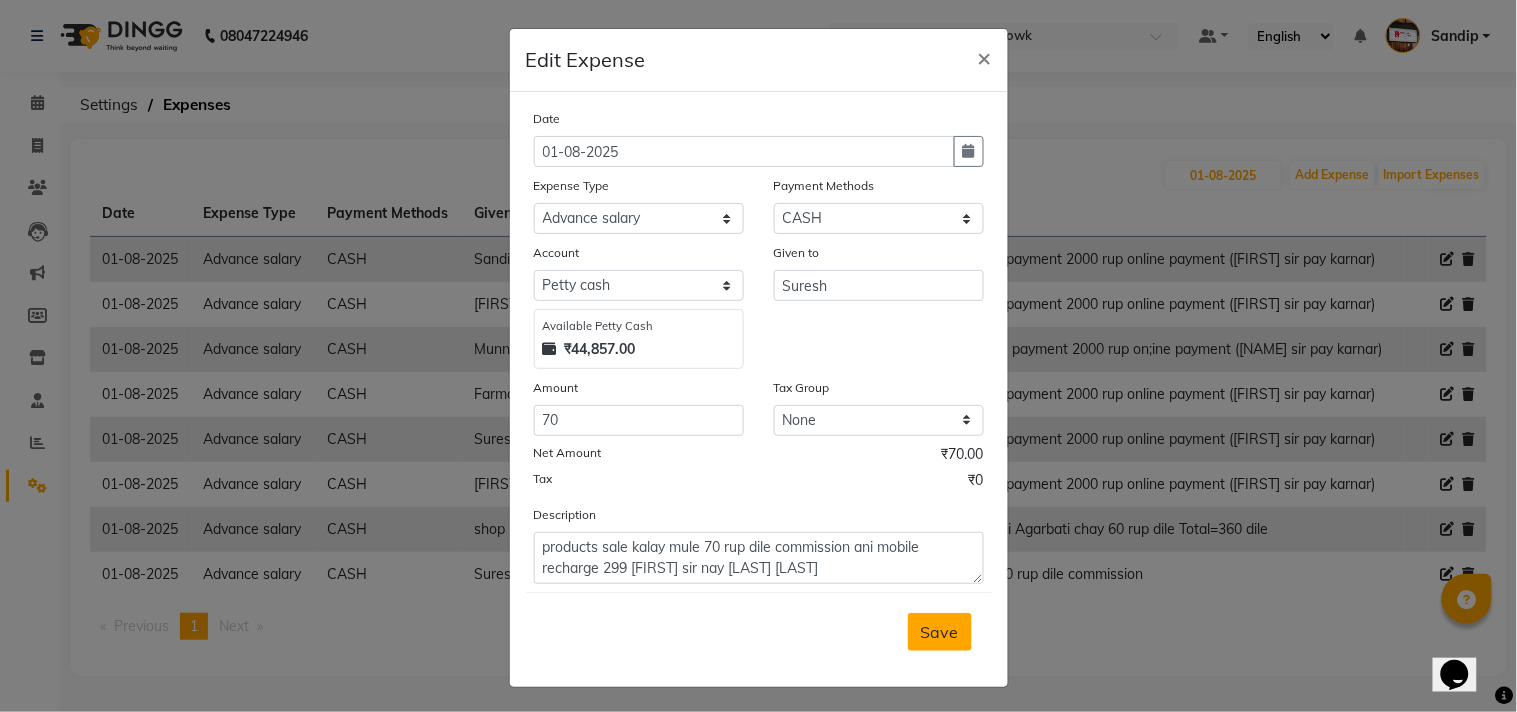 click on "Save" at bounding box center [940, 632] 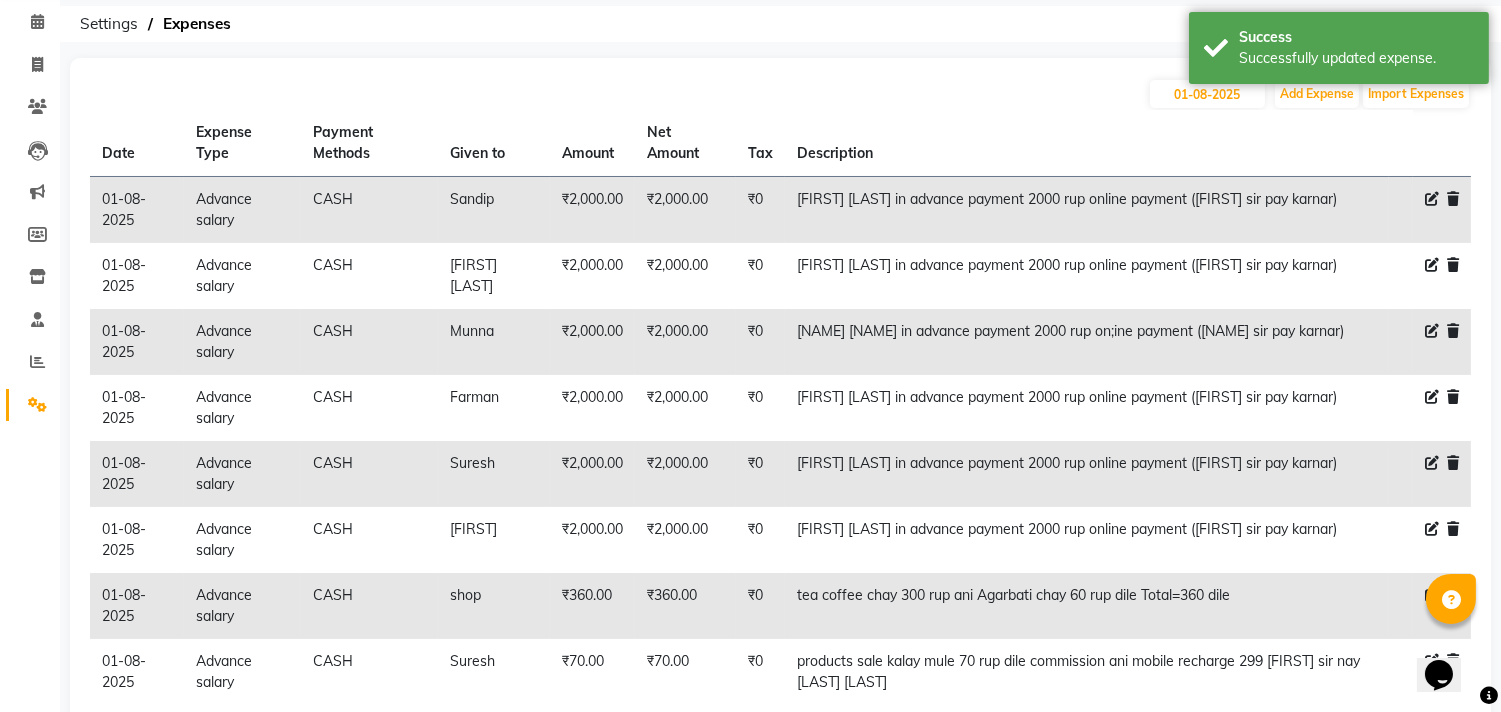 scroll, scrollTop: 0, scrollLeft: 0, axis: both 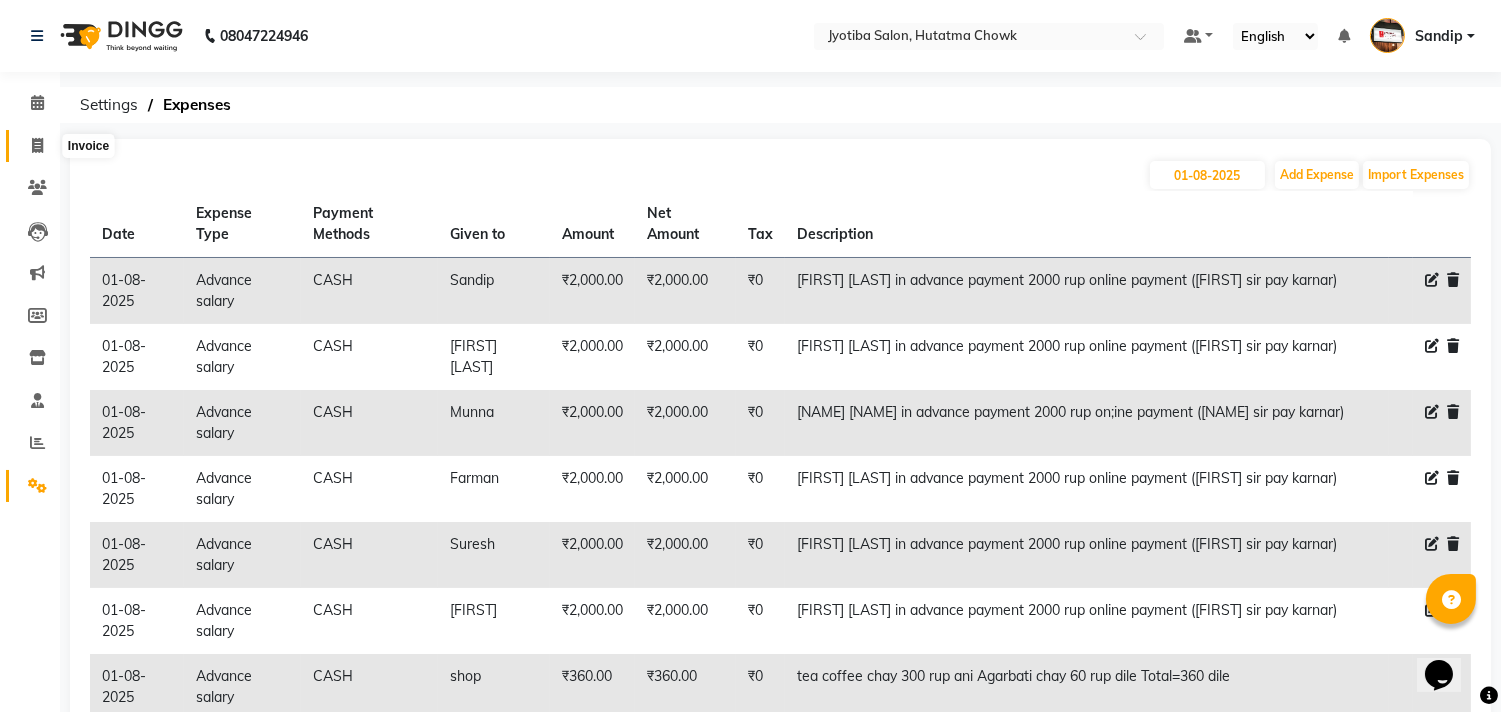 click 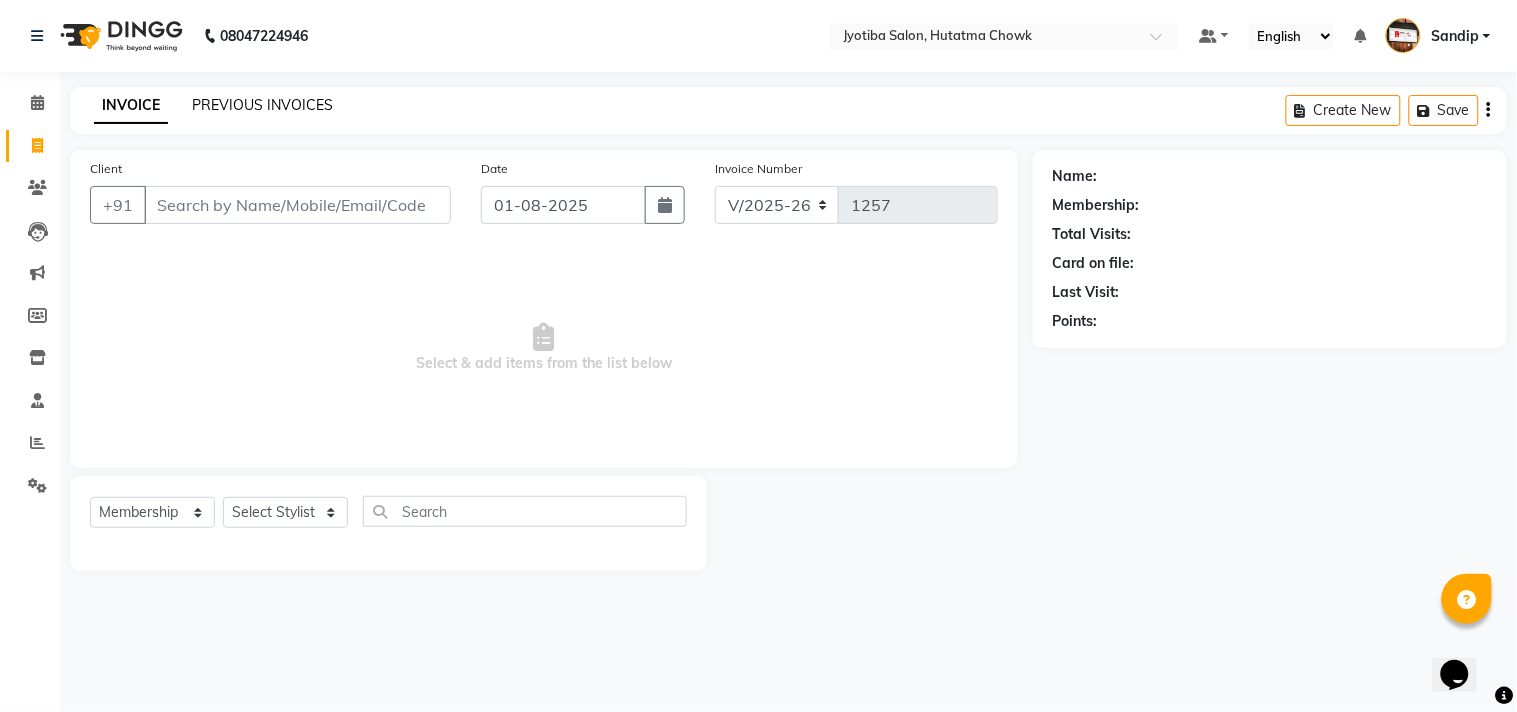click on "PREVIOUS INVOICES" 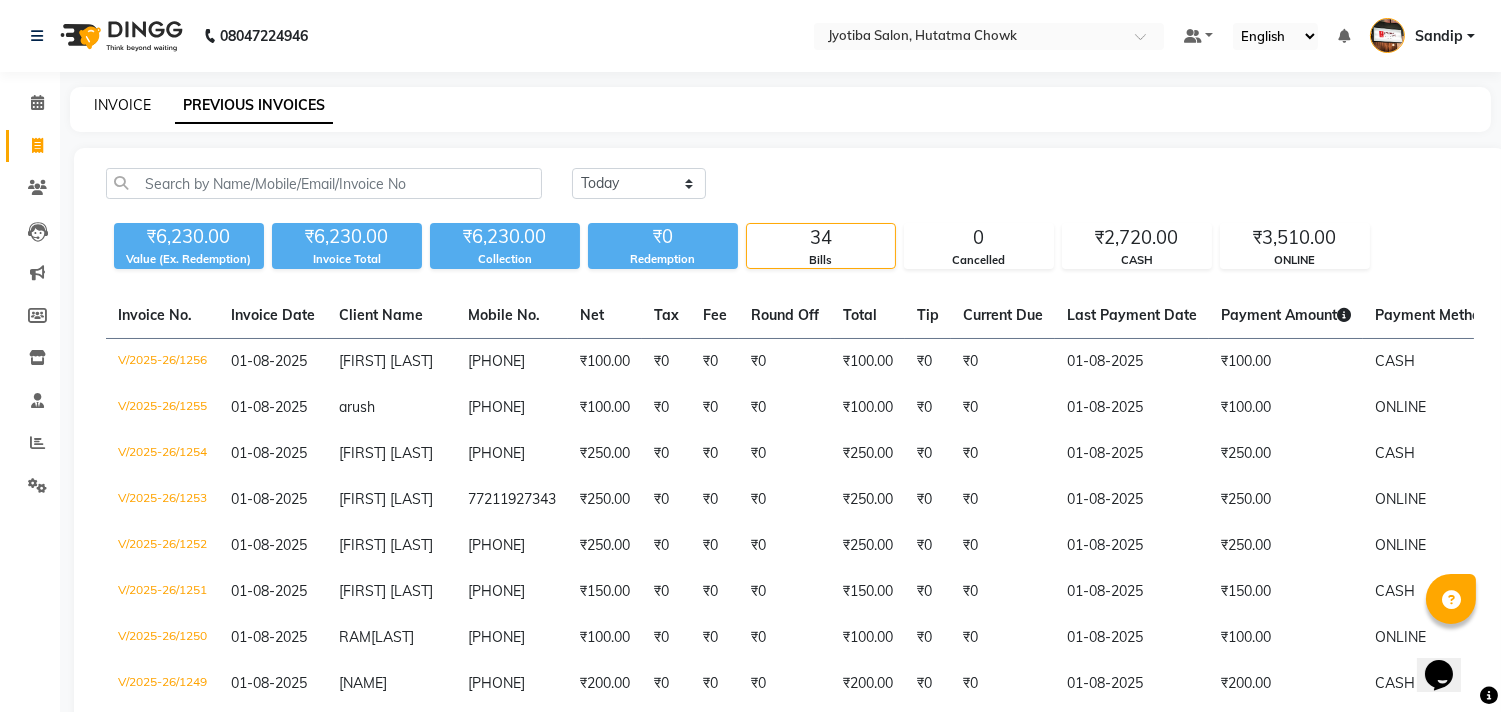 click on "INVOICE" 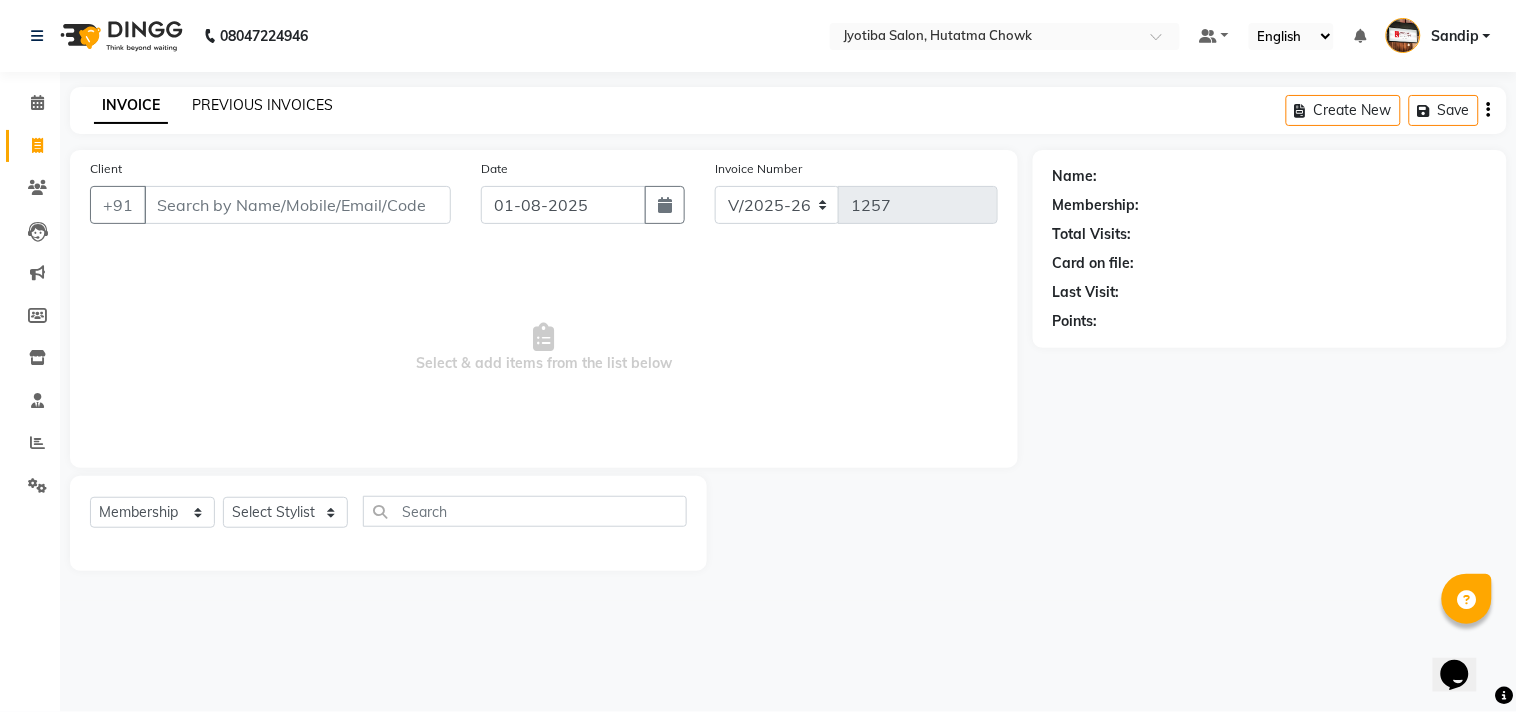 click on "PREVIOUS INVOICES" 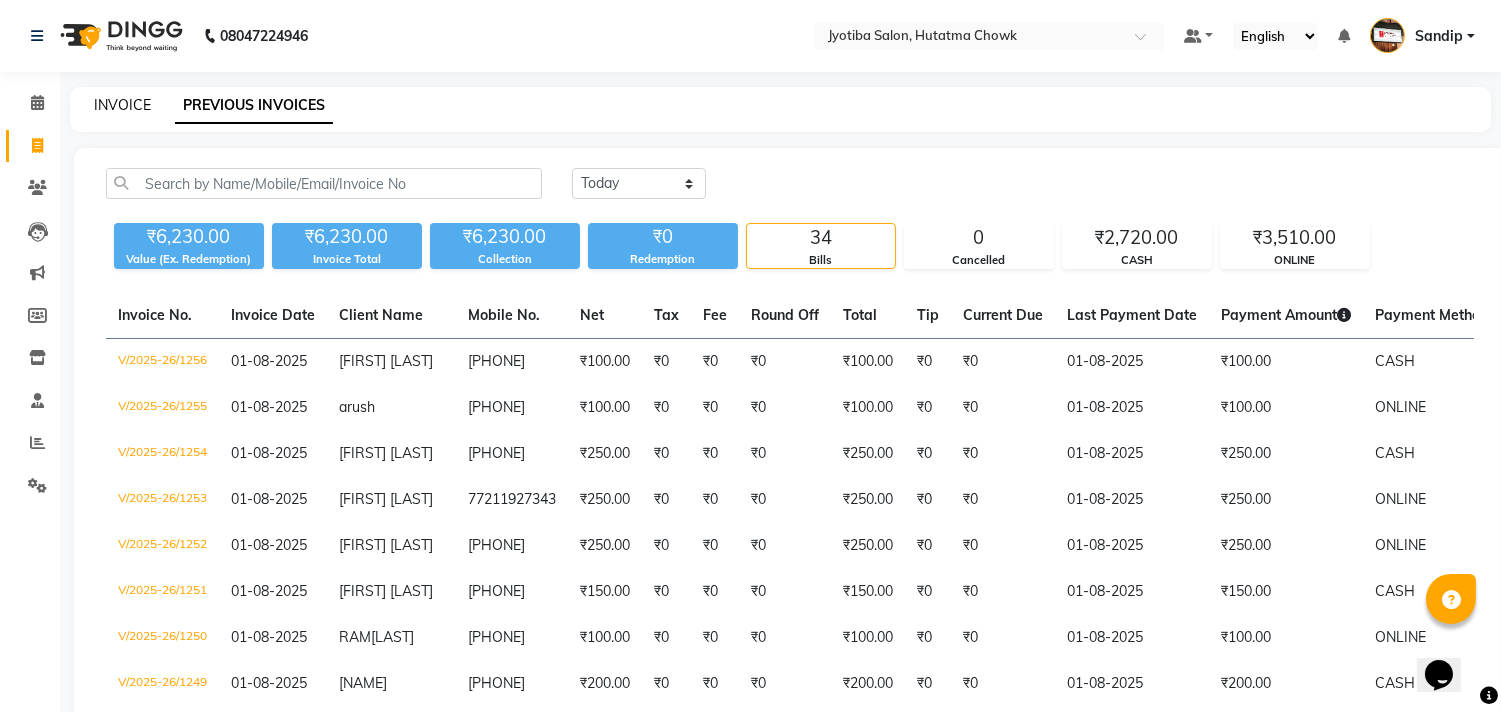 click on "INVOICE" 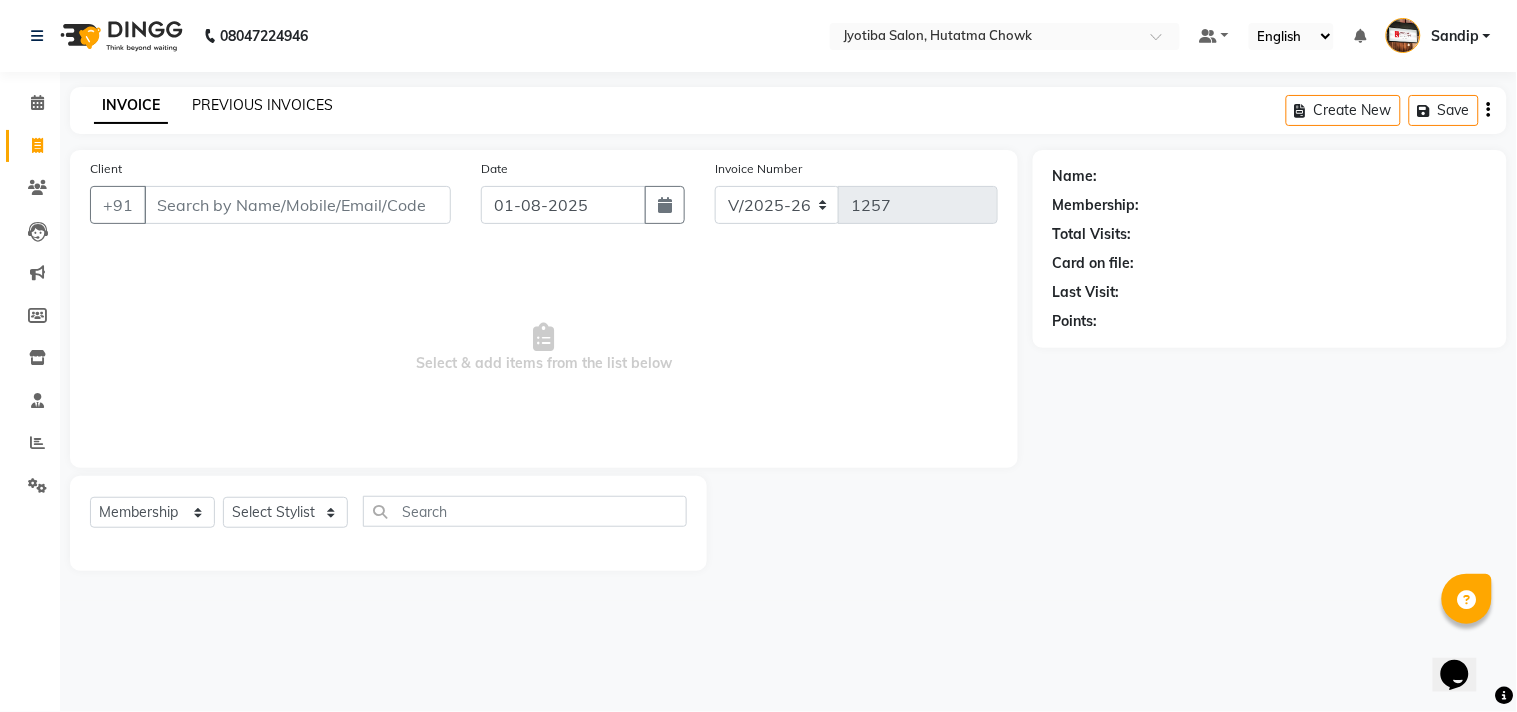 click on "PREVIOUS INVOICES" 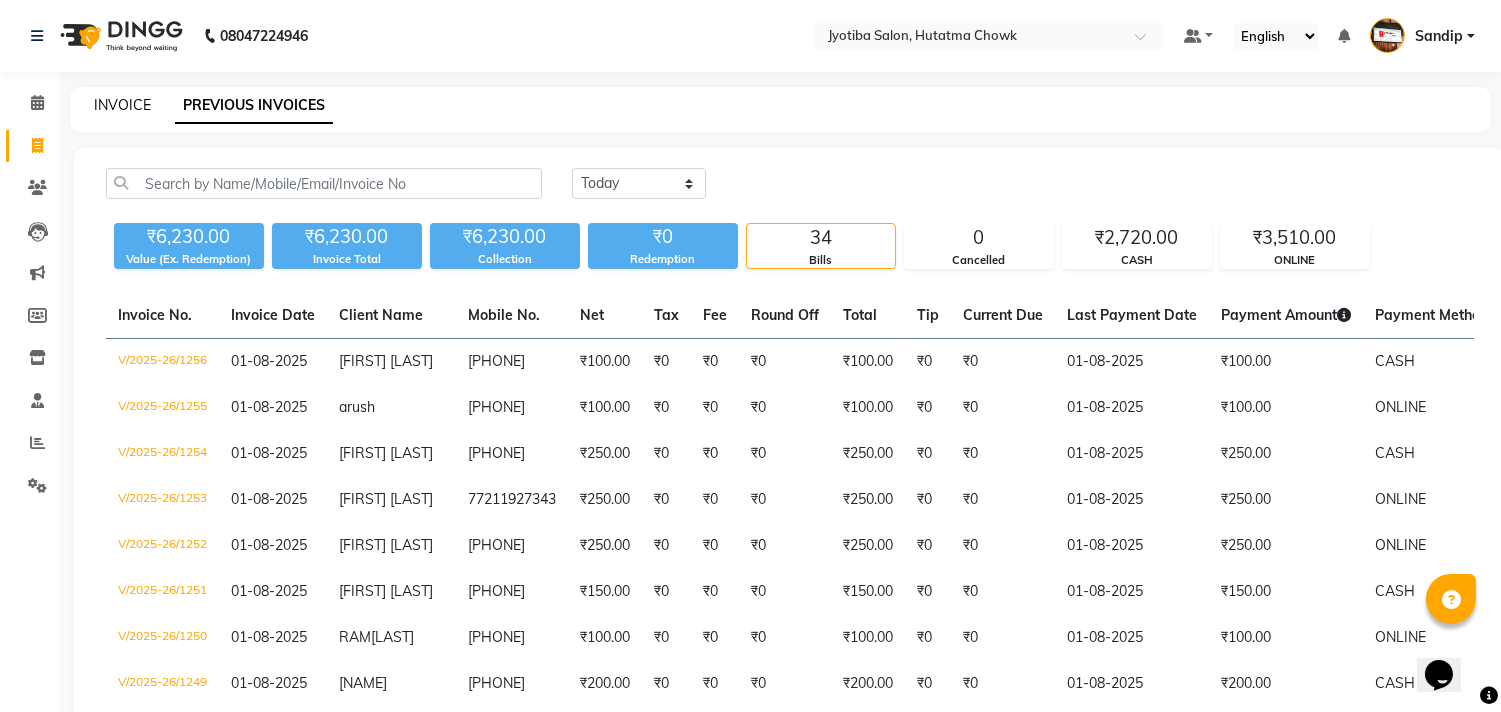 click on "INVOICE" 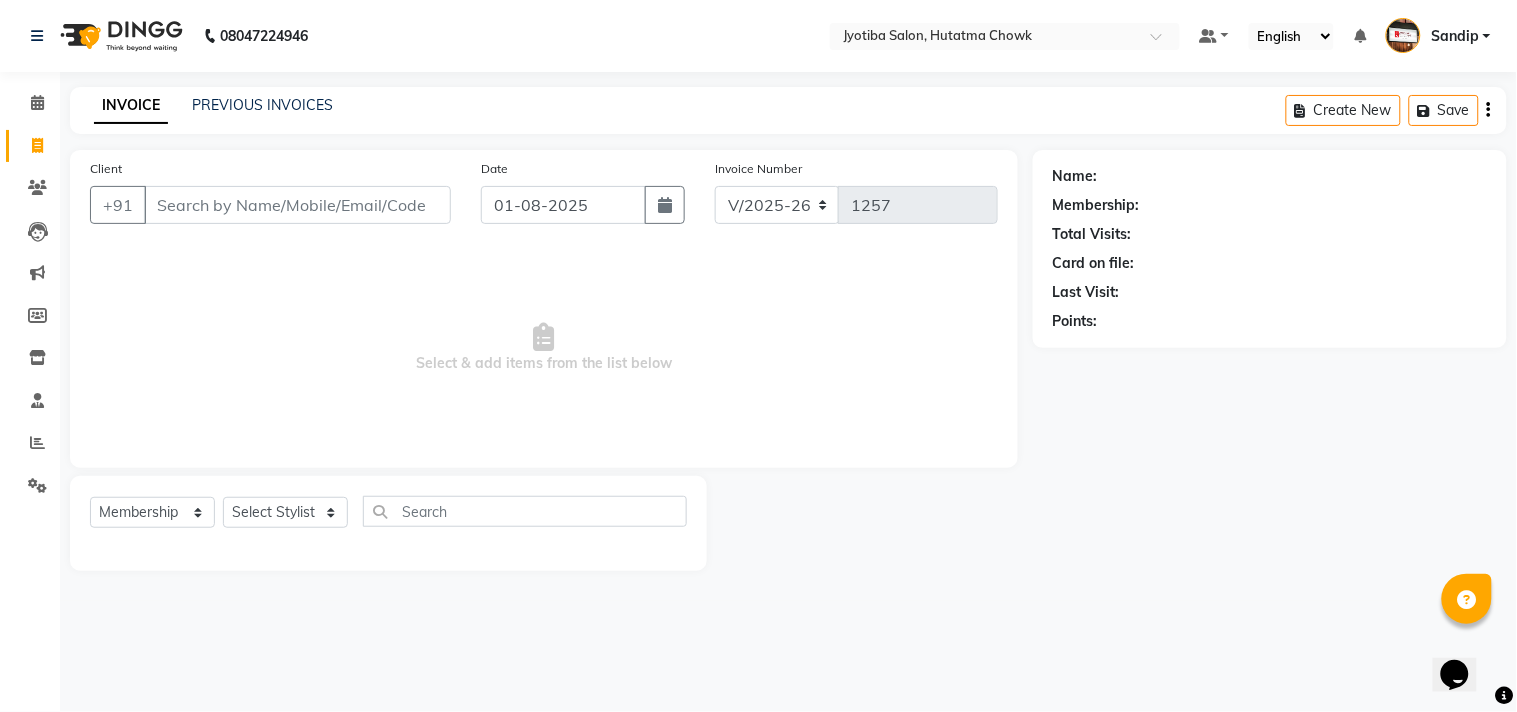 click on "INVOICE" 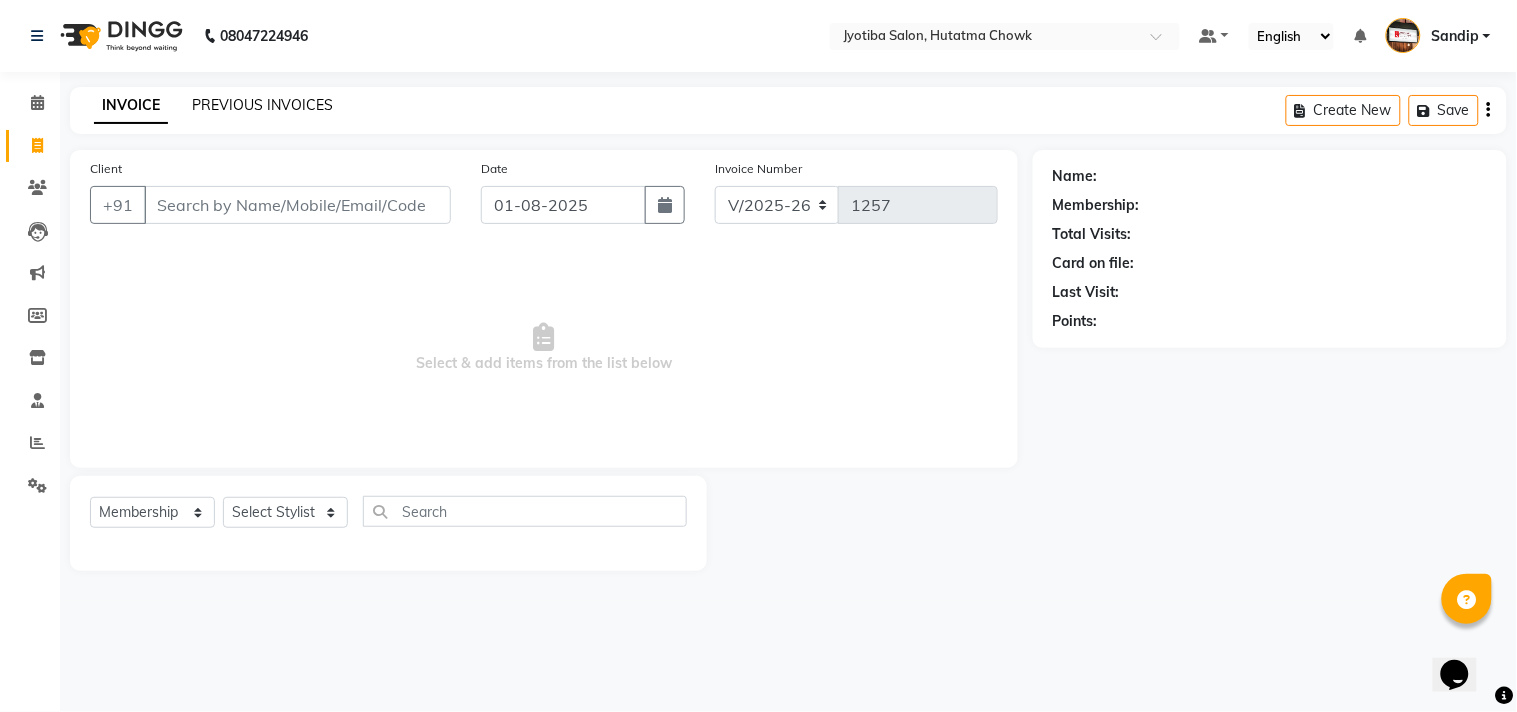 click on "PREVIOUS INVOICES" 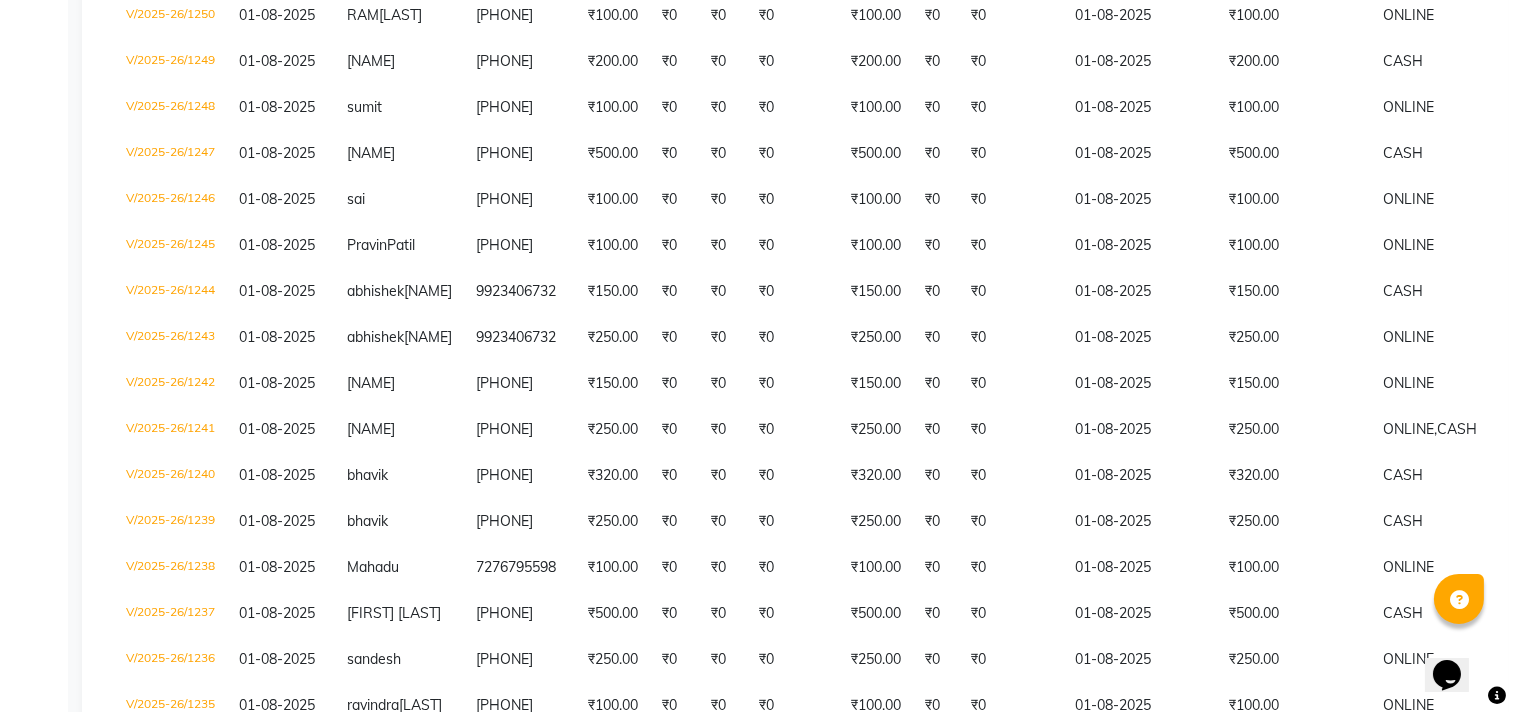 scroll, scrollTop: 0, scrollLeft: 0, axis: both 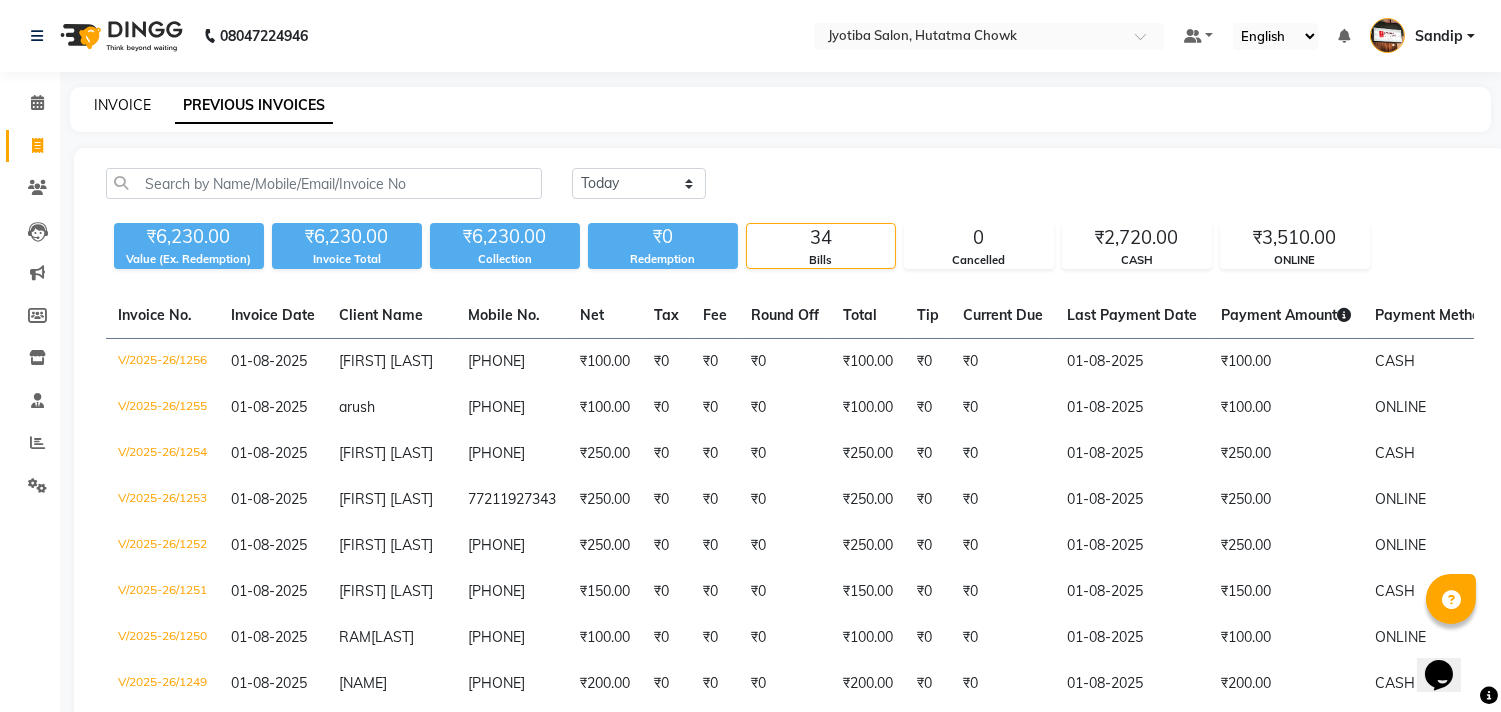 click on "INVOICE" 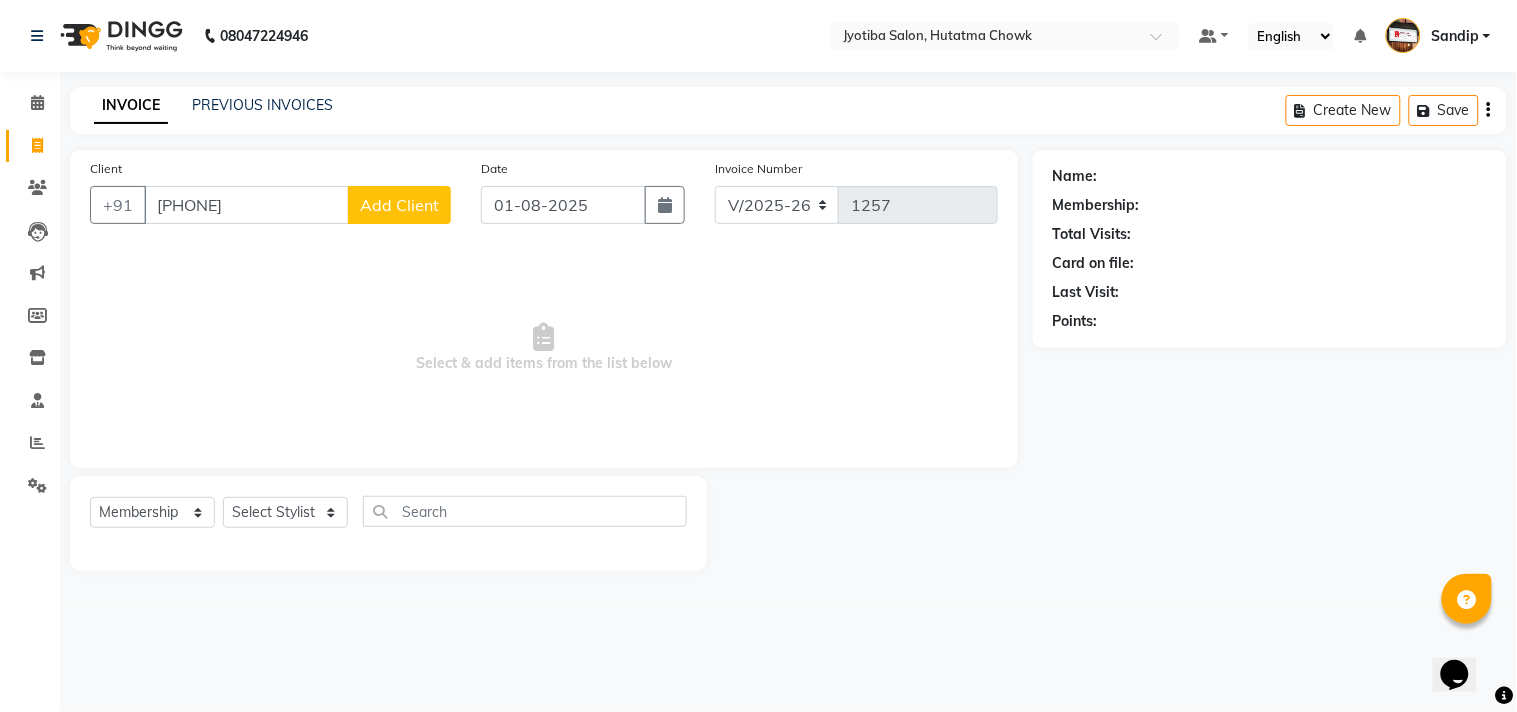 click on "Add Client" 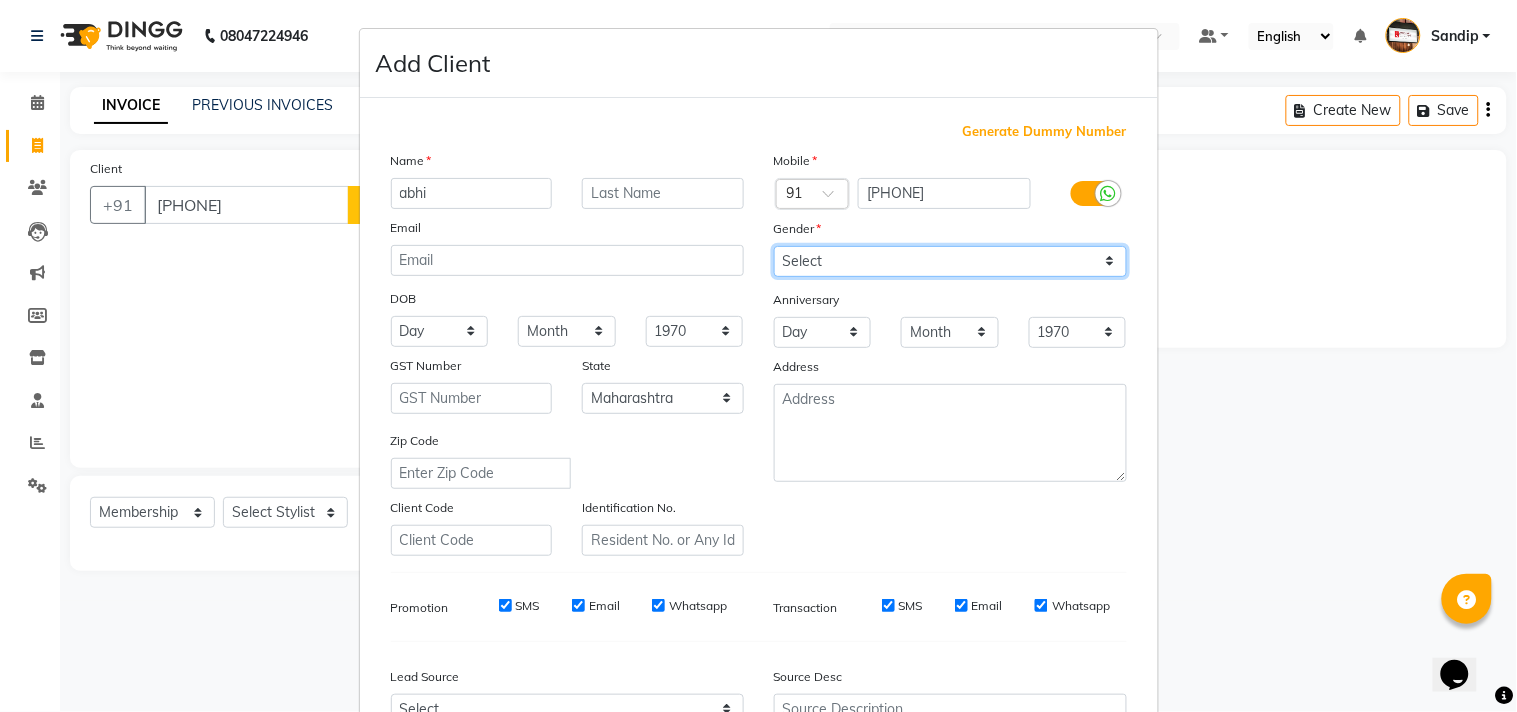 click on "Select Male Female Other Prefer Not To Say" at bounding box center (950, 261) 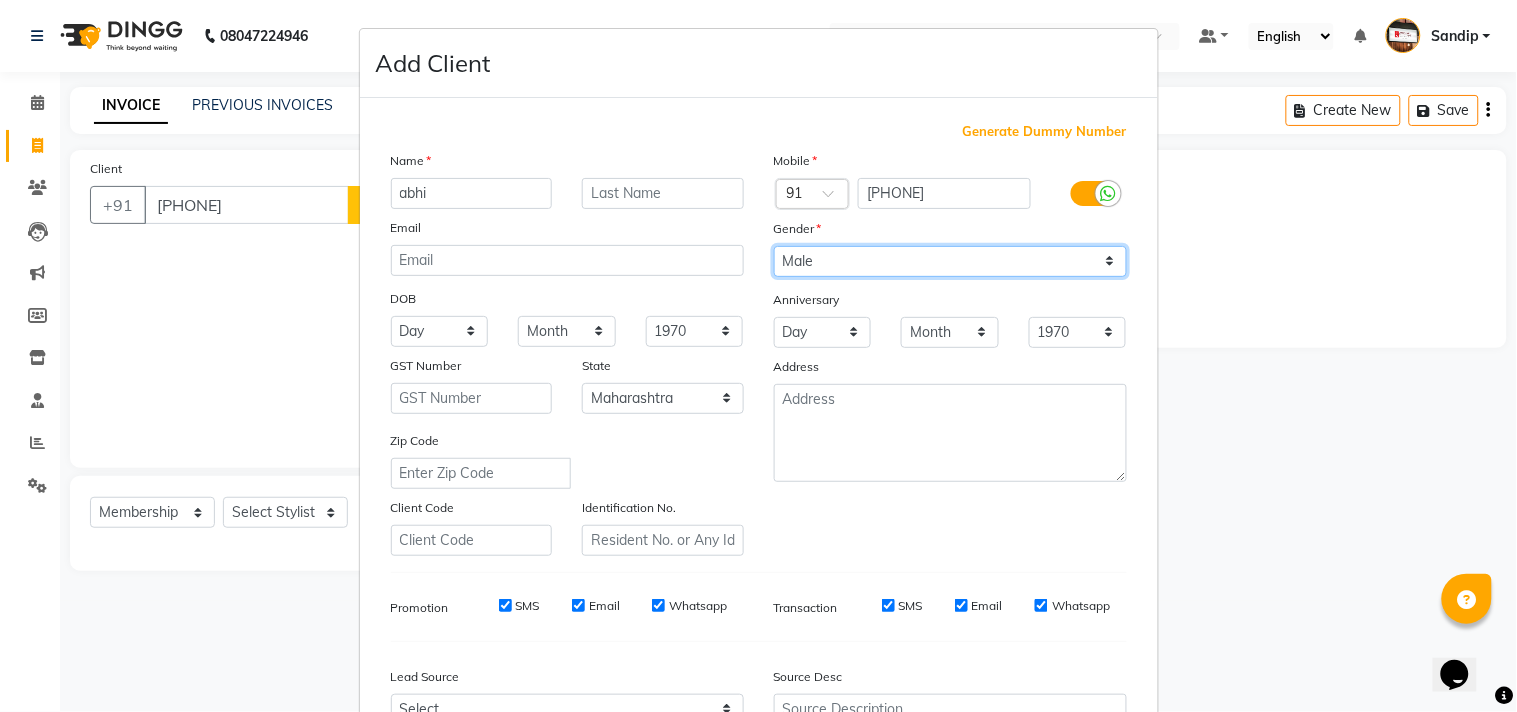click on "Select Male Female Other Prefer Not To Say" at bounding box center (950, 261) 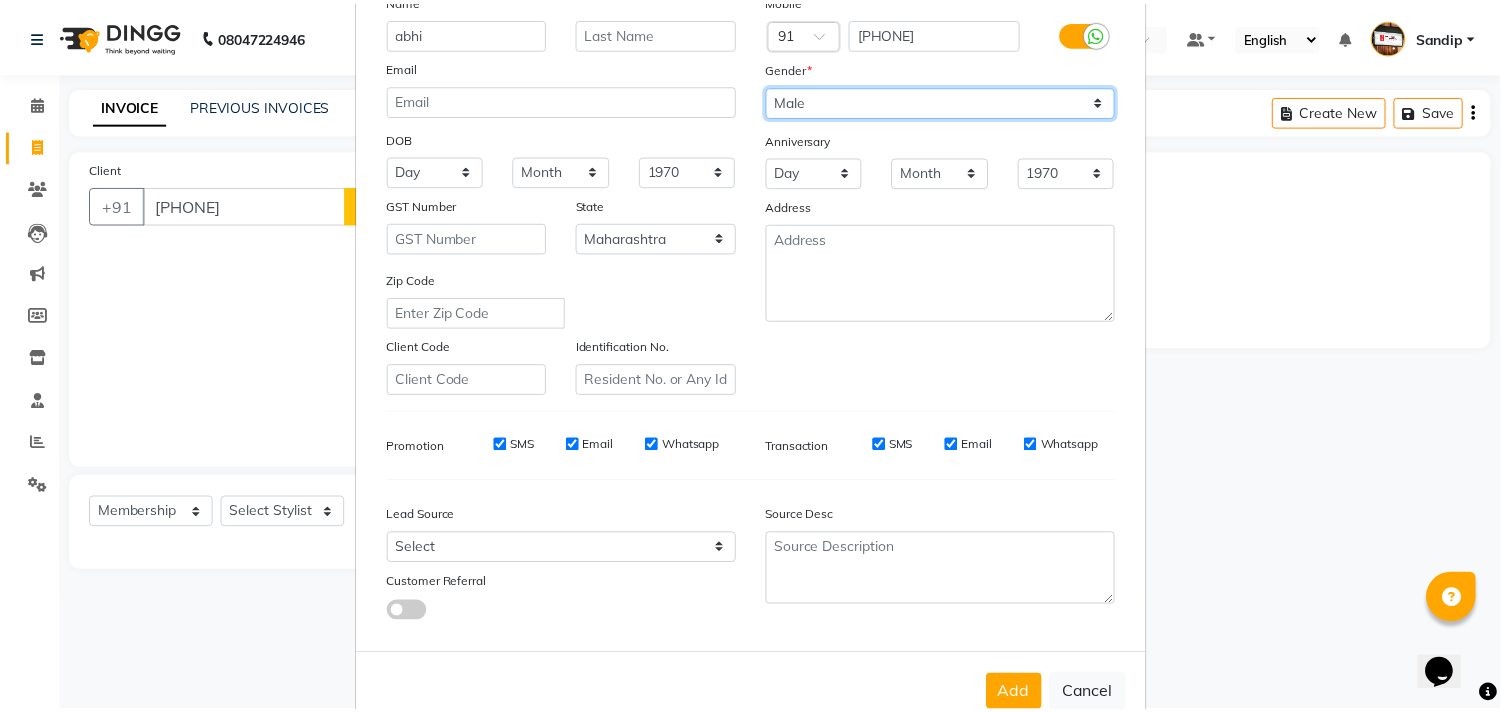 scroll, scrollTop: 212, scrollLeft: 0, axis: vertical 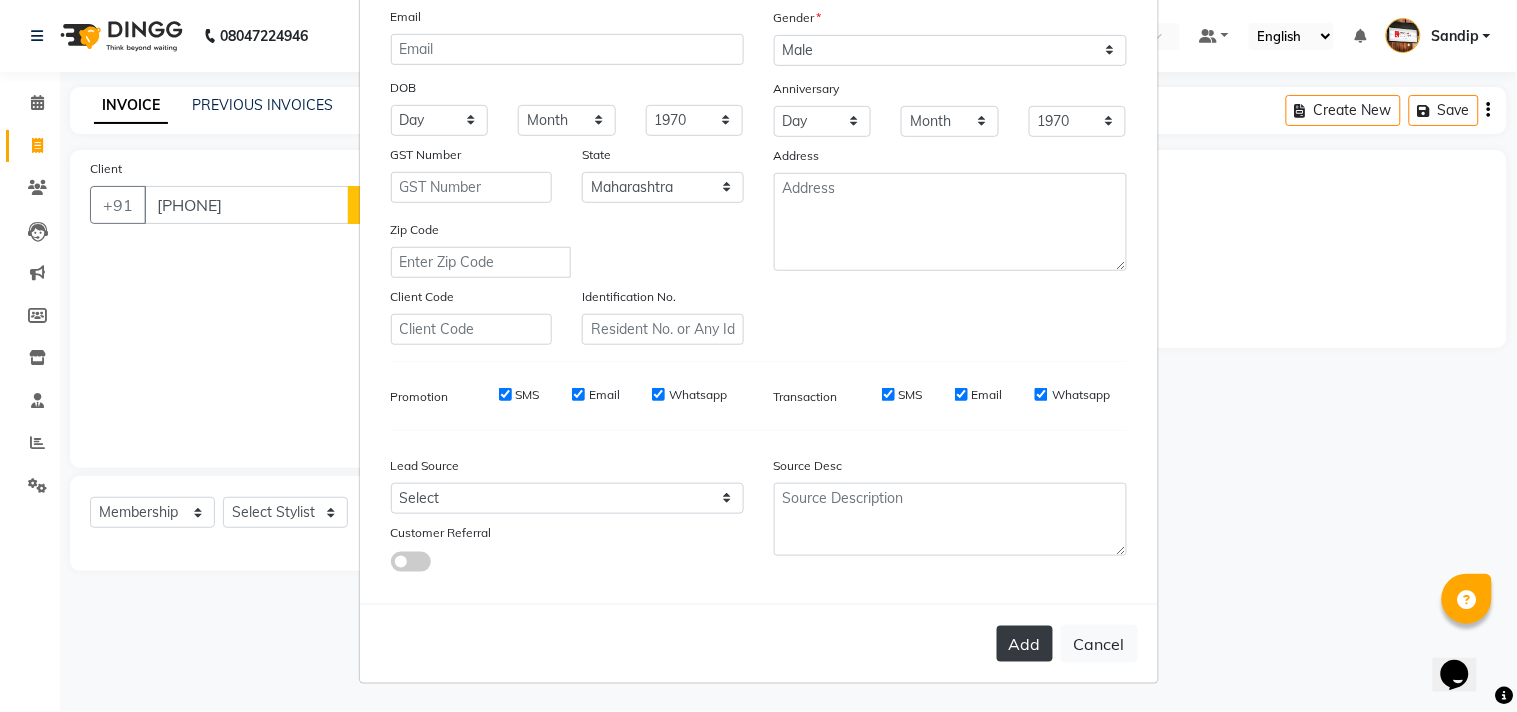 click on "Add" at bounding box center (1025, 644) 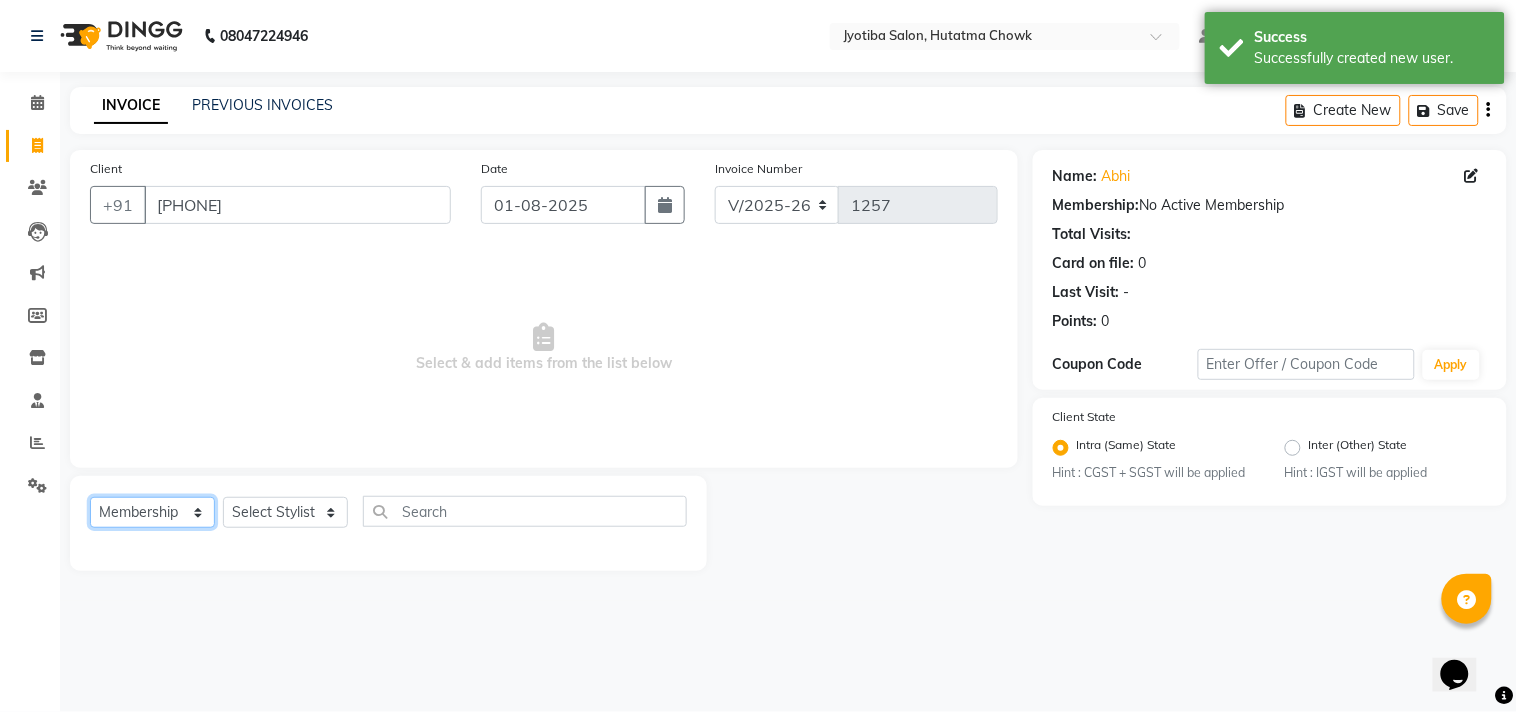 click on "Select  Service  Product  Membership  Package Voucher Prepaid Gift Card" 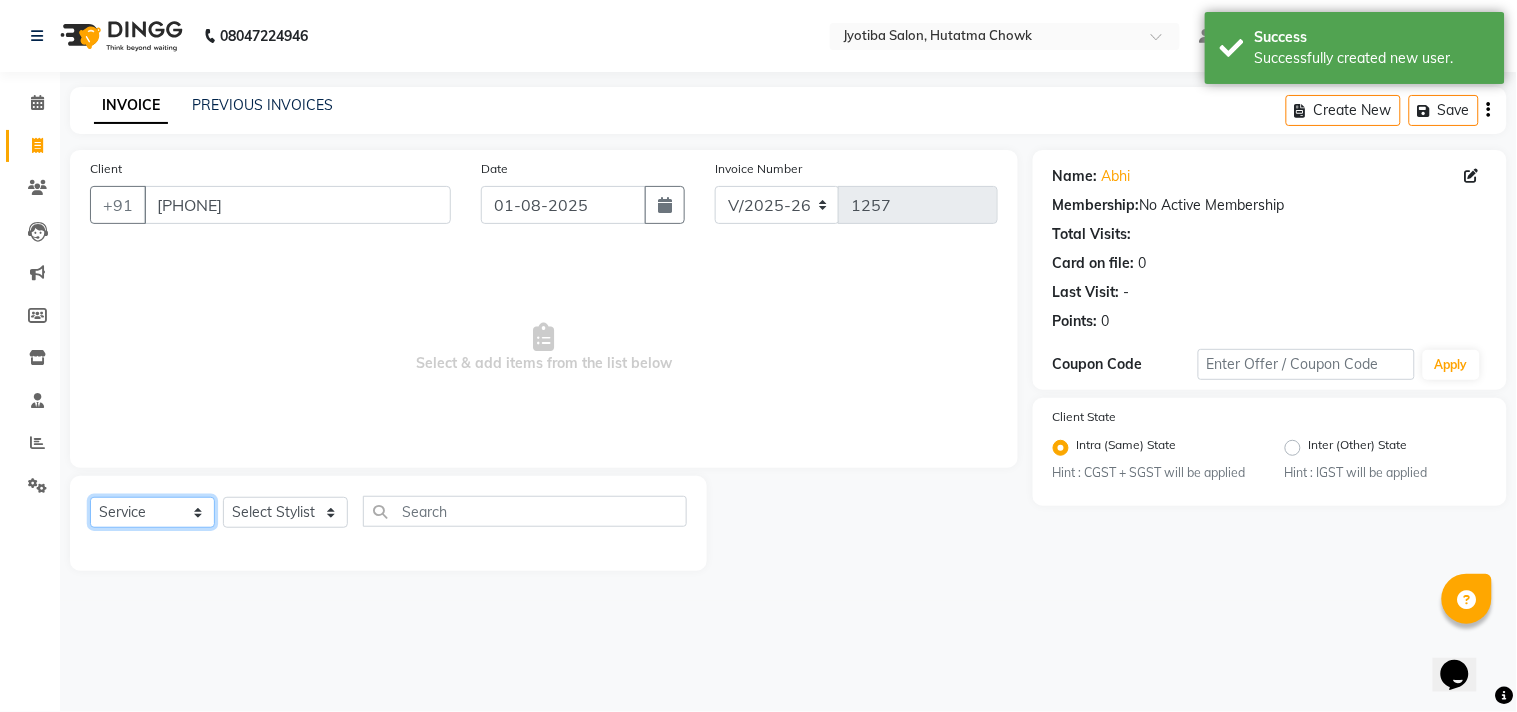 click on "Select  Service  Product  Membership  Package Voucher Prepaid Gift Card" 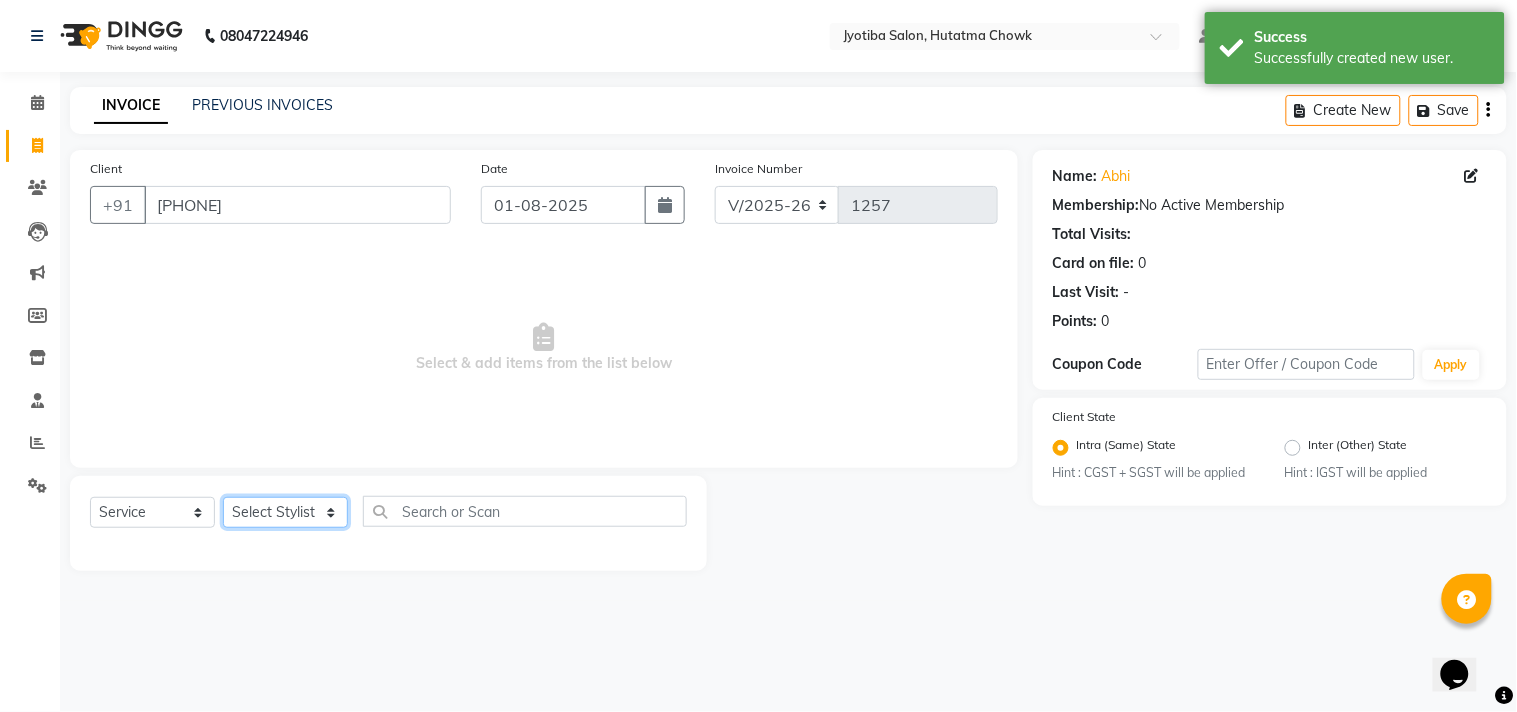 click on "Select Stylist Abdul Dinesh thakur Farman  Juned  mahadev Munna  prem RAHUL Sandip Suresh yasin" 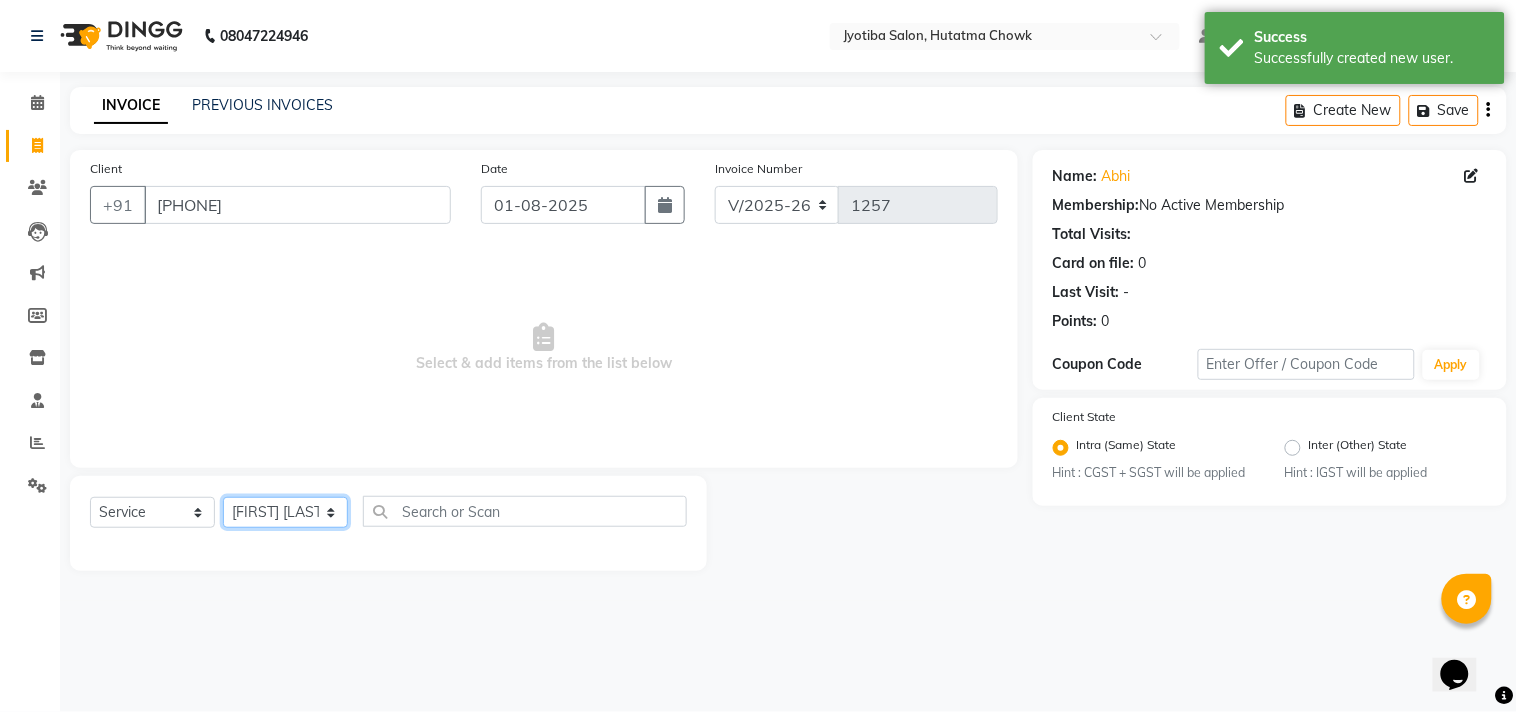 click on "Select Stylist Abdul Dinesh thakur Farman  Juned  mahadev Munna  prem RAHUL Sandip Suresh yasin" 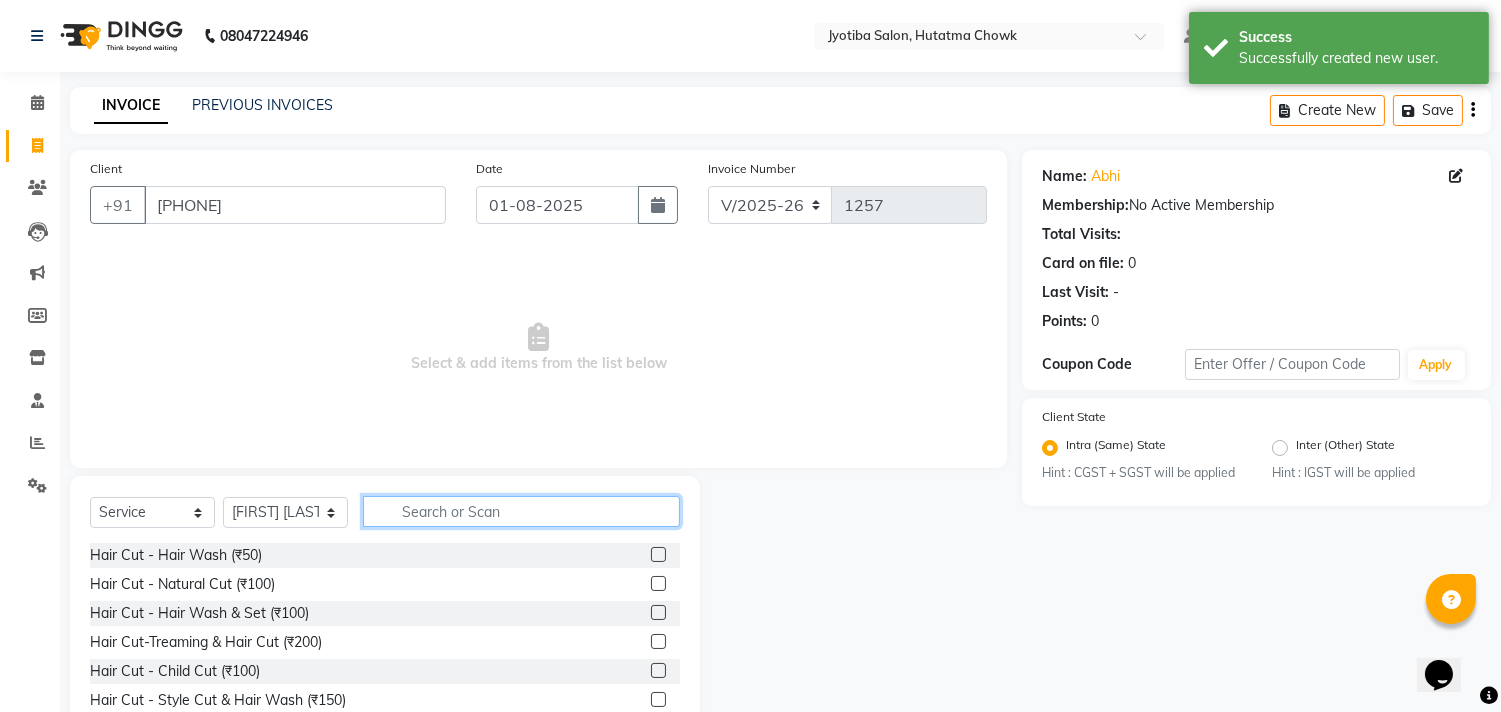 click 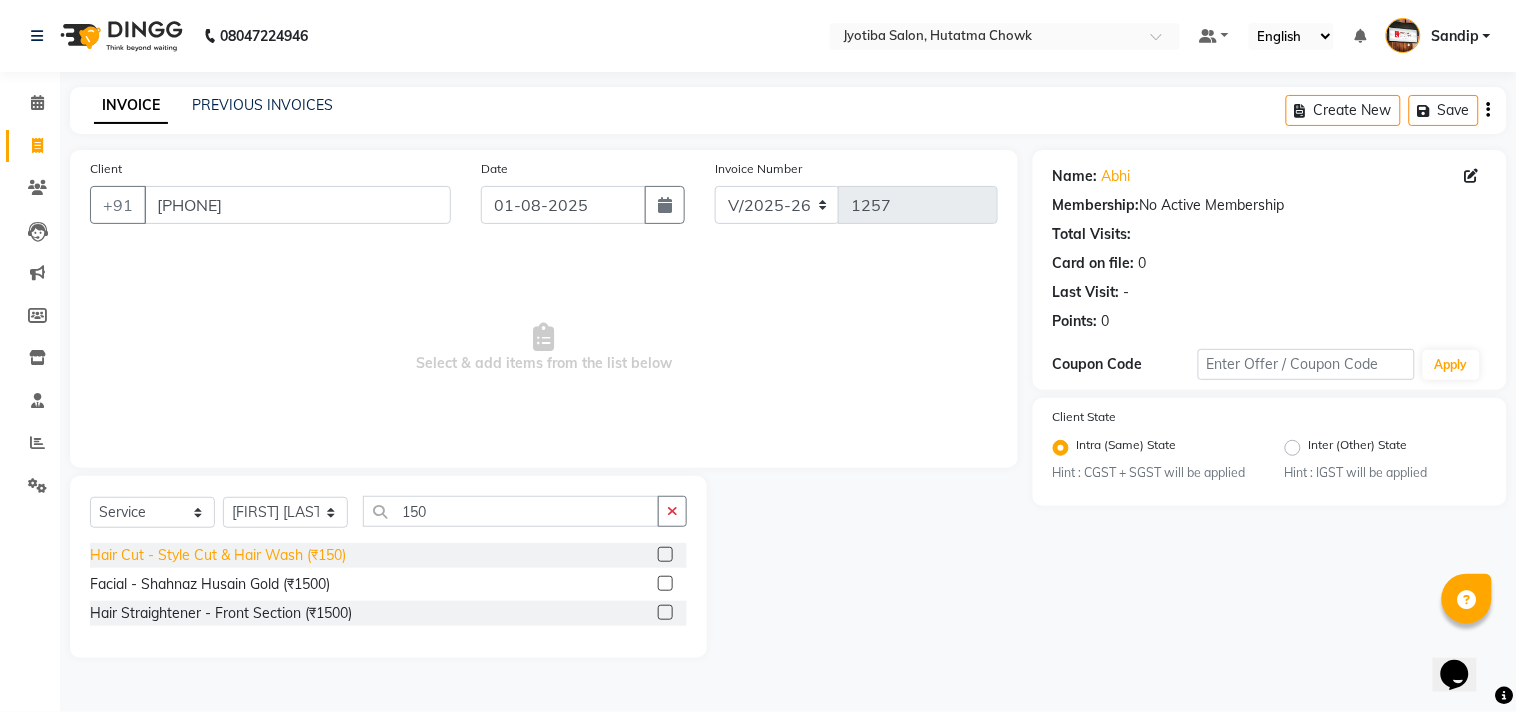 click on "Hair Cut - Style Cut & Hair Wash (₹150)" 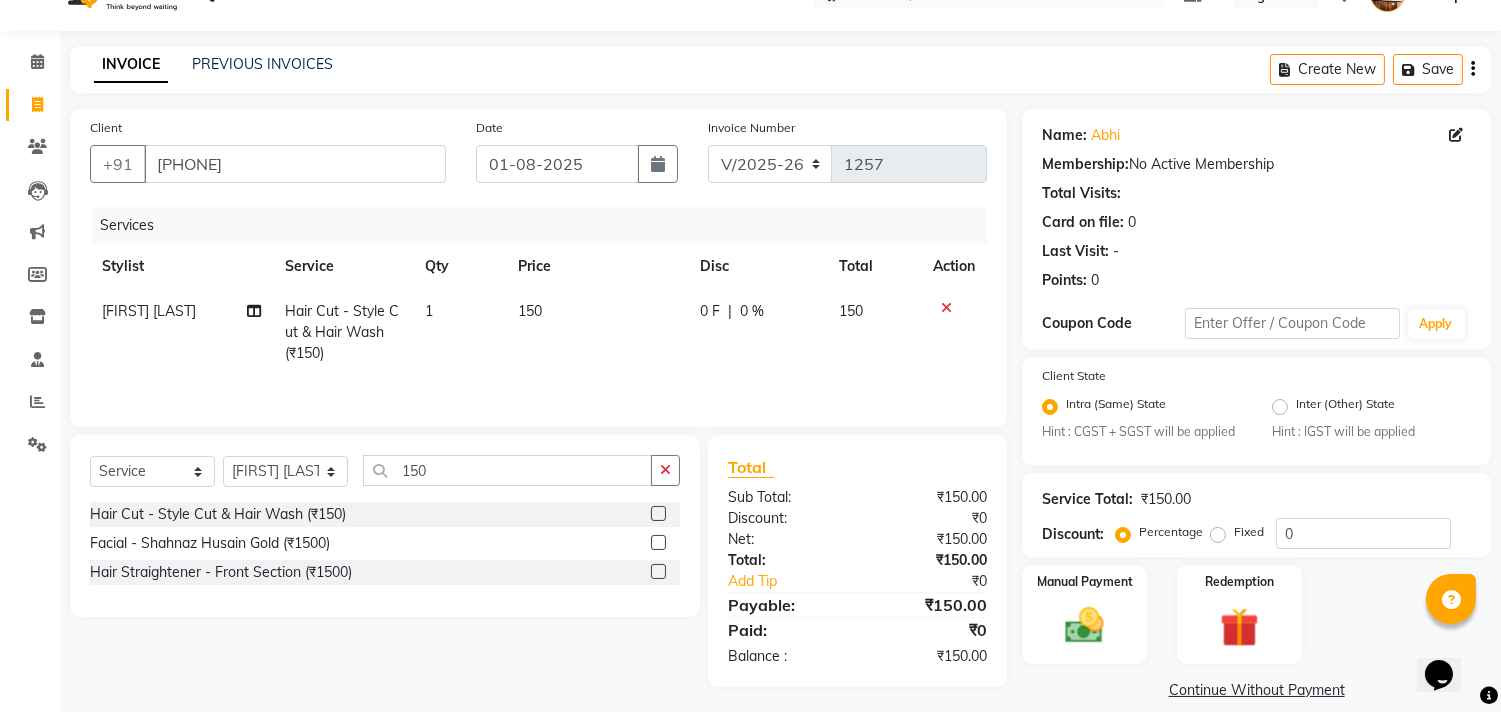 scroll, scrollTop: 63, scrollLeft: 0, axis: vertical 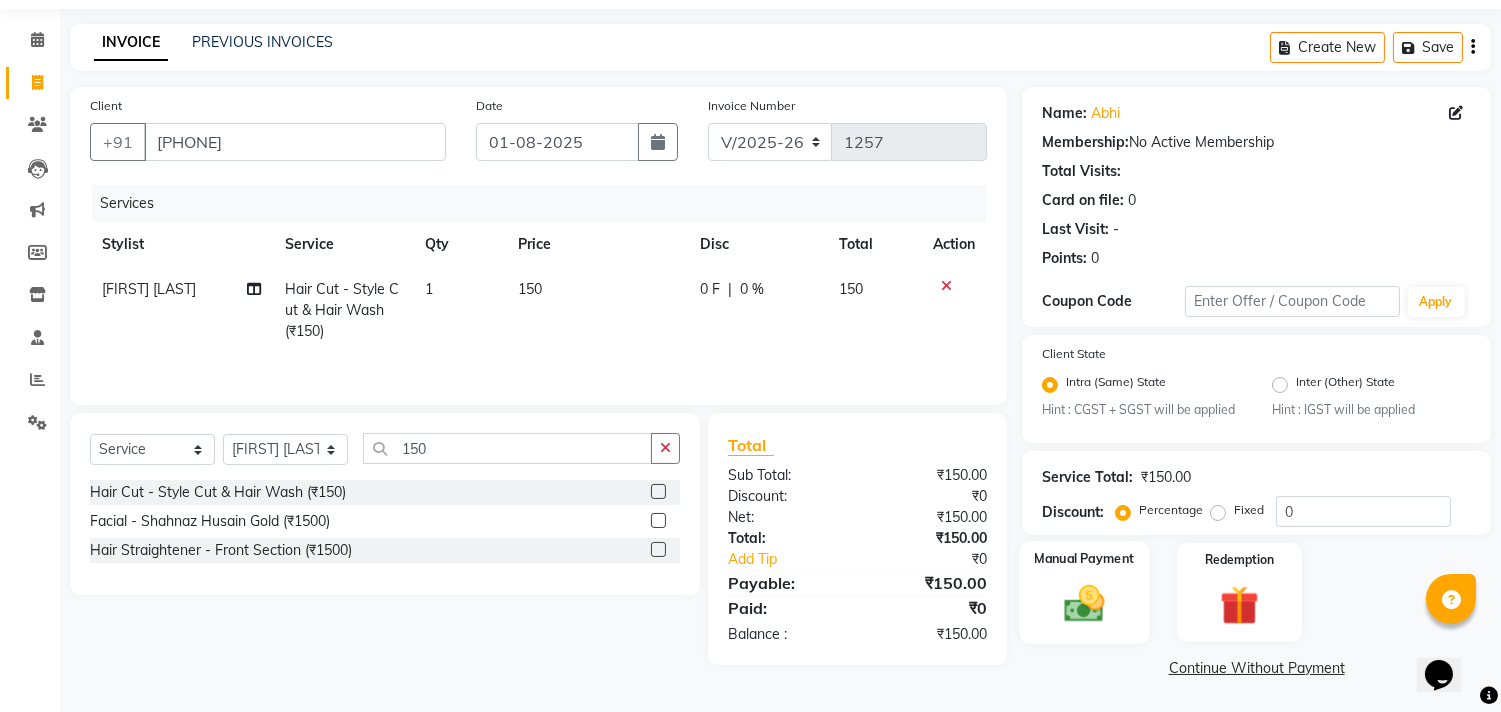 click 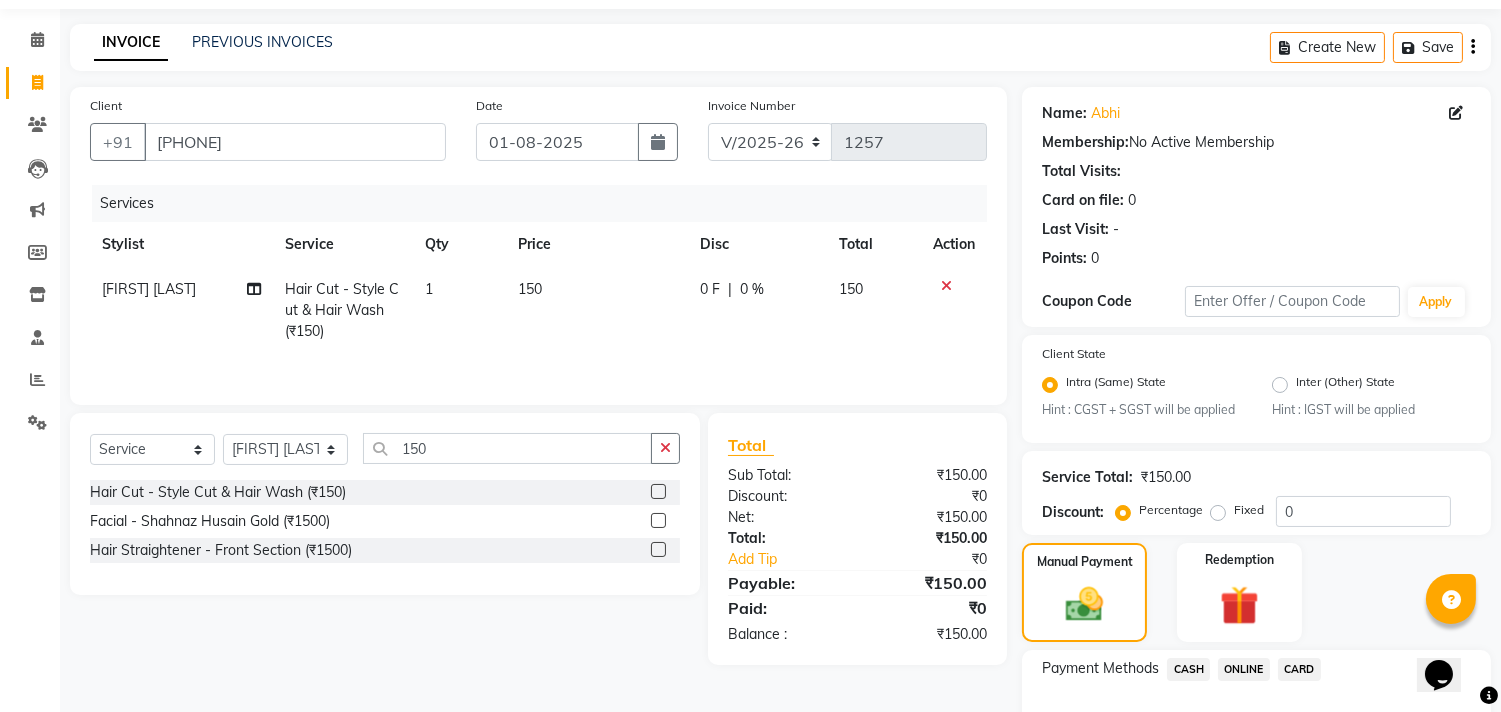 click on "CASH" 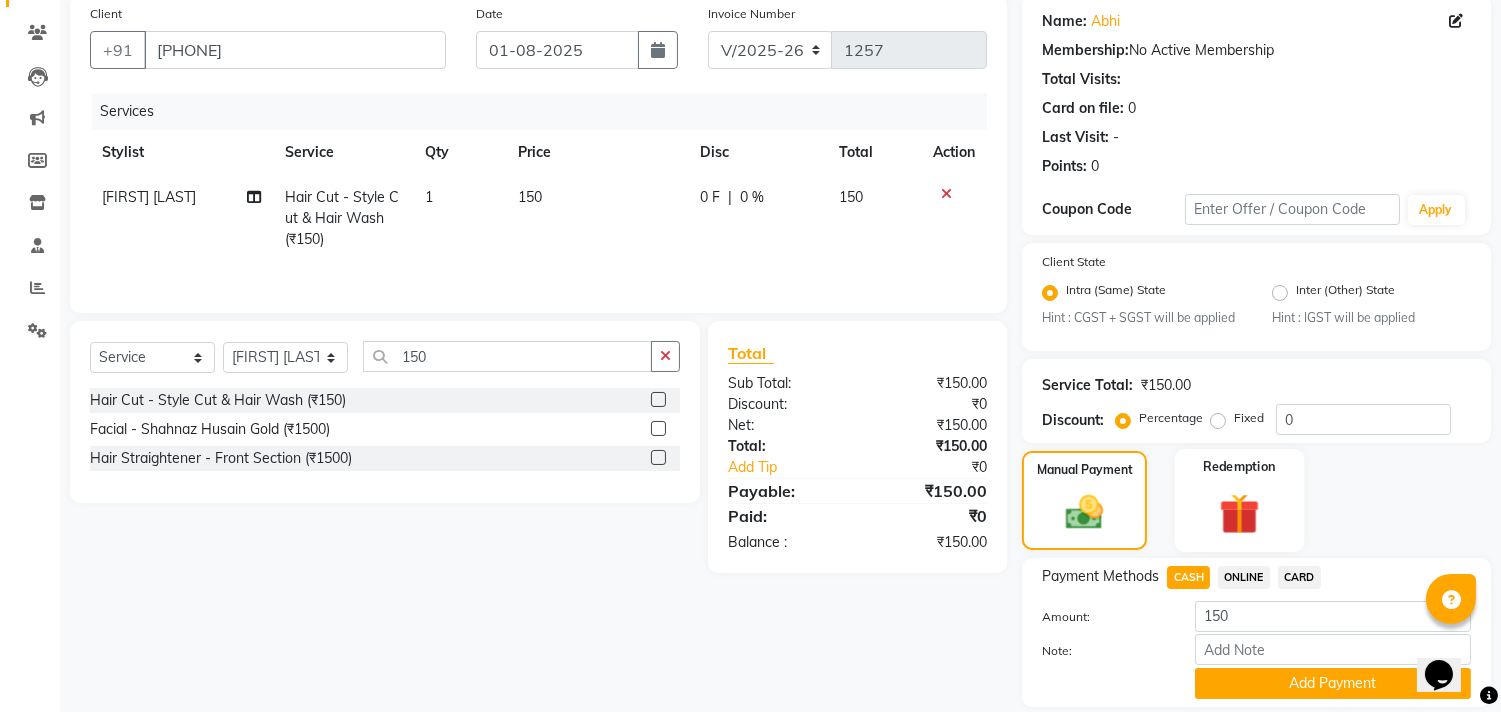 scroll, scrollTop: 221, scrollLeft: 0, axis: vertical 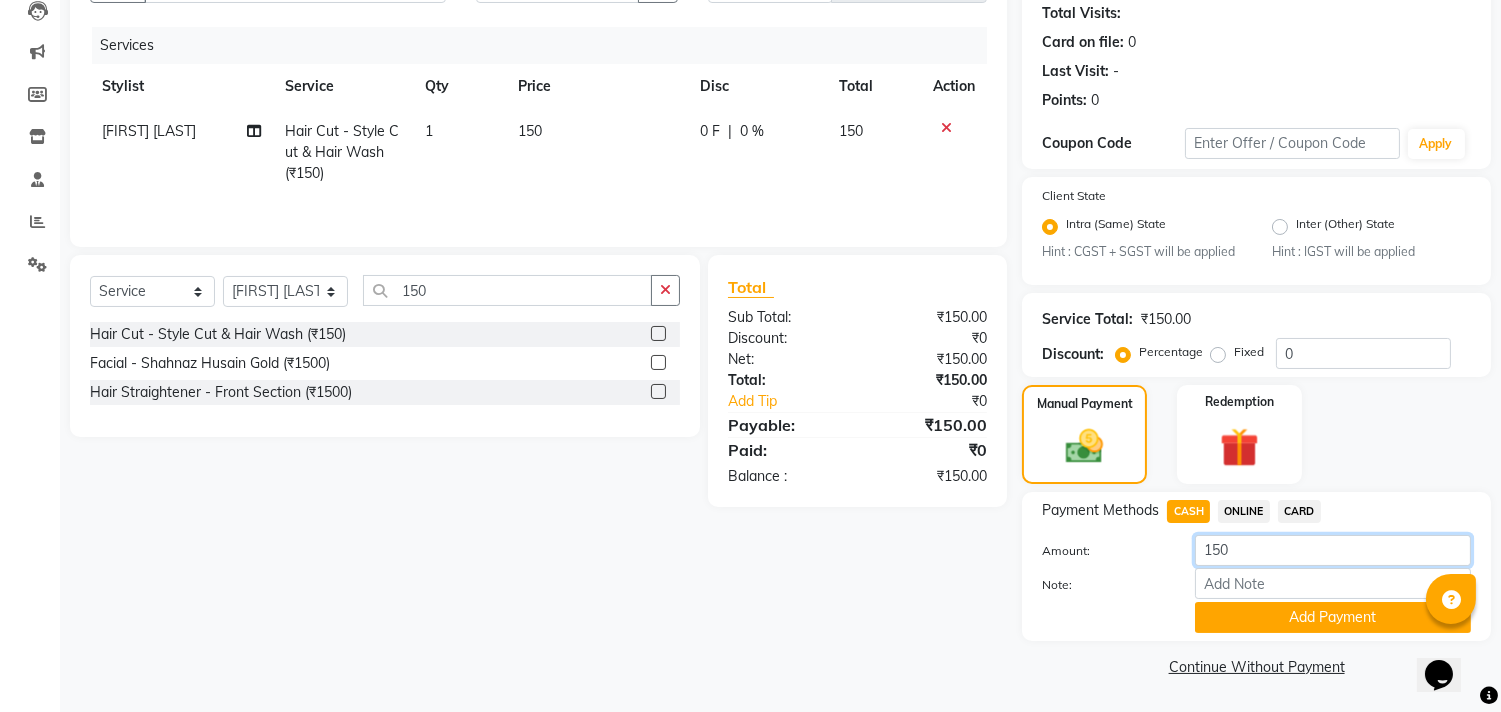click on "150" 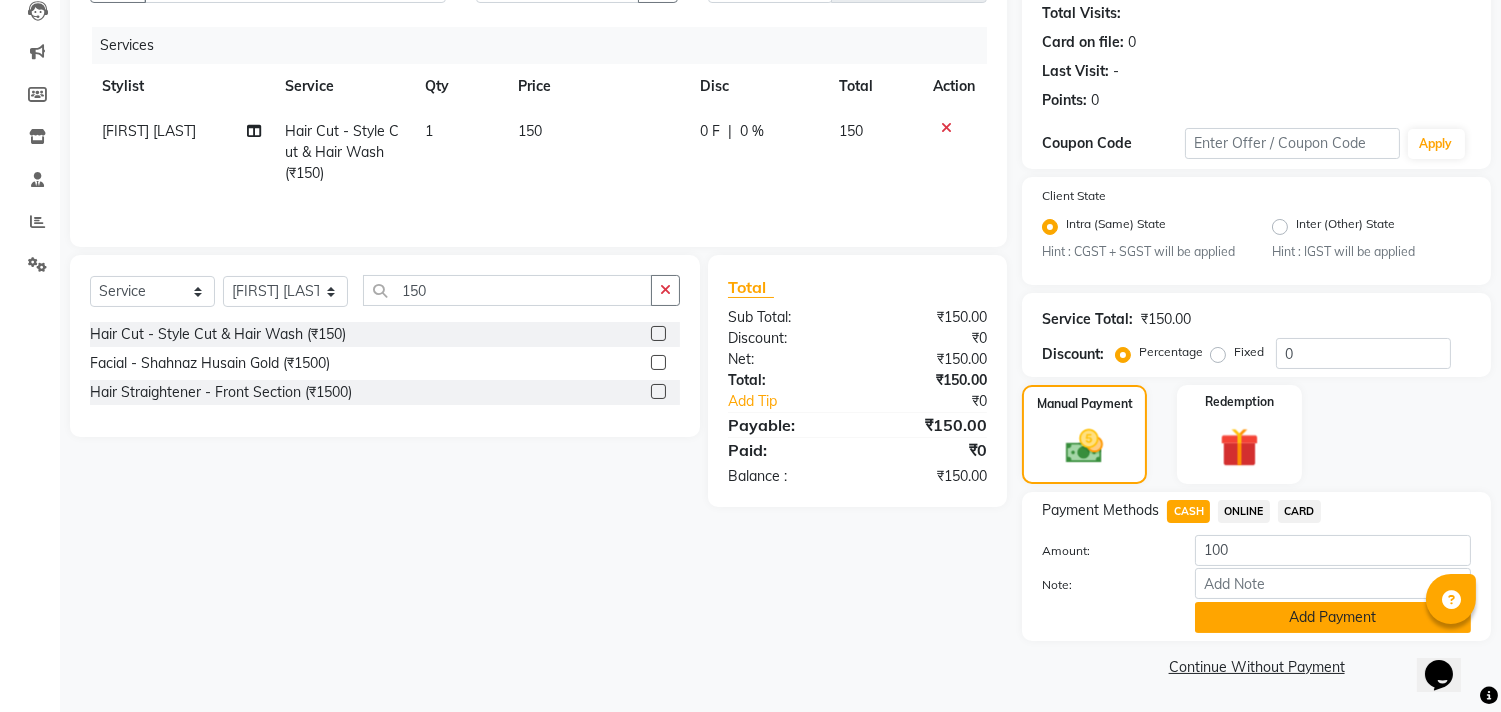 click on "Add Payment" 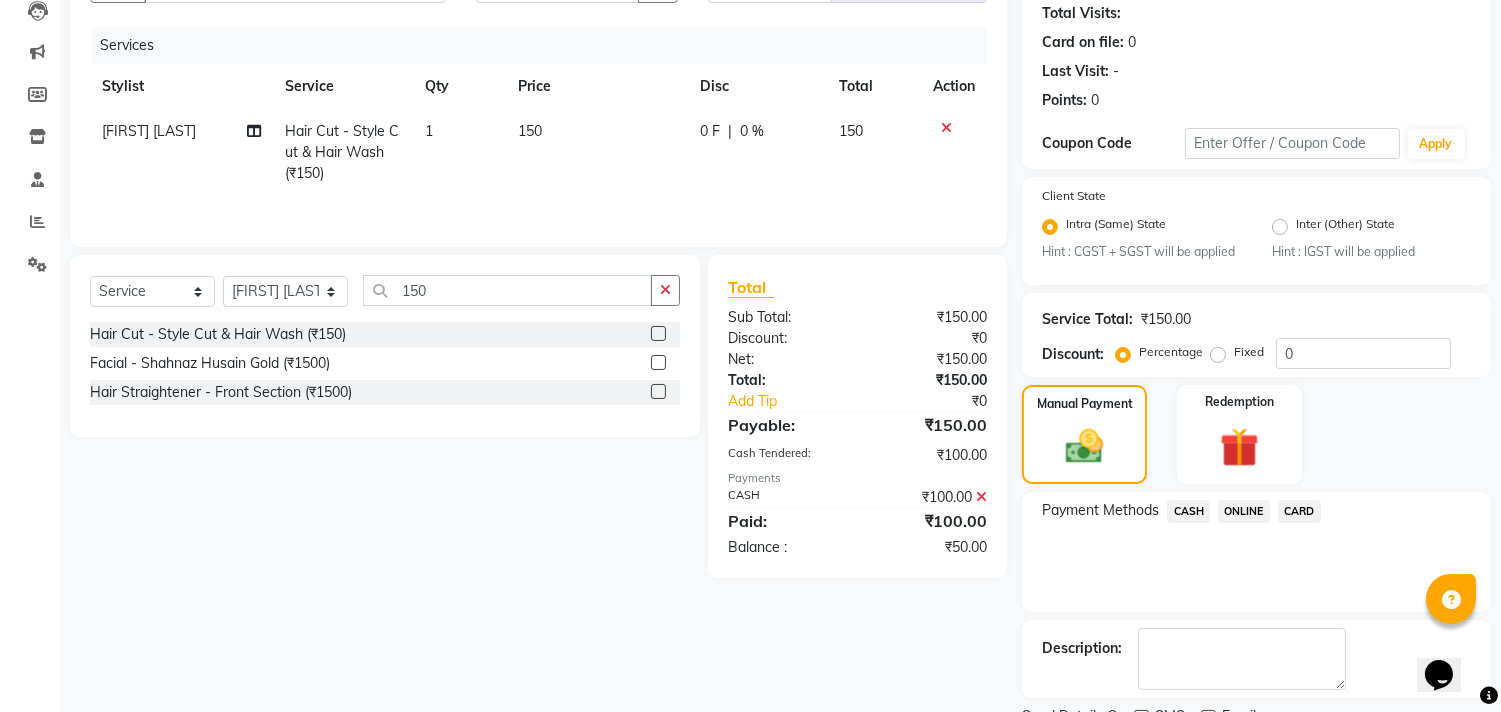 click on "ONLINE" 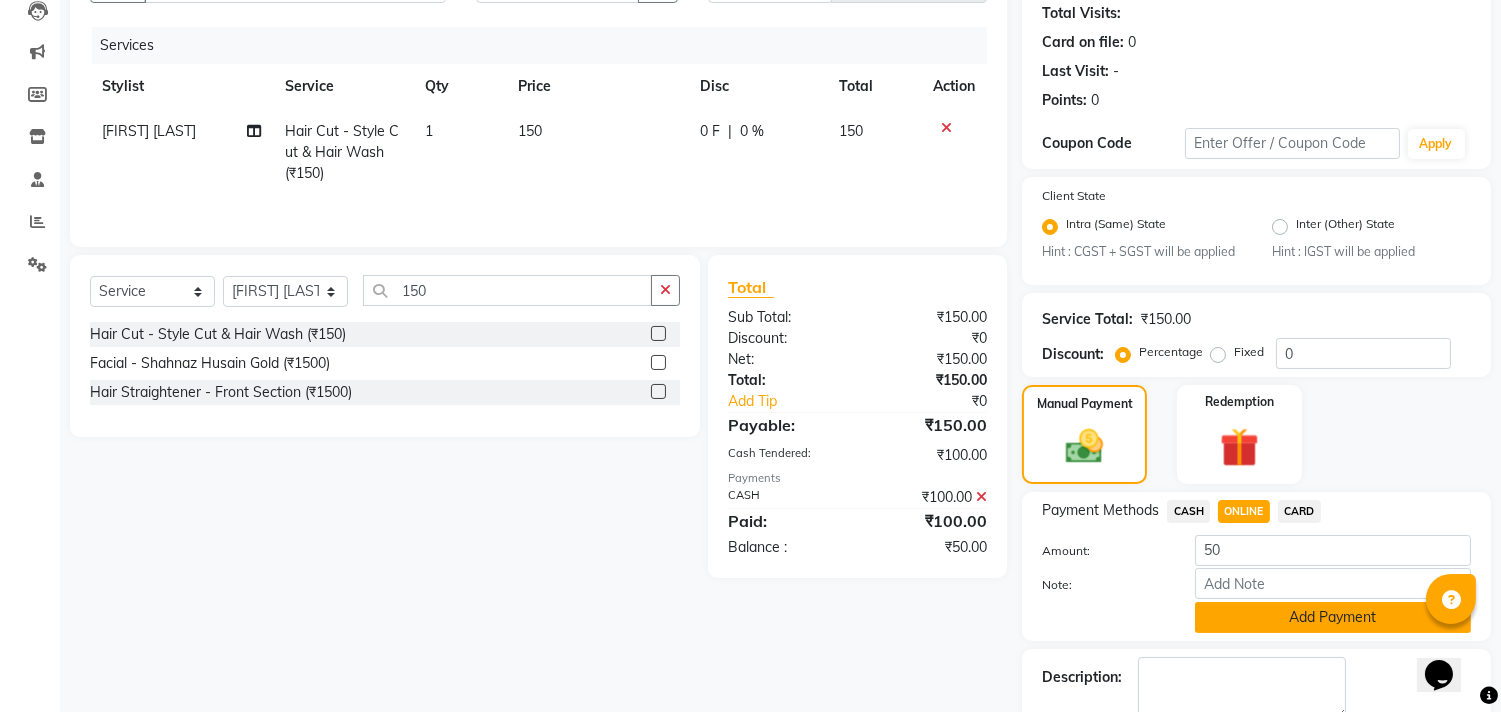 click on "Add Payment" 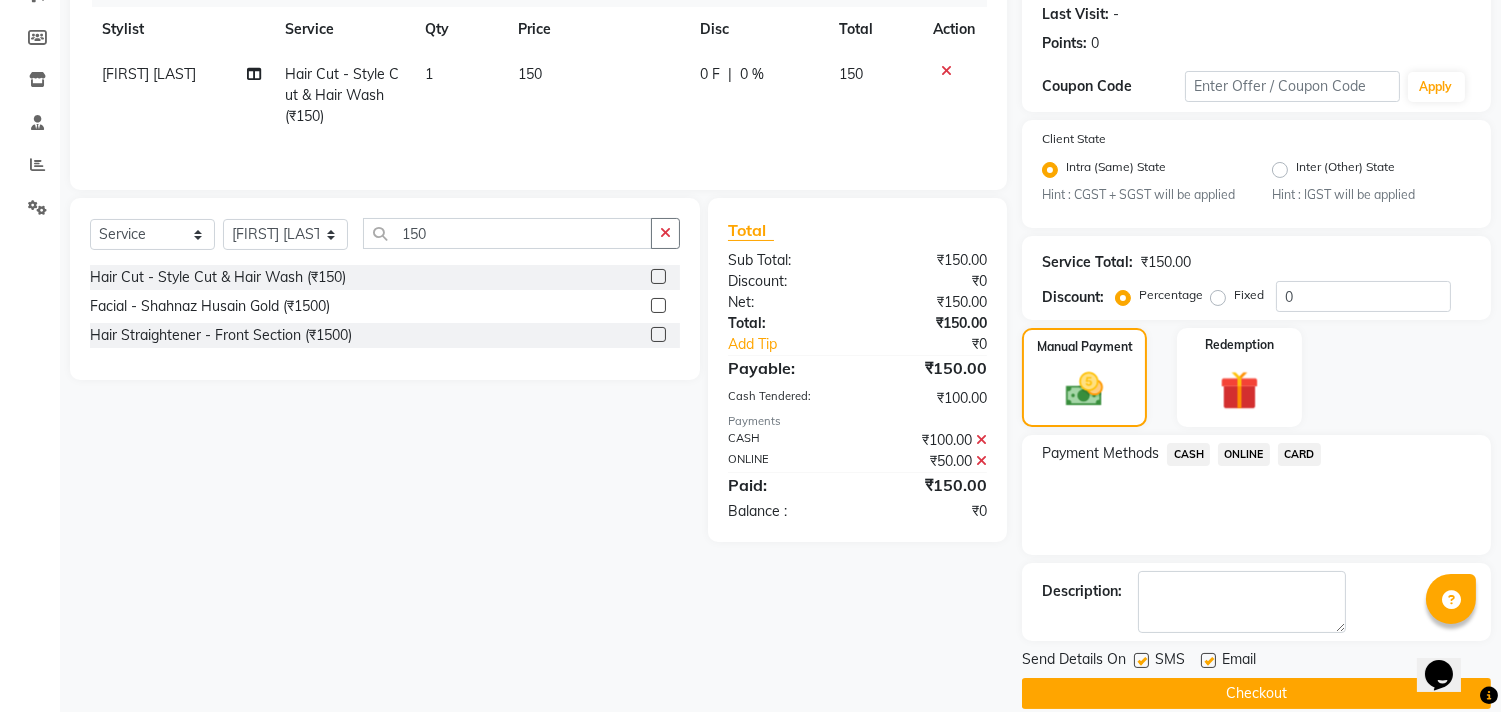 scroll, scrollTop: 305, scrollLeft: 0, axis: vertical 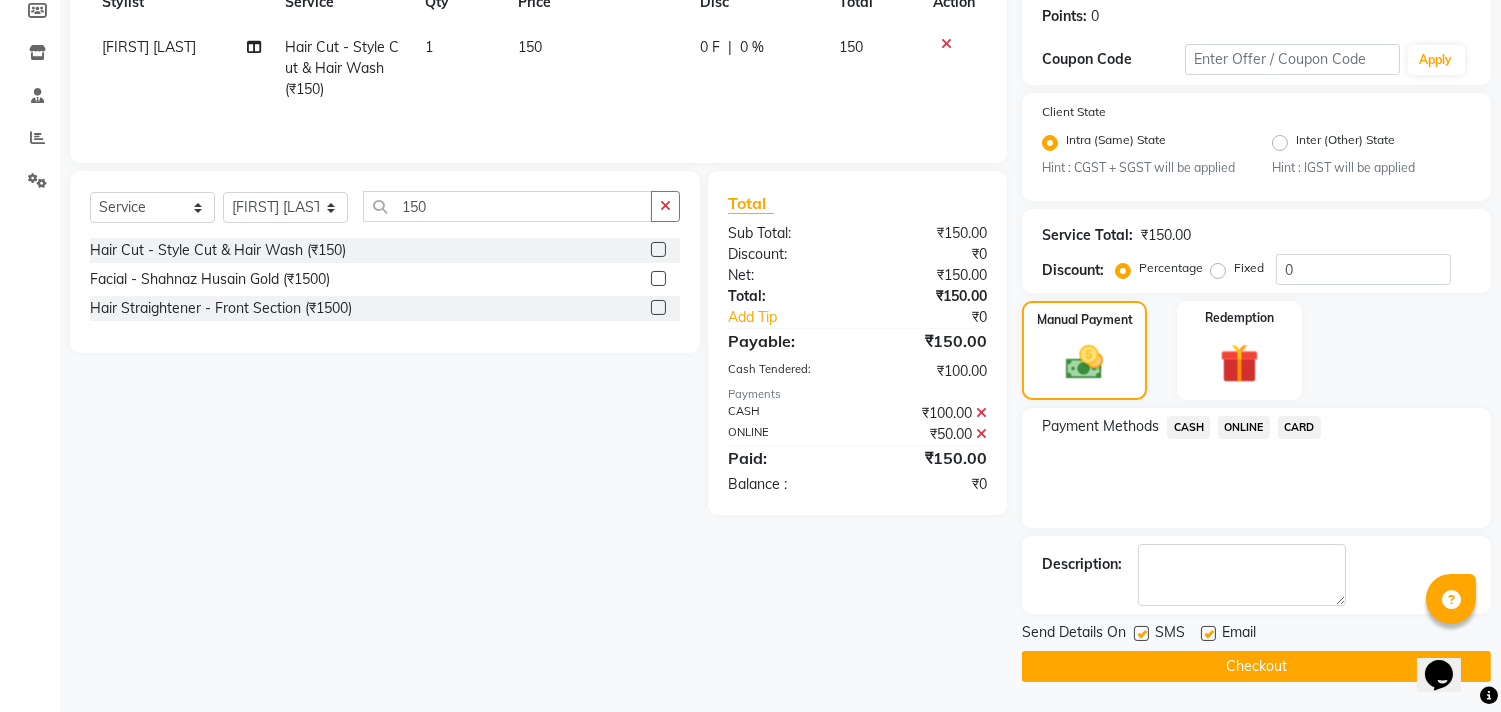 click on "Checkout" 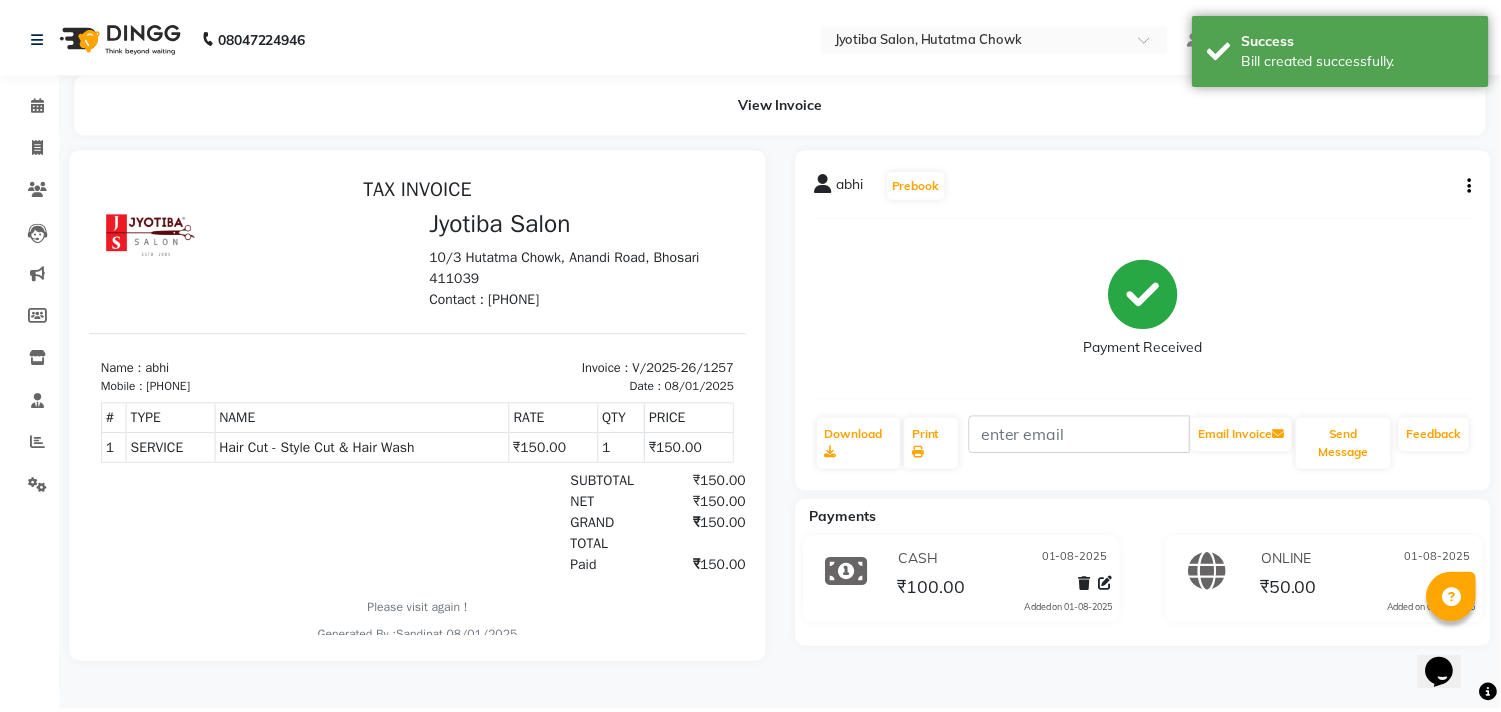 scroll, scrollTop: 0, scrollLeft: 0, axis: both 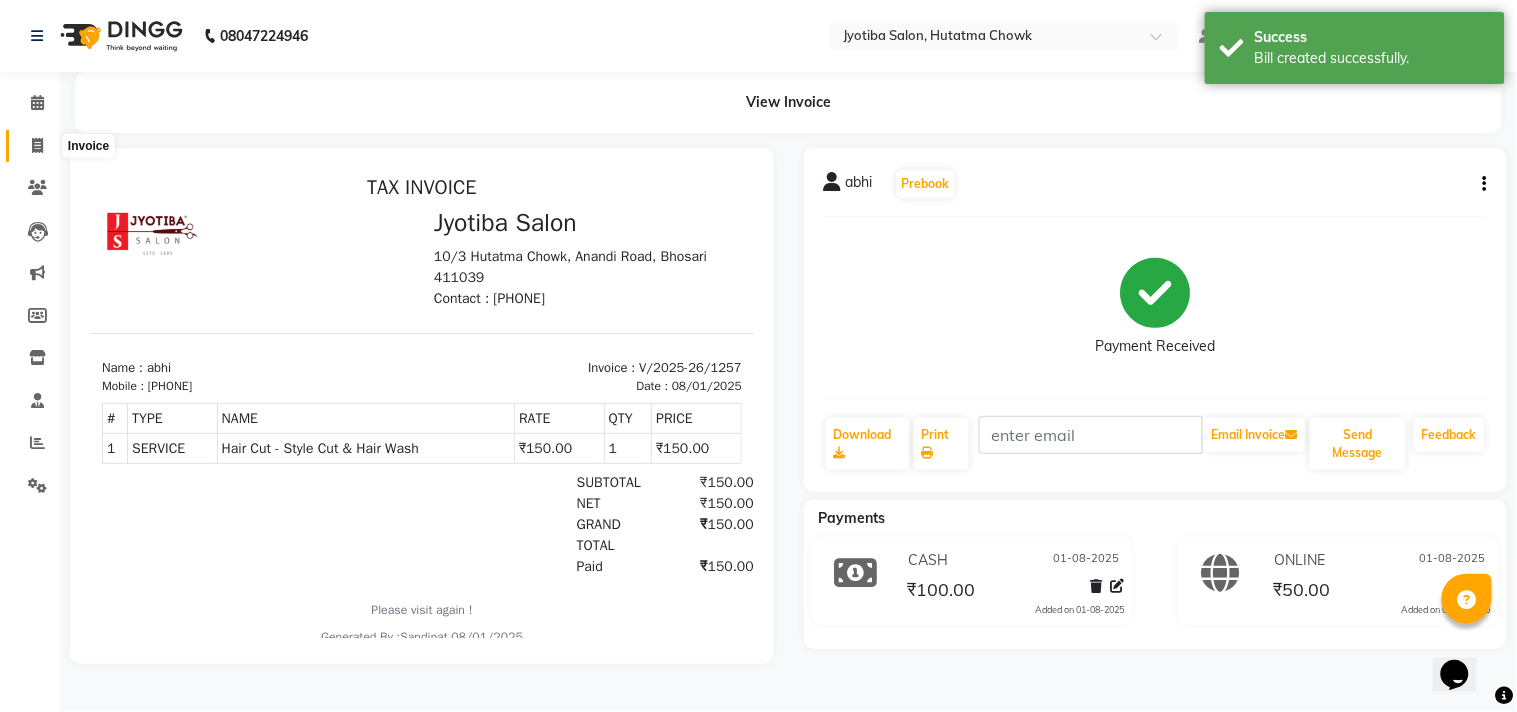 click 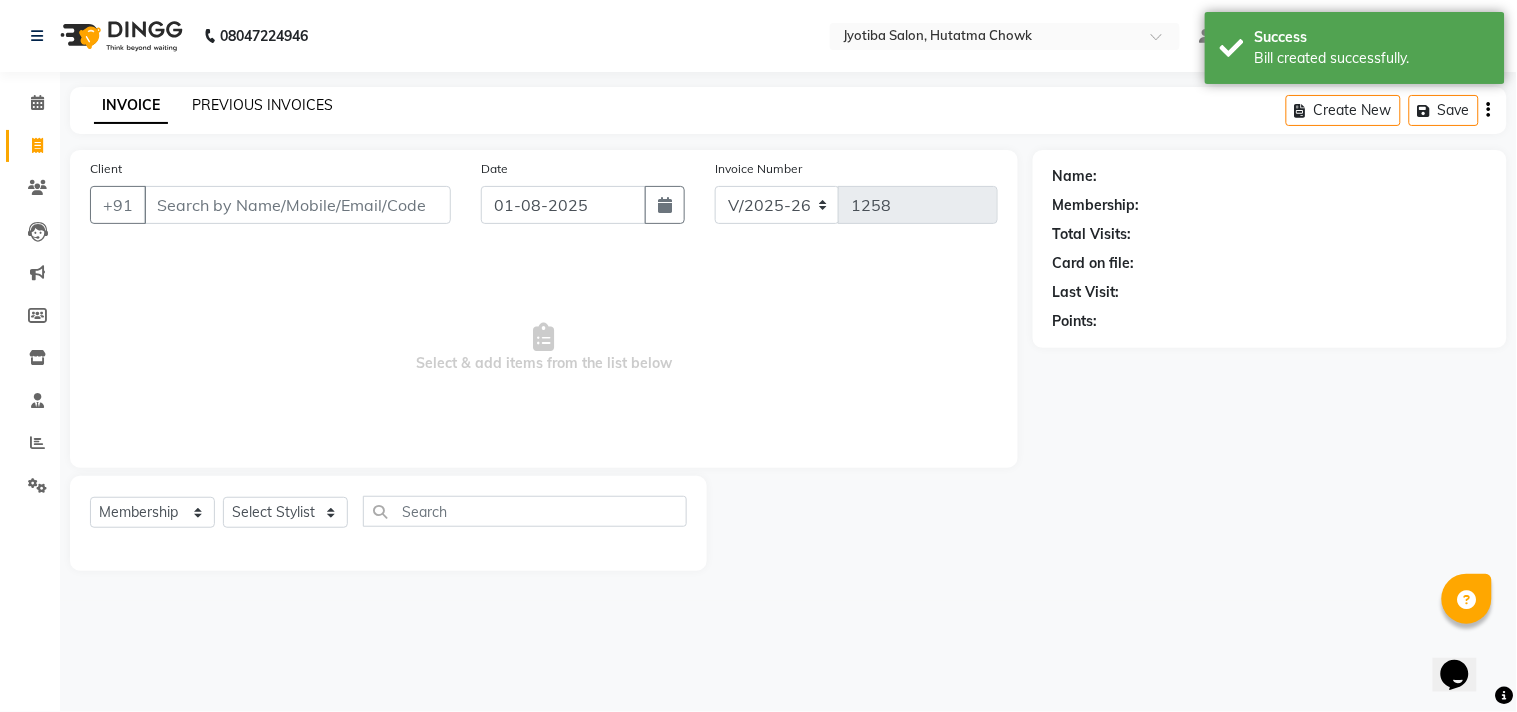click on "PREVIOUS INVOICES" 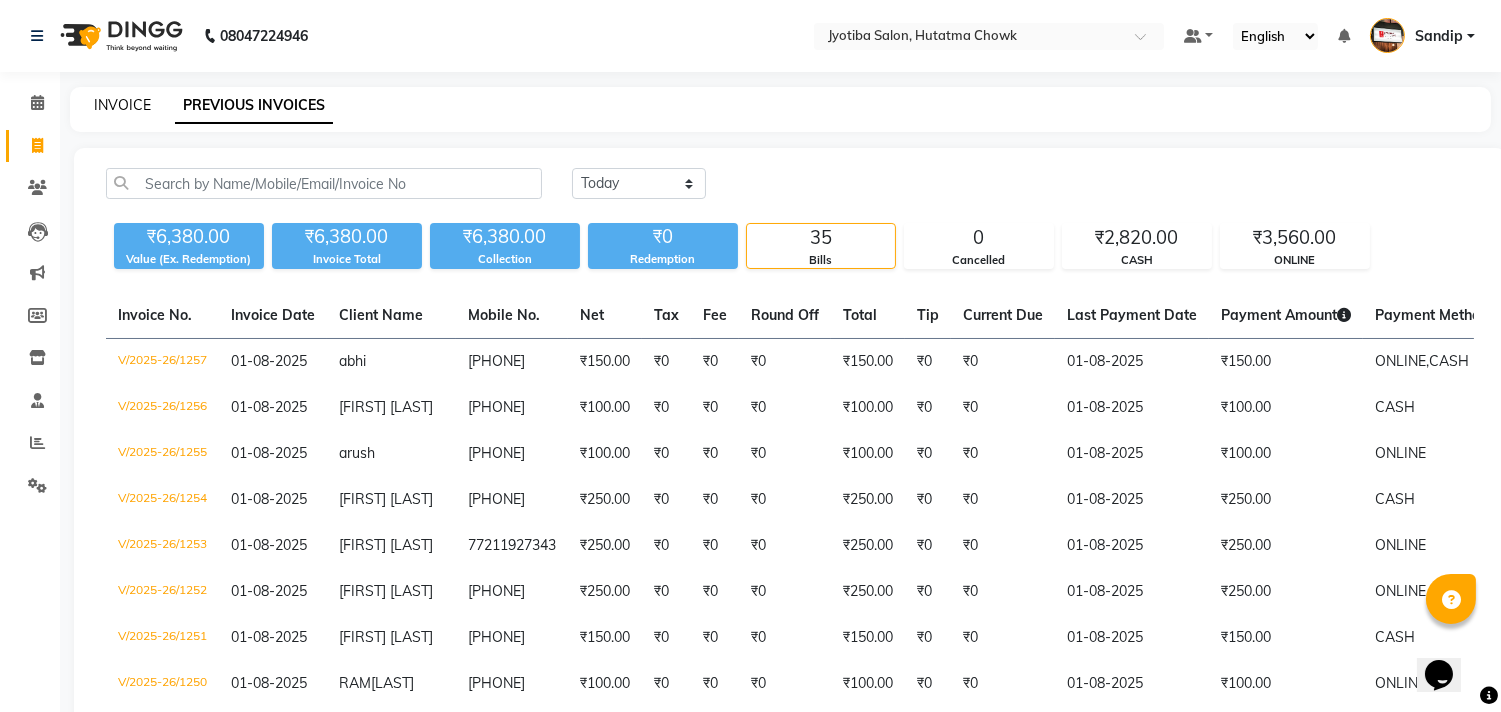 click on "INVOICE" 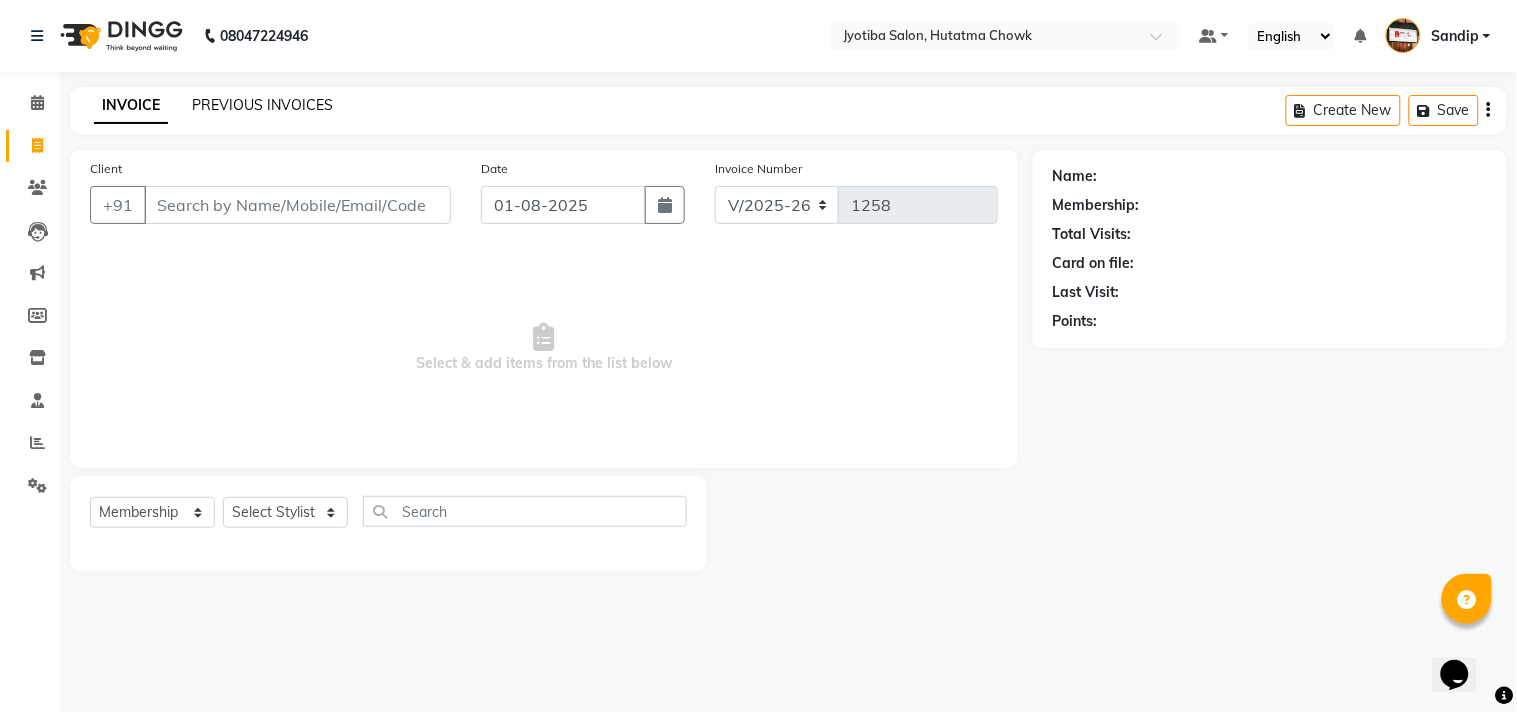 click on "PREVIOUS INVOICES" 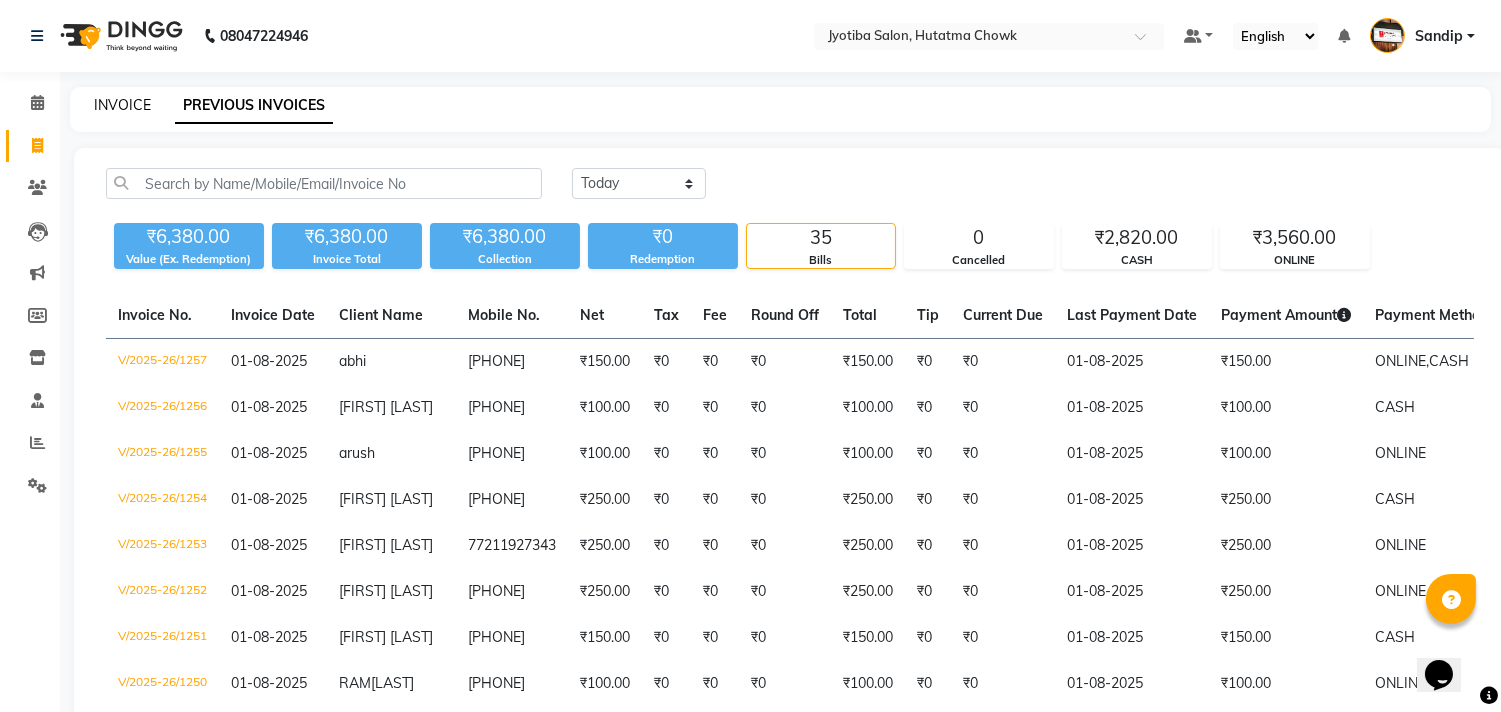 click on "INVOICE" 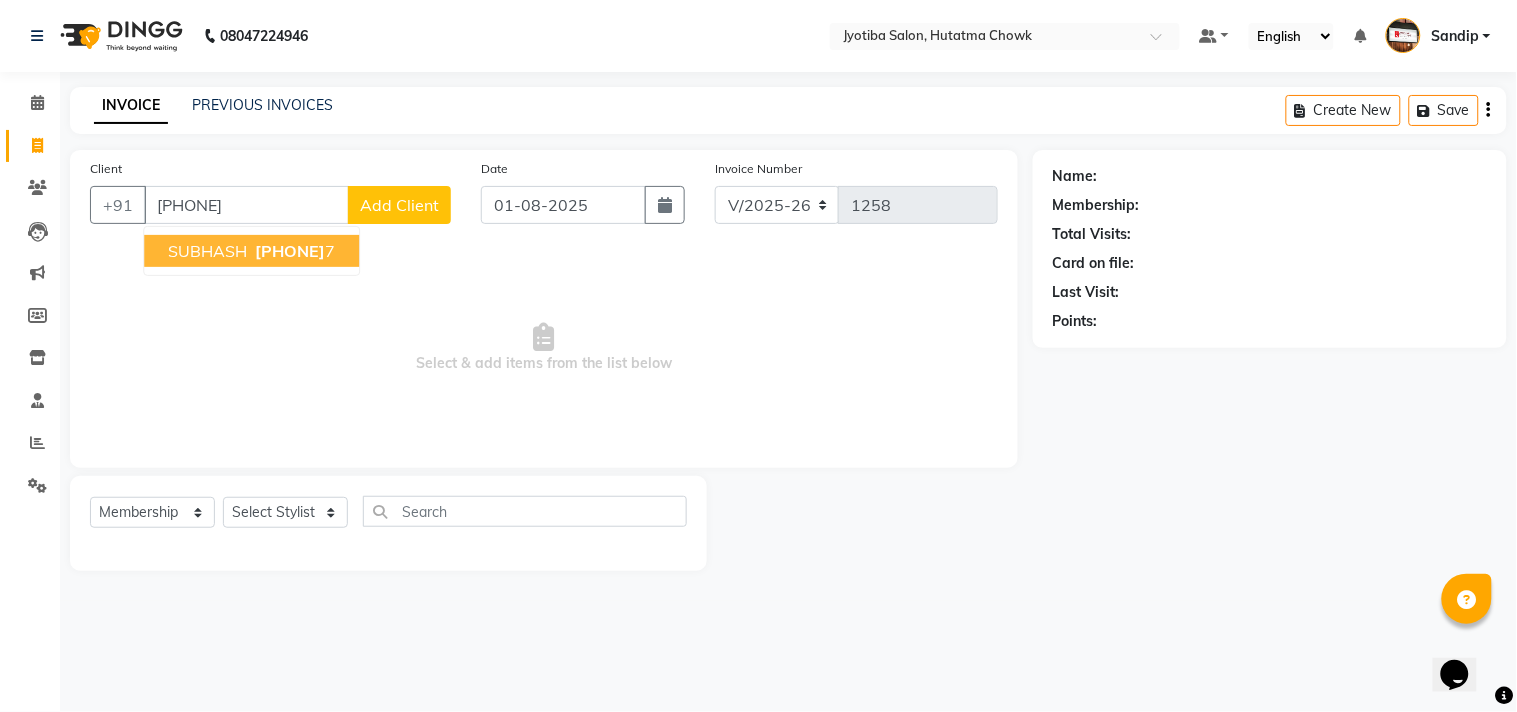 click on "[FIRST]   [PHONE] 7" at bounding box center (251, 251) 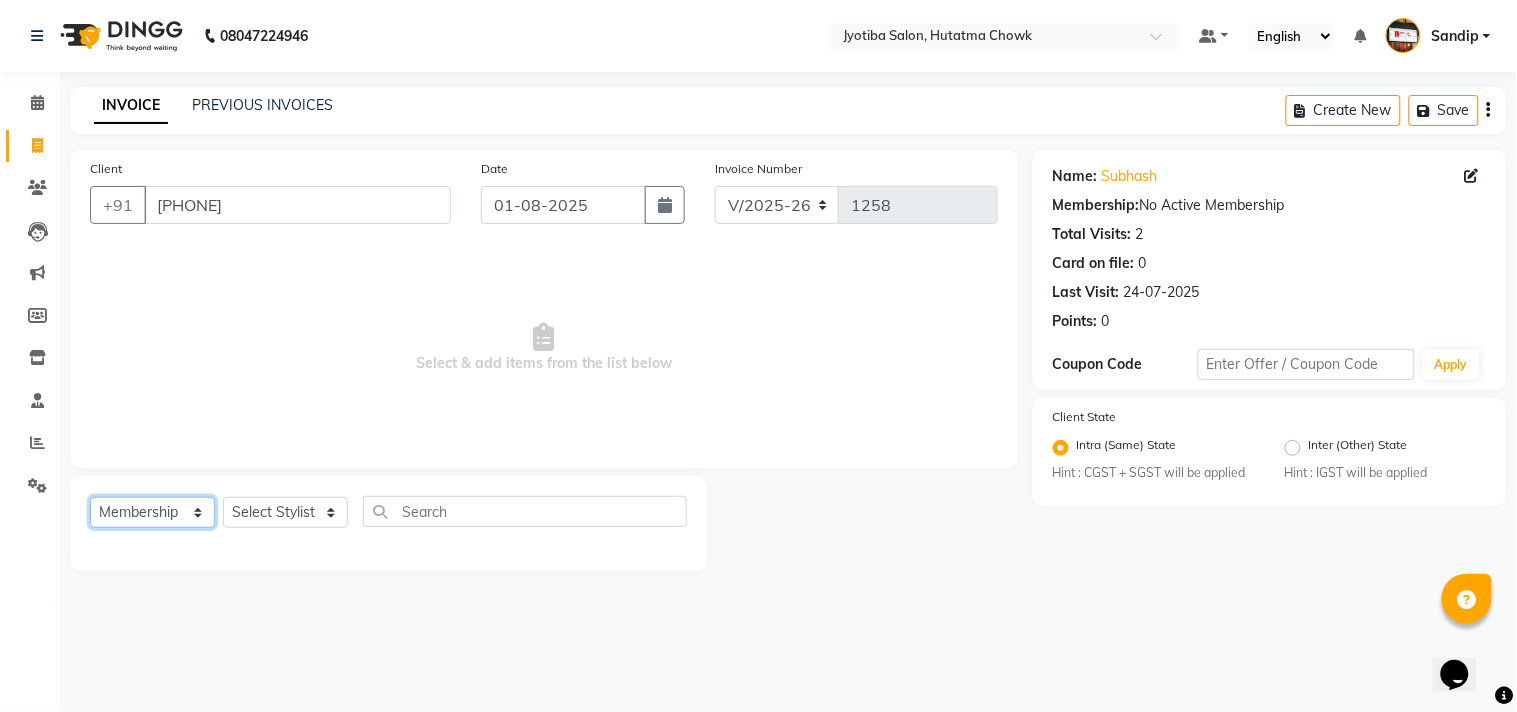 click on "Select  Service  Product  Membership  Package Voucher Prepaid Gift Card" 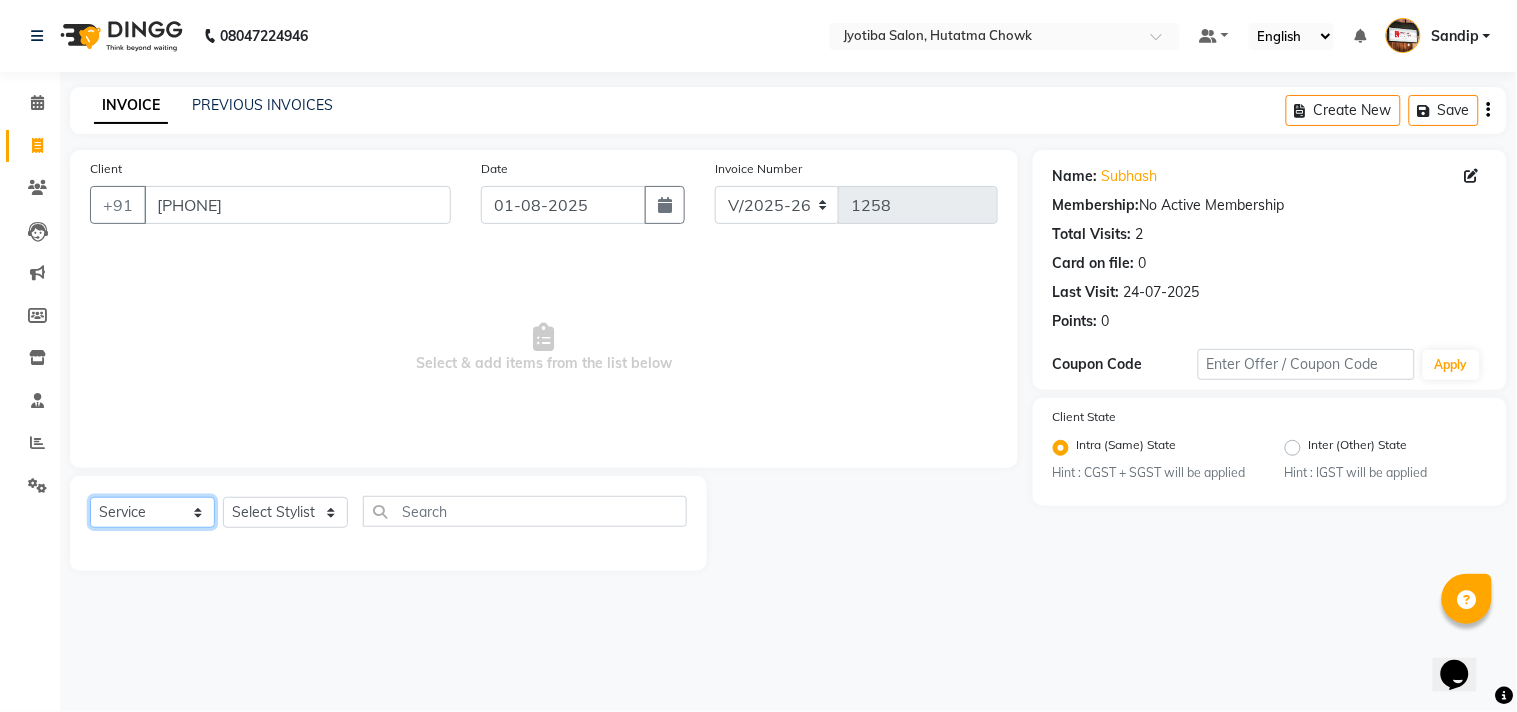 click on "Select  Service  Product  Membership  Package Voucher Prepaid Gift Card" 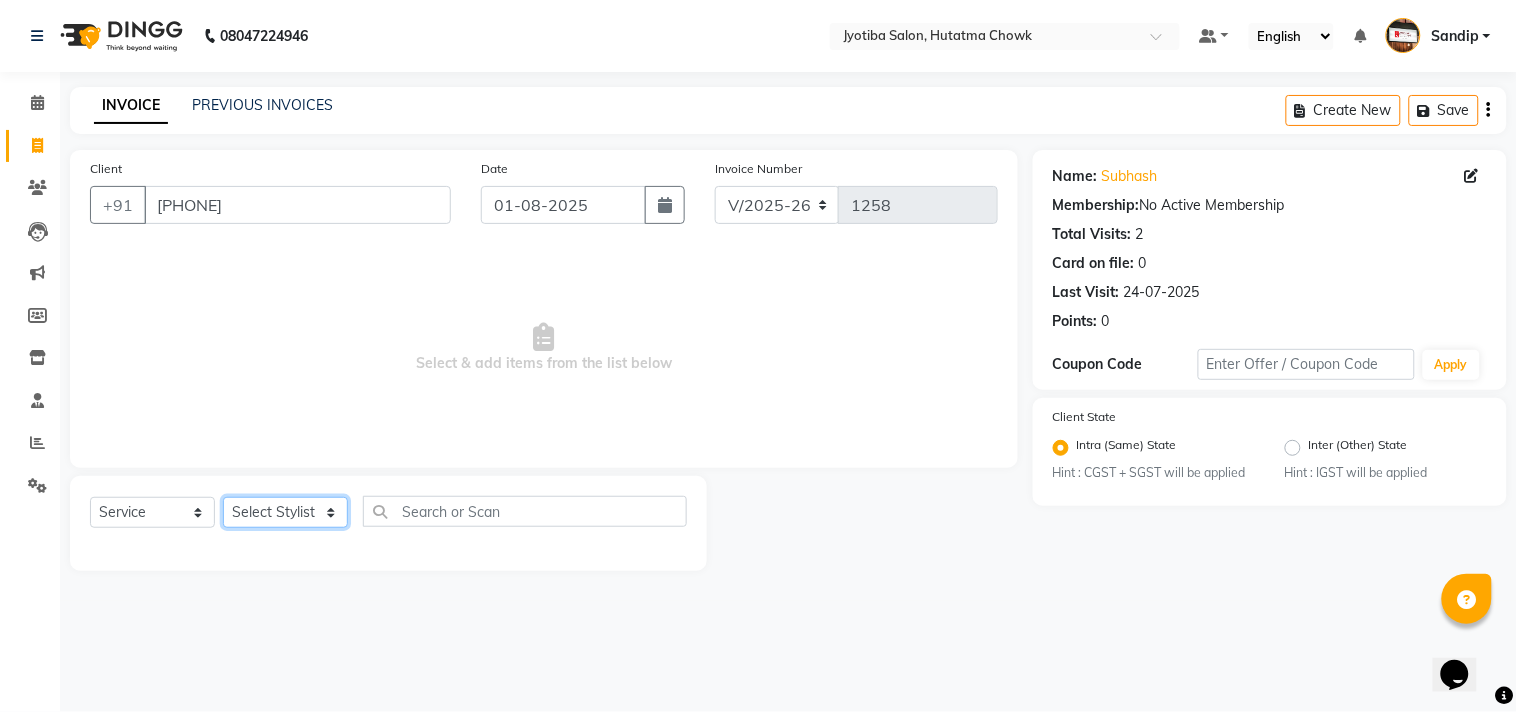 click on "Select Stylist Abdul Dinesh thakur Farman  Juned  mahadev Munna  prem RAHUL Sandip Suresh yasin" 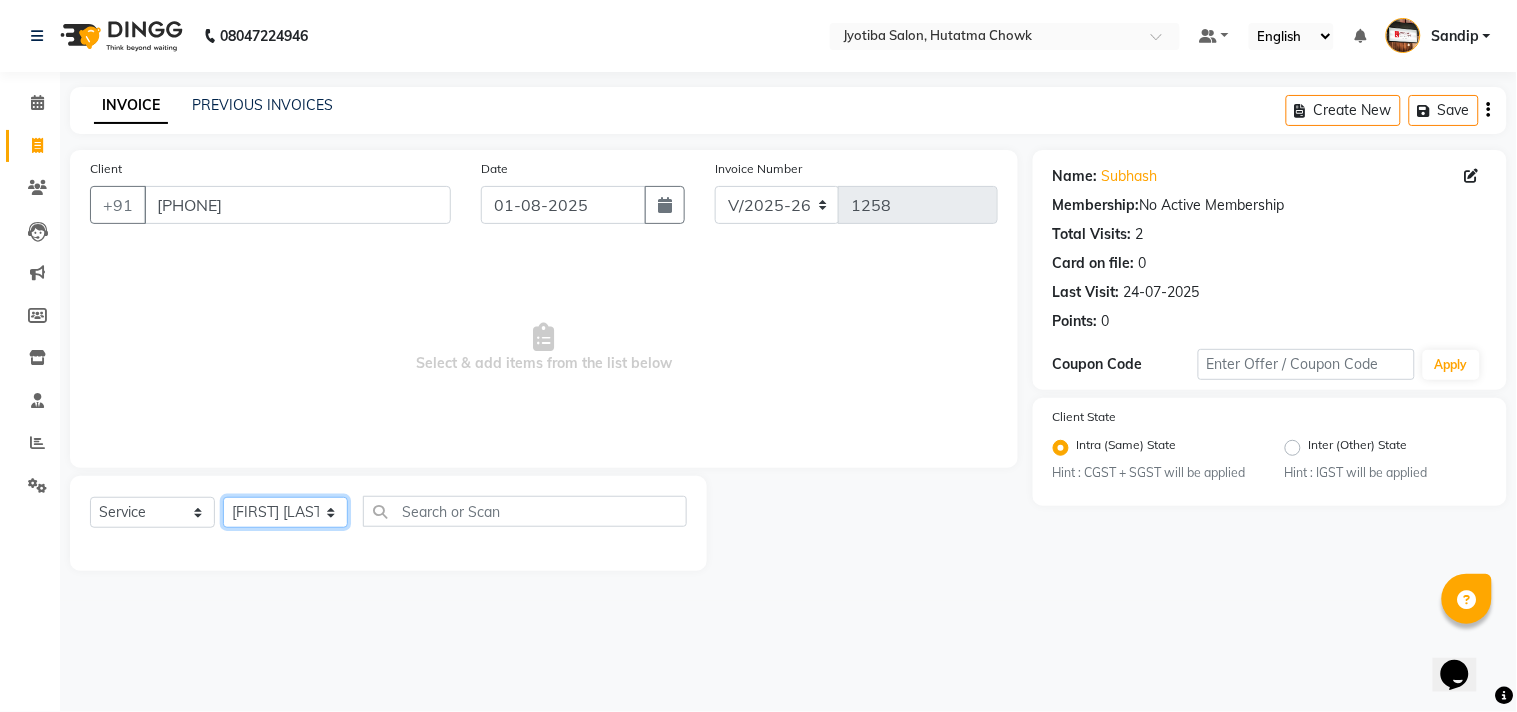 click on "Select Stylist Abdul Dinesh thakur Farman  Juned  mahadev Munna  prem RAHUL Sandip Suresh yasin" 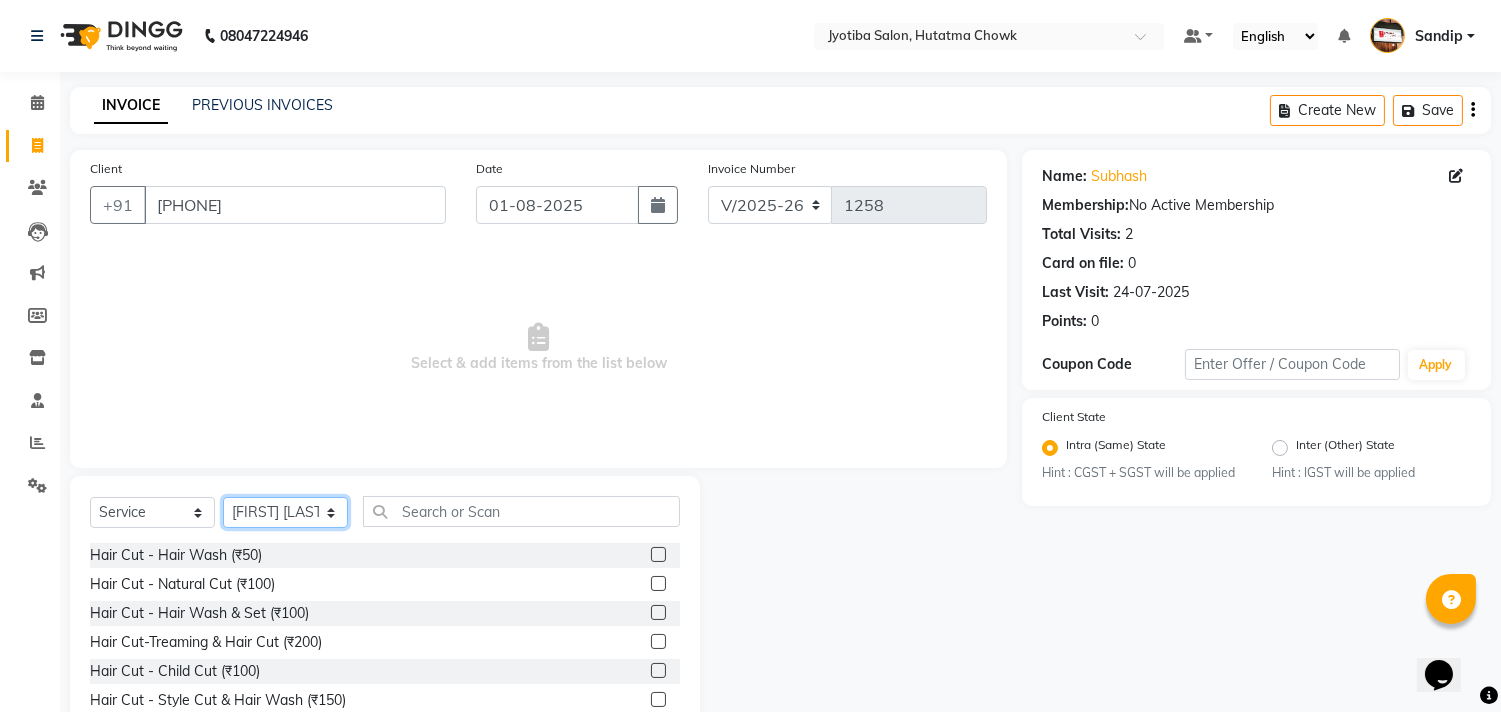 click on "Select Stylist Abdul Dinesh thakur Farman  Juned  mahadev Munna  prem RAHUL Sandip Suresh yasin" 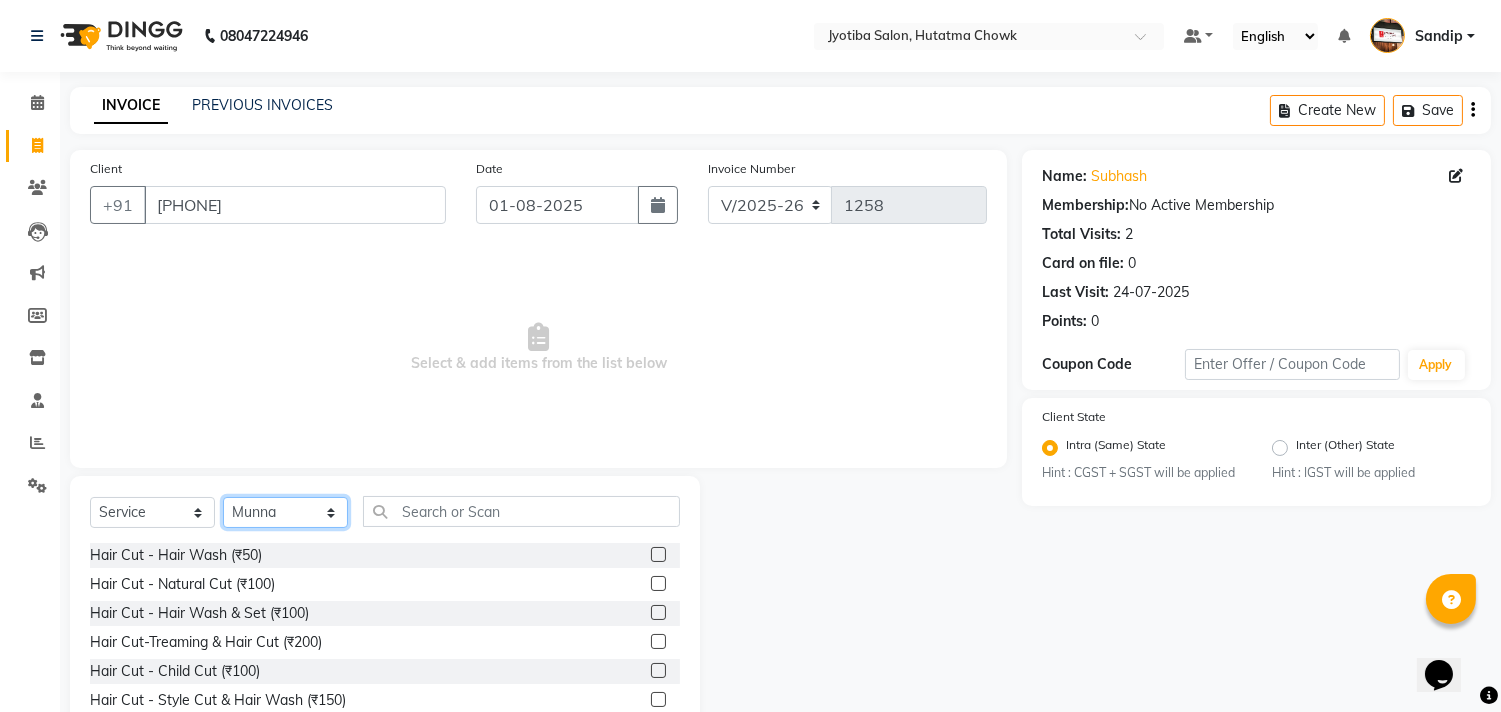 click on "Select Stylist Abdul Dinesh thakur Farman  Juned  mahadev Munna  prem RAHUL Sandip Suresh yasin" 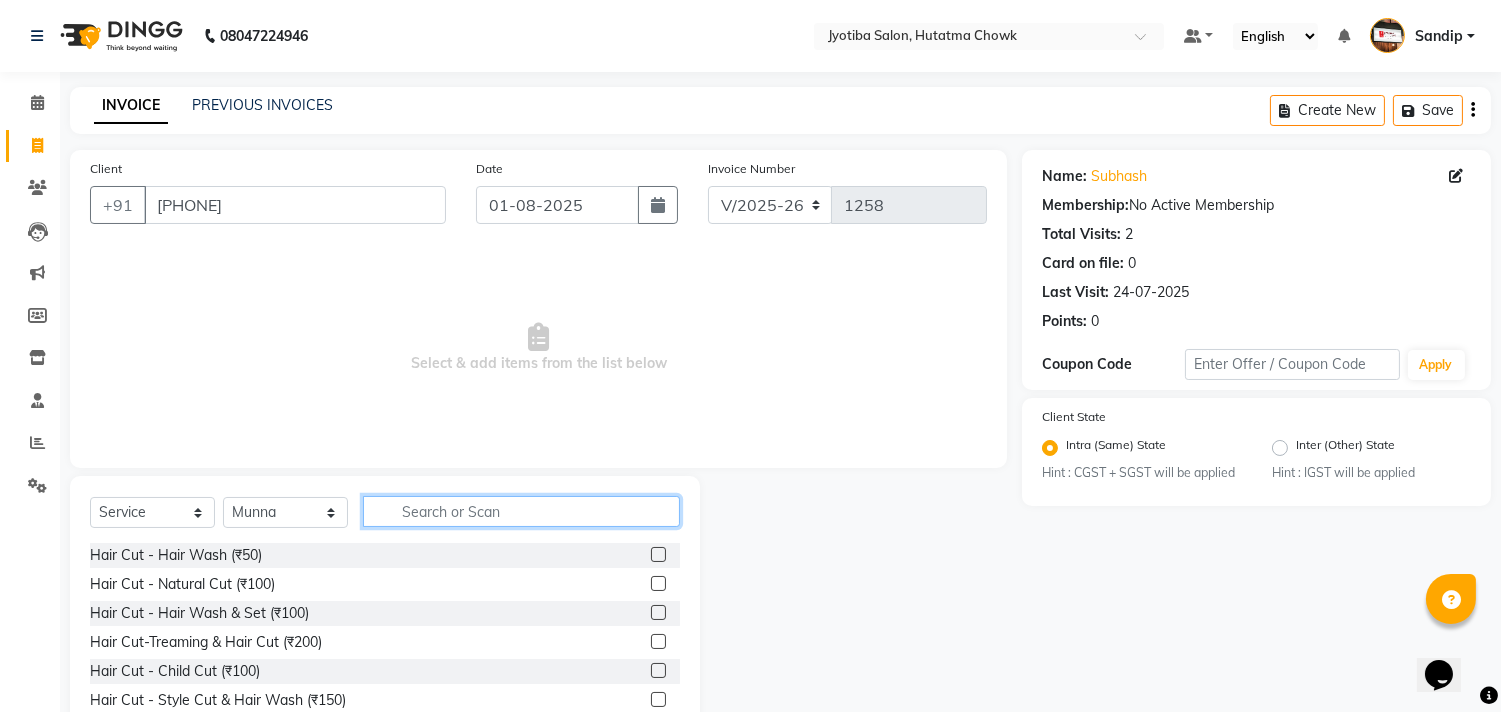 click 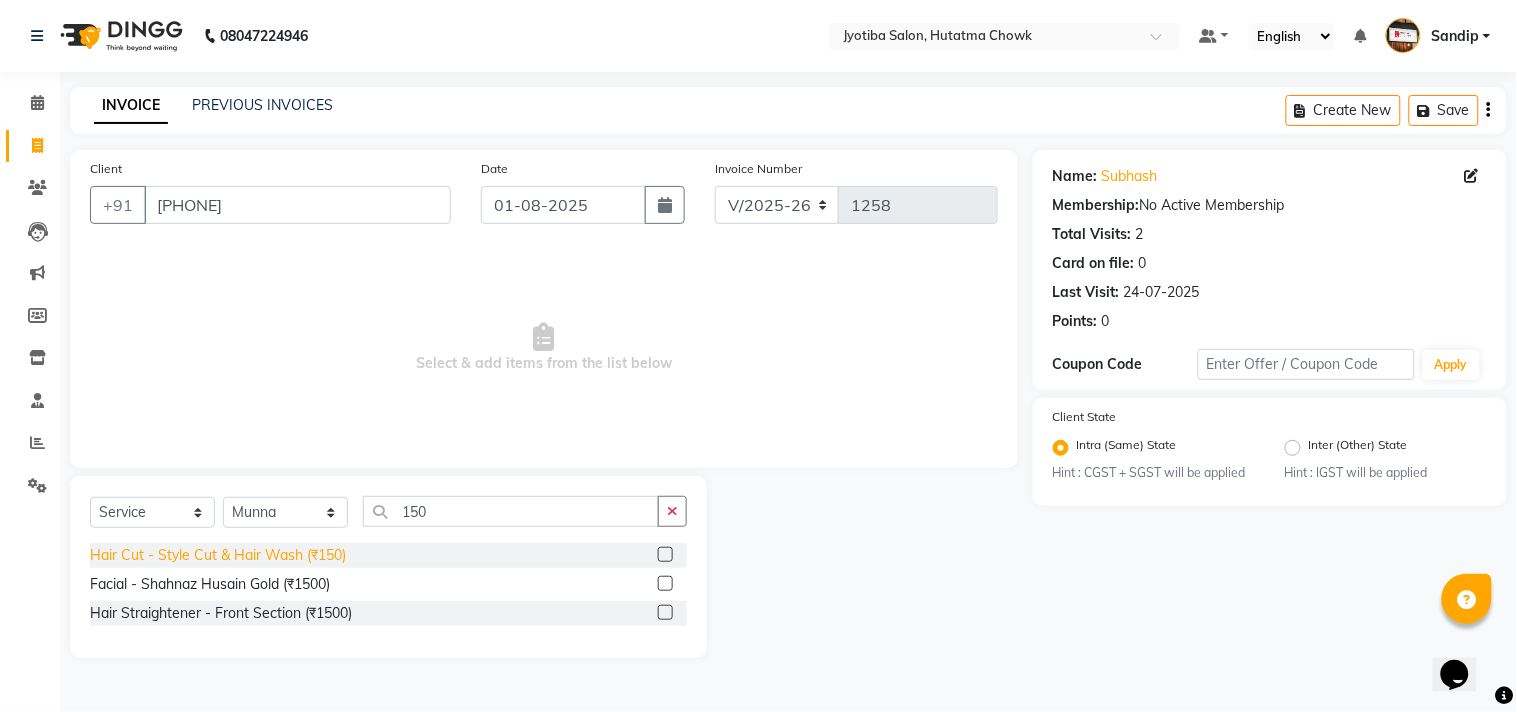 click on "Hair Cut - Style Cut & Hair Wash (₹150)" 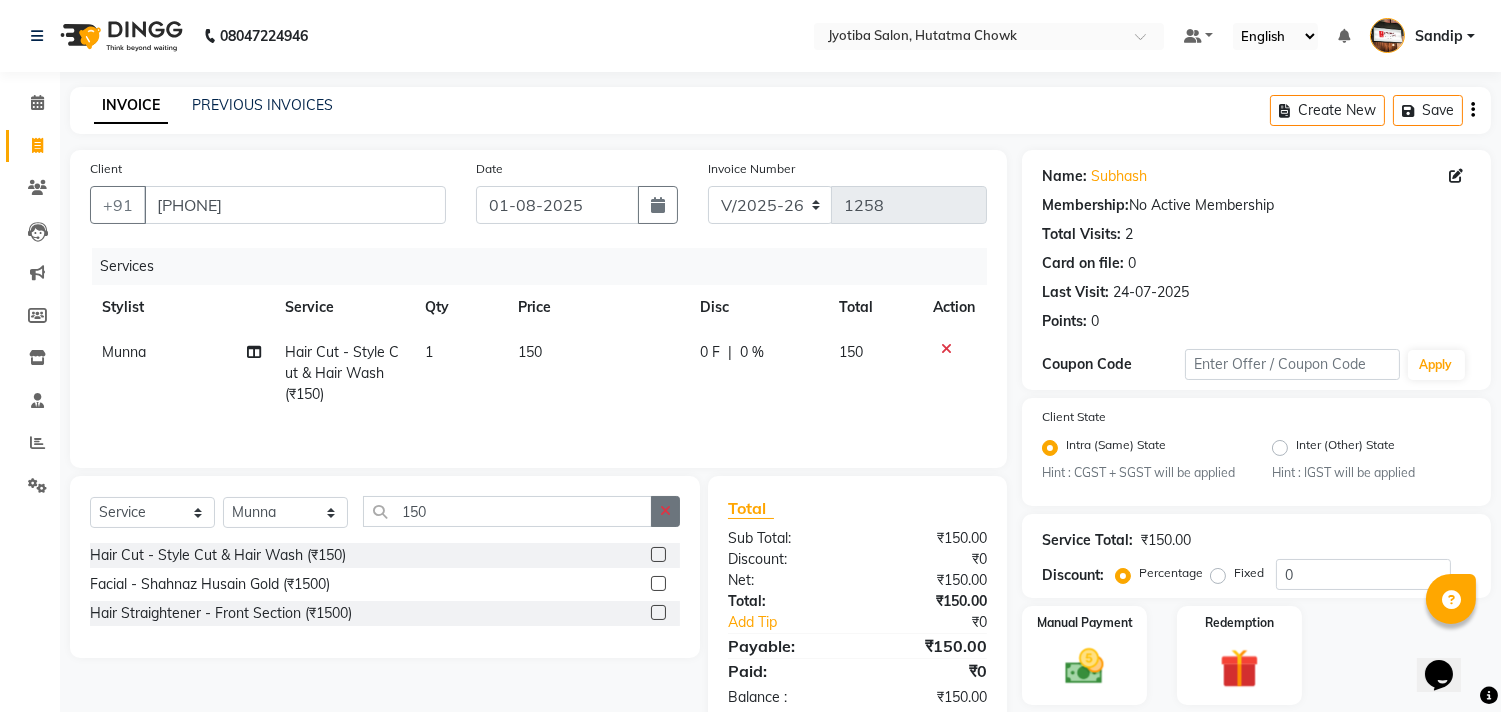 click 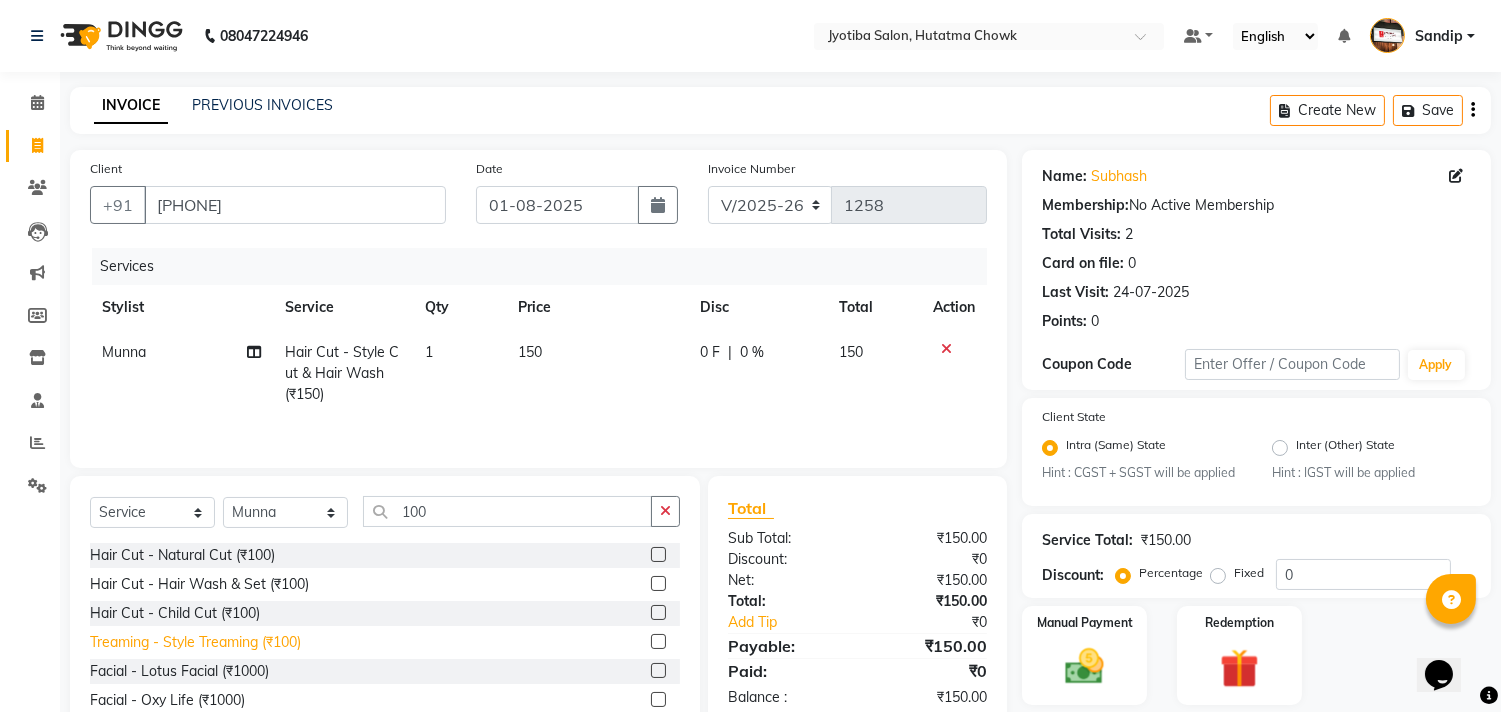 click on "Treaming - Style Treaming (₹100)" 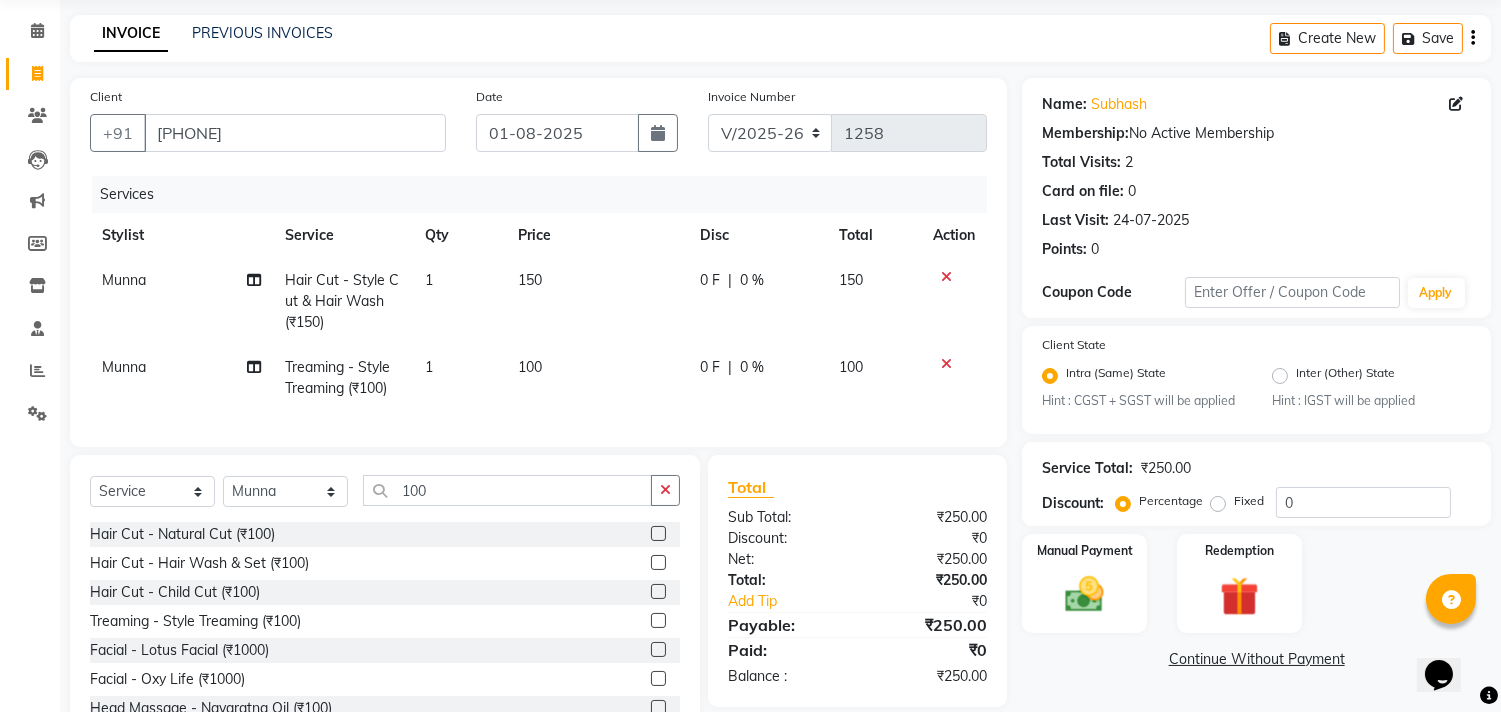 scroll, scrollTop: 156, scrollLeft: 0, axis: vertical 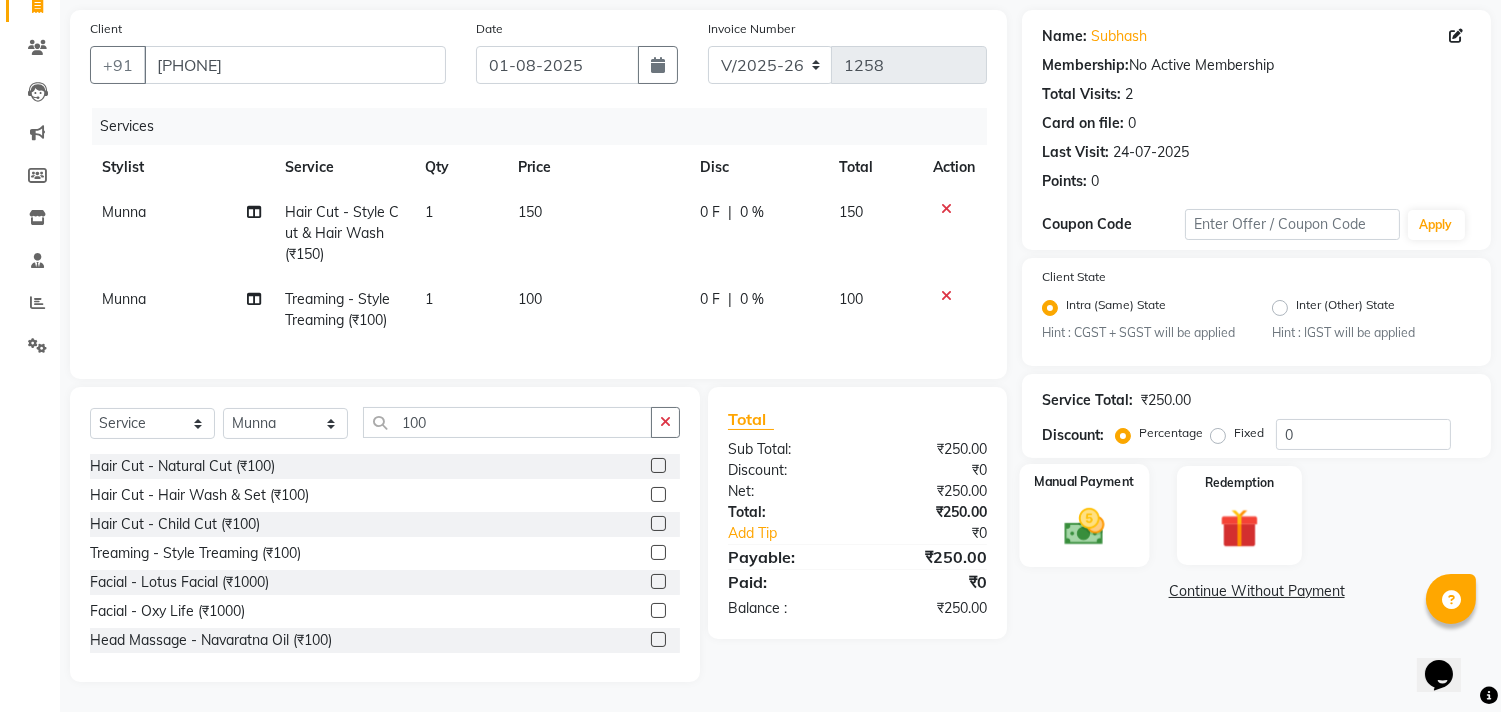 click 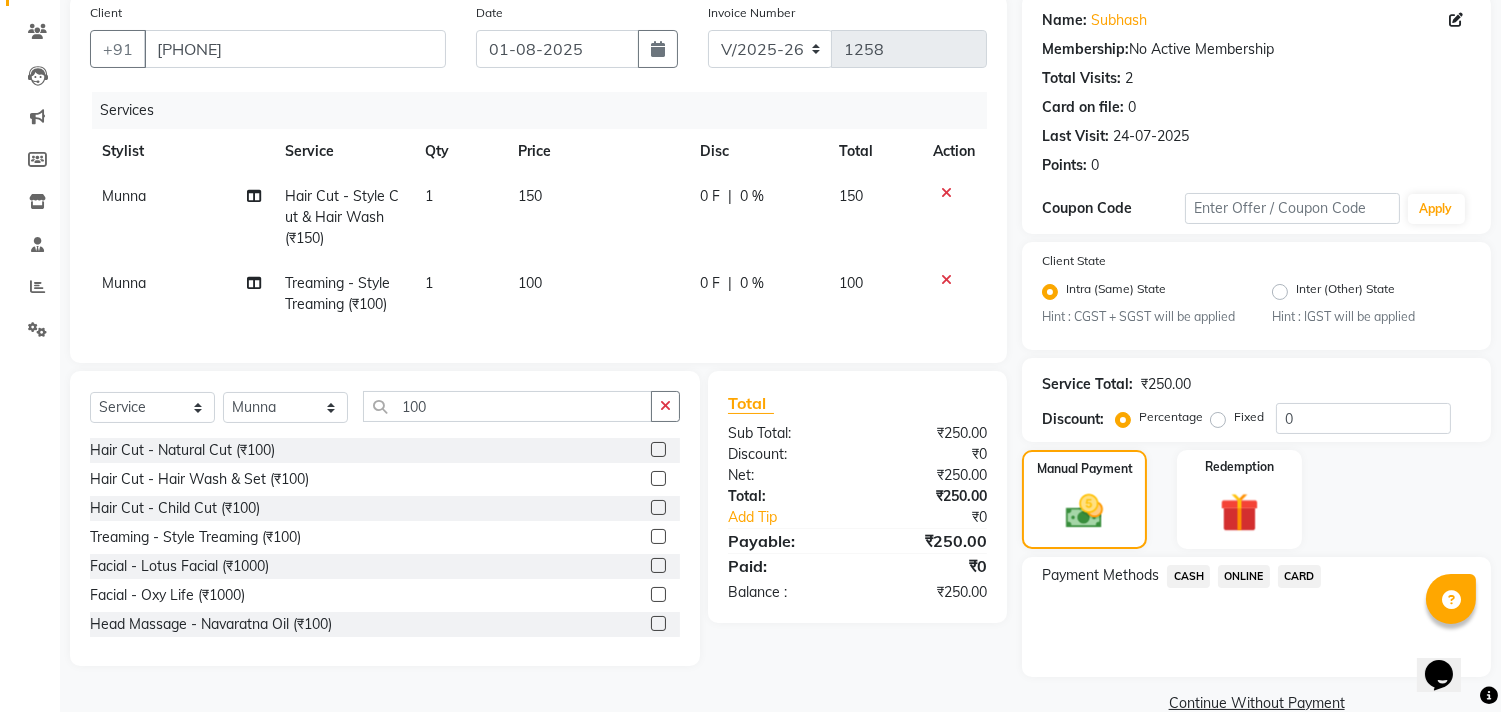 click on "CASH" 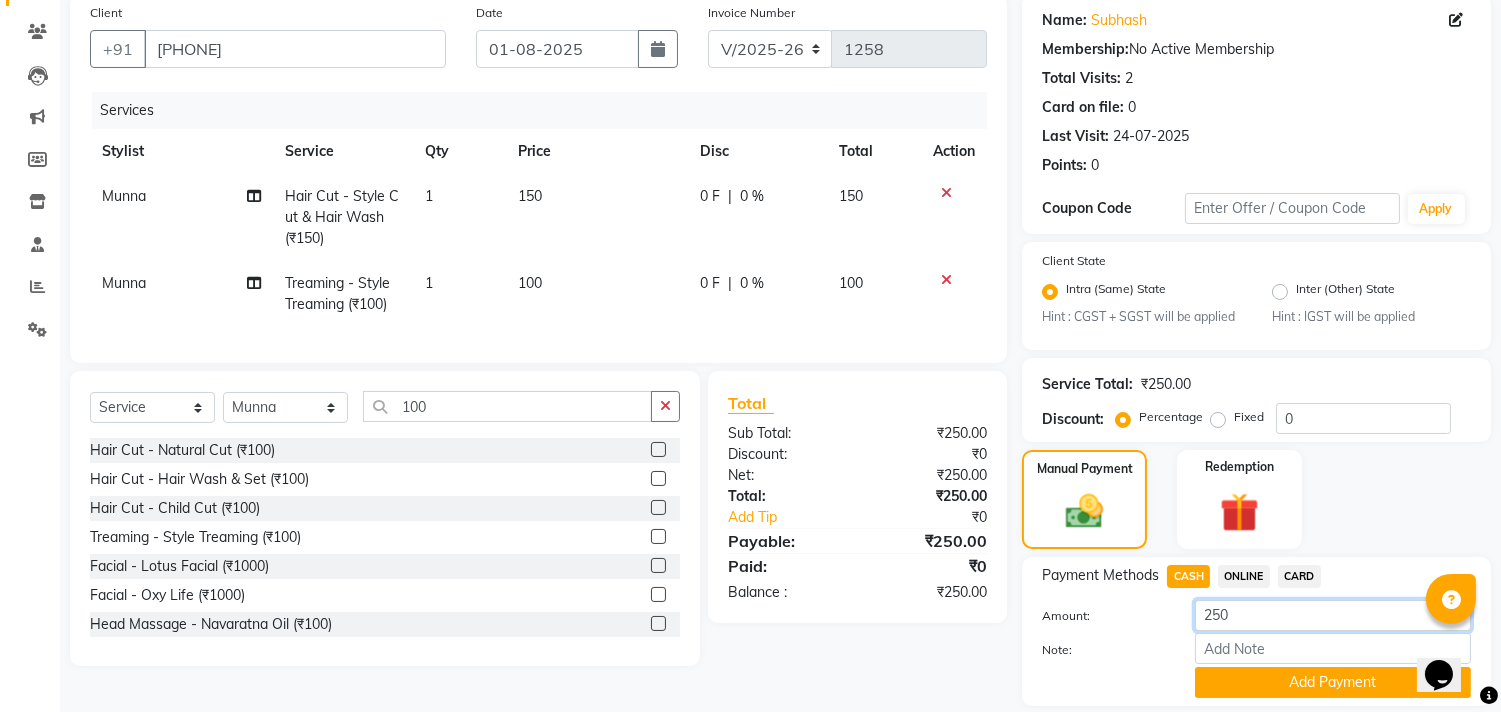 click on "250" 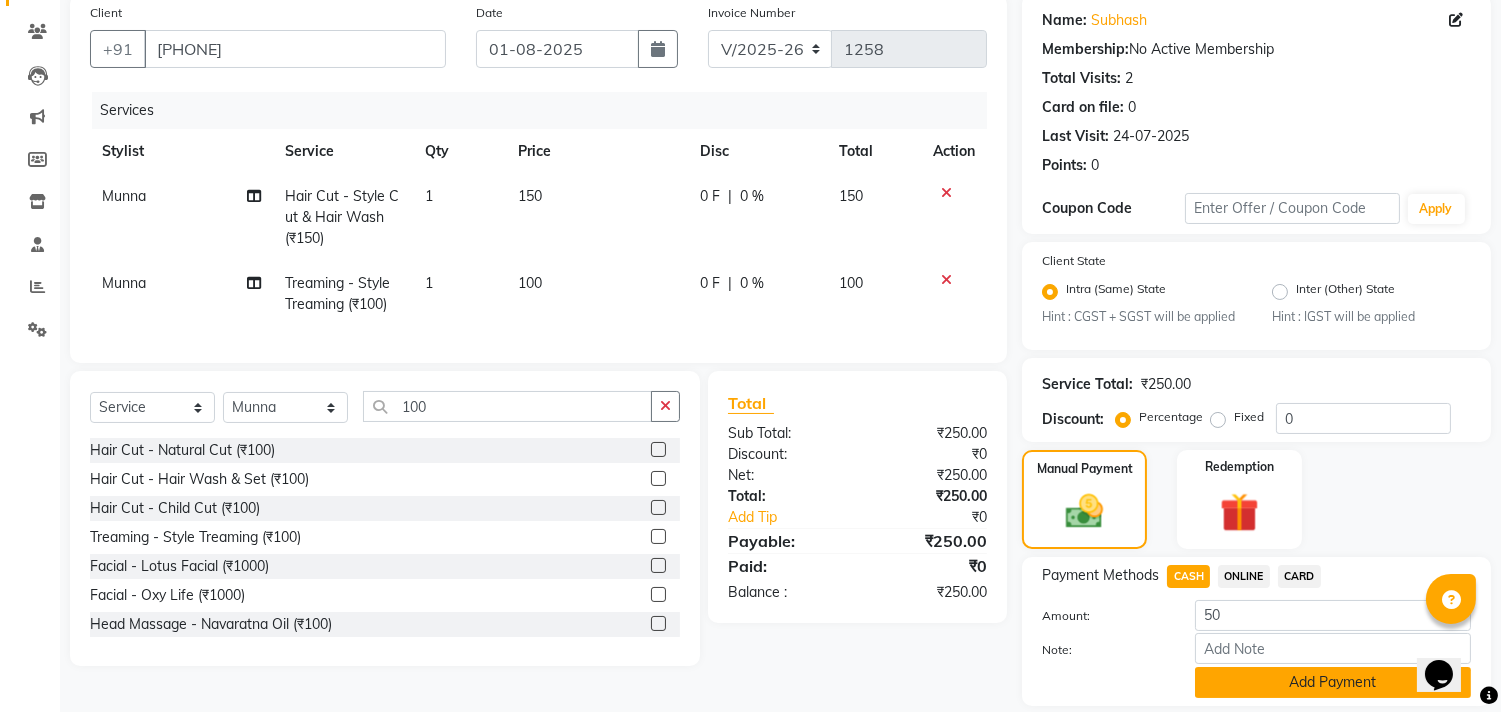 click on "Add Payment" 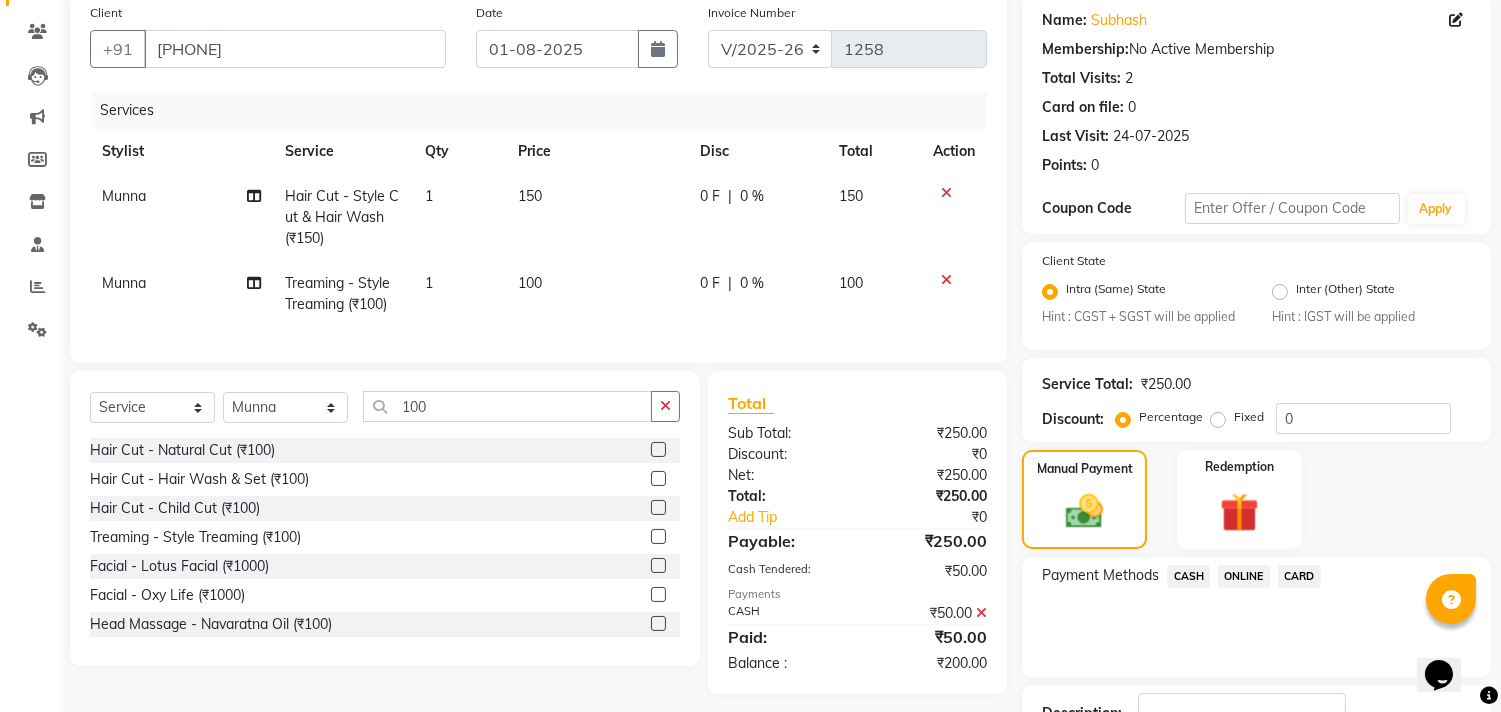 click on "ONLINE" 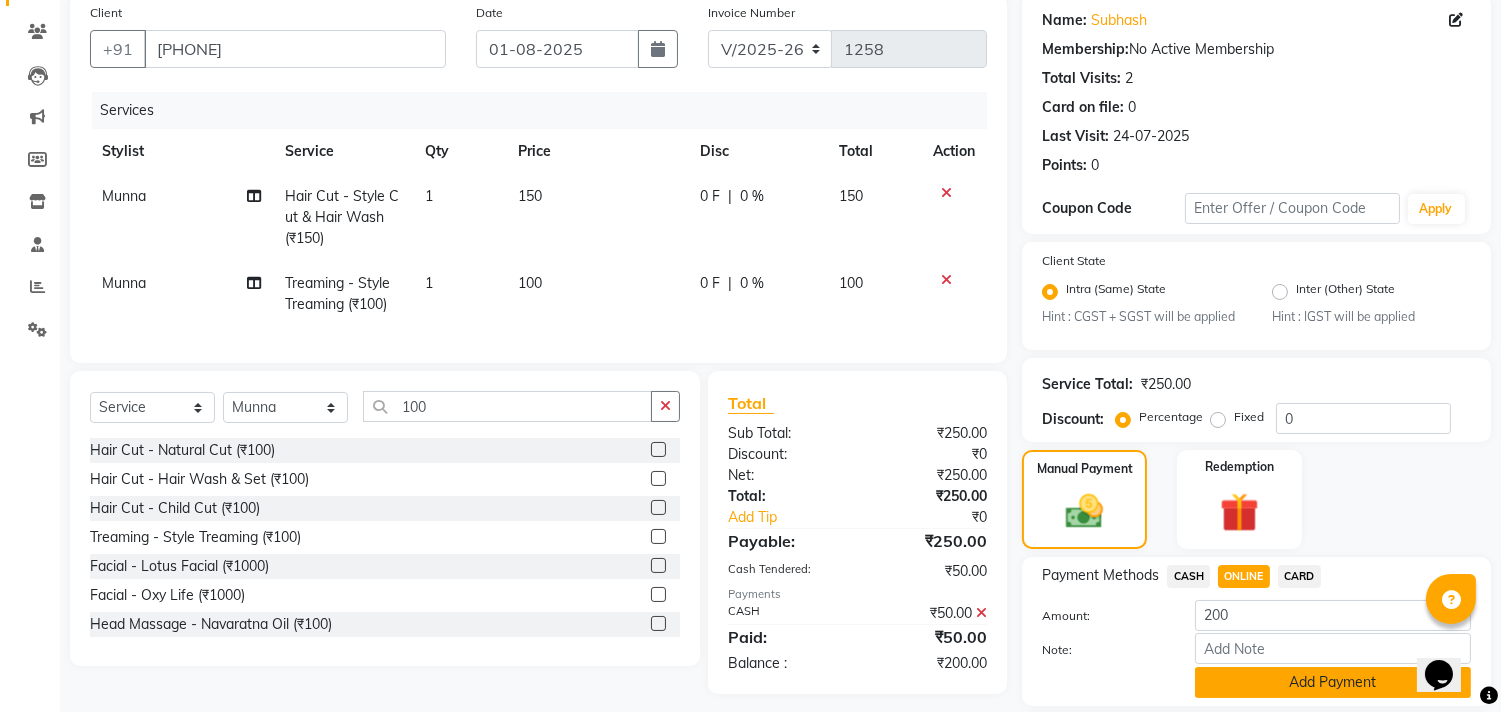 click on "Add Payment" 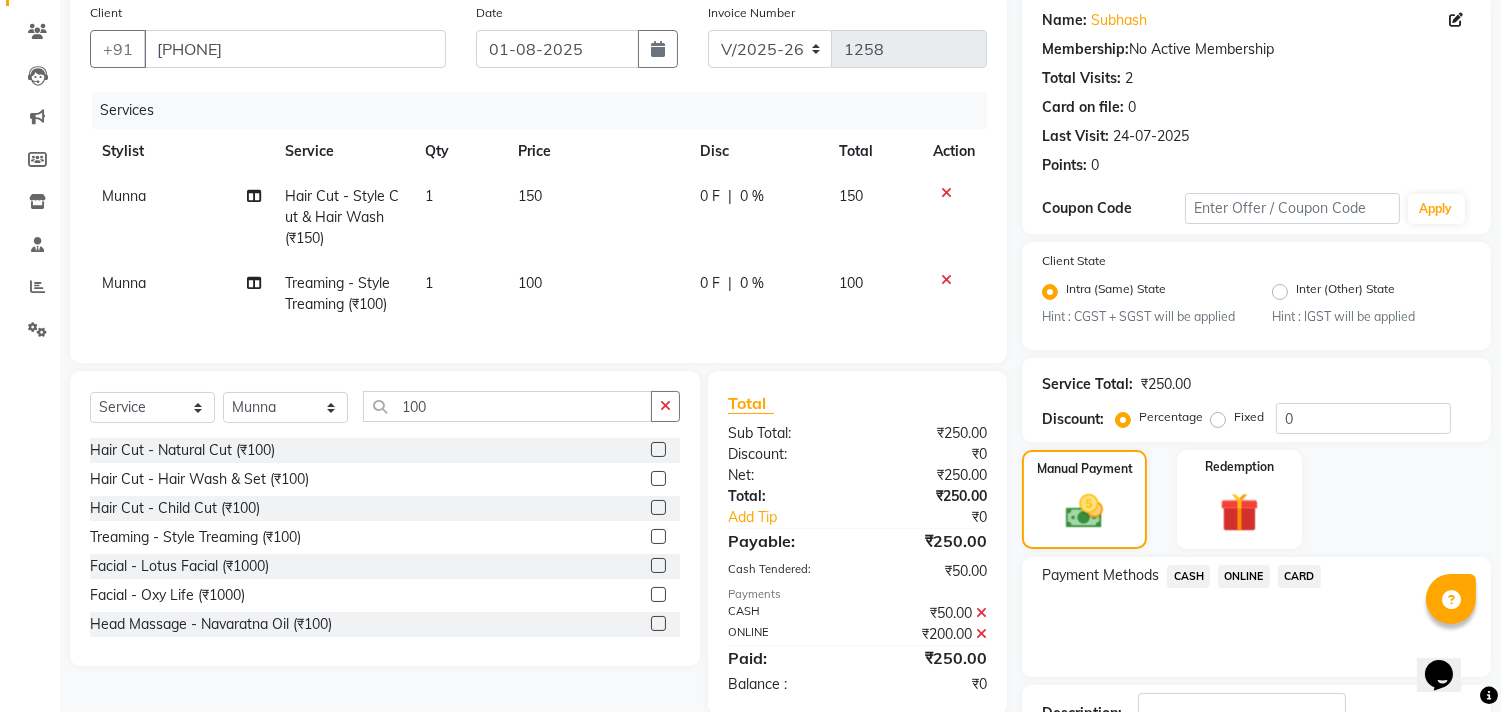 scroll, scrollTop: 305, scrollLeft: 0, axis: vertical 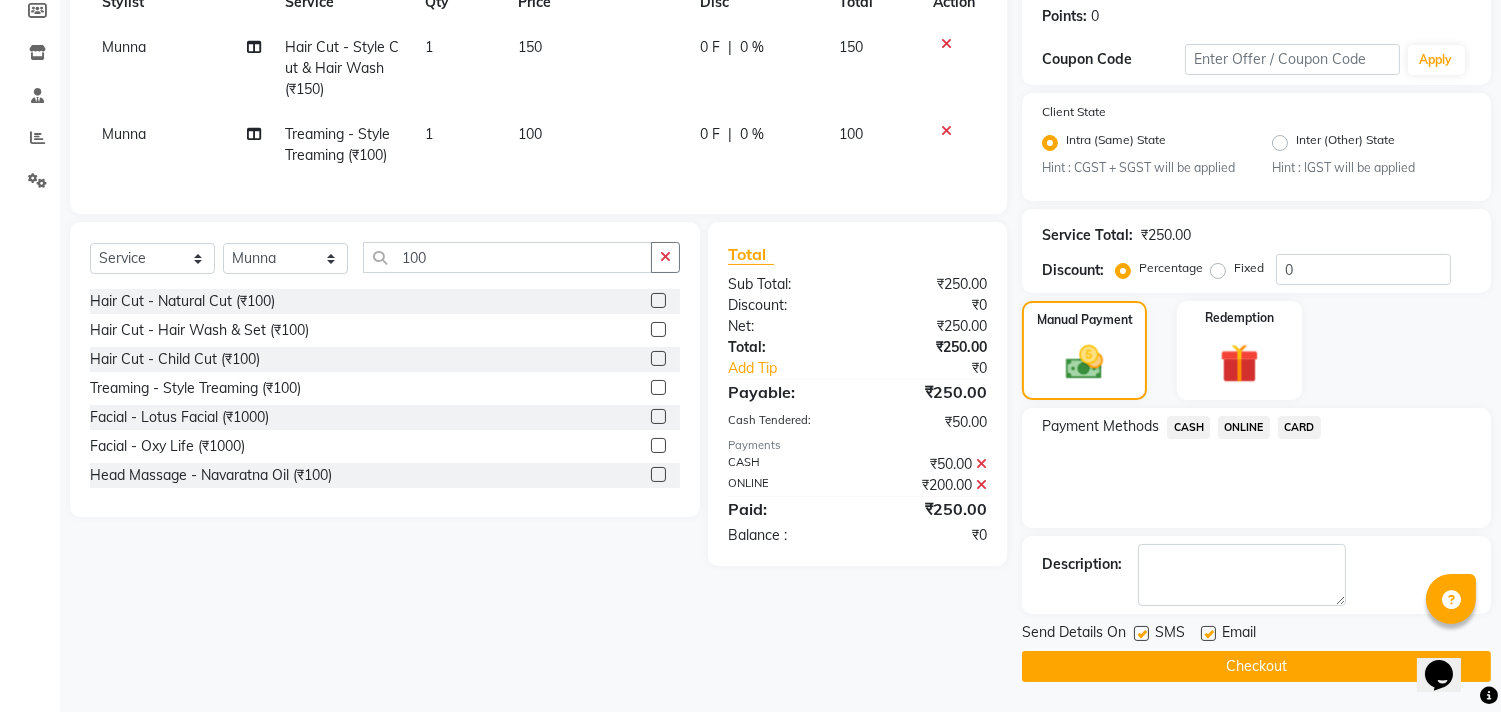 click on "Checkout" 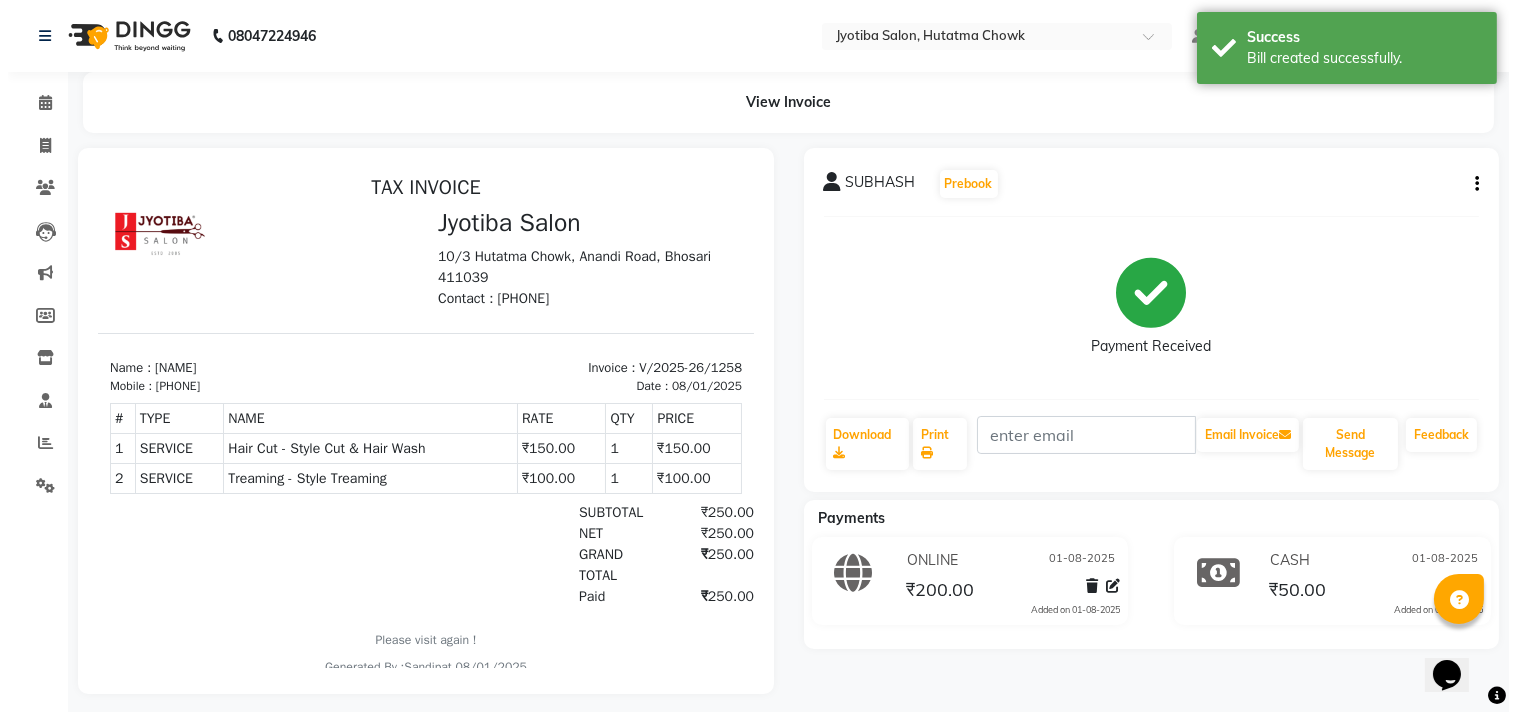 scroll, scrollTop: 0, scrollLeft: 0, axis: both 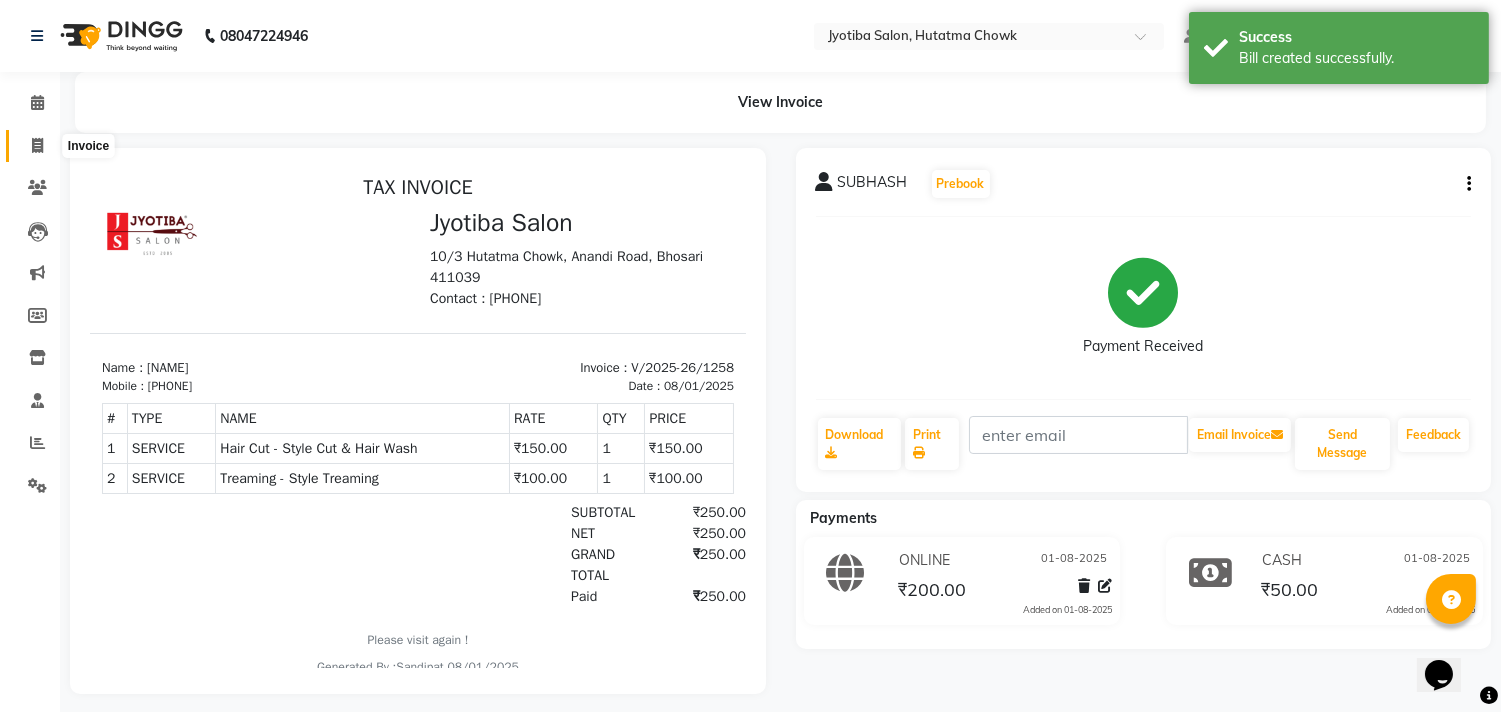 click 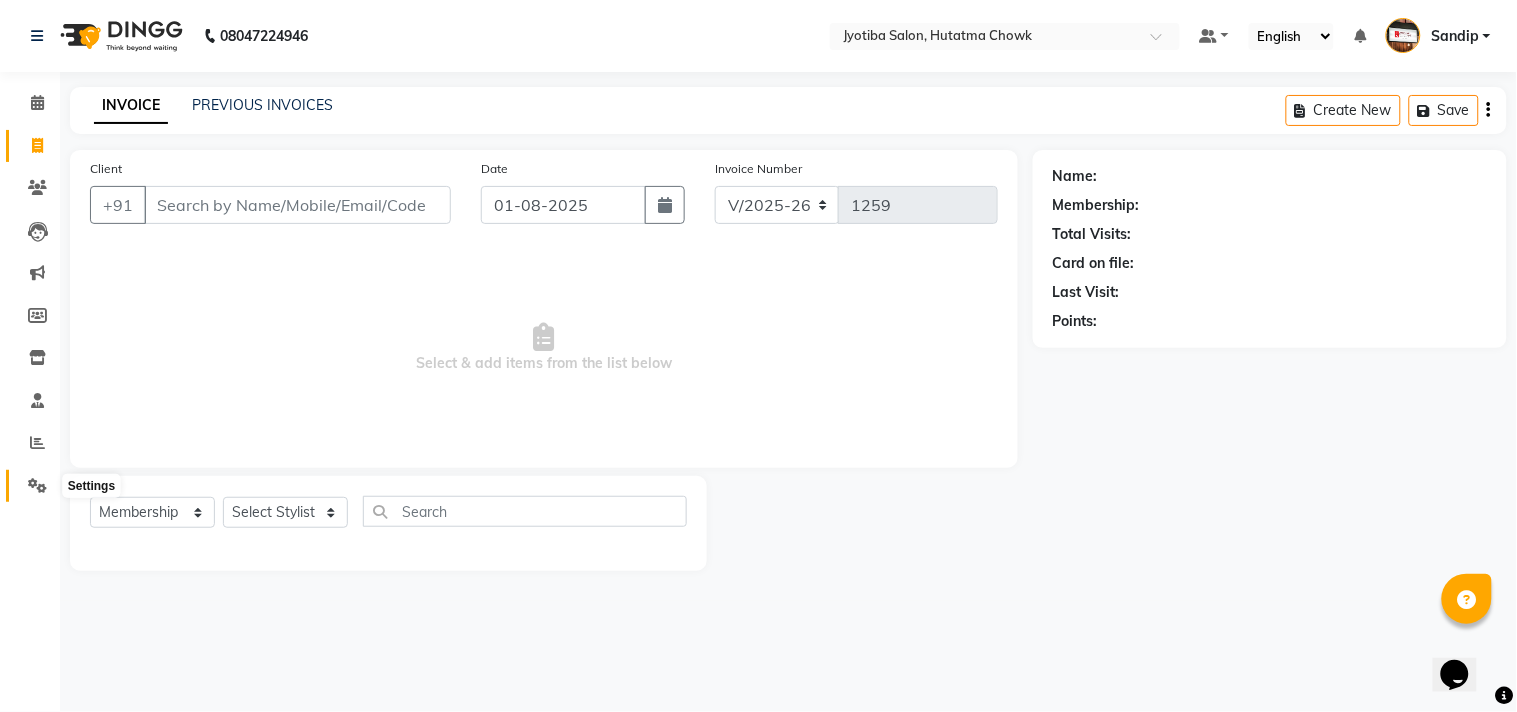 click 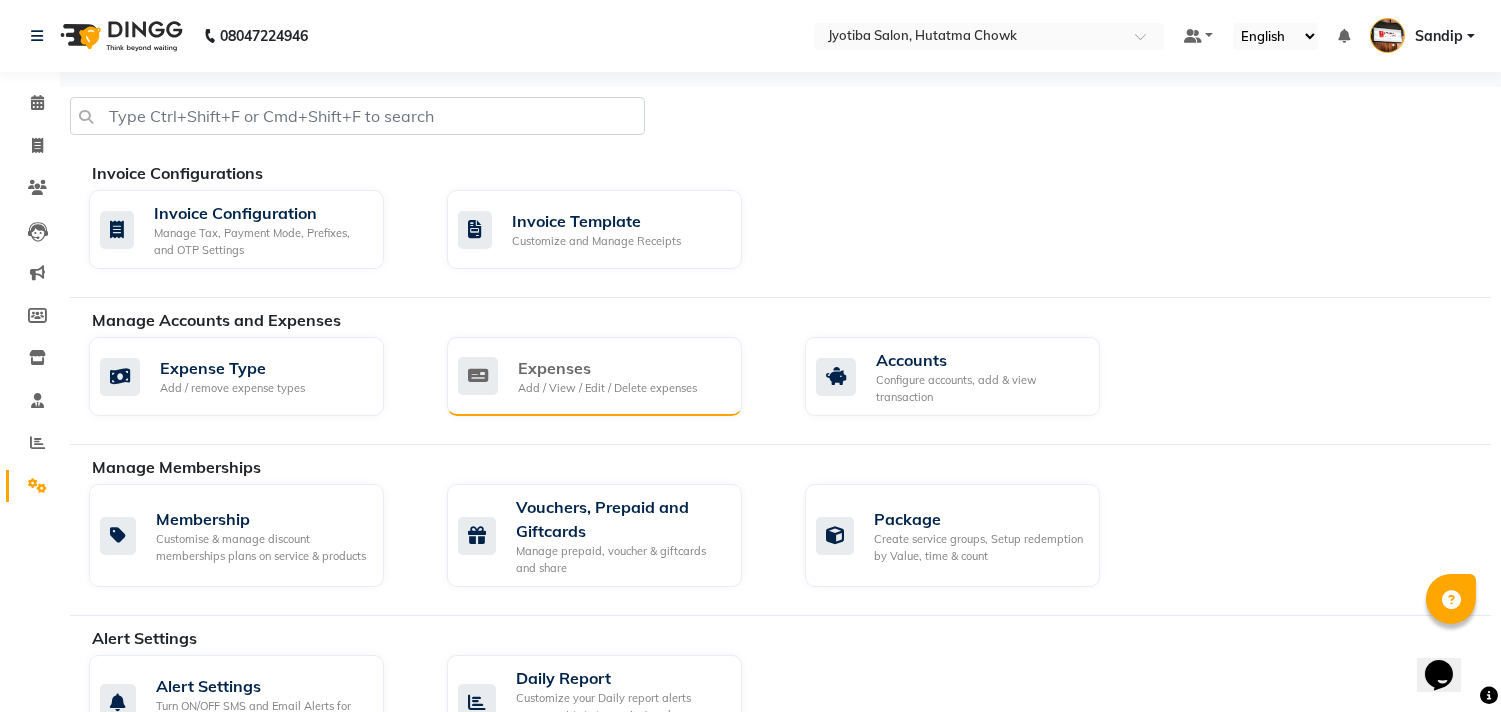 click on "Expenses Add / View / Edit / Delete expenses" 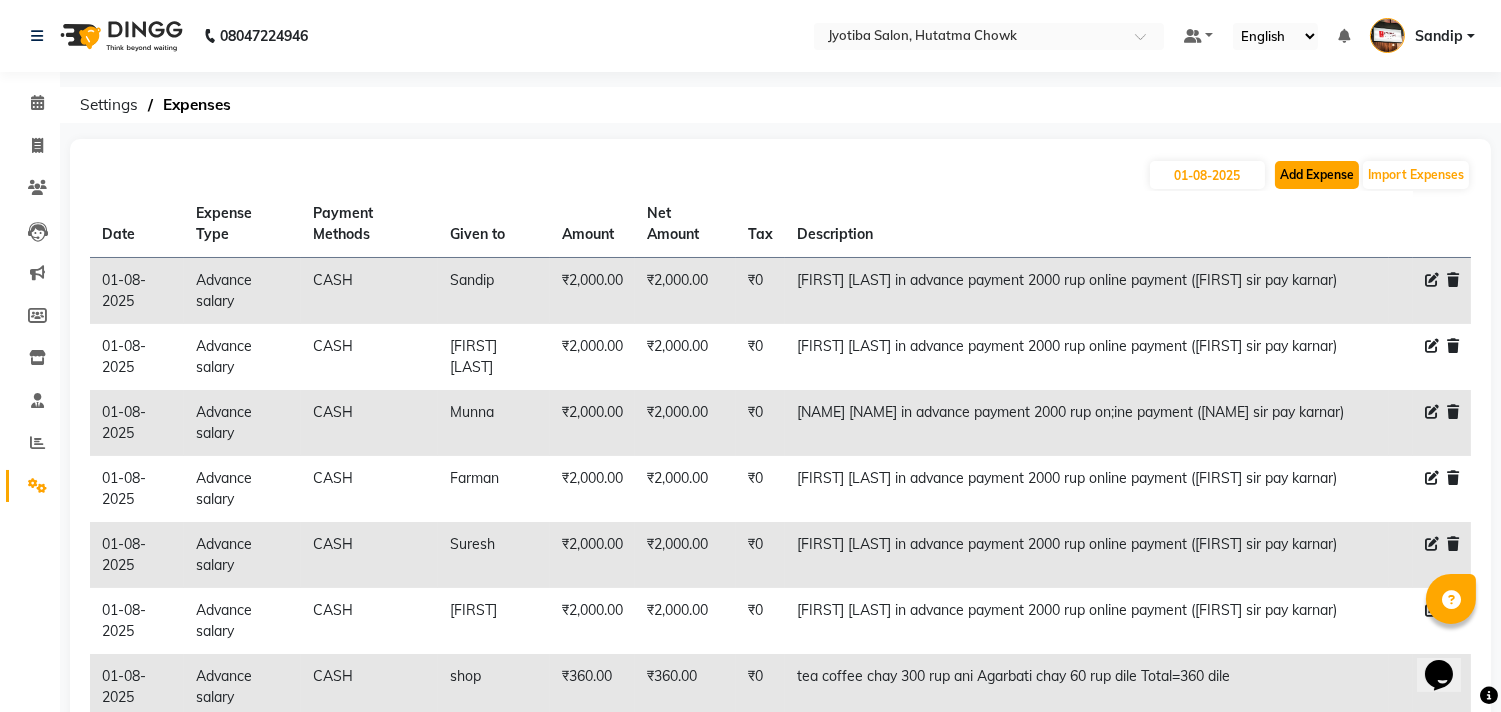 click on "Add Expense" 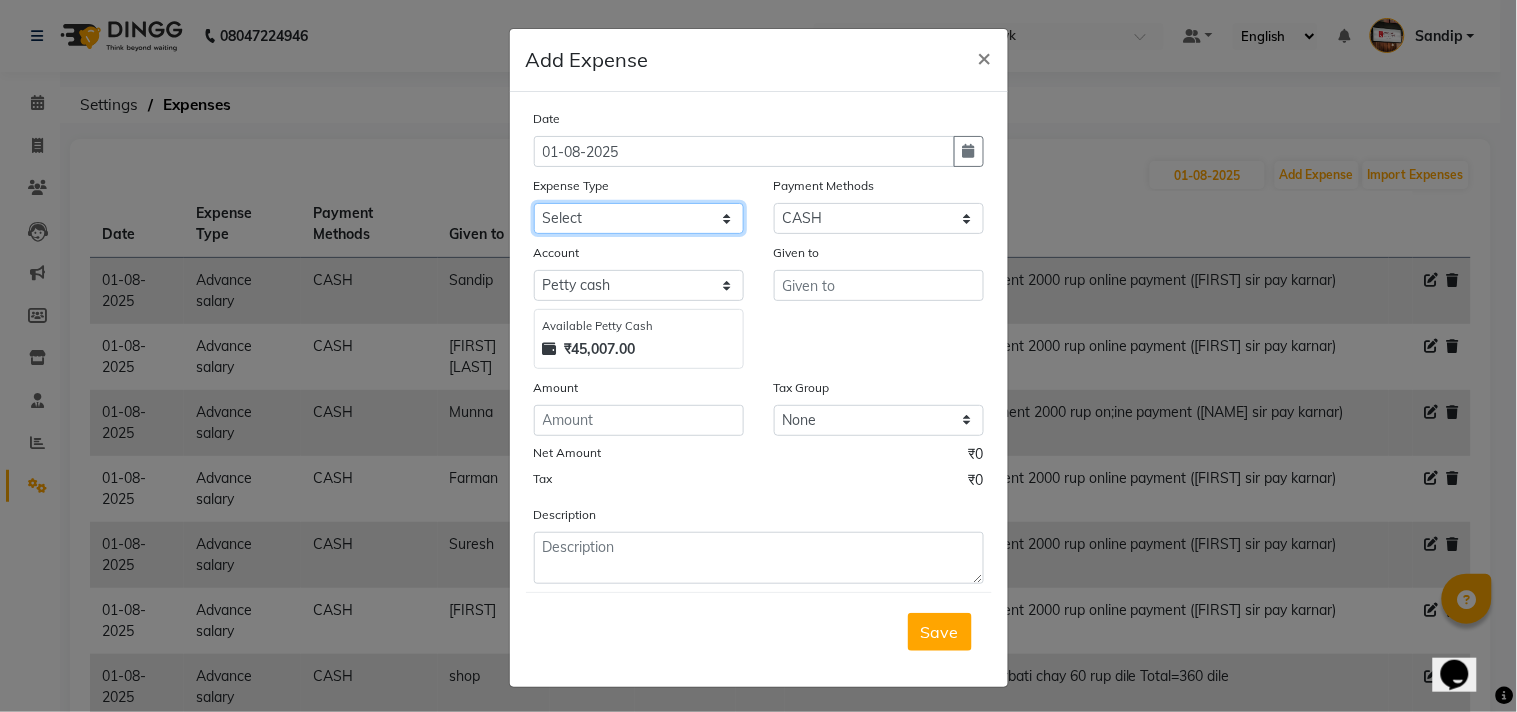 click on "Select Advance salary Advance salary ajaj Bank charges Car maintenance  Cash transfer to bank Cash transfer to hub Client Snacks Clinical charges Equipment Fuel Govt fee home Incentive Insurance International purchase Loan Repayment Maintenance Marketing Miscellaneous MRA Other Over times Pantry Product Rent Salary shop shop Staff Snacks Tax Tea & Refreshment TIP Utilities Wifi recharge" 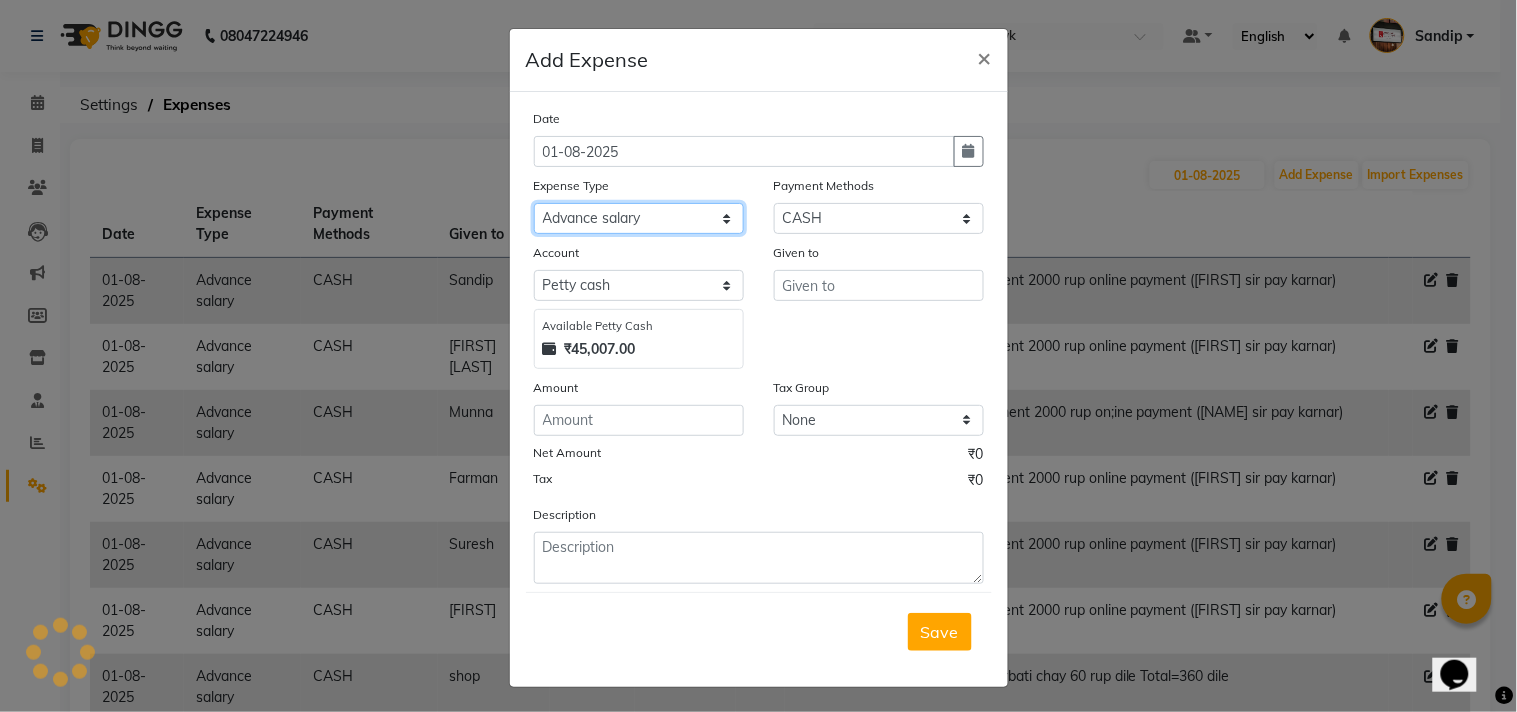 click on "Select Advance salary Advance salary ajaj Bank charges Car maintenance  Cash transfer to bank Cash transfer to hub Client Snacks Clinical charges Equipment Fuel Govt fee home Incentive Insurance International purchase Loan Repayment Maintenance Marketing Miscellaneous MRA Other Over times Pantry Product Rent Salary shop shop Staff Snacks Tax Tea & Refreshment TIP Utilities Wifi recharge" 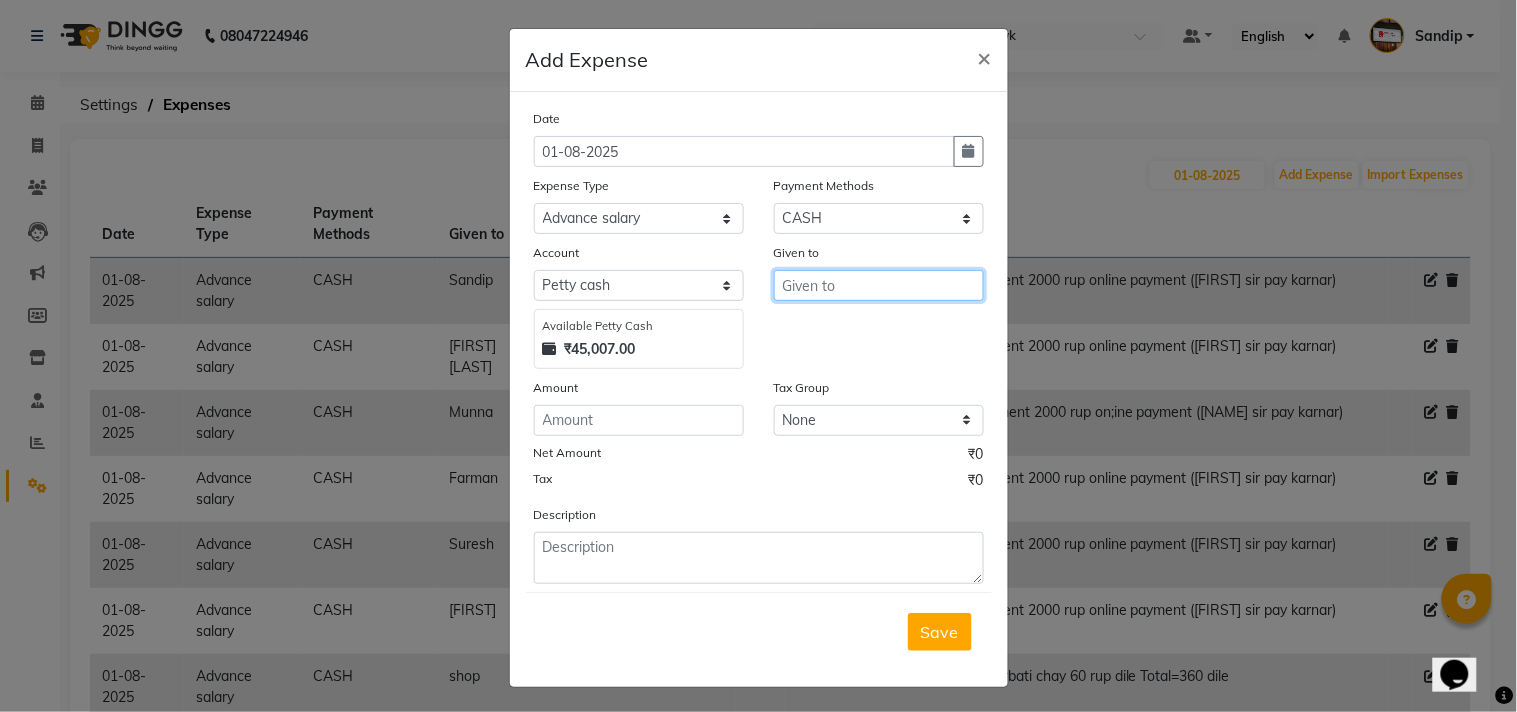 click at bounding box center [879, 285] 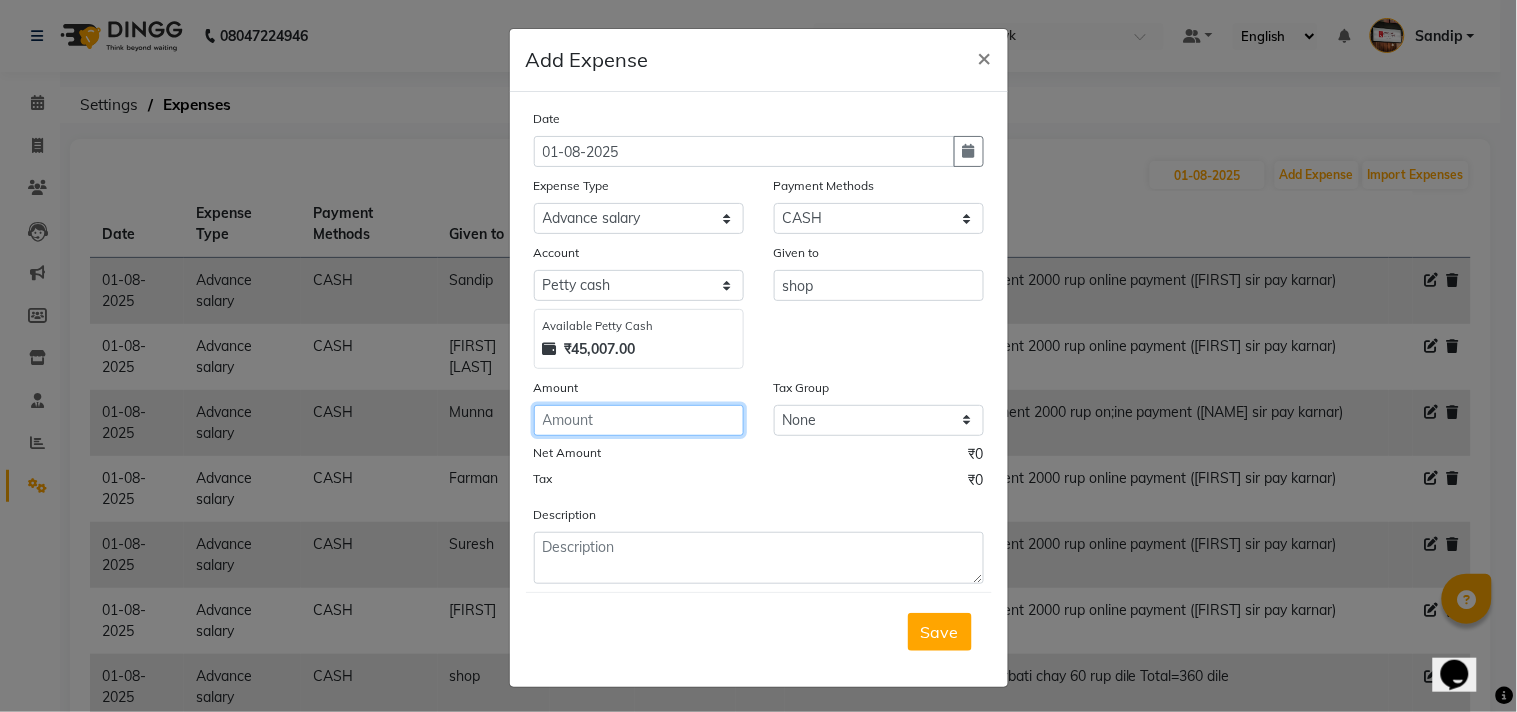 click 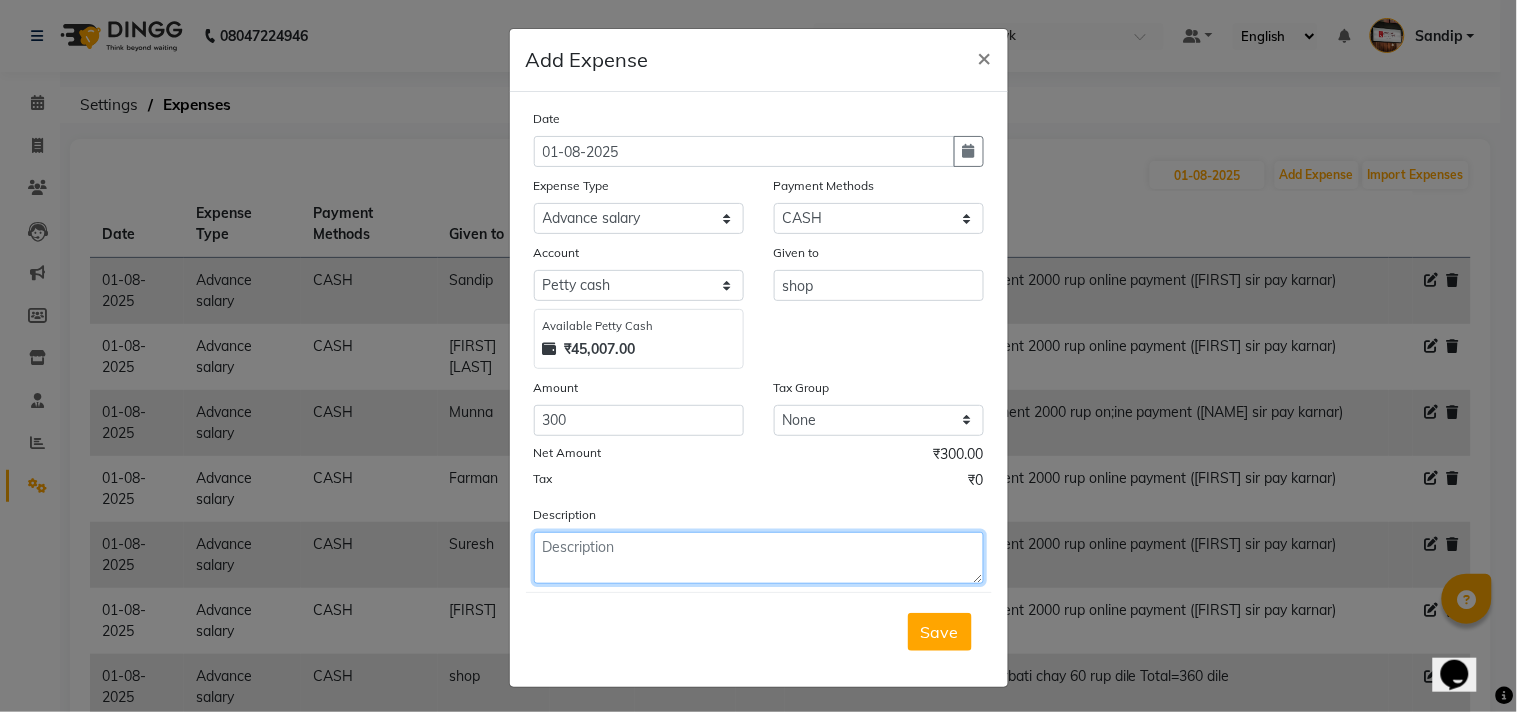 click 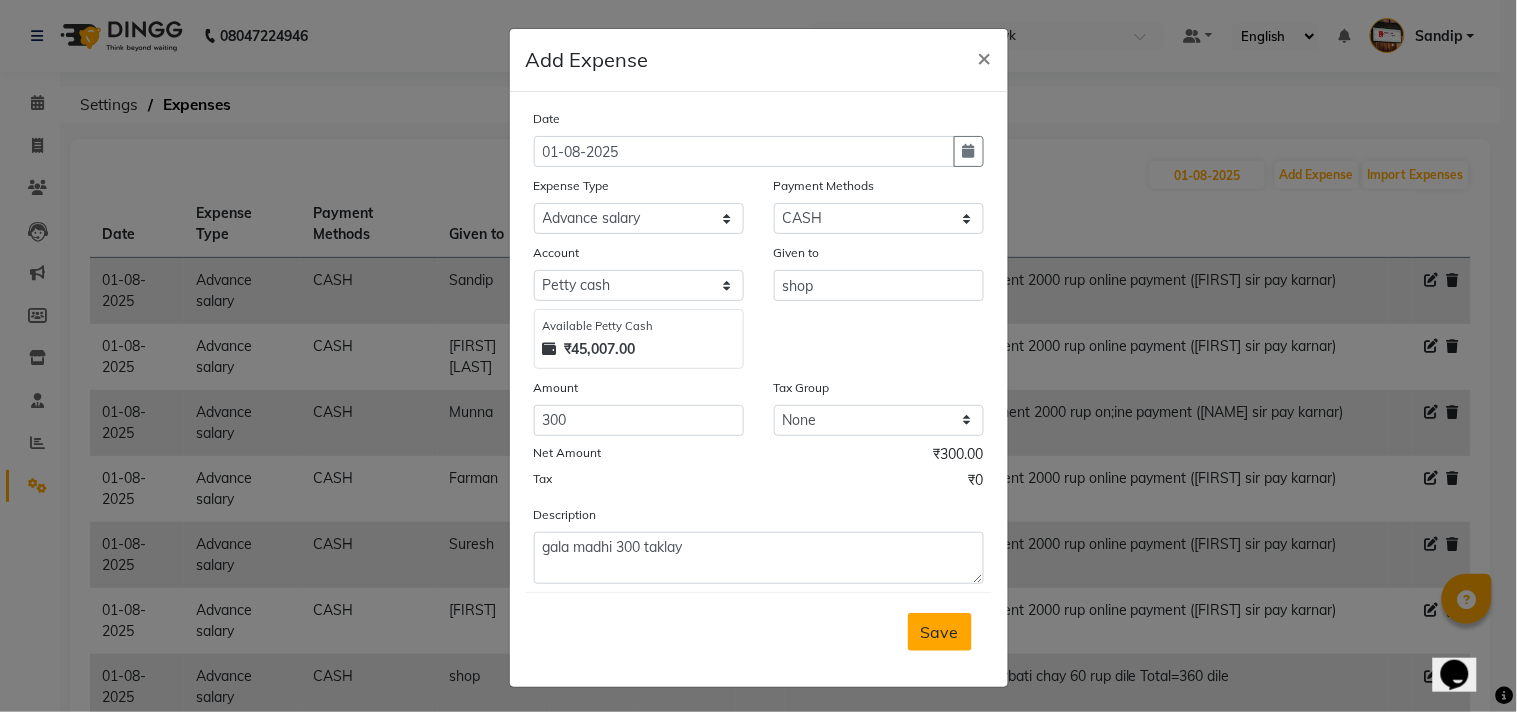 click on "Save" at bounding box center [940, 632] 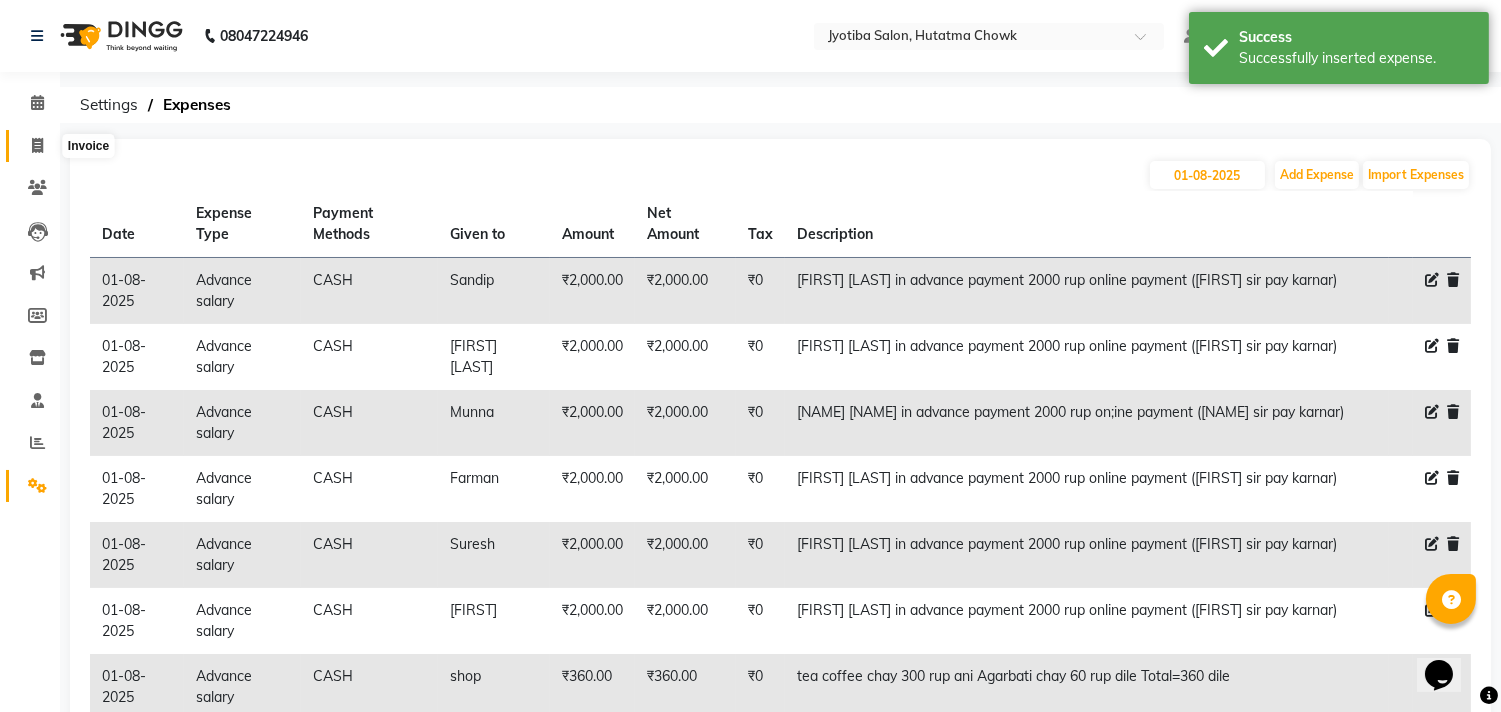click 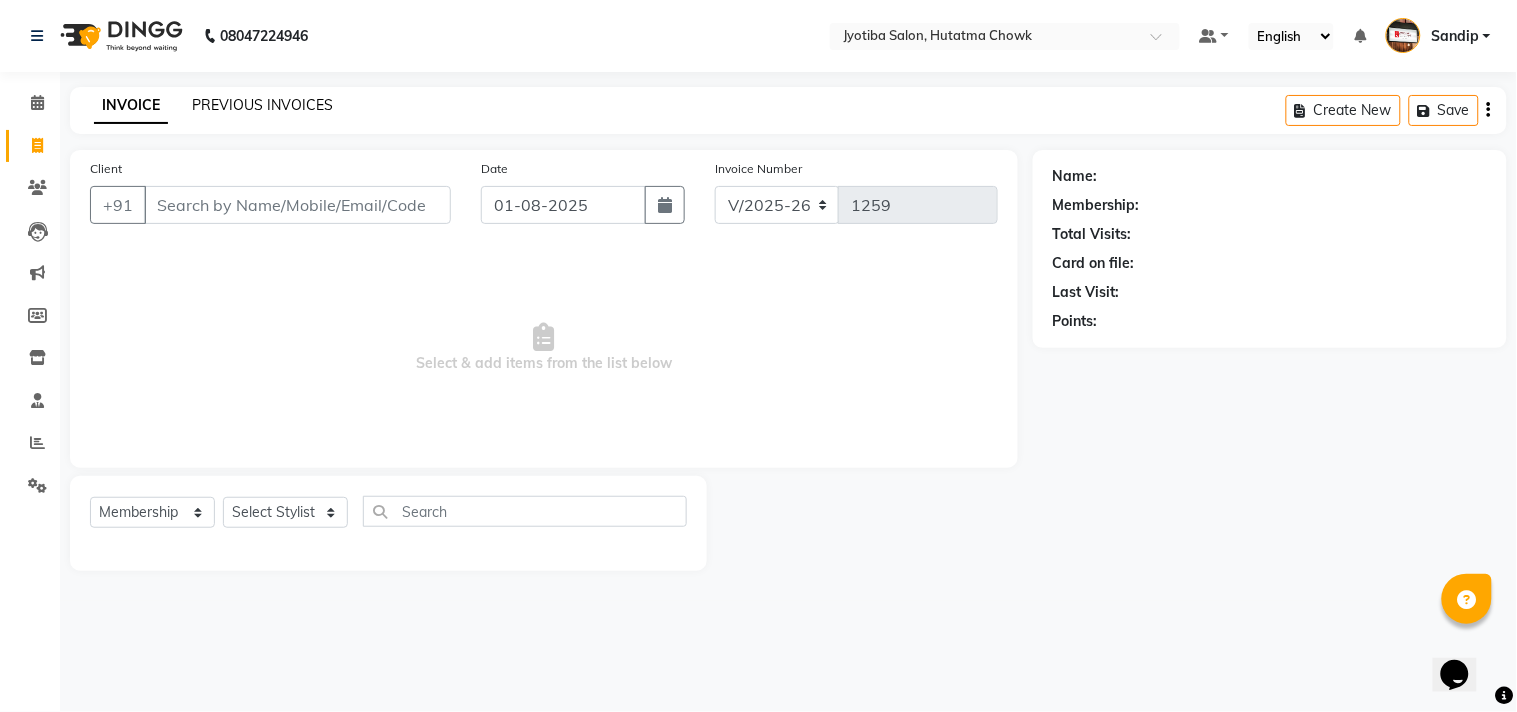 click on "PREVIOUS INVOICES" 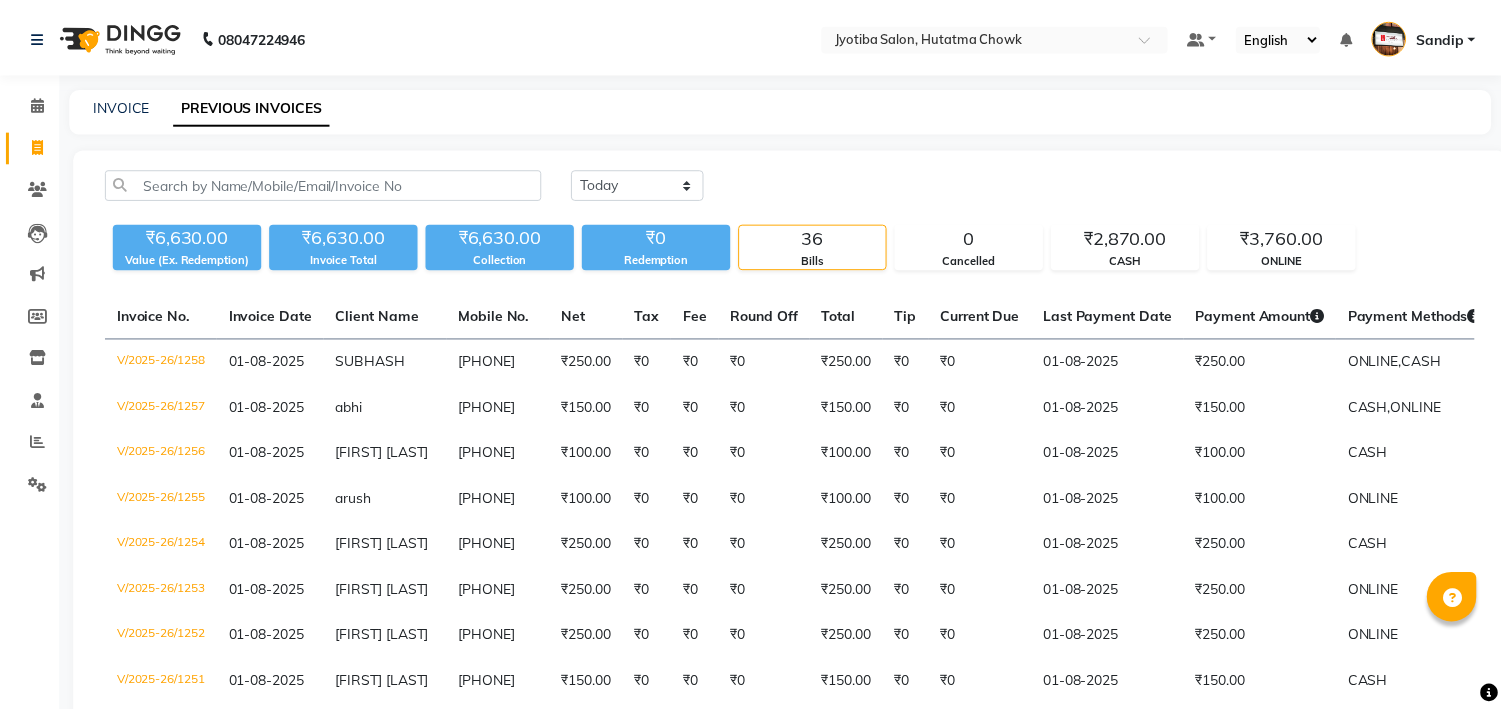 scroll, scrollTop: 0, scrollLeft: 0, axis: both 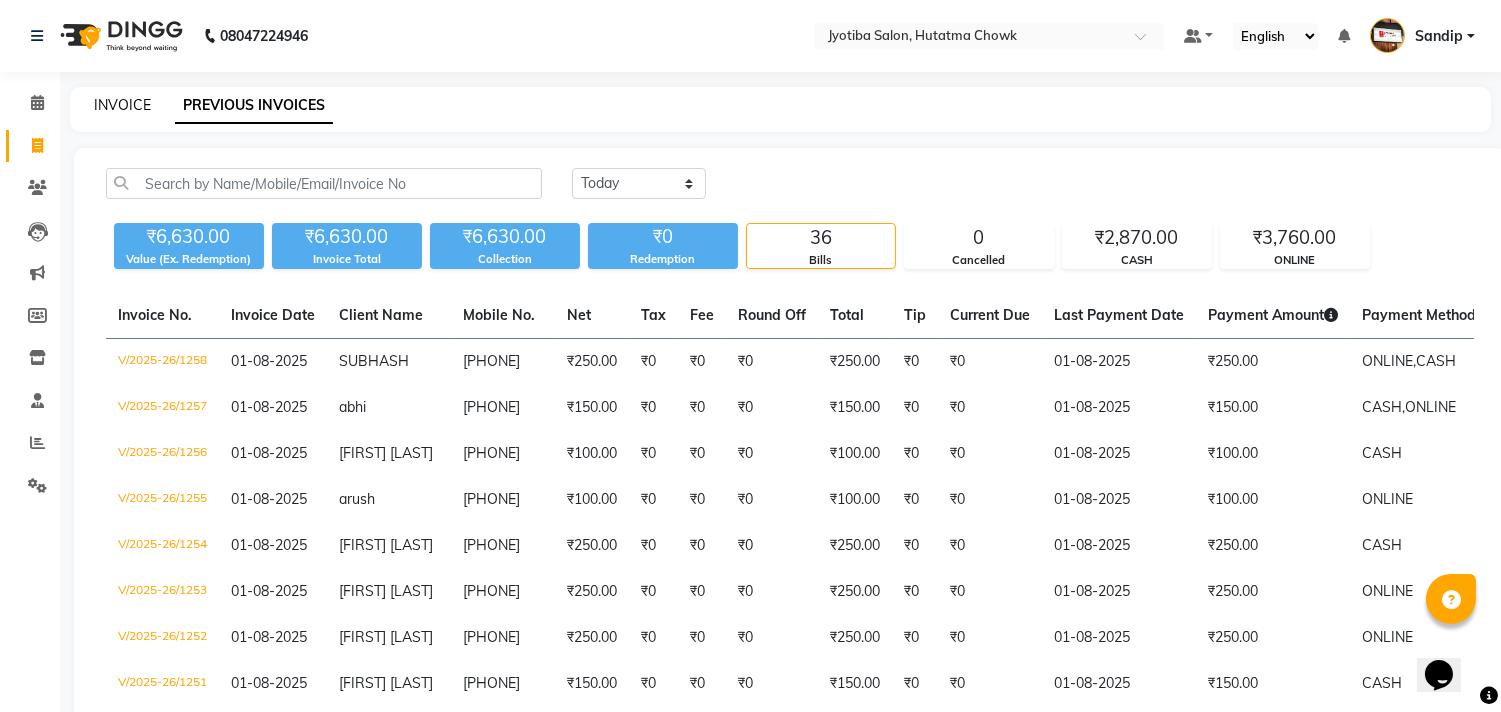 click on "INVOICE" 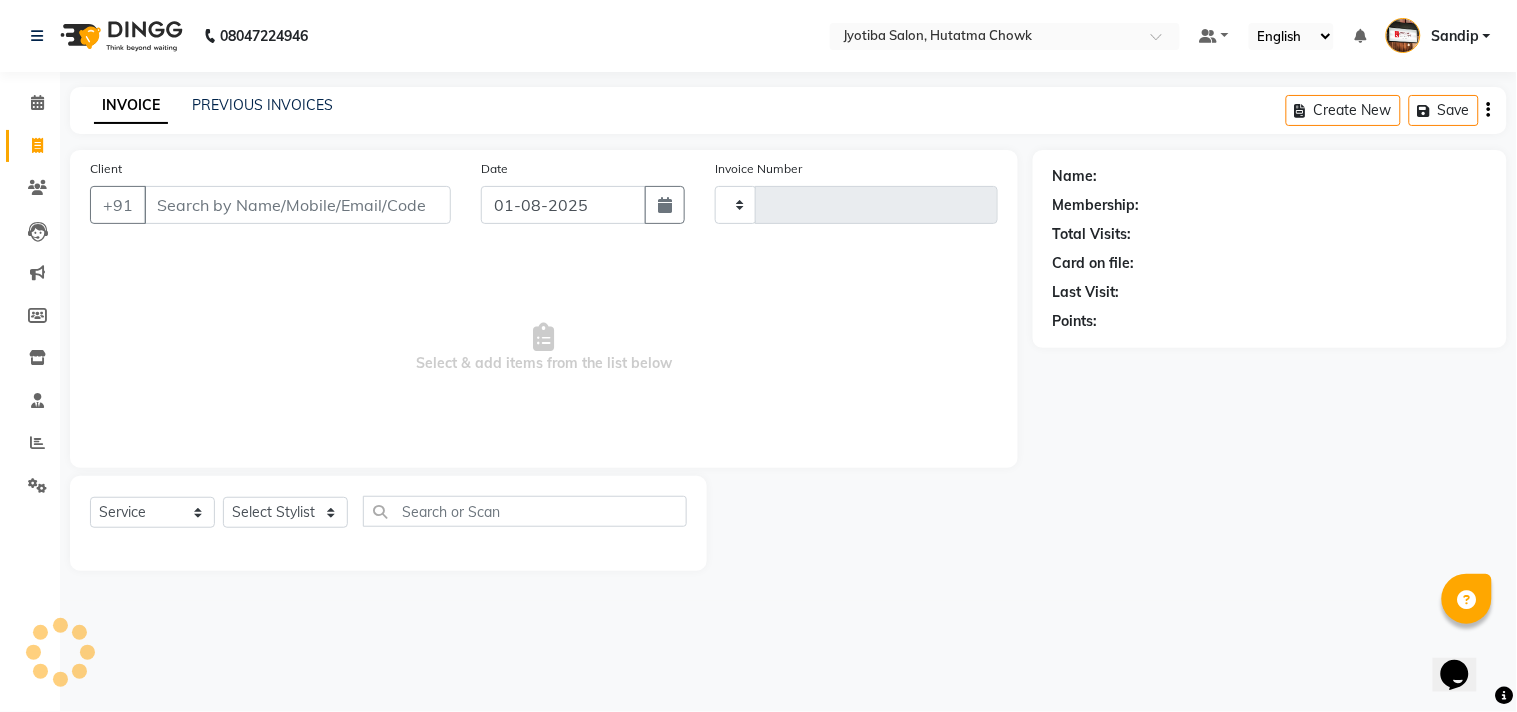 type on "1259" 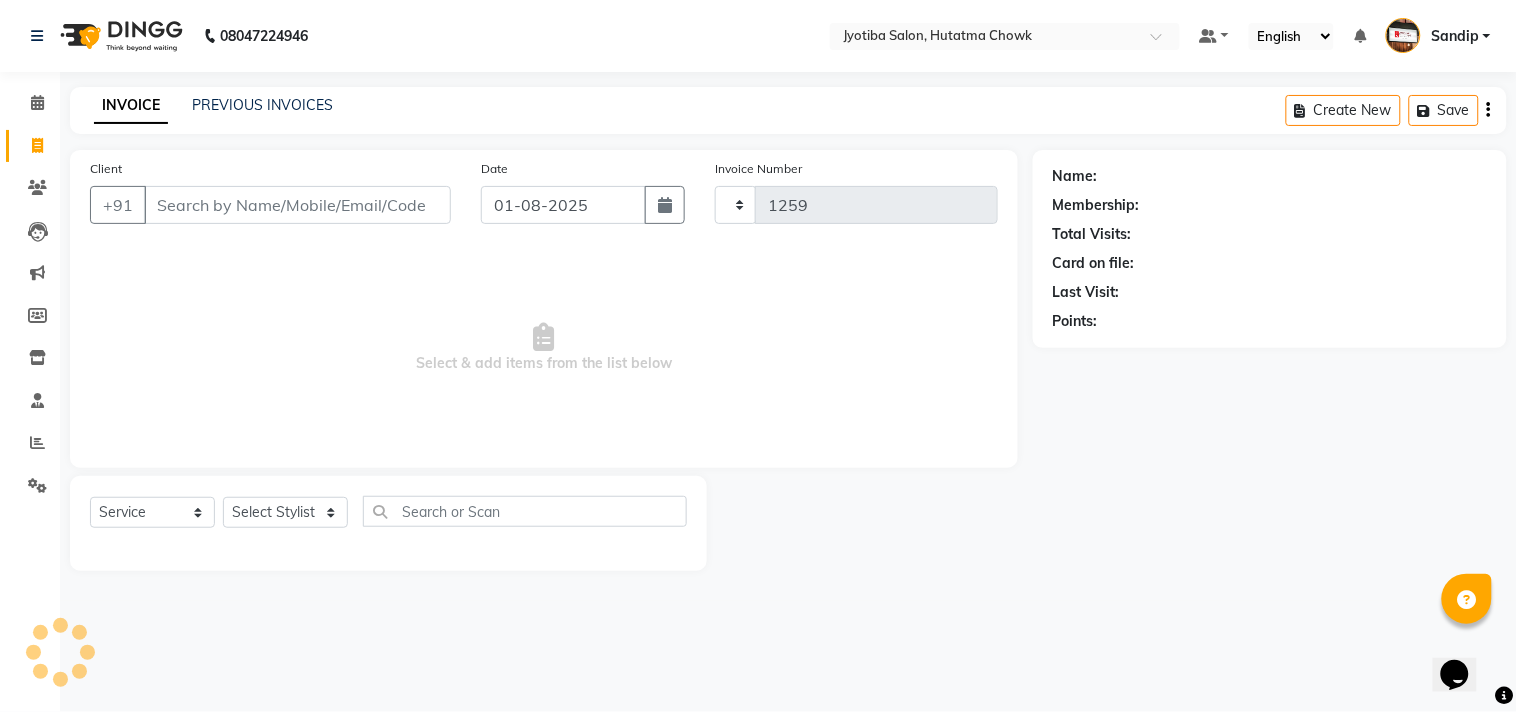 select on "556" 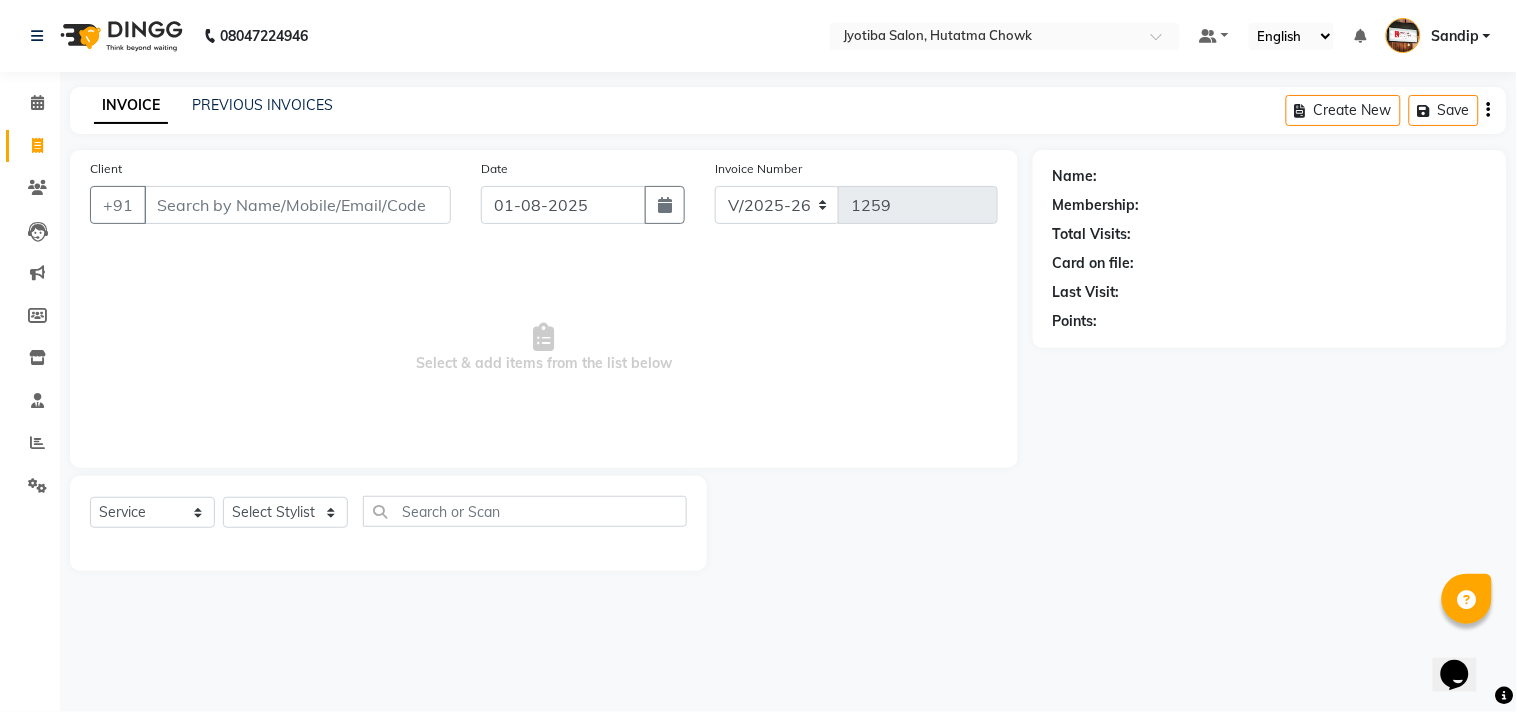 select on "membership" 